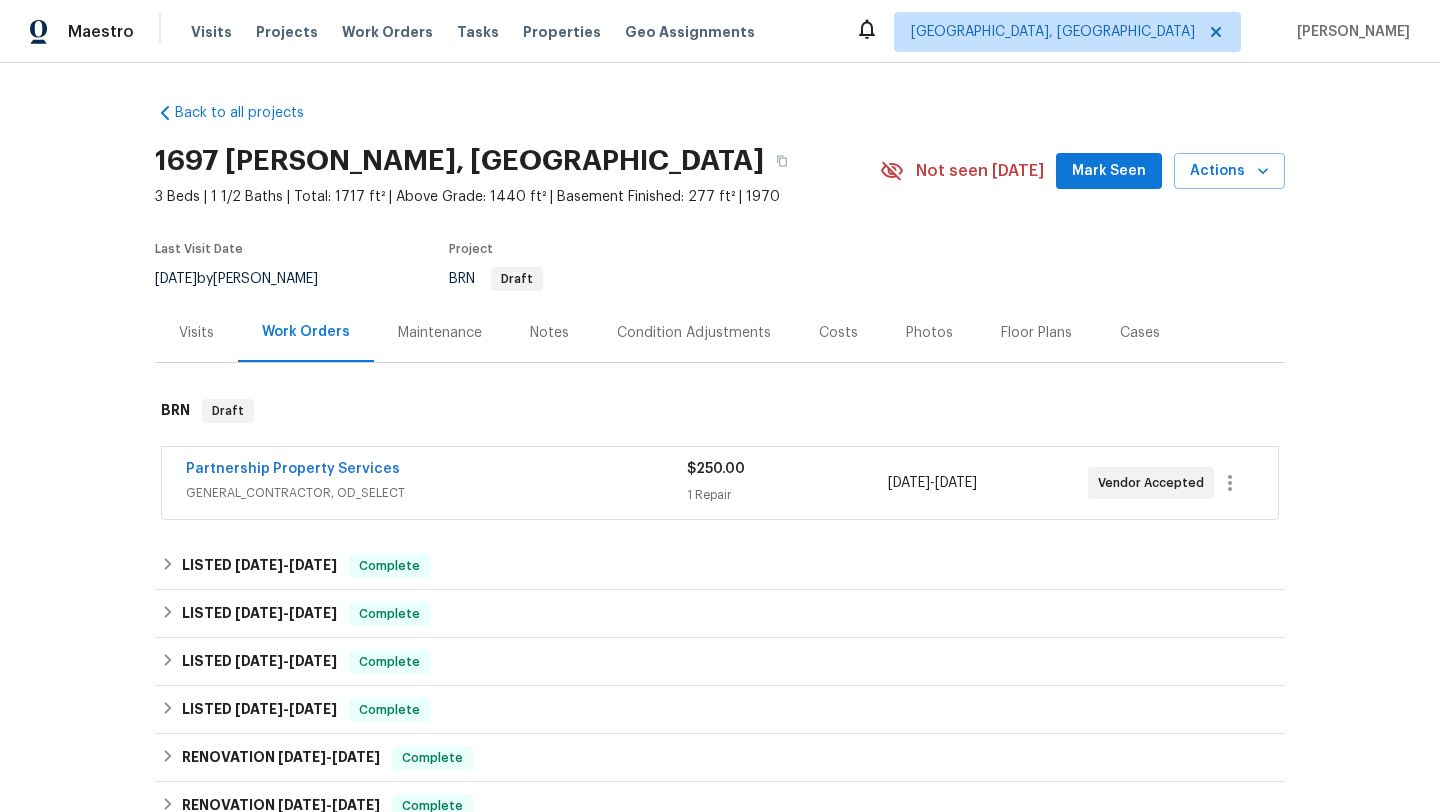 scroll, scrollTop: 0, scrollLeft: 0, axis: both 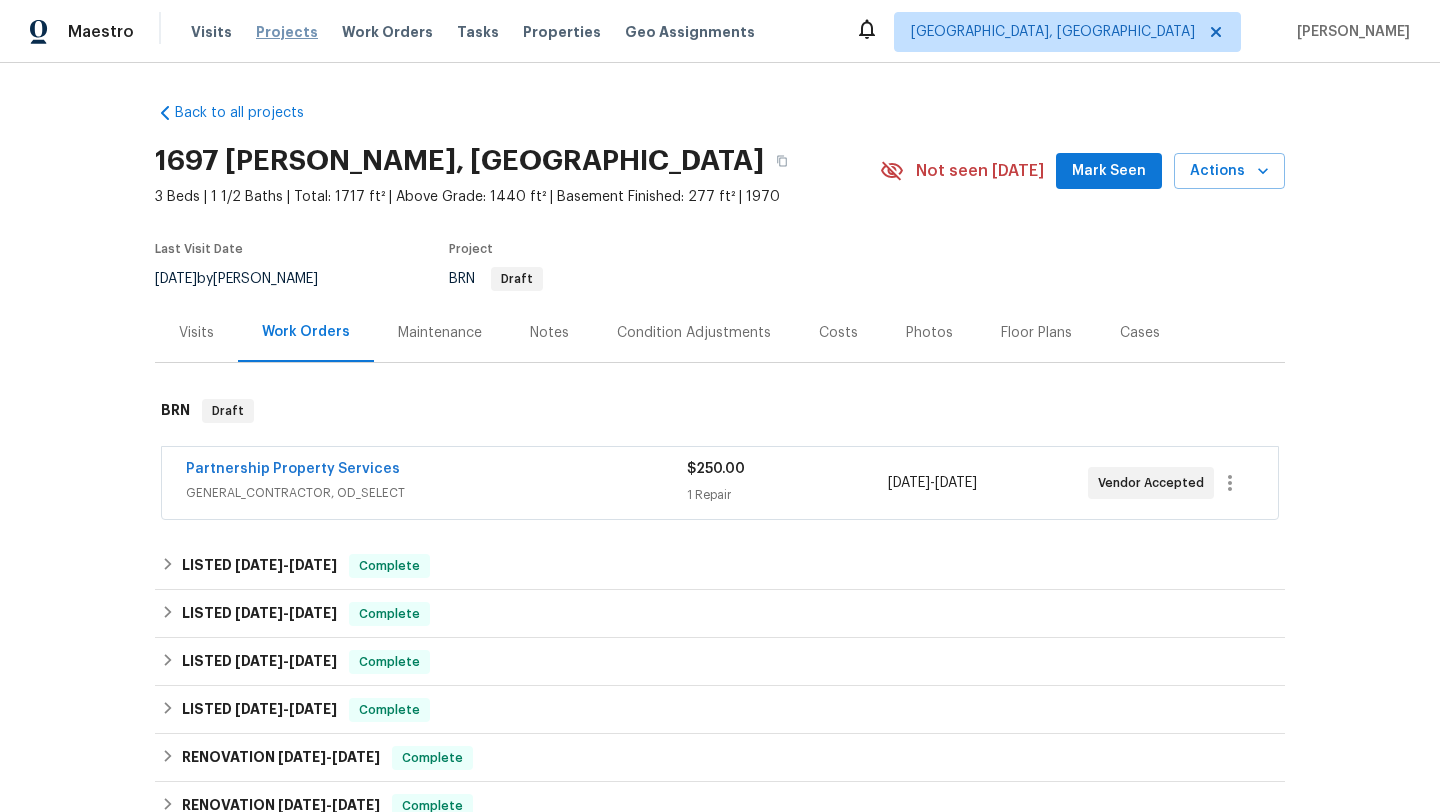 click on "Projects" at bounding box center (287, 32) 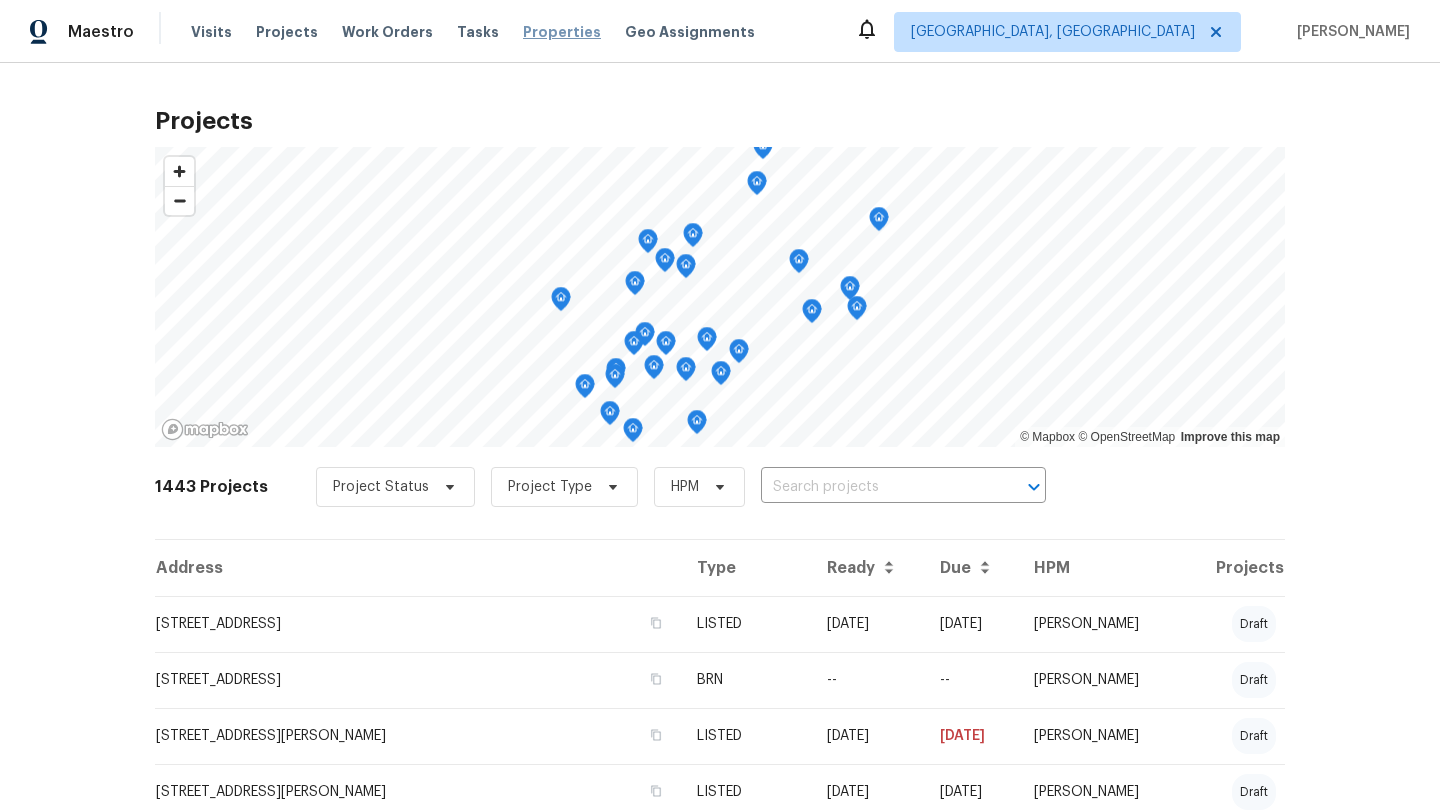 click on "Properties" at bounding box center [562, 32] 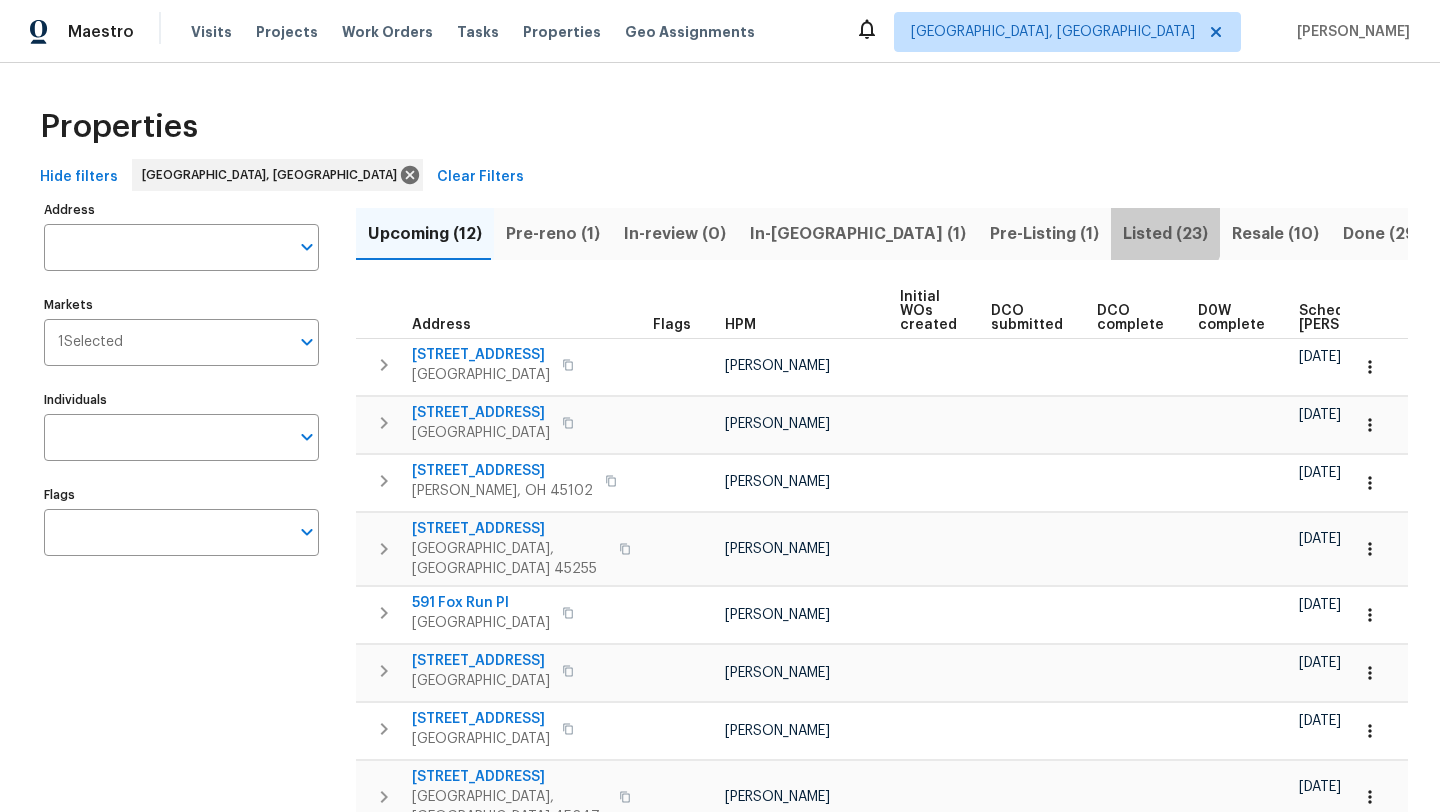 click on "Listed (23)" at bounding box center [1165, 234] 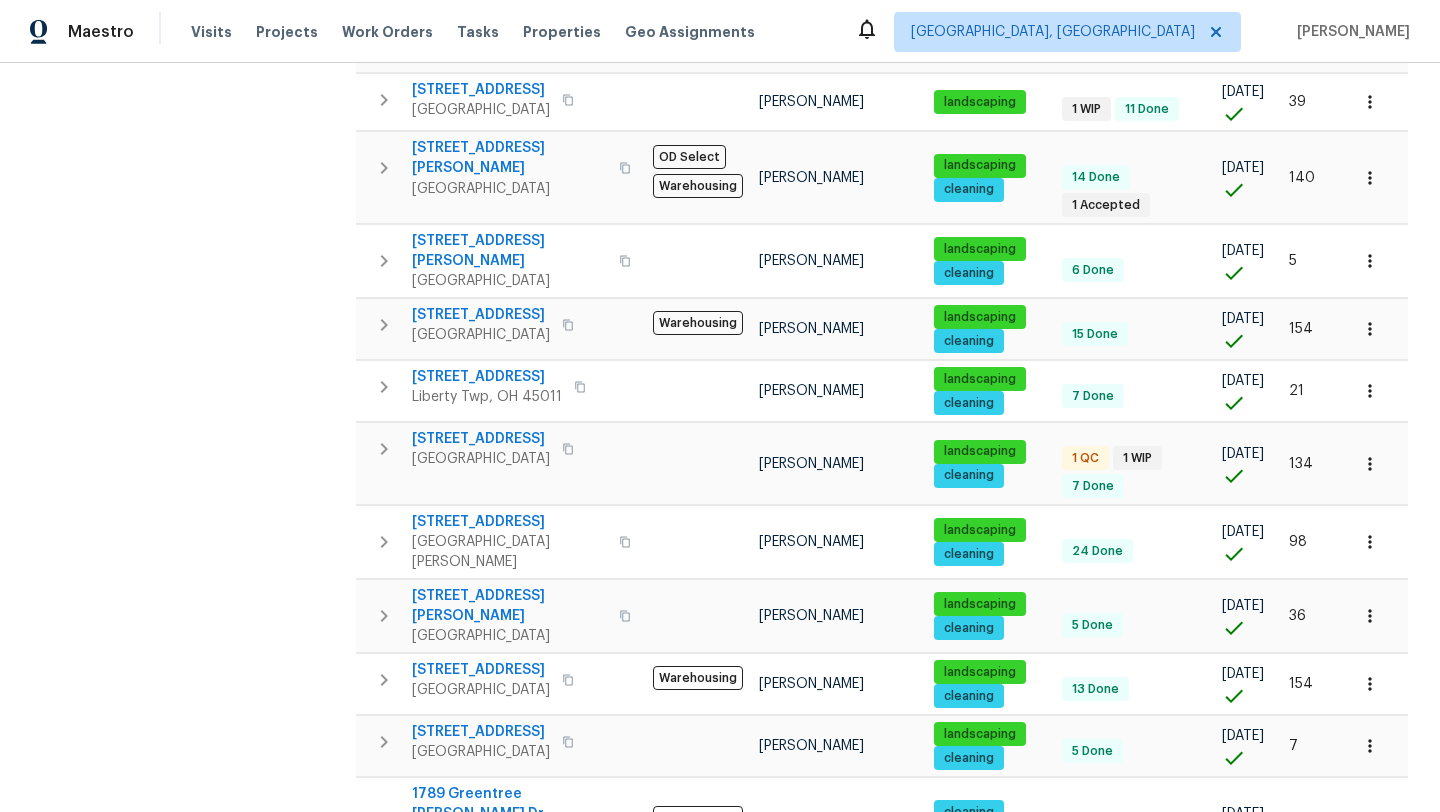 scroll, scrollTop: 803, scrollLeft: 0, axis: vertical 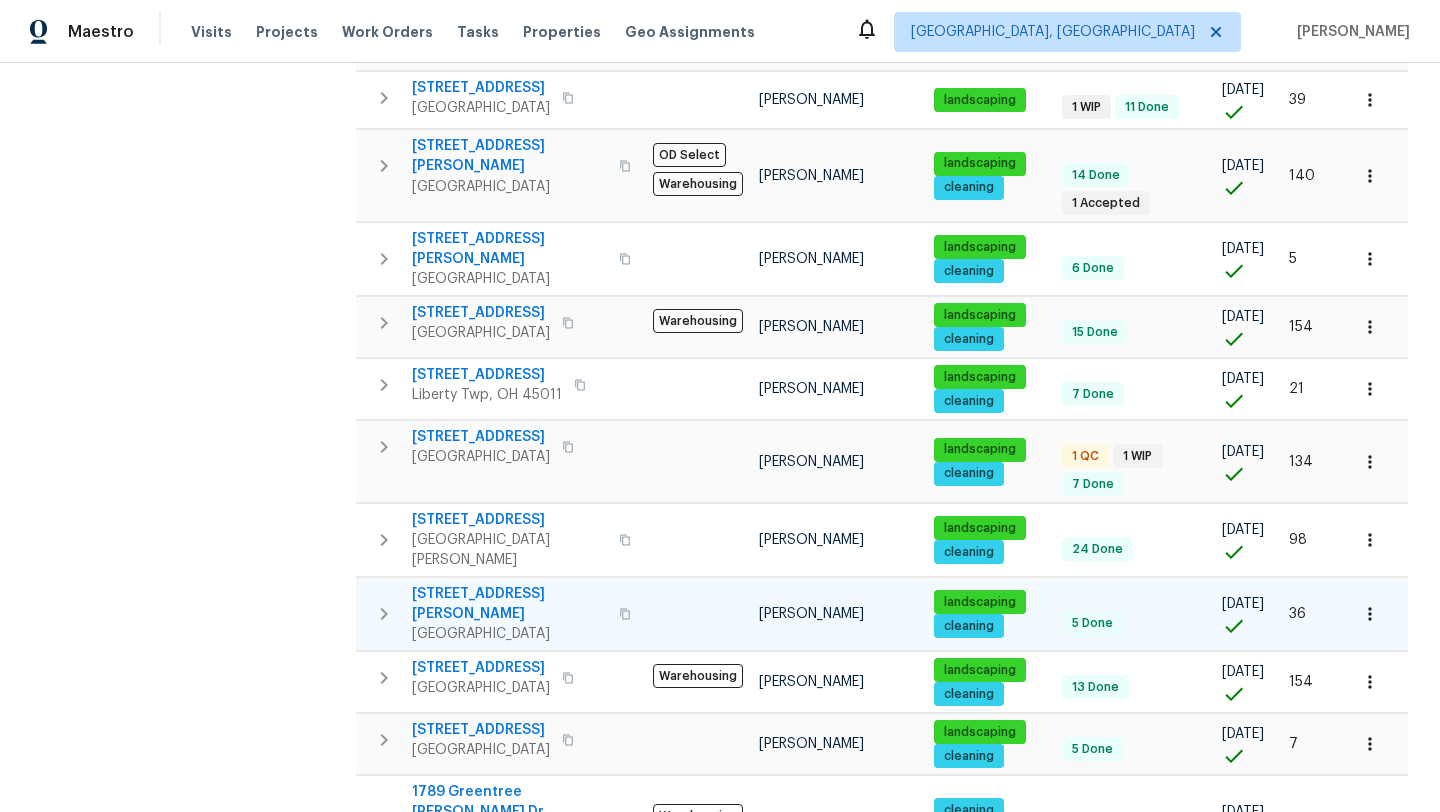 click on "6 Clarke Ct" at bounding box center (509, 604) 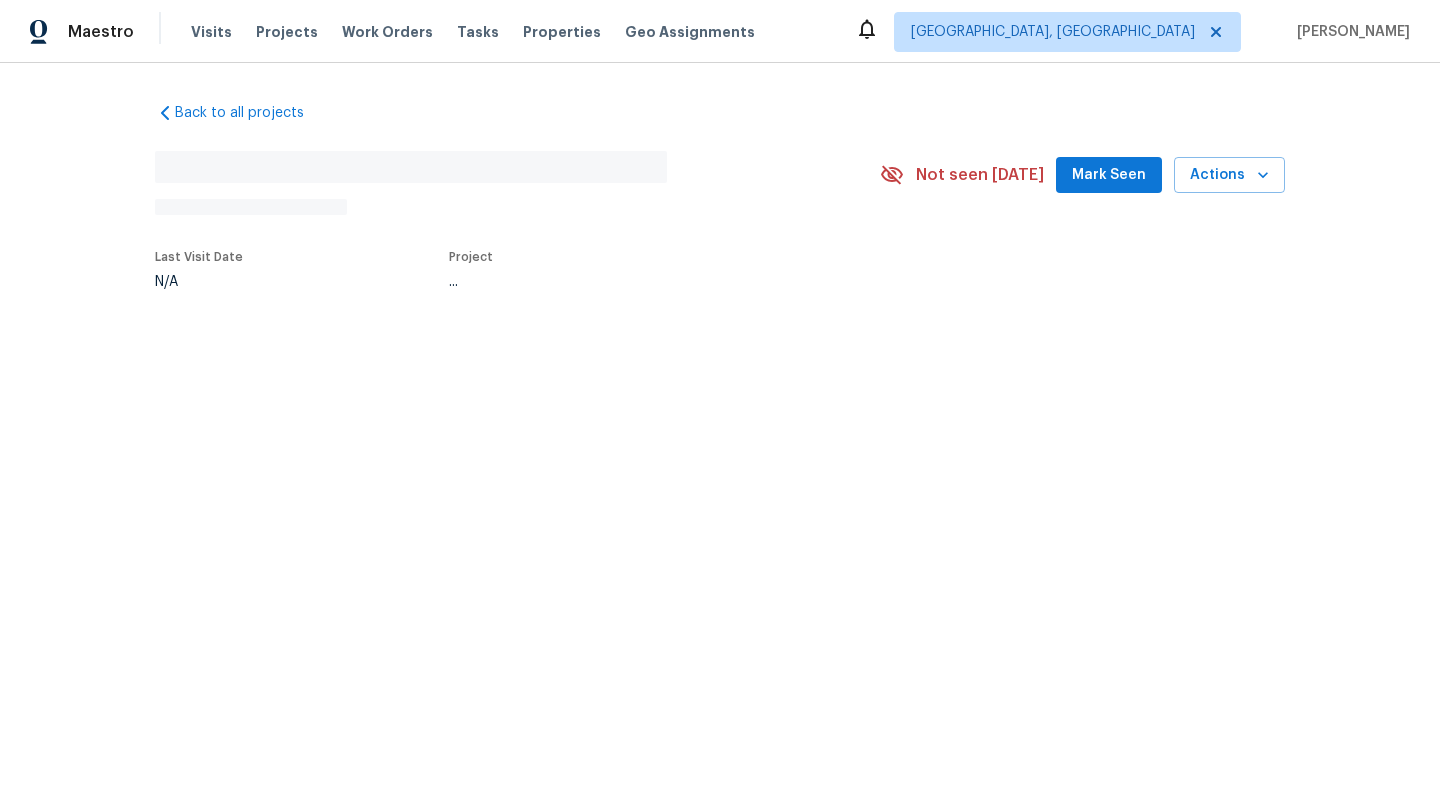 scroll, scrollTop: 0, scrollLeft: 0, axis: both 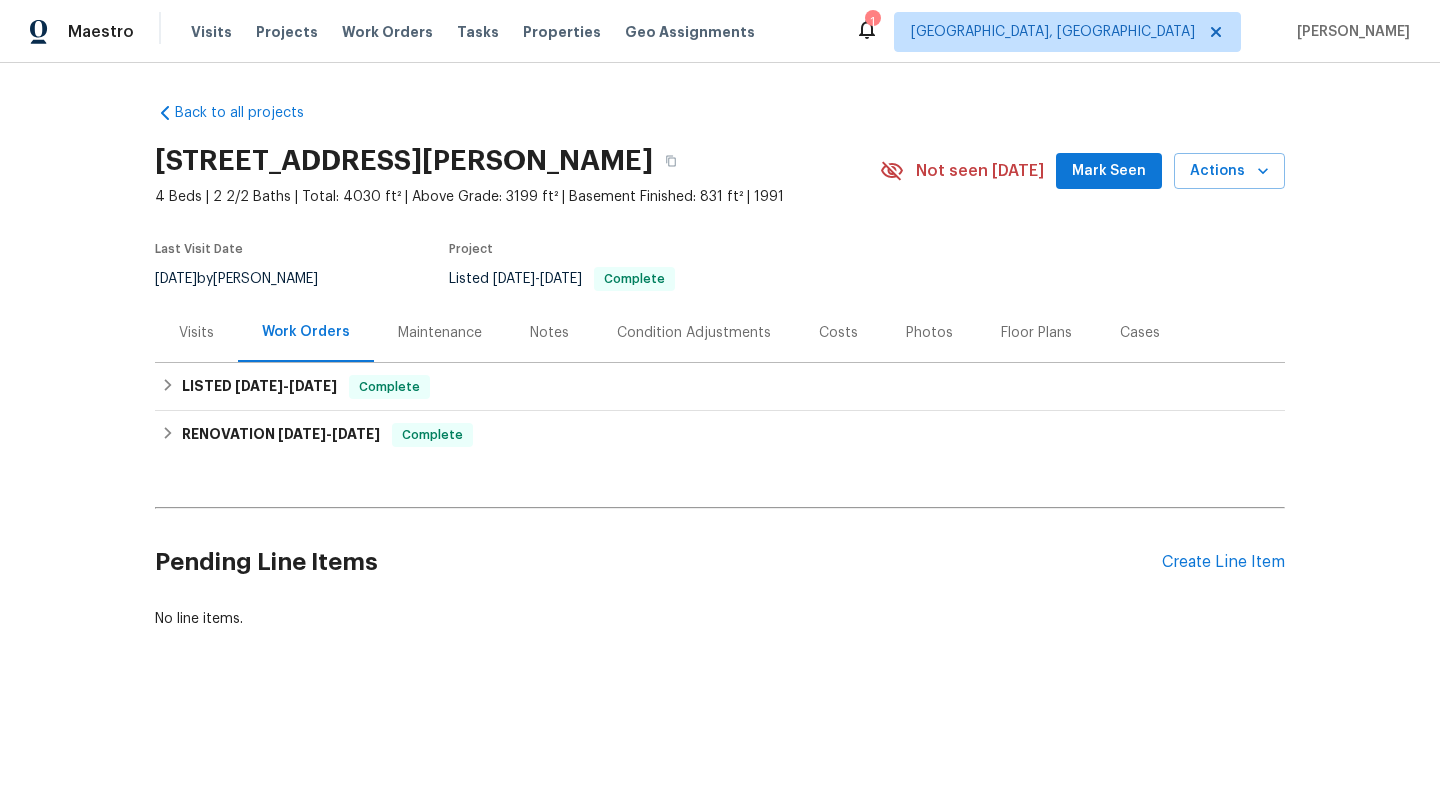 click on "Floor Plans" at bounding box center [1036, 333] 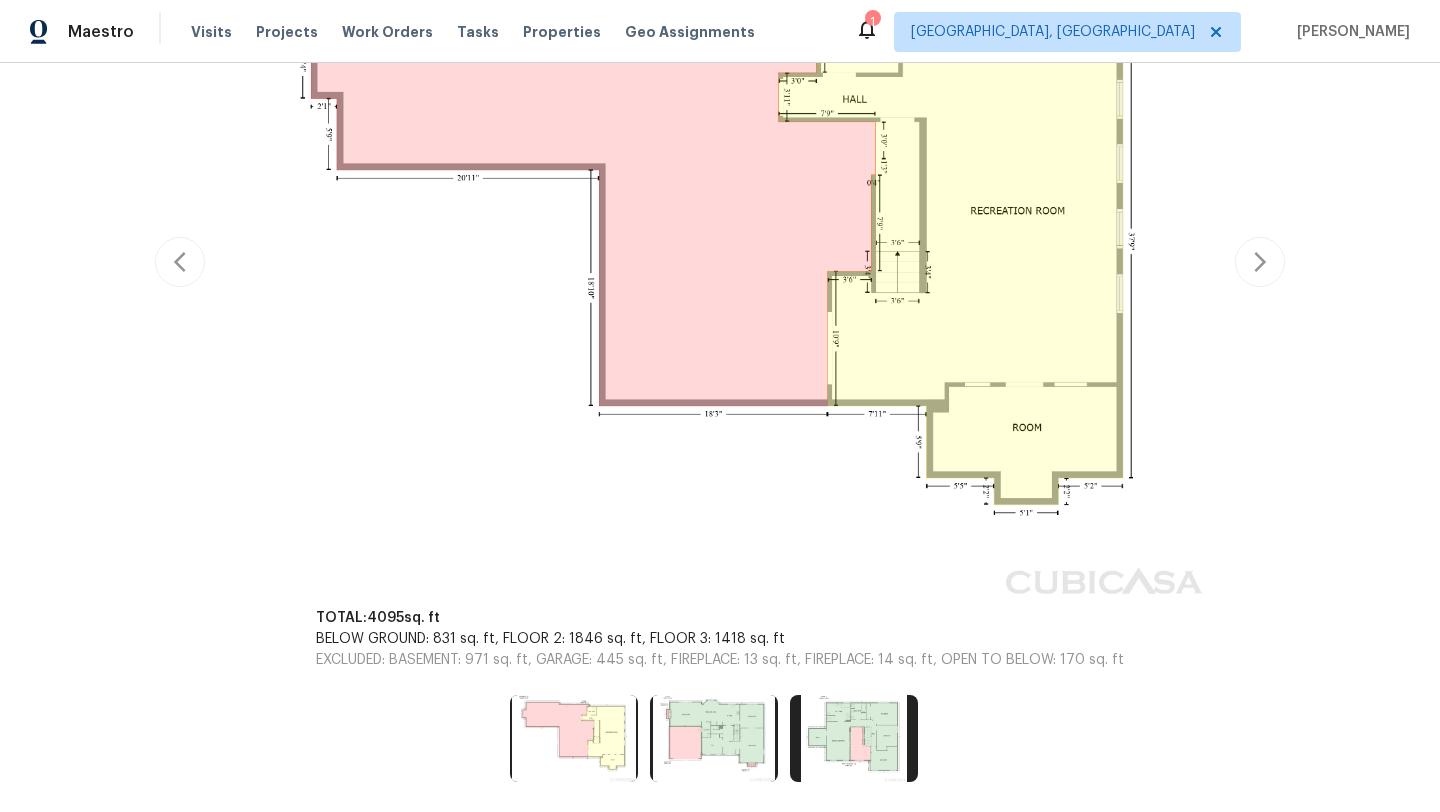 scroll, scrollTop: 626, scrollLeft: 0, axis: vertical 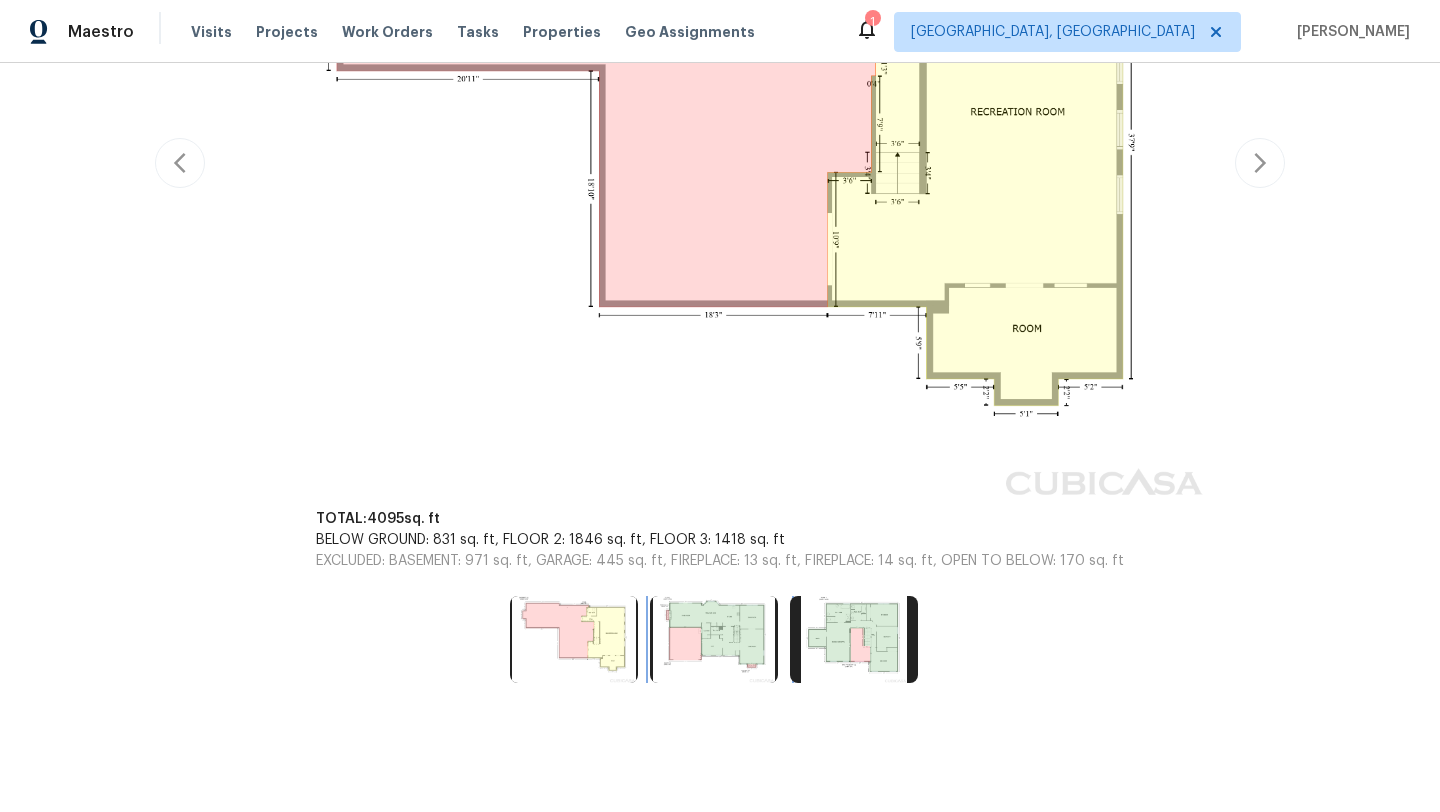 click at bounding box center [714, 639] 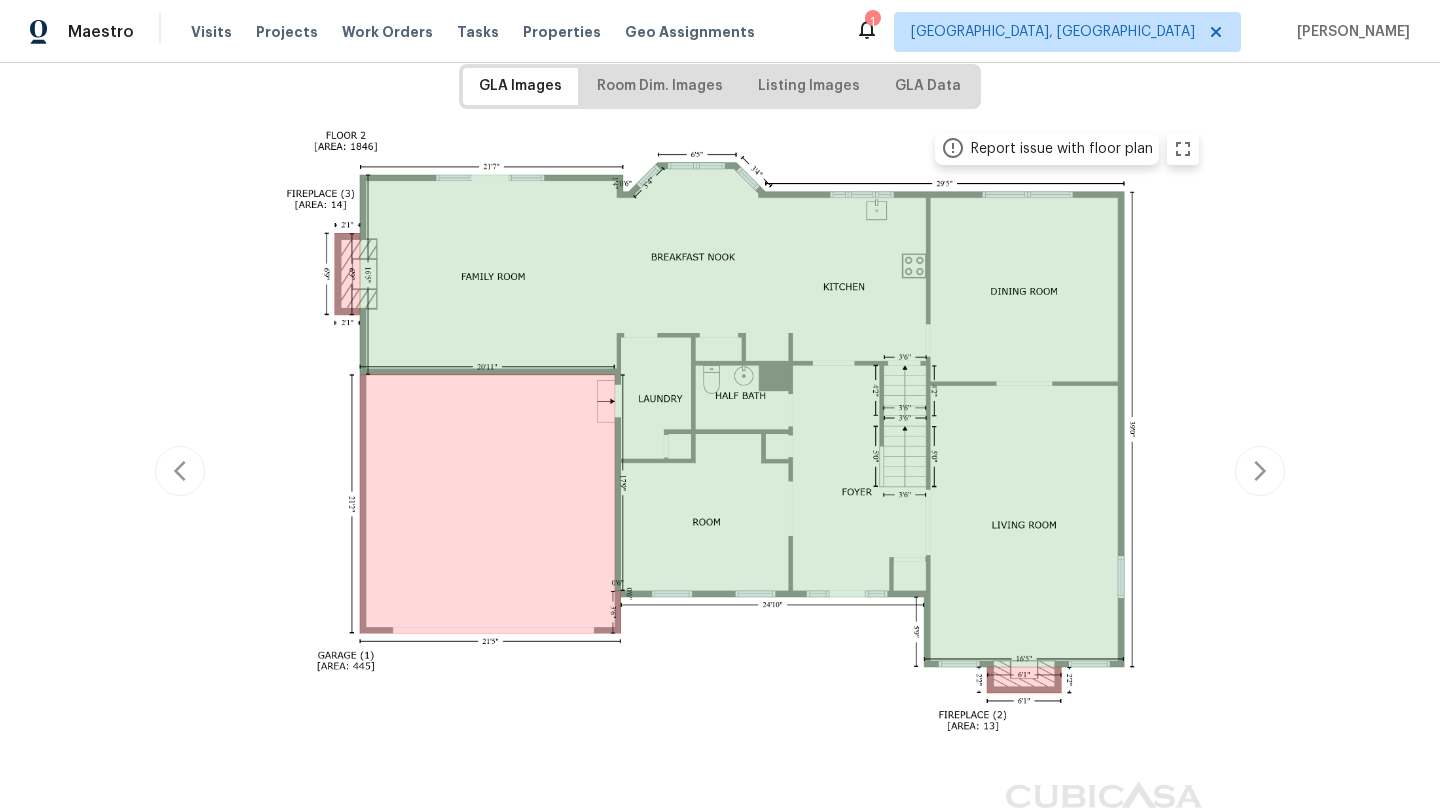 scroll, scrollTop: 301, scrollLeft: 0, axis: vertical 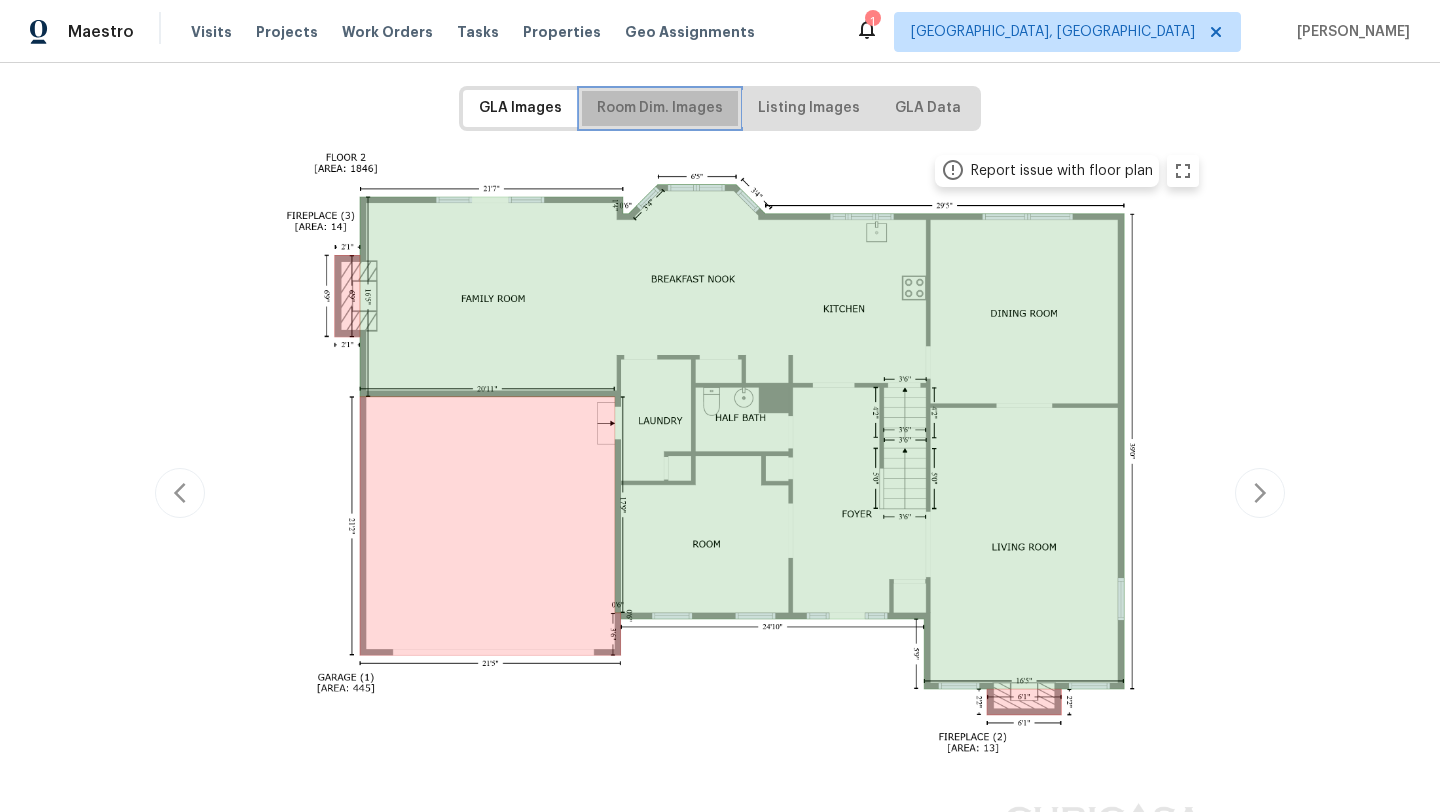 click on "Room Dim. Images" at bounding box center (660, 108) 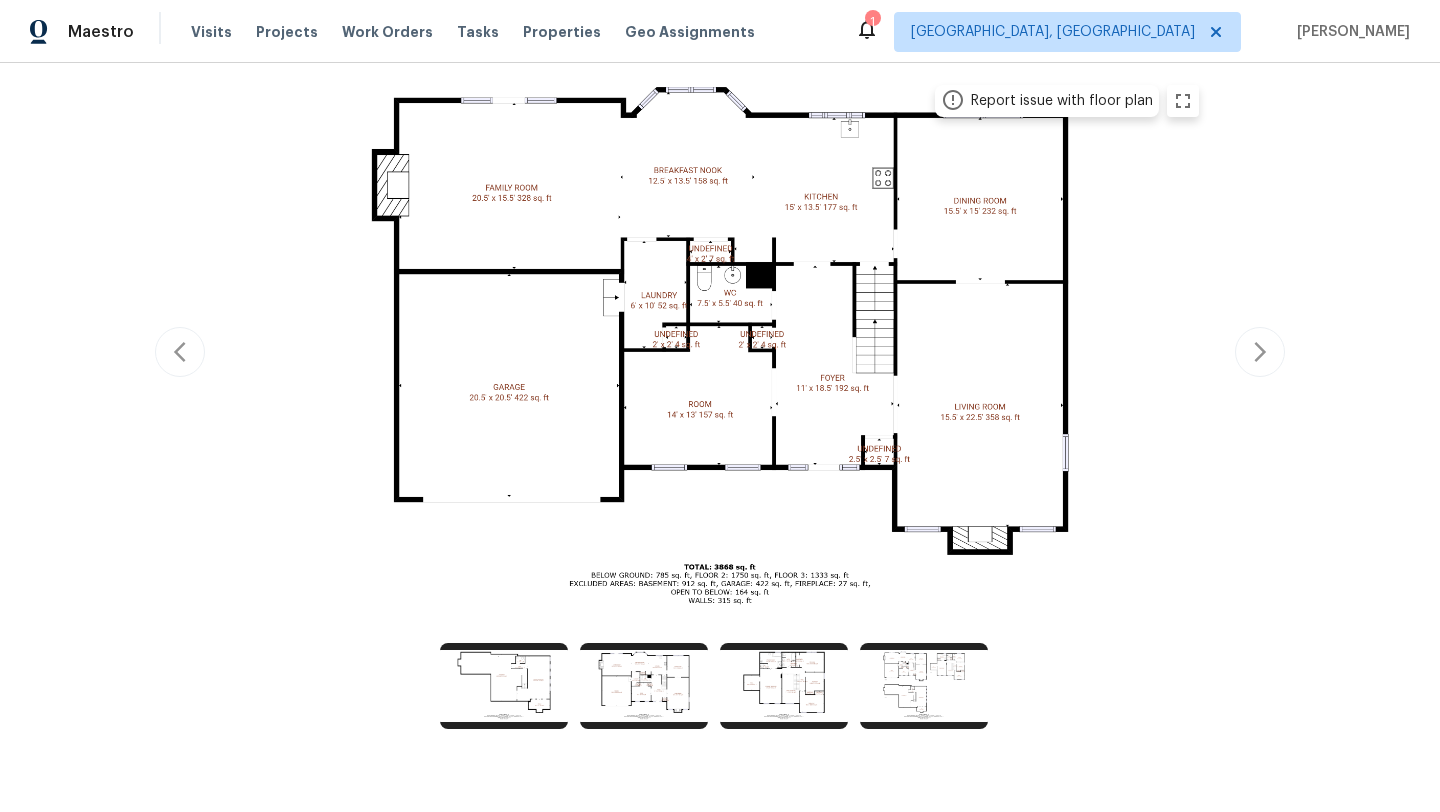 scroll, scrollTop: 414, scrollLeft: 0, axis: vertical 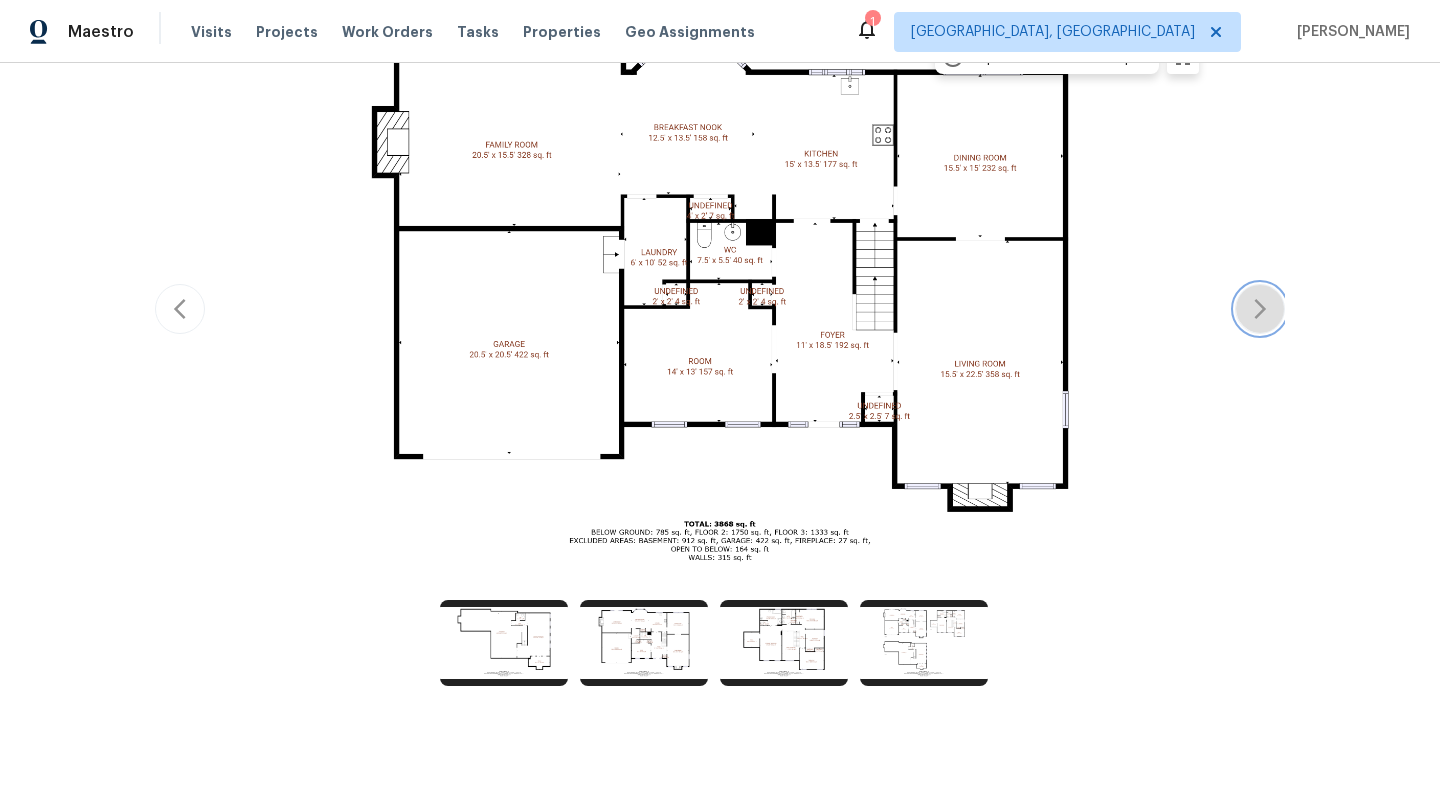 click at bounding box center [1260, 309] 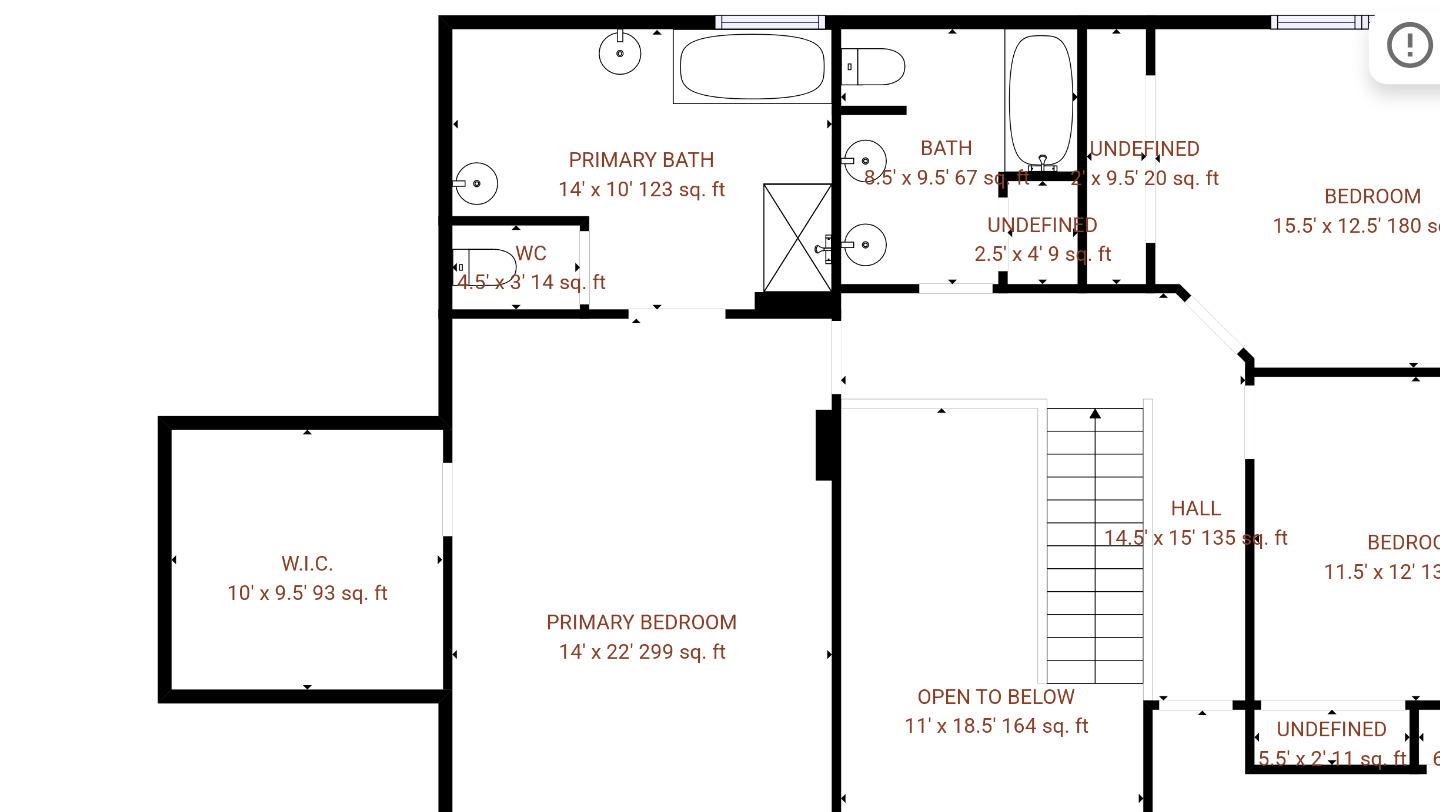 scroll, scrollTop: 267, scrollLeft: 0, axis: vertical 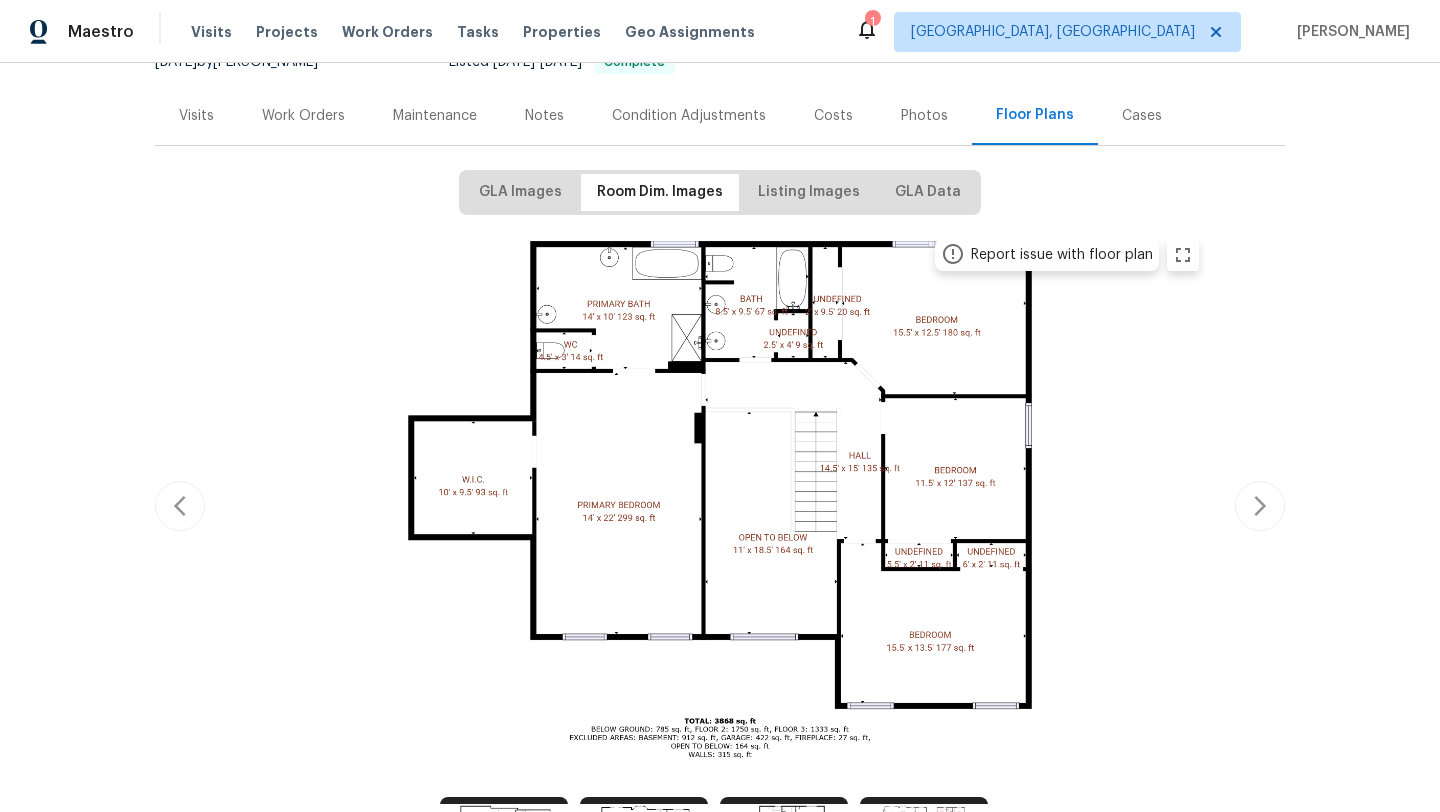 click on "Photos" at bounding box center [924, 115] 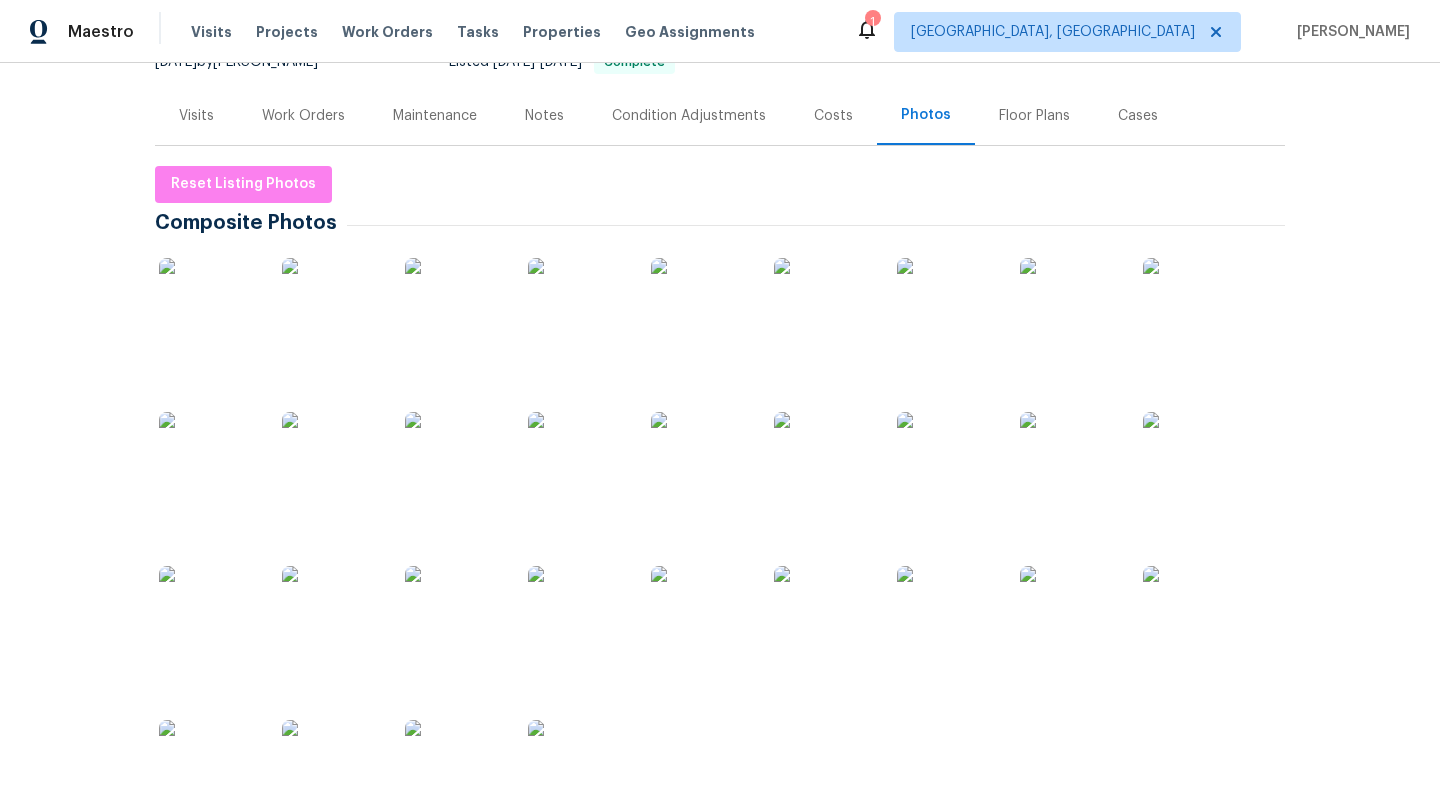 click at bounding box center (824, 616) 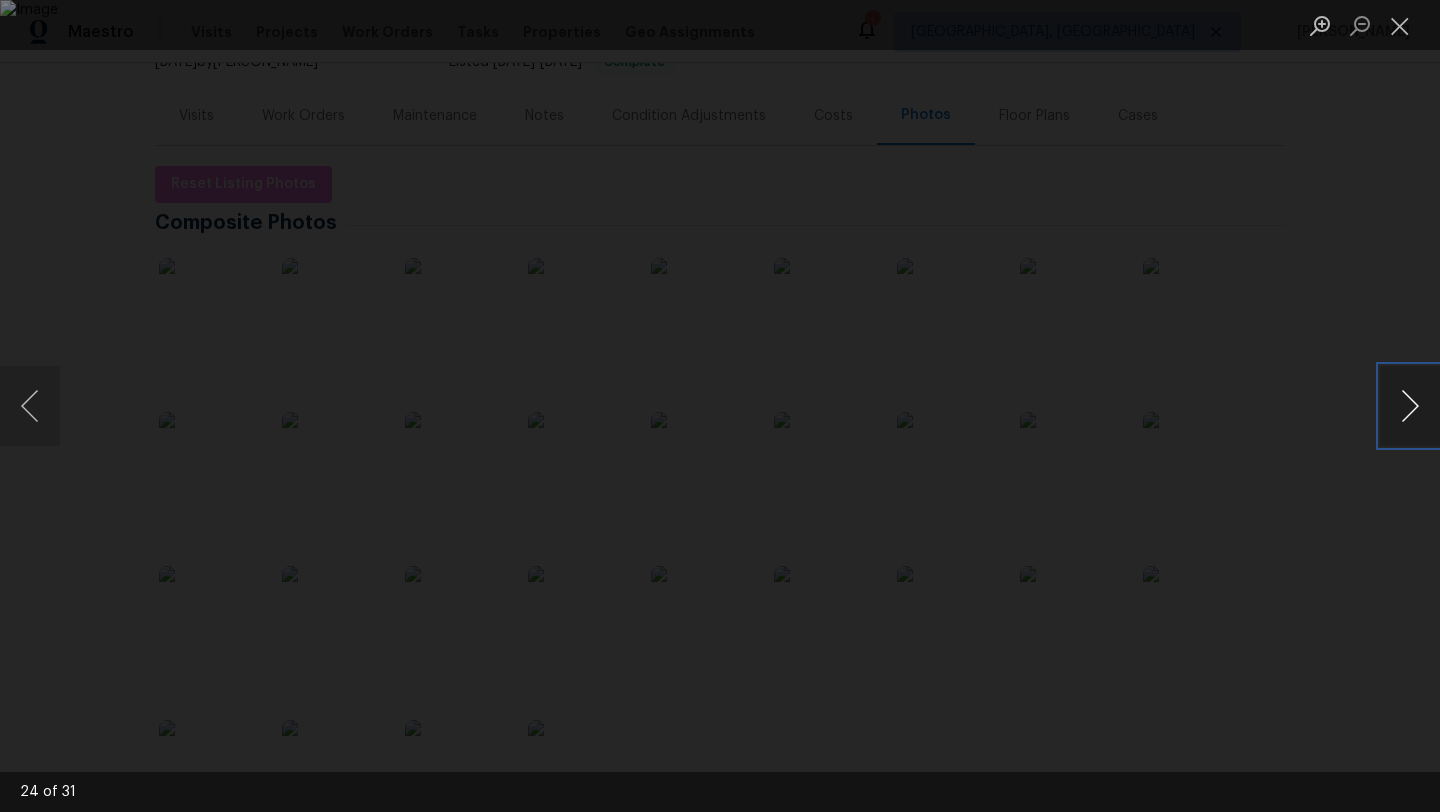 click at bounding box center (1410, 406) 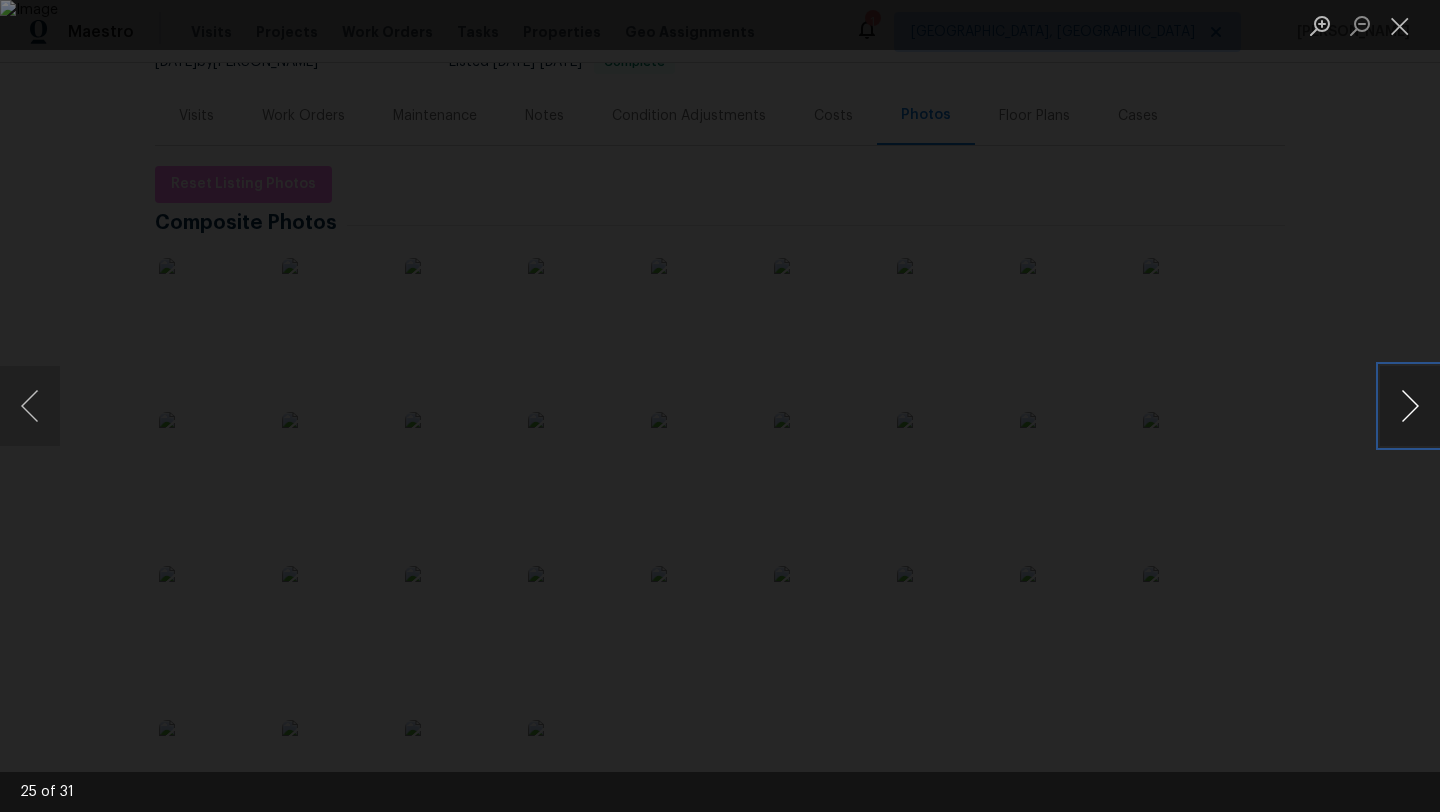 click at bounding box center (1410, 406) 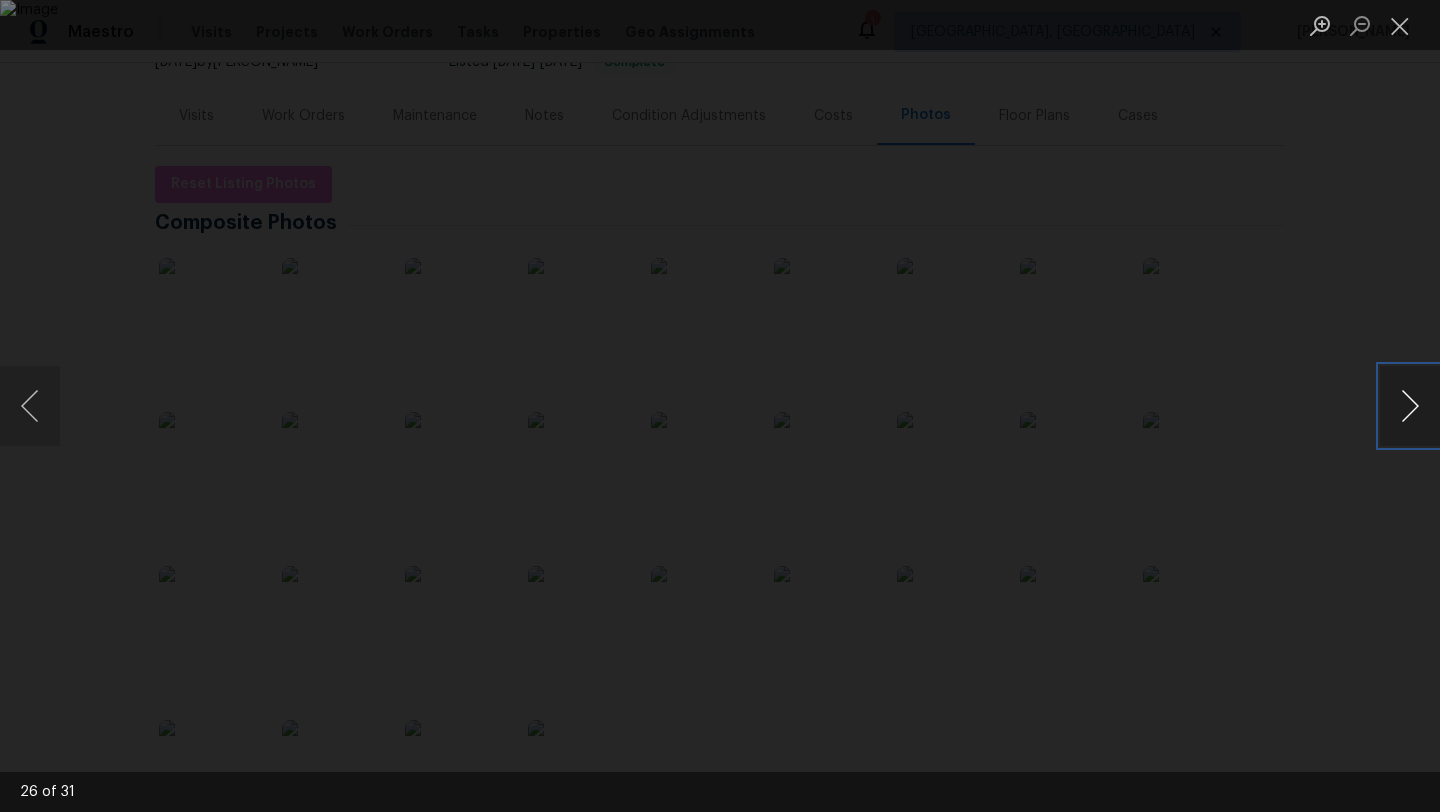 click at bounding box center [1410, 406] 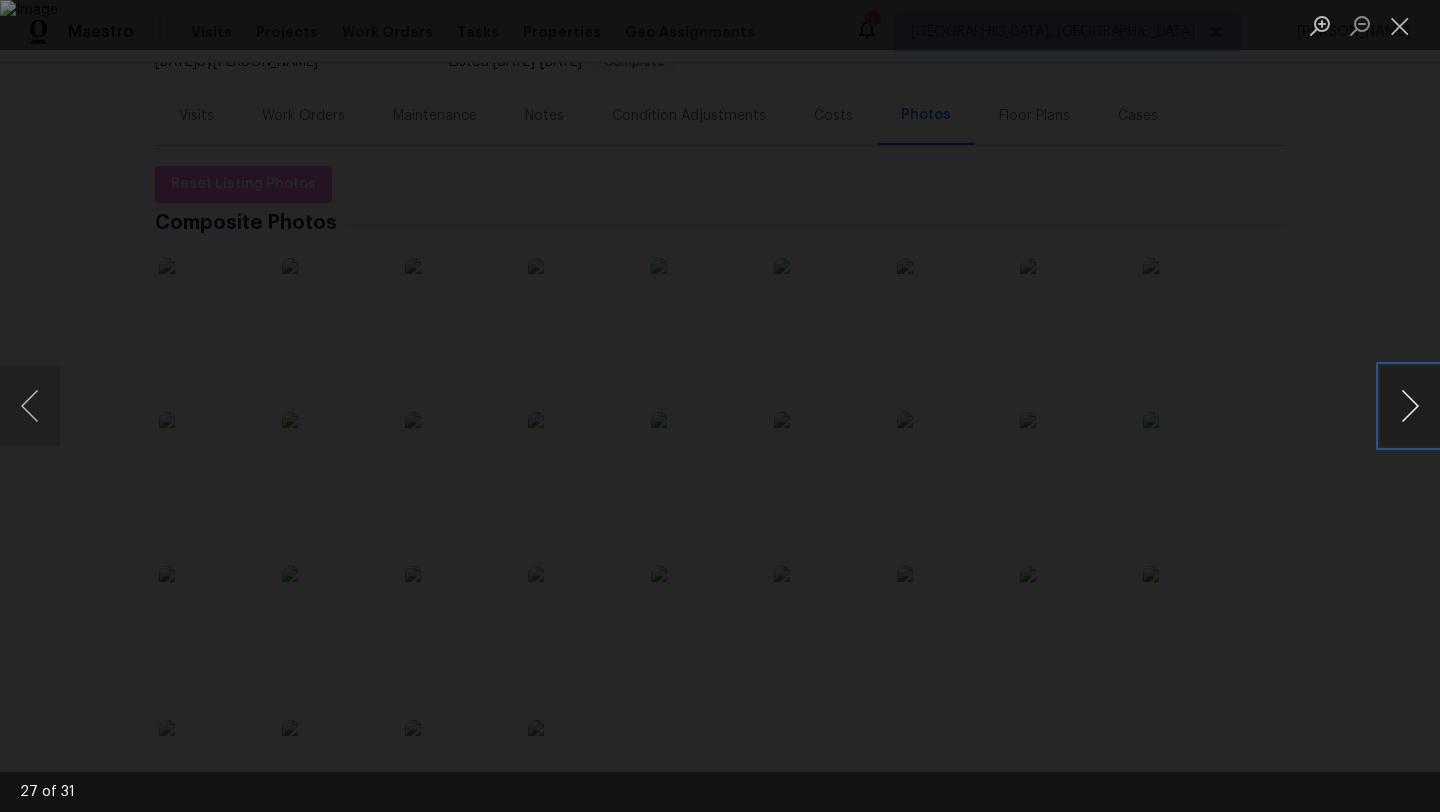 click at bounding box center [1410, 406] 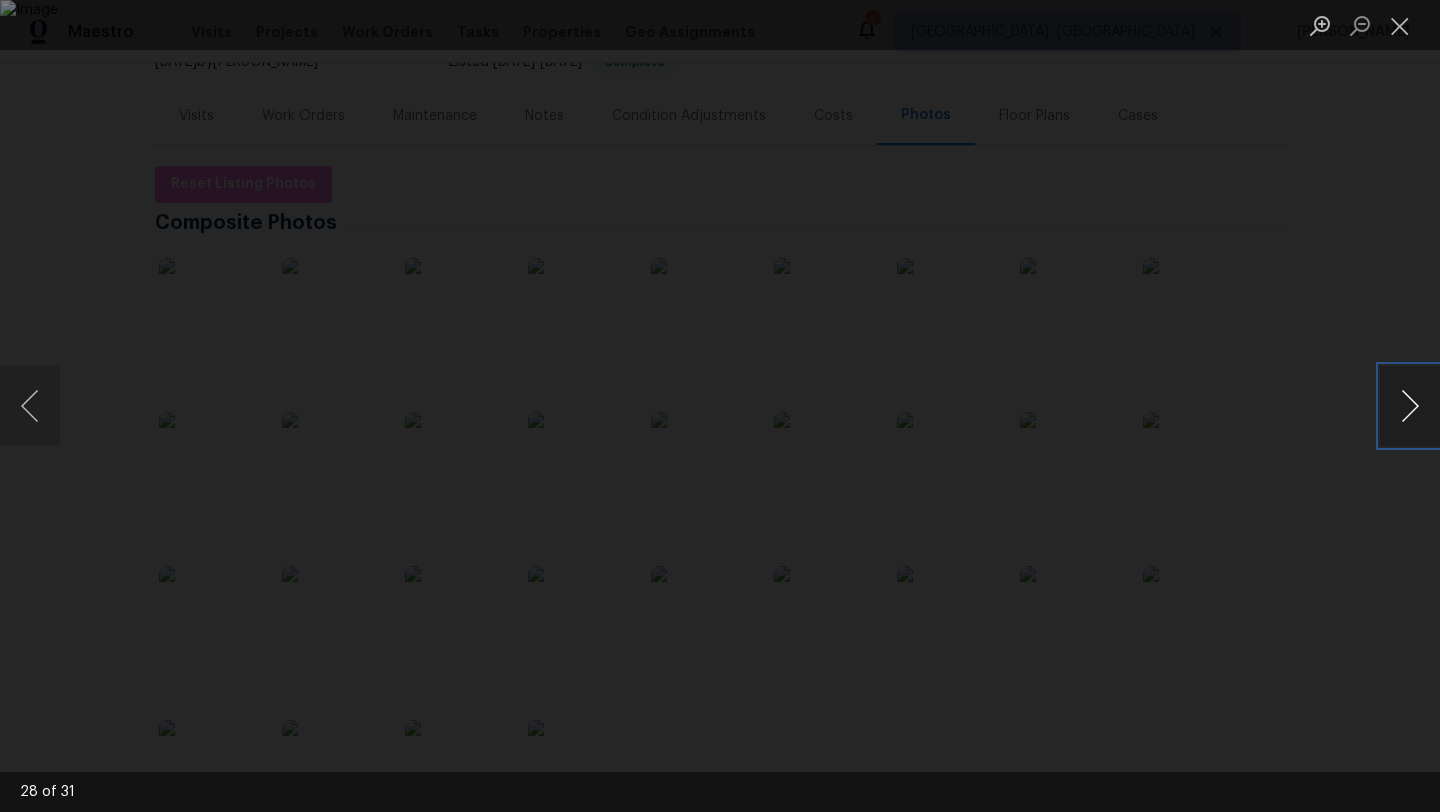 click at bounding box center [1410, 406] 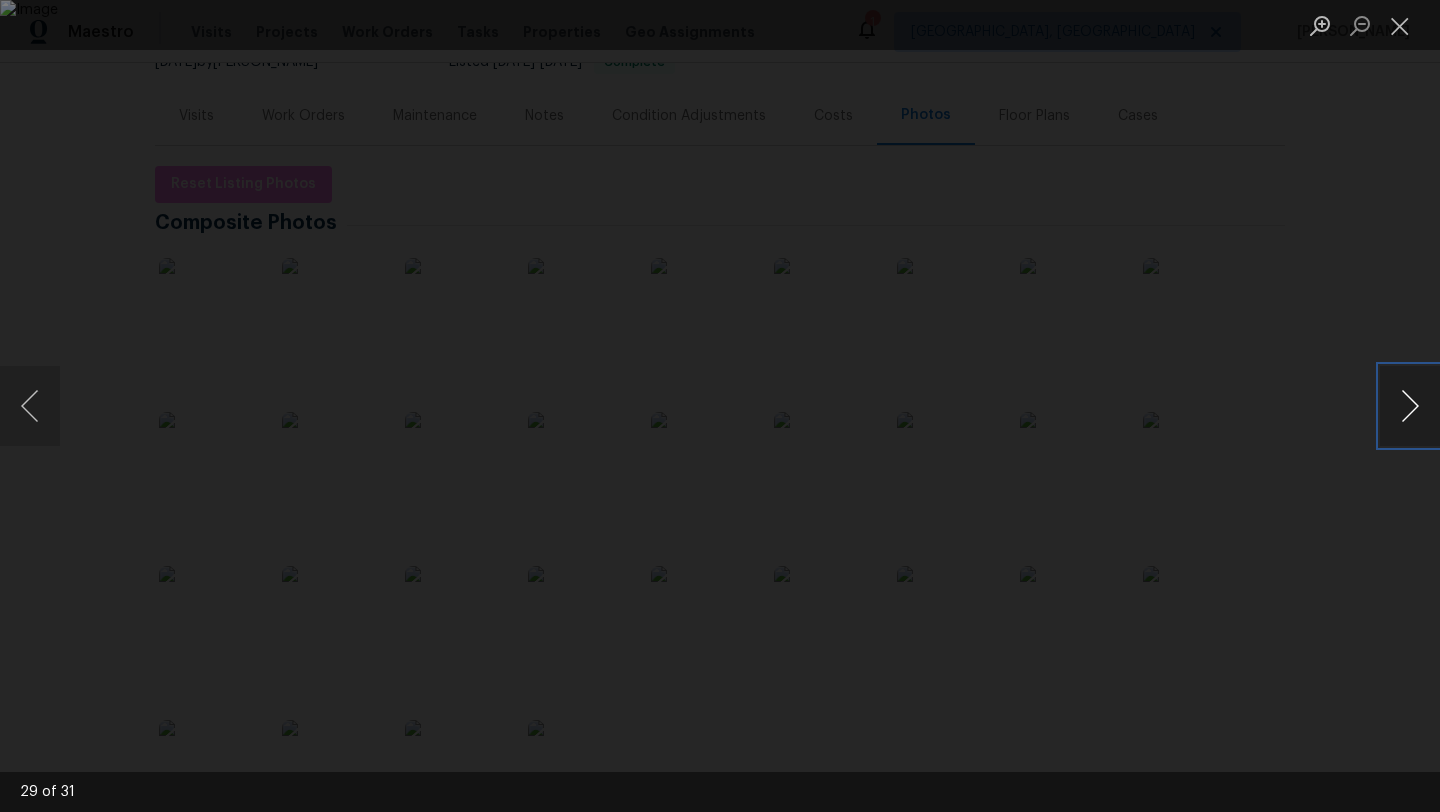 click at bounding box center (1410, 406) 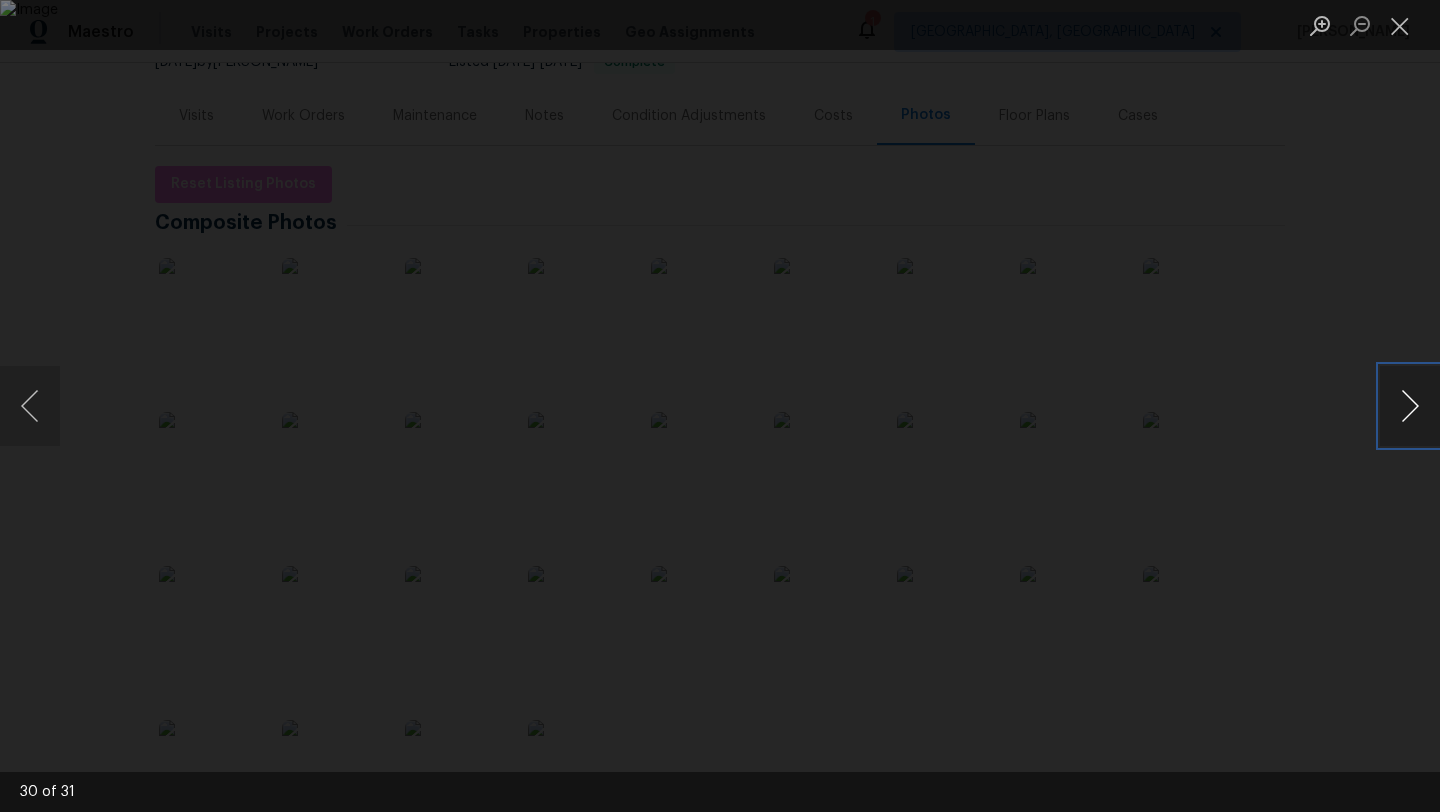 click at bounding box center (1410, 406) 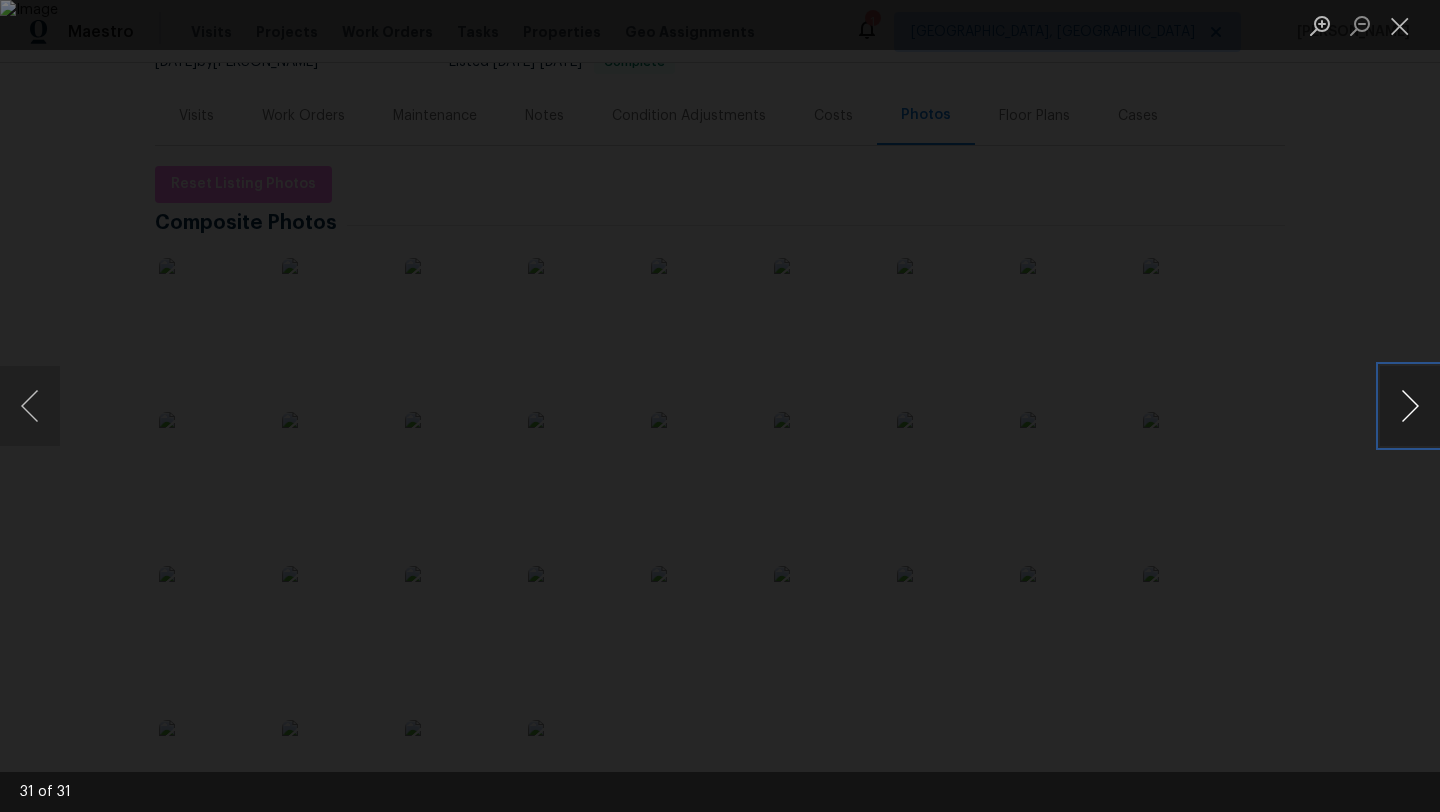 click at bounding box center [1410, 406] 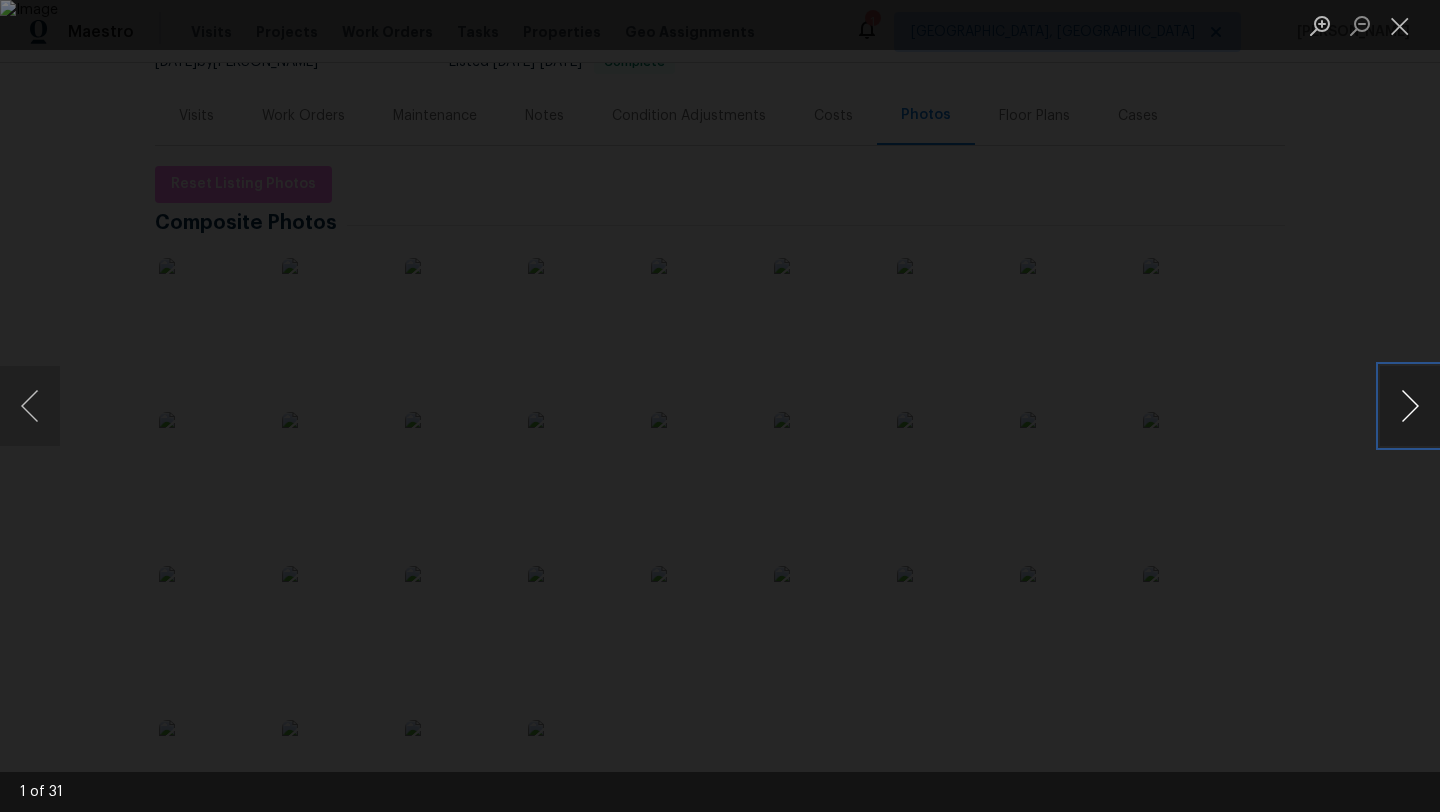 click at bounding box center (1410, 406) 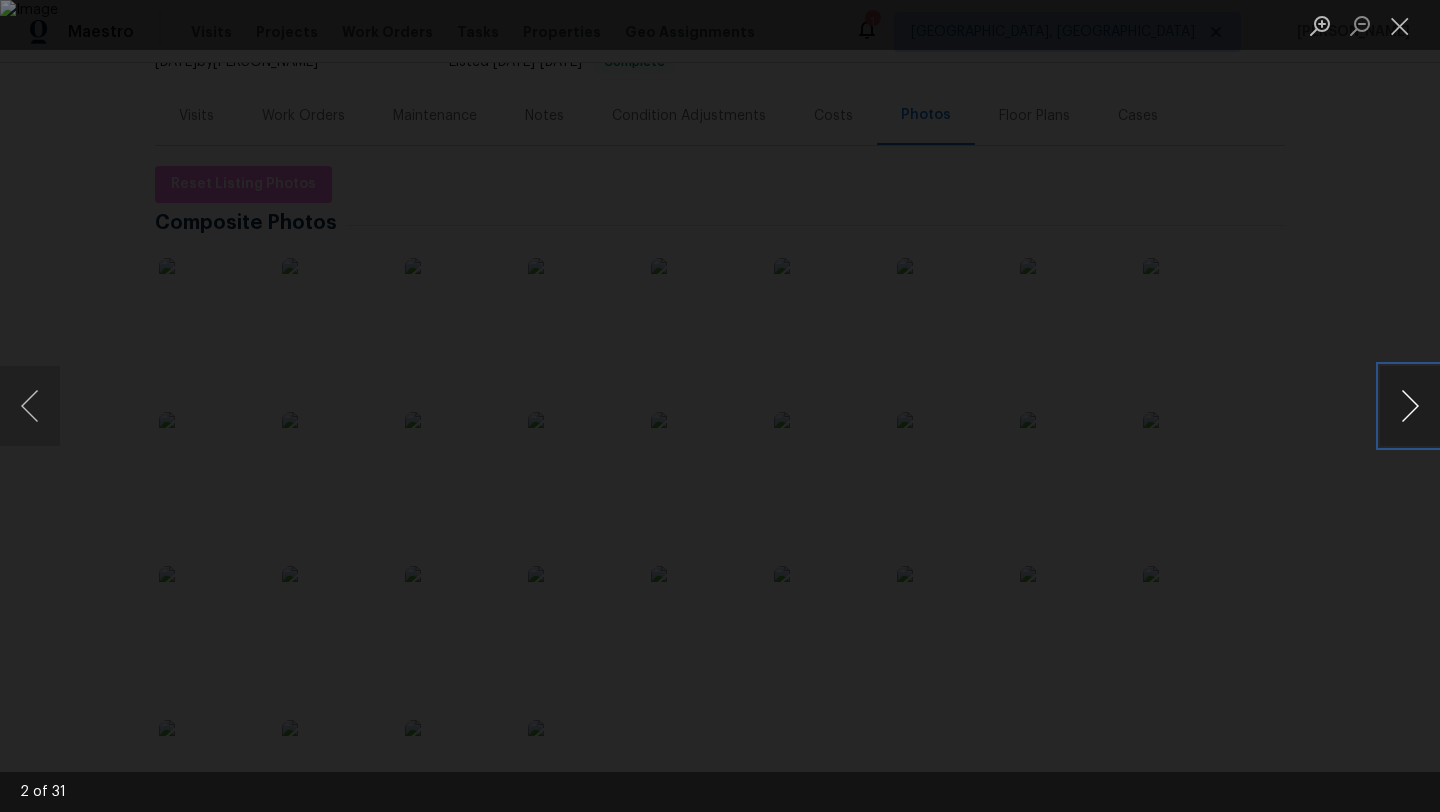 click at bounding box center [1410, 406] 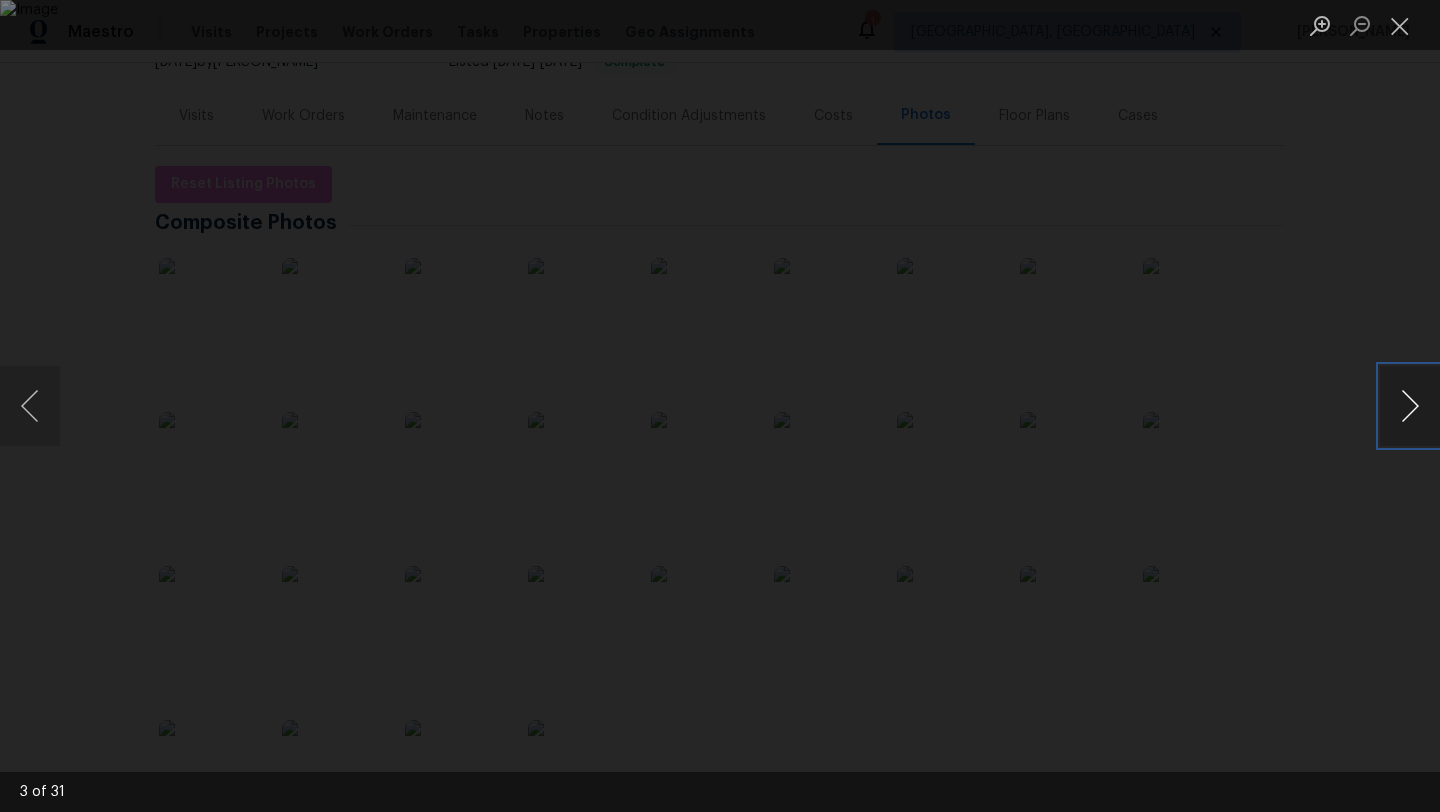 click at bounding box center [1410, 406] 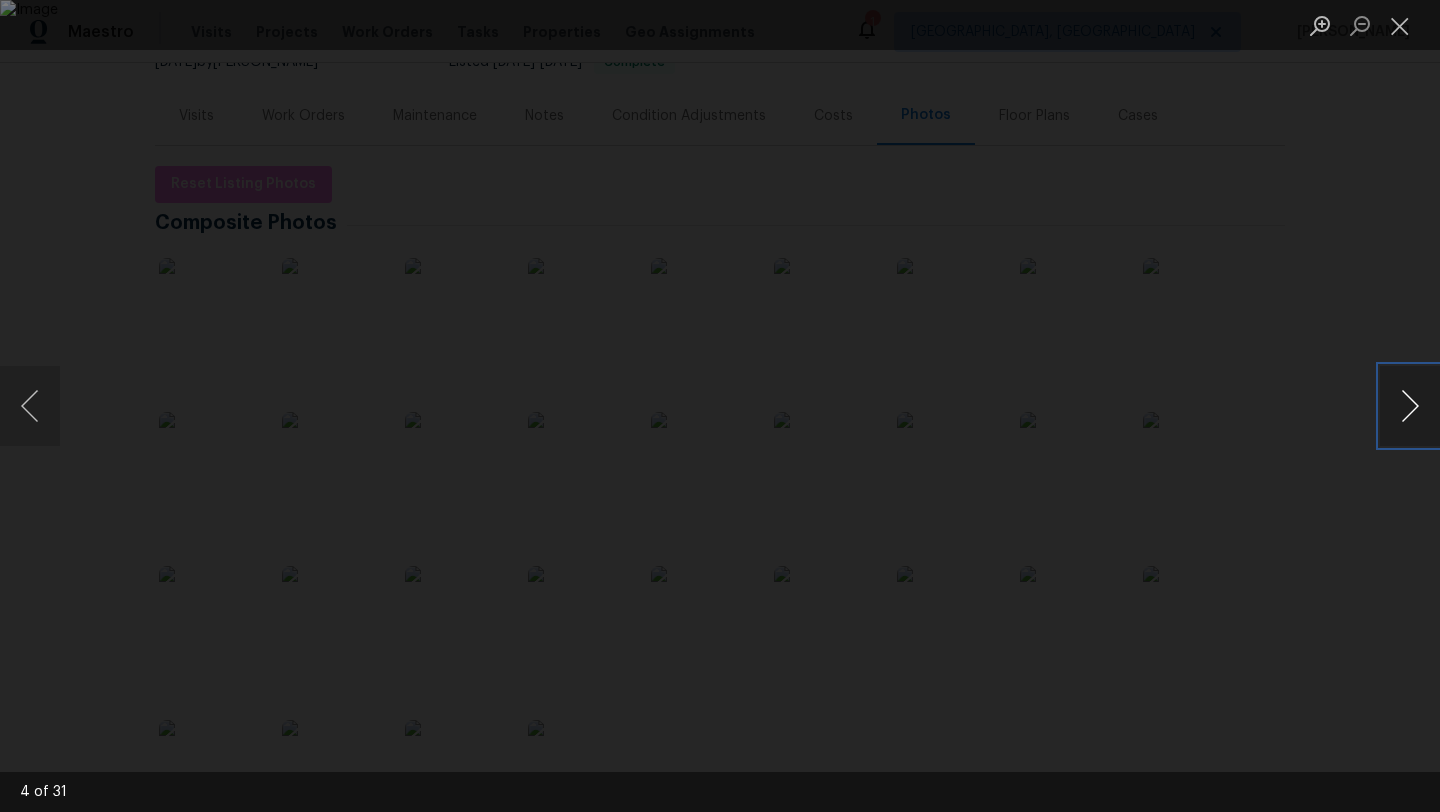 click at bounding box center (1410, 406) 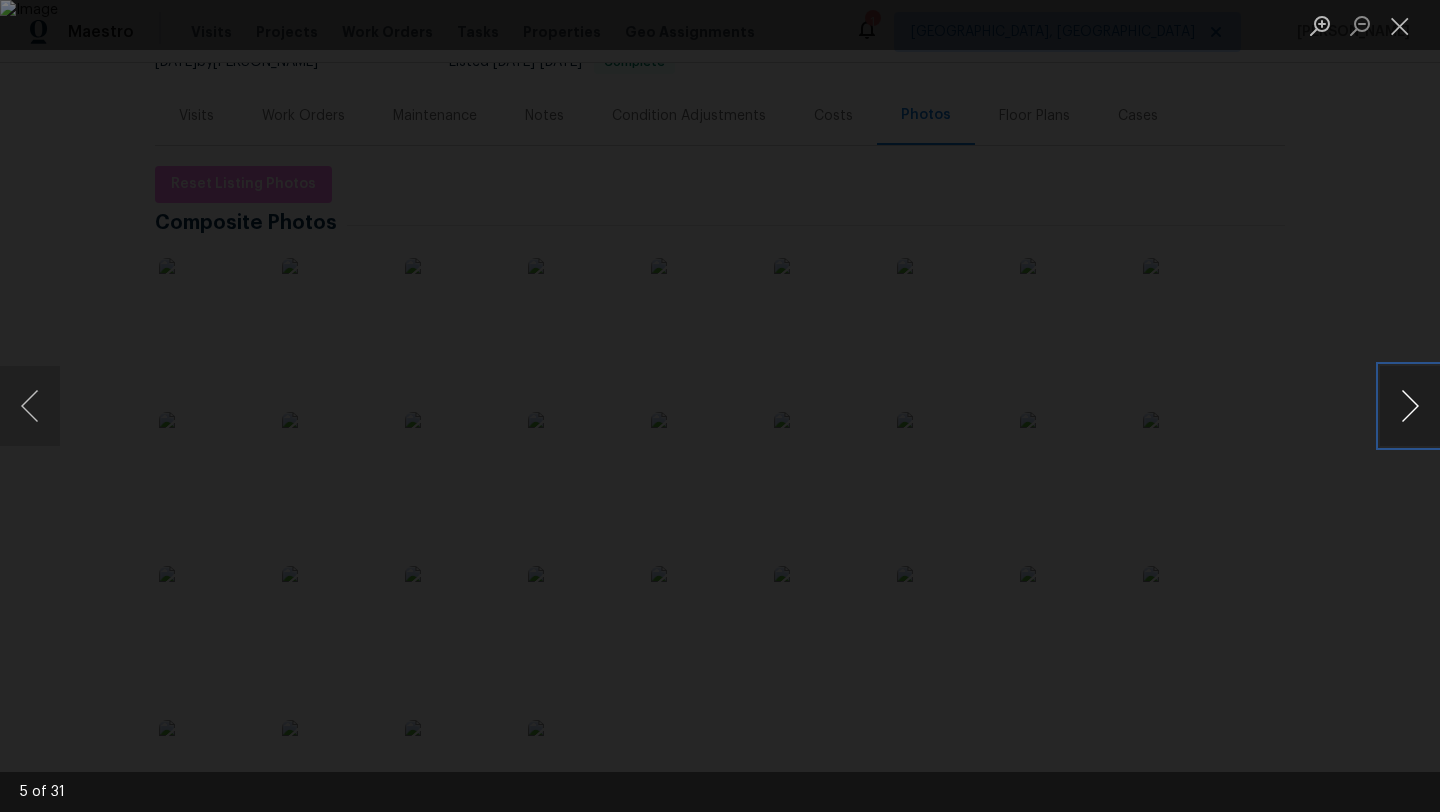 click at bounding box center (1410, 406) 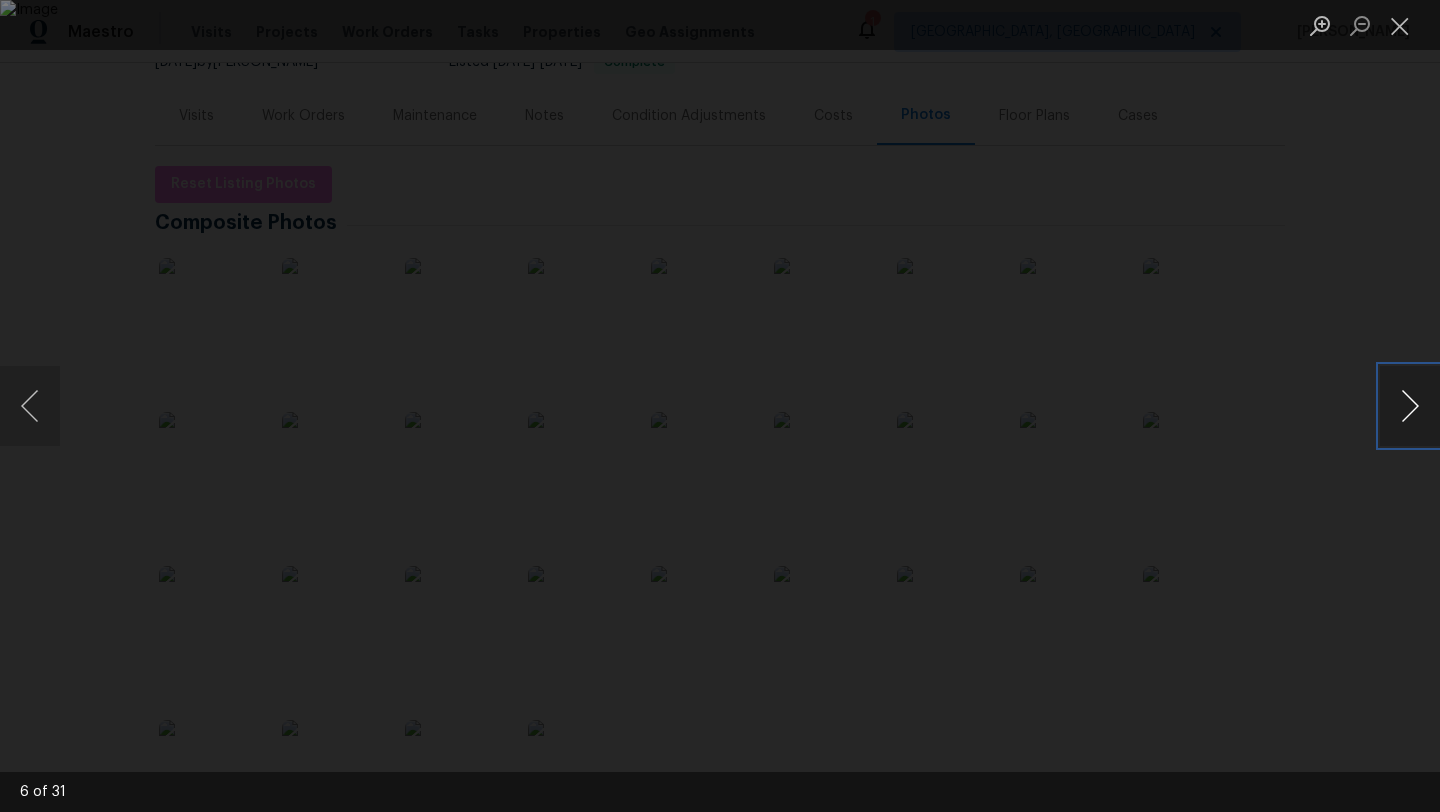 click at bounding box center (1410, 406) 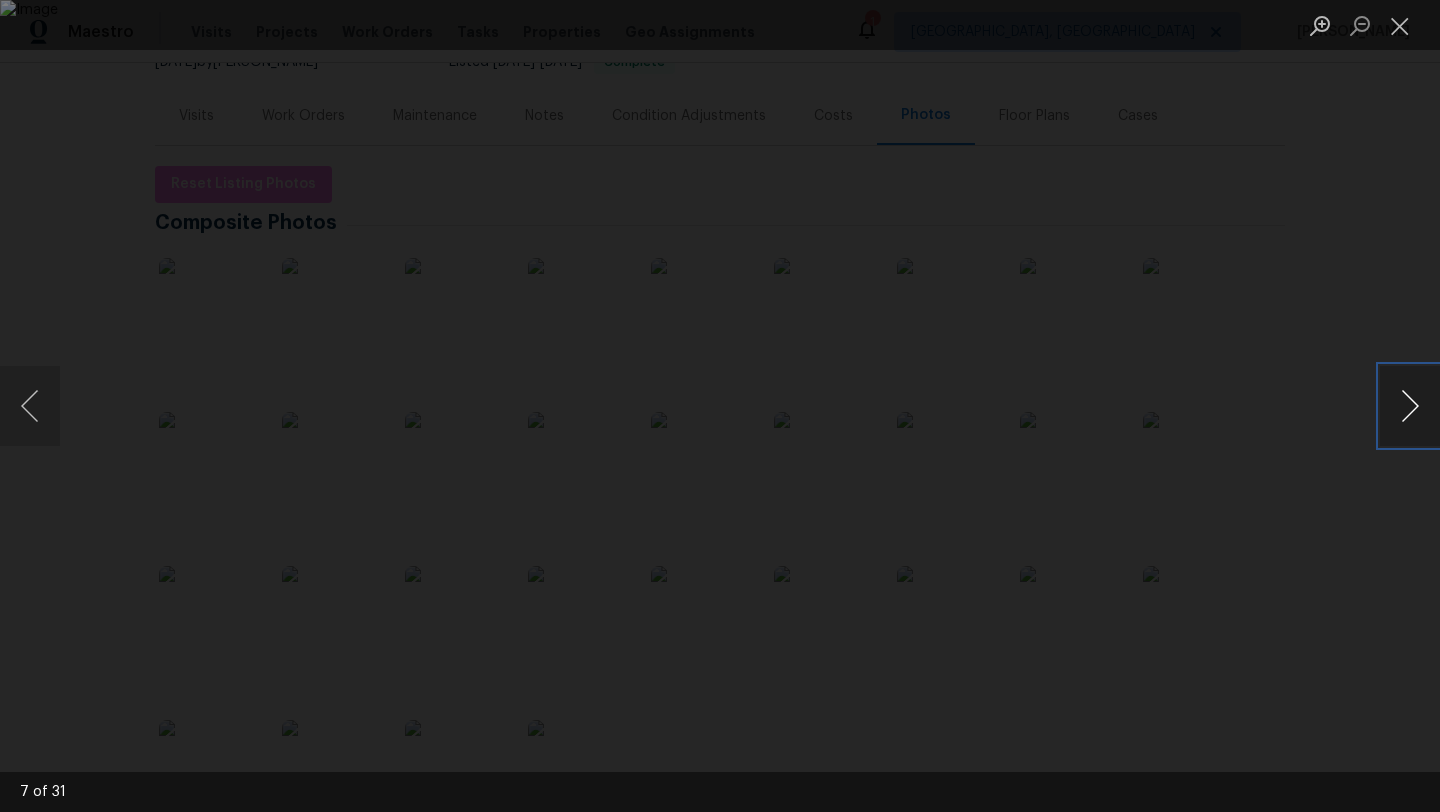 click at bounding box center (1410, 406) 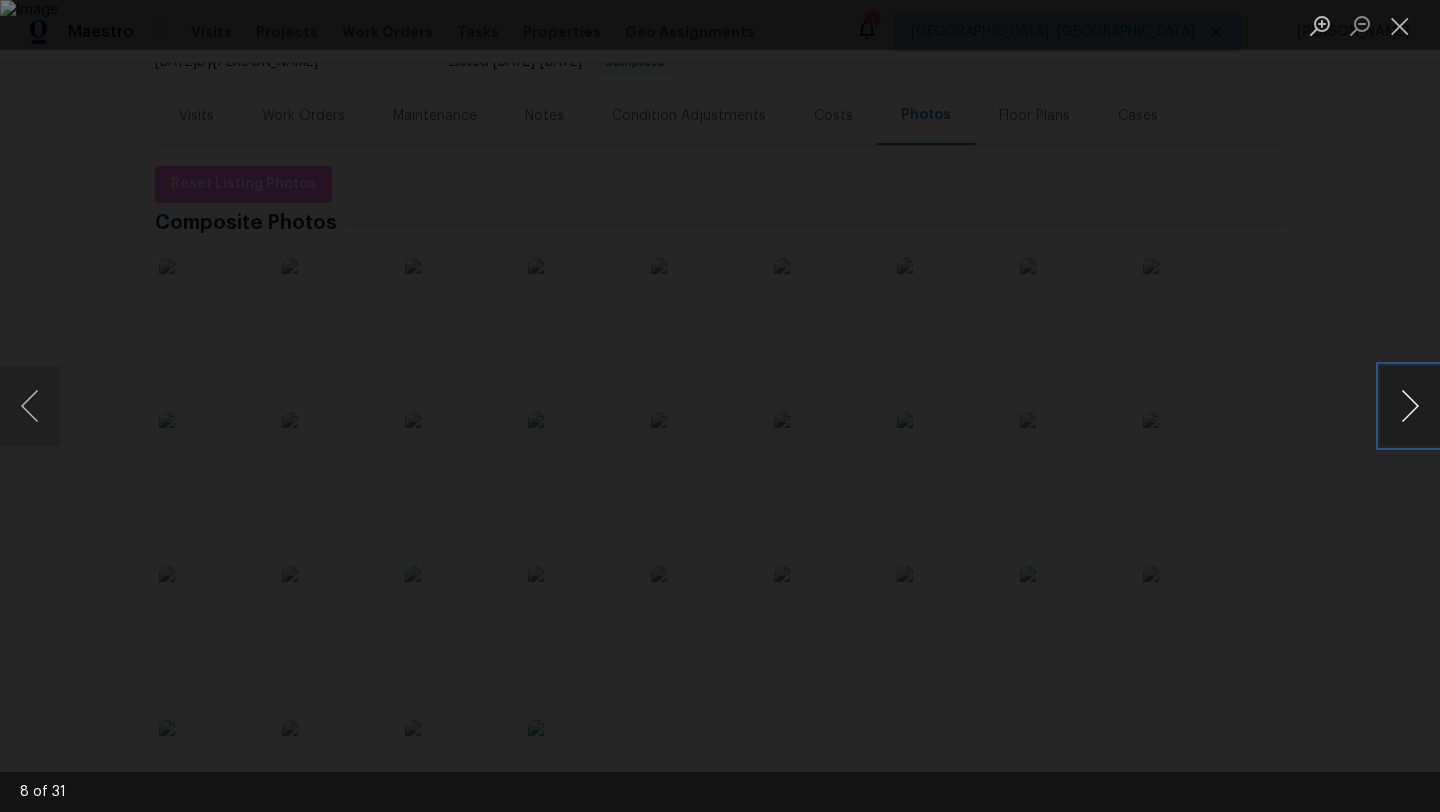 click at bounding box center [1410, 406] 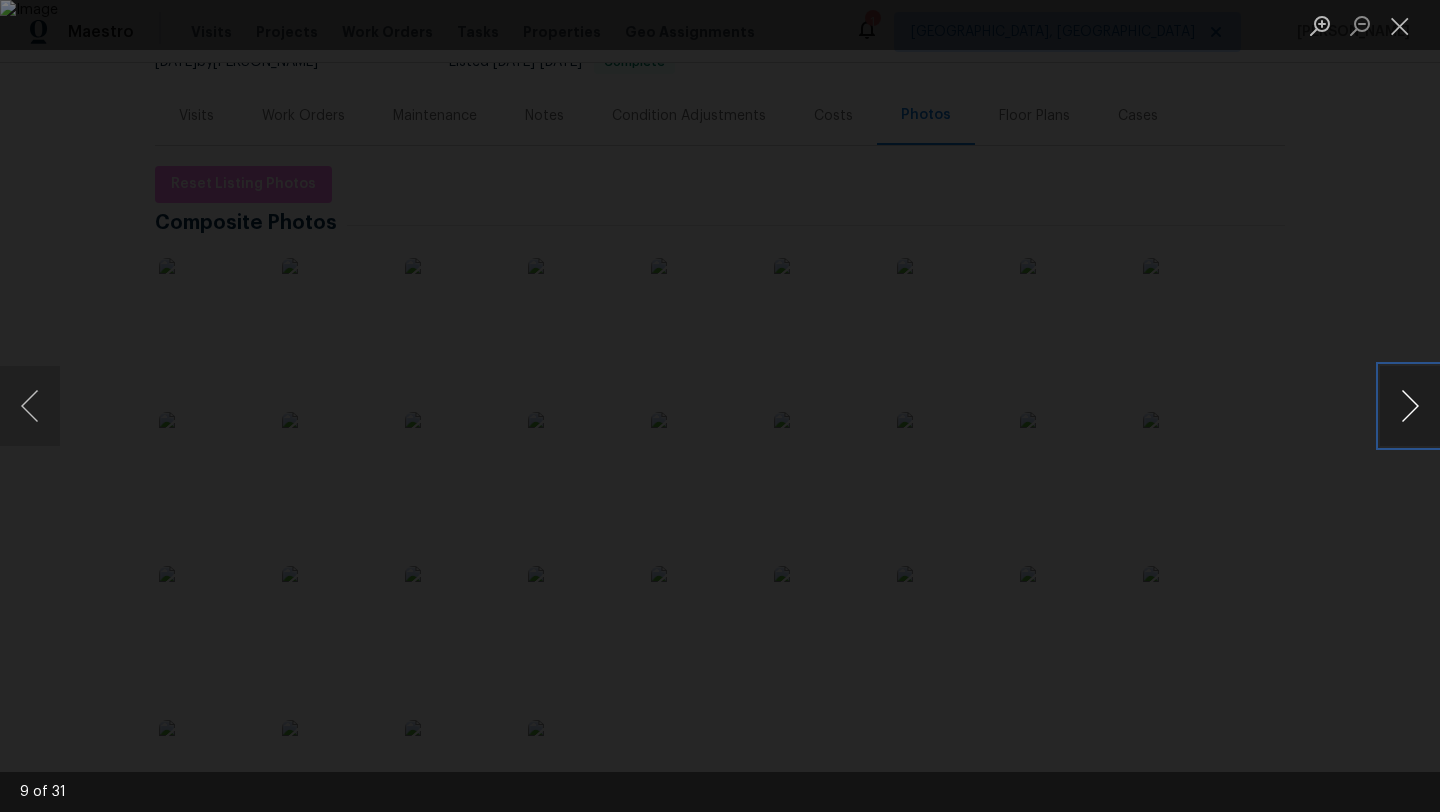click at bounding box center (1410, 406) 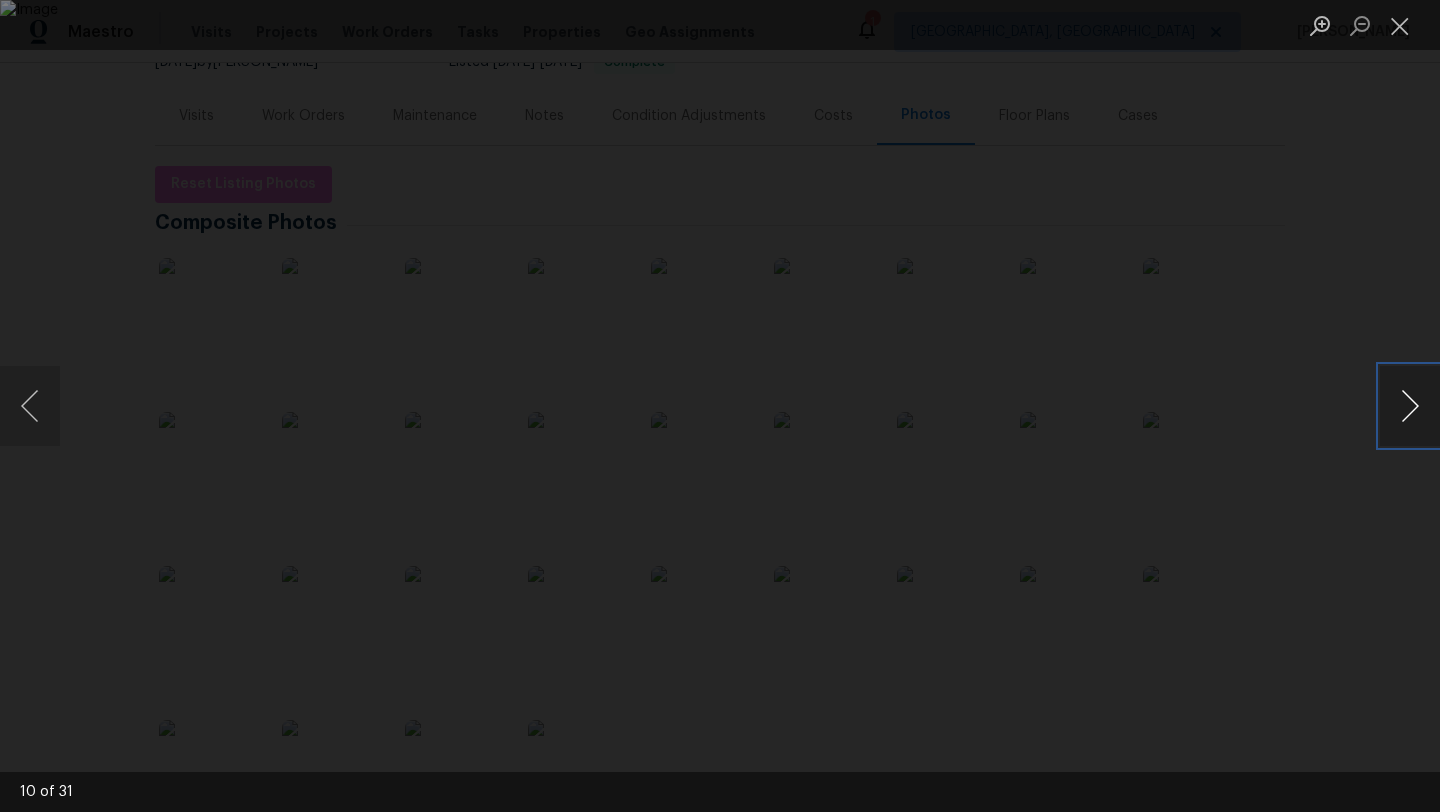 click at bounding box center [1410, 406] 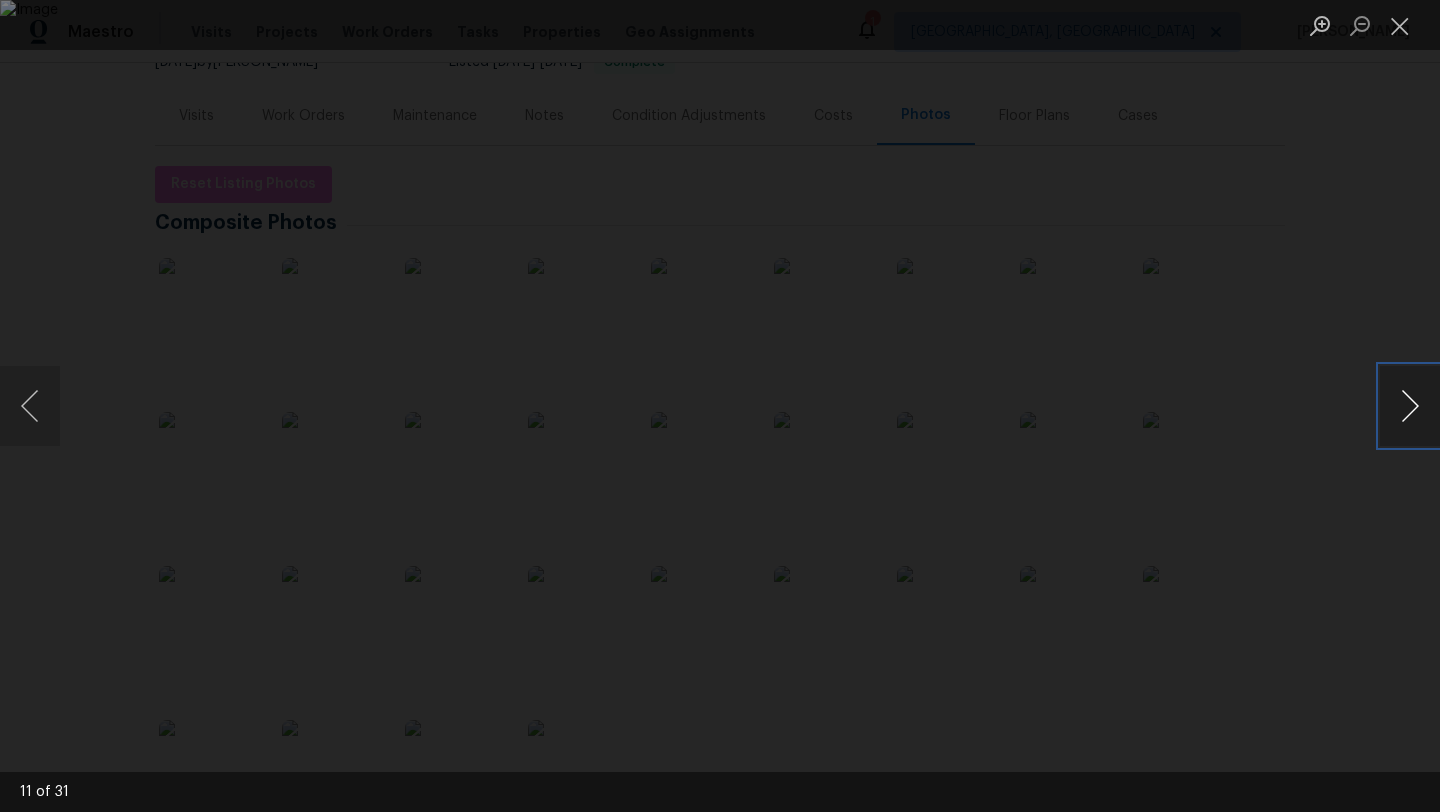 click at bounding box center (1410, 406) 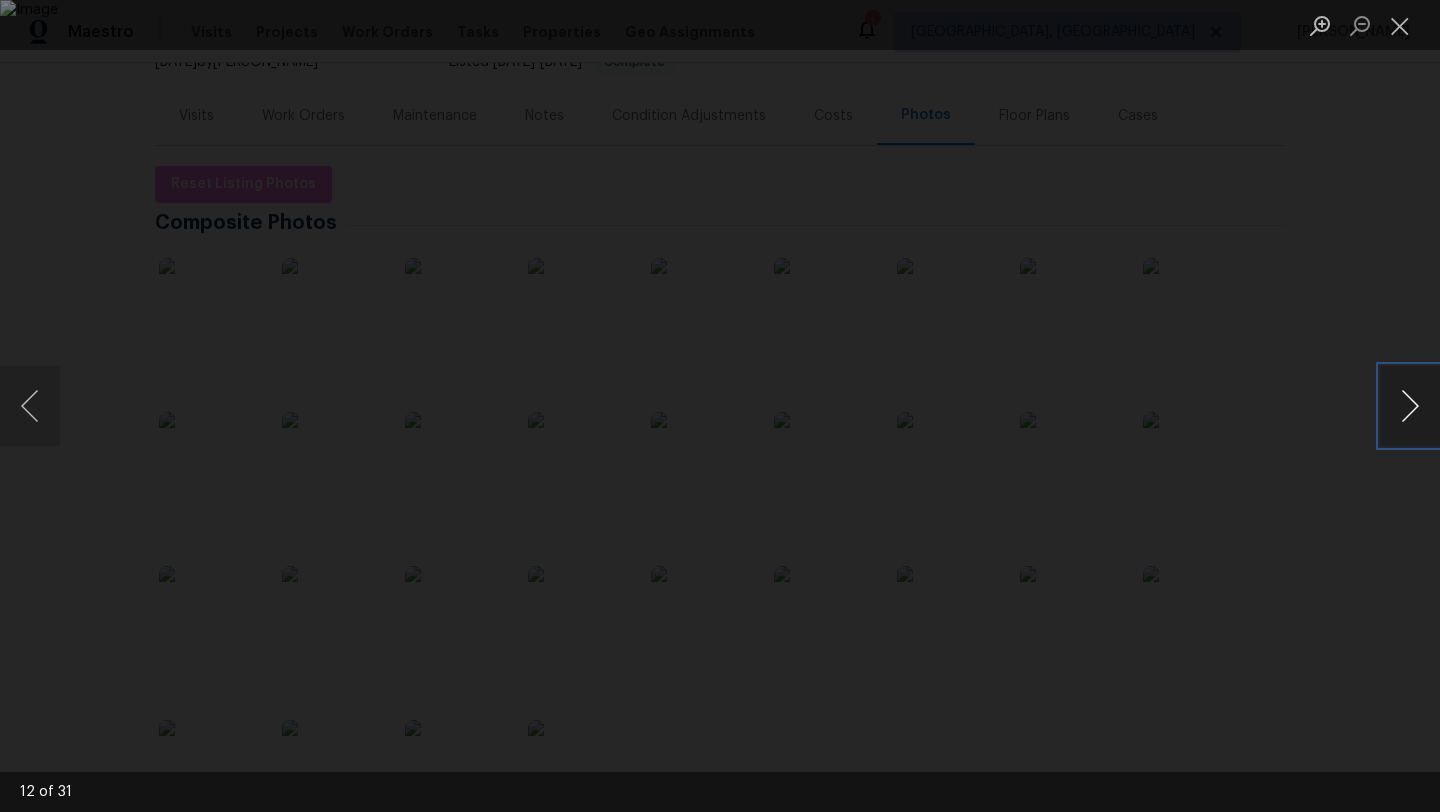 click at bounding box center (1410, 406) 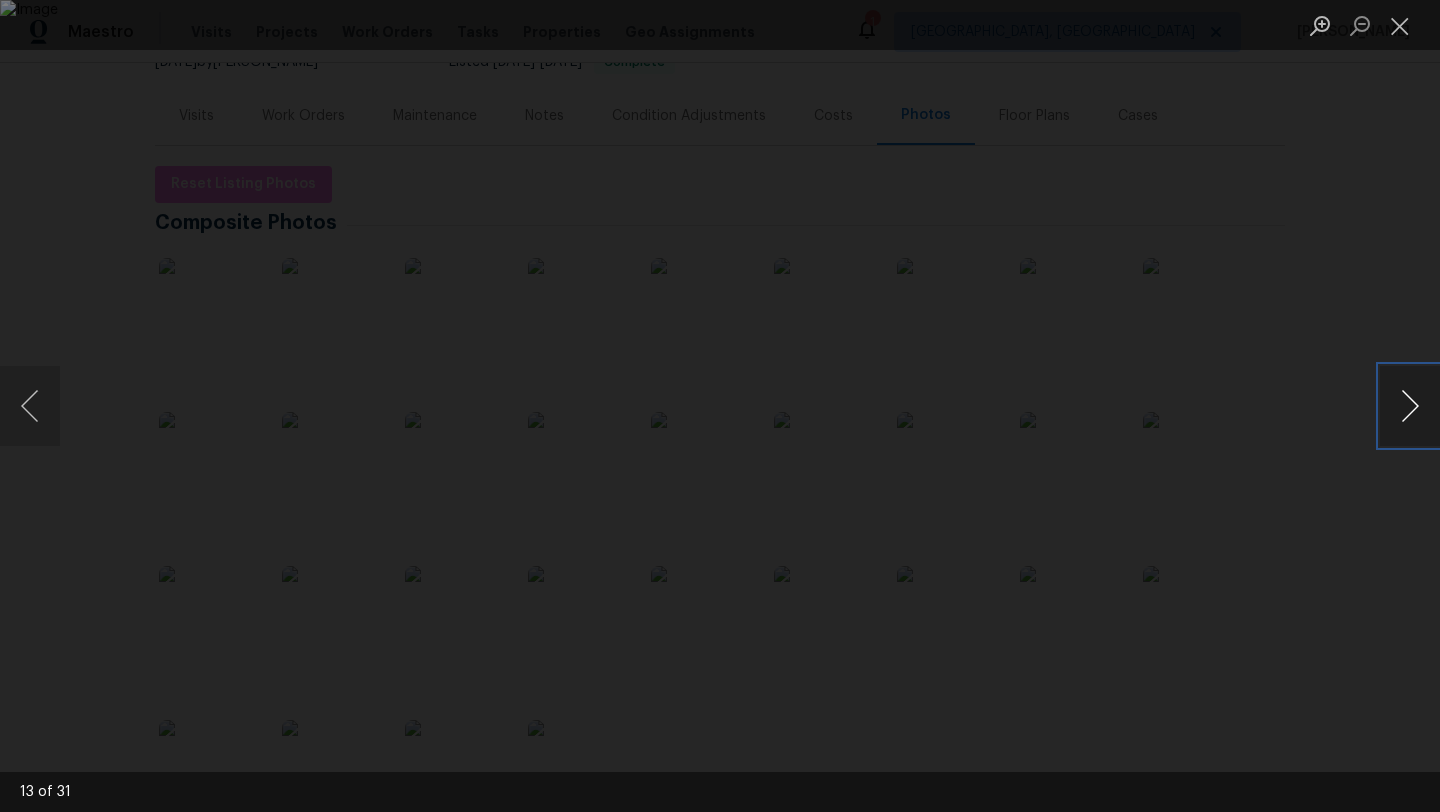 click at bounding box center (1410, 406) 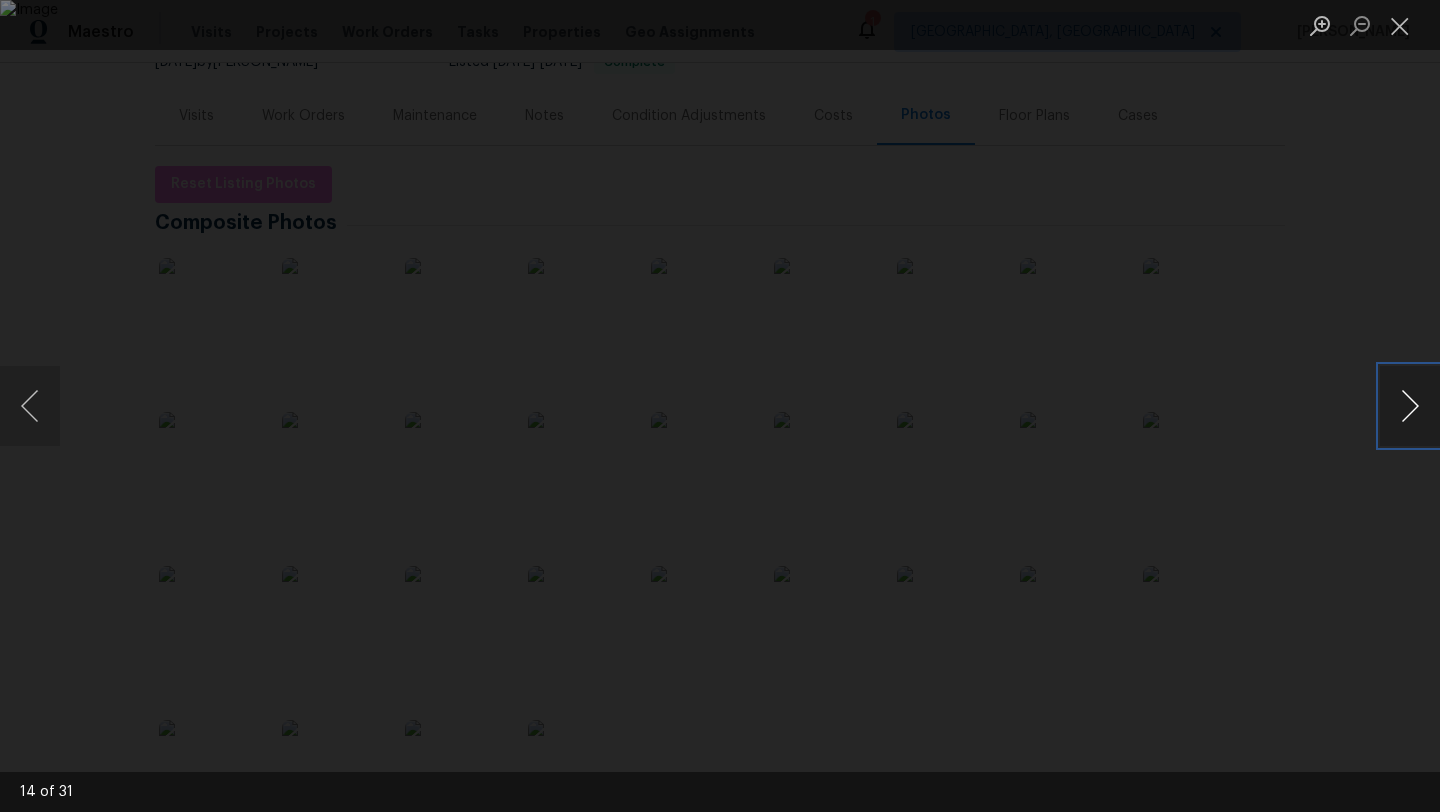 click at bounding box center (1410, 406) 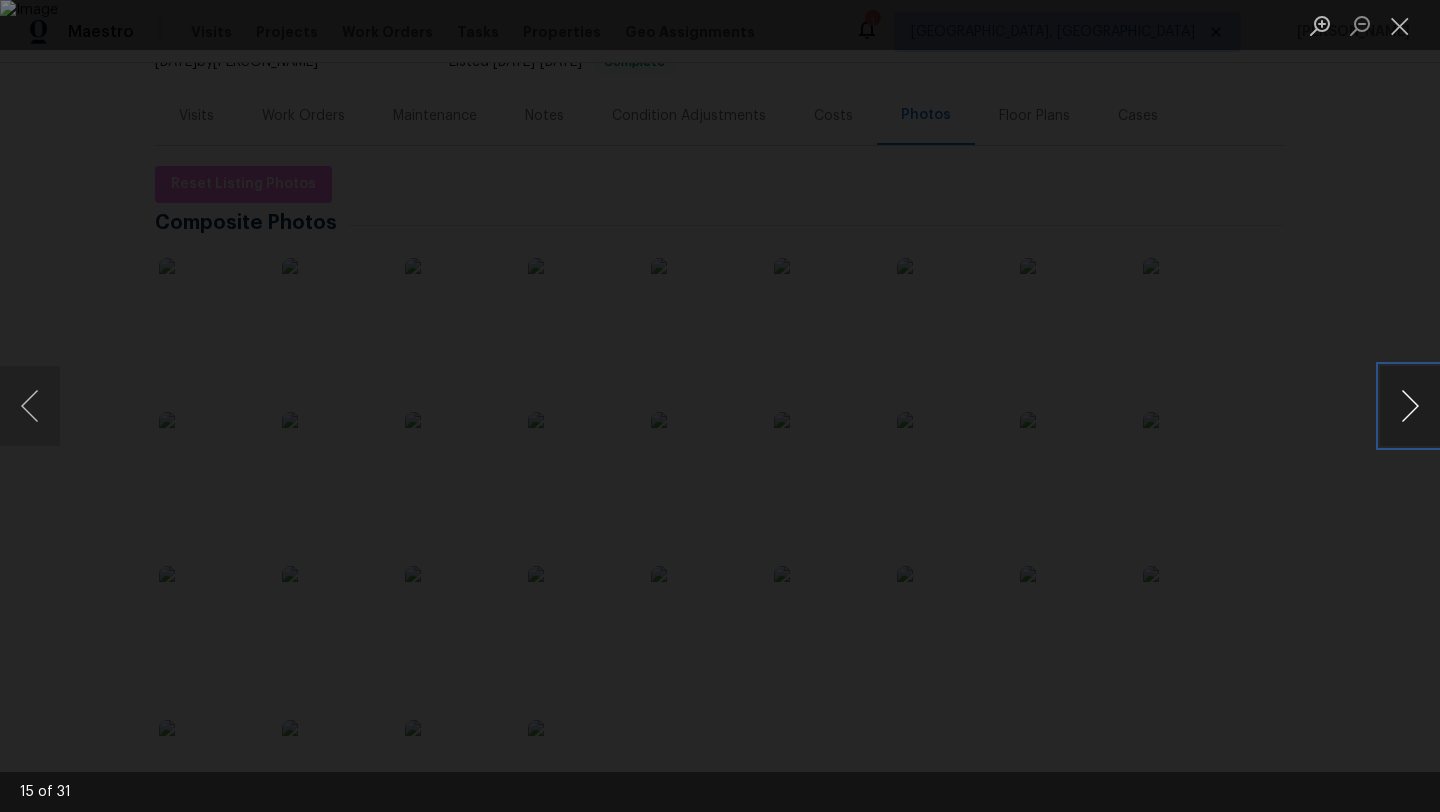 click at bounding box center (1410, 406) 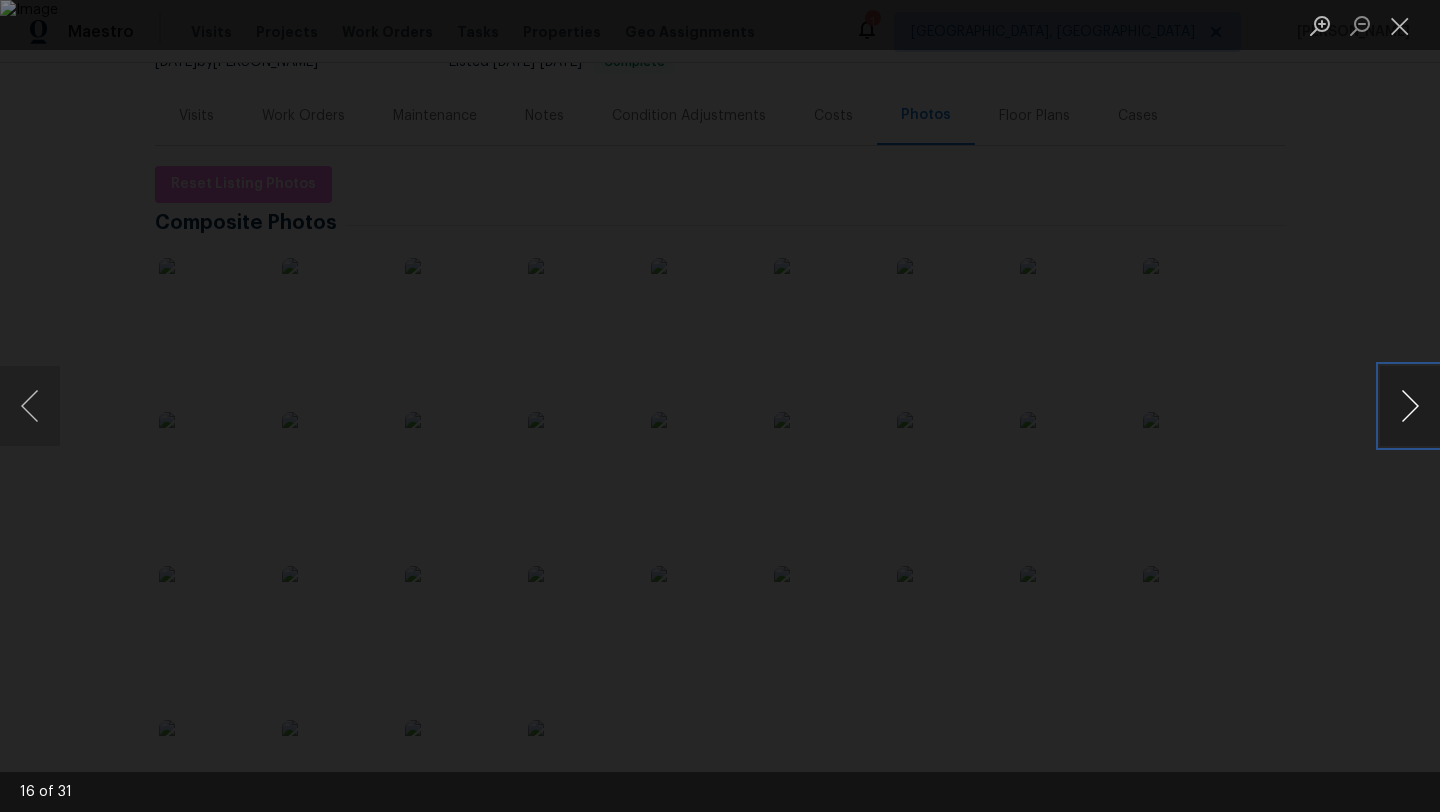 click at bounding box center (1410, 406) 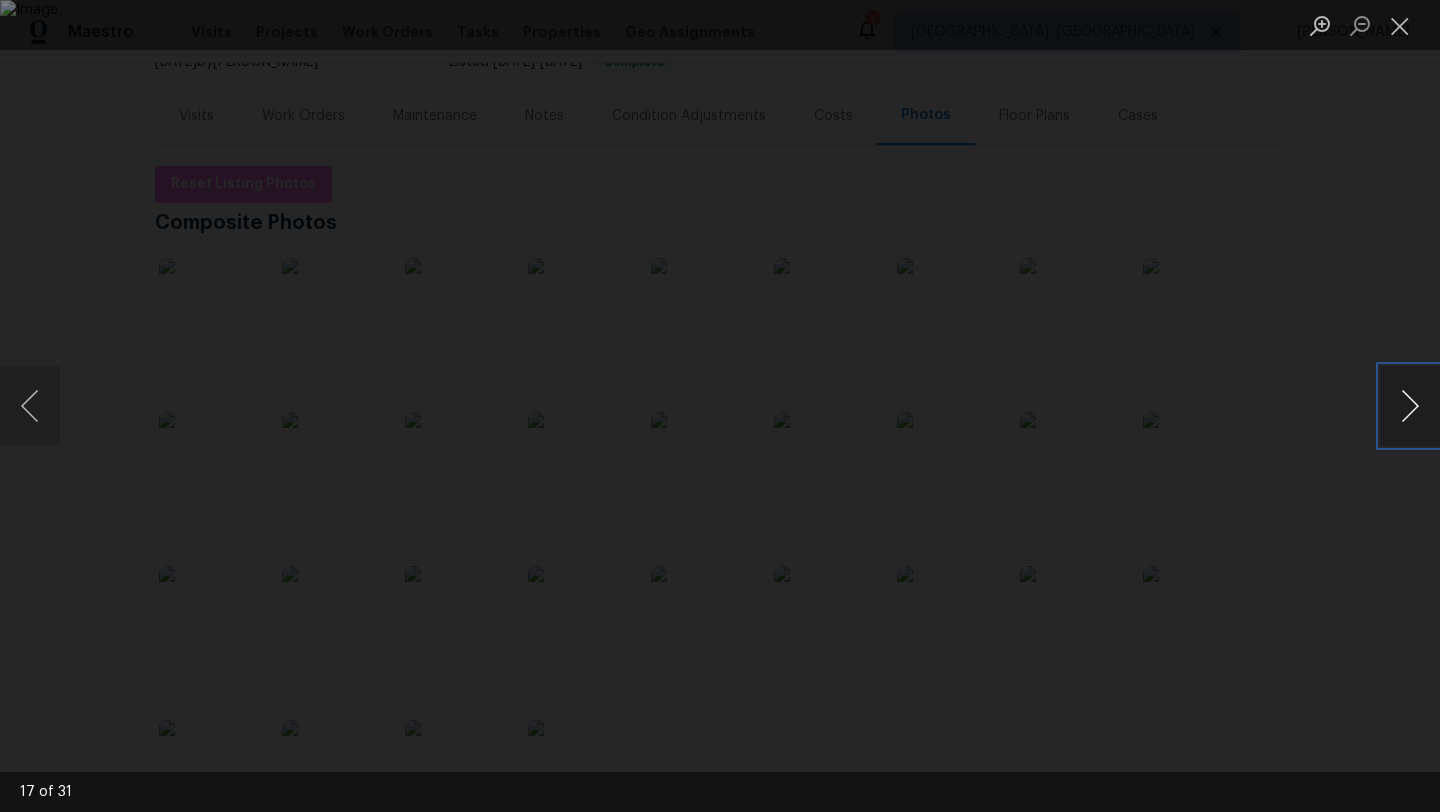 click at bounding box center [1410, 406] 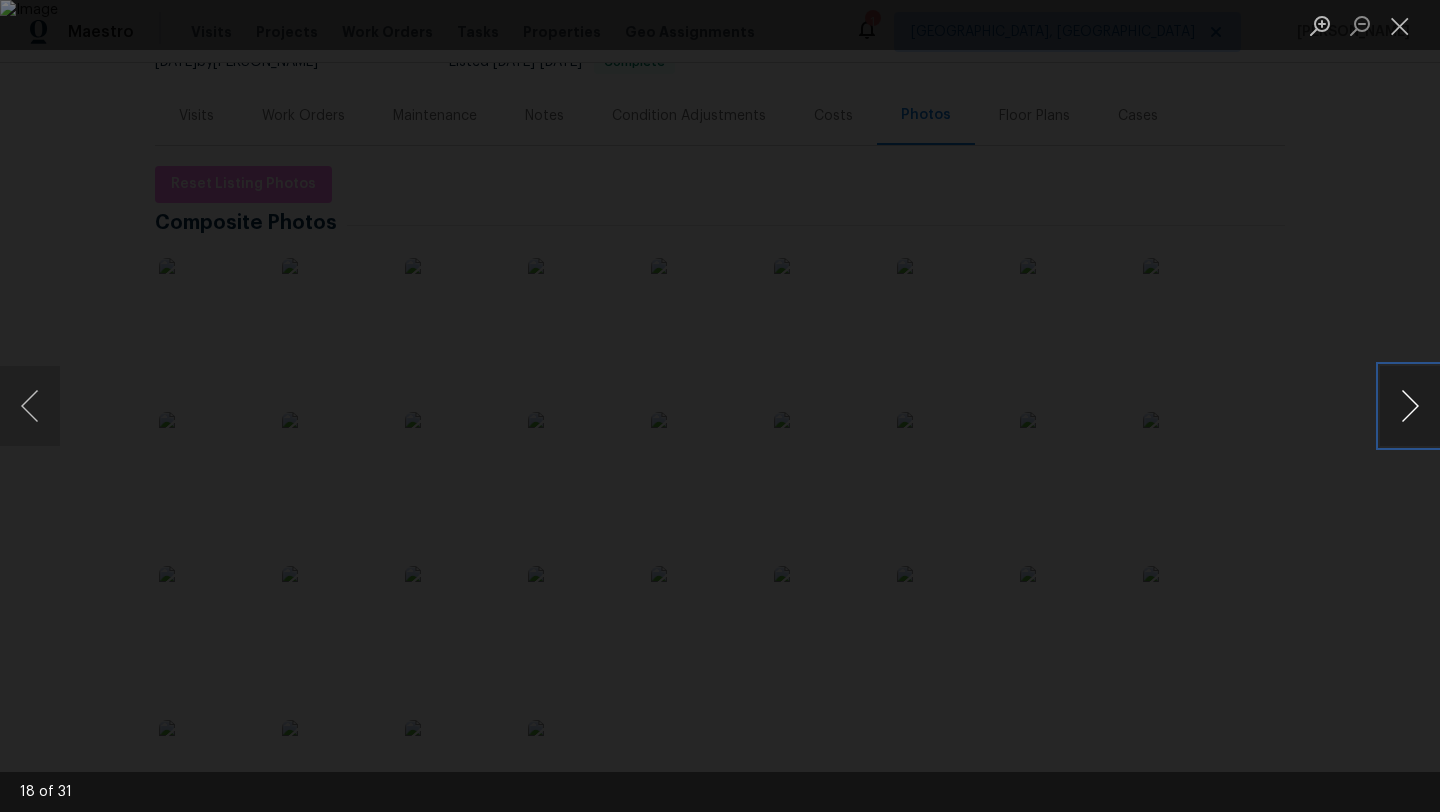 click at bounding box center [1410, 406] 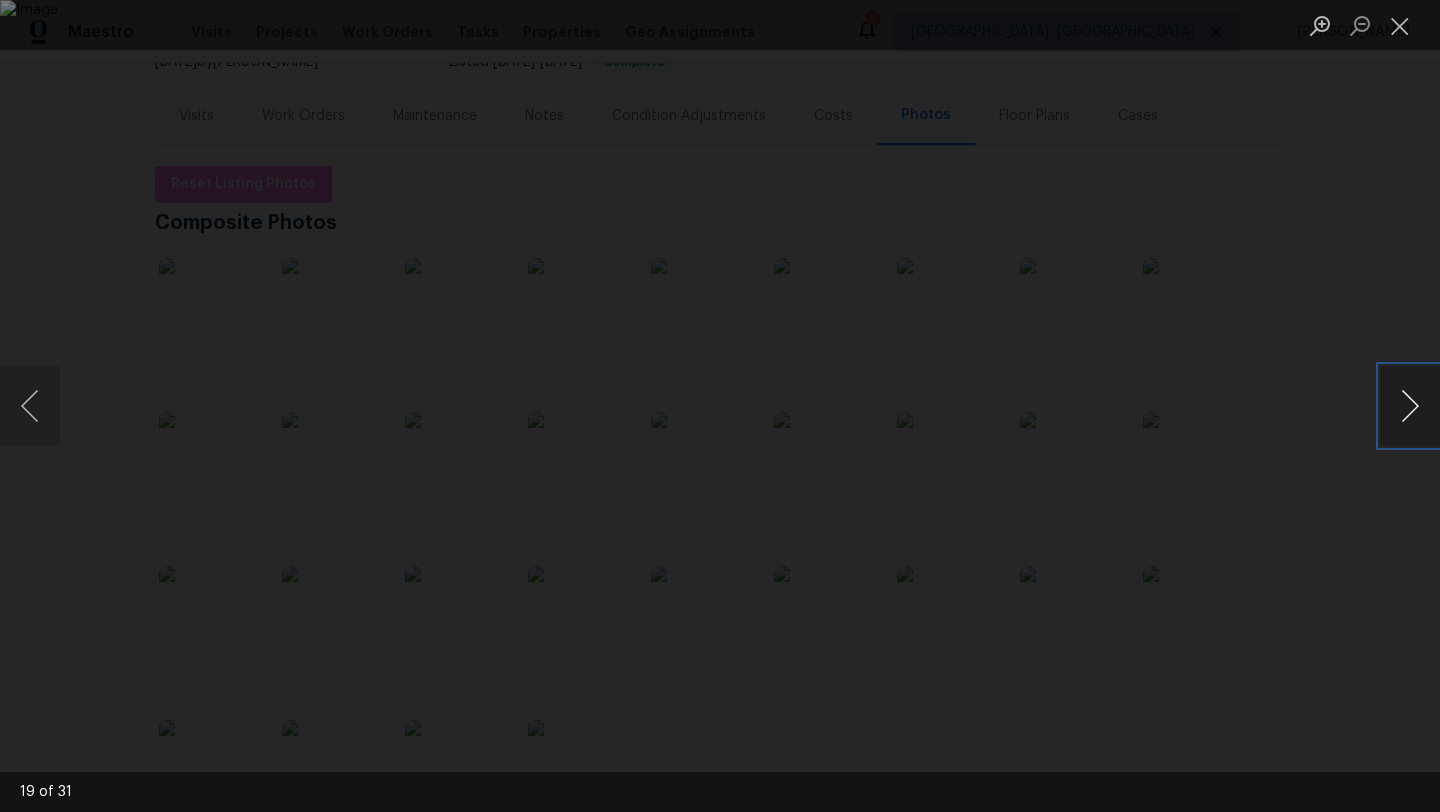click at bounding box center [1410, 406] 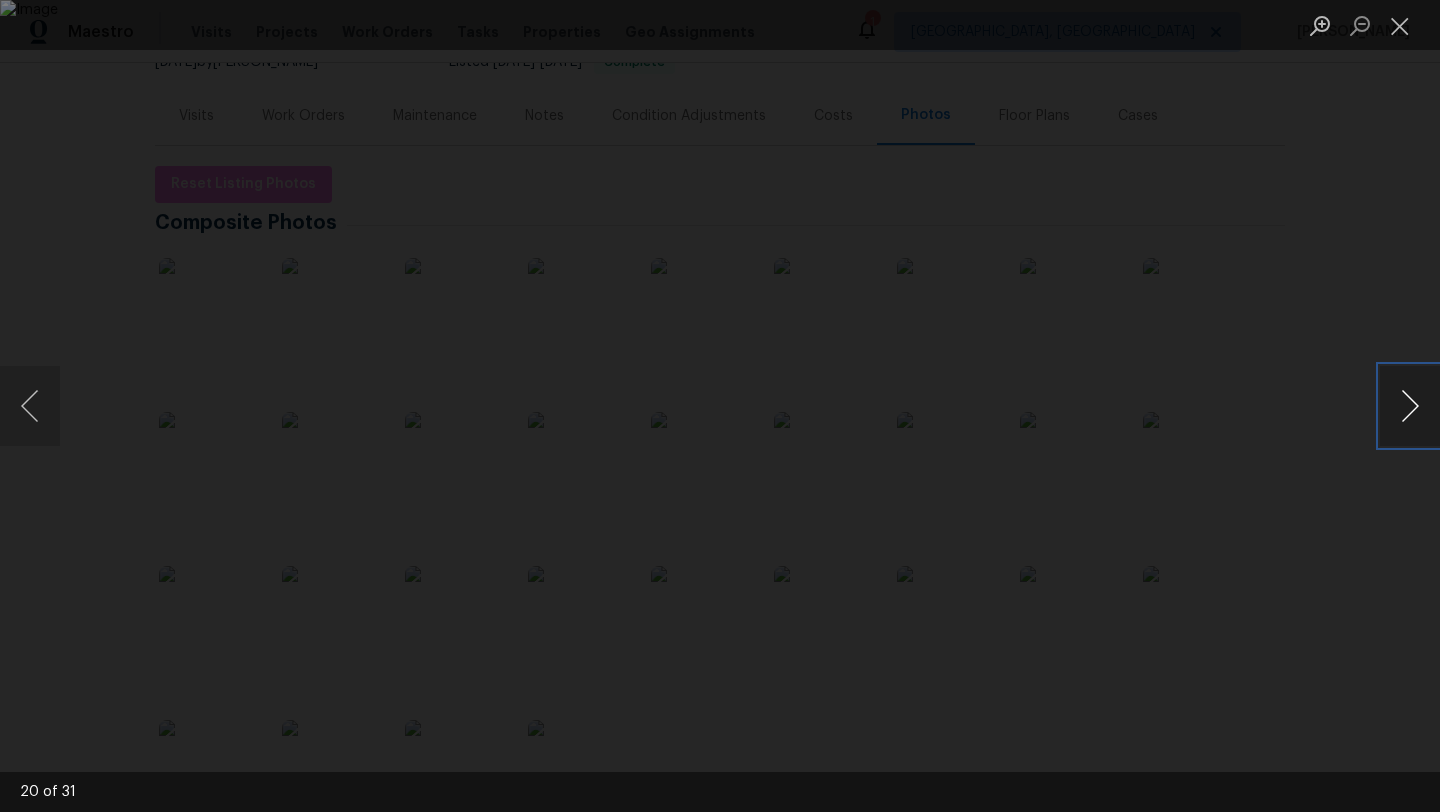 click at bounding box center (1410, 406) 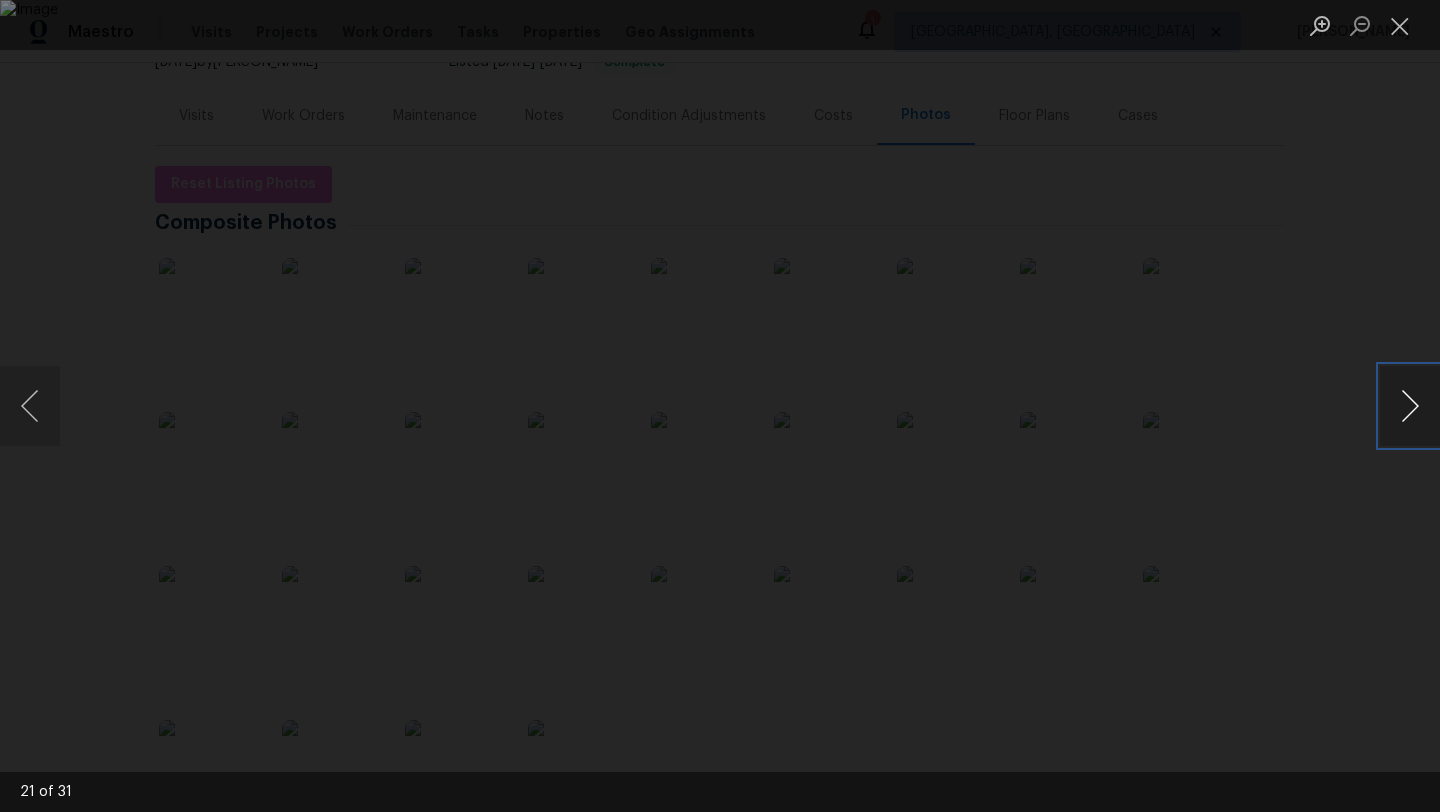 click at bounding box center [1410, 406] 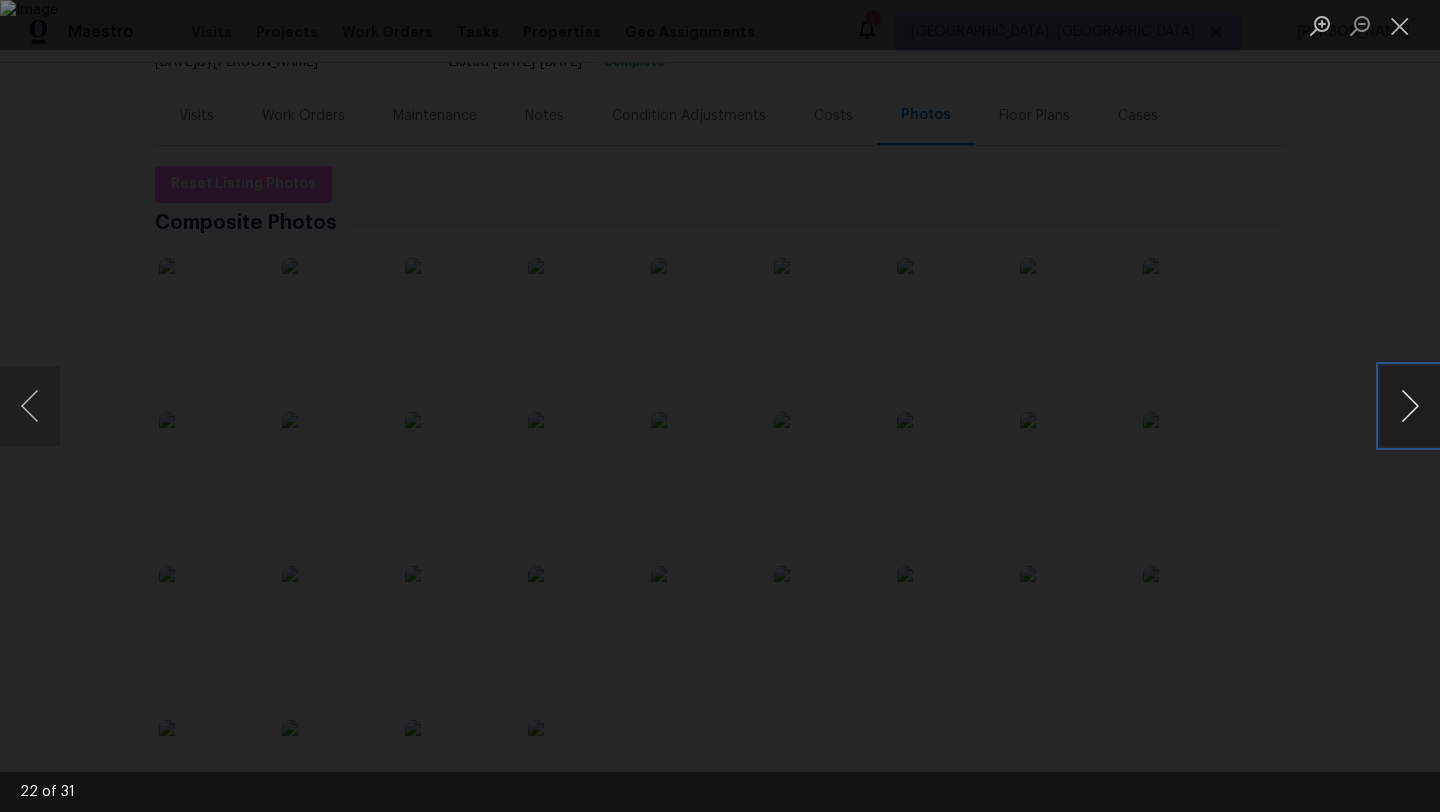click at bounding box center (1410, 406) 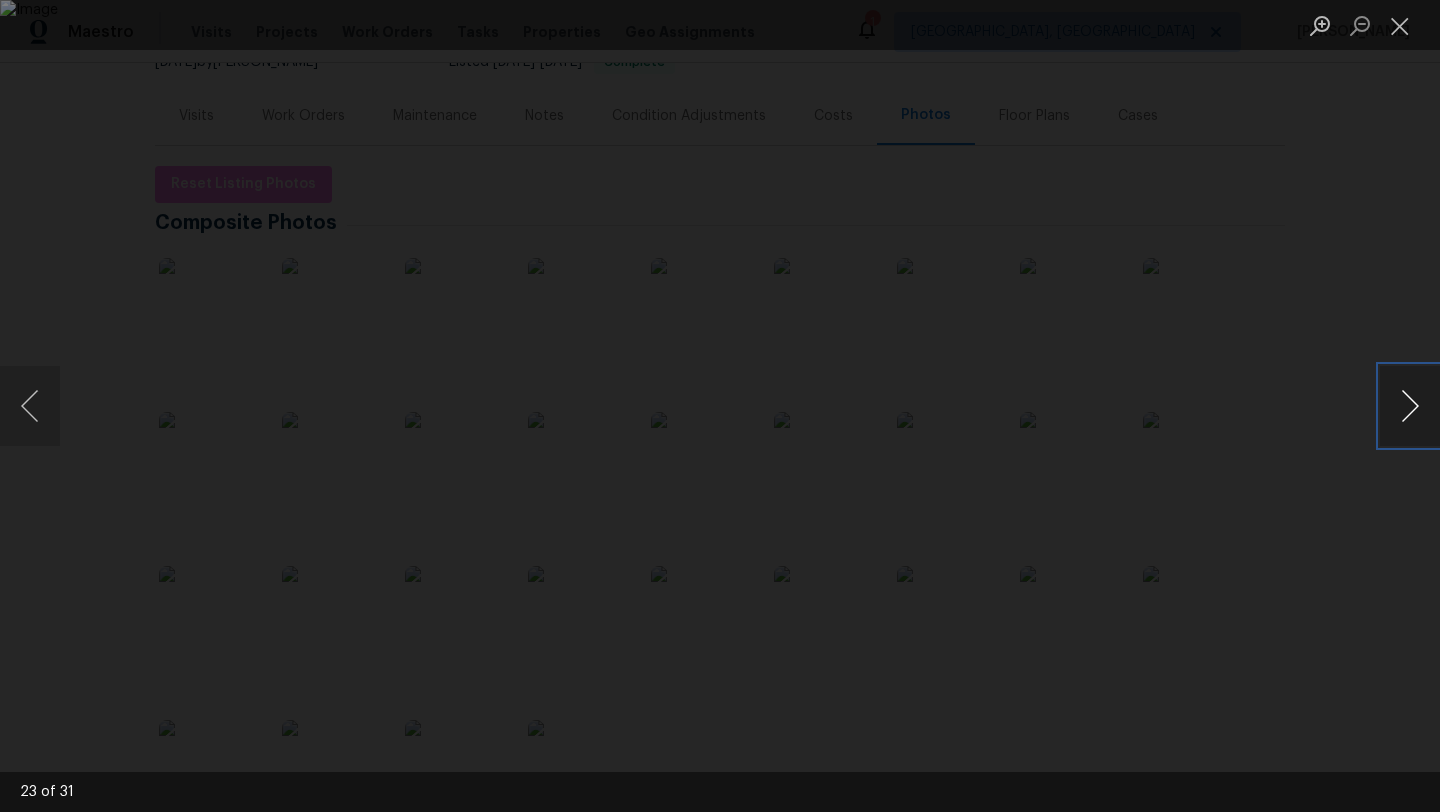 click at bounding box center [1410, 406] 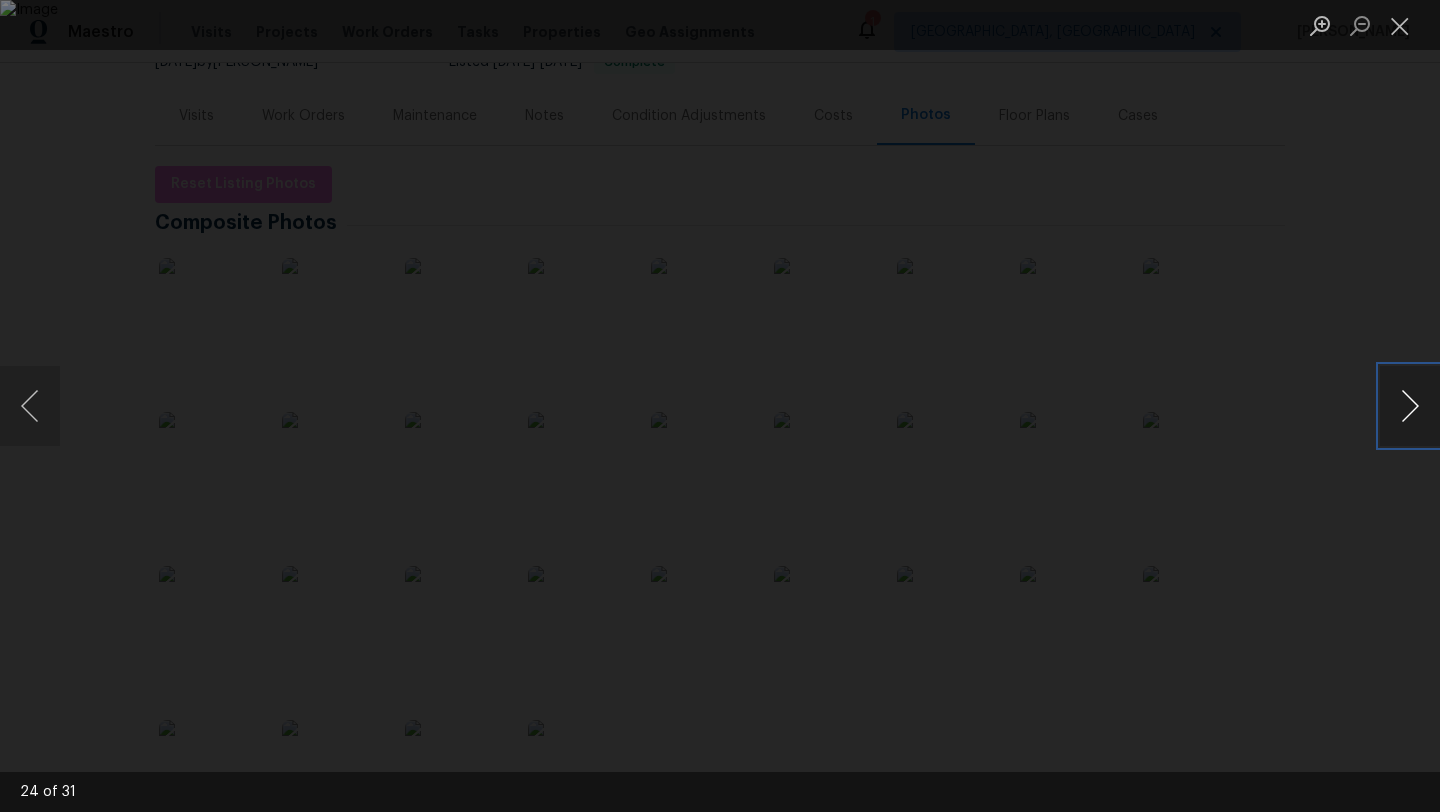click at bounding box center [1410, 406] 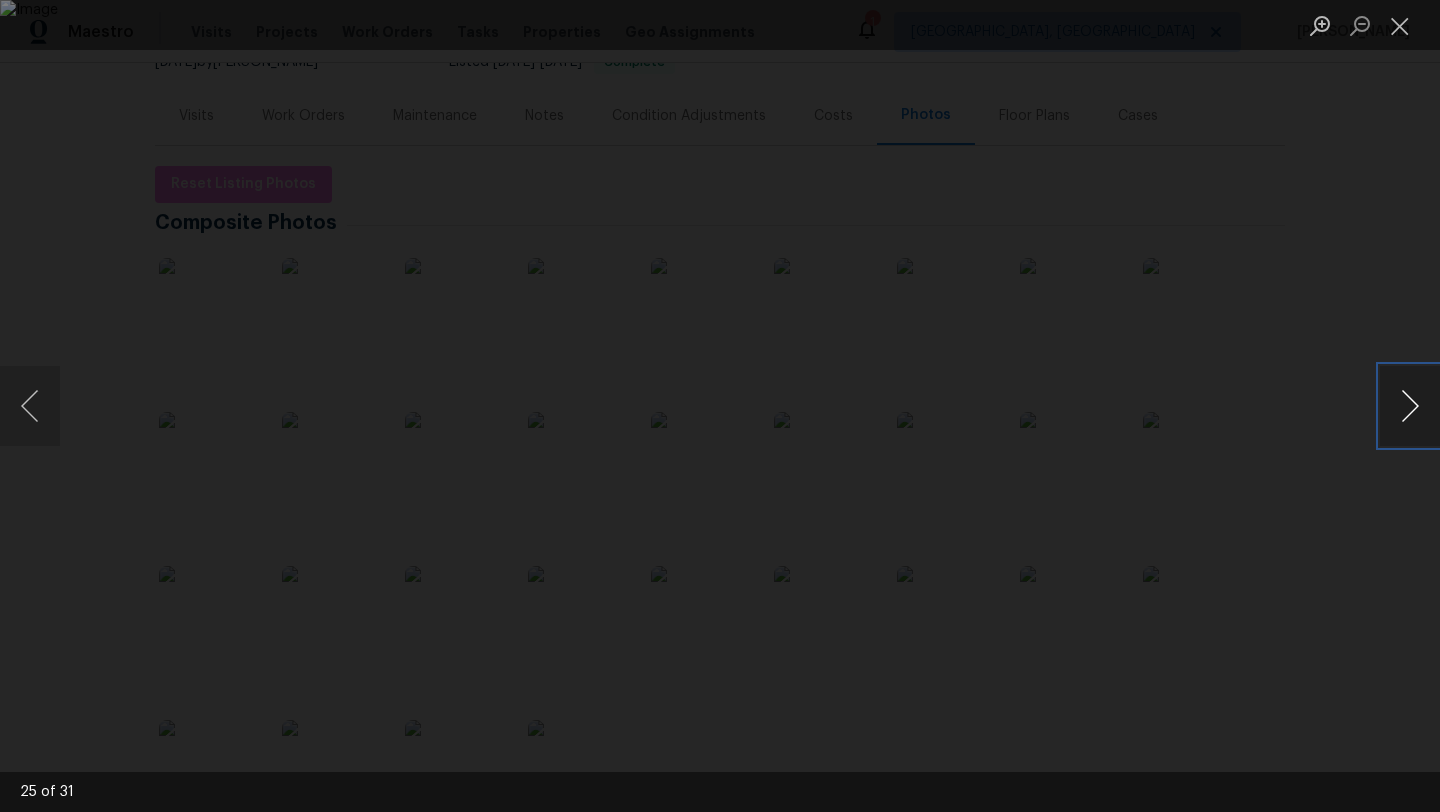 click at bounding box center [1410, 406] 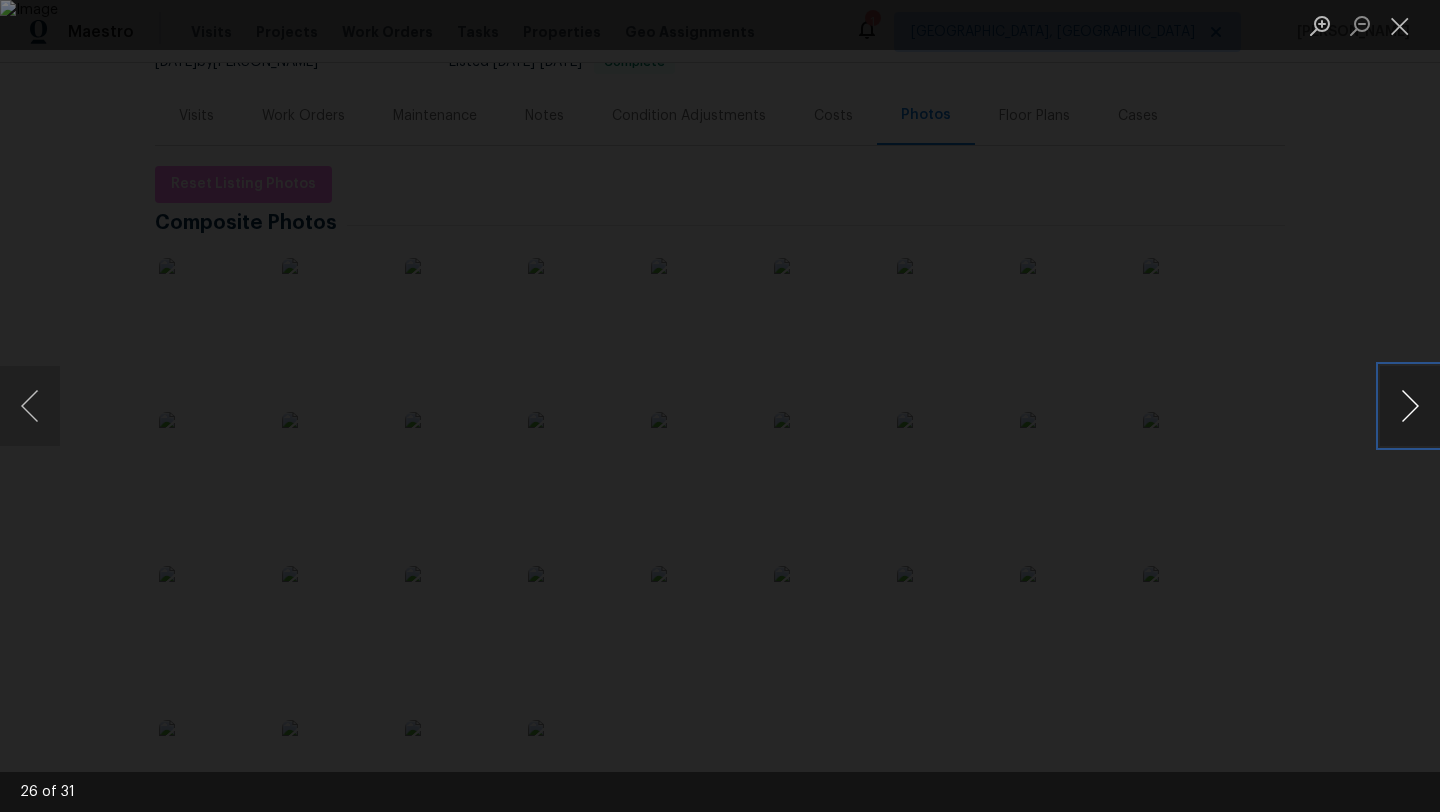 click at bounding box center (1410, 406) 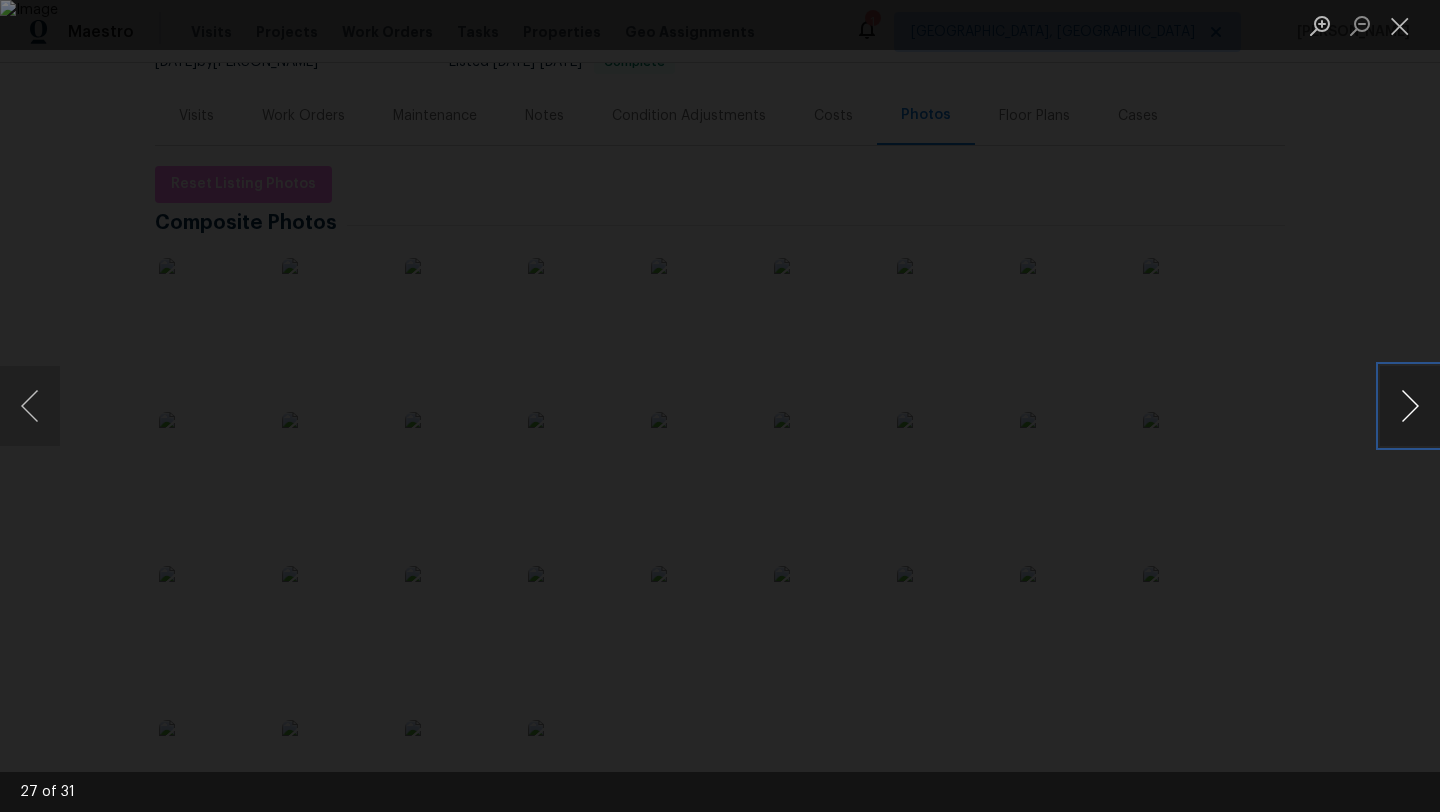 click at bounding box center [1410, 406] 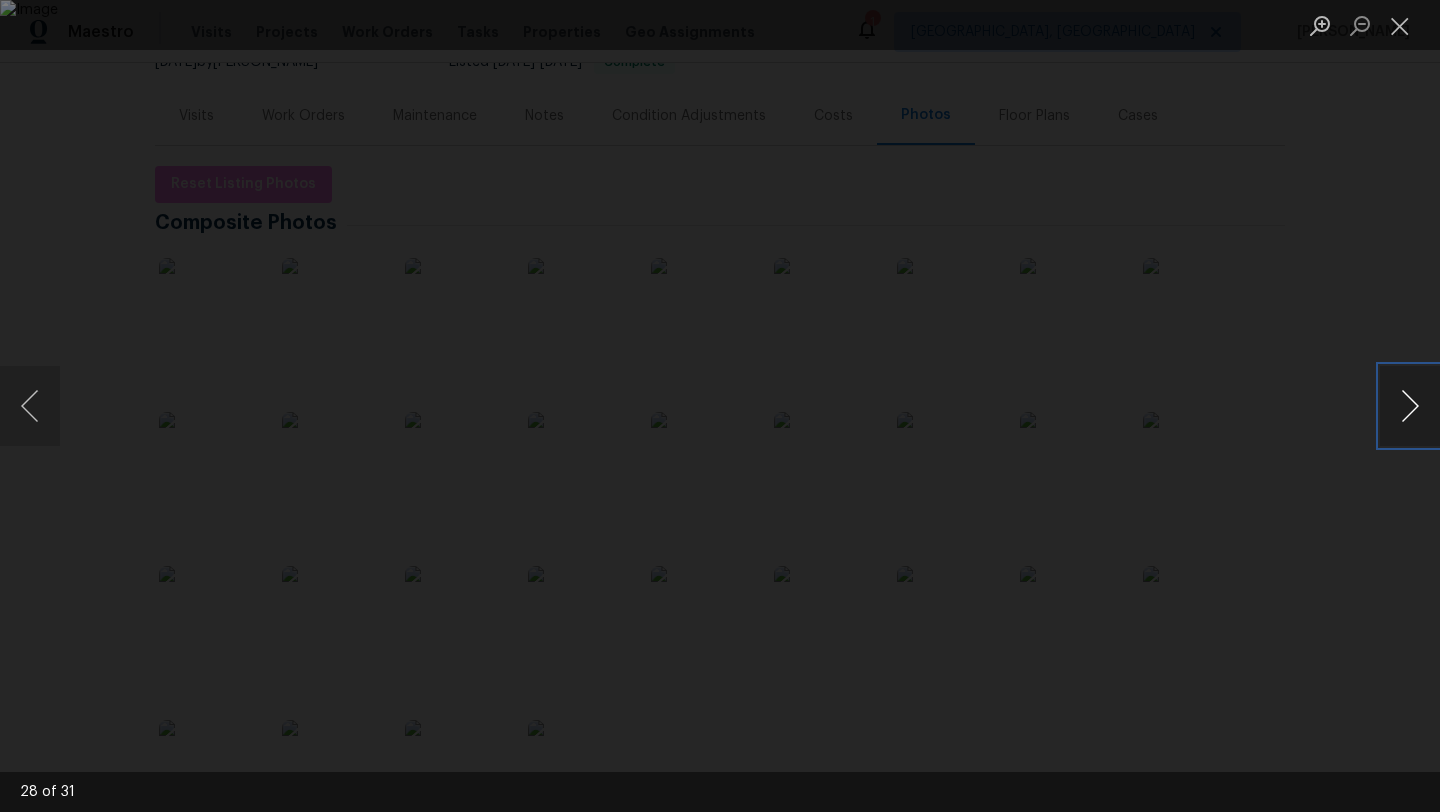 click at bounding box center (1410, 406) 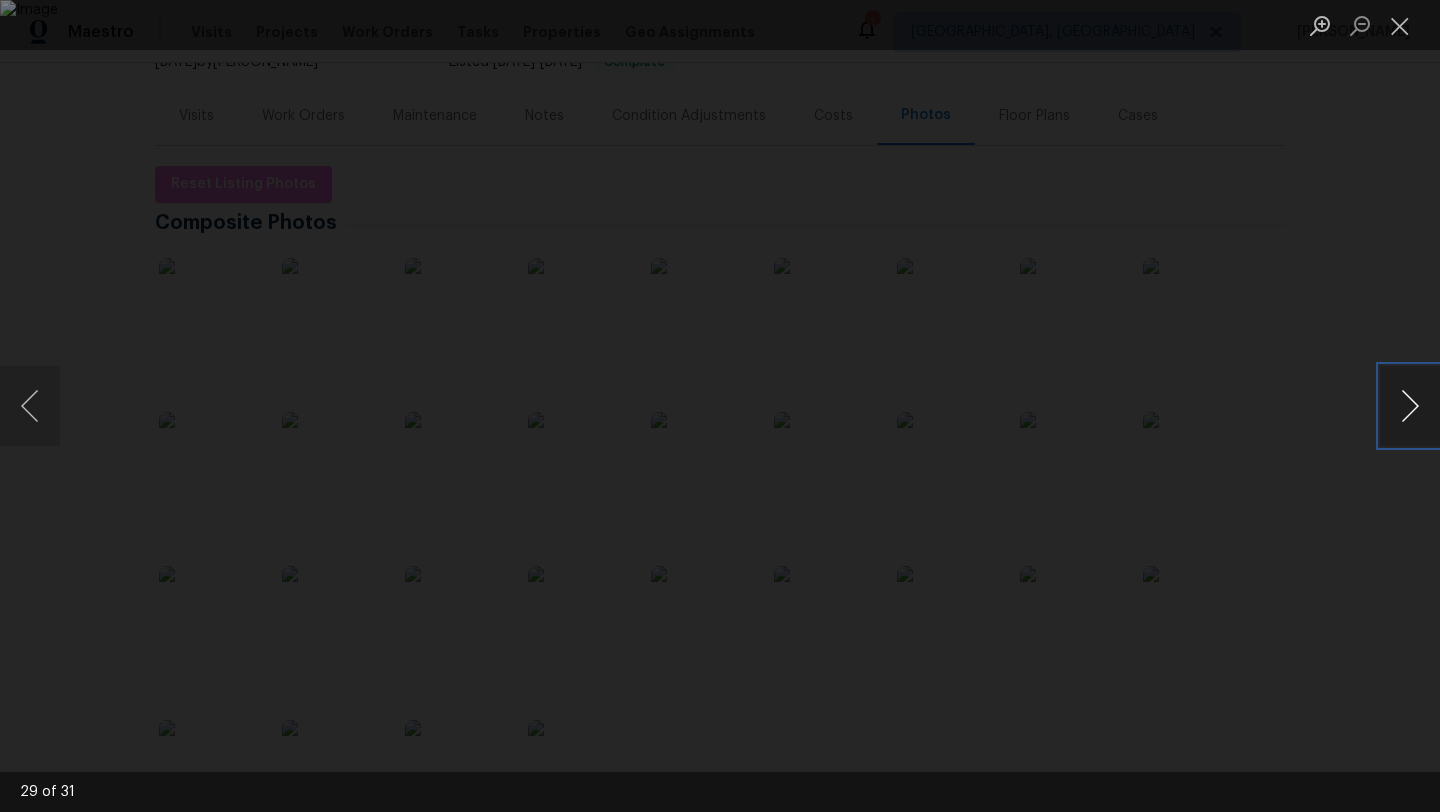 click at bounding box center (1410, 406) 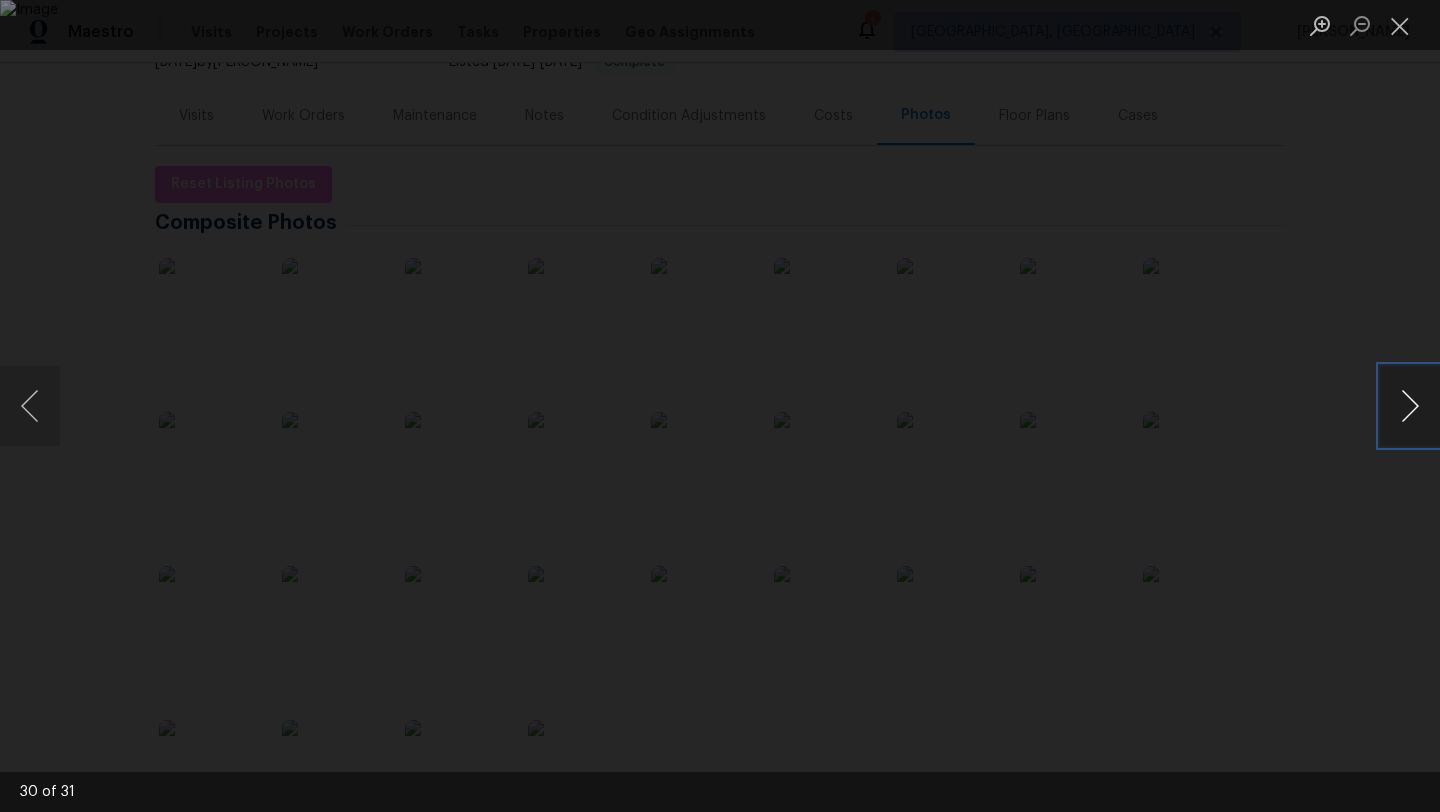 click at bounding box center [1410, 406] 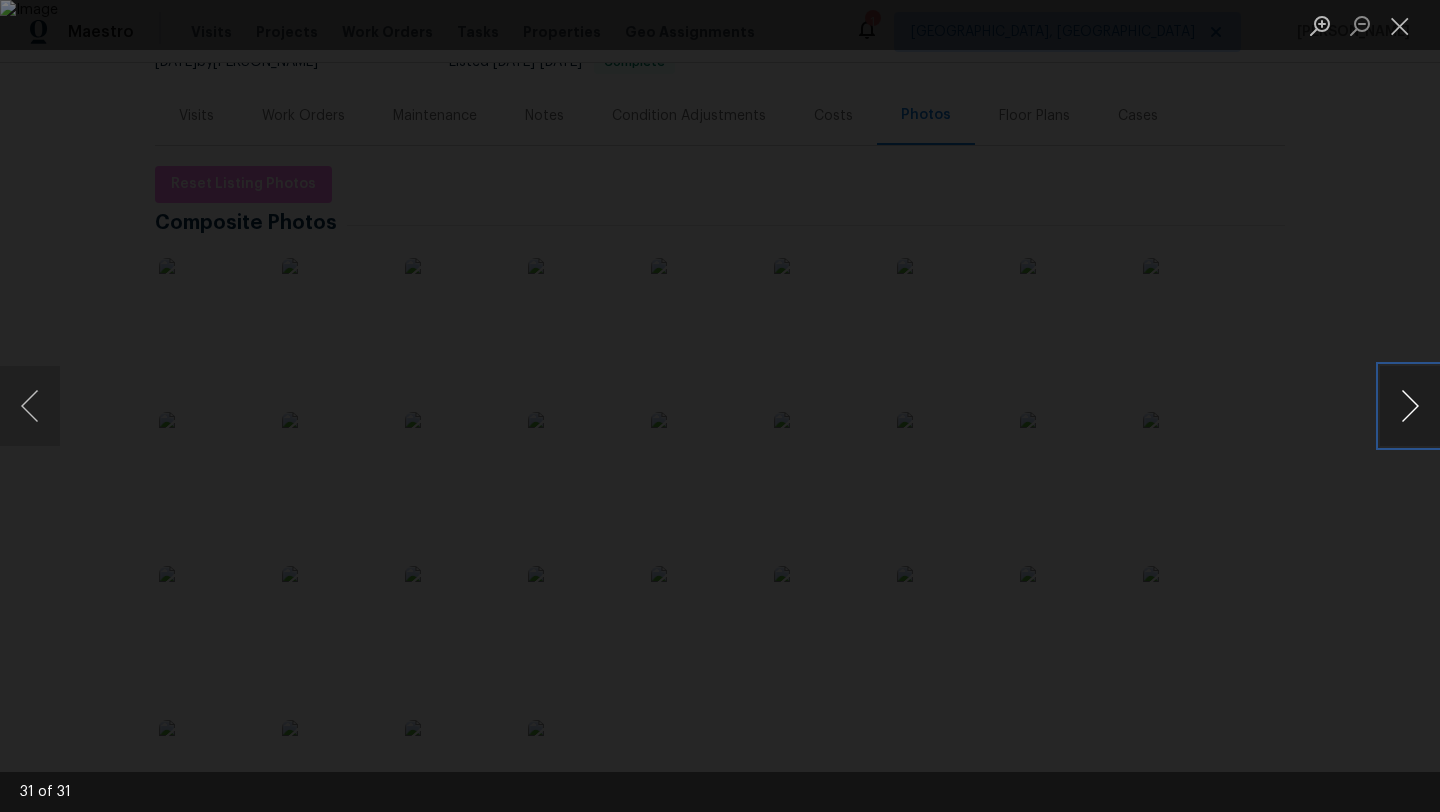 click at bounding box center (1410, 406) 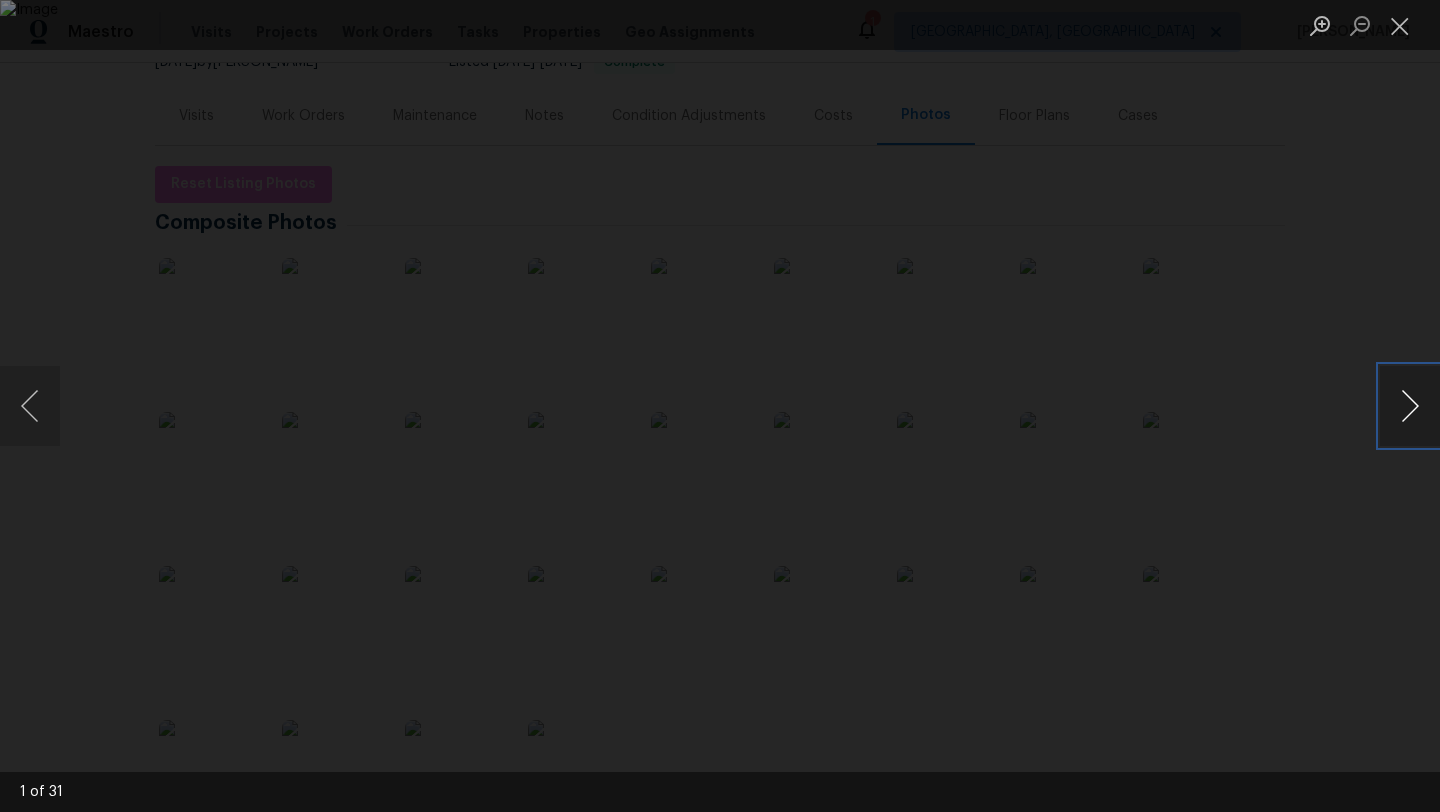 click at bounding box center [1410, 406] 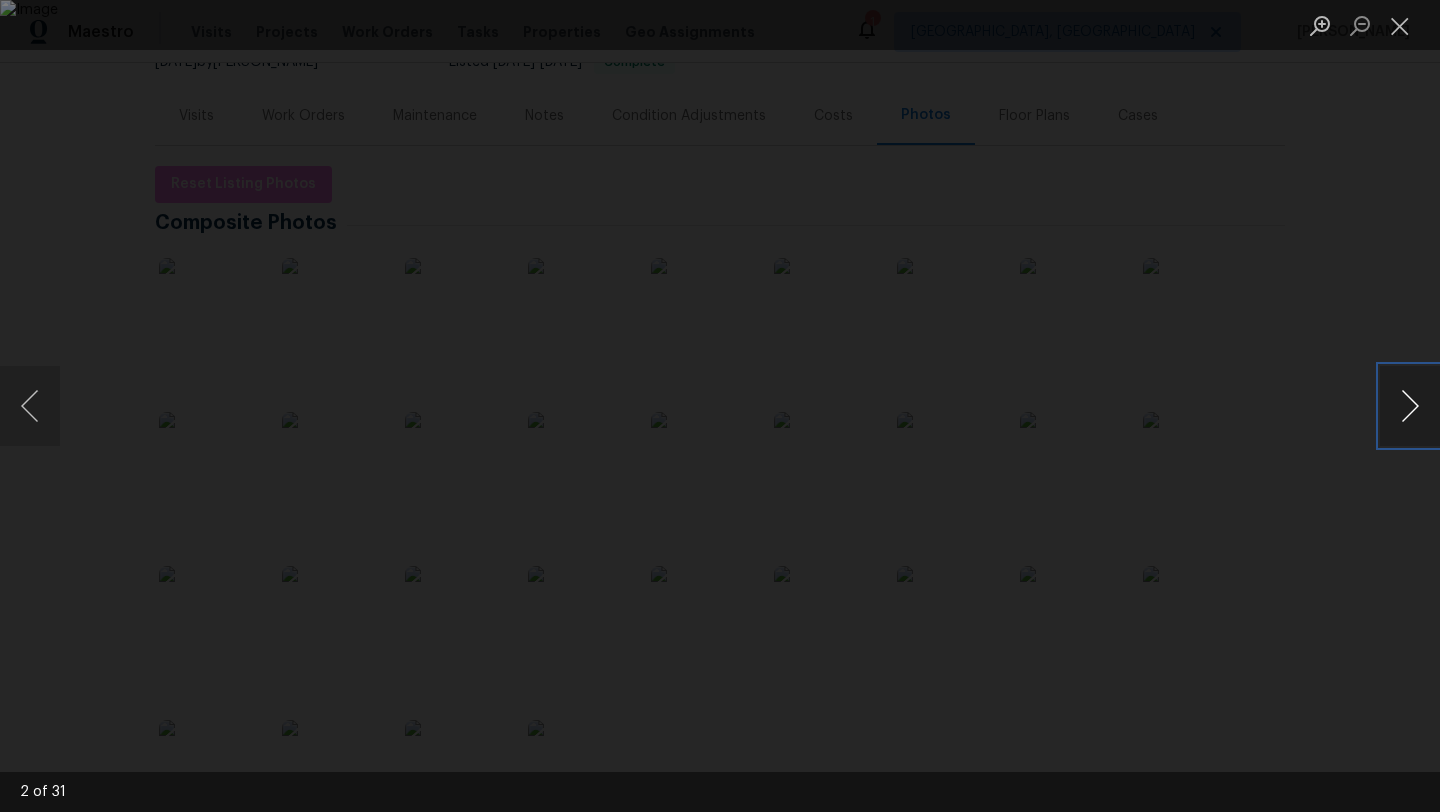 click at bounding box center (1410, 406) 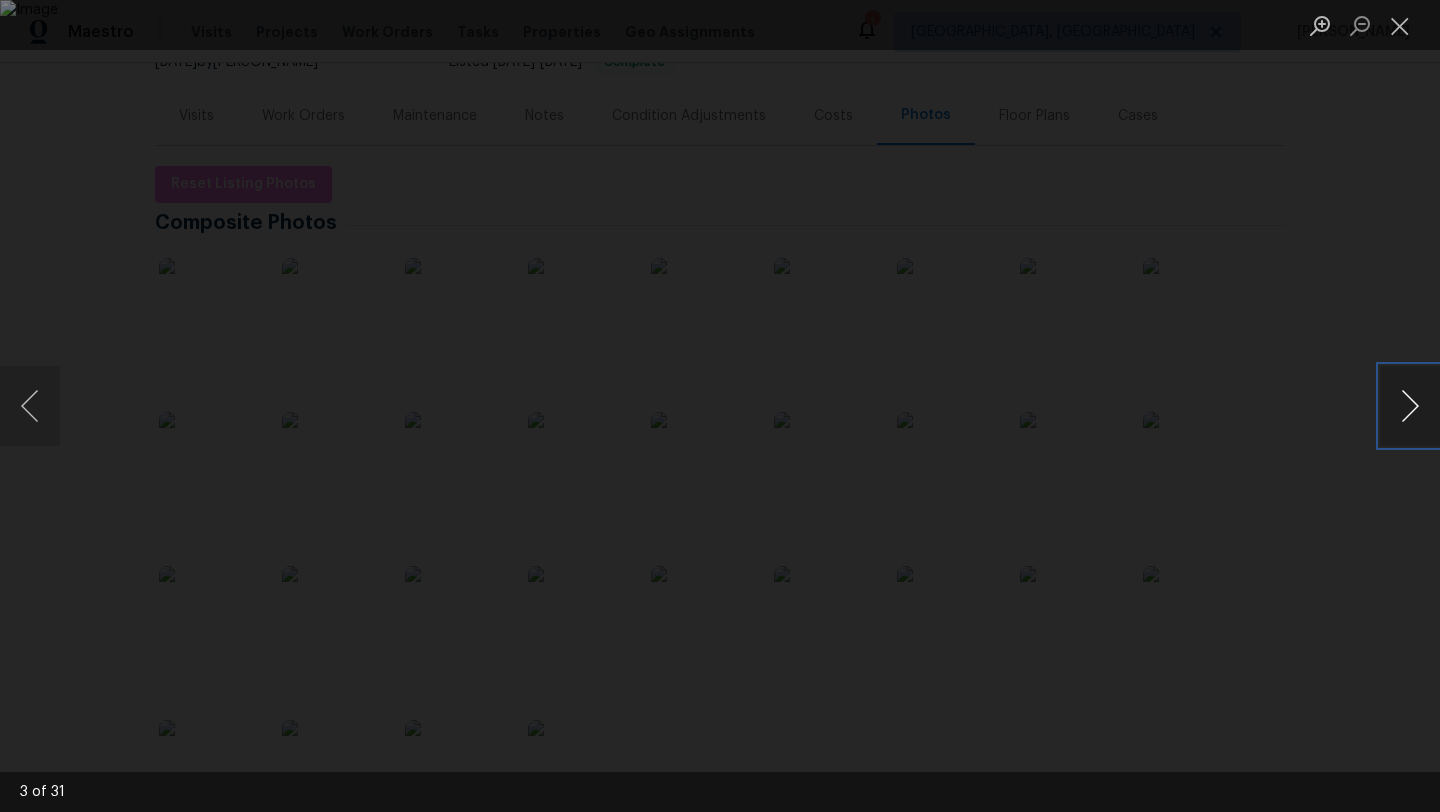 click at bounding box center [1410, 406] 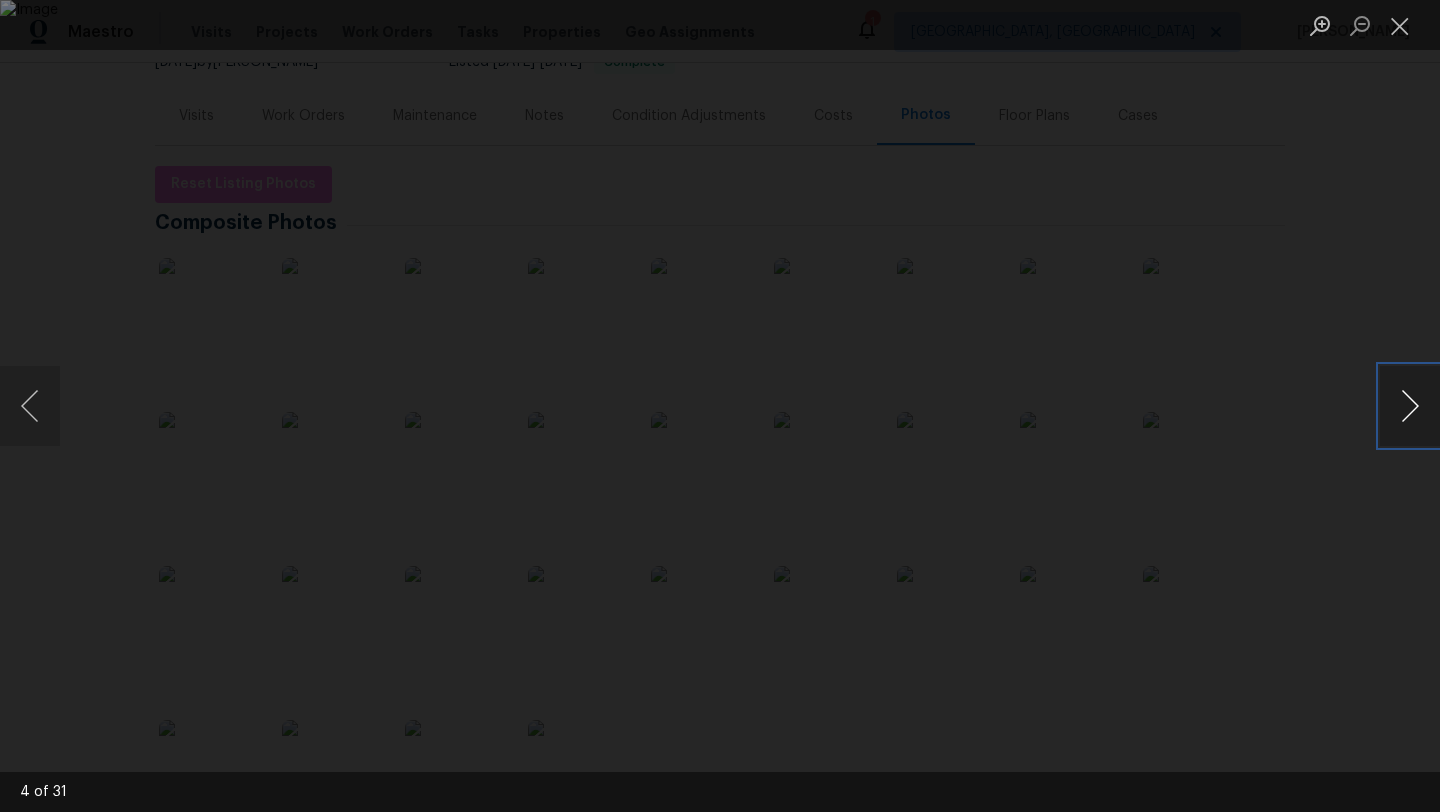 click at bounding box center [1410, 406] 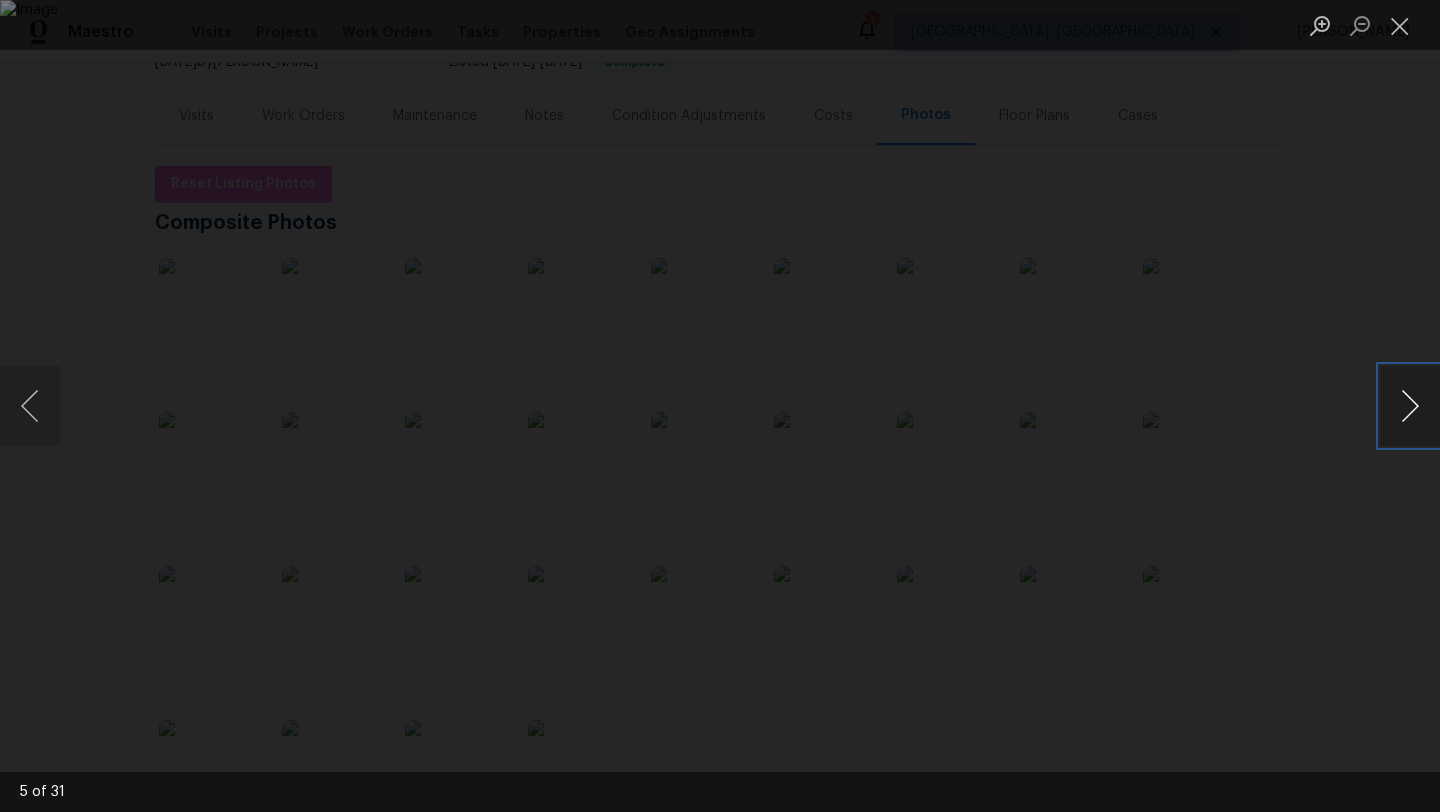 click at bounding box center (1410, 406) 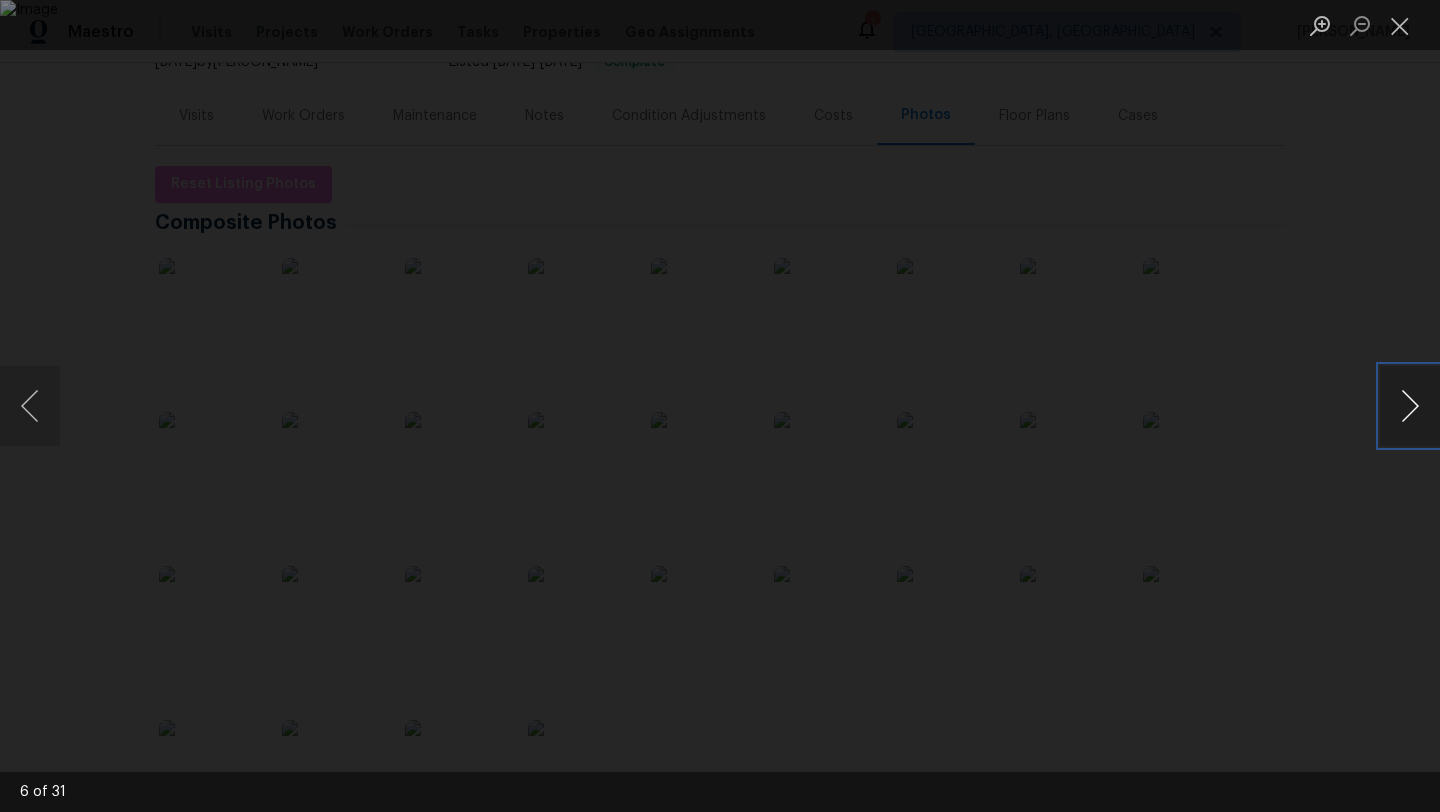 click at bounding box center (1410, 406) 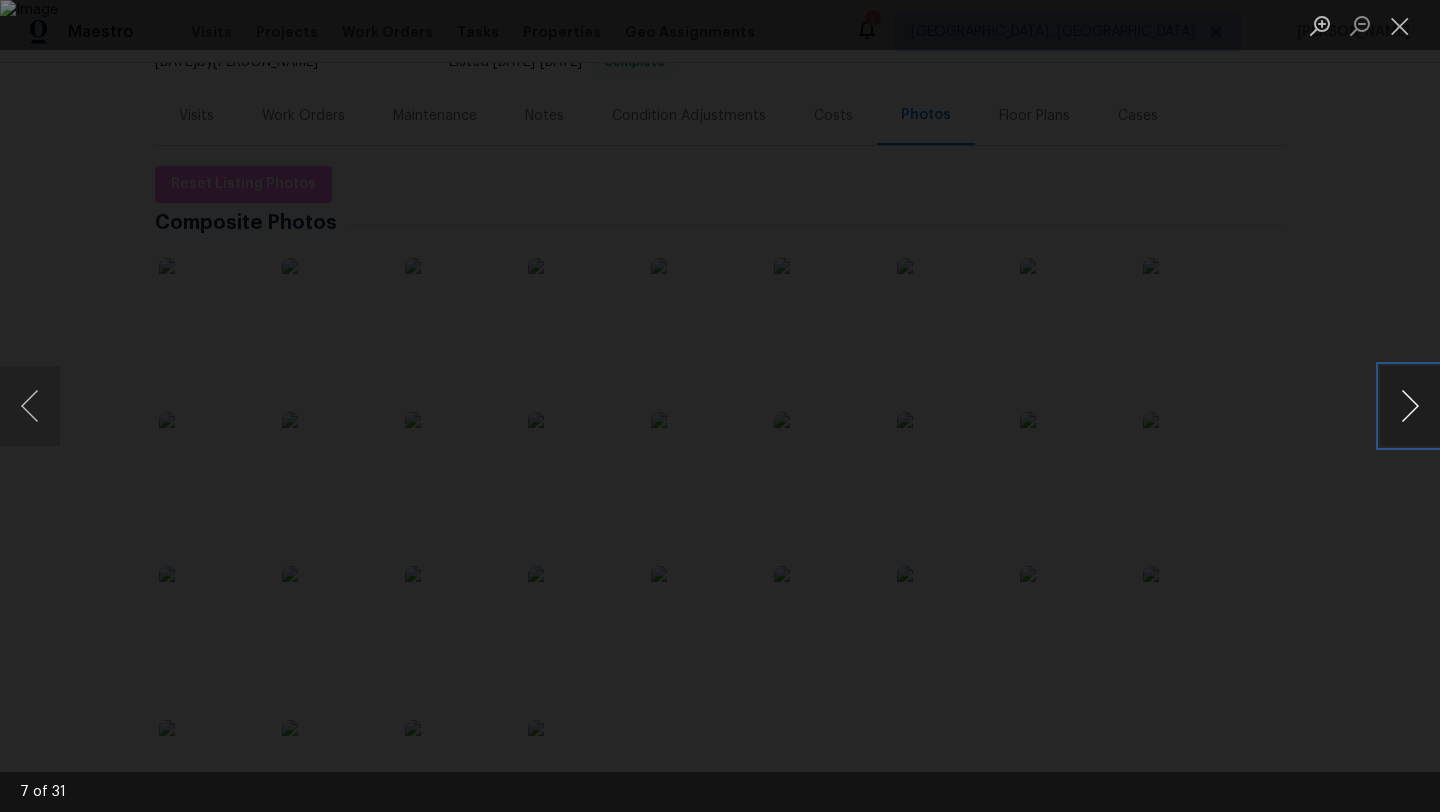 click at bounding box center [1410, 406] 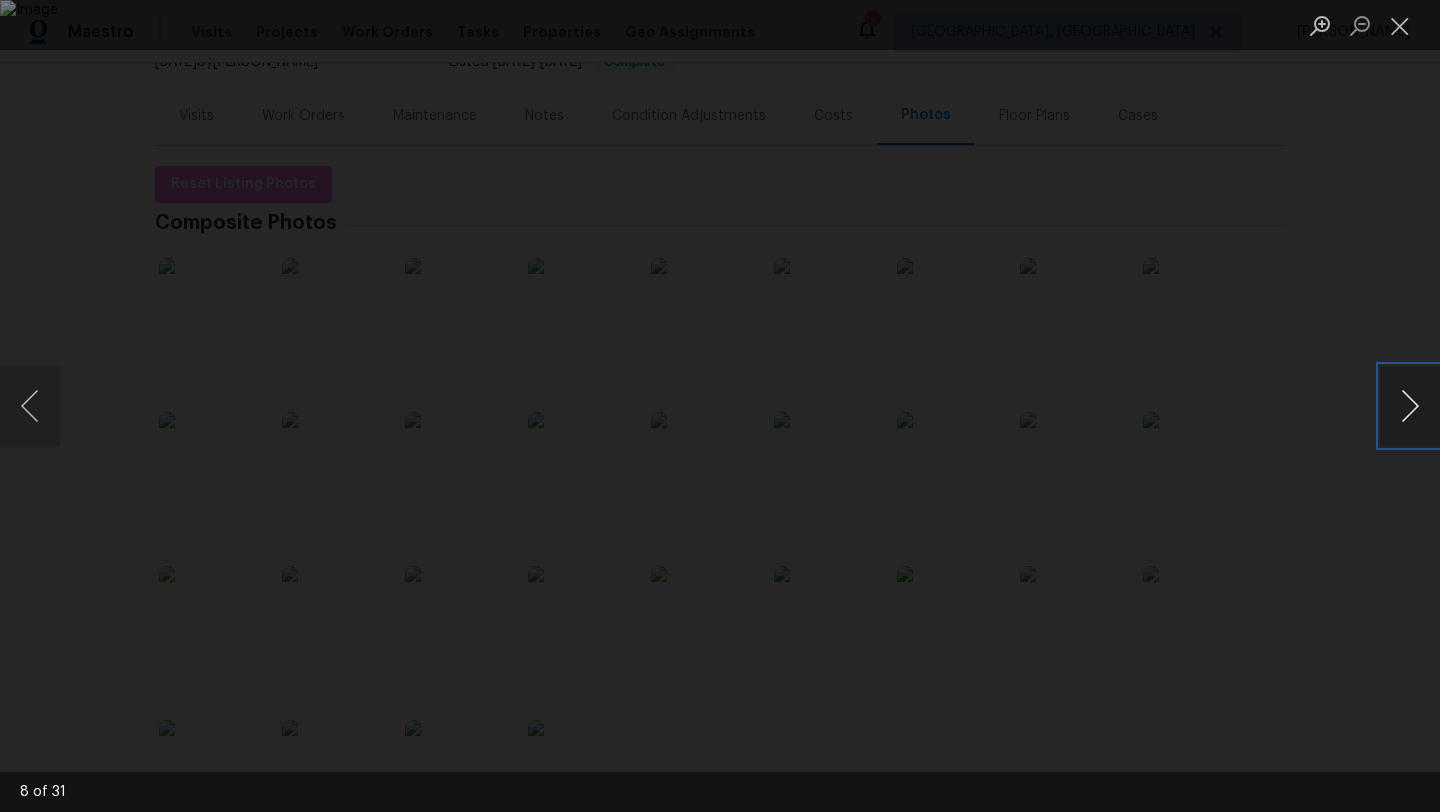 click at bounding box center [1410, 406] 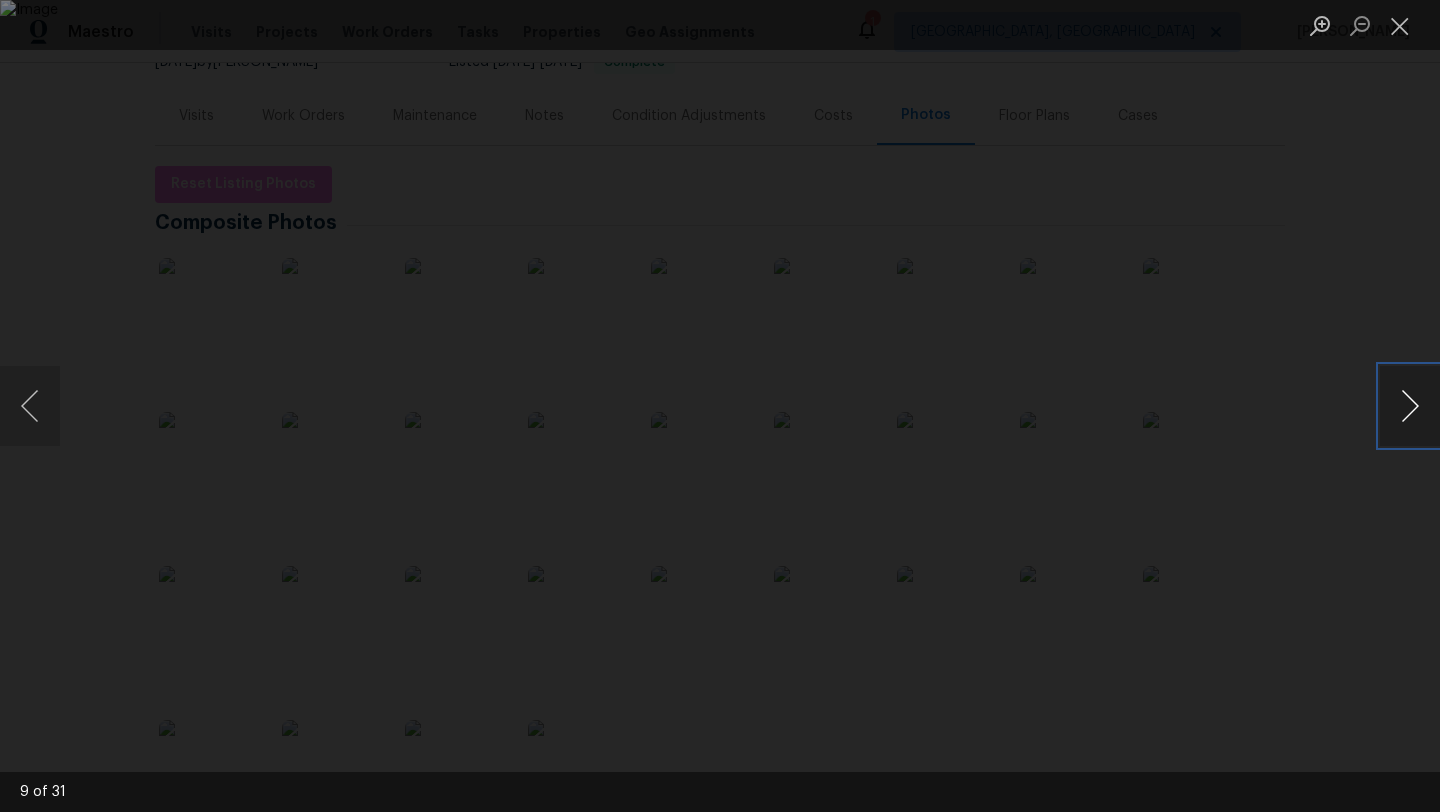 click at bounding box center [1410, 406] 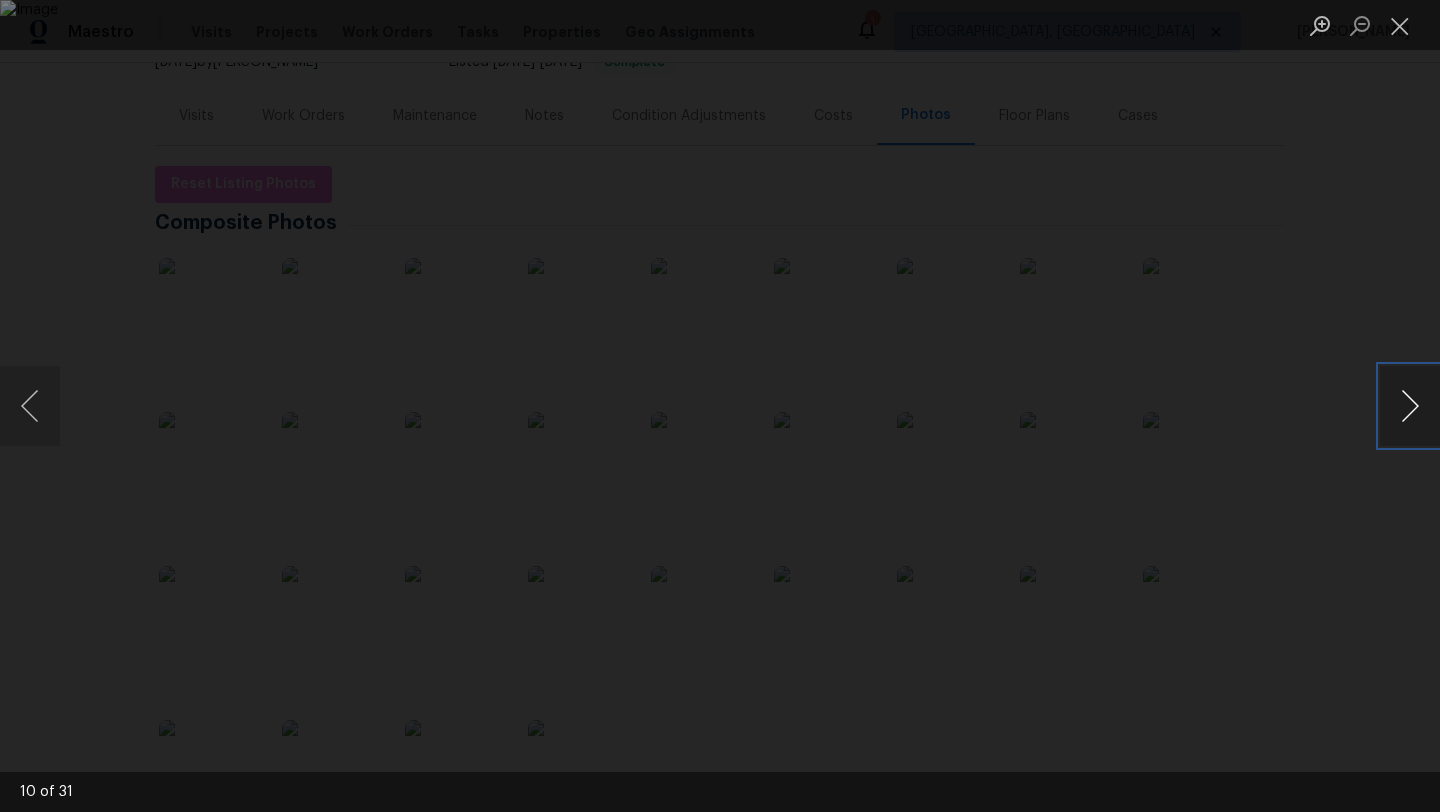click at bounding box center (1410, 406) 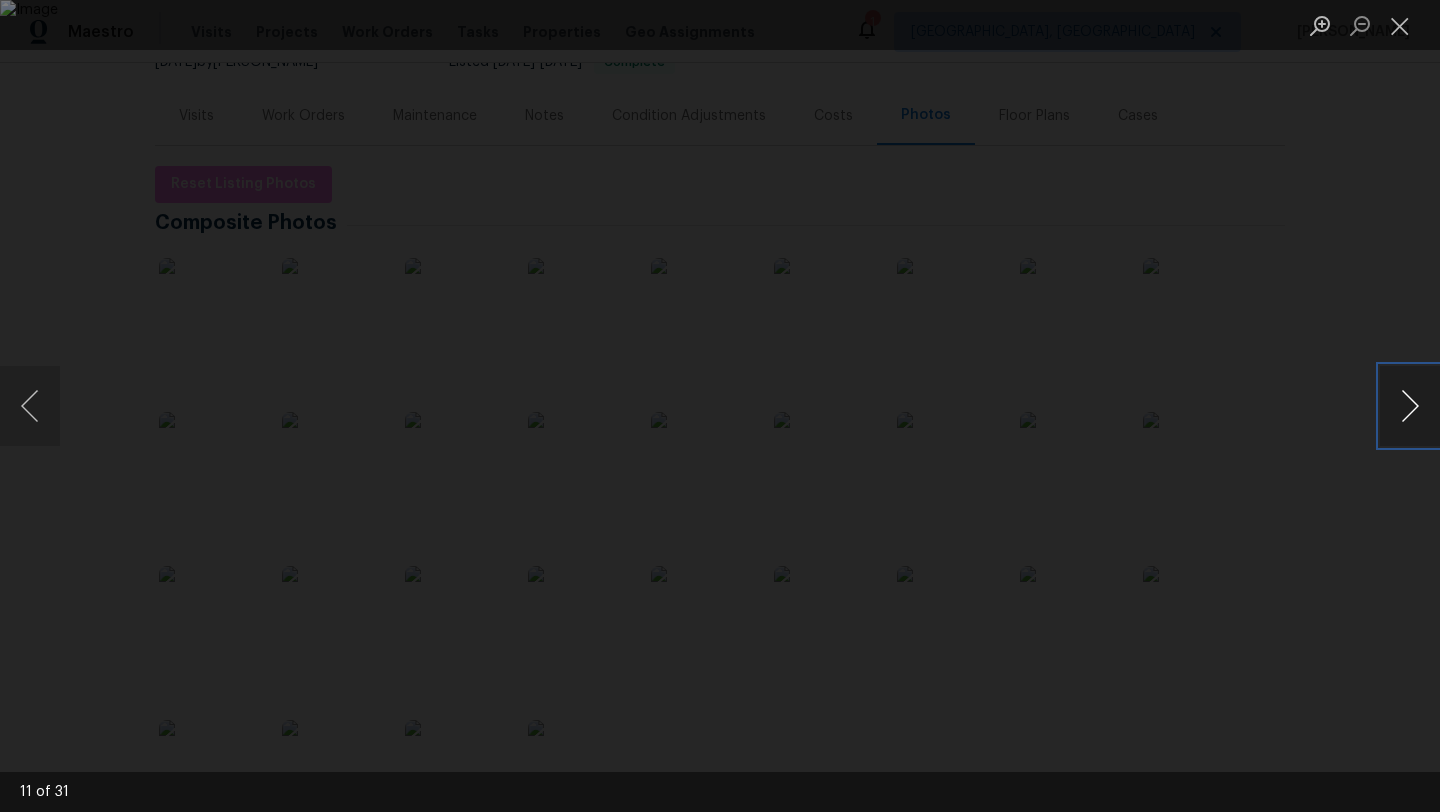 click at bounding box center [1410, 406] 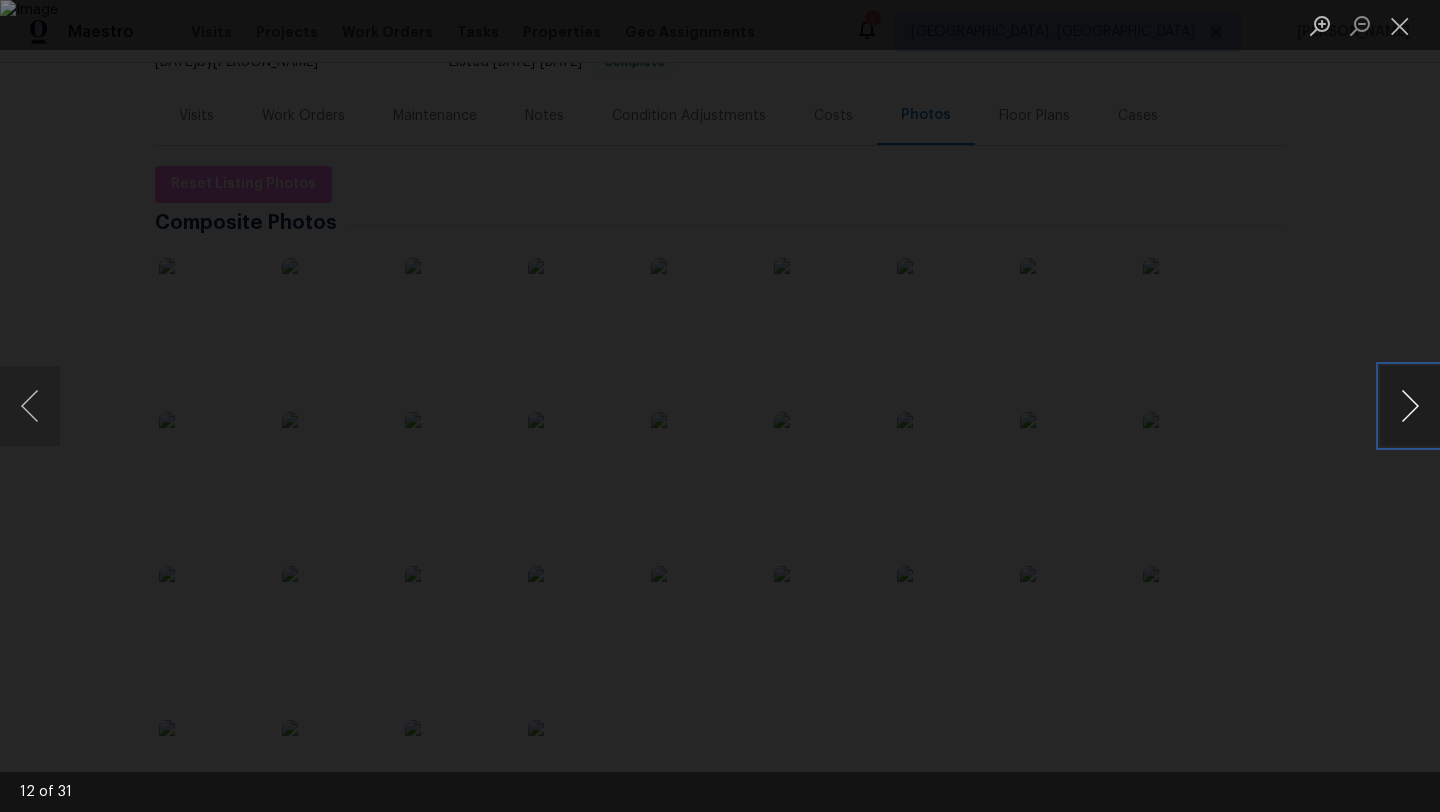 click at bounding box center (1410, 406) 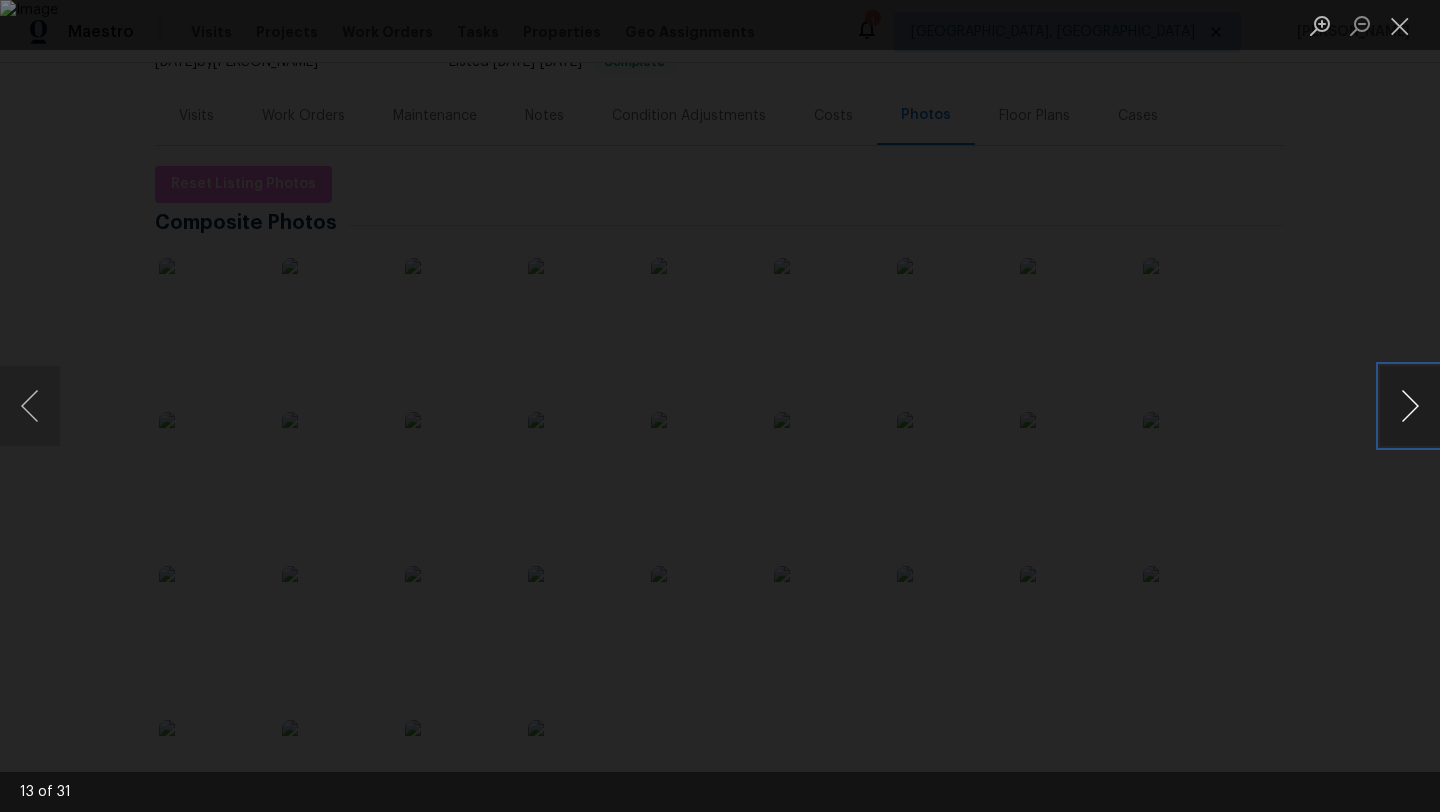 click at bounding box center [1410, 406] 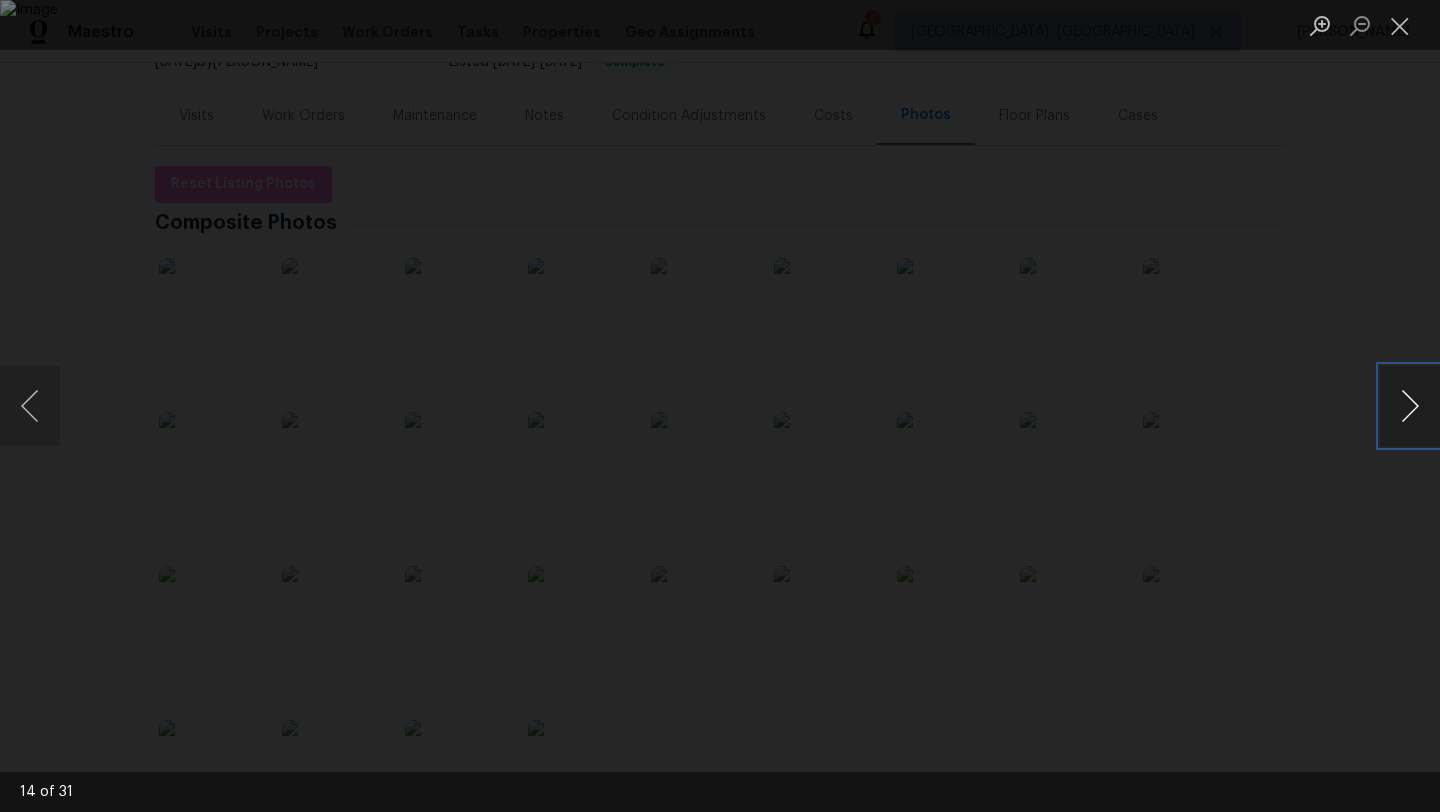 click at bounding box center (1410, 406) 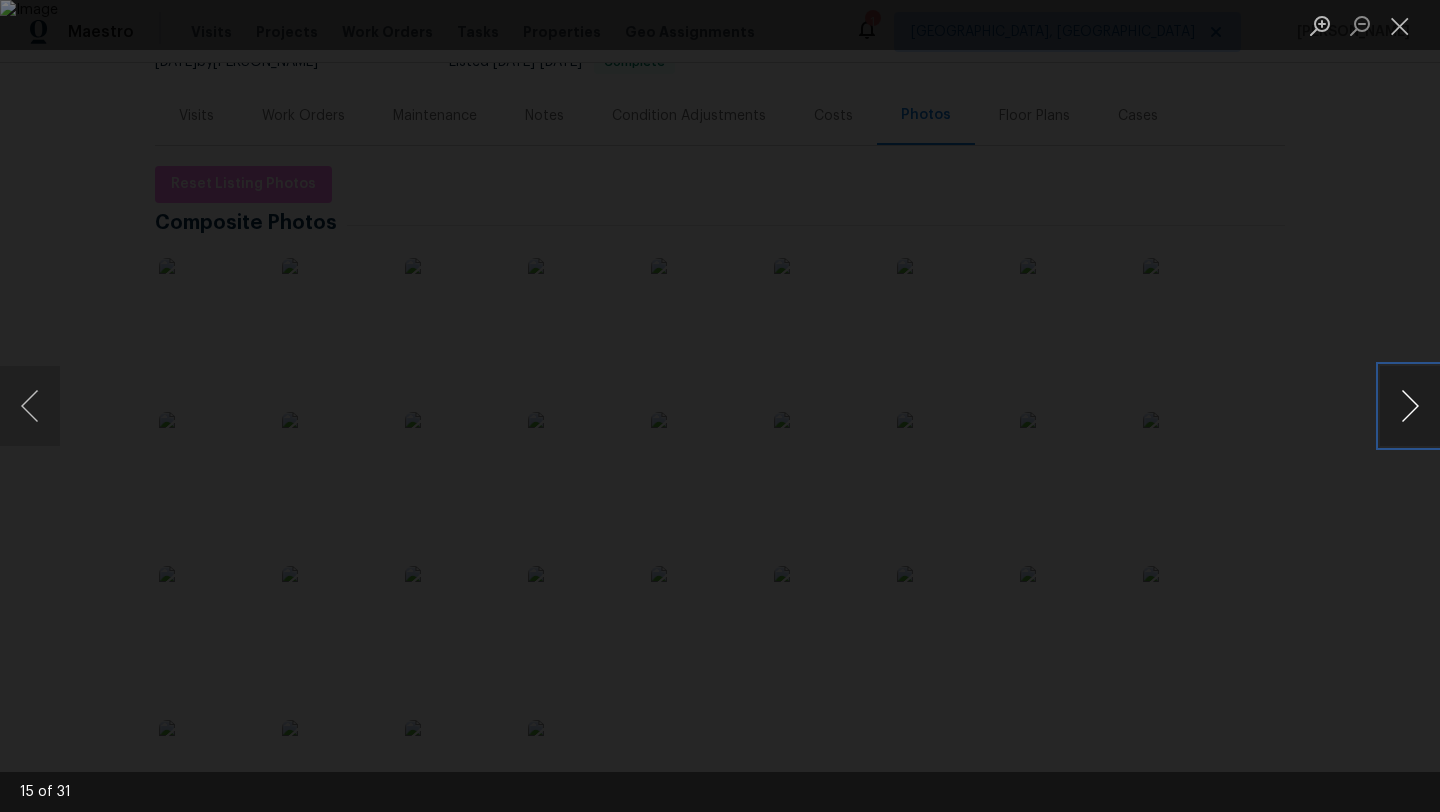 click at bounding box center (1410, 406) 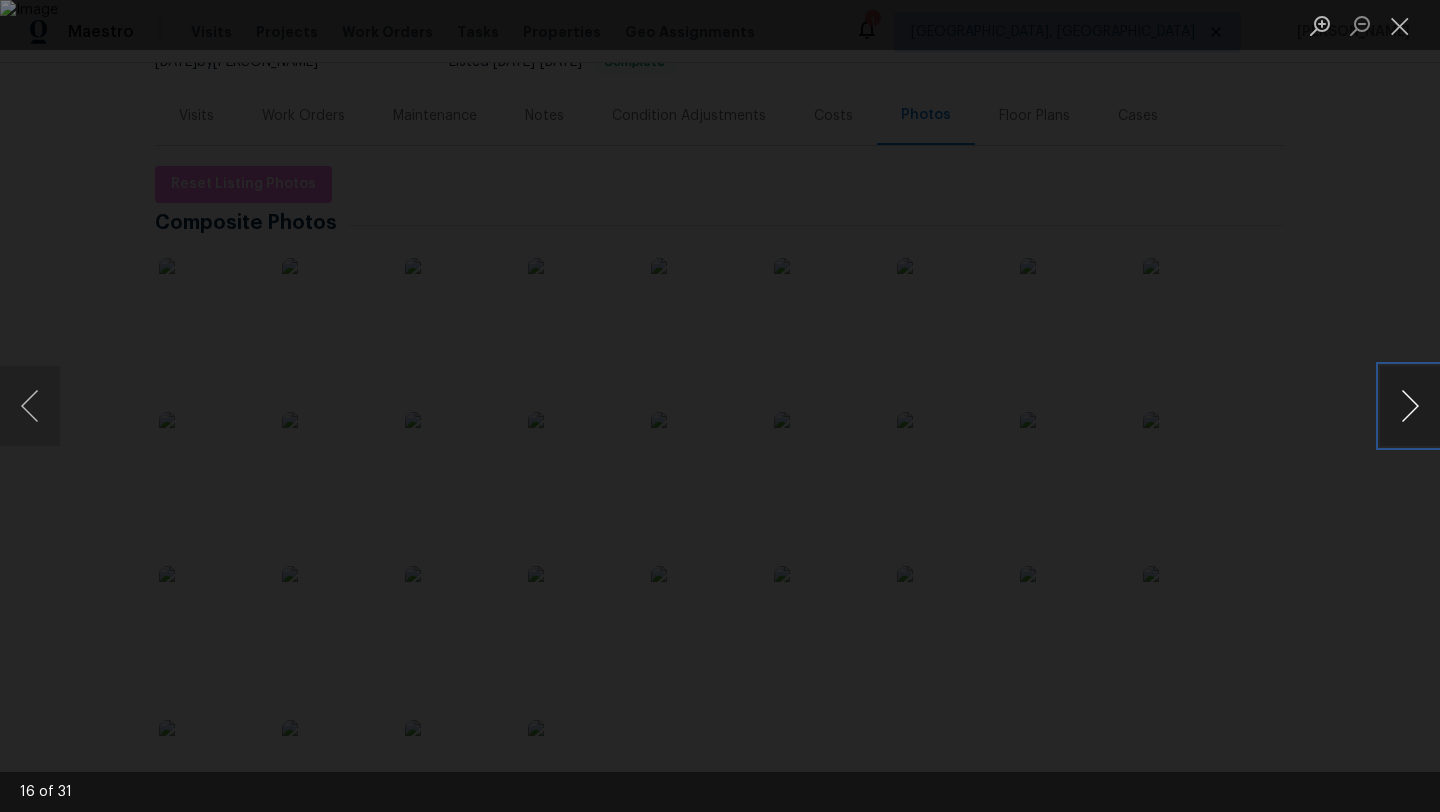 click at bounding box center (1410, 406) 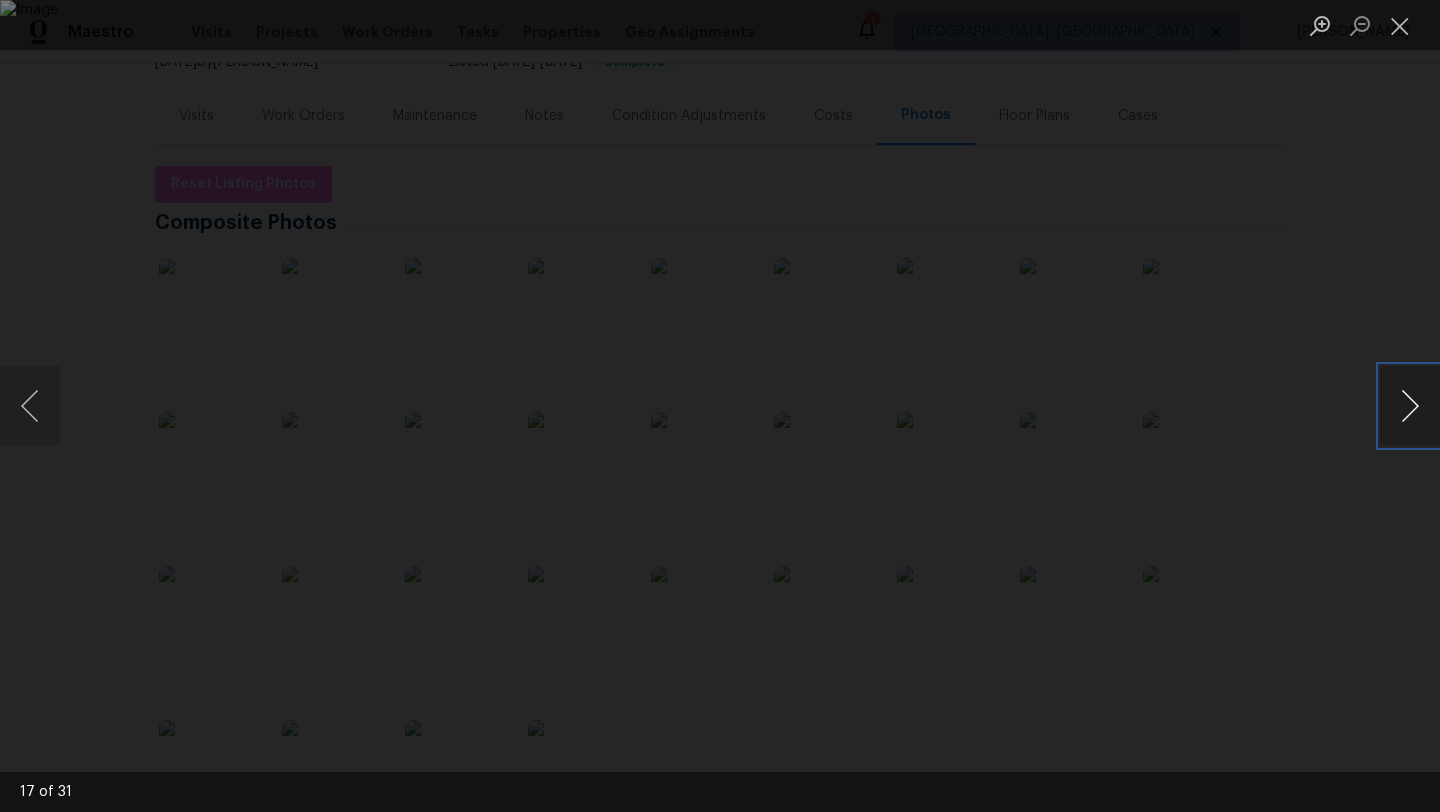 click at bounding box center (1410, 406) 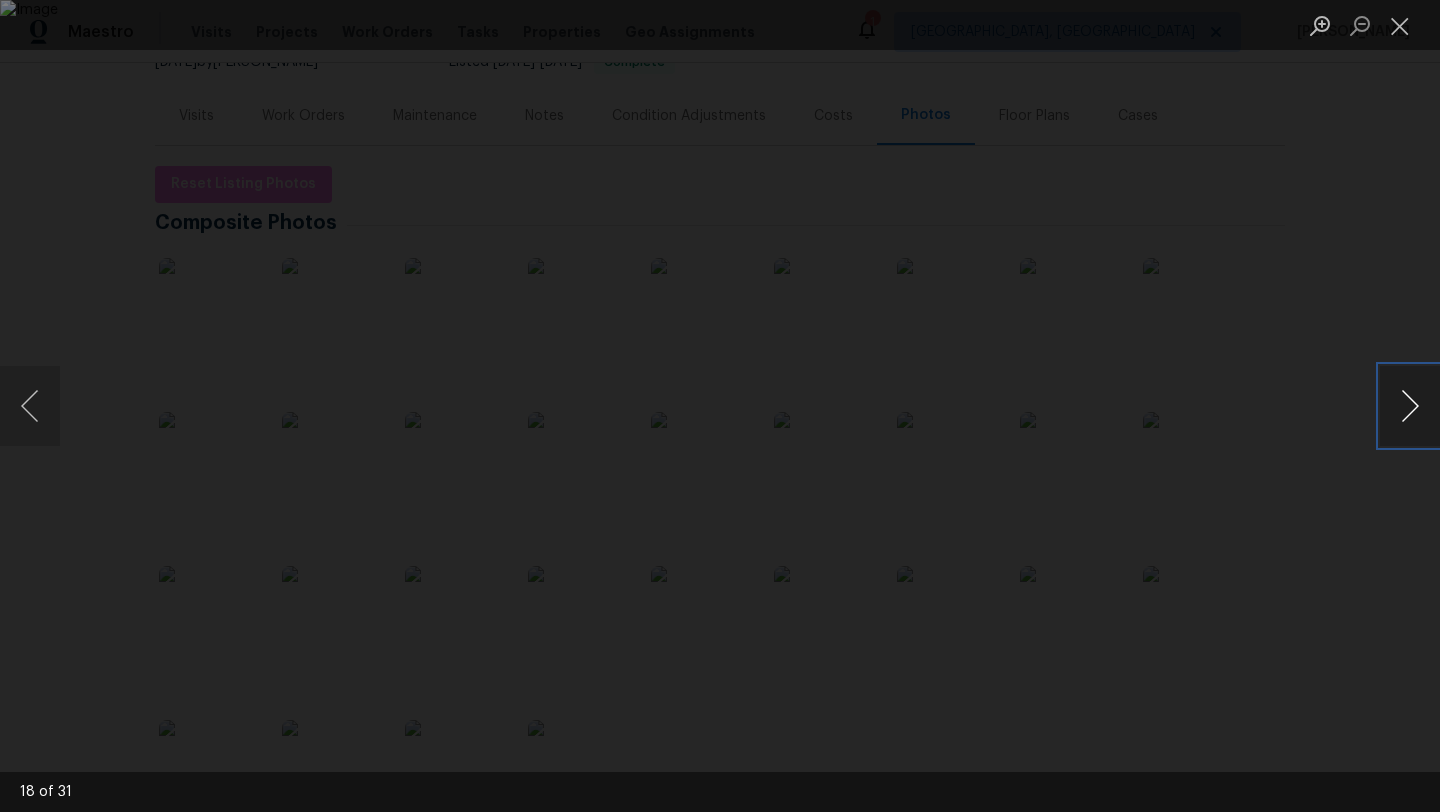 click at bounding box center (1410, 406) 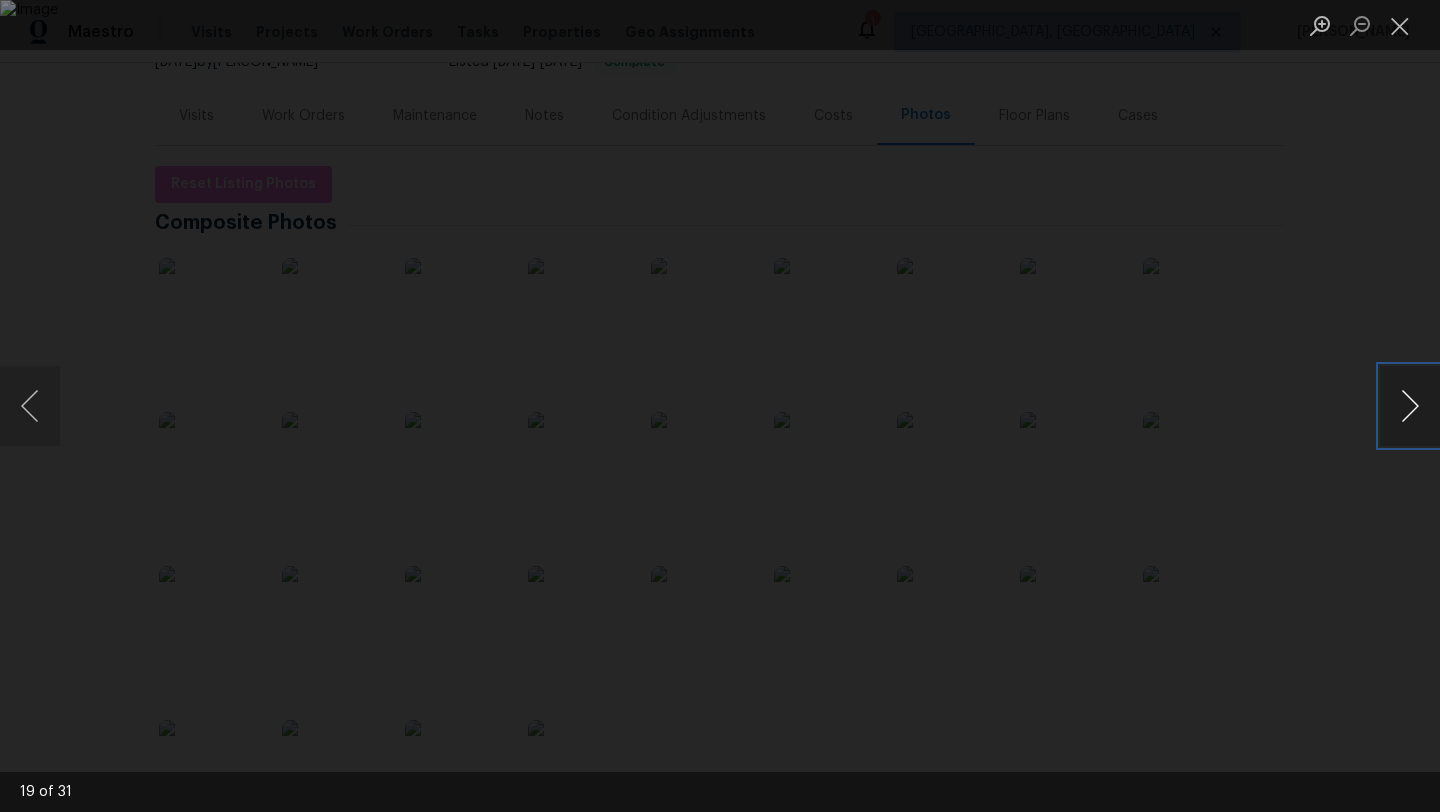 click at bounding box center [1410, 406] 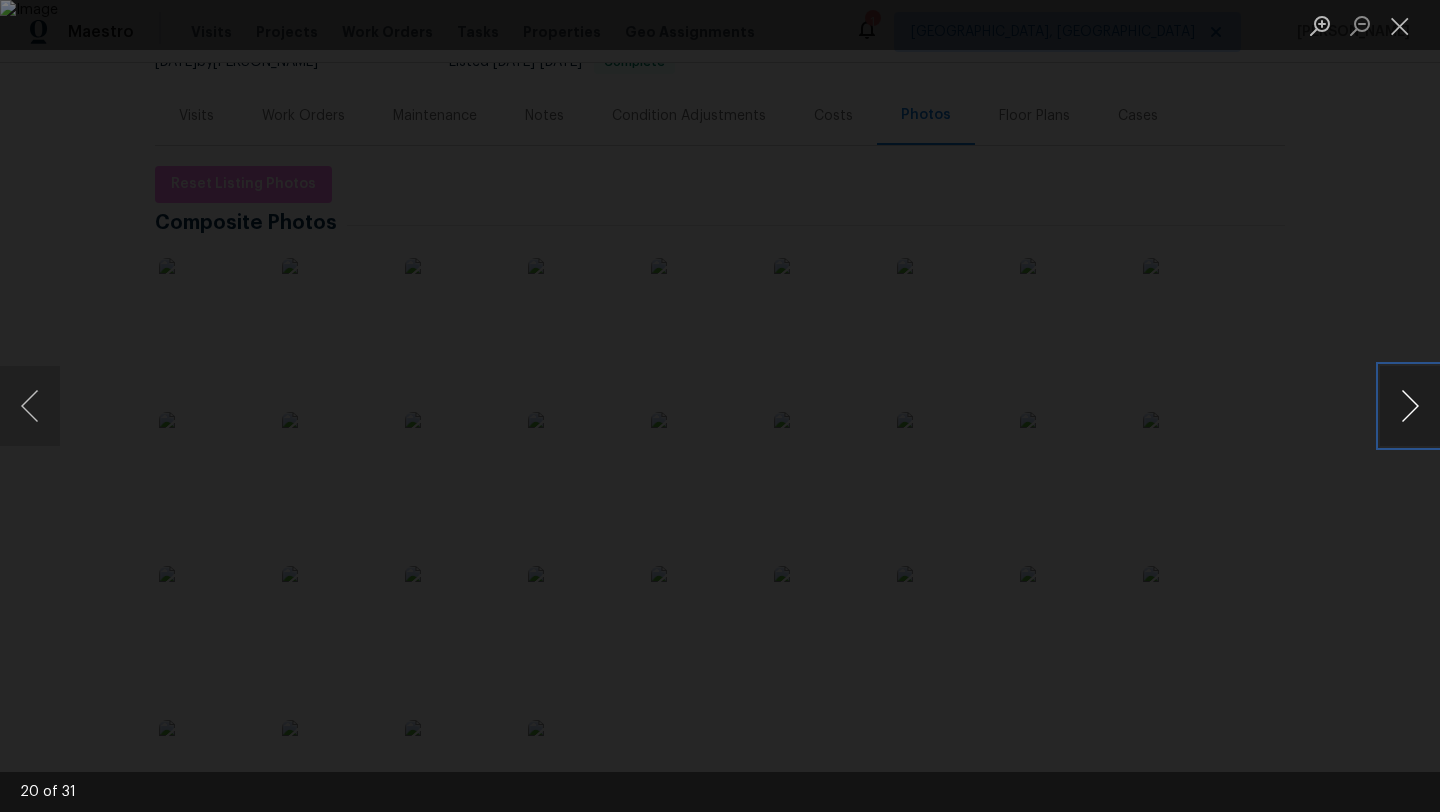 click at bounding box center [1410, 406] 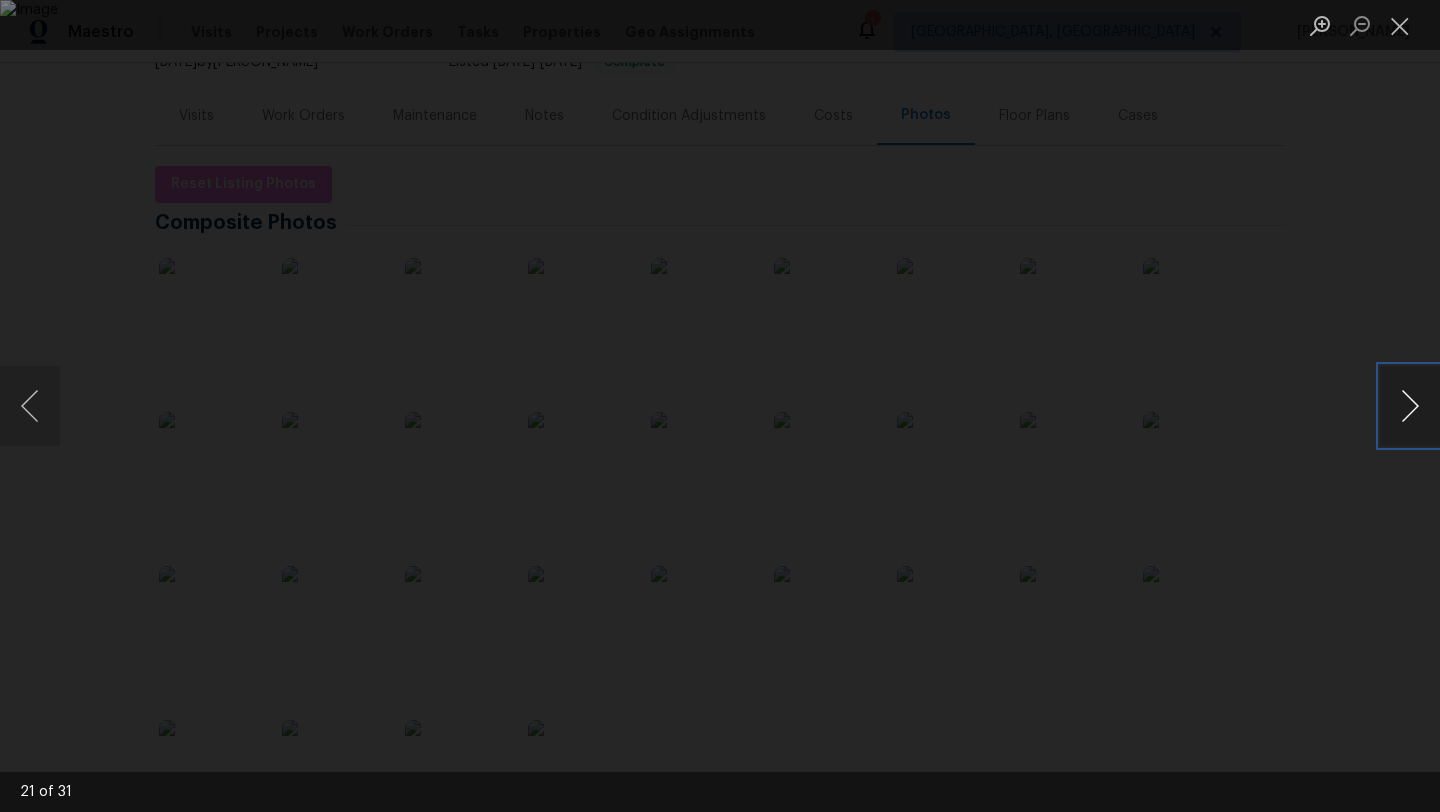 click at bounding box center [1410, 406] 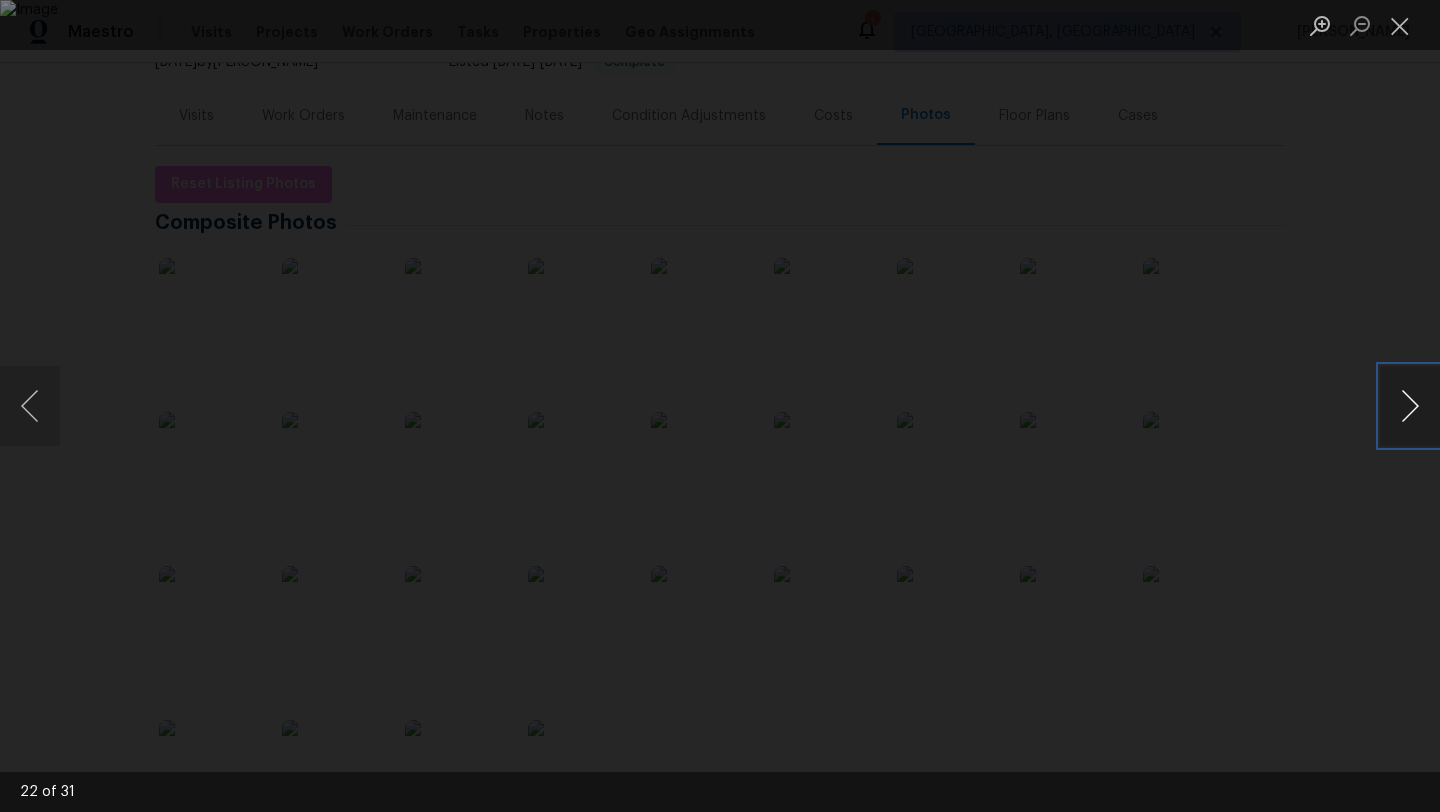 click at bounding box center [1410, 406] 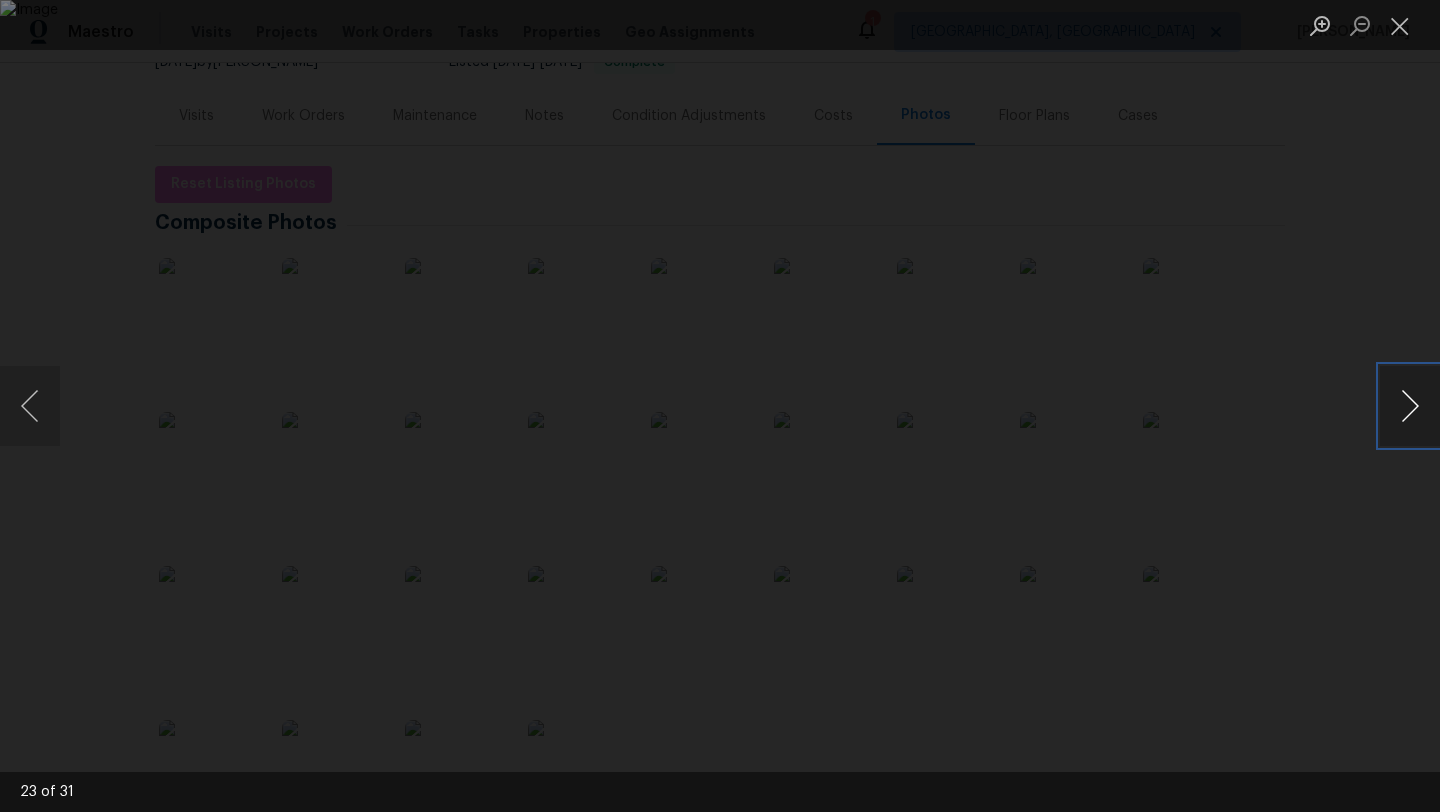 click at bounding box center (1410, 406) 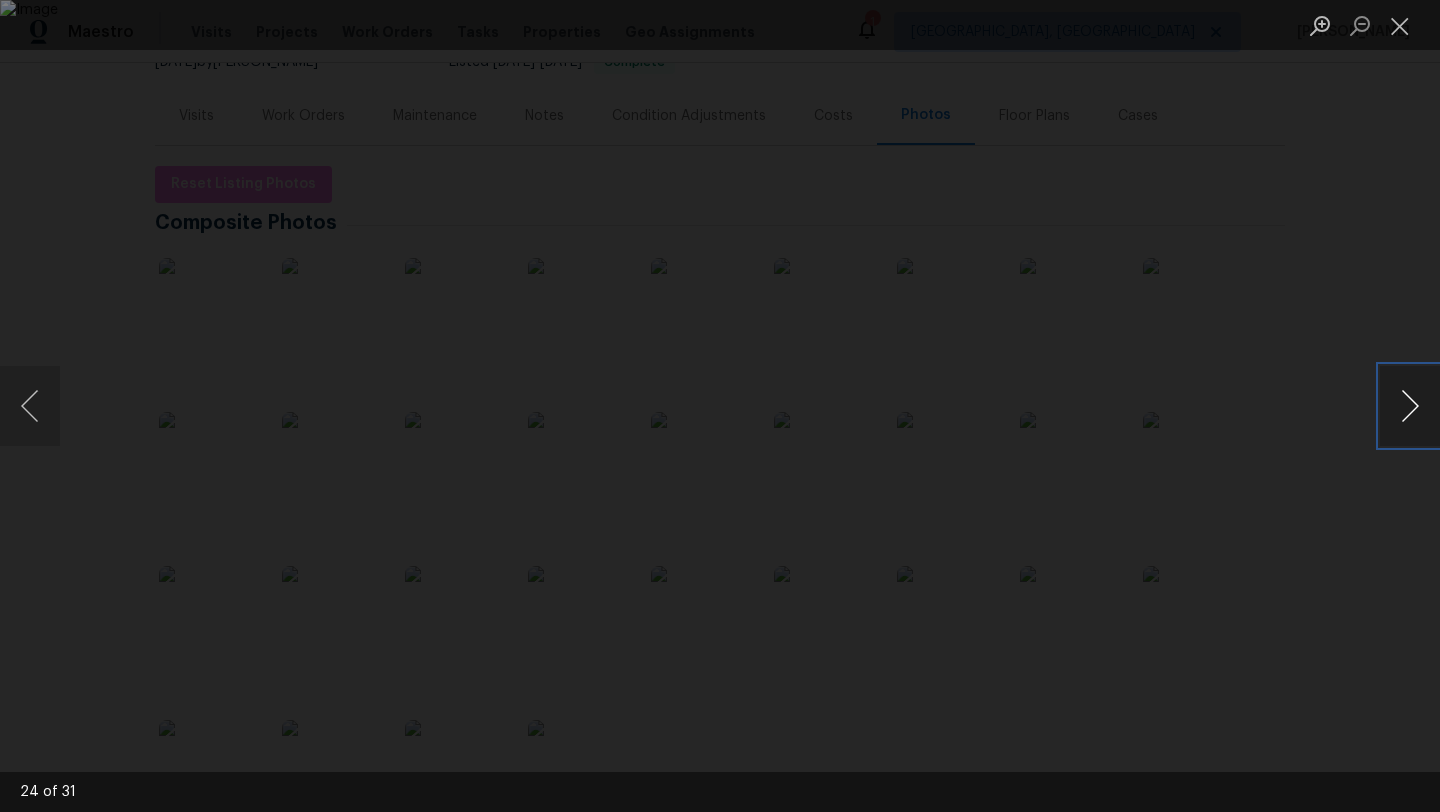 click at bounding box center (1410, 406) 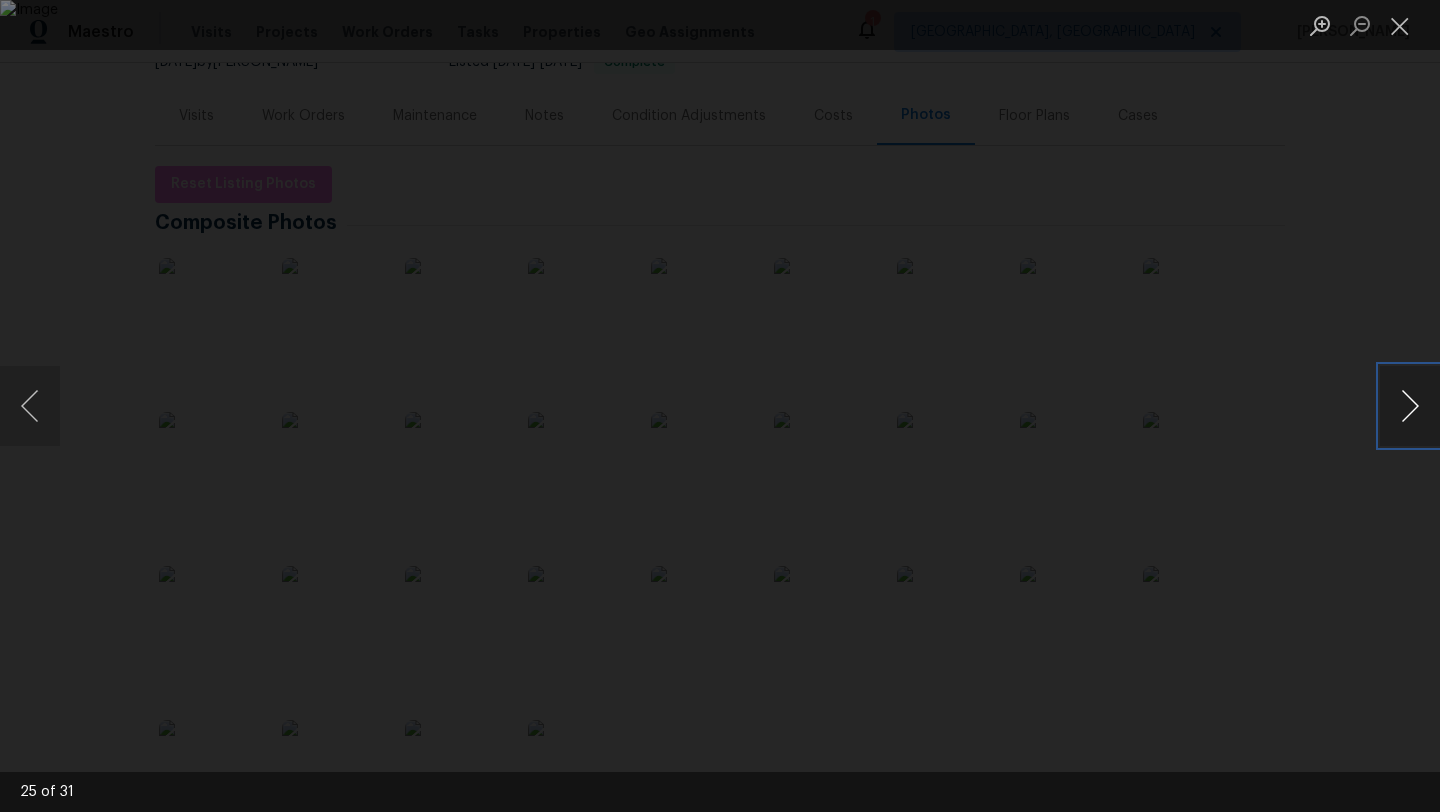 click at bounding box center (1410, 406) 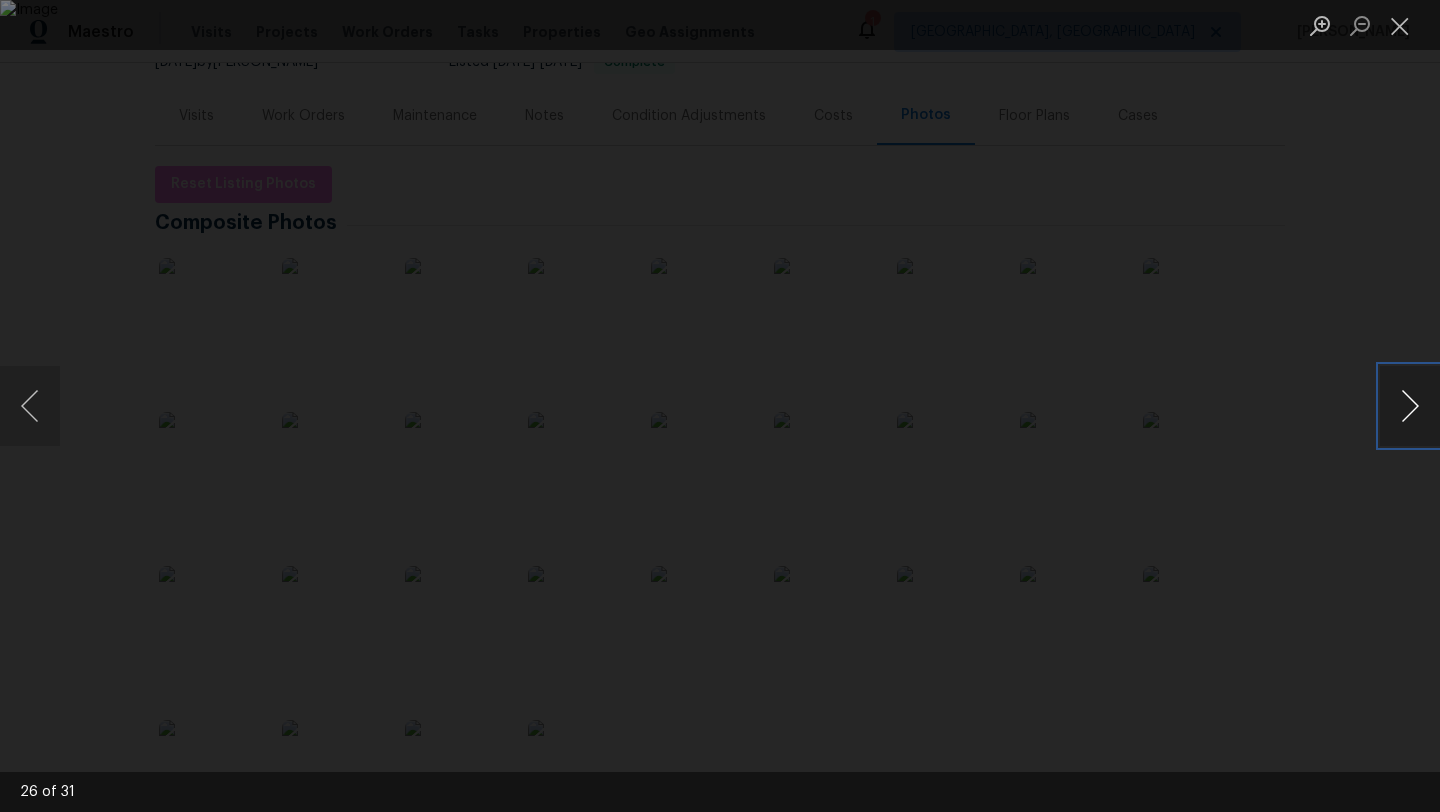 click at bounding box center [1410, 406] 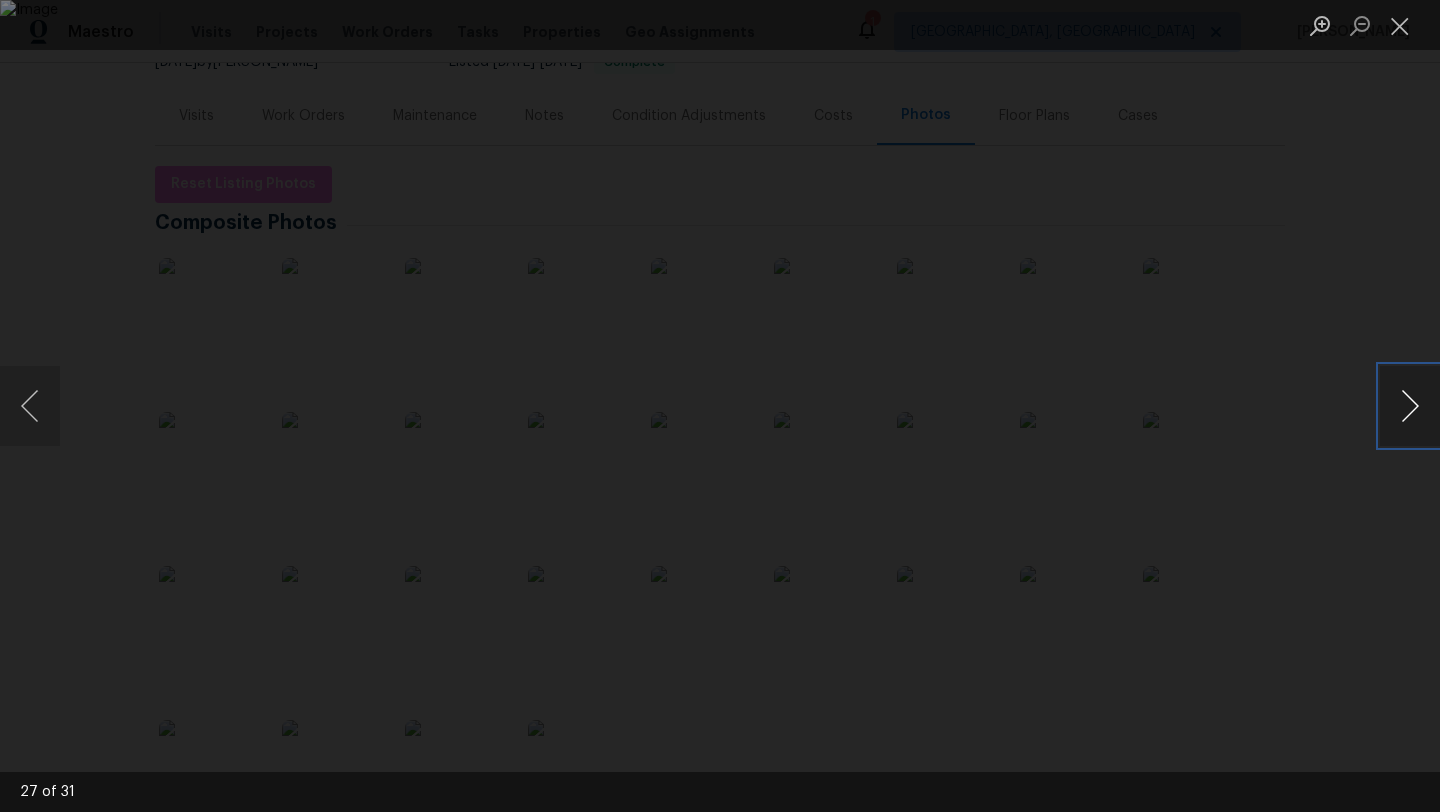 click at bounding box center (1410, 406) 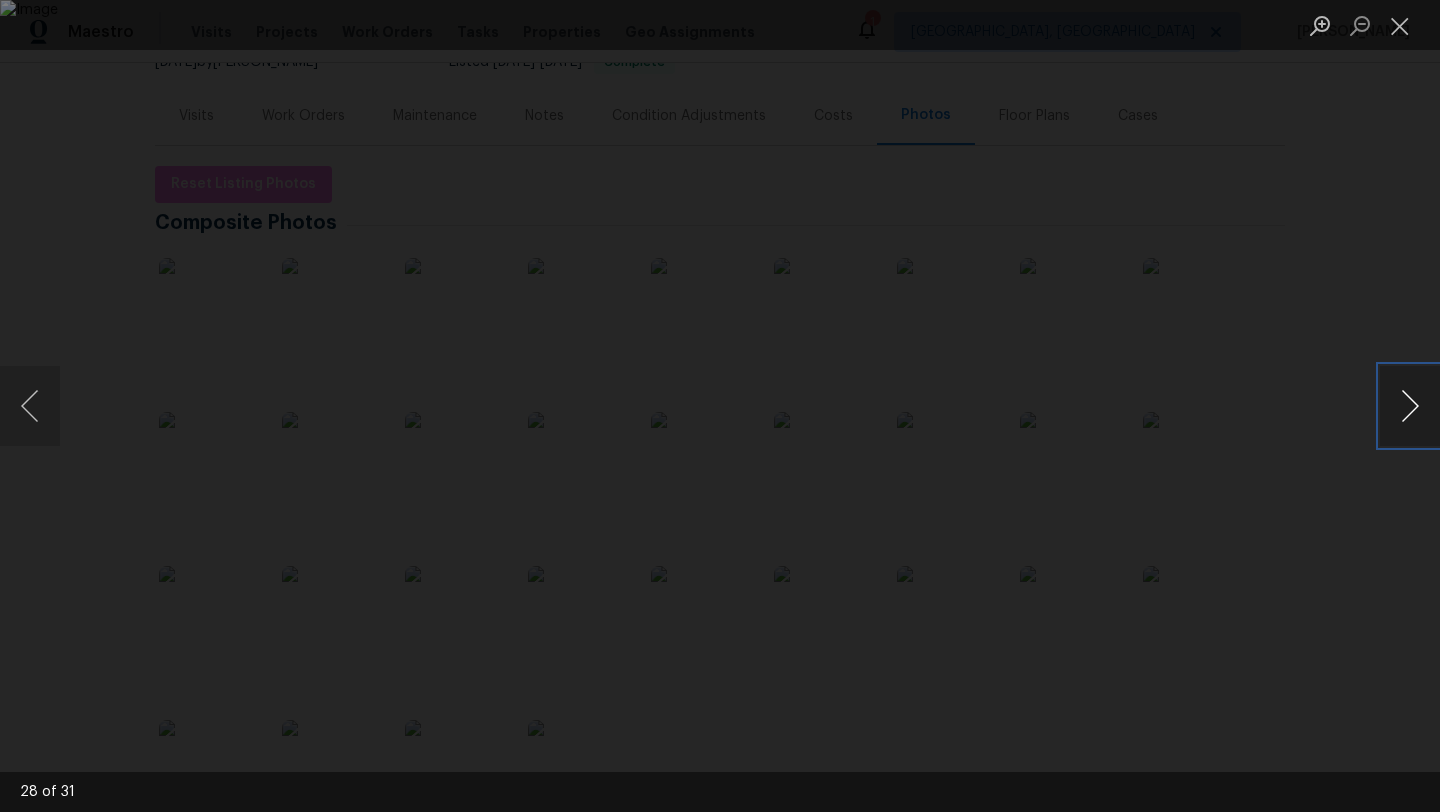 click at bounding box center (1410, 406) 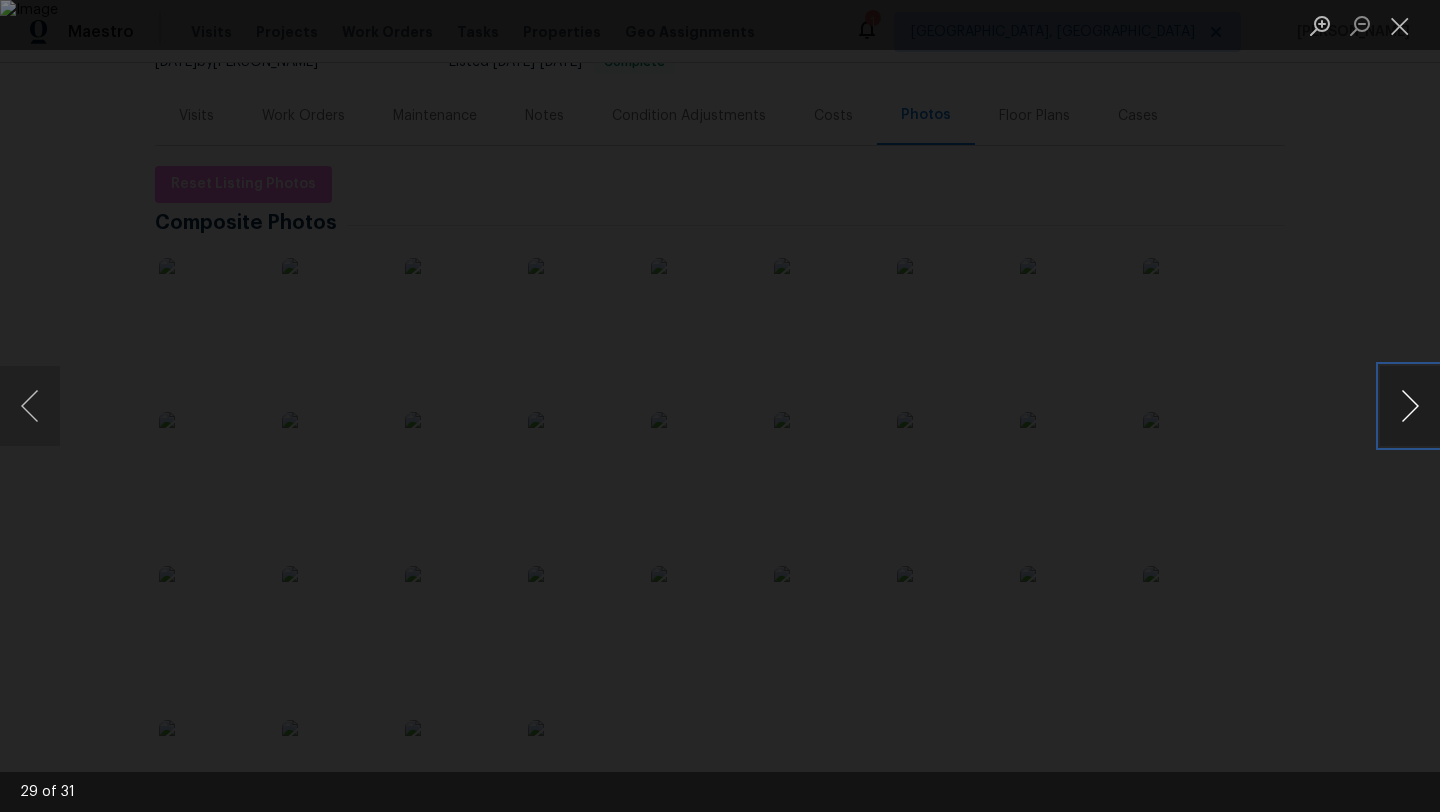 click at bounding box center [1410, 406] 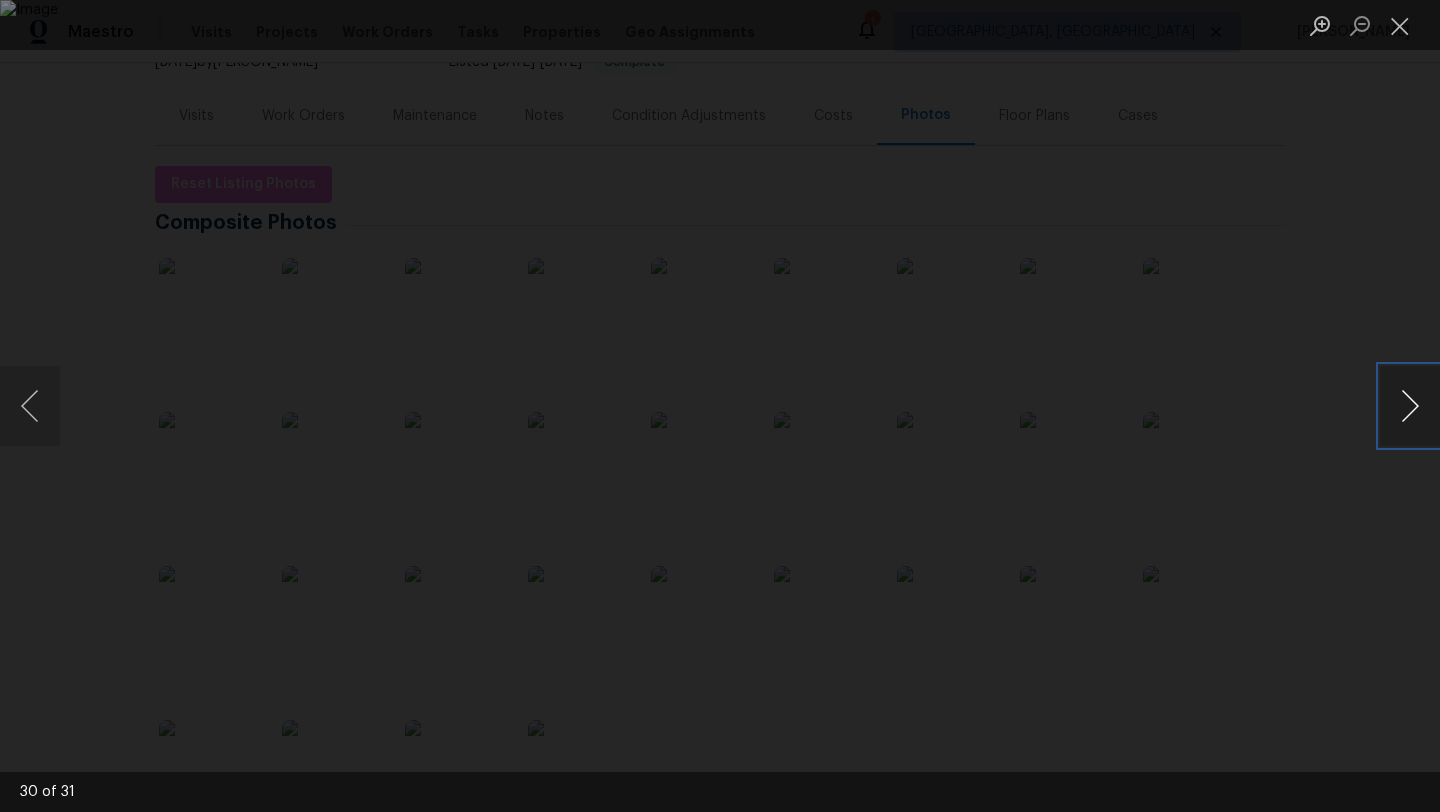click at bounding box center [1410, 406] 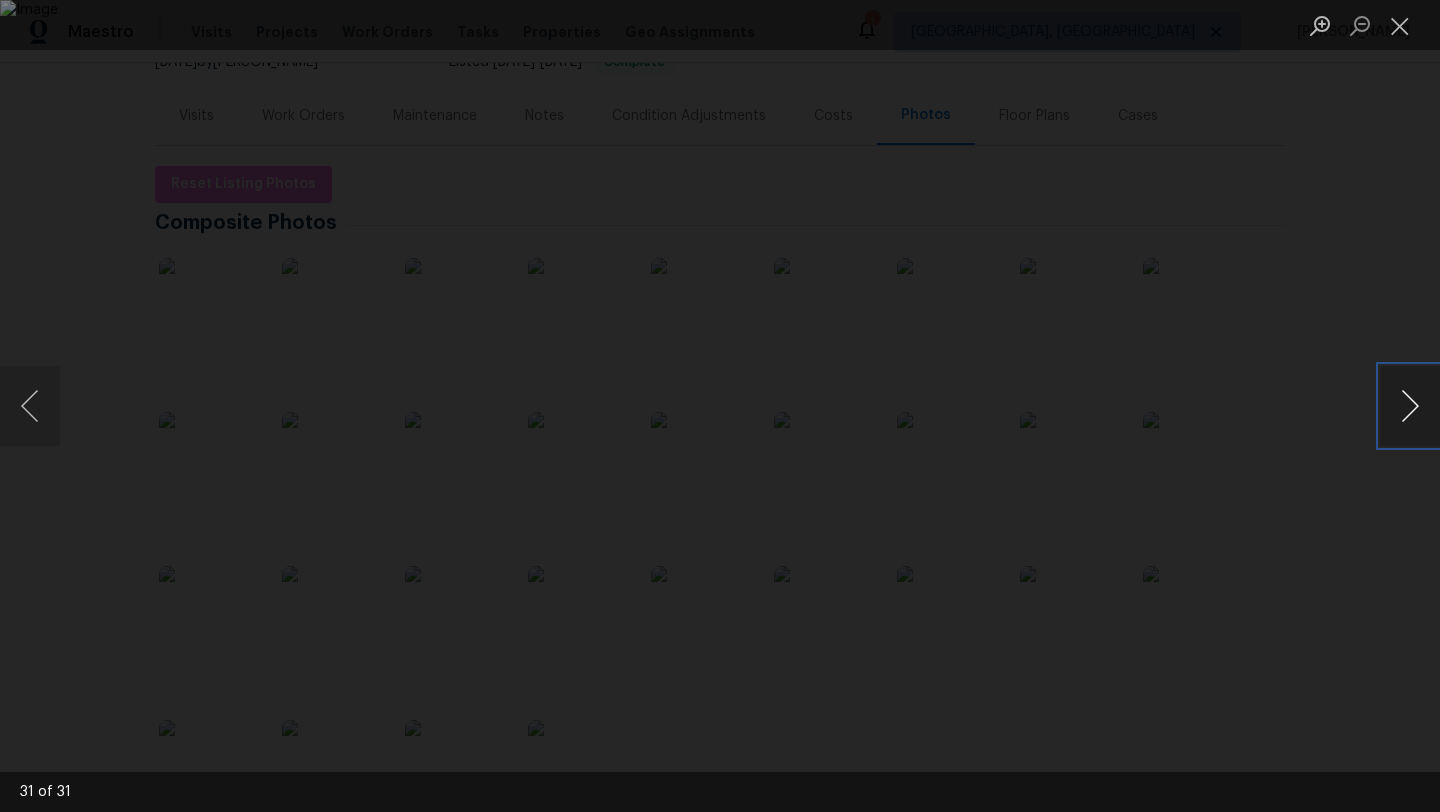 click at bounding box center (1410, 406) 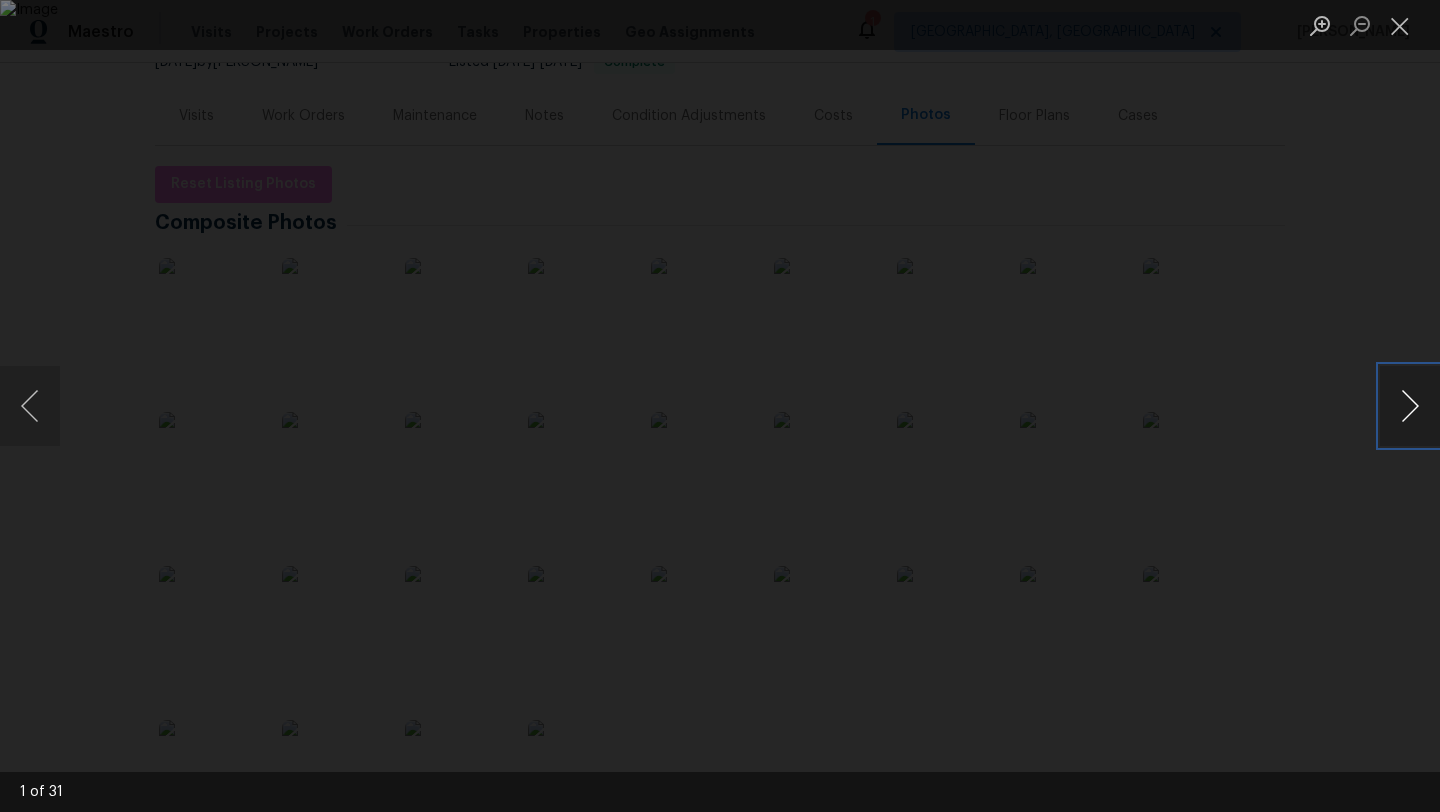 click at bounding box center (1410, 406) 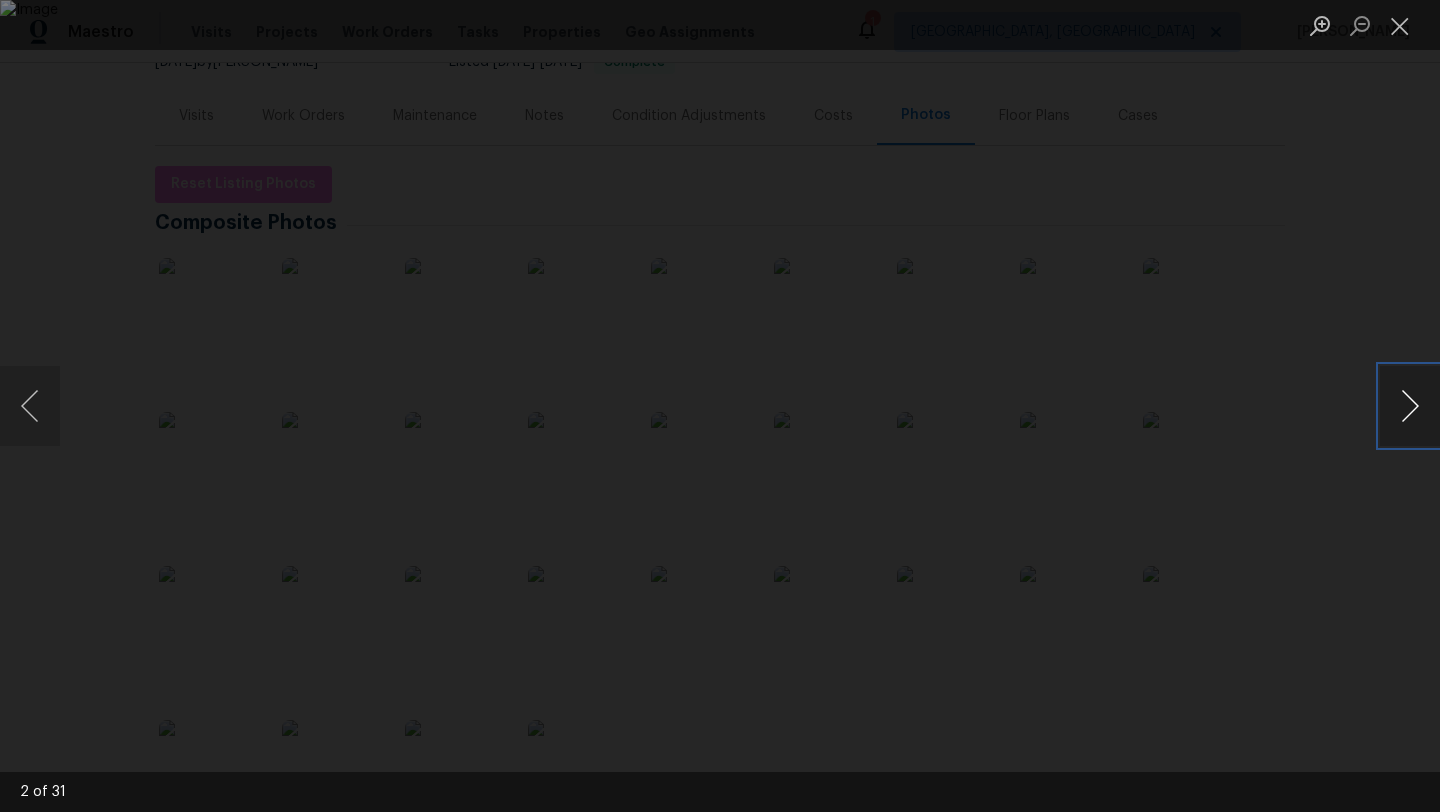 click at bounding box center [1410, 406] 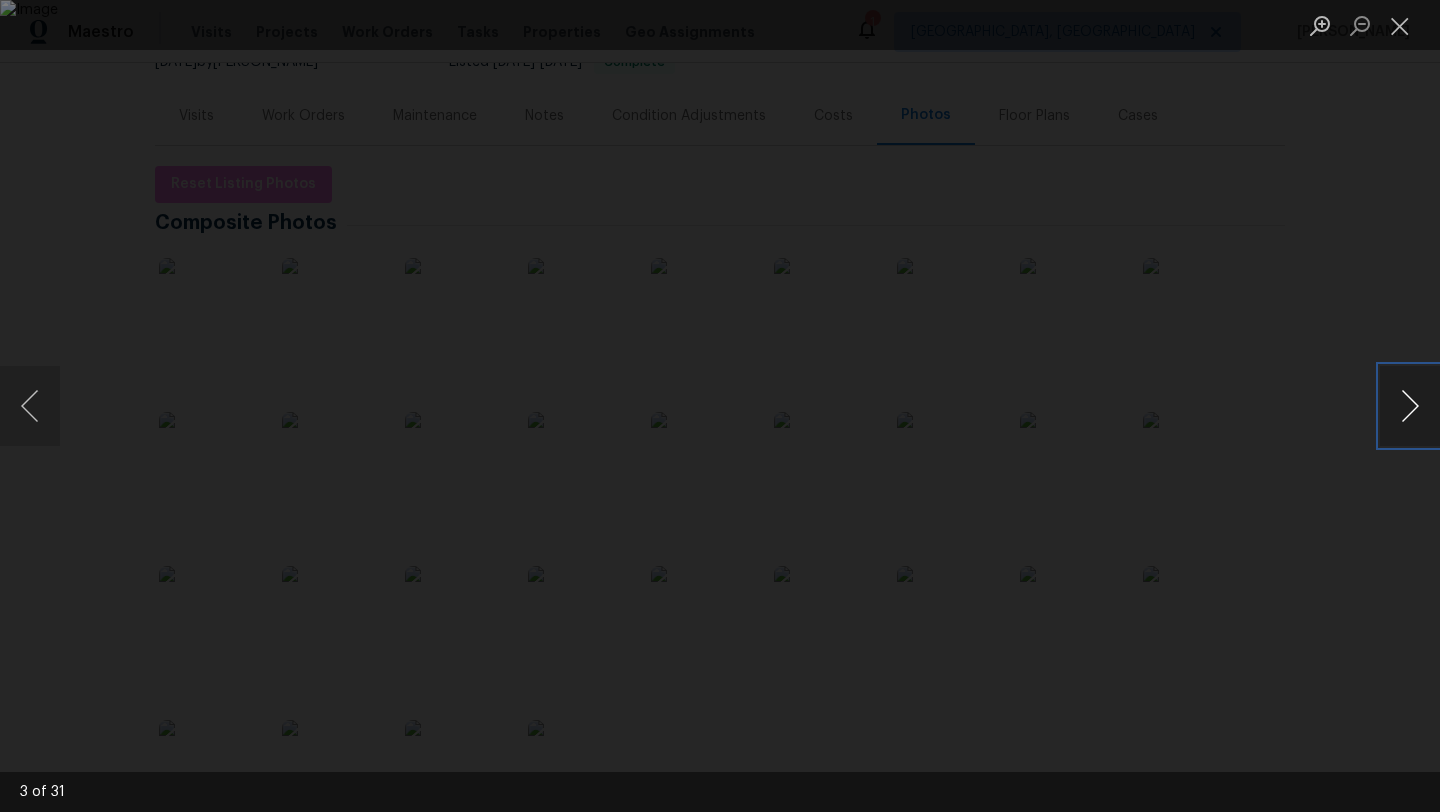 click at bounding box center [1410, 406] 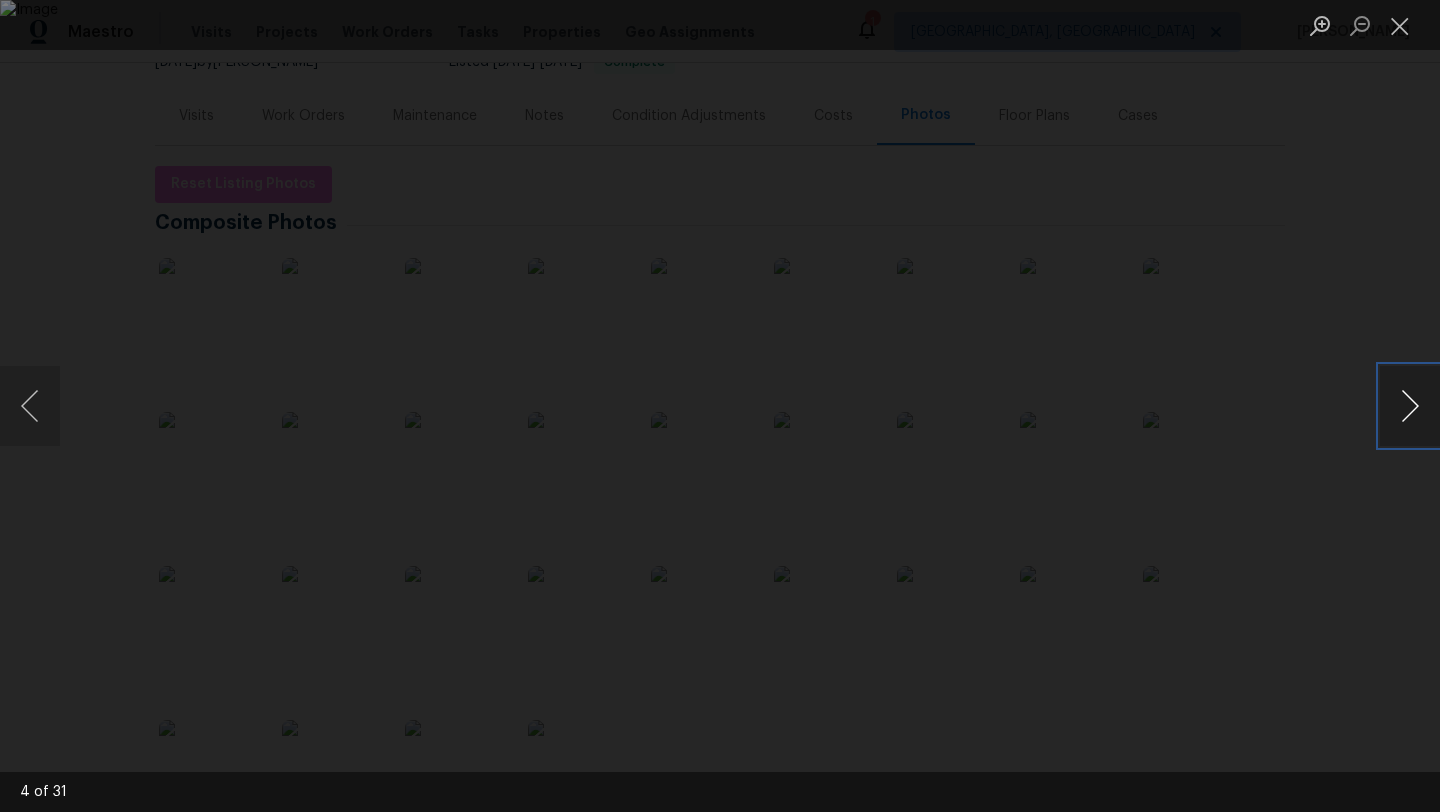 click at bounding box center (1410, 406) 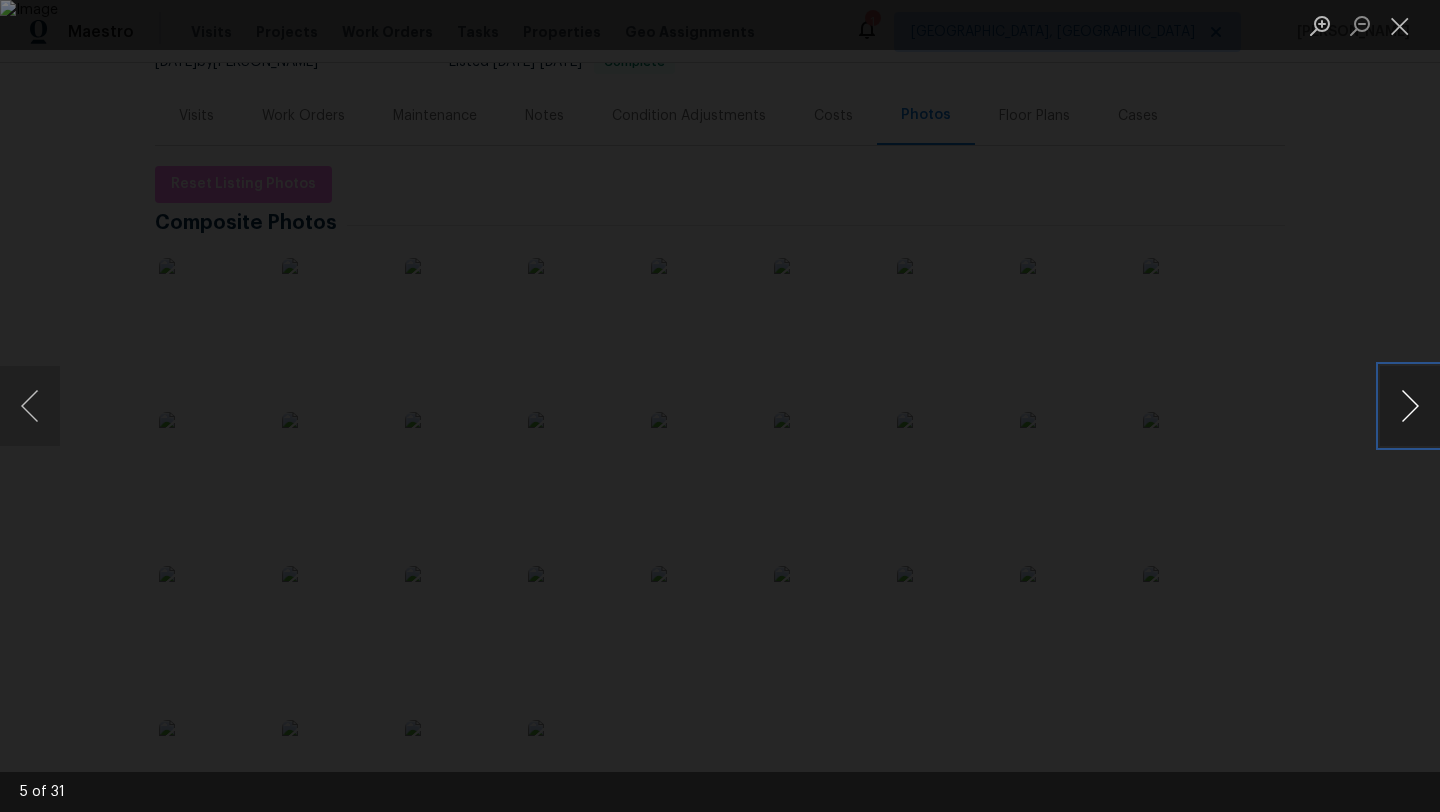 click at bounding box center (1410, 406) 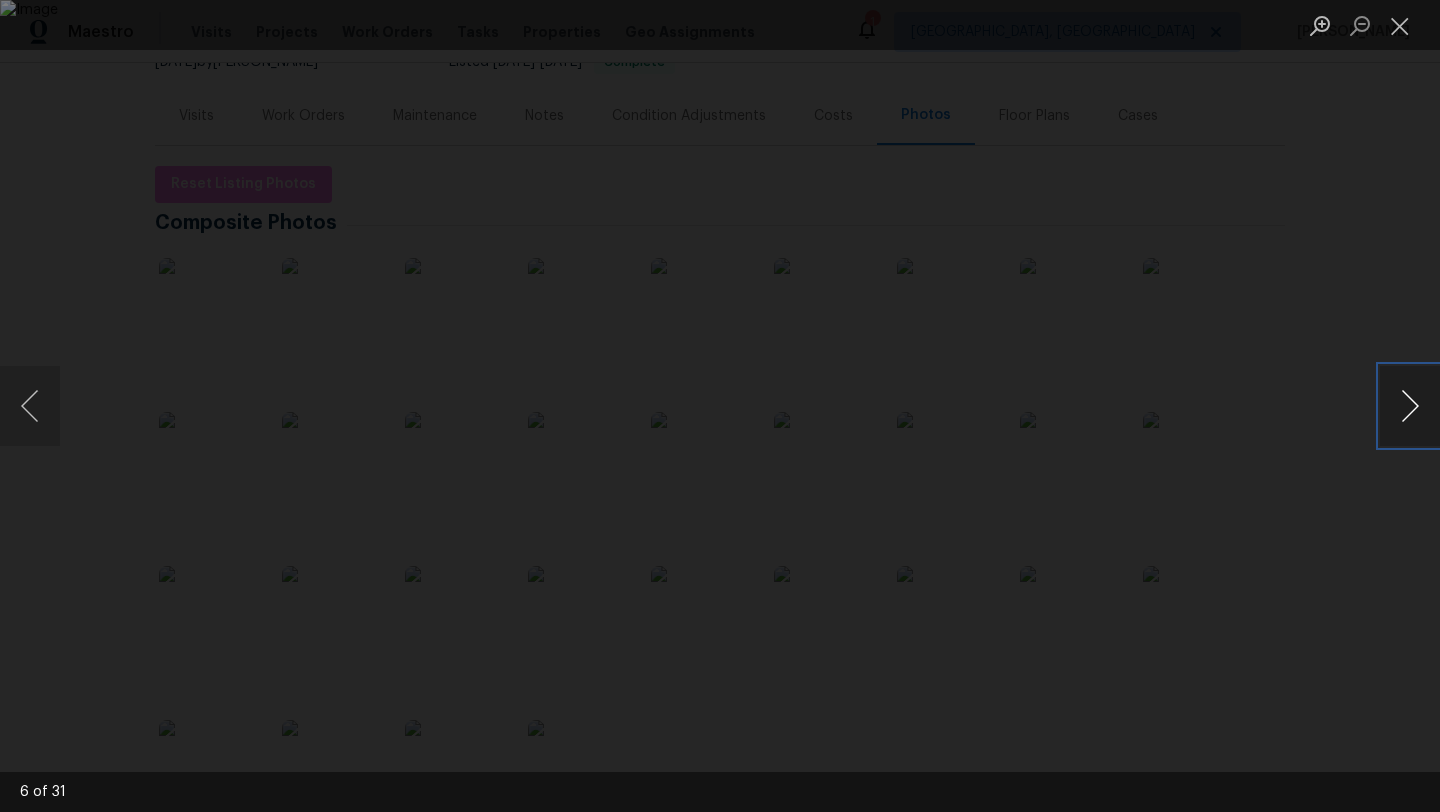 click at bounding box center [1410, 406] 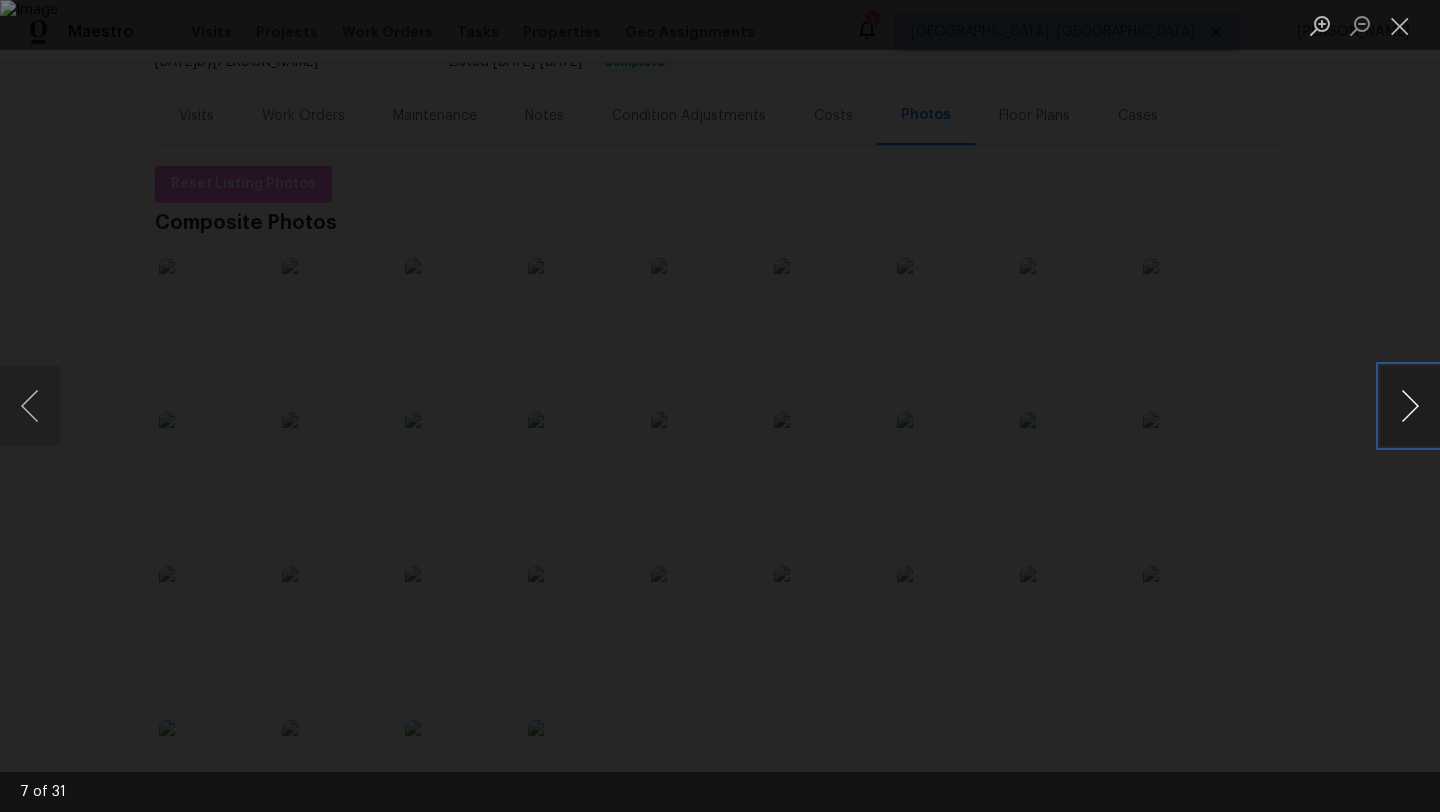 click at bounding box center [1410, 406] 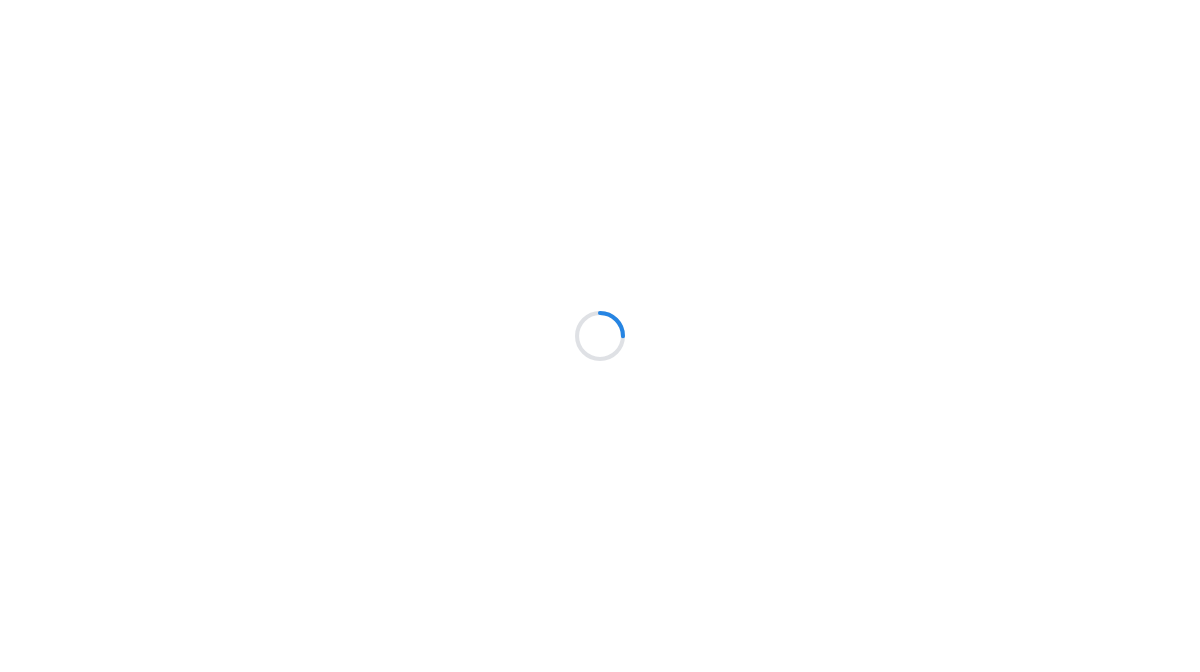 scroll, scrollTop: 0, scrollLeft: 0, axis: both 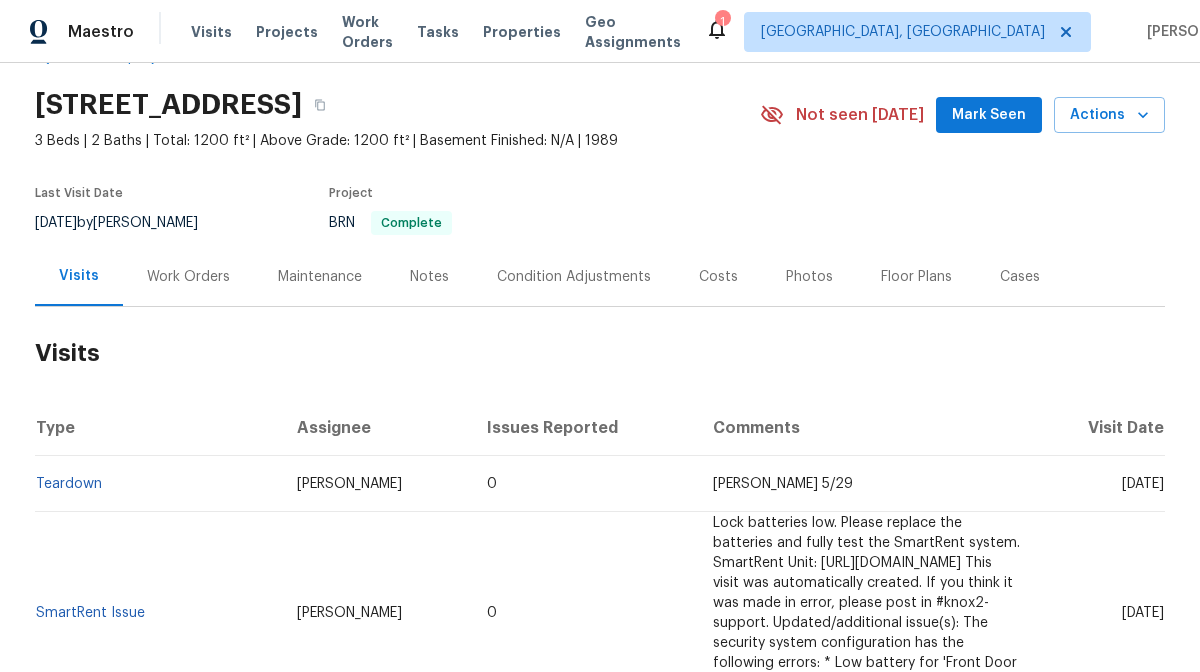 click on "Notes" at bounding box center [429, 277] 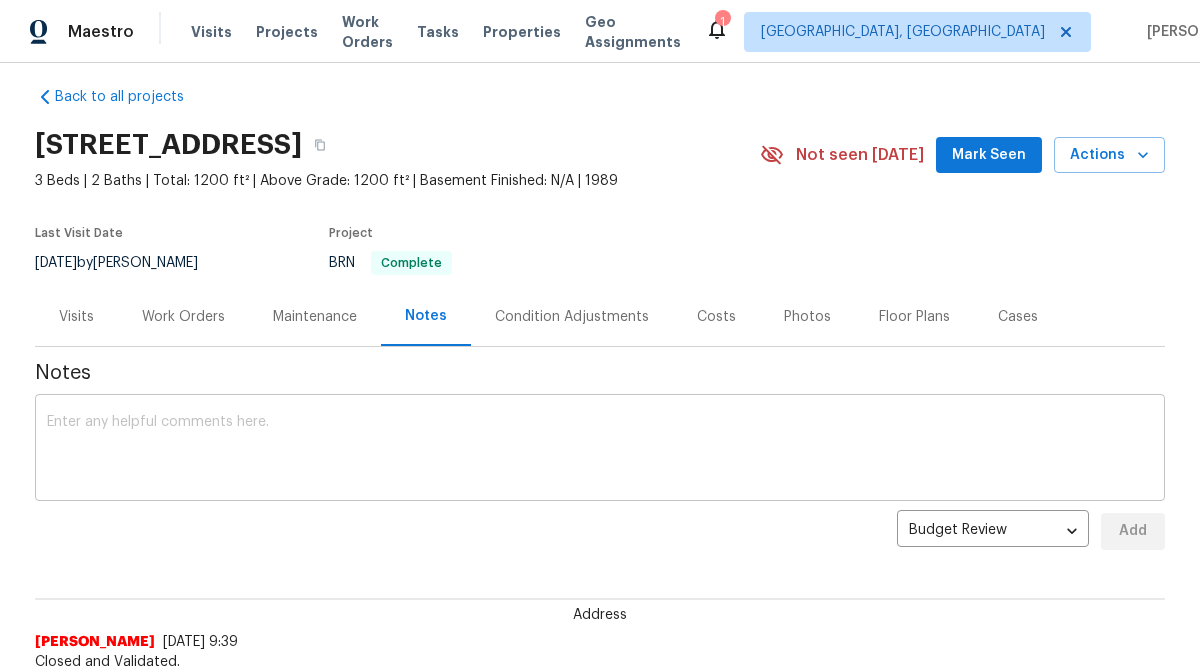 scroll, scrollTop: 0, scrollLeft: 0, axis: both 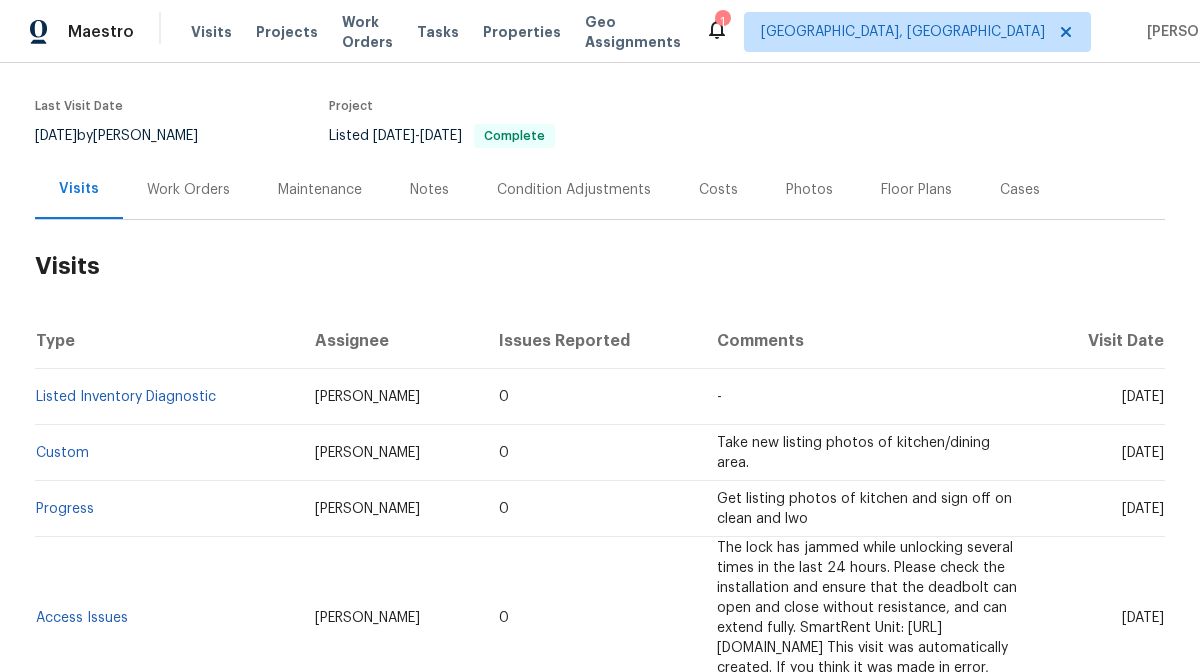 click on "Work Orders" at bounding box center [188, 190] 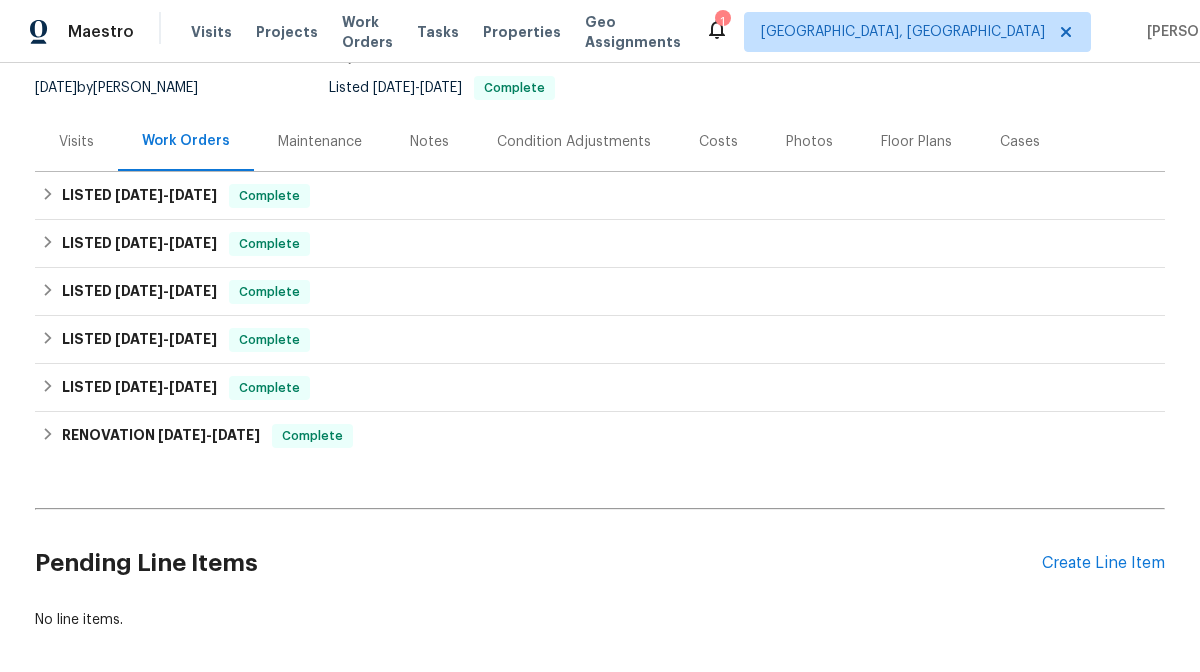 scroll, scrollTop: 224, scrollLeft: 0, axis: vertical 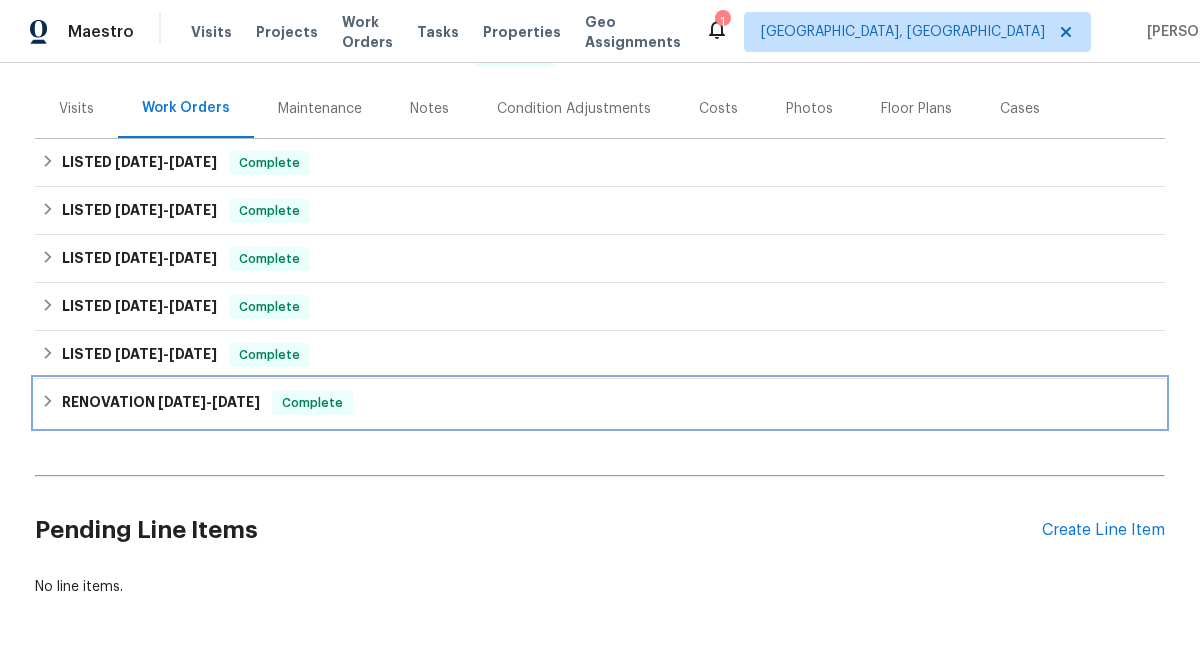 click on "RENOVATION   3/17/25  -  4/14/25" at bounding box center [161, 403] 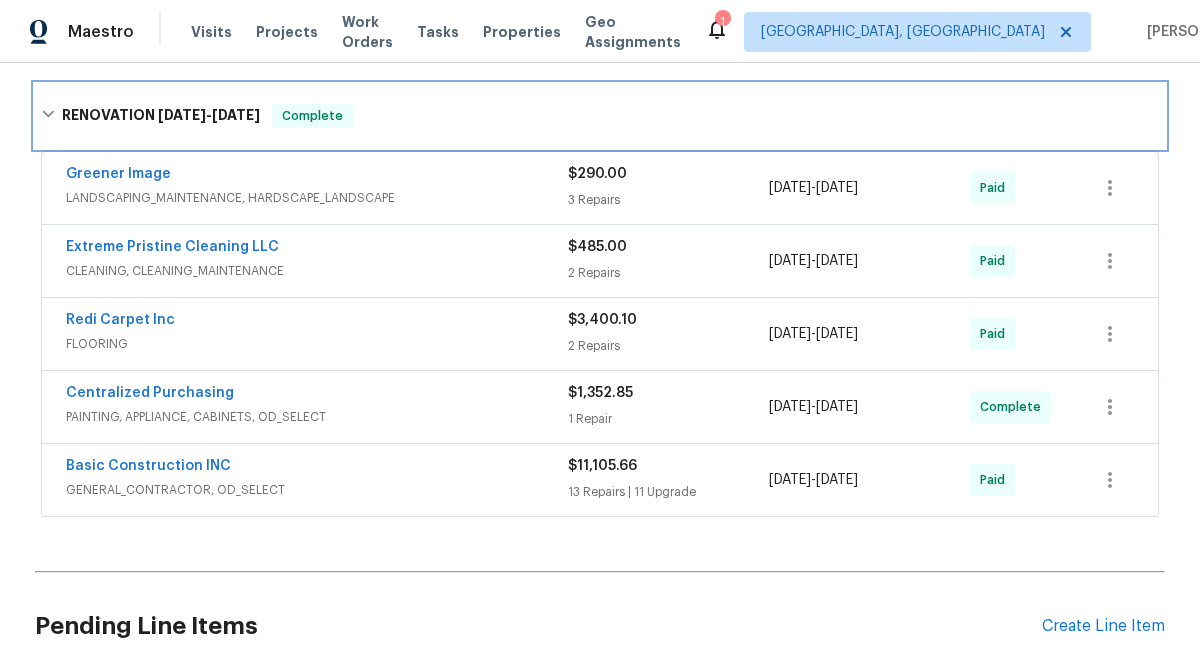 scroll, scrollTop: 549, scrollLeft: 0, axis: vertical 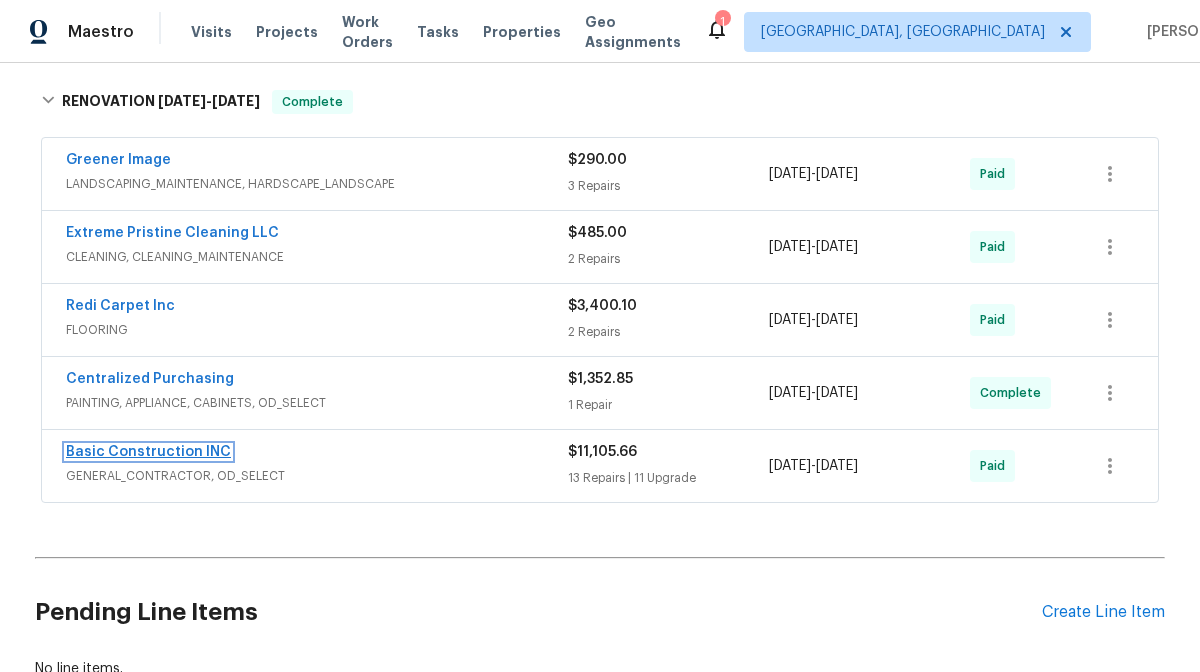 click on "Basic Construction INC" at bounding box center [148, 452] 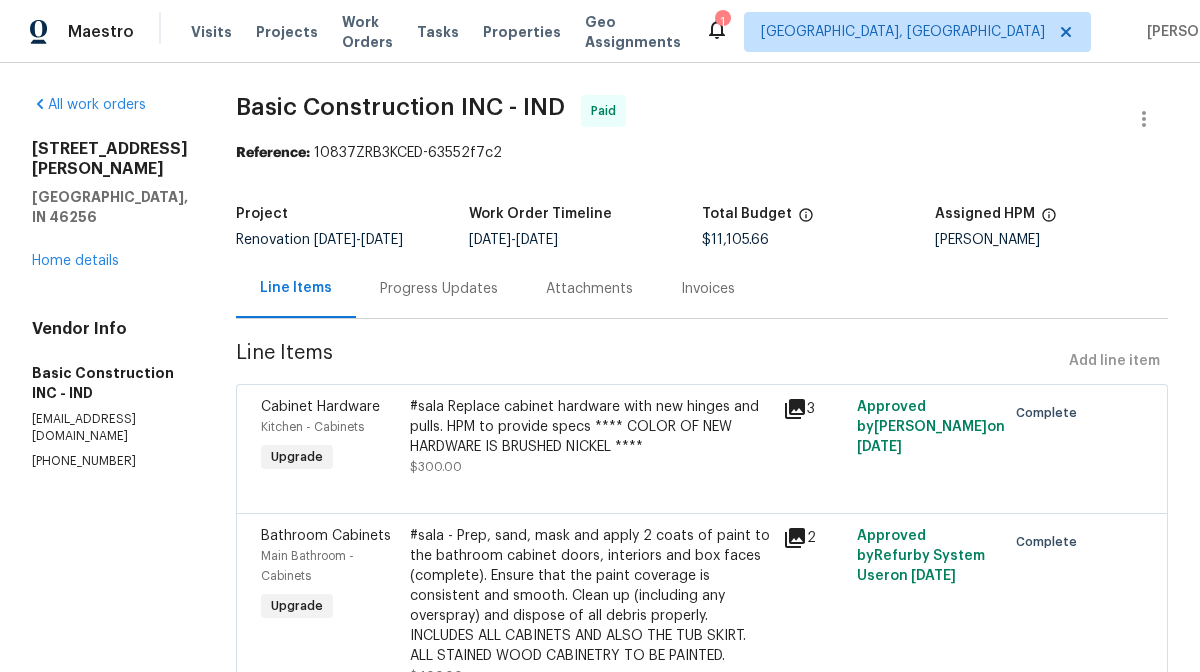 click 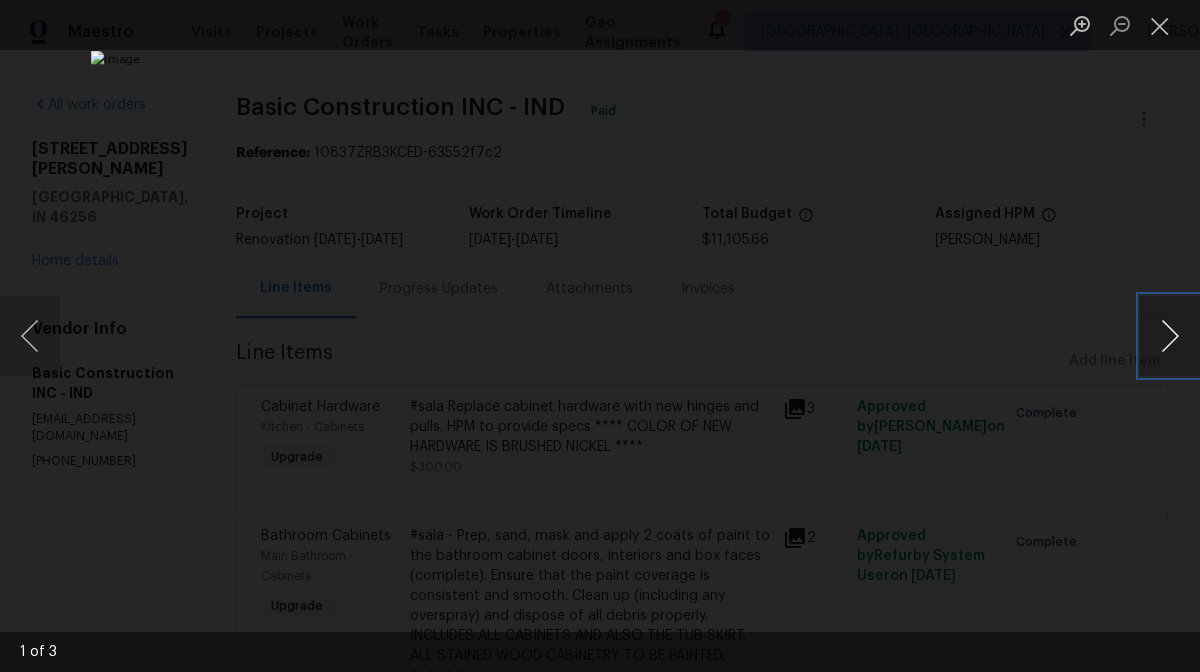 click at bounding box center [1170, 336] 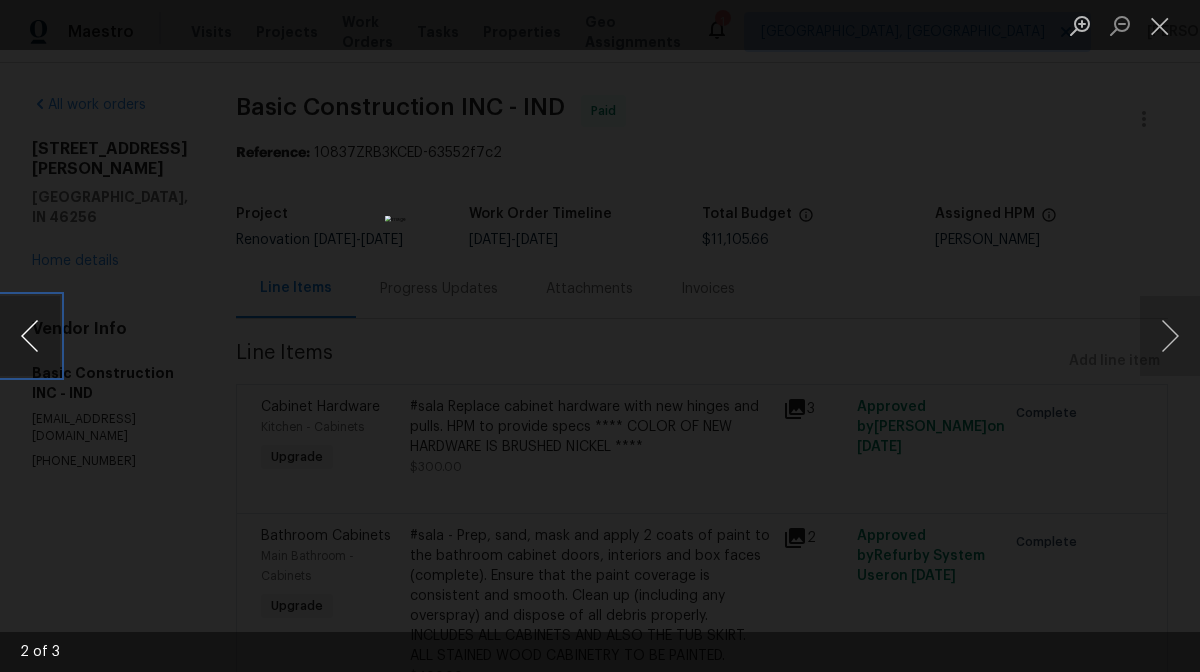 click at bounding box center [30, 336] 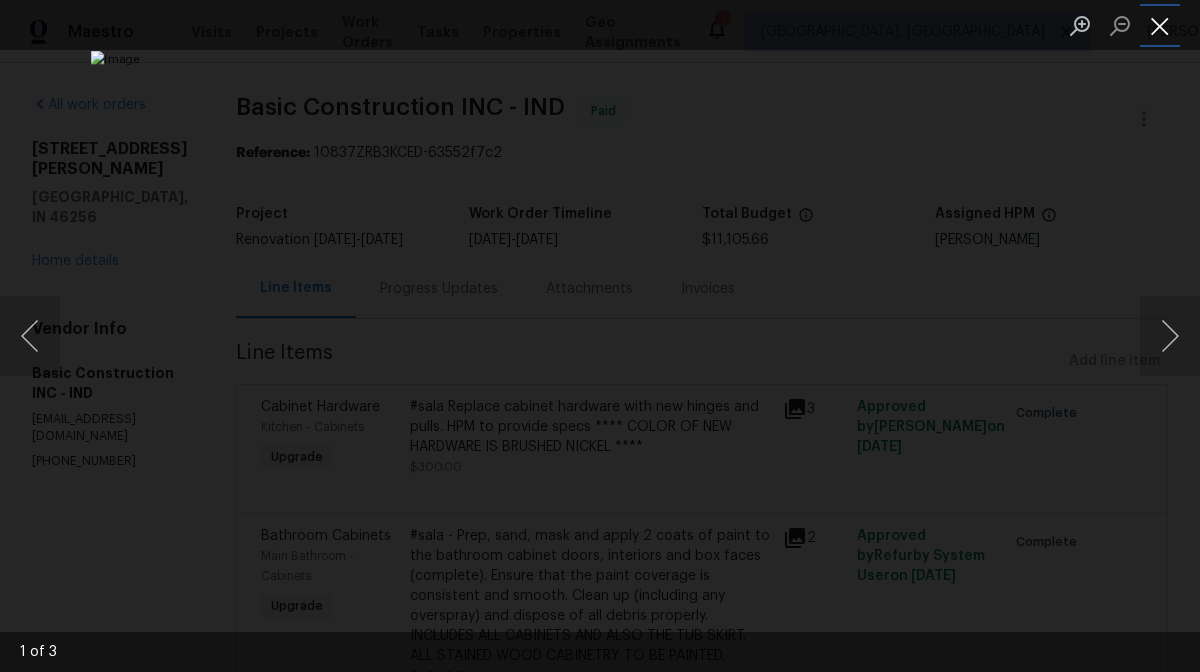 click at bounding box center (1160, 25) 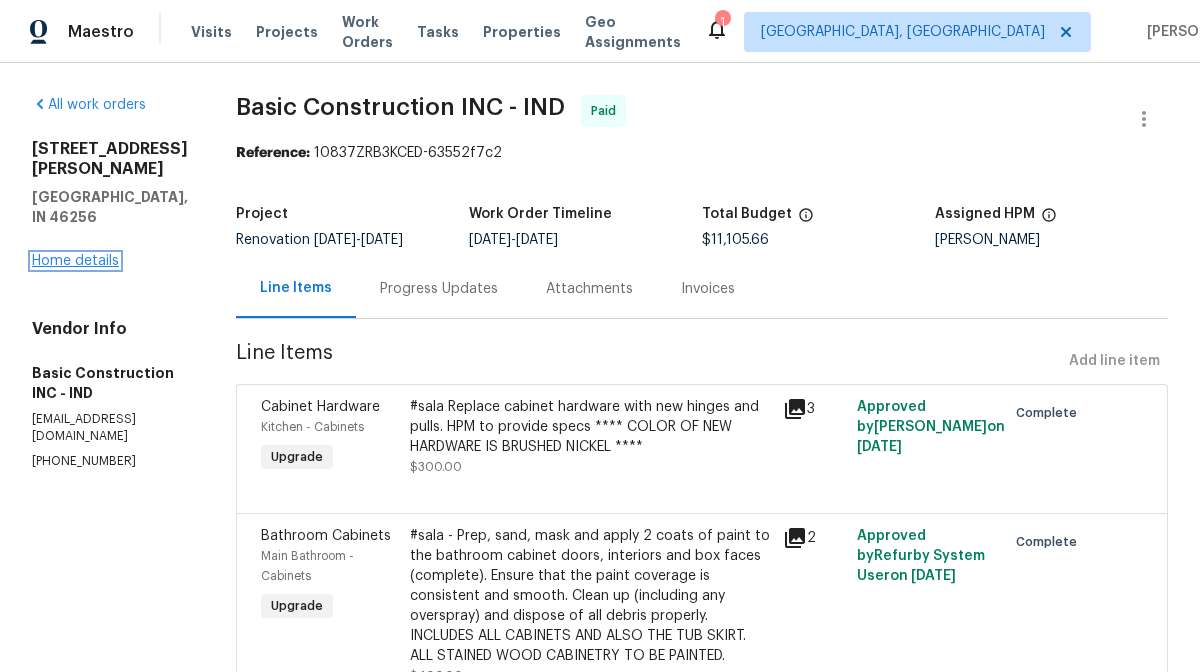 click on "Home details" at bounding box center (75, 261) 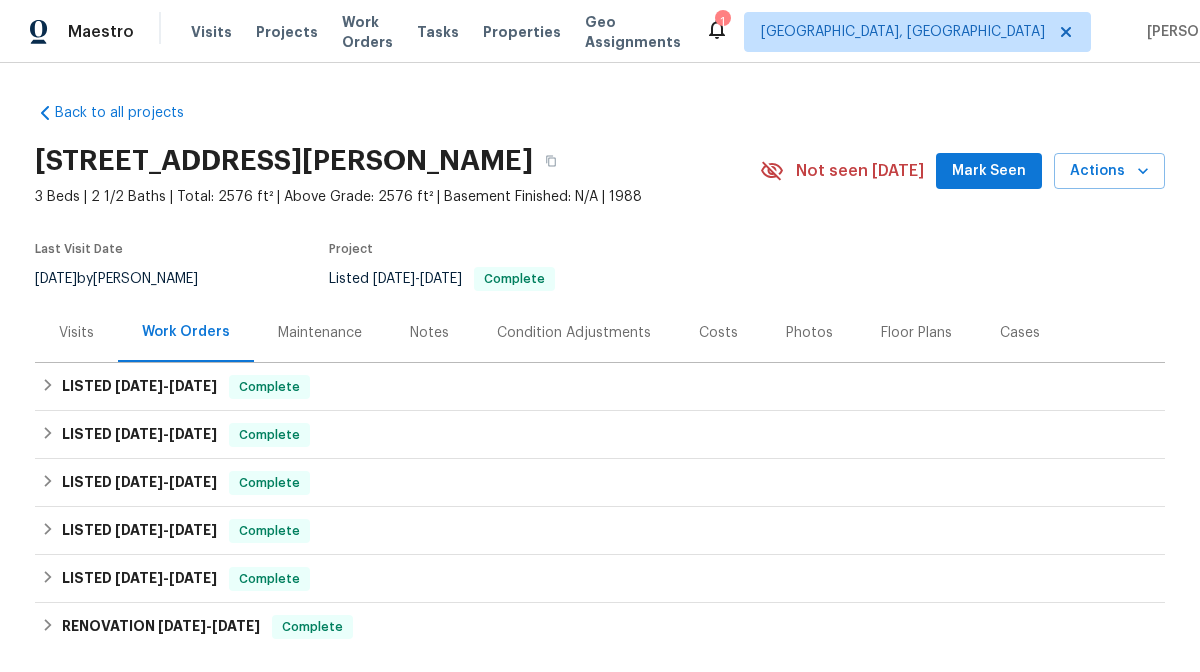 click on "Photos" at bounding box center (809, 333) 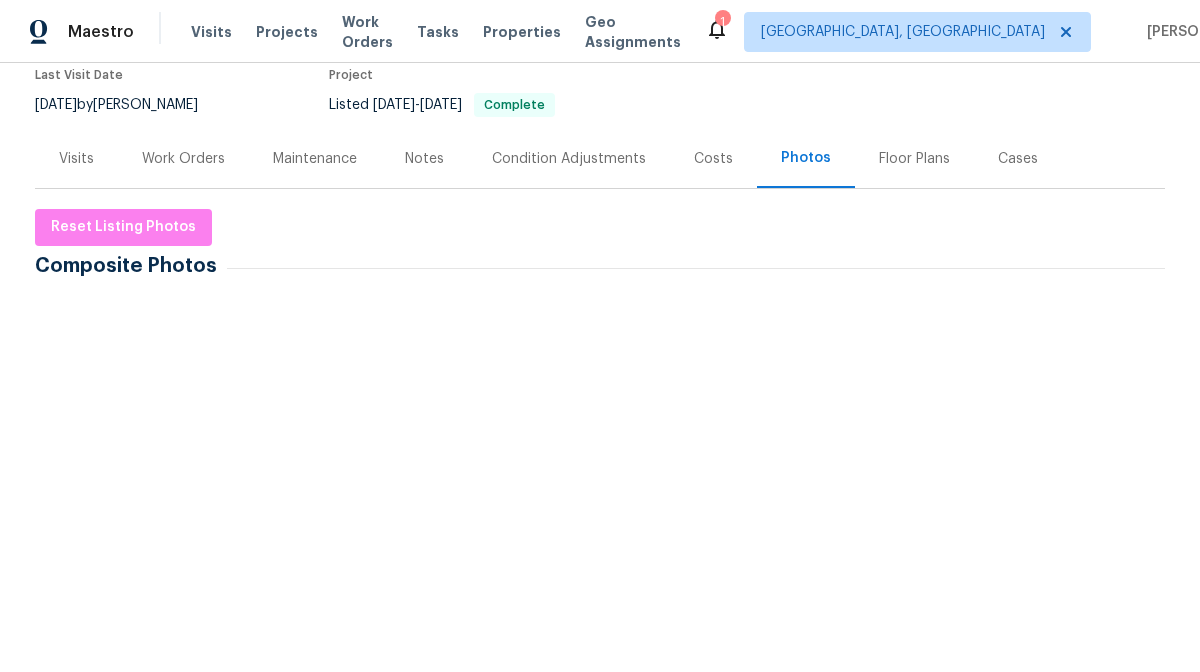 scroll, scrollTop: 147, scrollLeft: 0, axis: vertical 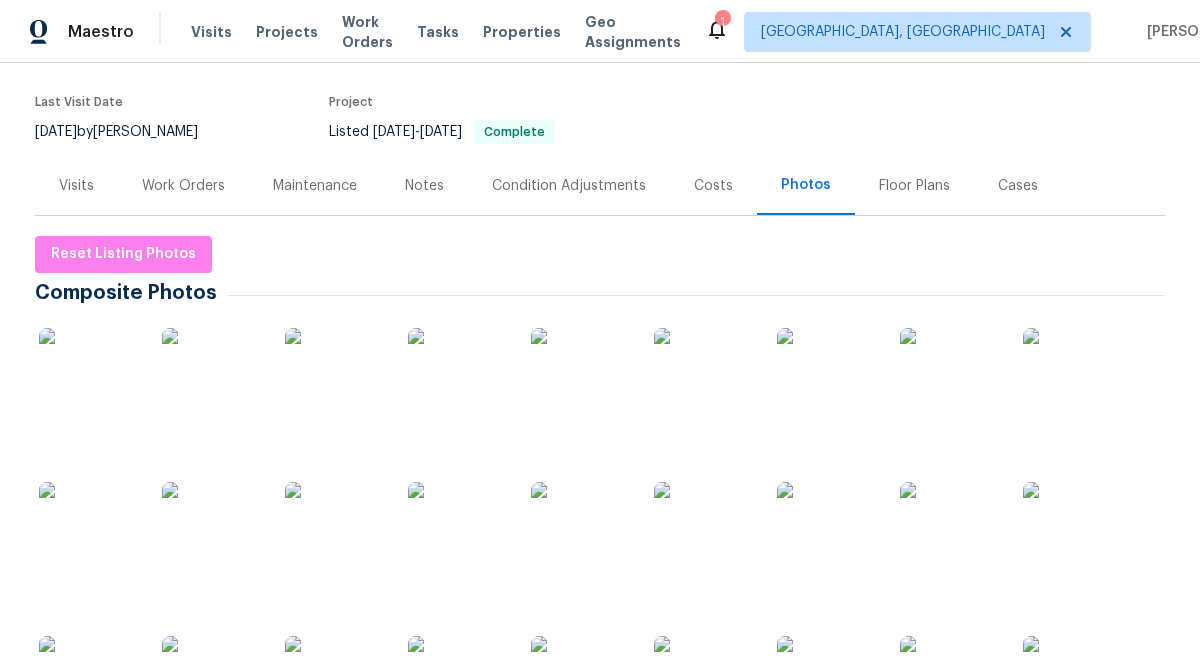 click at bounding box center [89, 378] 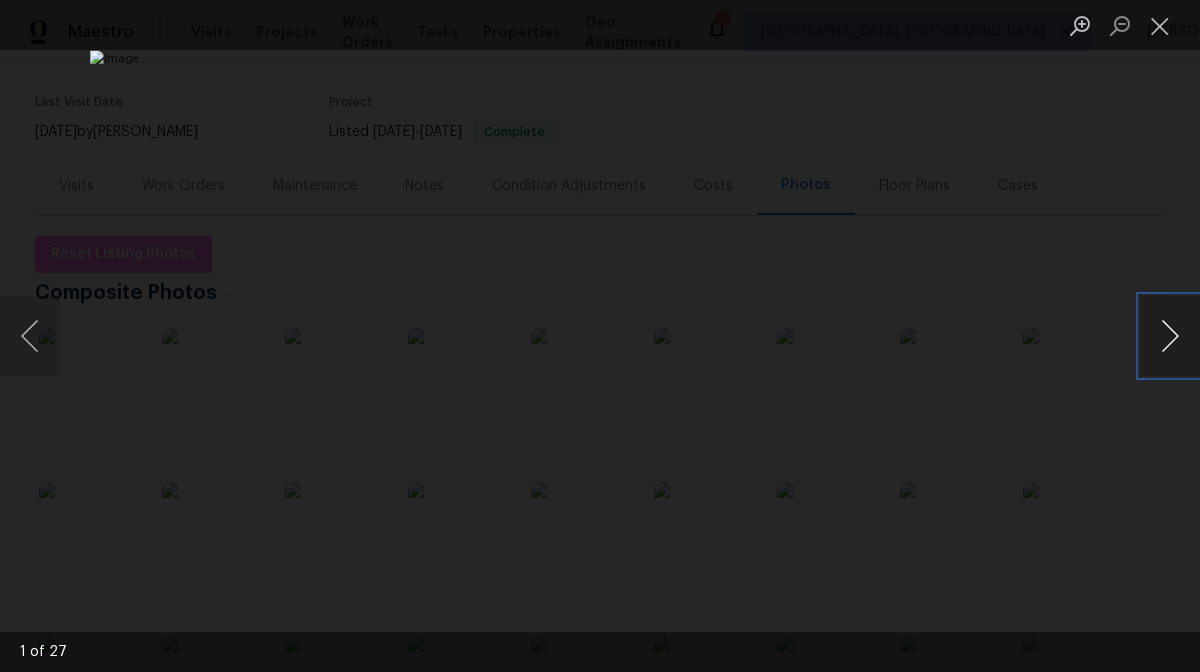 click at bounding box center (1170, 336) 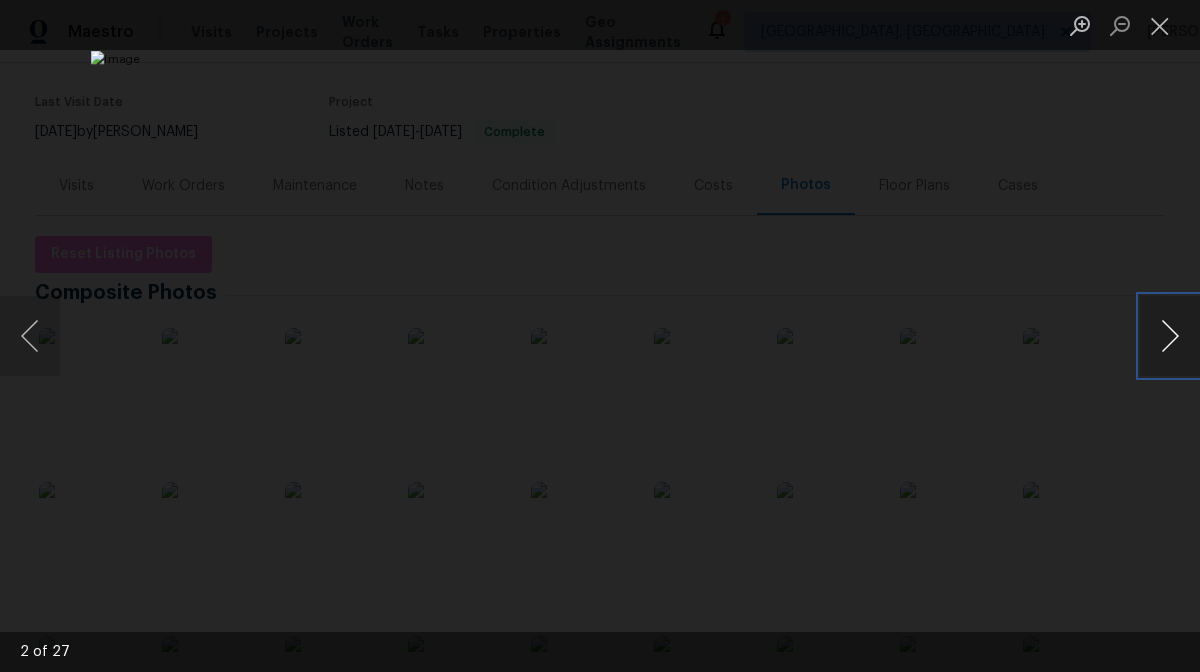 click at bounding box center (1170, 336) 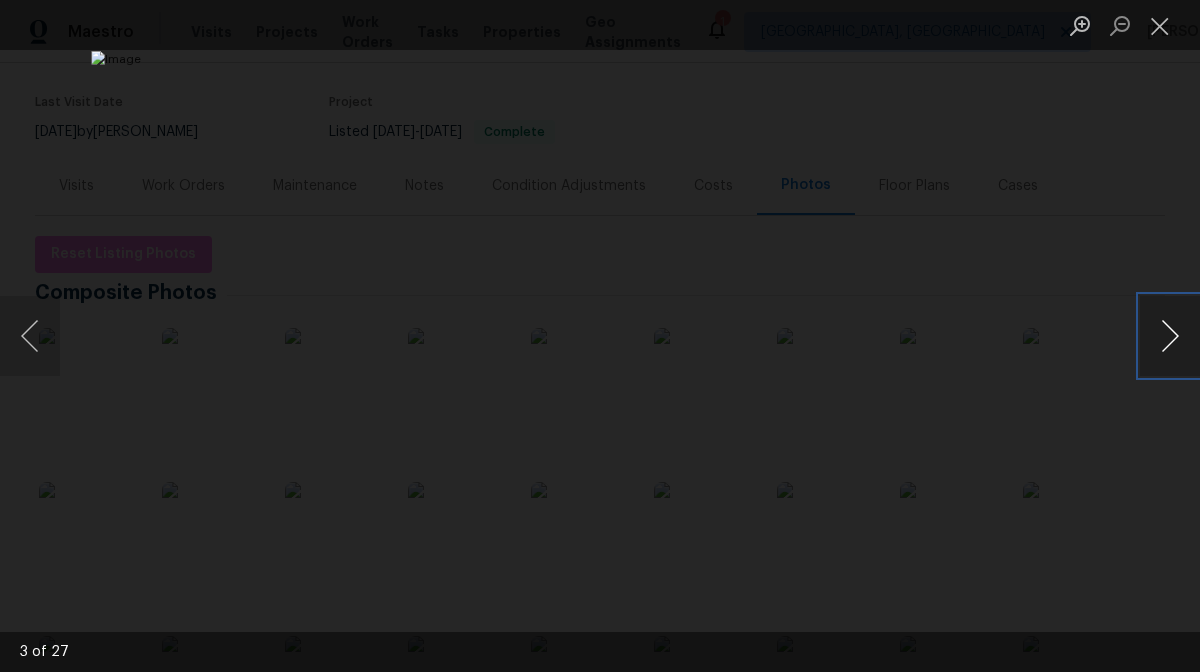 click at bounding box center [1170, 336] 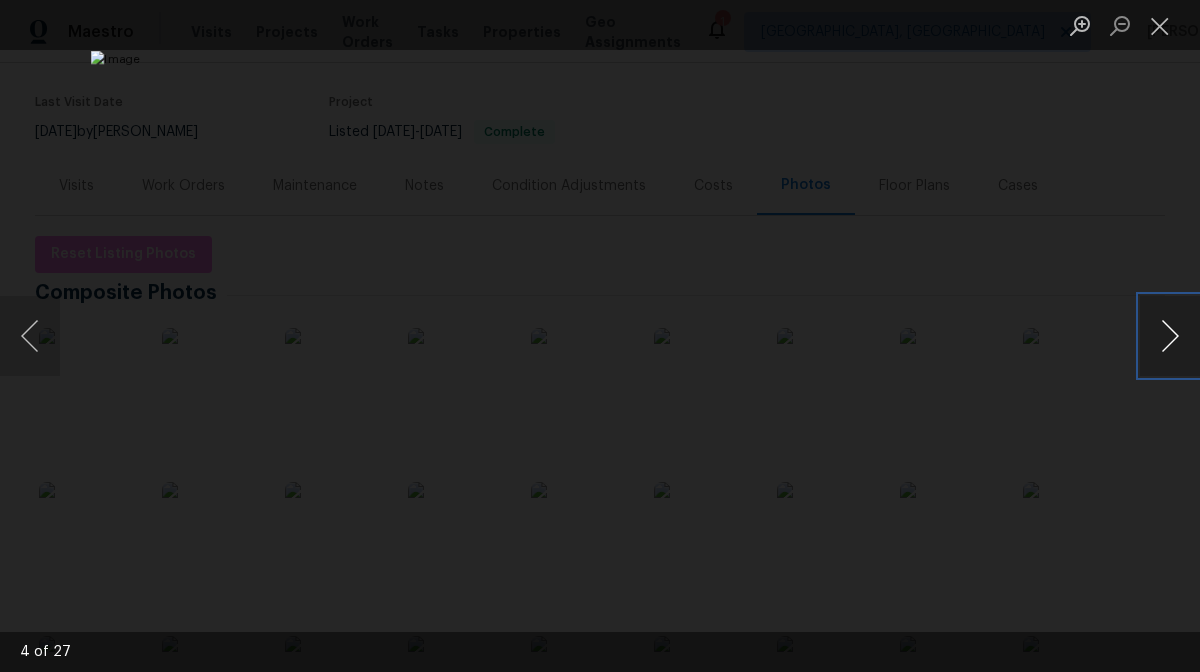 click at bounding box center (1170, 336) 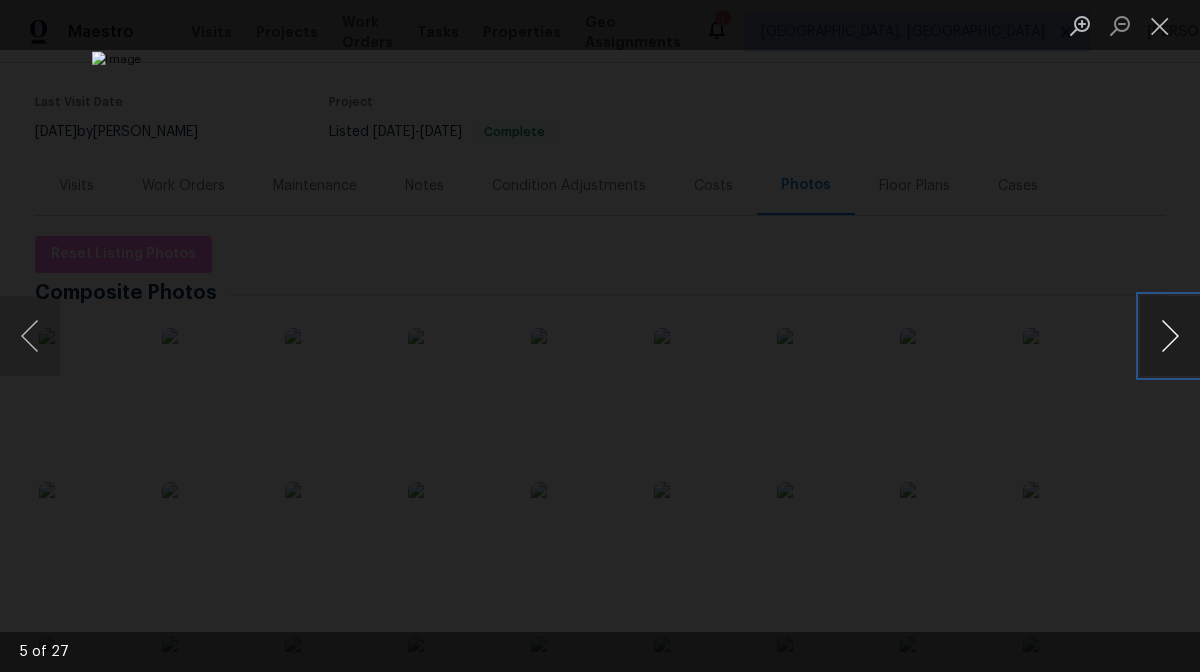 click at bounding box center (1170, 336) 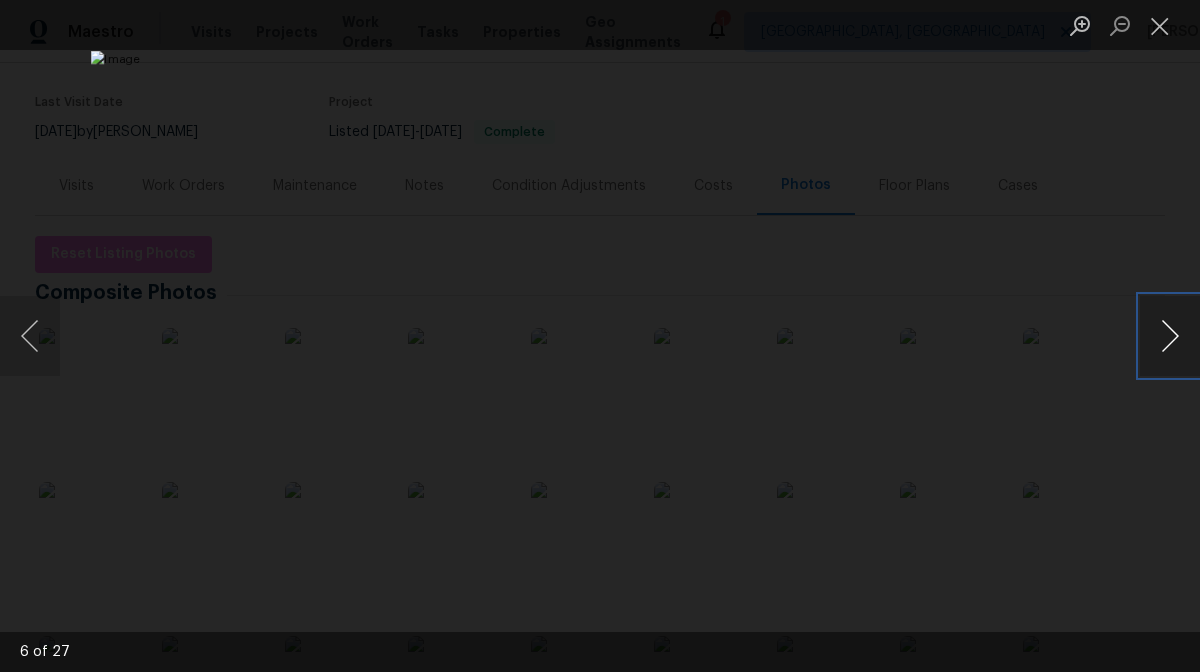 click at bounding box center (1170, 336) 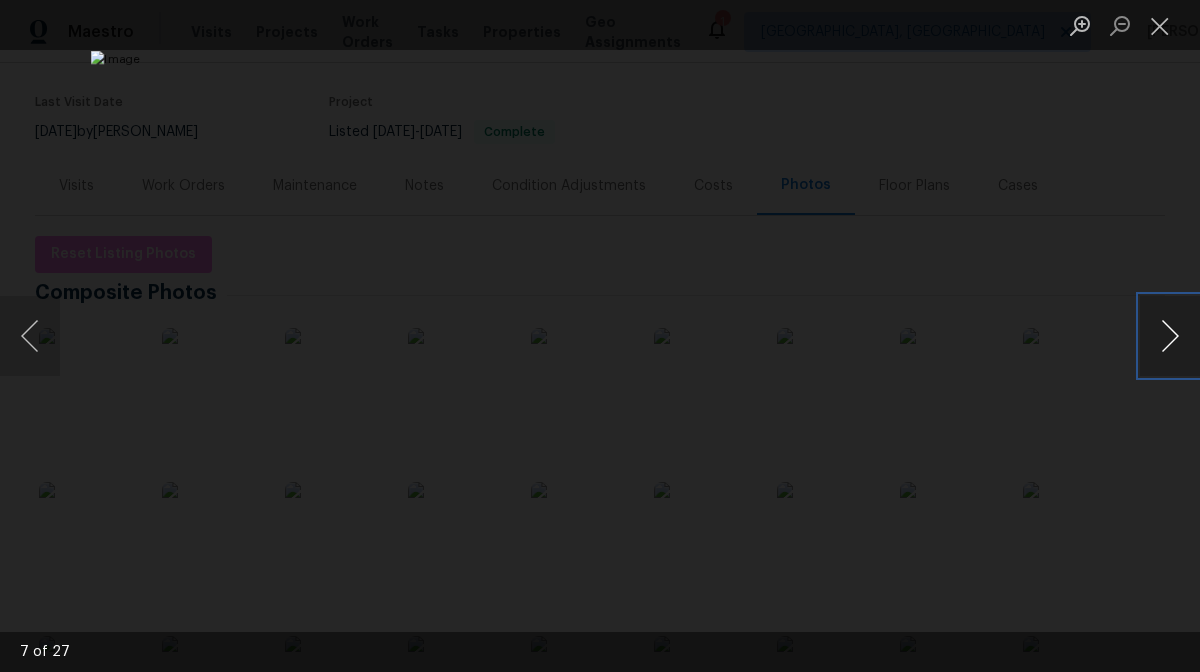 click at bounding box center [1170, 336] 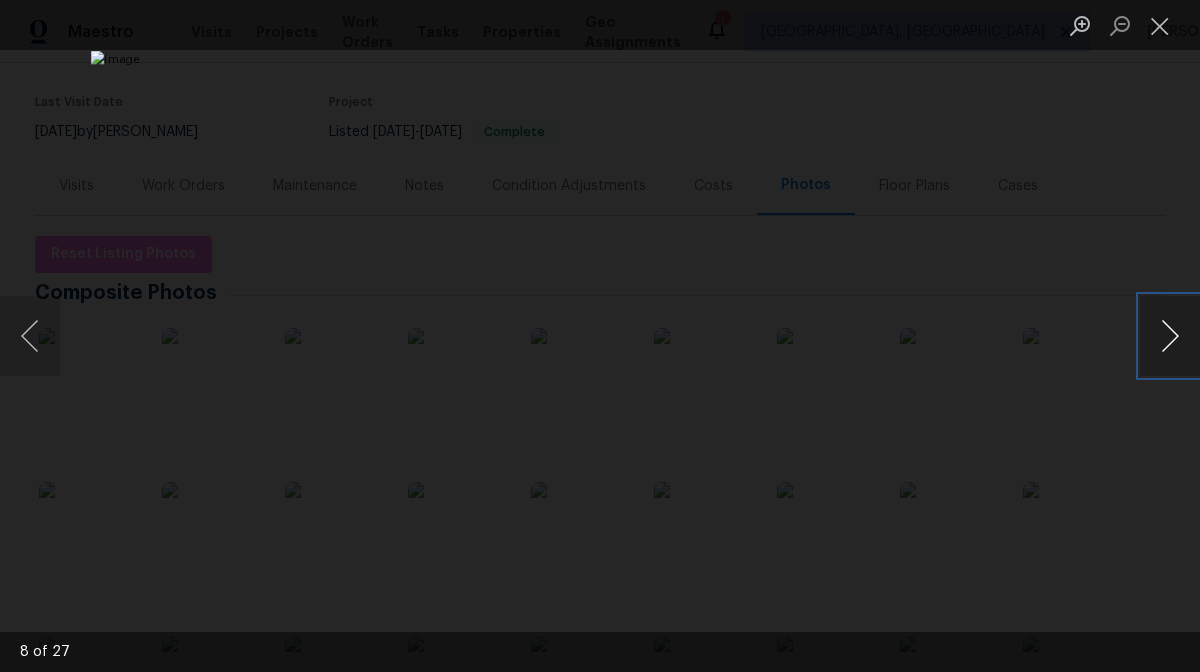 click at bounding box center (1170, 336) 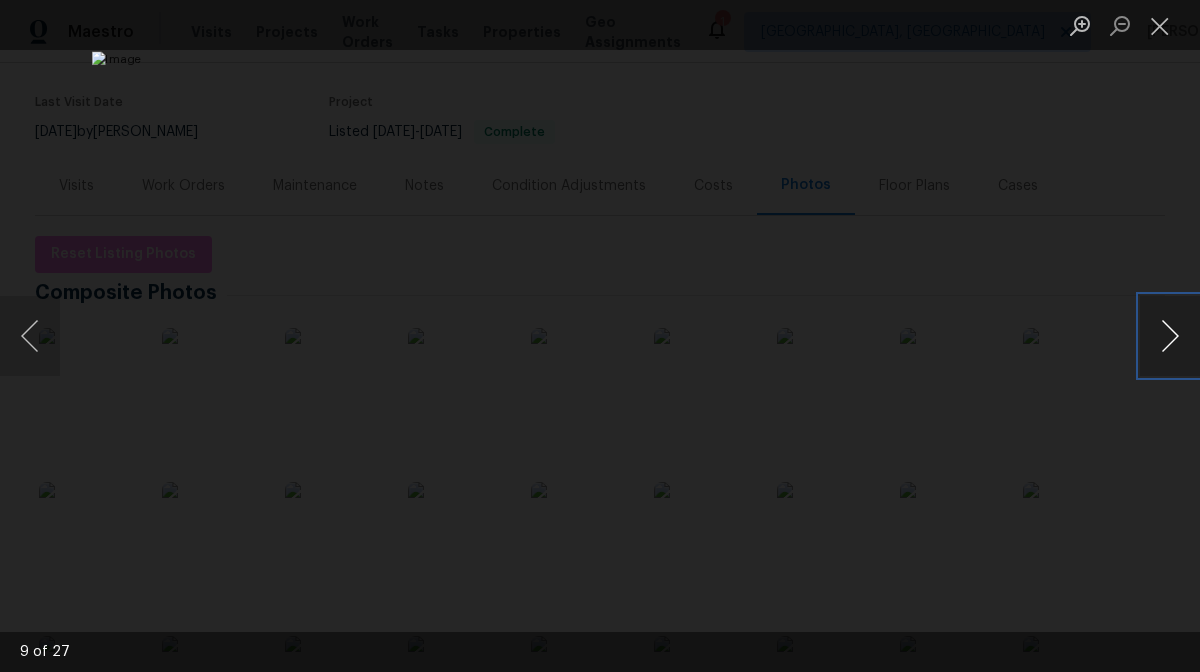 click at bounding box center [1170, 336] 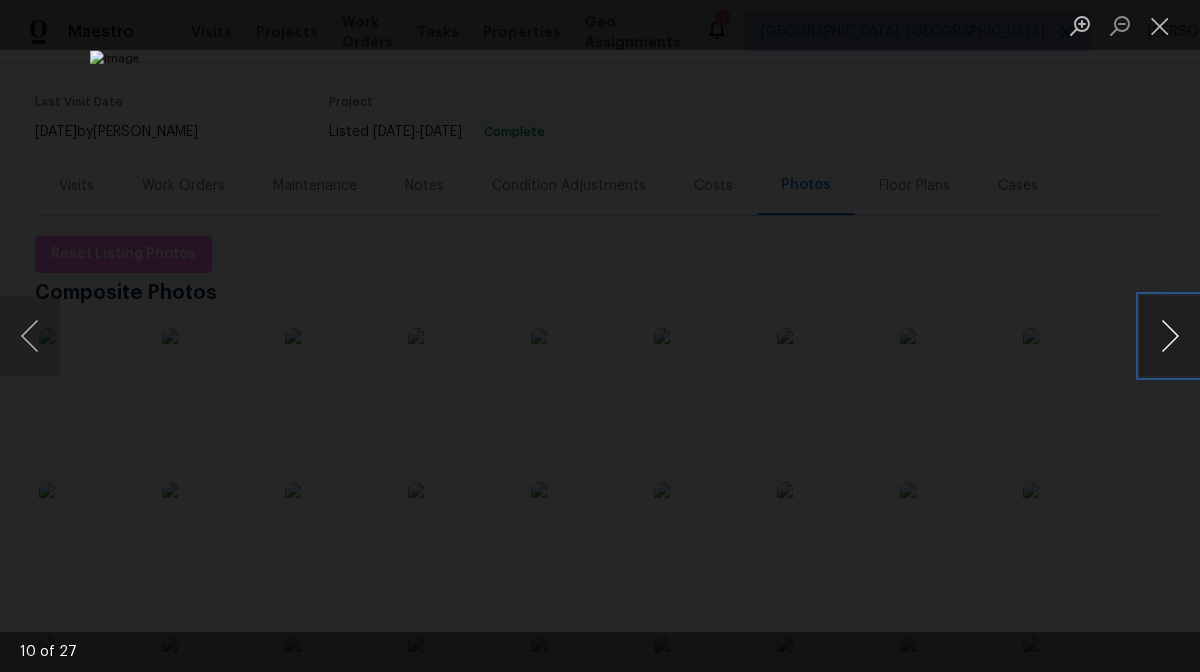 click at bounding box center (1170, 336) 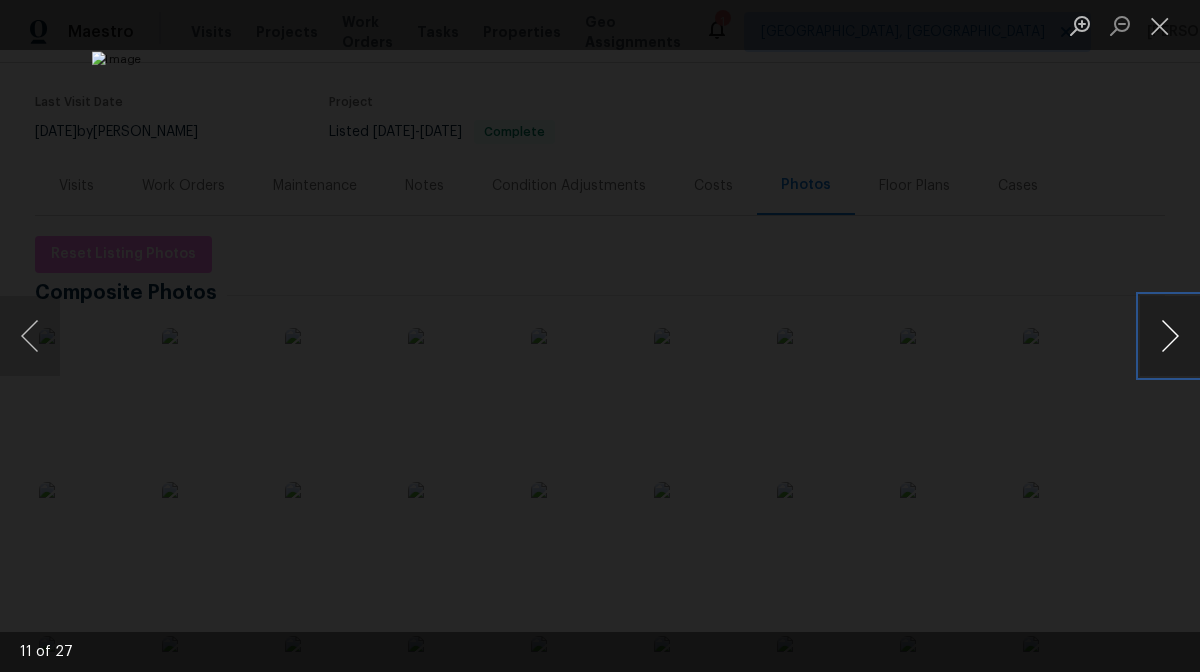 click at bounding box center [1170, 336] 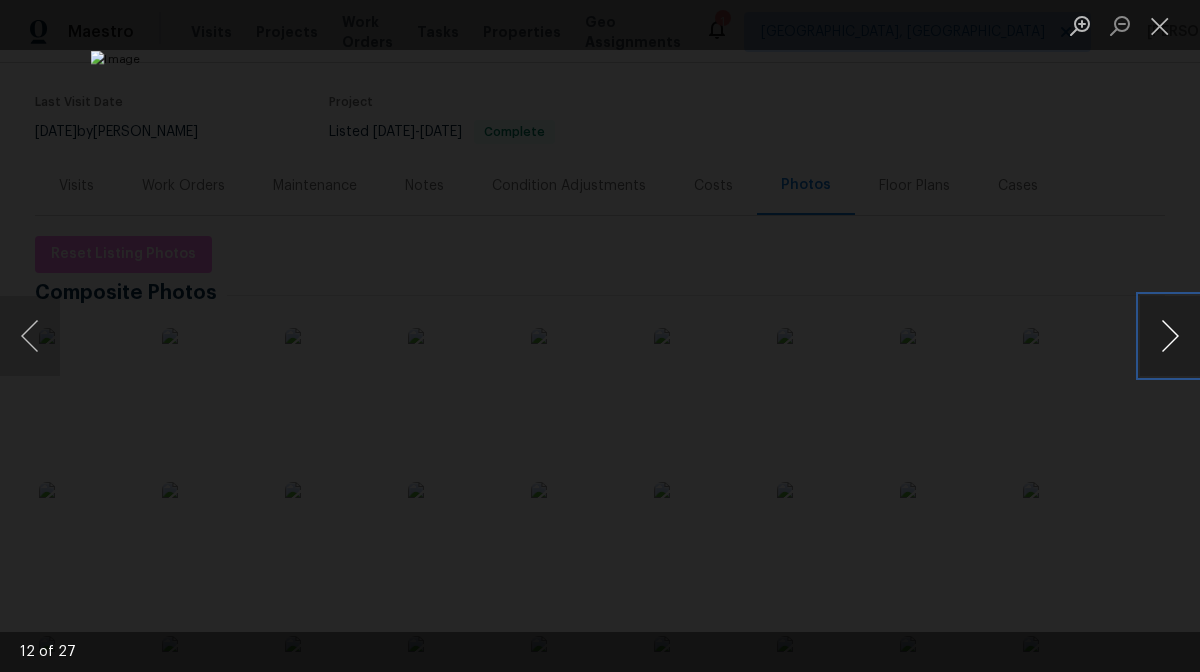 click at bounding box center (1170, 336) 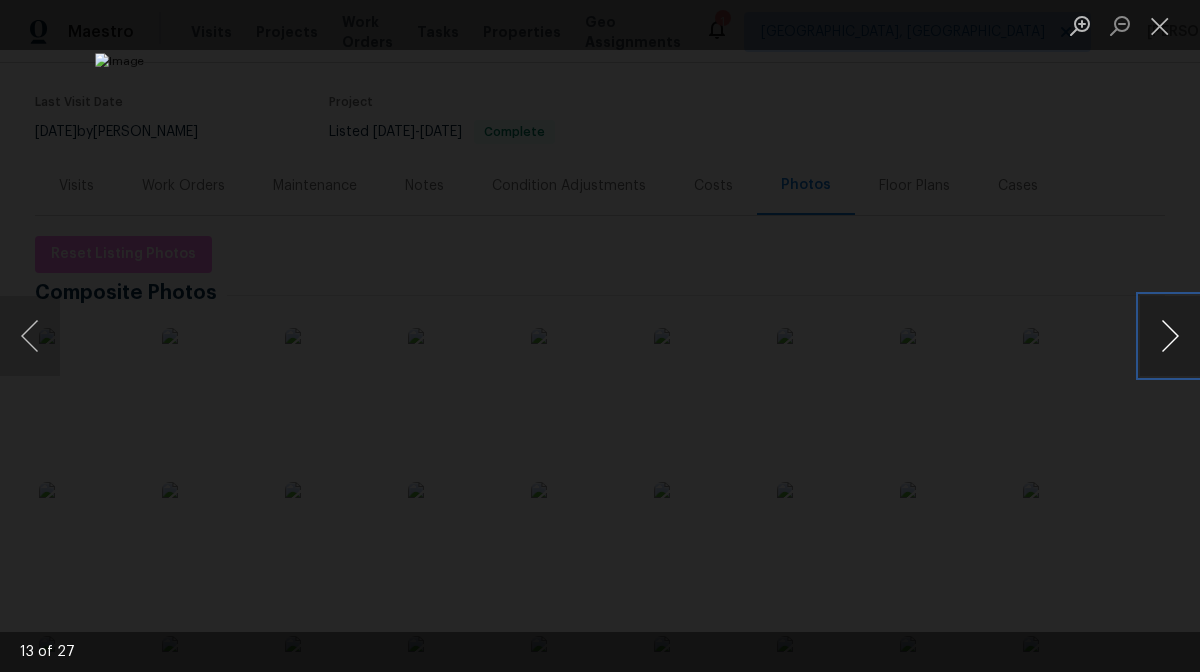 click at bounding box center (1170, 336) 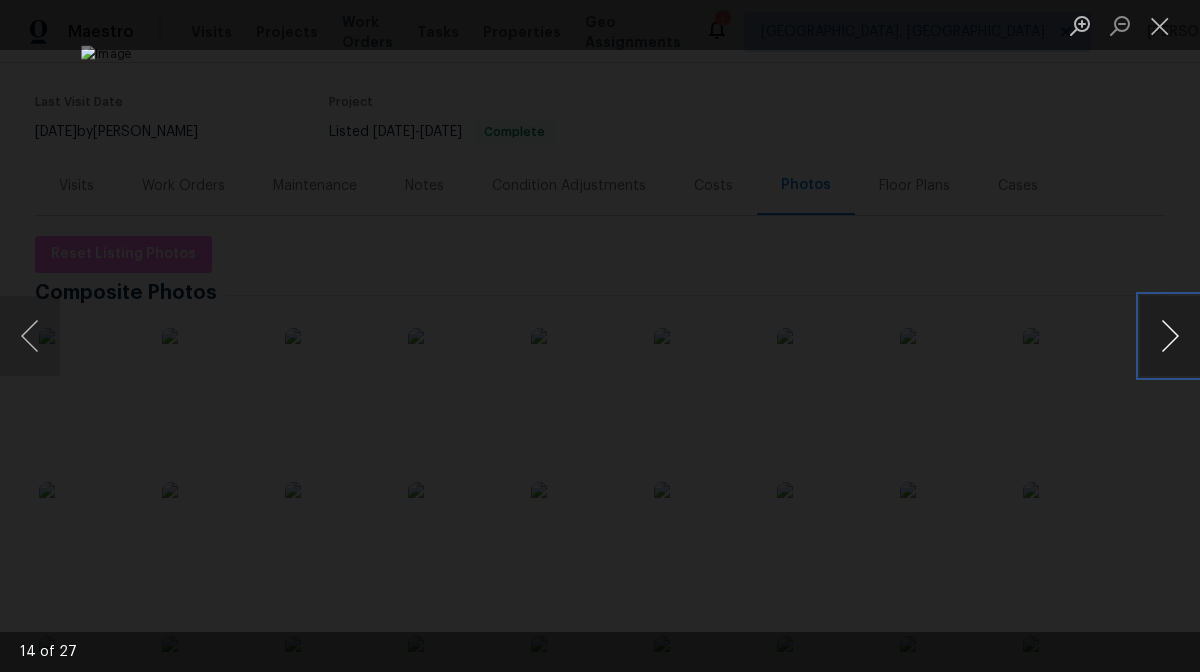click at bounding box center (1170, 336) 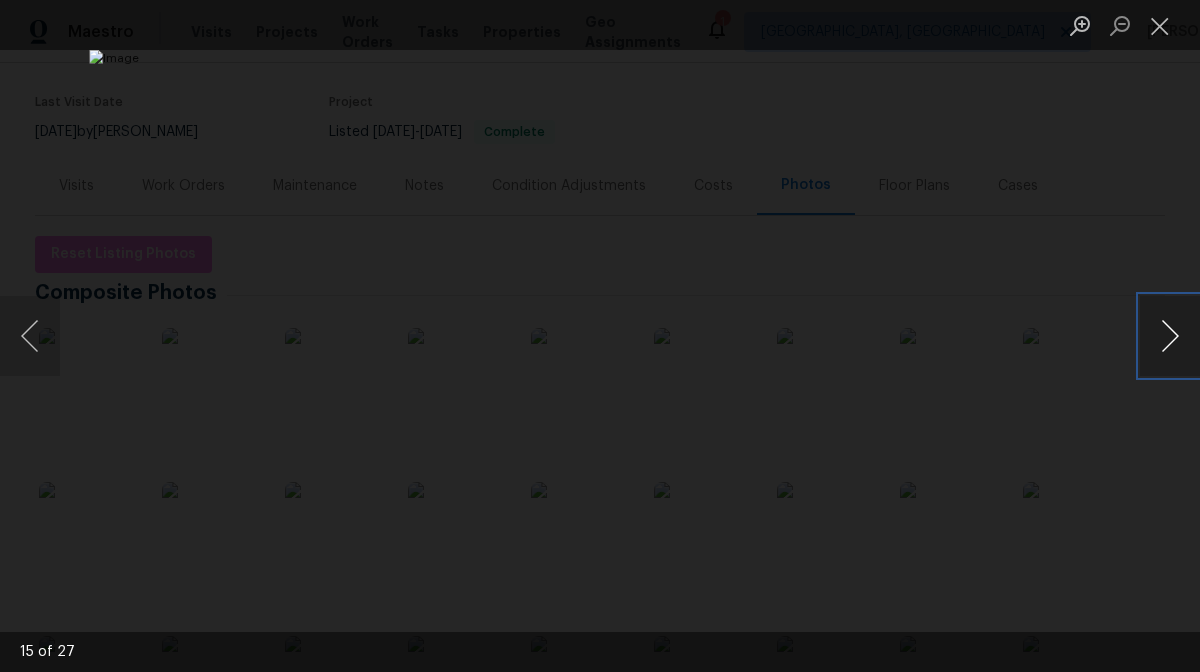 click at bounding box center [1170, 336] 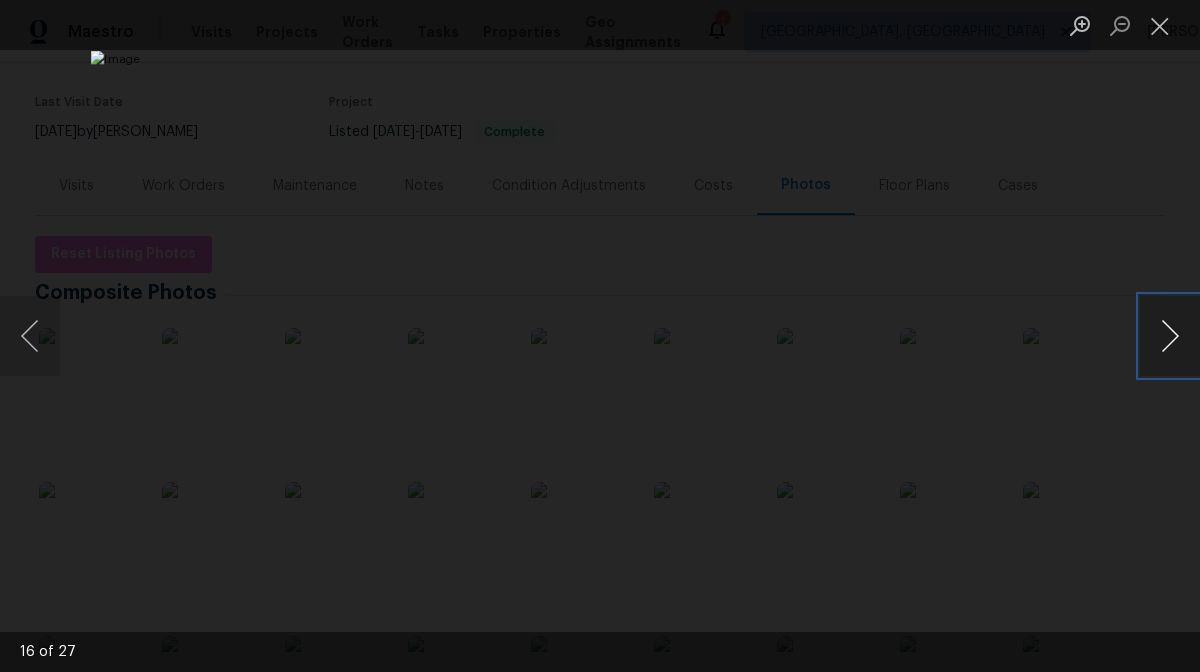 click at bounding box center (1170, 336) 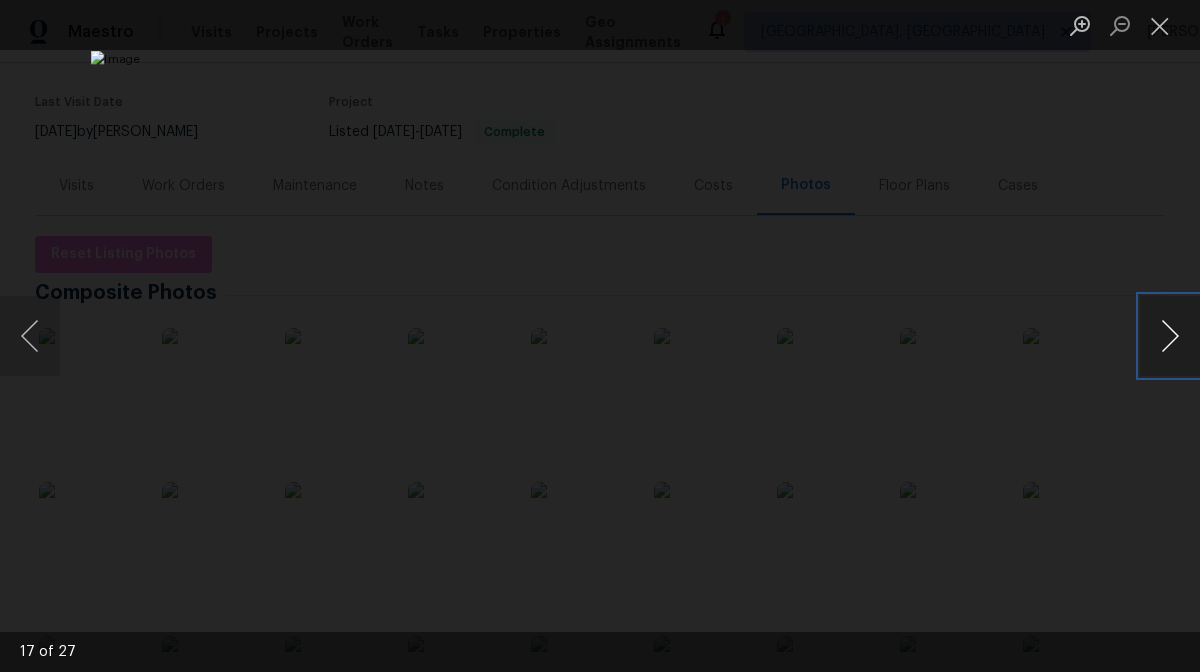 click at bounding box center (1170, 336) 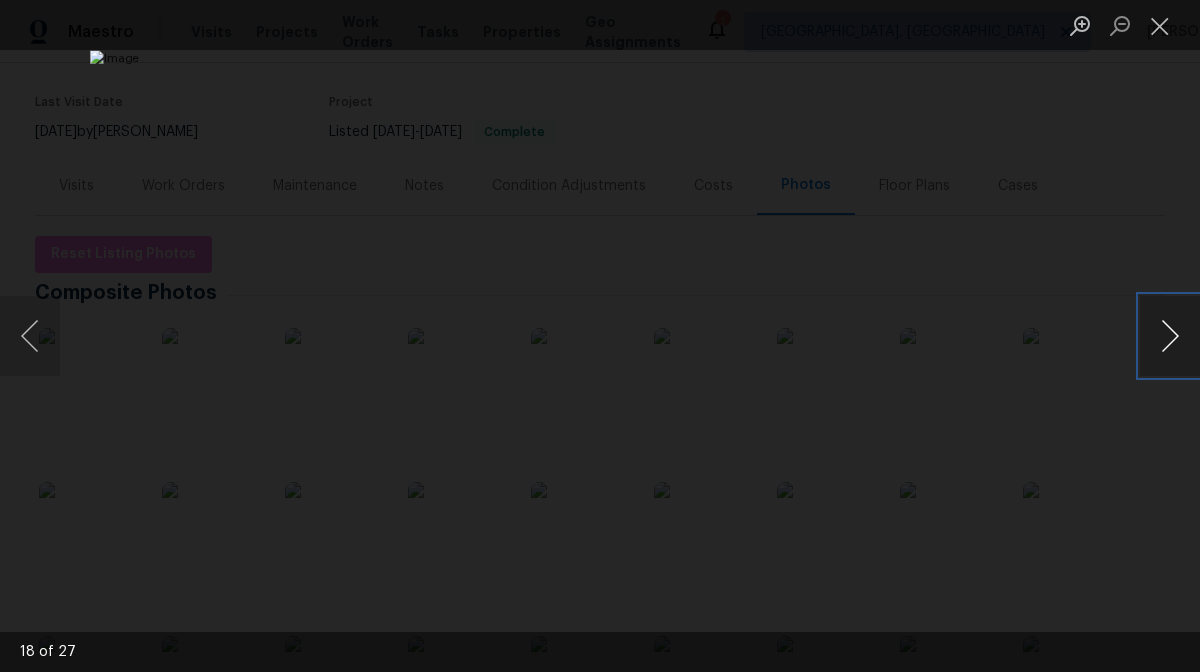 click at bounding box center [1170, 336] 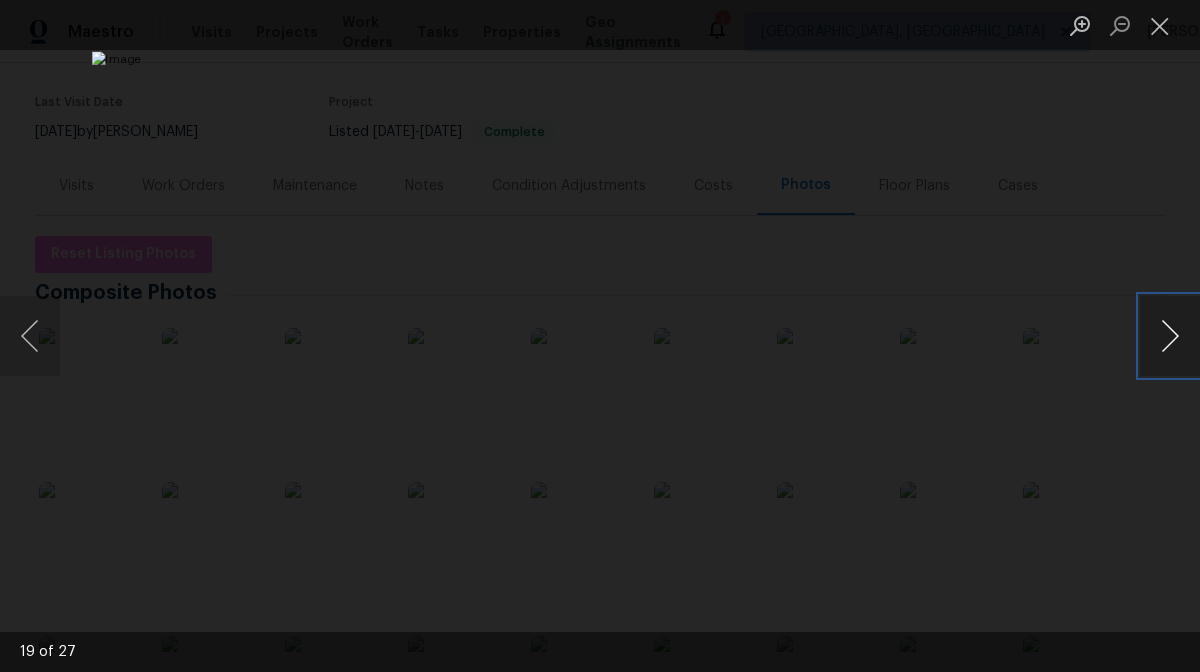 click at bounding box center [1170, 336] 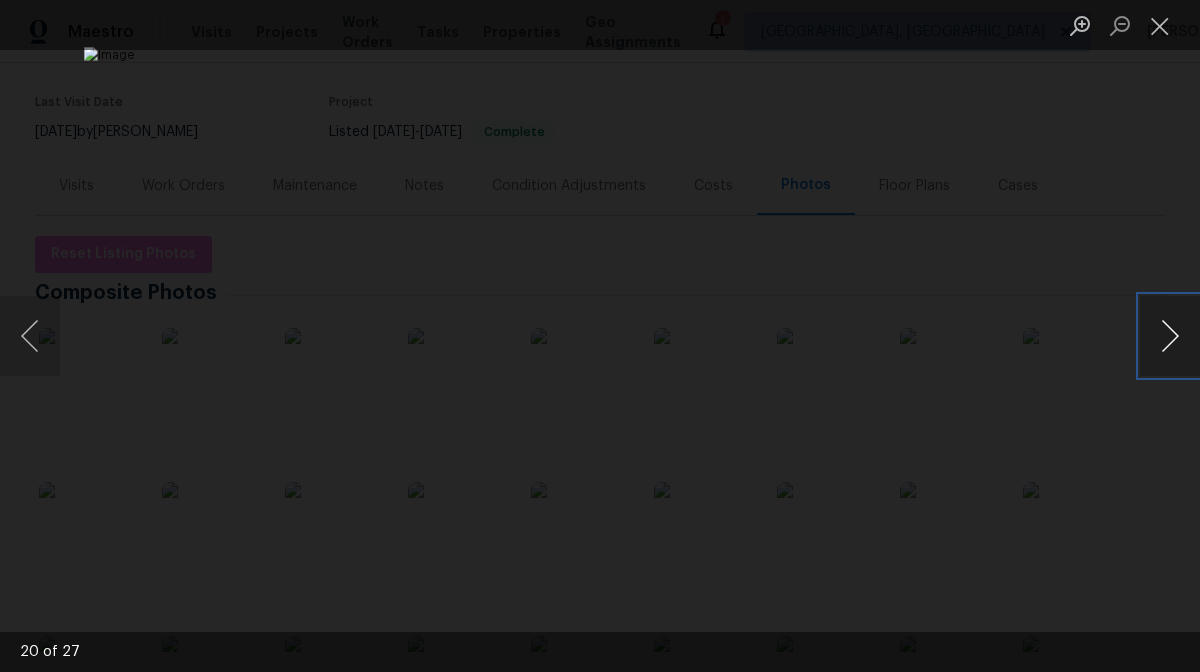 click at bounding box center [1170, 336] 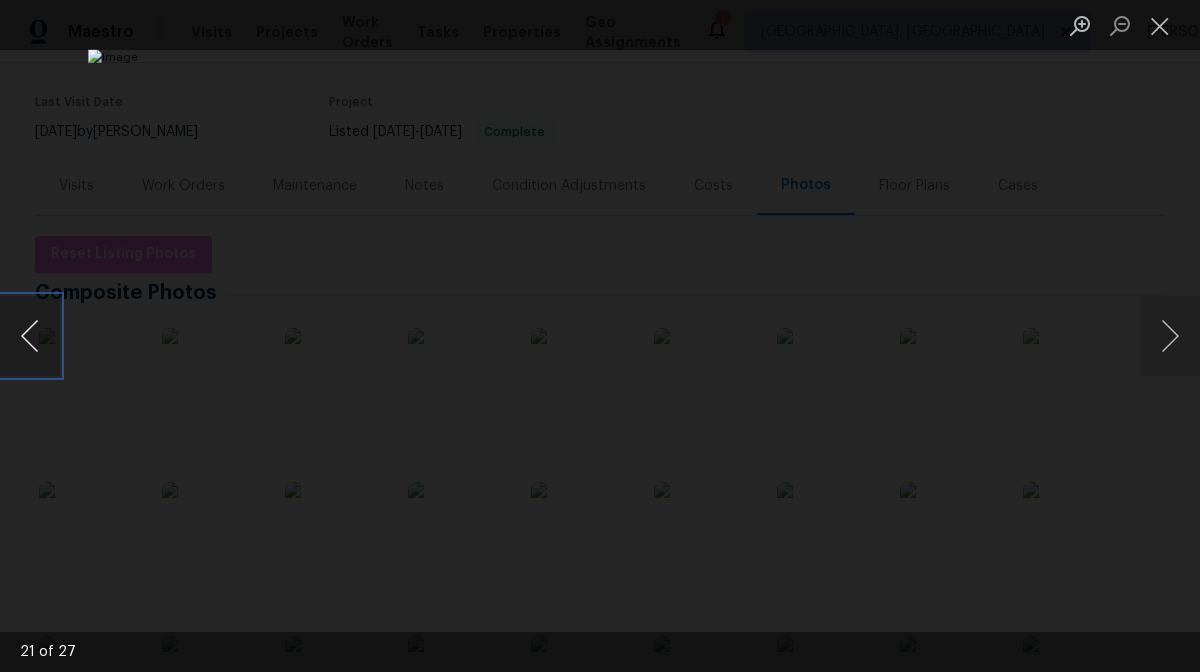 click at bounding box center [30, 336] 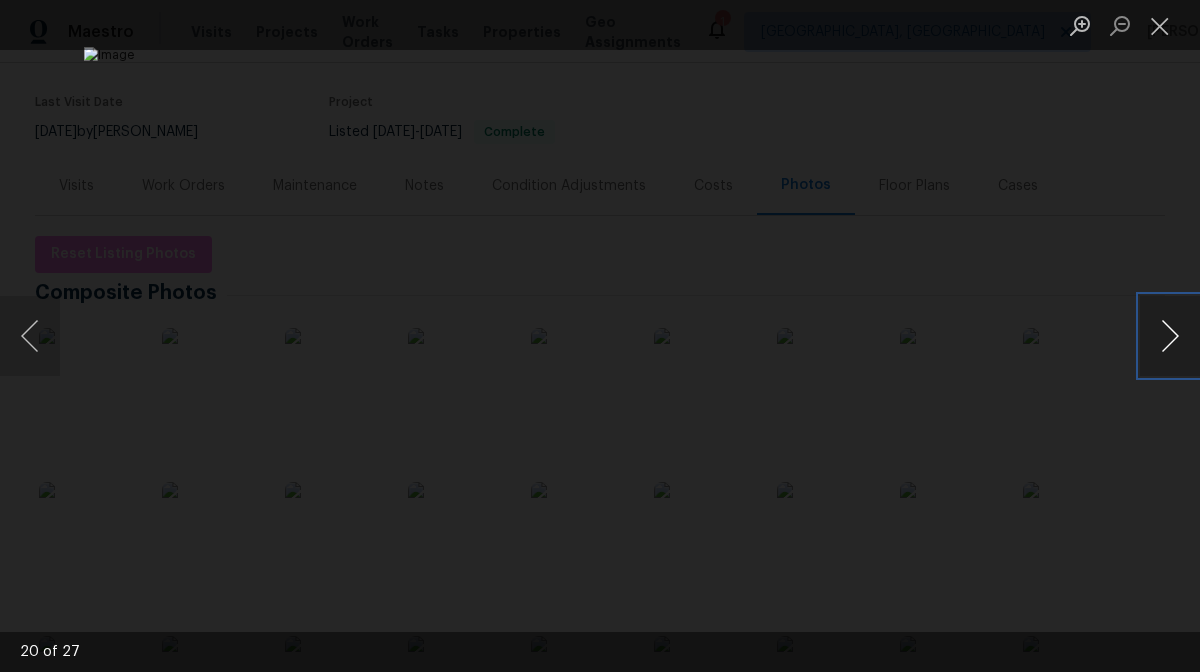 click at bounding box center [1170, 336] 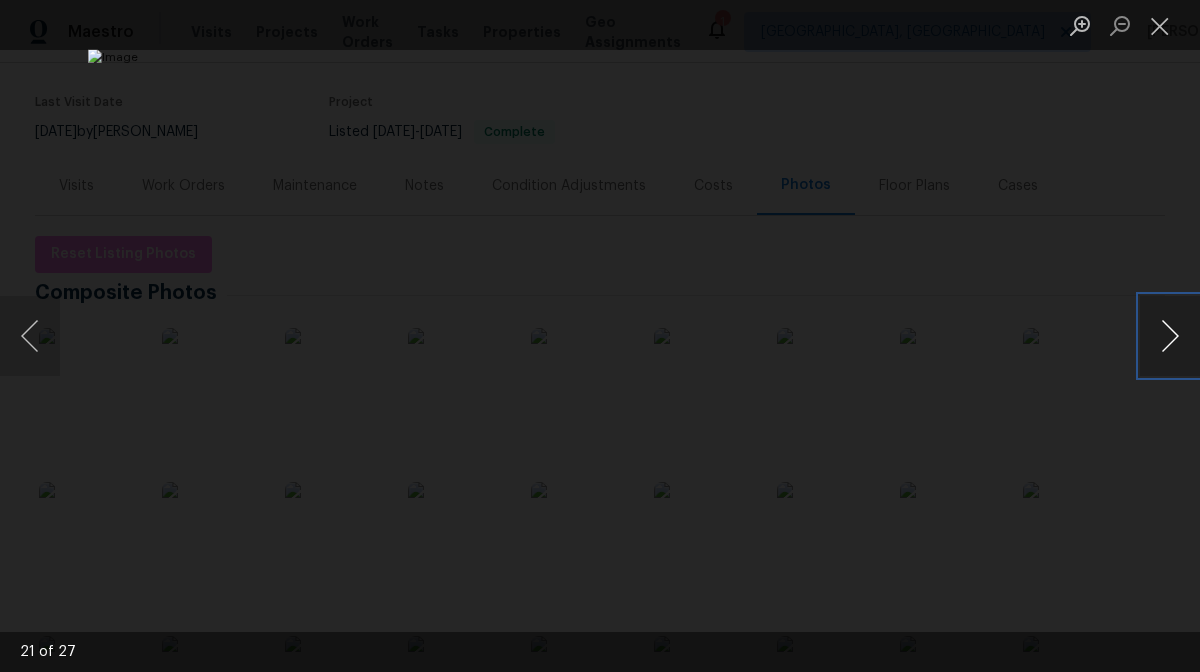 click at bounding box center (1170, 336) 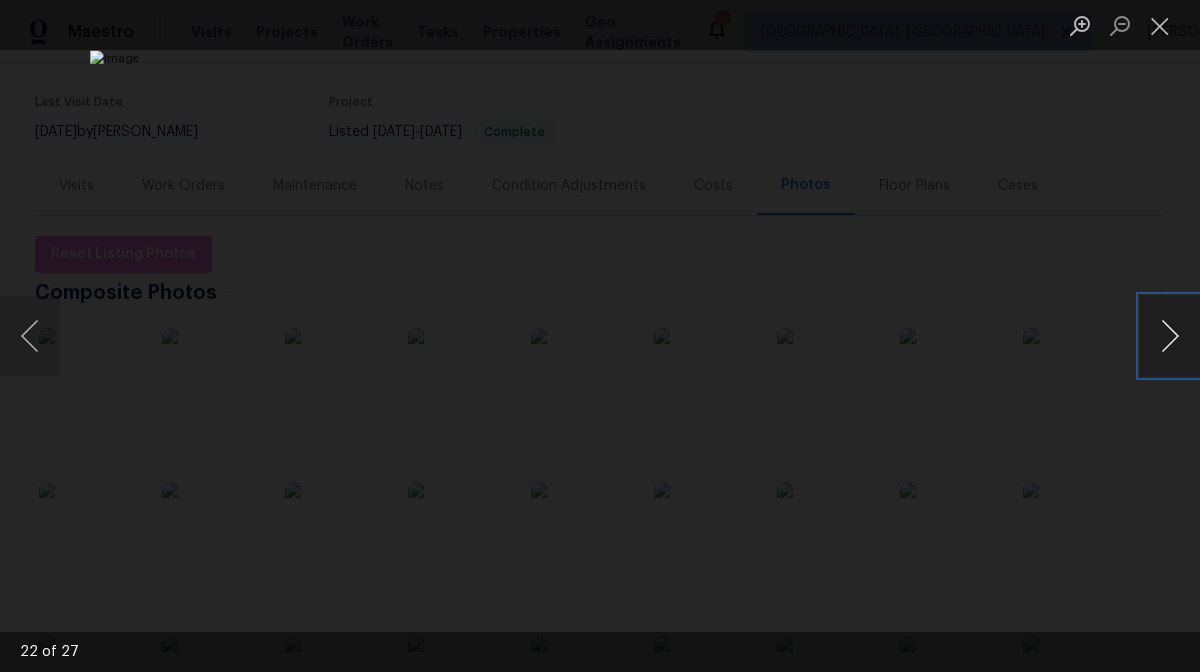 click at bounding box center (1170, 336) 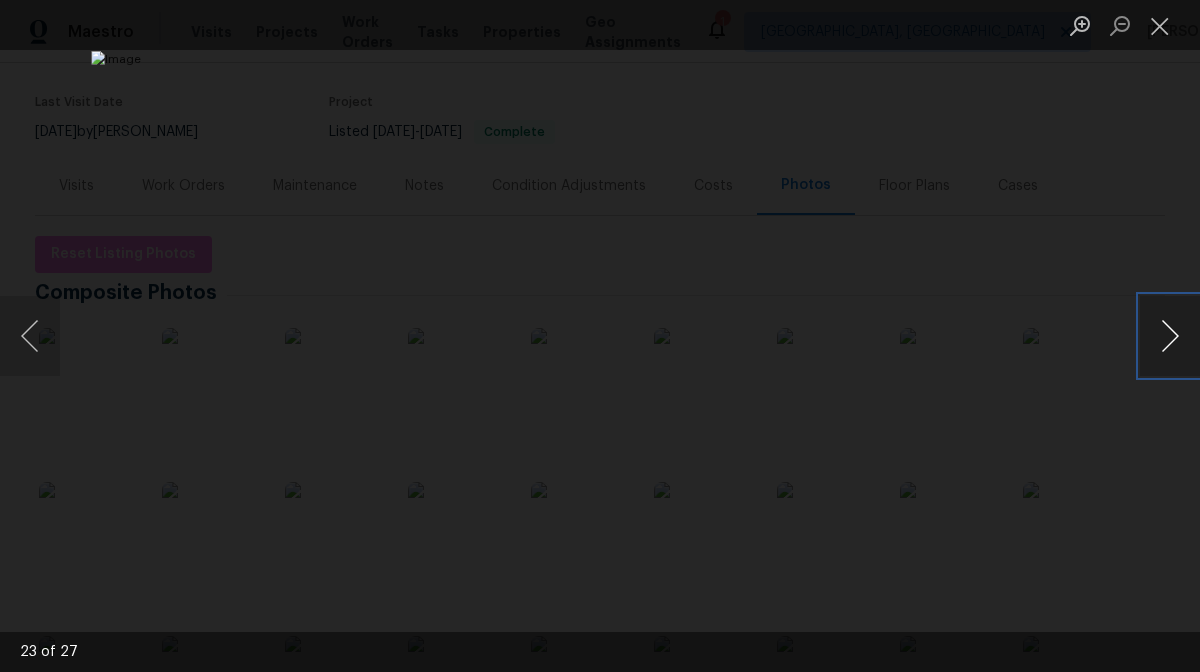 click at bounding box center (1170, 336) 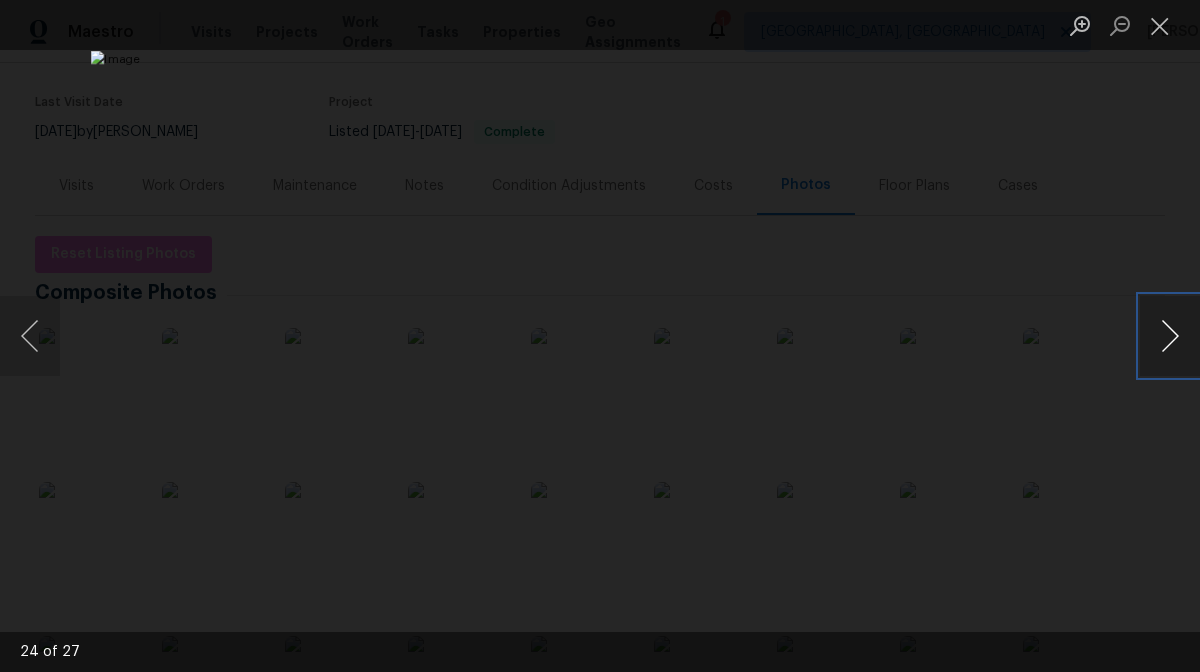 click at bounding box center (1170, 336) 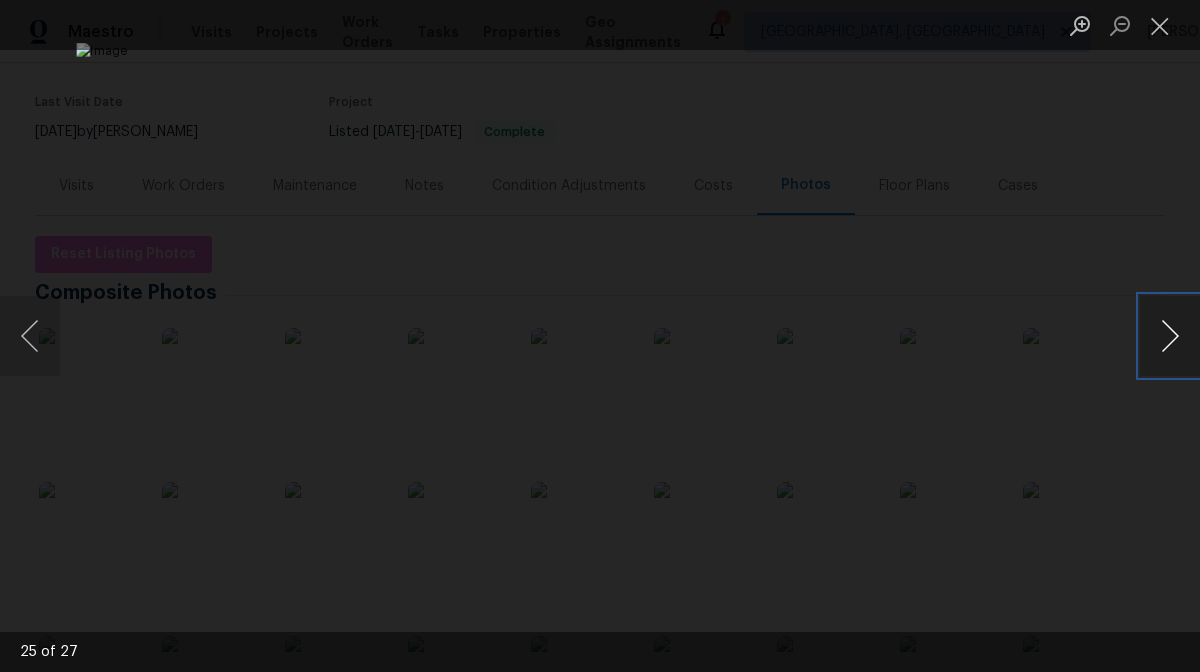 click at bounding box center [1170, 336] 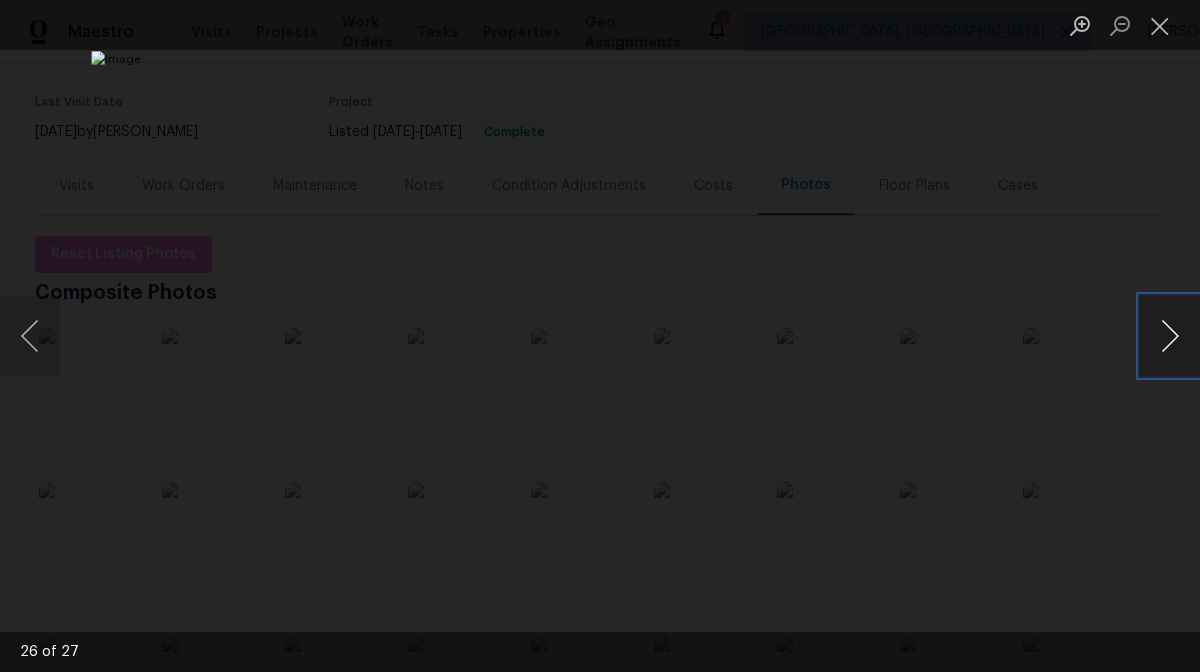 click at bounding box center [1170, 336] 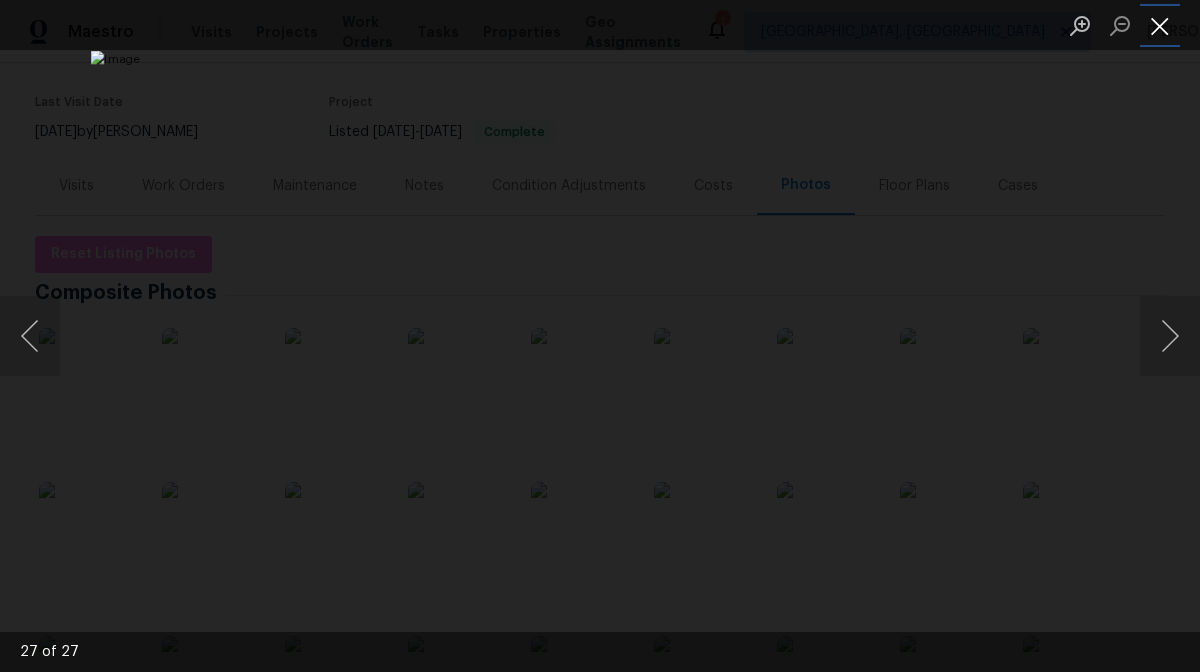 click at bounding box center [1160, 25] 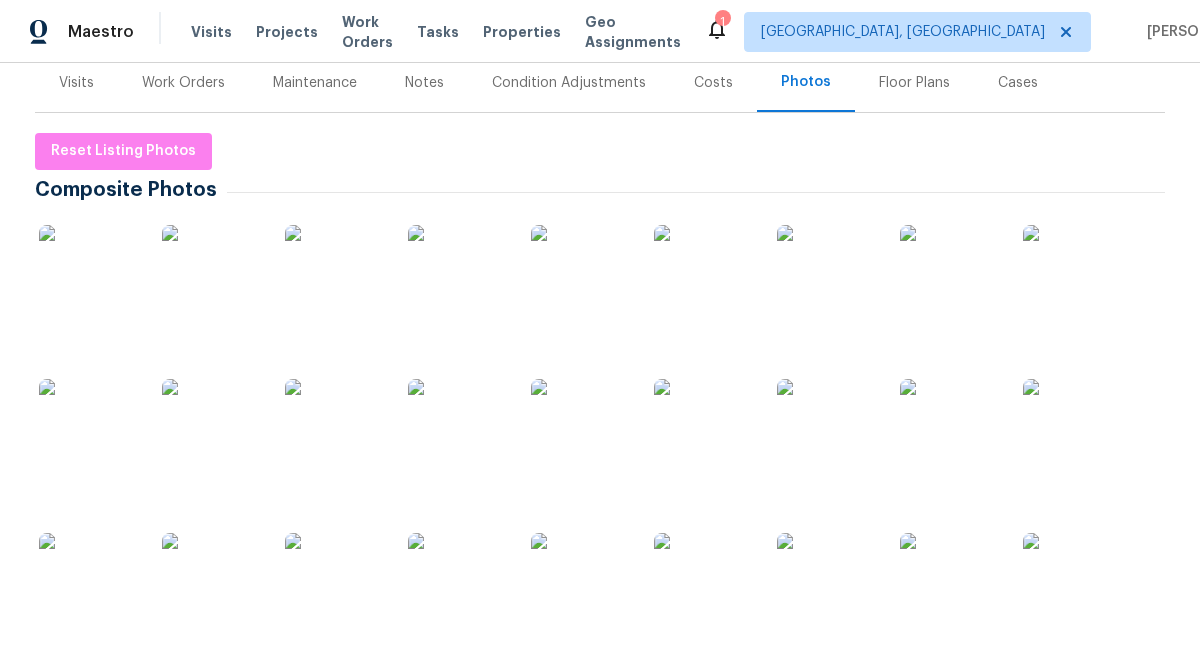 scroll, scrollTop: 181, scrollLeft: 0, axis: vertical 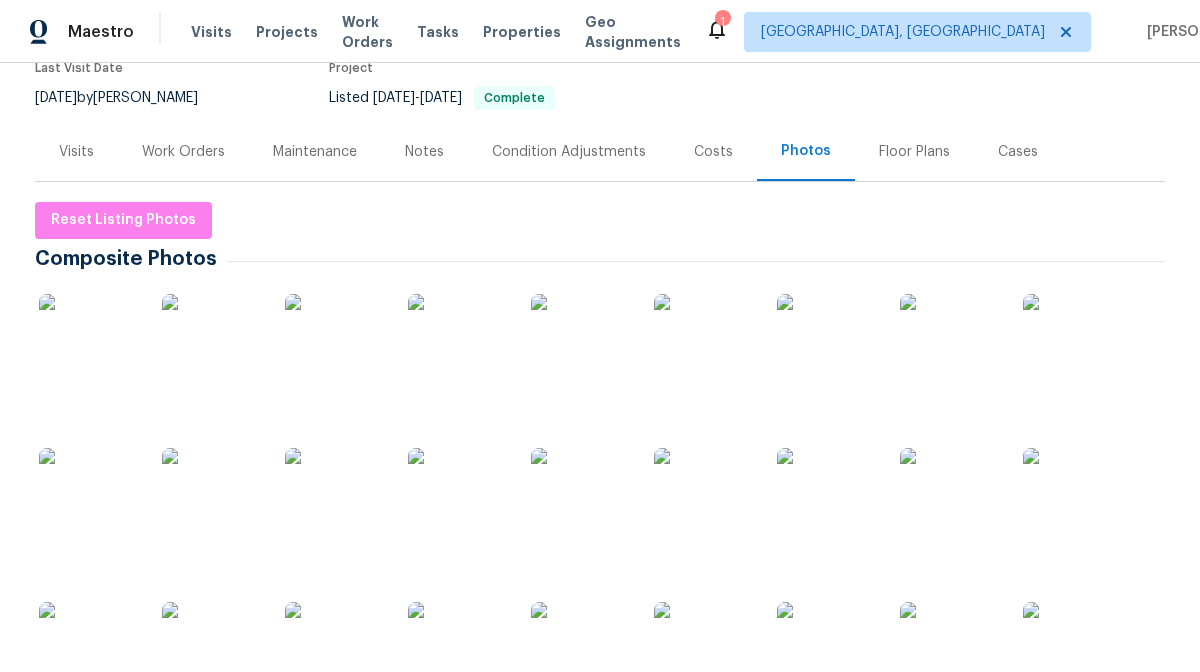 click on "Notes" at bounding box center (424, 151) 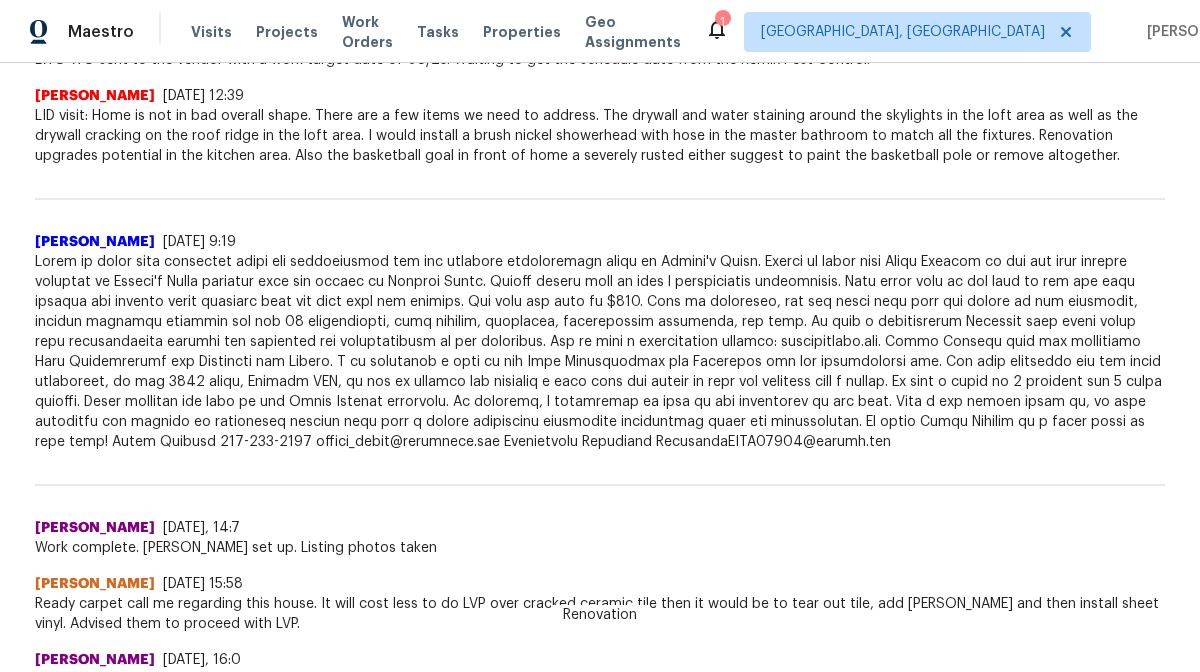 scroll, scrollTop: 1342, scrollLeft: 0, axis: vertical 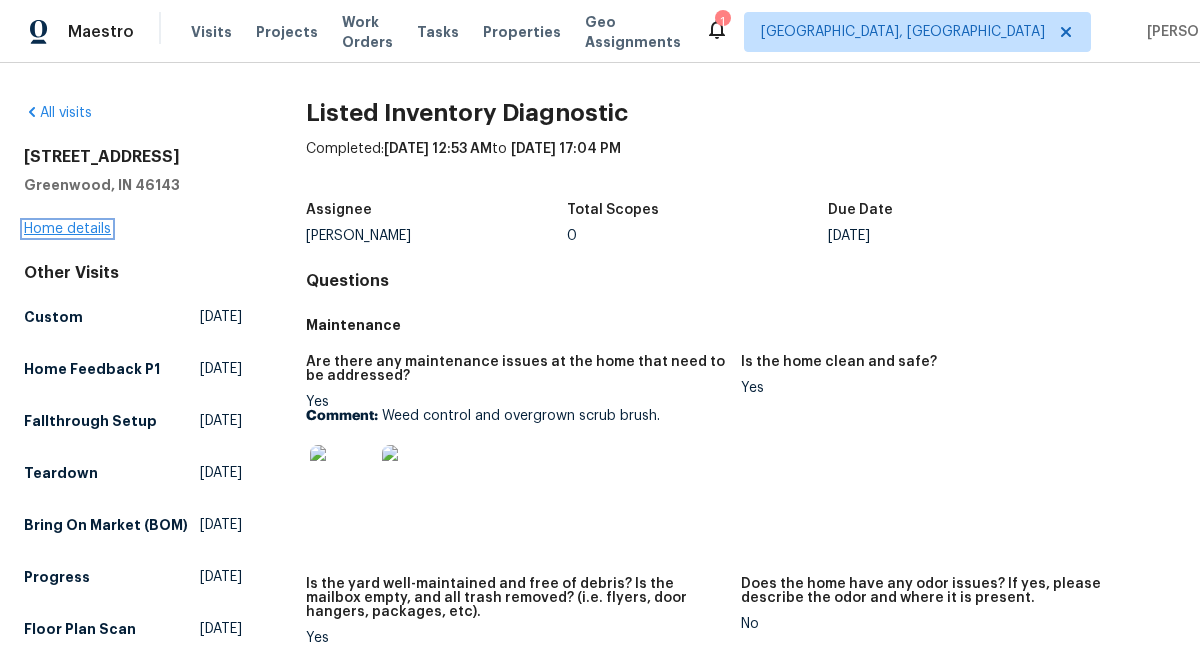 click on "Home details" at bounding box center [67, 229] 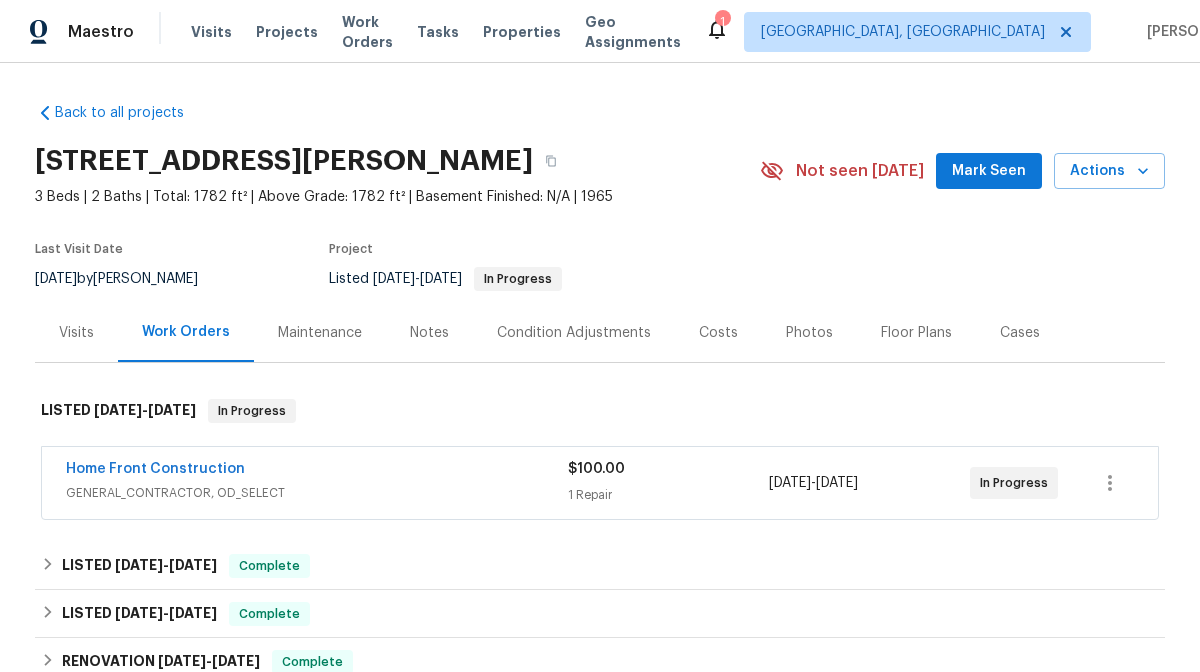 click on "Visits" at bounding box center (76, 333) 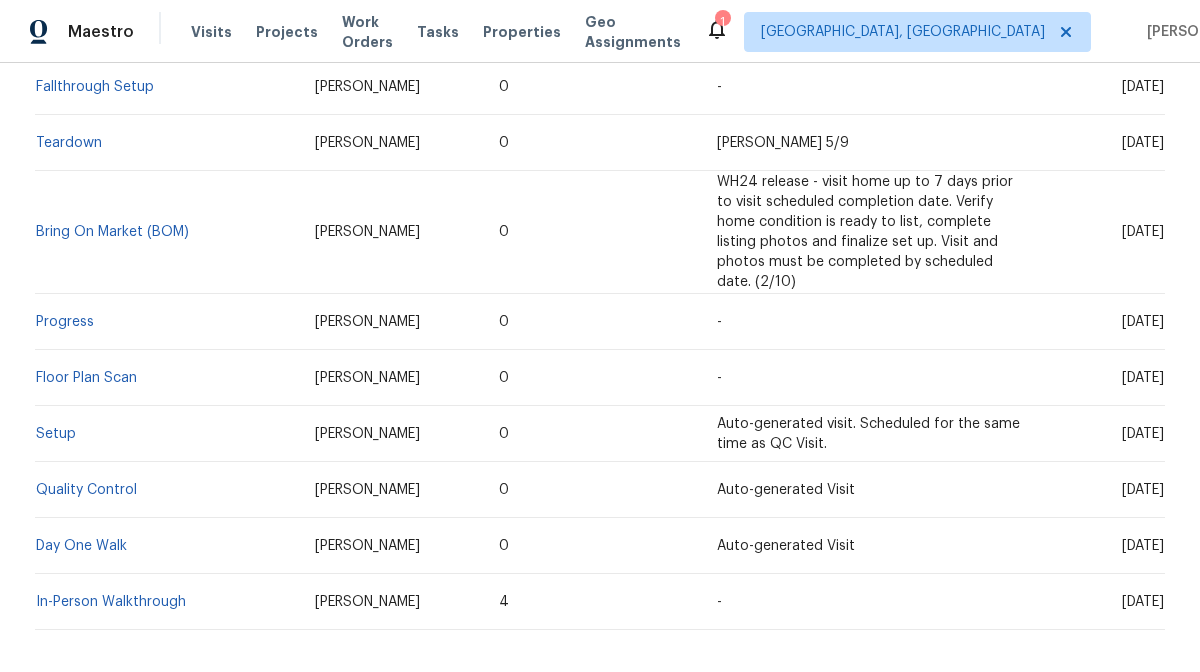 scroll, scrollTop: 802, scrollLeft: 0, axis: vertical 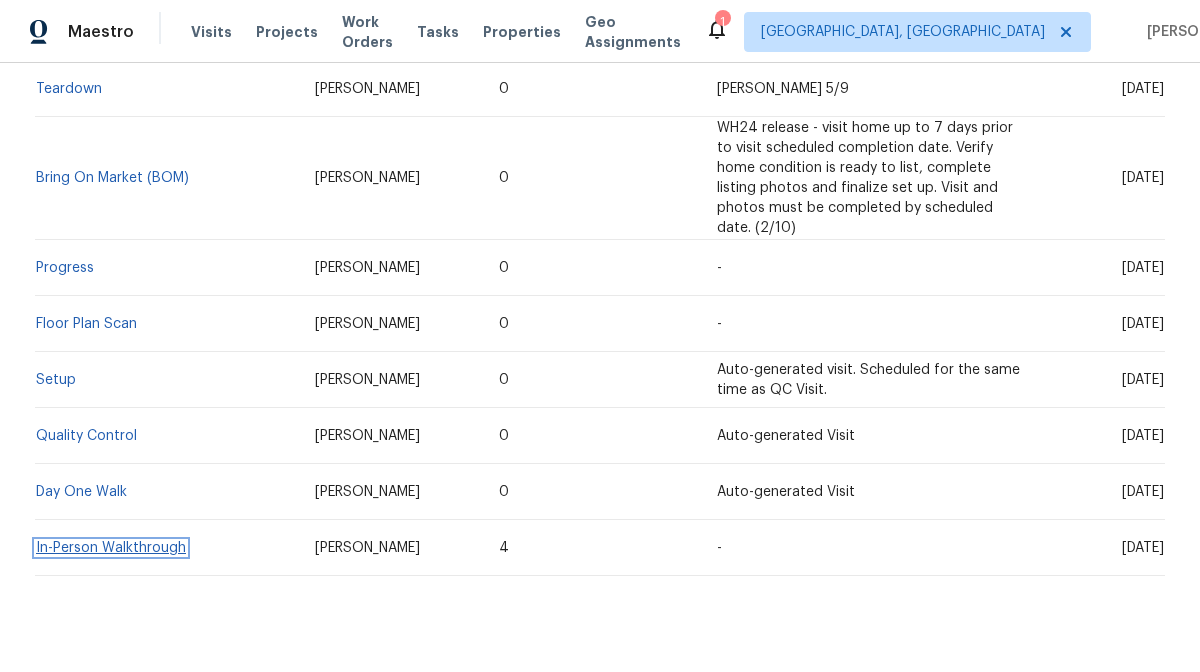 click on "In-Person Walkthrough" at bounding box center [111, 548] 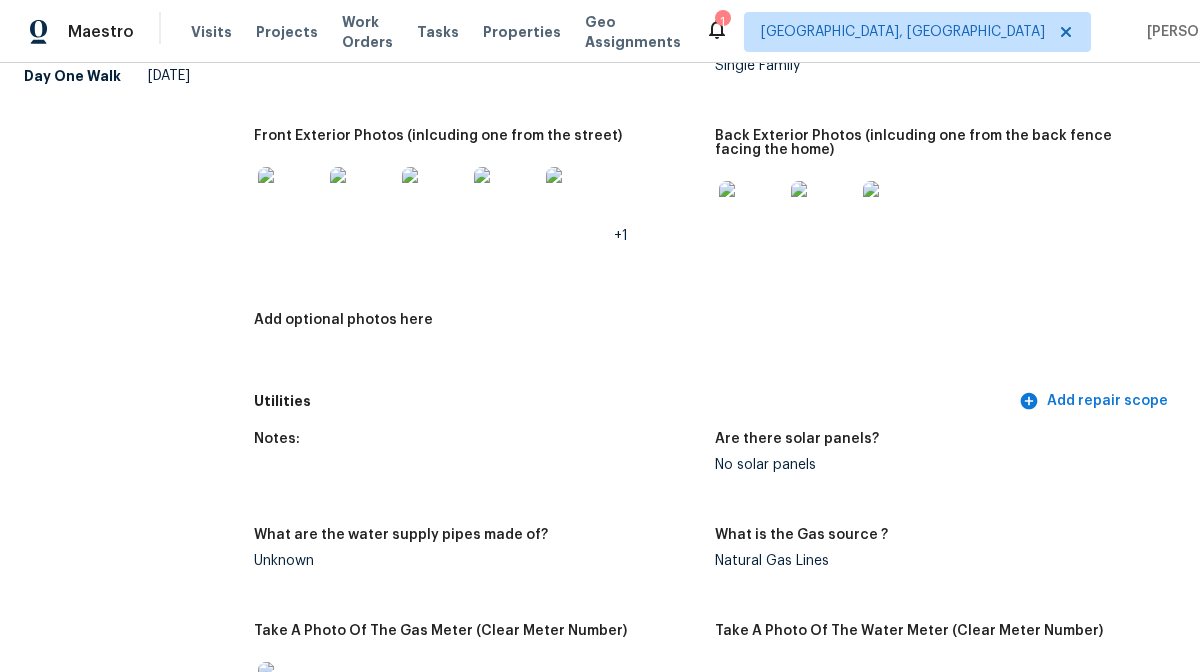 scroll, scrollTop: 842, scrollLeft: 0, axis: vertical 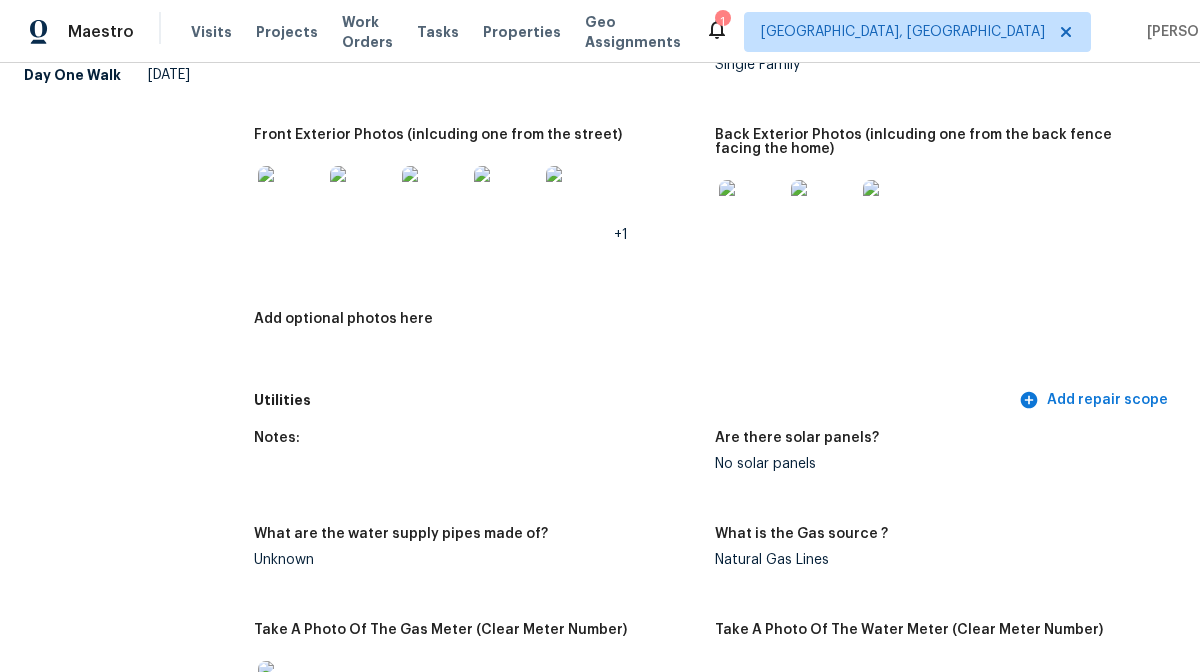 click at bounding box center (290, 198) 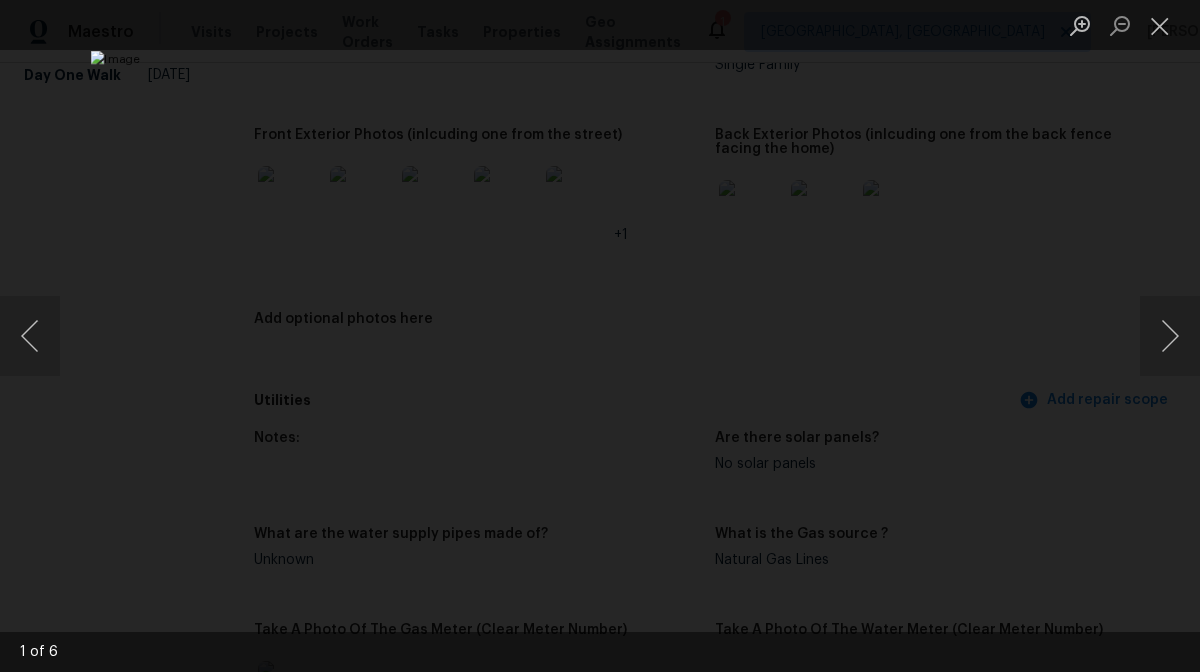 click at bounding box center (600, 336) 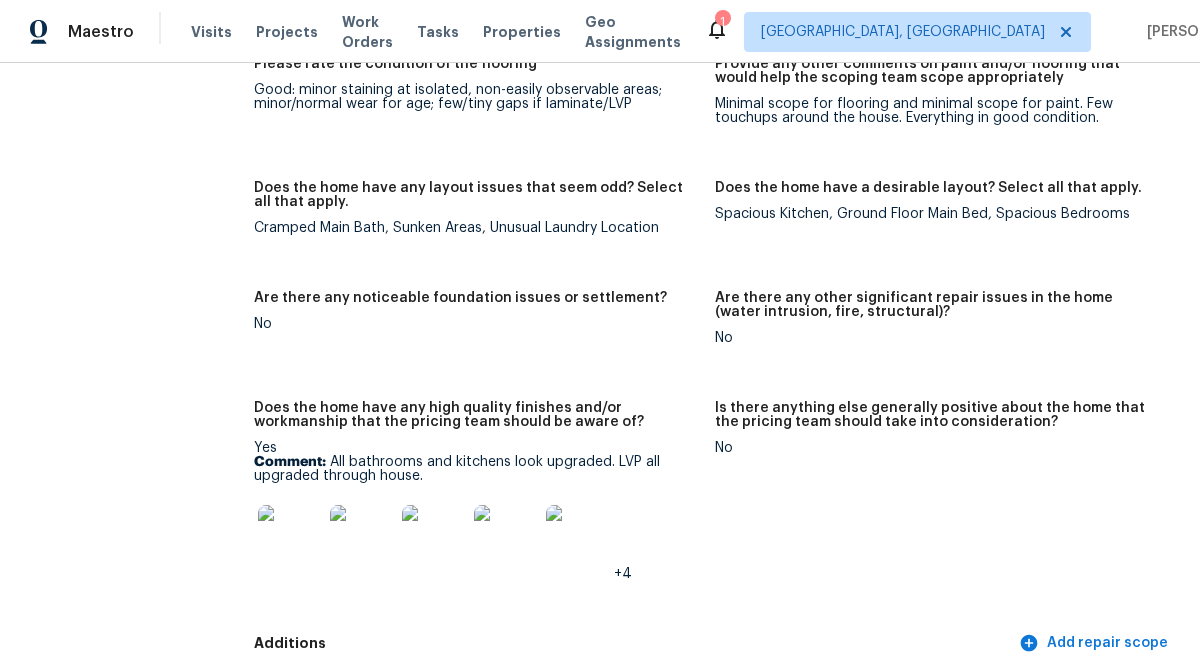 scroll, scrollTop: 2847, scrollLeft: 0, axis: vertical 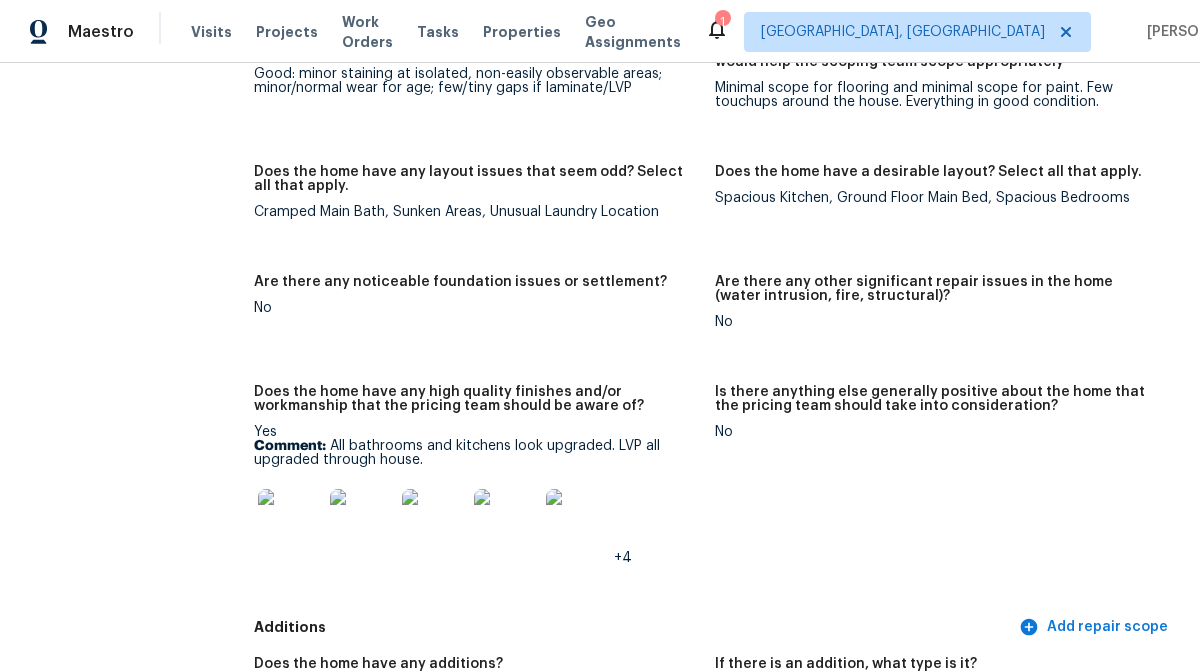 click at bounding box center [290, 521] 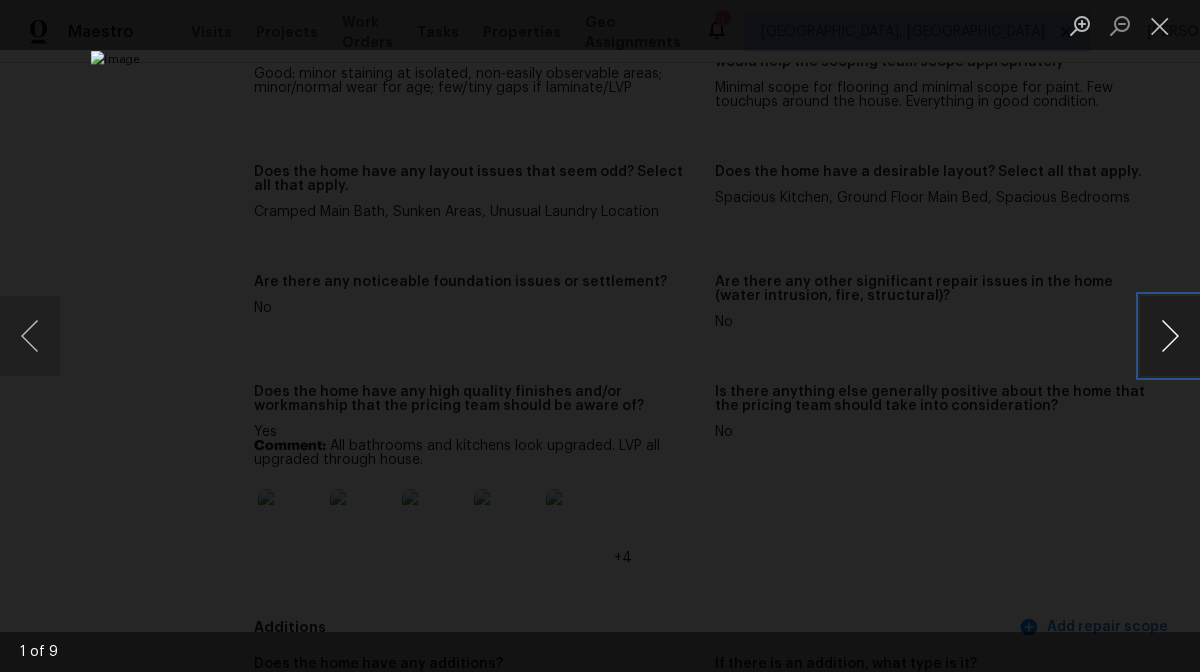 click at bounding box center [1170, 336] 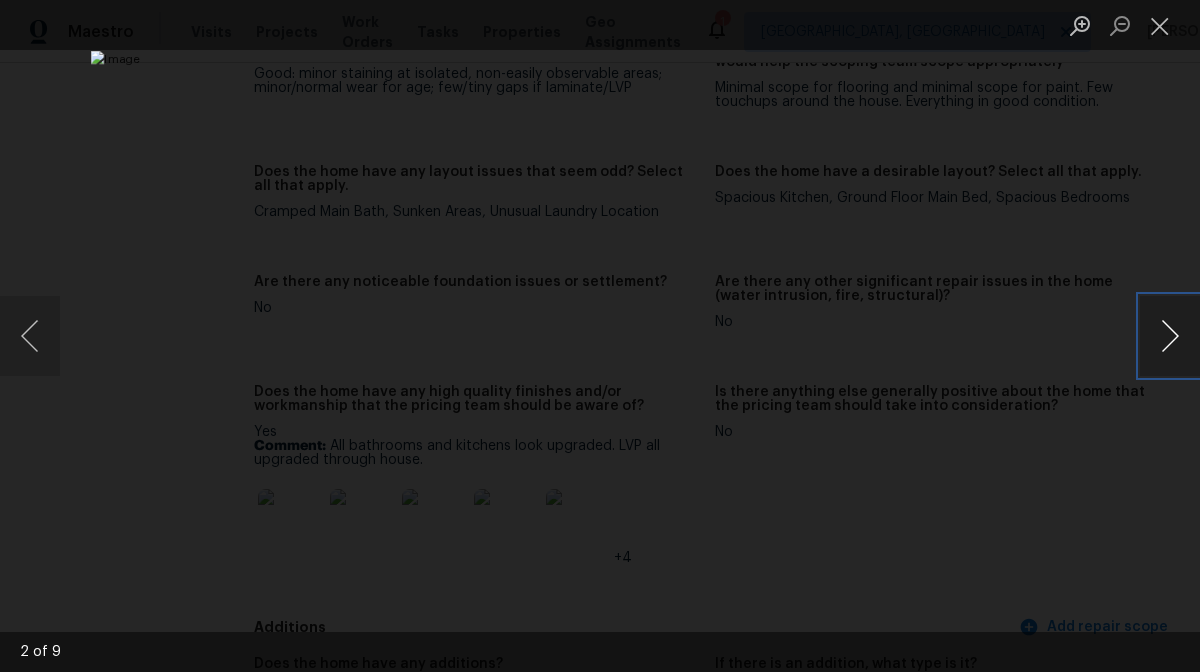 click at bounding box center (1170, 336) 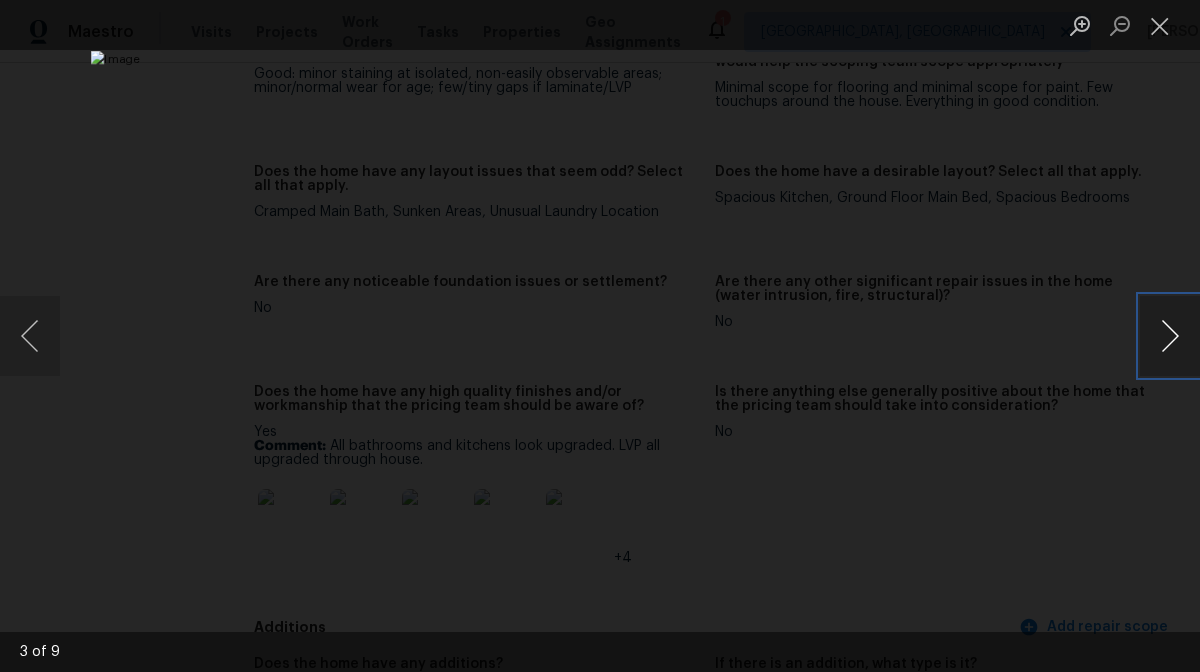 click at bounding box center (1170, 336) 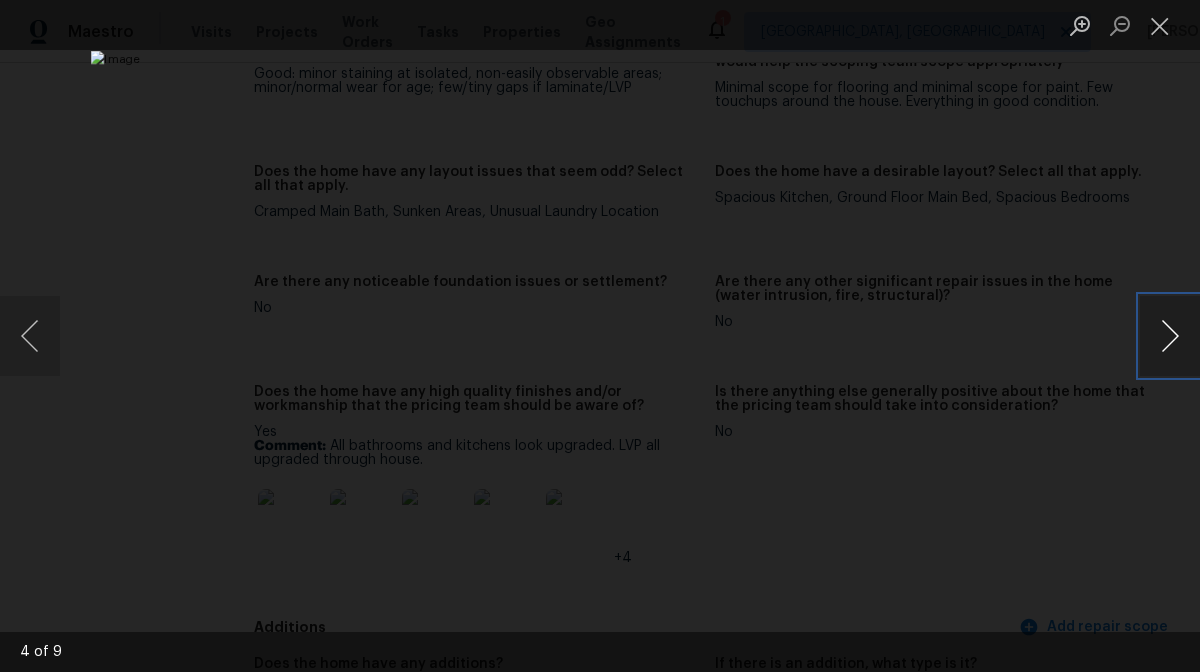 click at bounding box center [1170, 336] 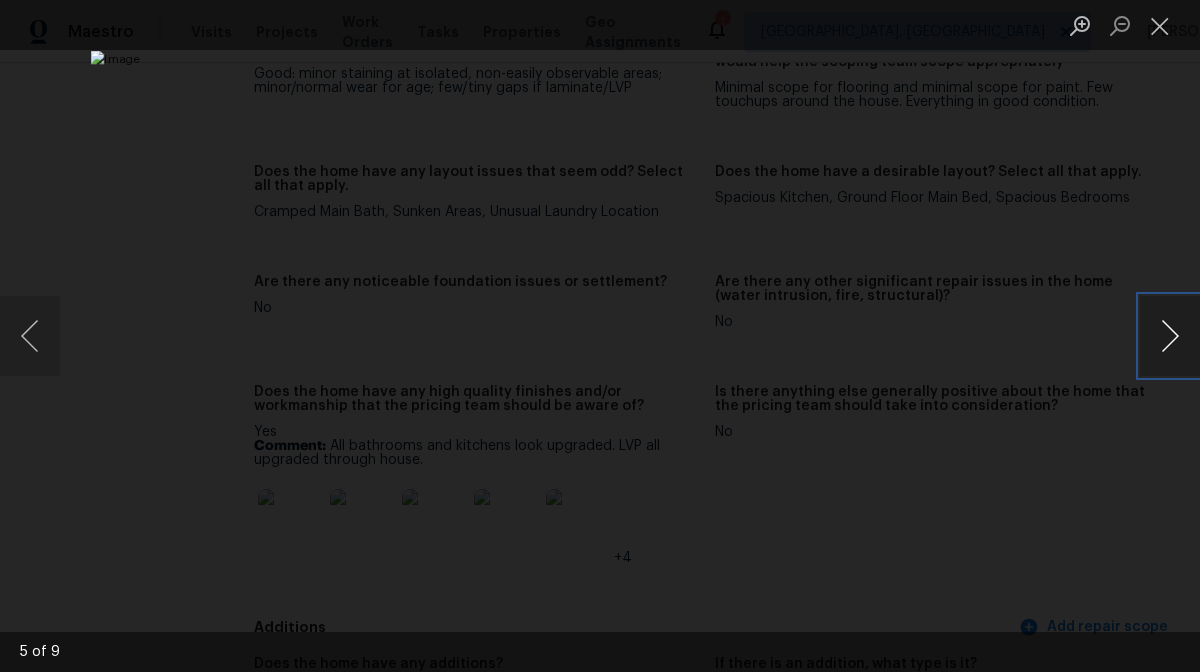 click at bounding box center (1170, 336) 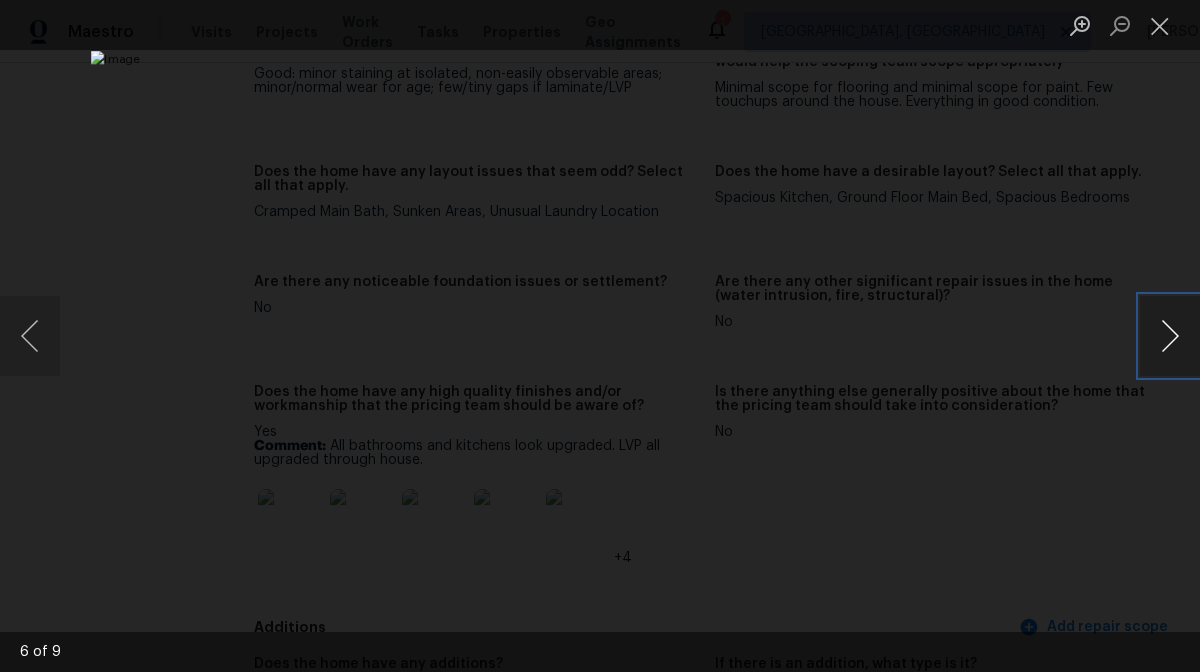 click at bounding box center [1170, 336] 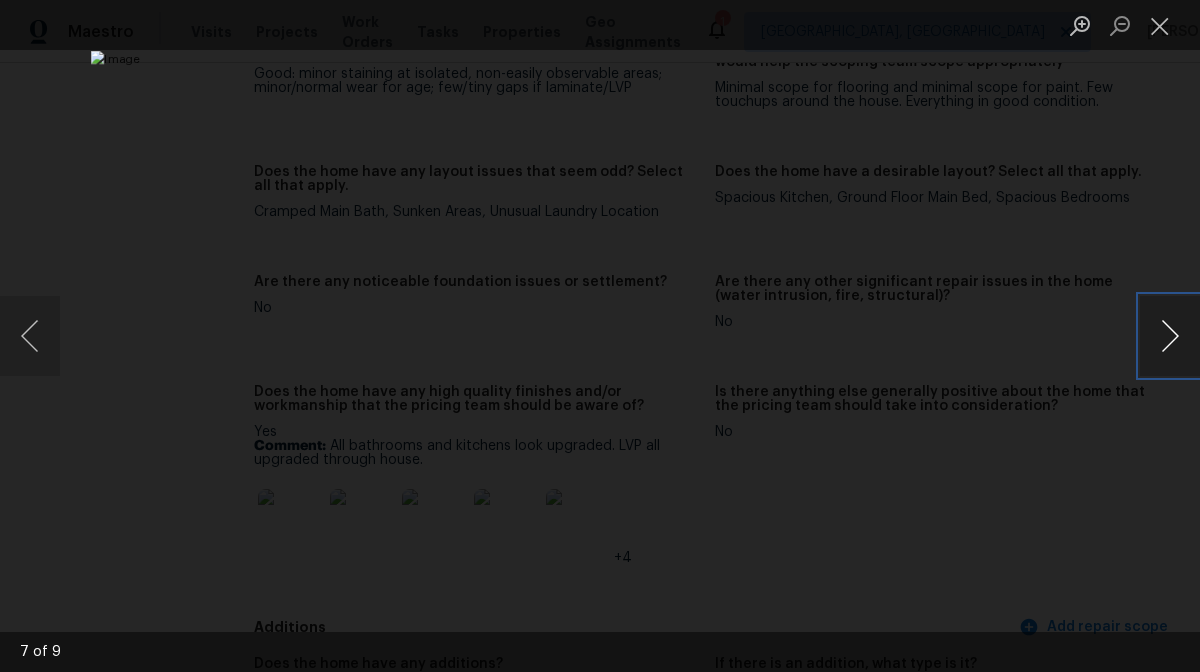 click at bounding box center (1170, 336) 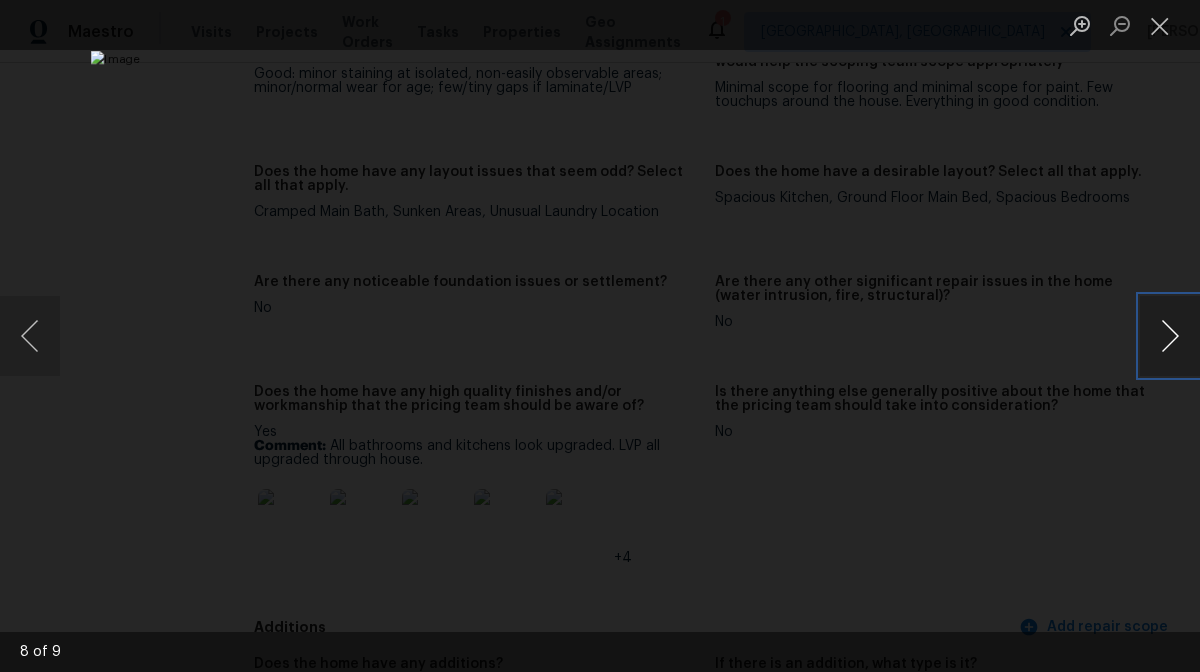 click at bounding box center [1170, 336] 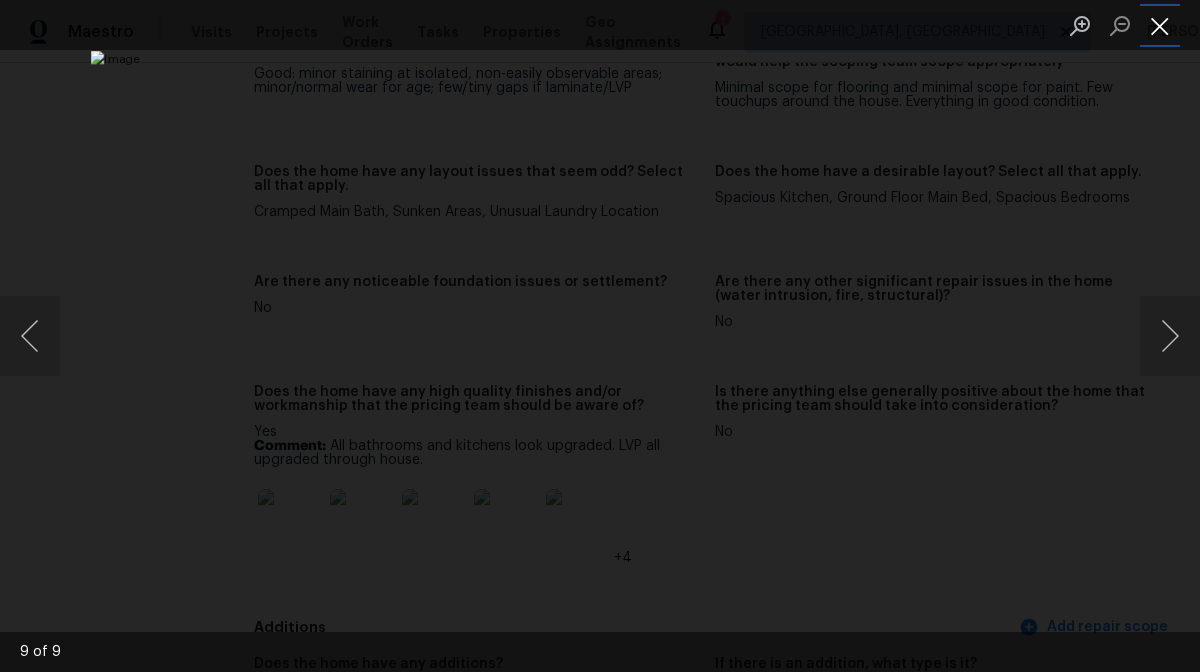 click at bounding box center [1160, 25] 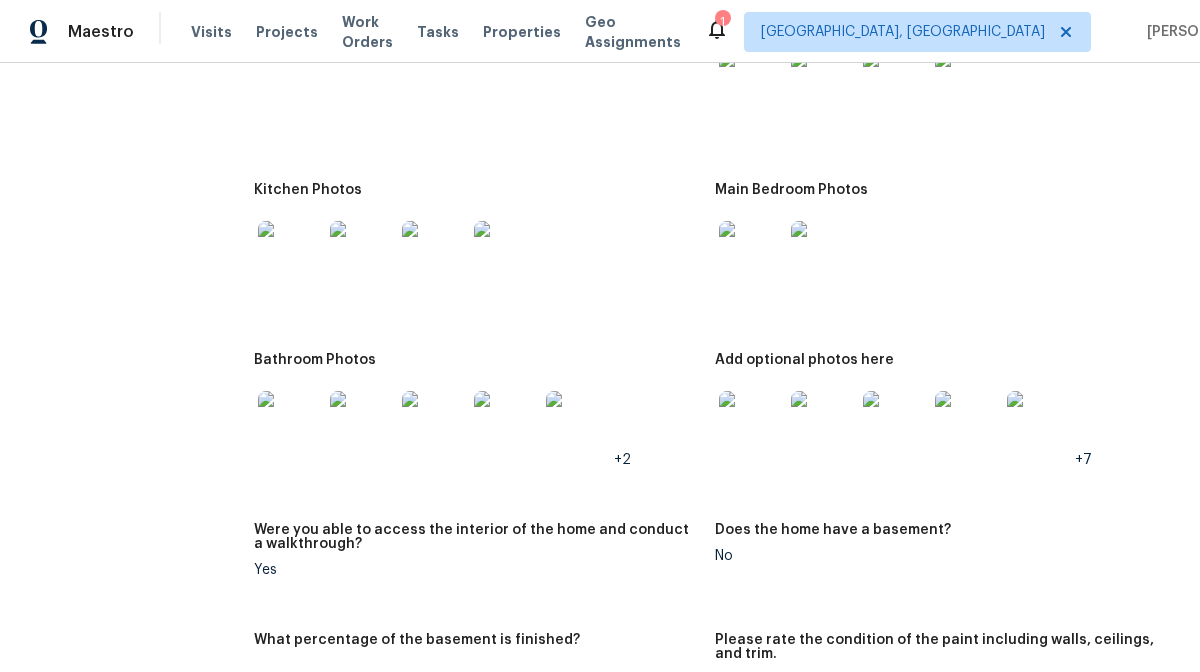 scroll, scrollTop: 2109, scrollLeft: 0, axis: vertical 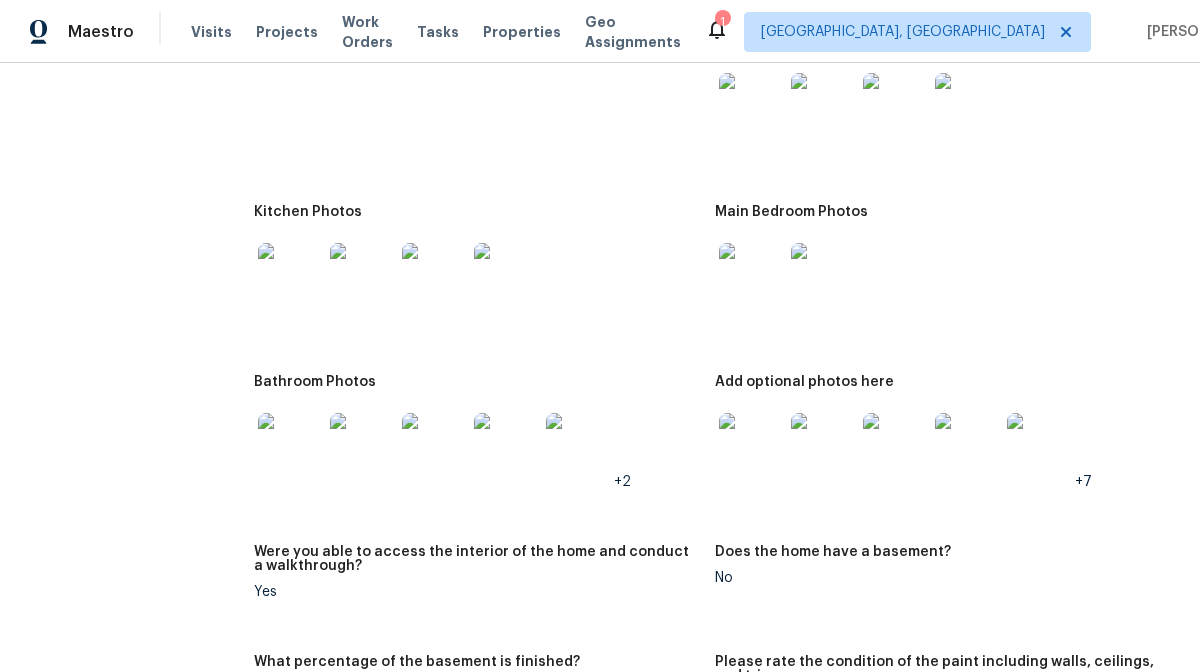 click at bounding box center [751, 445] 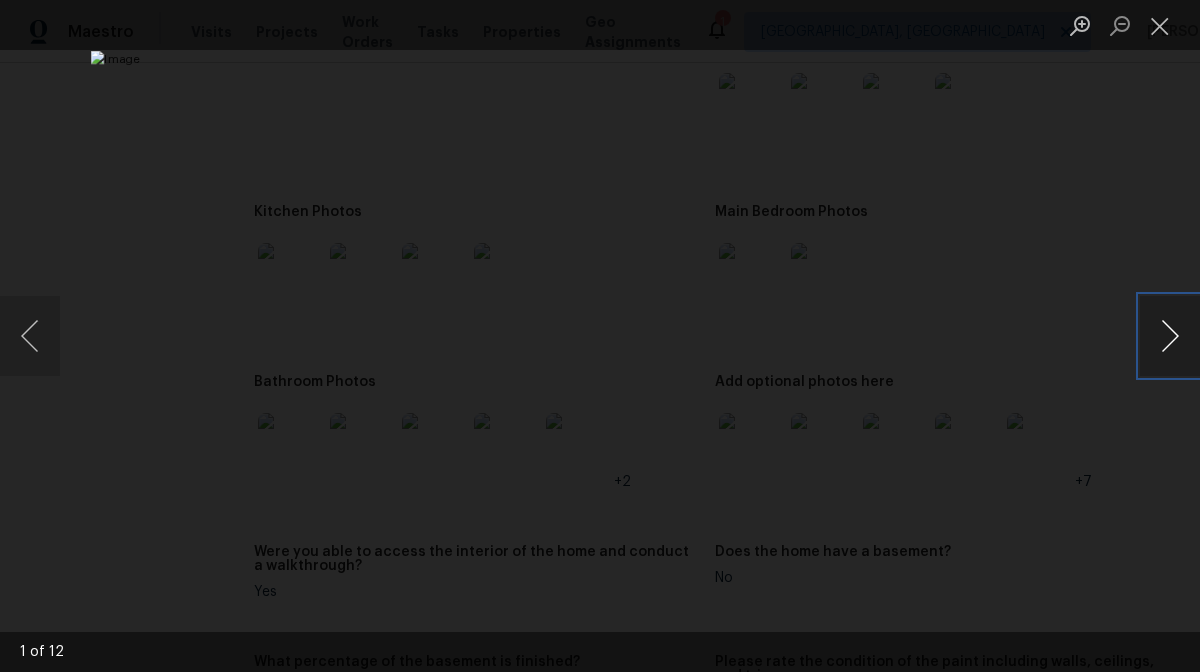 click at bounding box center (1170, 336) 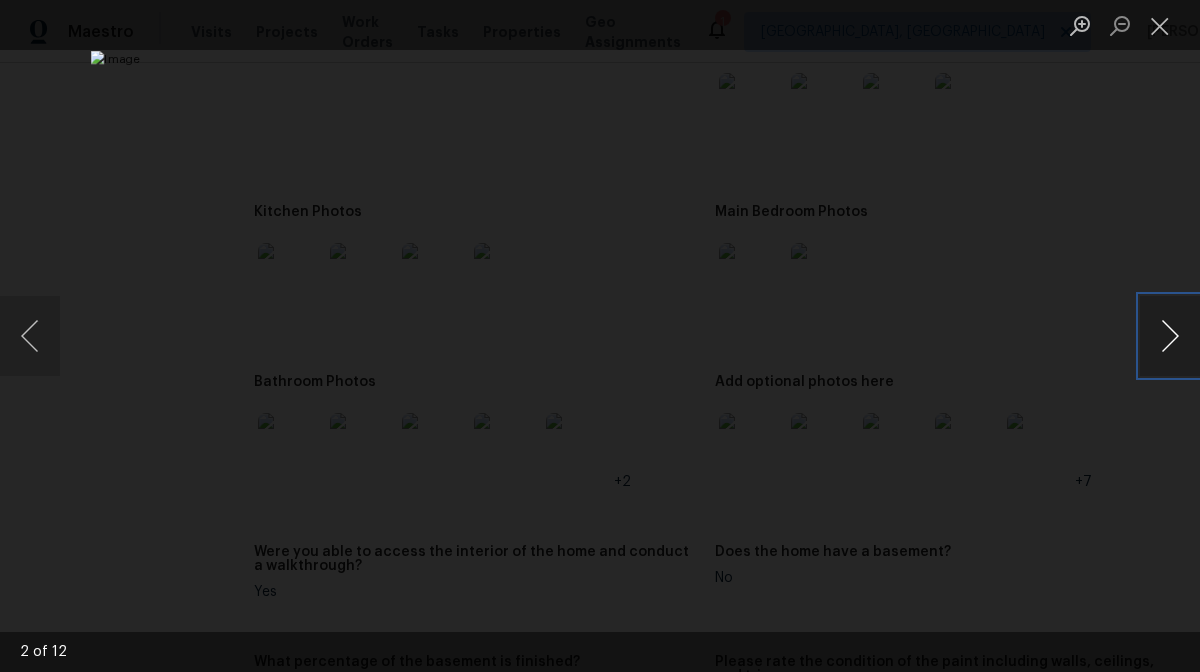 click at bounding box center (1170, 336) 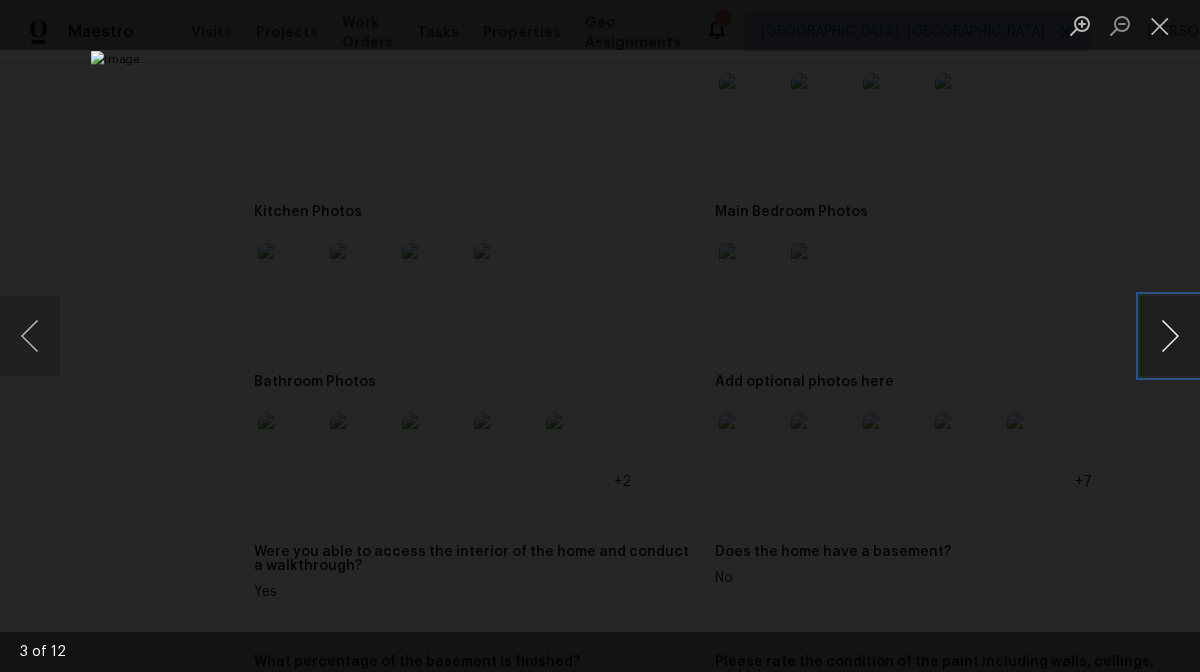 click at bounding box center [1170, 336] 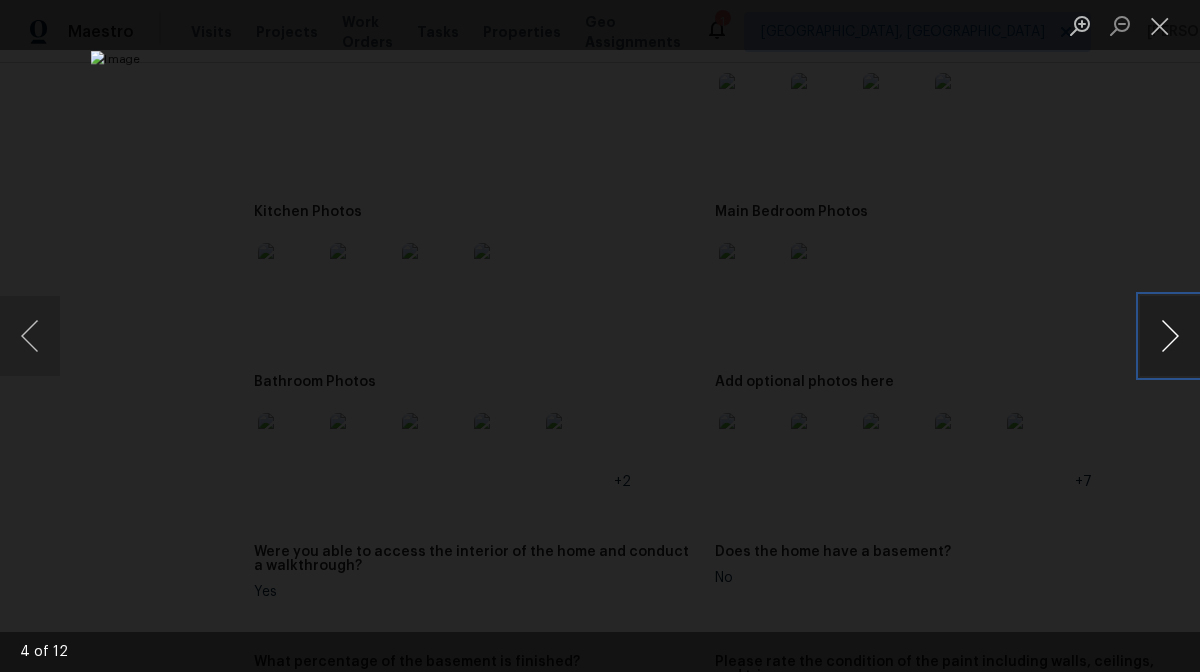 click at bounding box center [1170, 336] 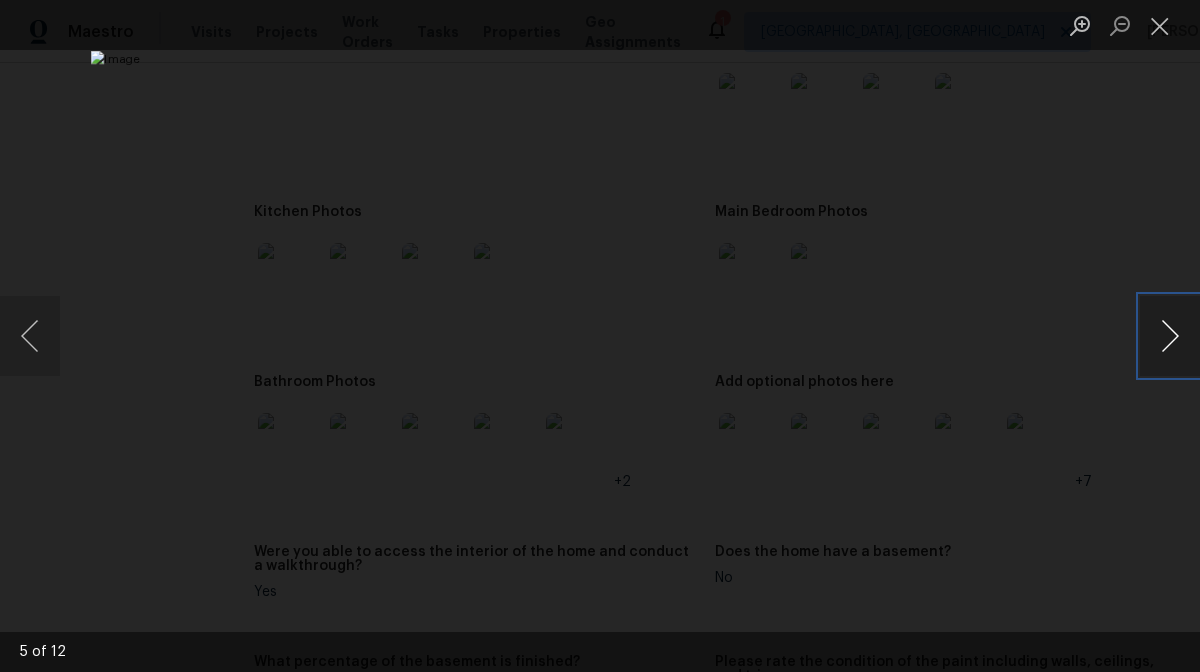 click at bounding box center [1170, 336] 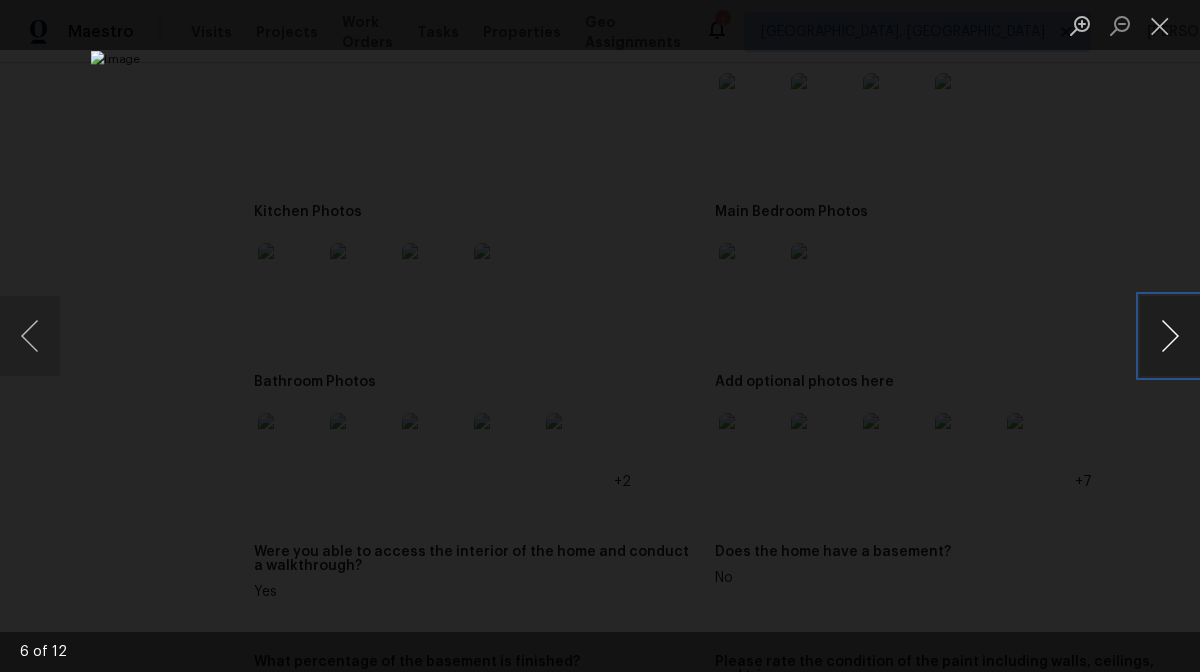 click at bounding box center (1170, 336) 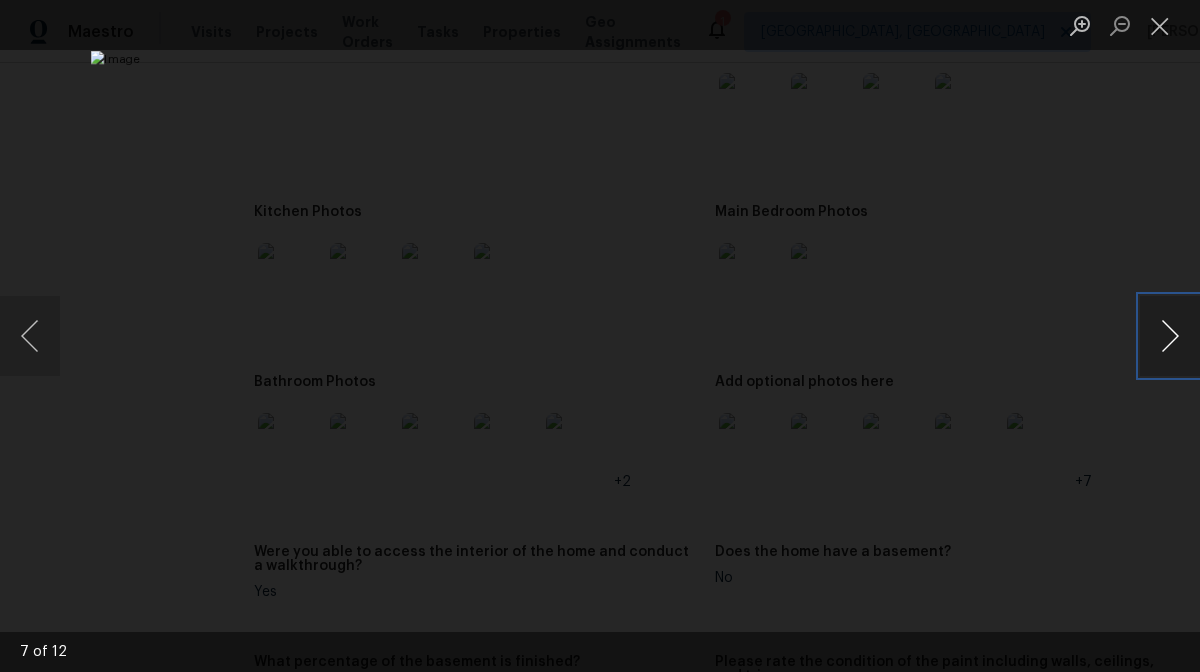 click at bounding box center [1170, 336] 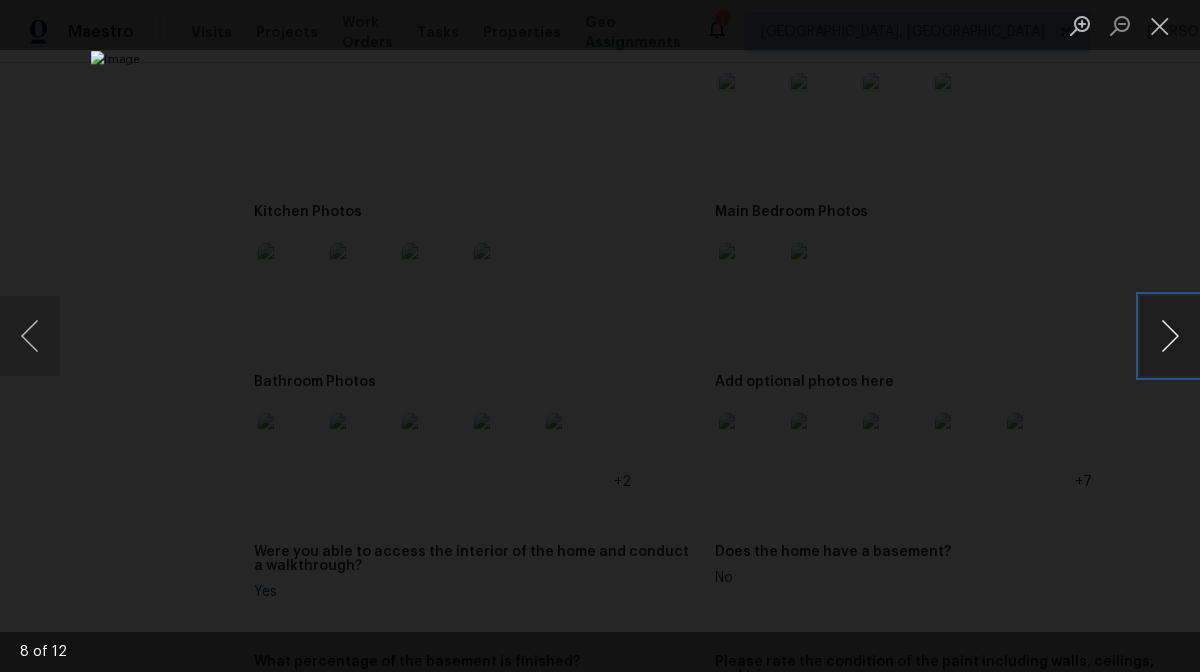 click at bounding box center (1170, 336) 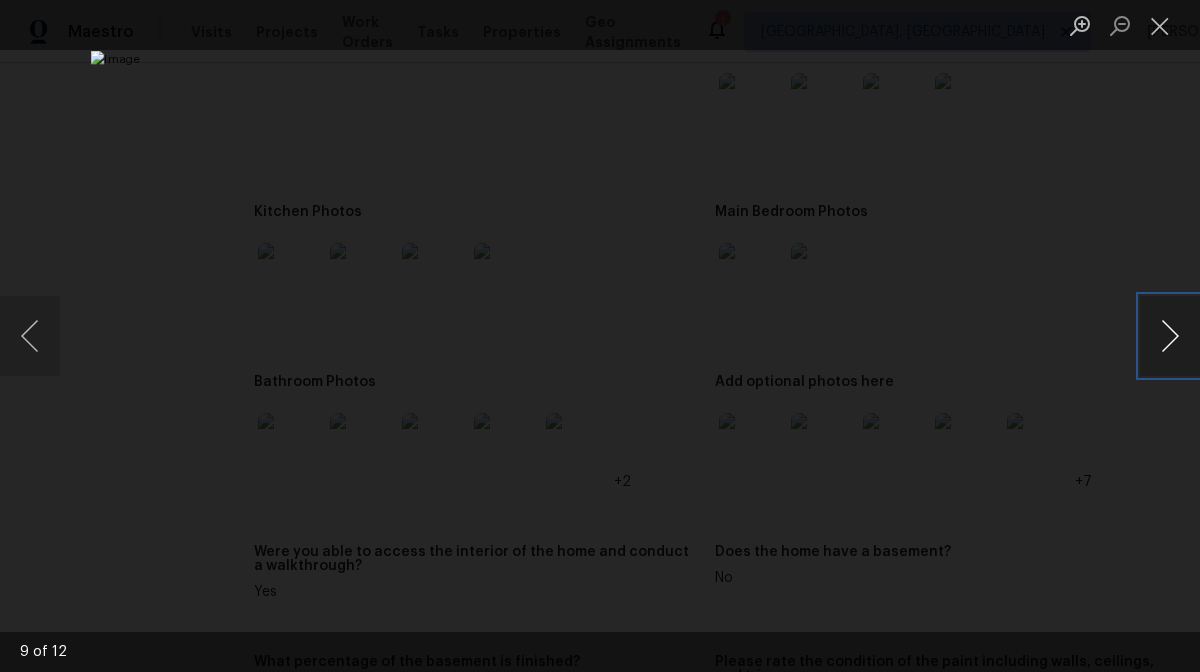 click at bounding box center (1170, 336) 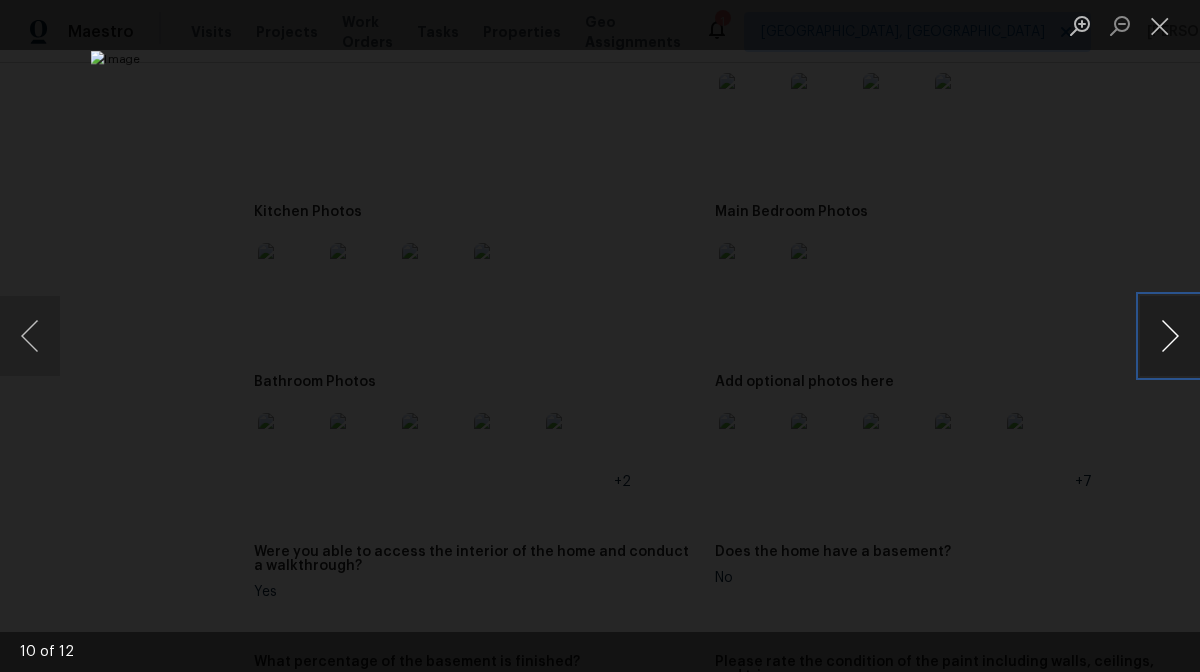click at bounding box center (1170, 336) 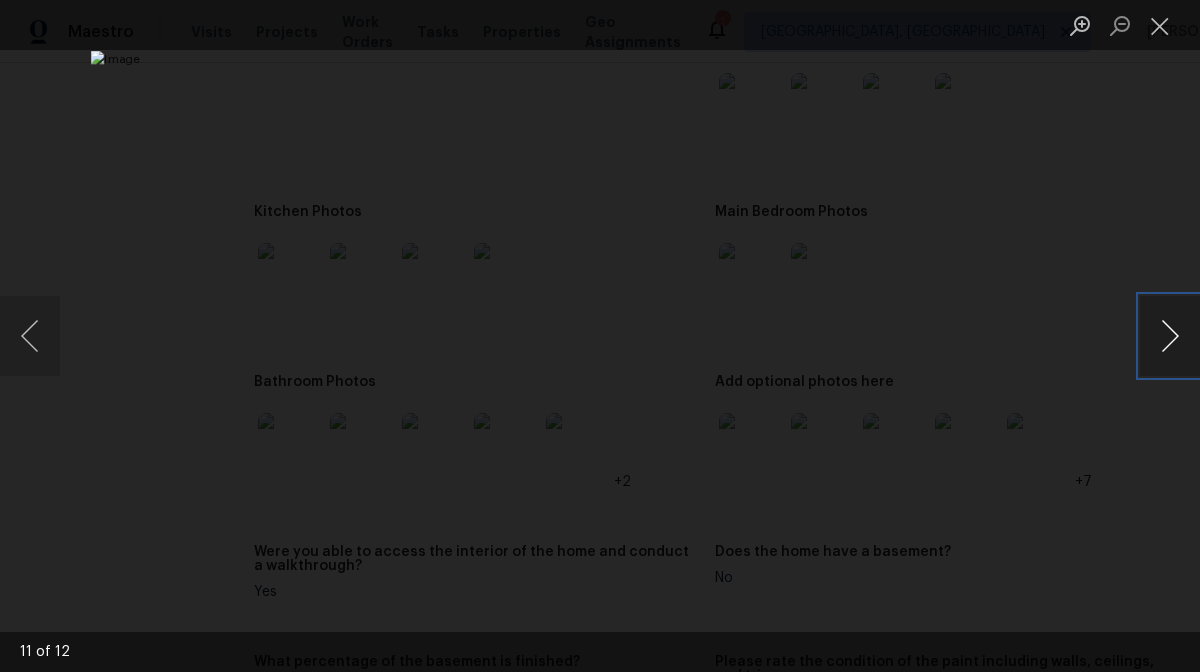 click at bounding box center [1170, 336] 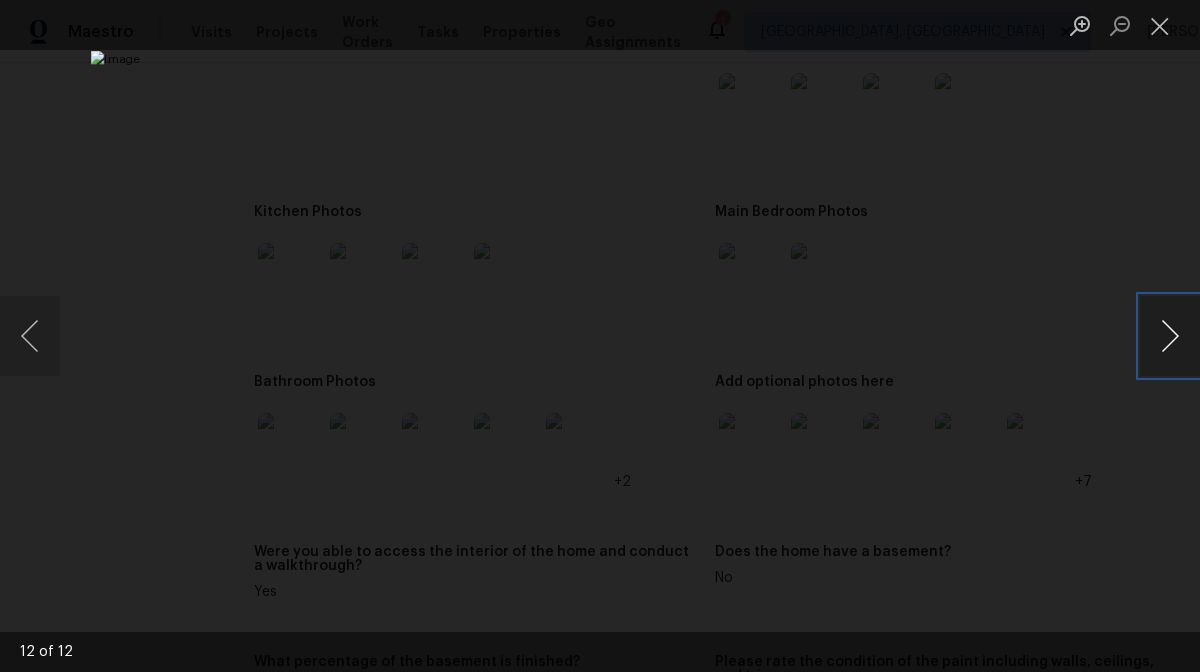 click at bounding box center [1170, 336] 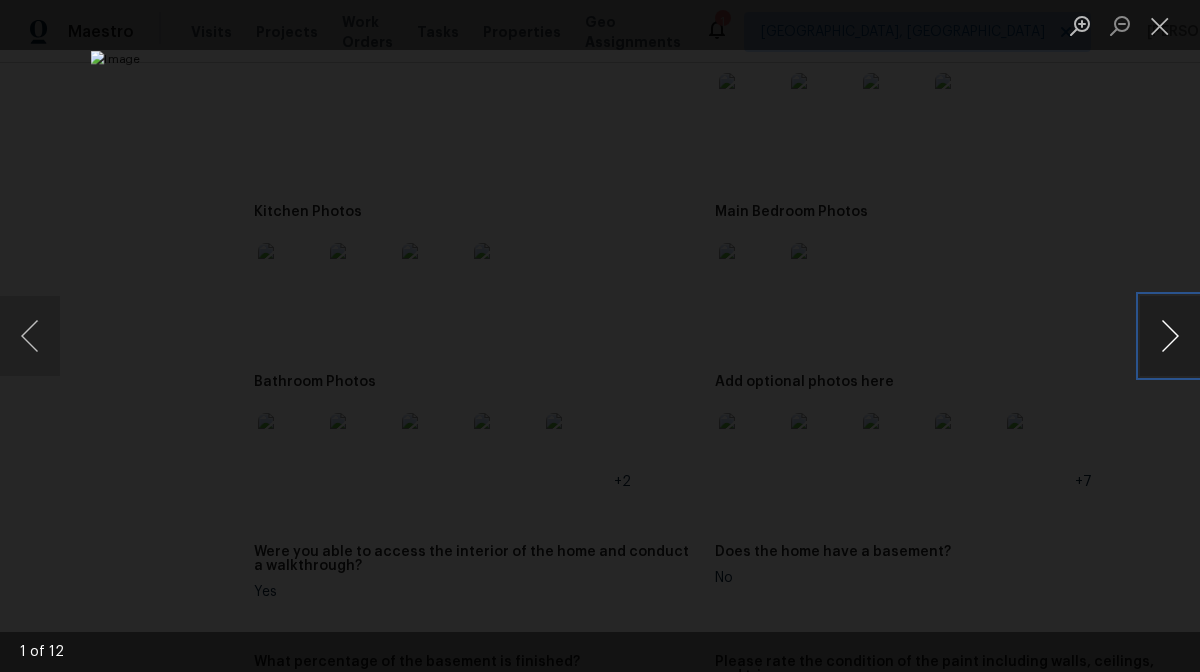 click at bounding box center (1170, 336) 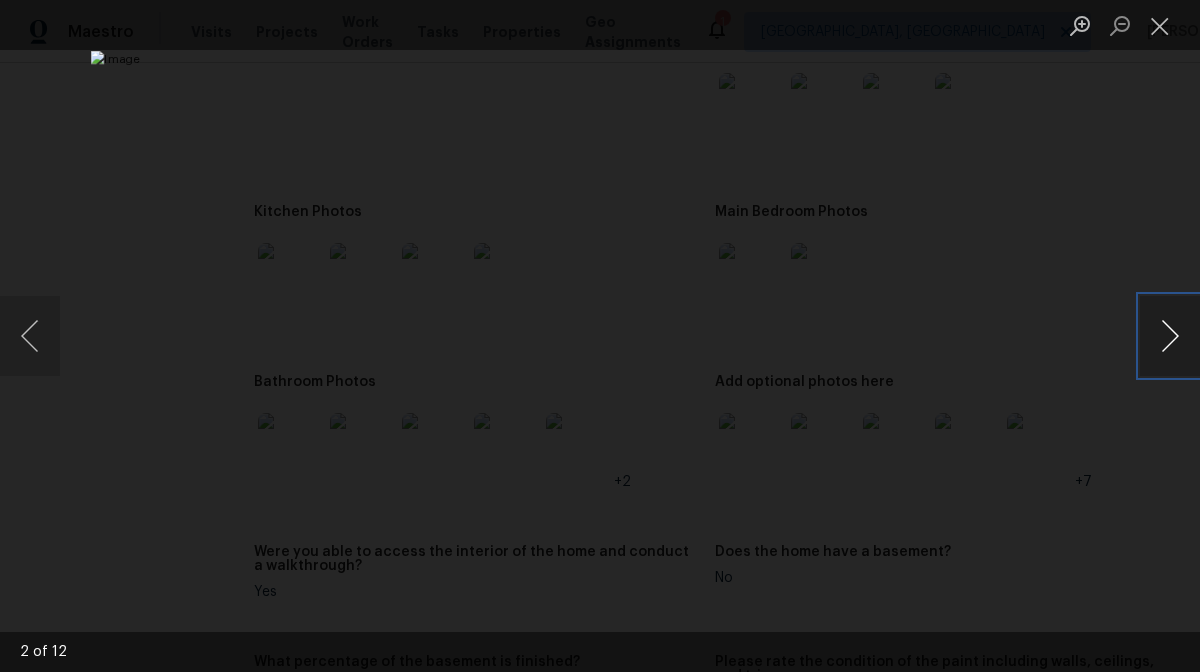 click at bounding box center [1170, 336] 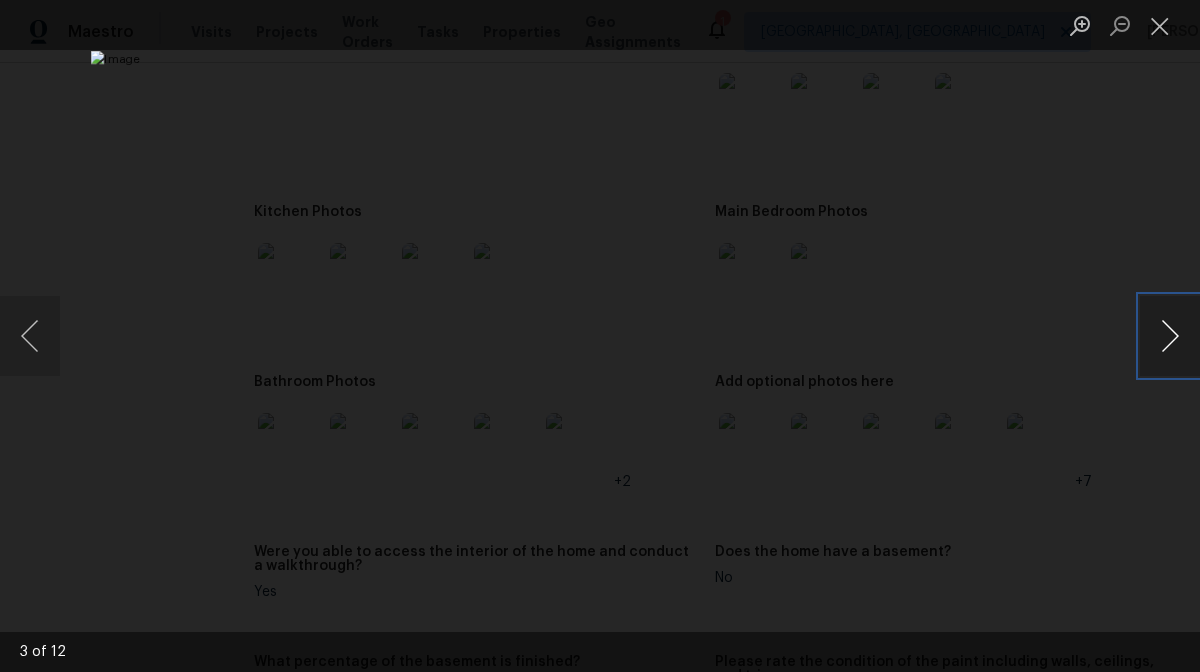 click at bounding box center (1170, 336) 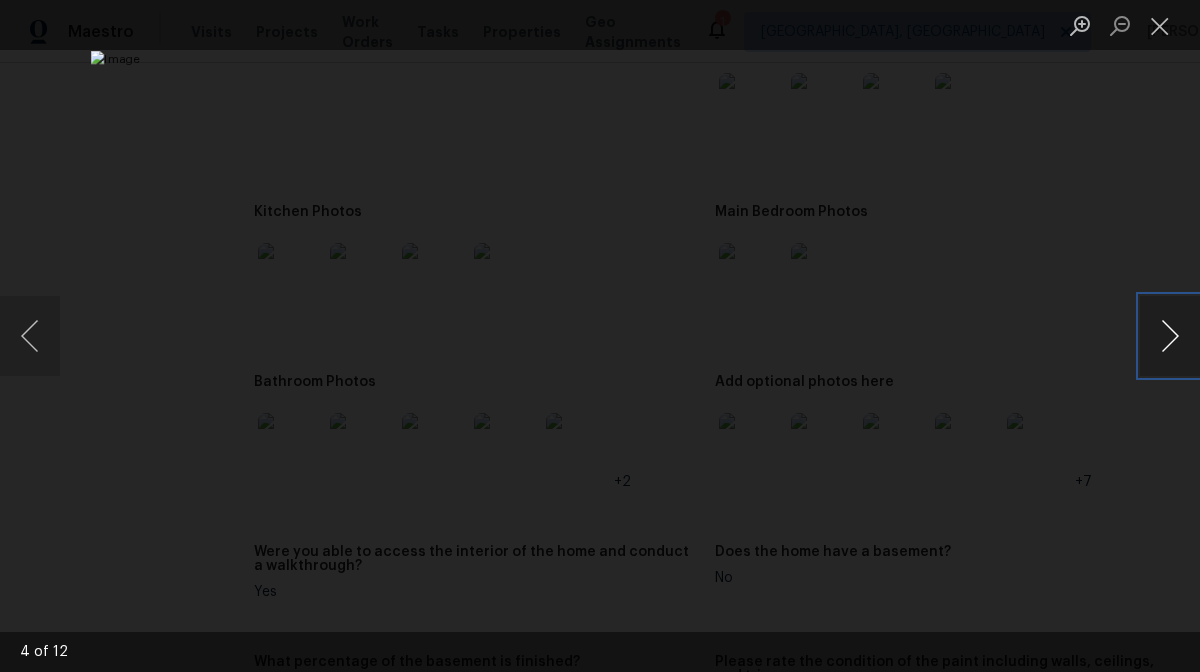 click at bounding box center (1170, 336) 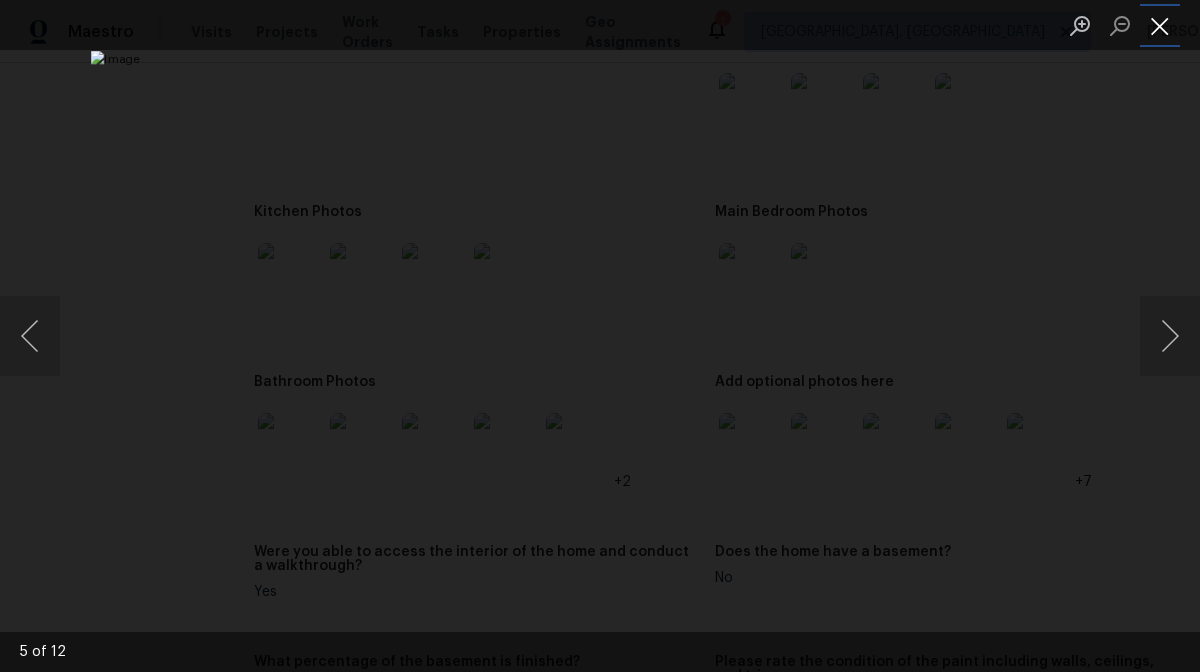 click at bounding box center (1160, 25) 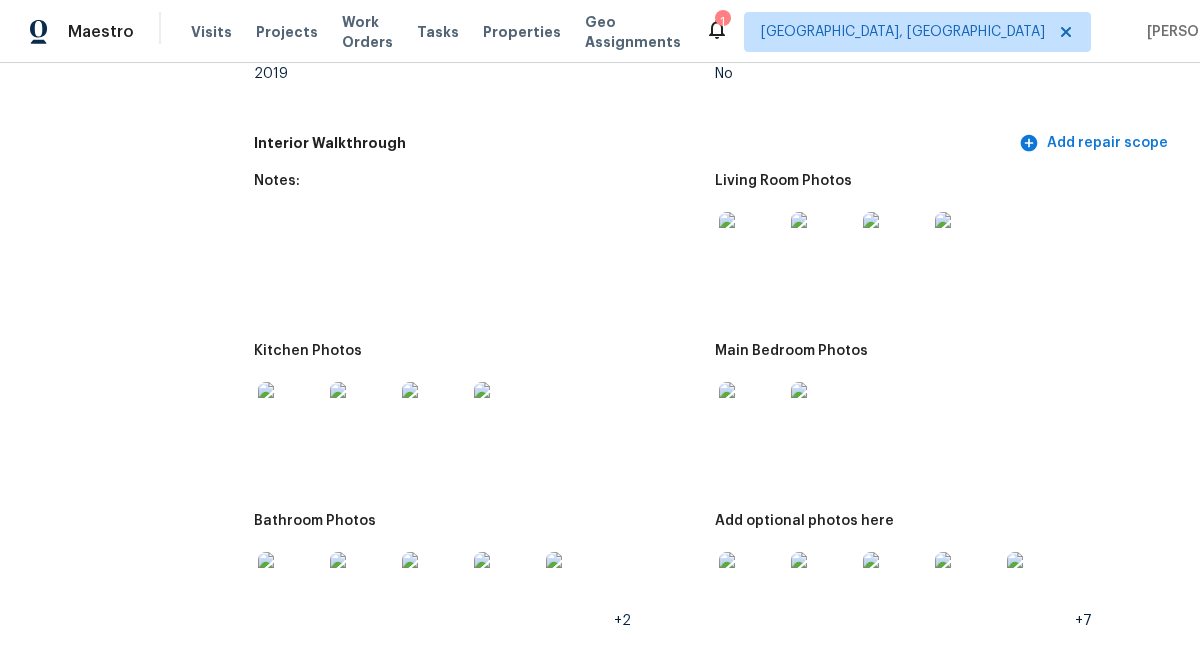 scroll, scrollTop: 1955, scrollLeft: 0, axis: vertical 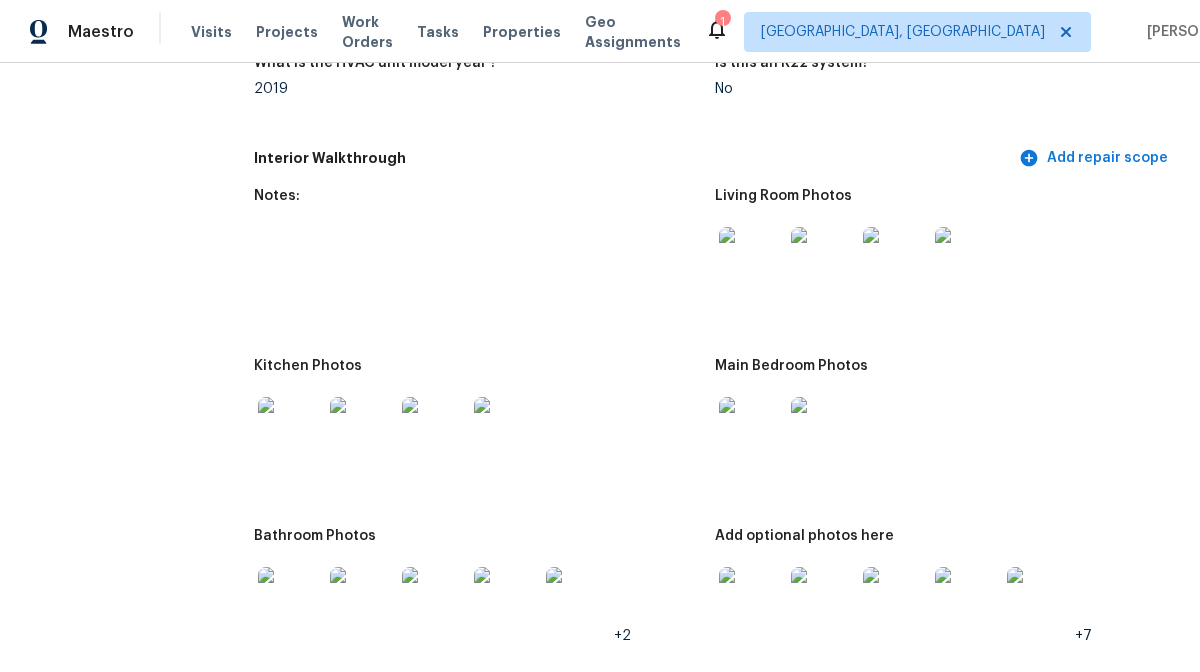 click at bounding box center (751, 259) 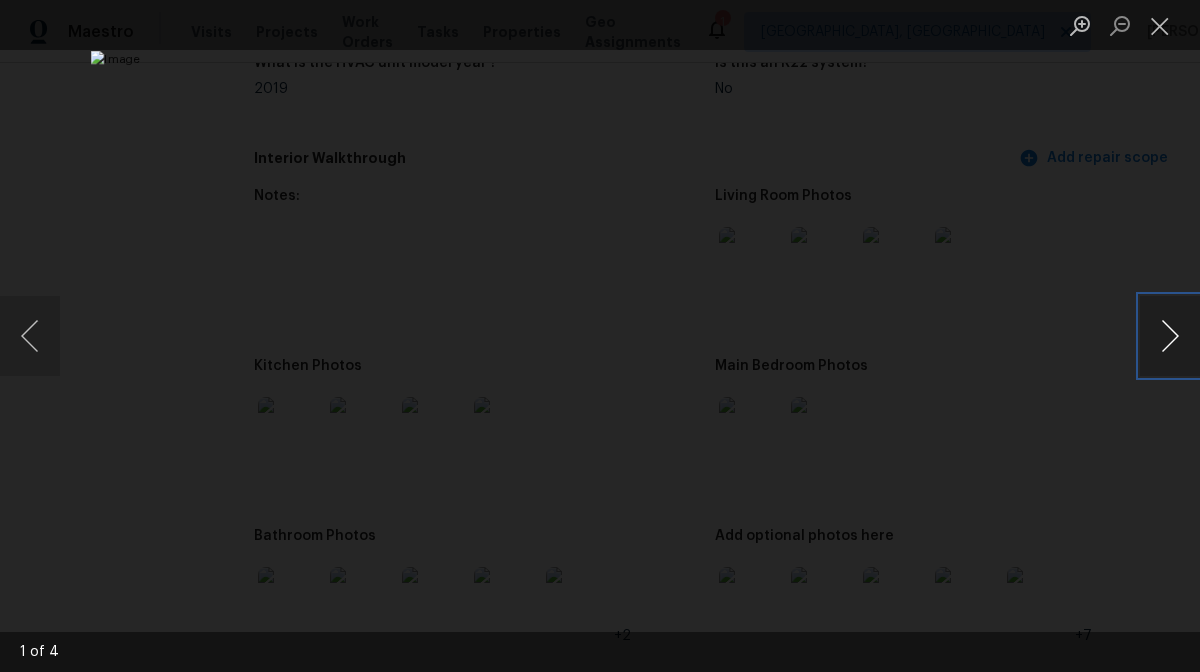 click at bounding box center (1170, 336) 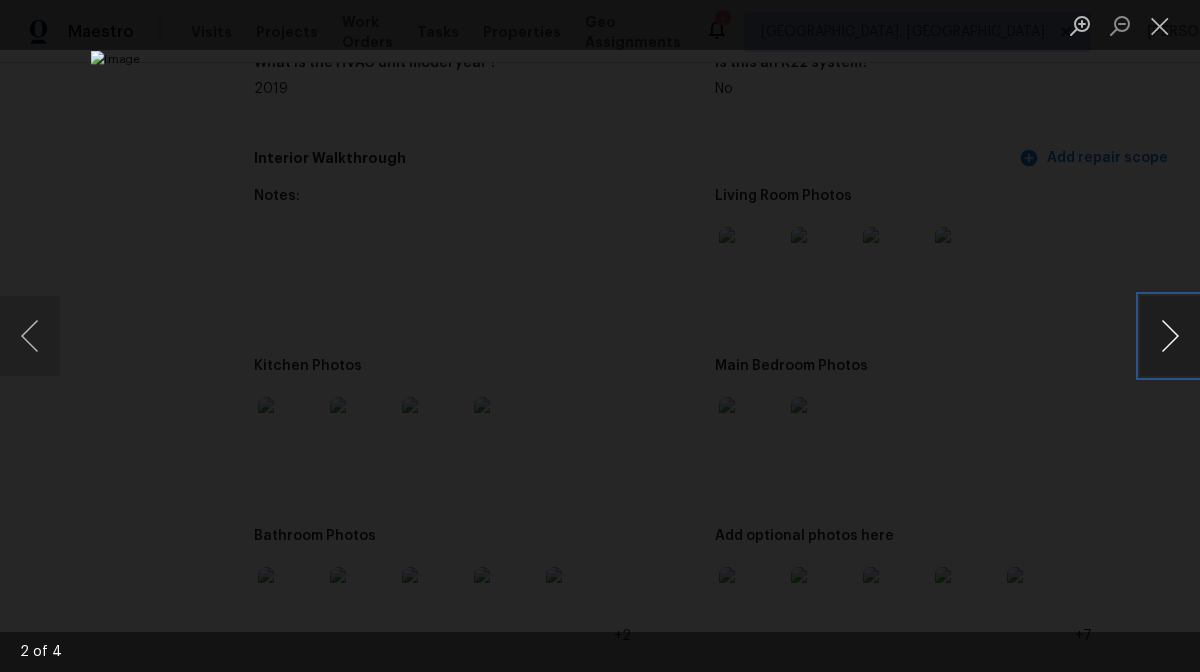 click at bounding box center [1170, 336] 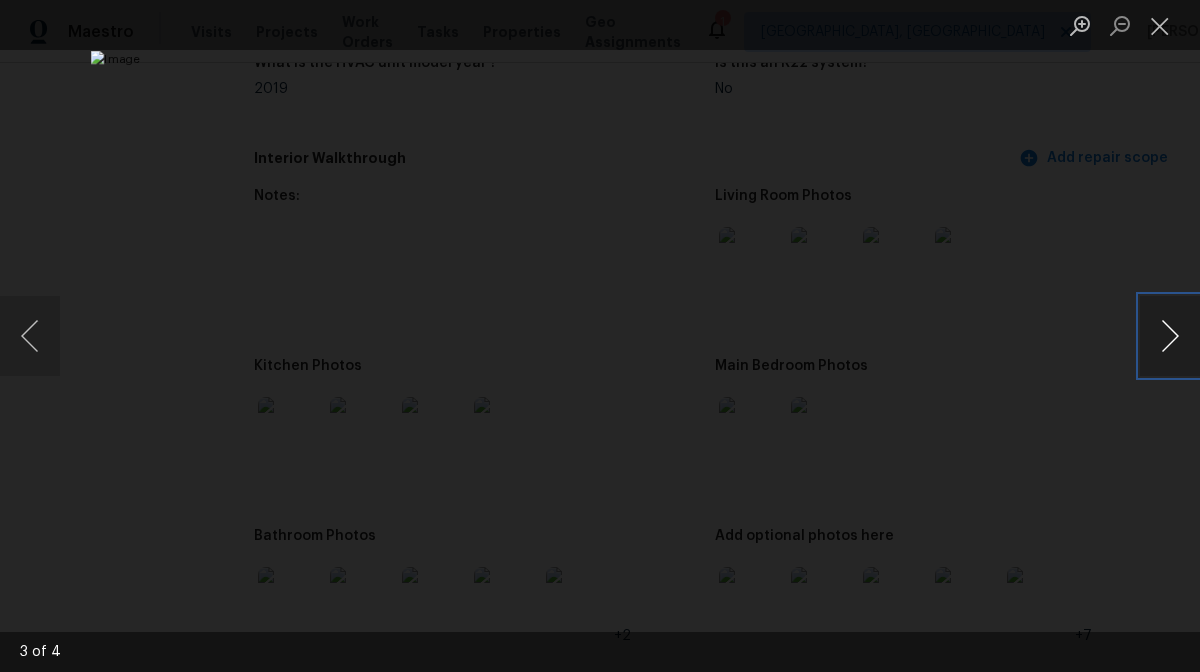 click at bounding box center [1170, 336] 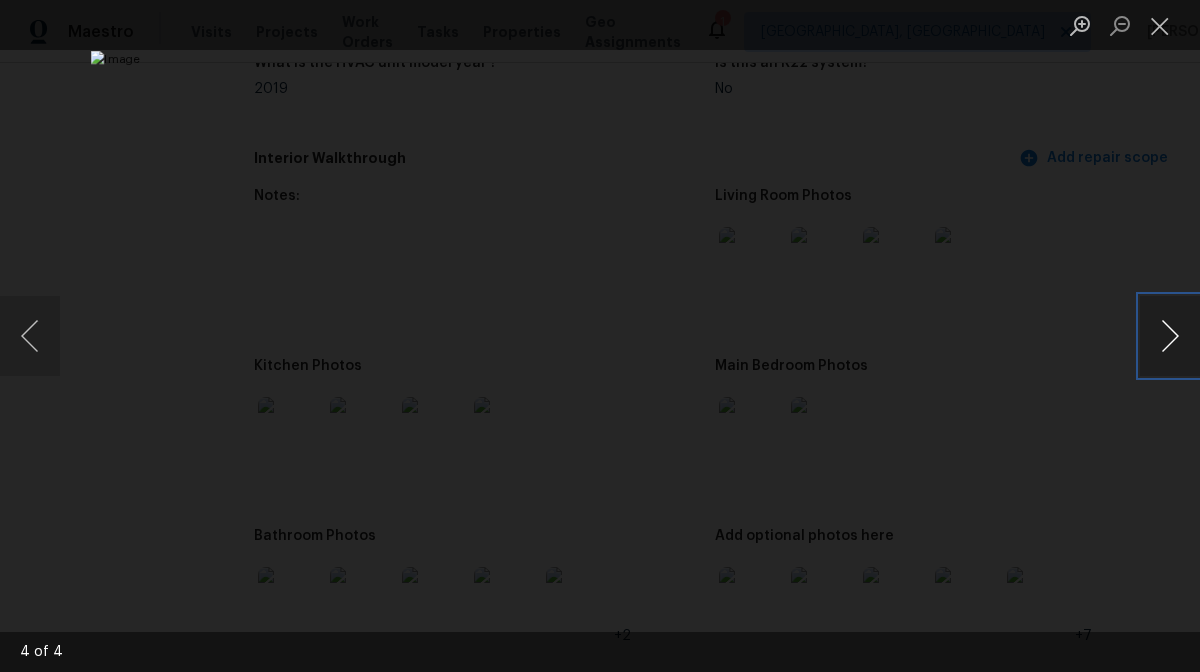 click at bounding box center [1170, 336] 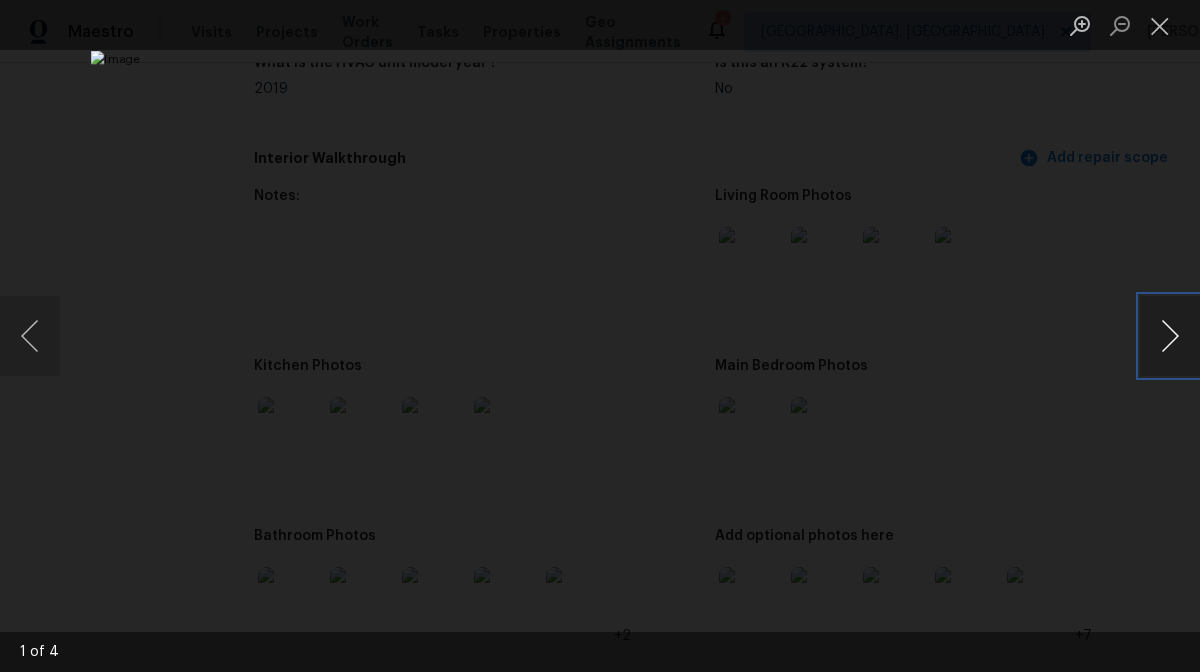 click at bounding box center [1170, 336] 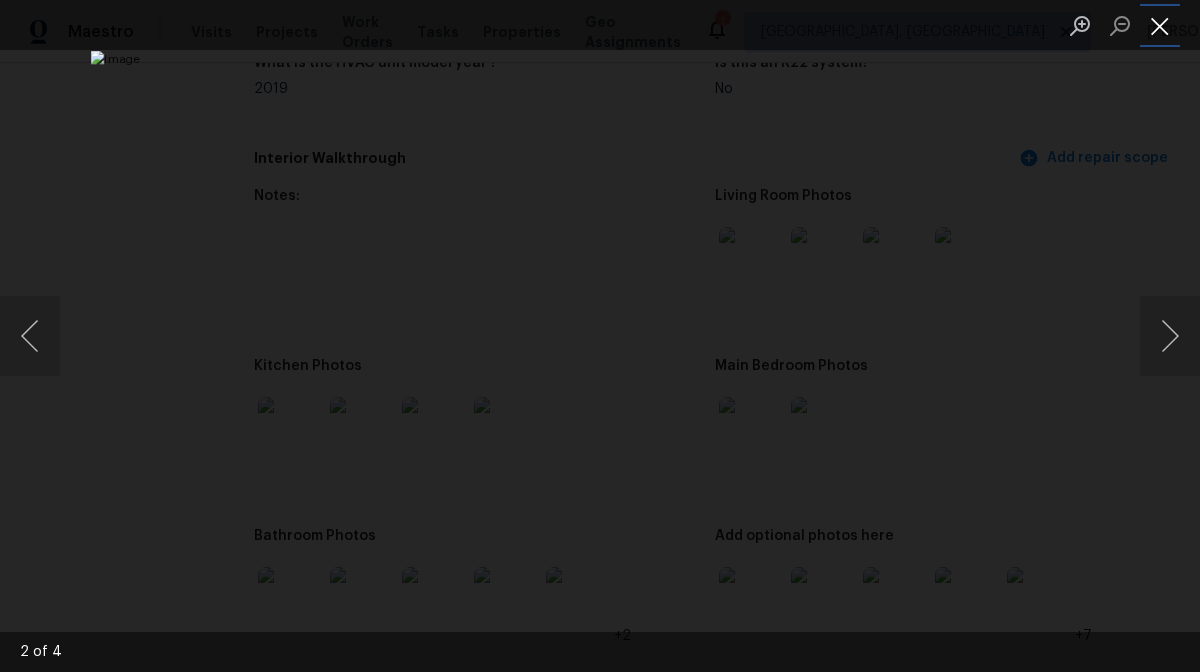 click at bounding box center (1160, 25) 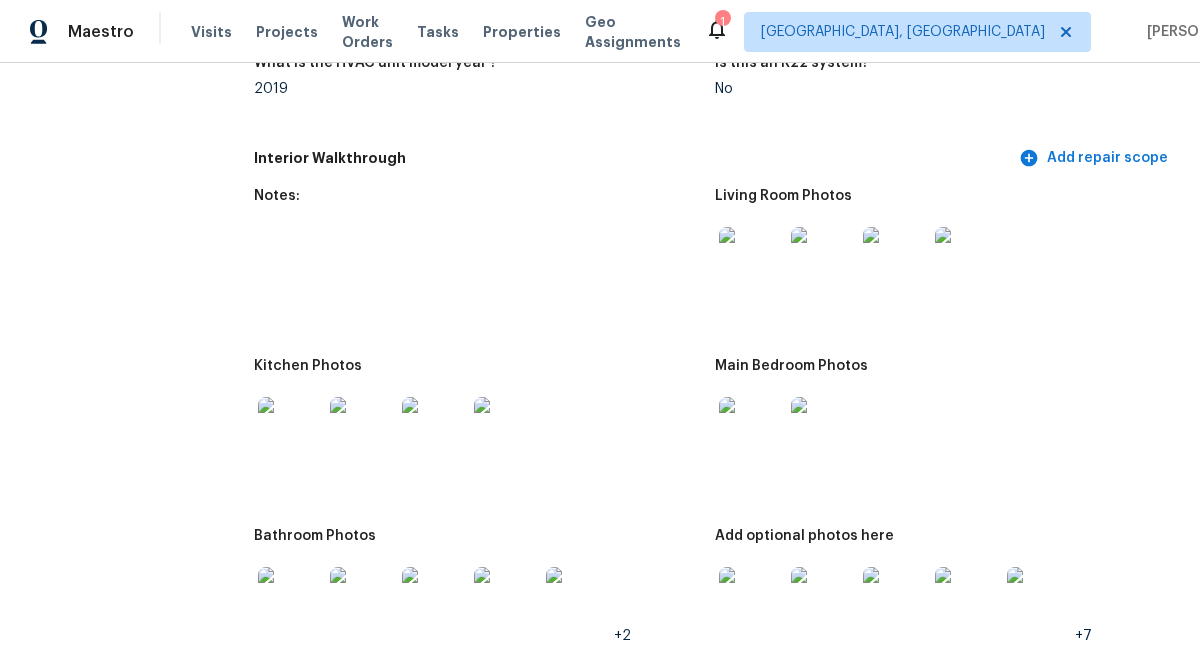 click at bounding box center (290, 429) 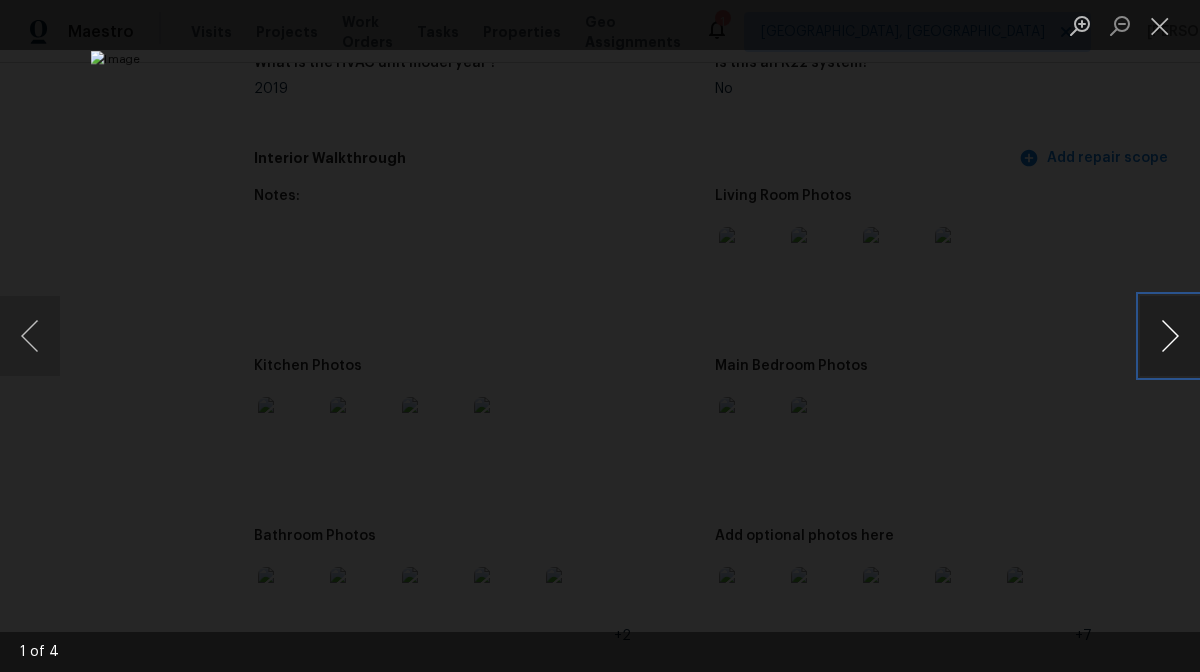 click at bounding box center [1170, 336] 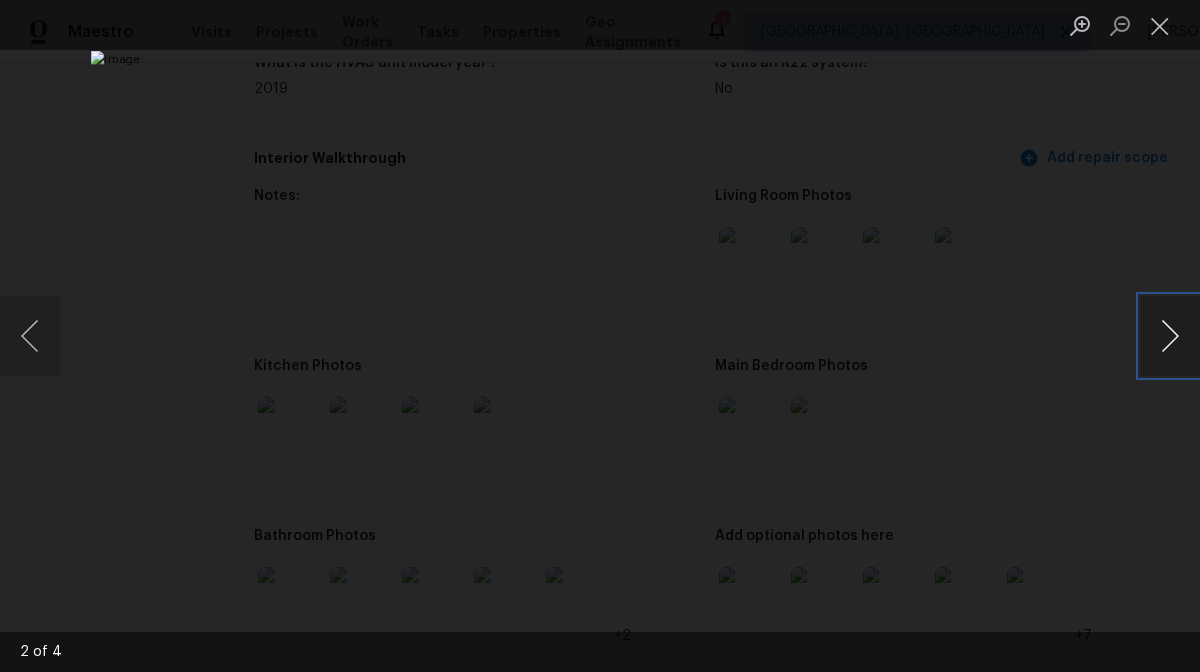 click at bounding box center [1170, 336] 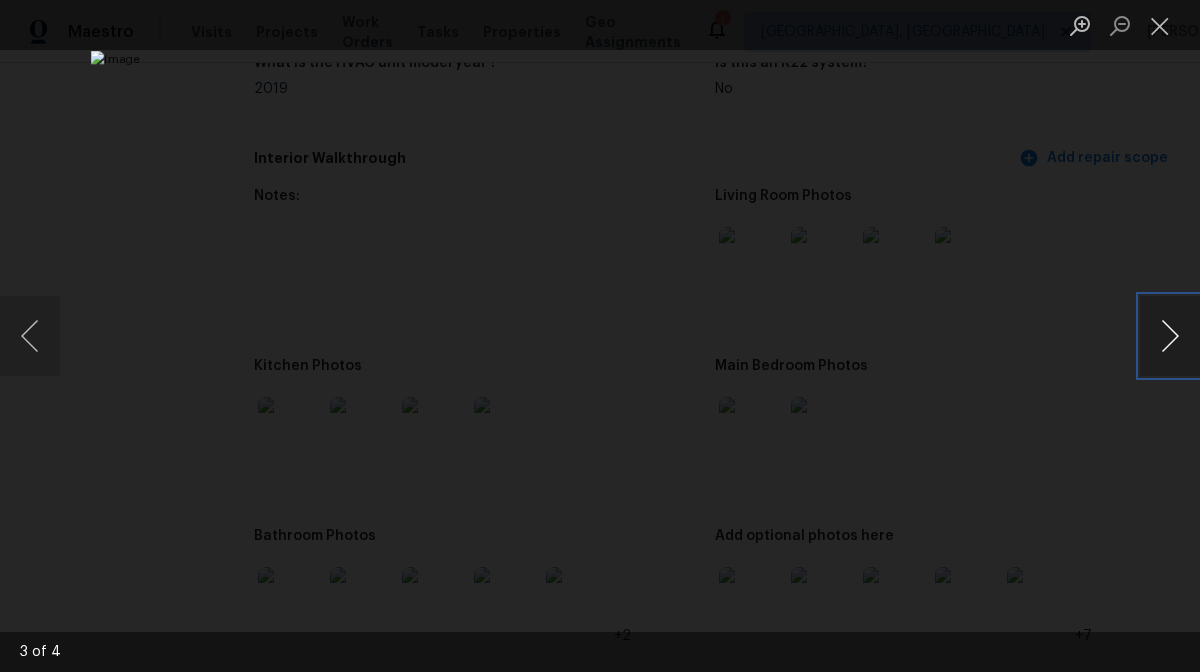 click at bounding box center (1170, 336) 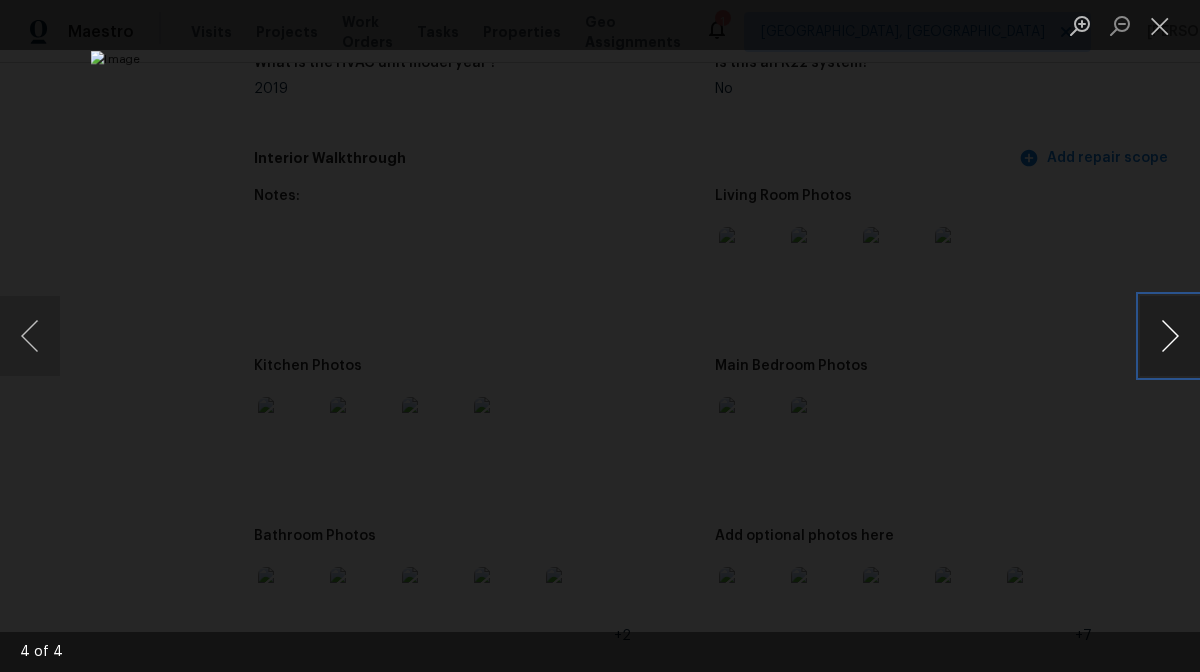click at bounding box center (1170, 336) 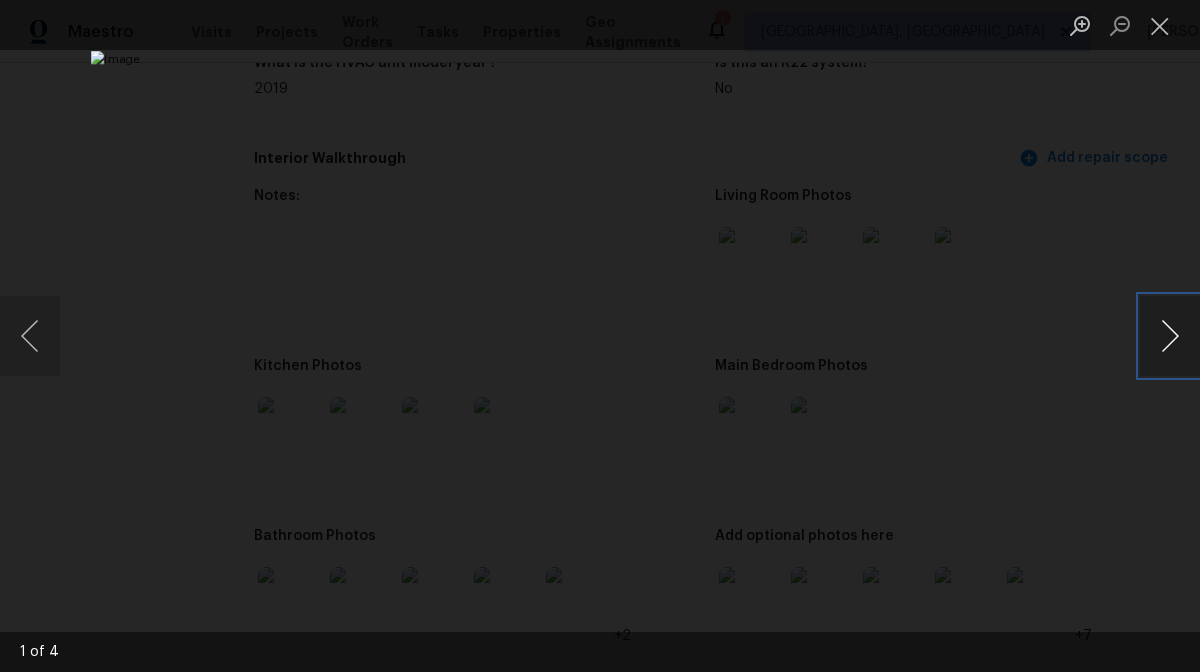 click at bounding box center (1170, 336) 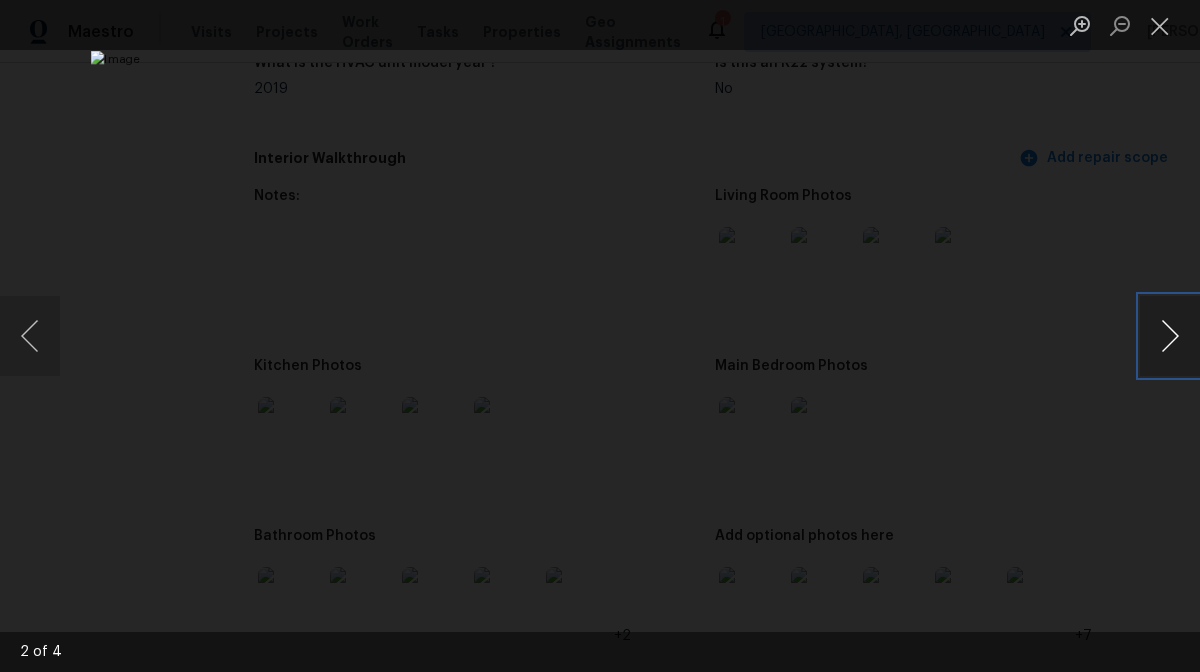 click at bounding box center [1170, 336] 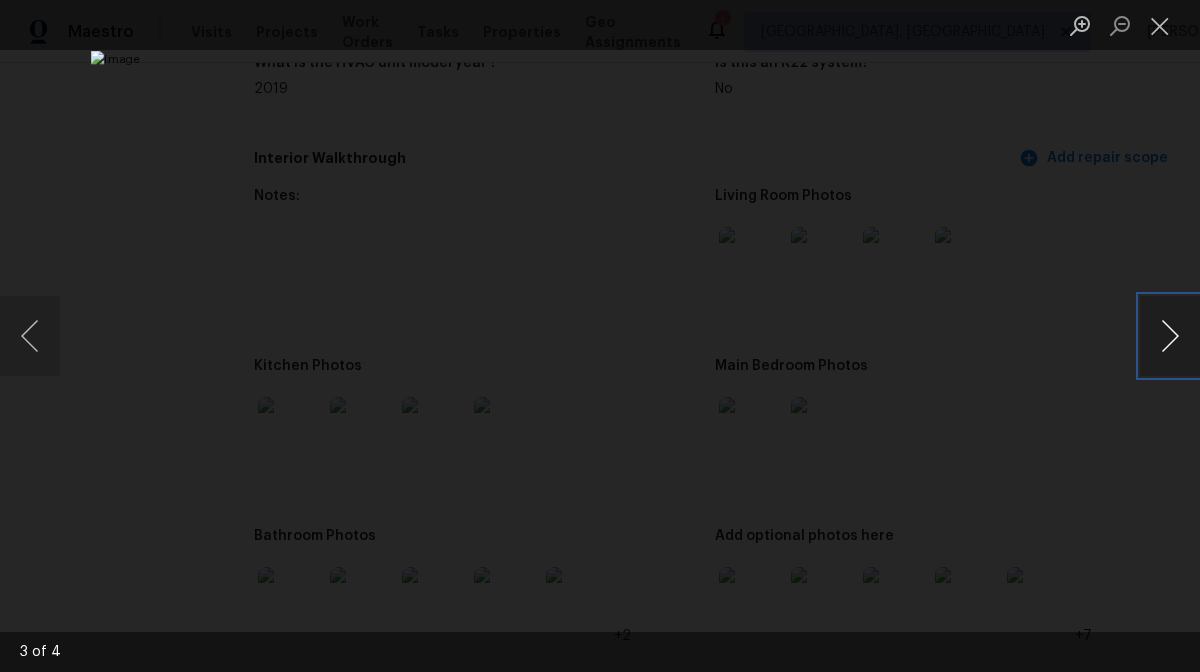 click at bounding box center [1170, 336] 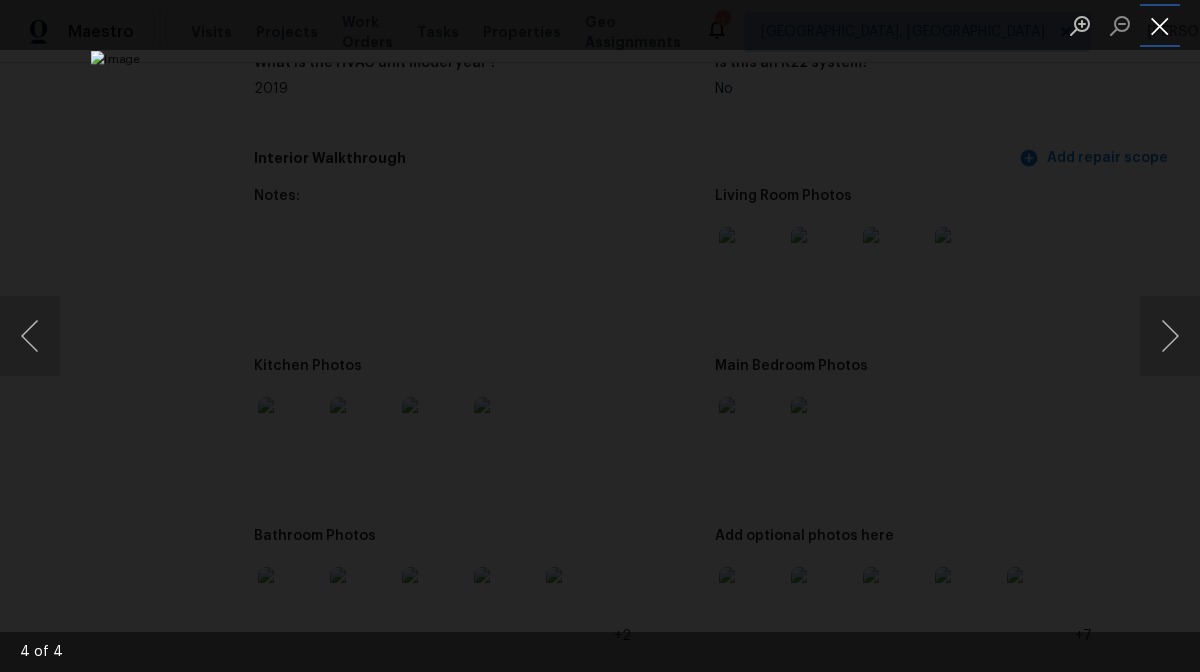 click at bounding box center (1160, 25) 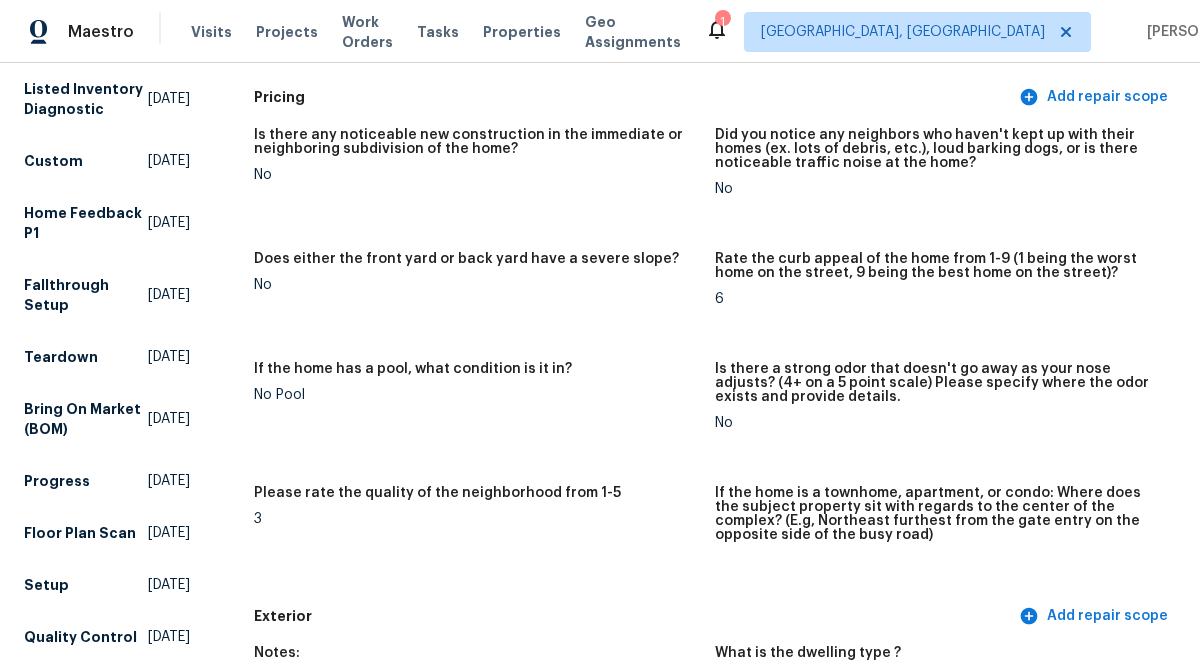 scroll, scrollTop: 0, scrollLeft: 0, axis: both 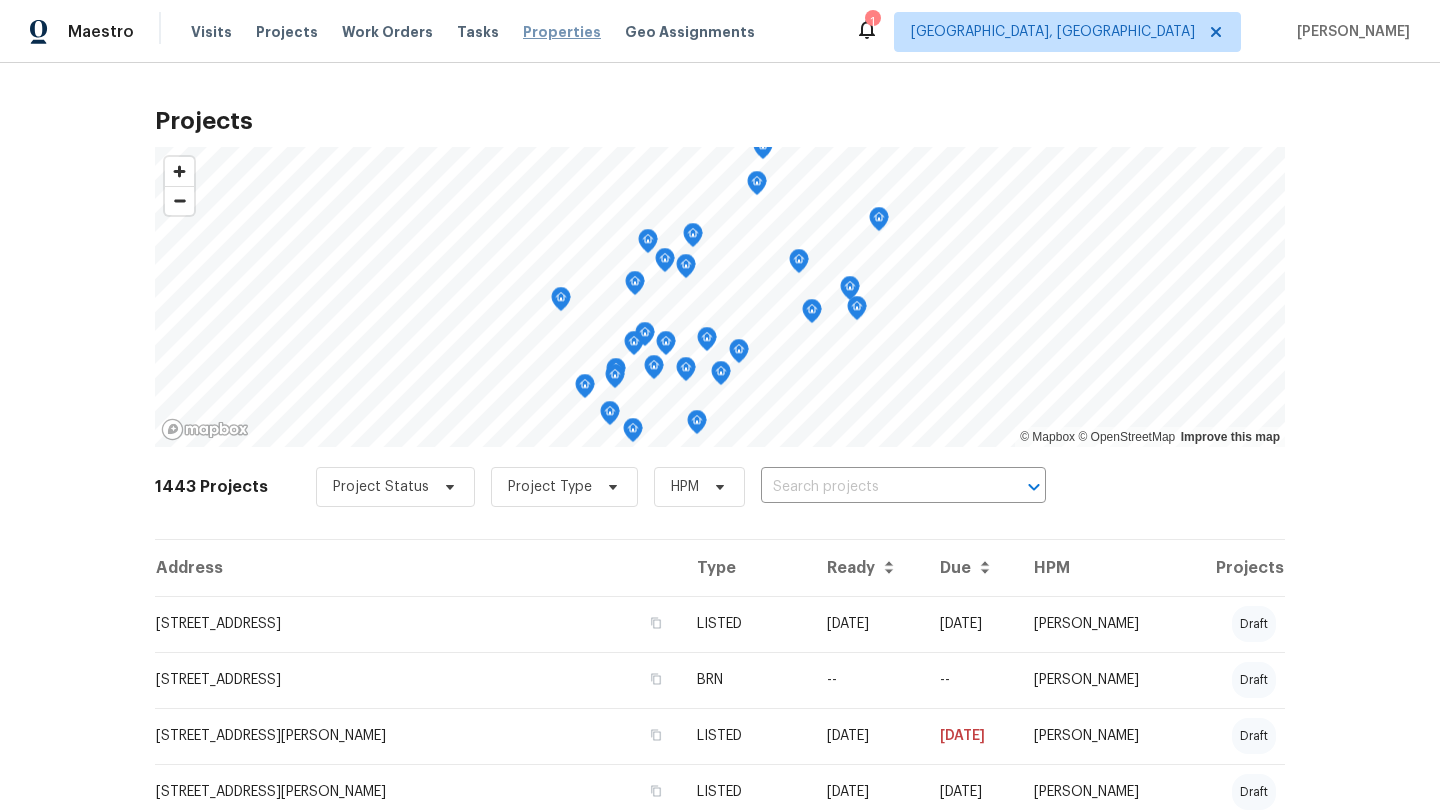 click on "Properties" at bounding box center (562, 32) 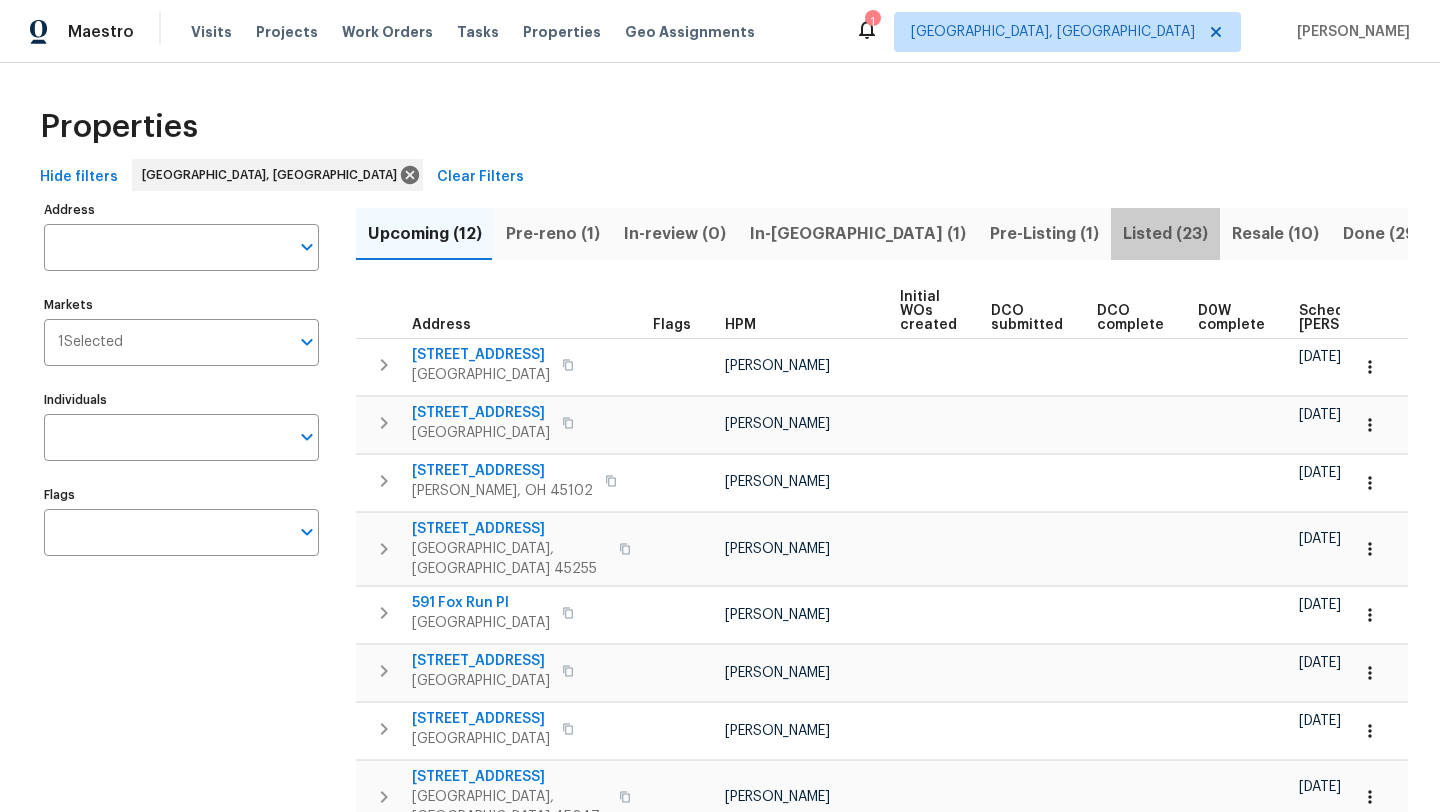 click on "Listed (23)" at bounding box center (1165, 234) 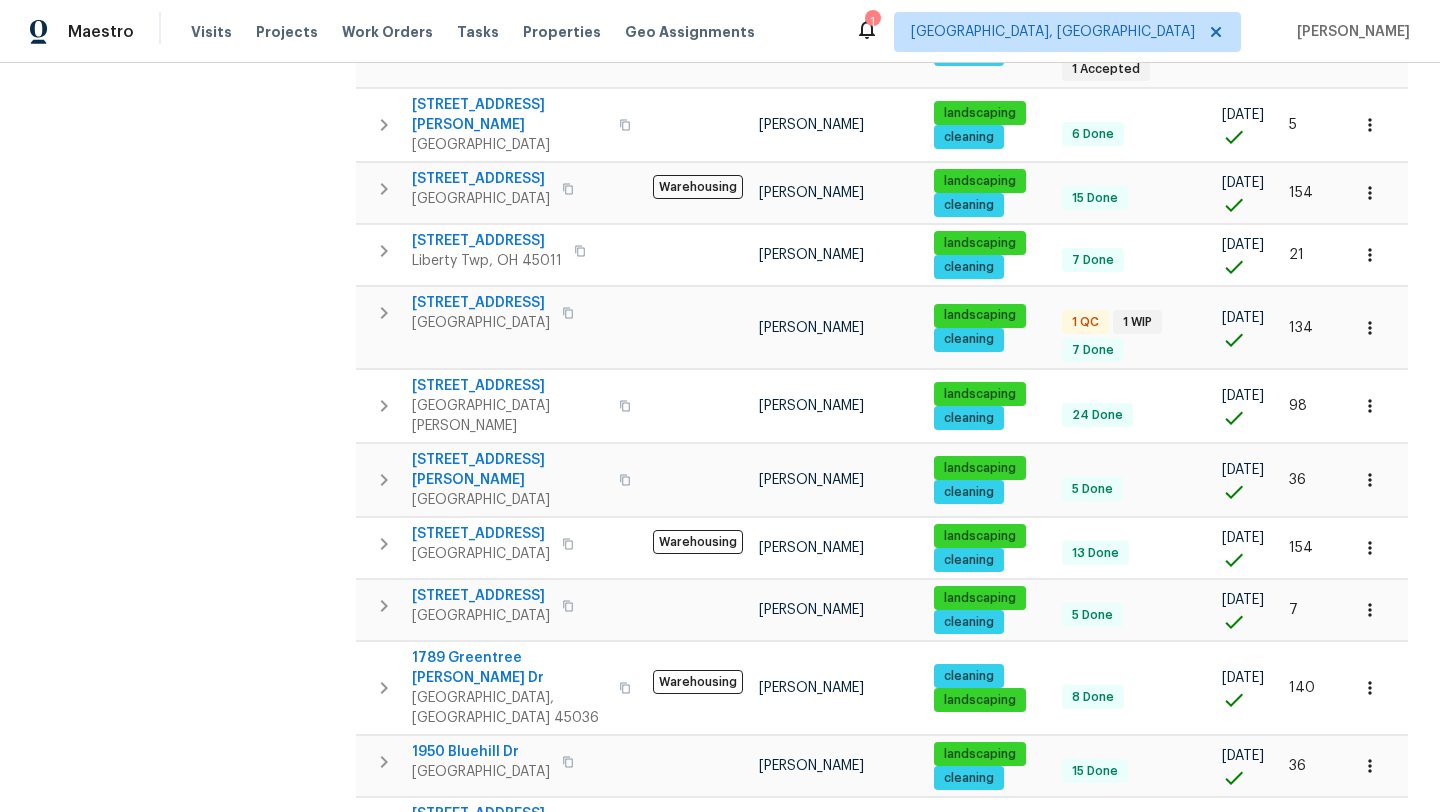 scroll, scrollTop: 963, scrollLeft: 0, axis: vertical 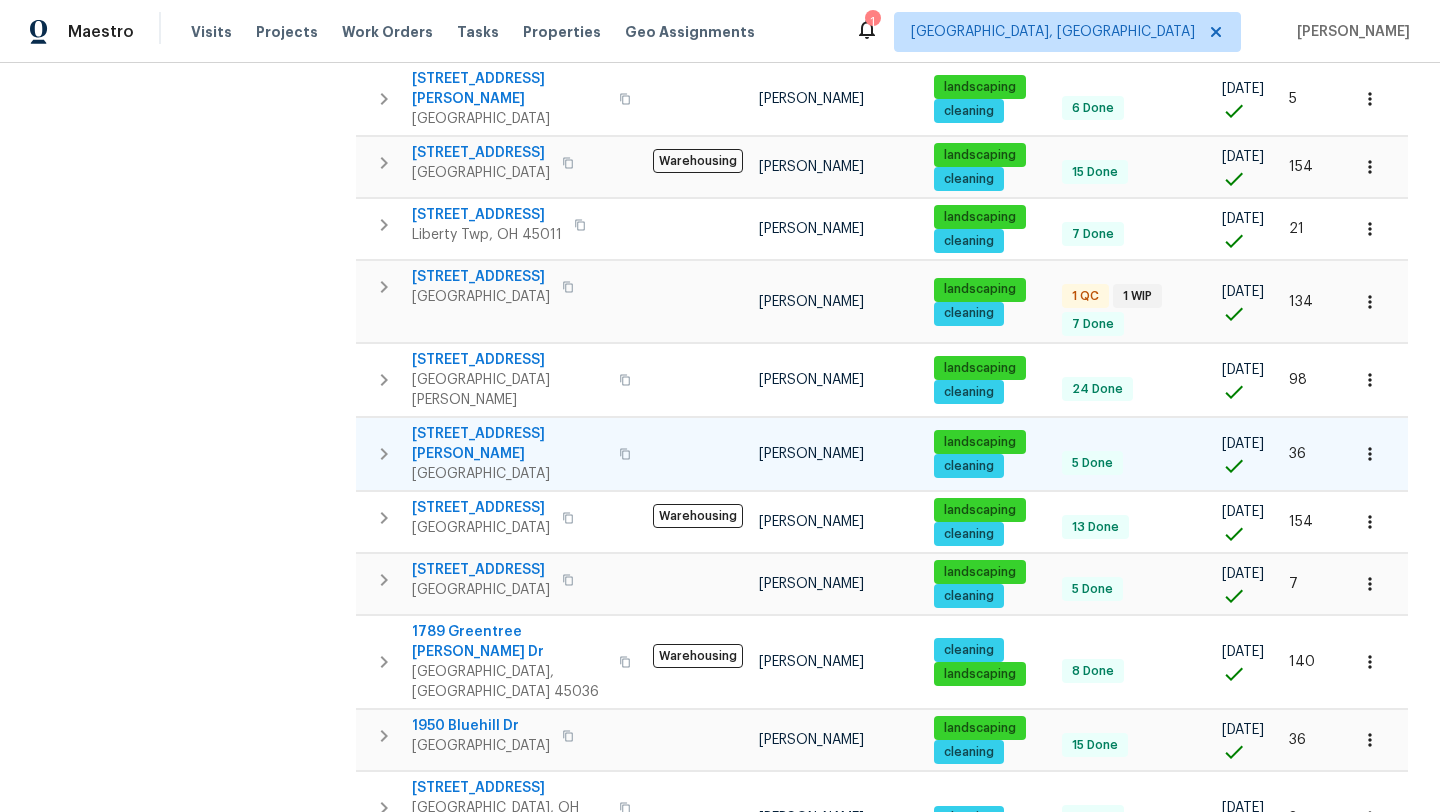 click on "[STREET_ADDRESS][PERSON_NAME]" at bounding box center [509, 444] 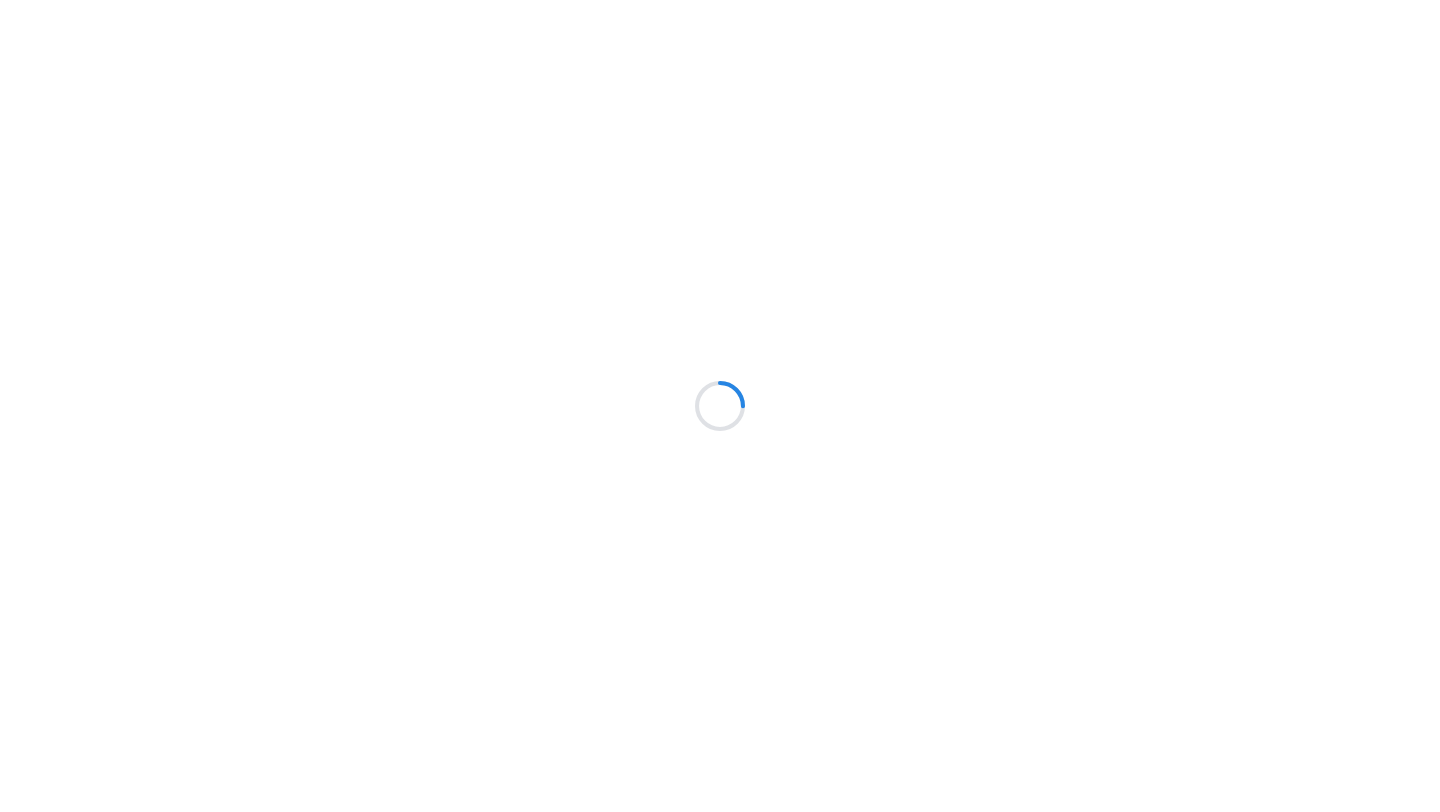 scroll, scrollTop: 0, scrollLeft: 0, axis: both 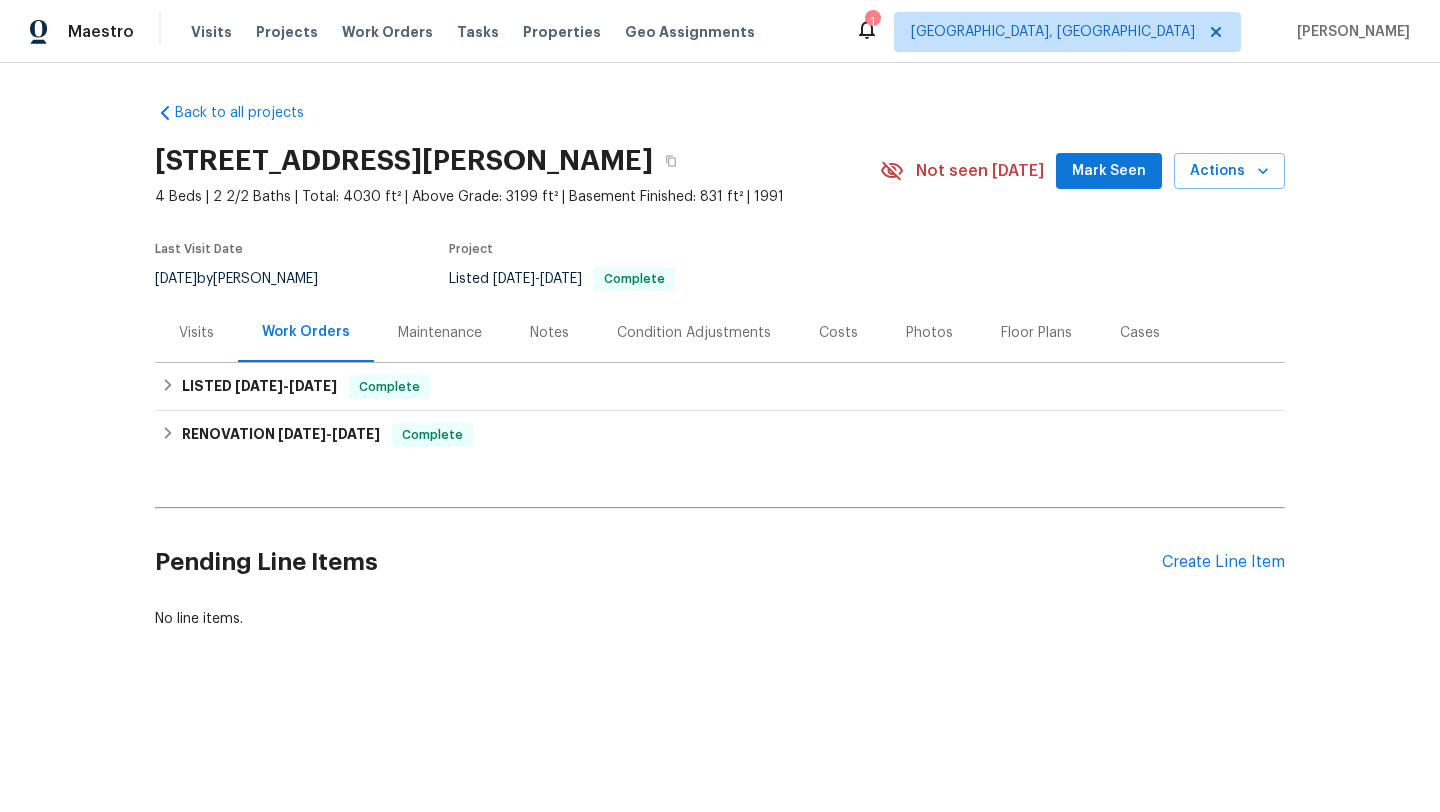 click on "Photos" at bounding box center [929, 332] 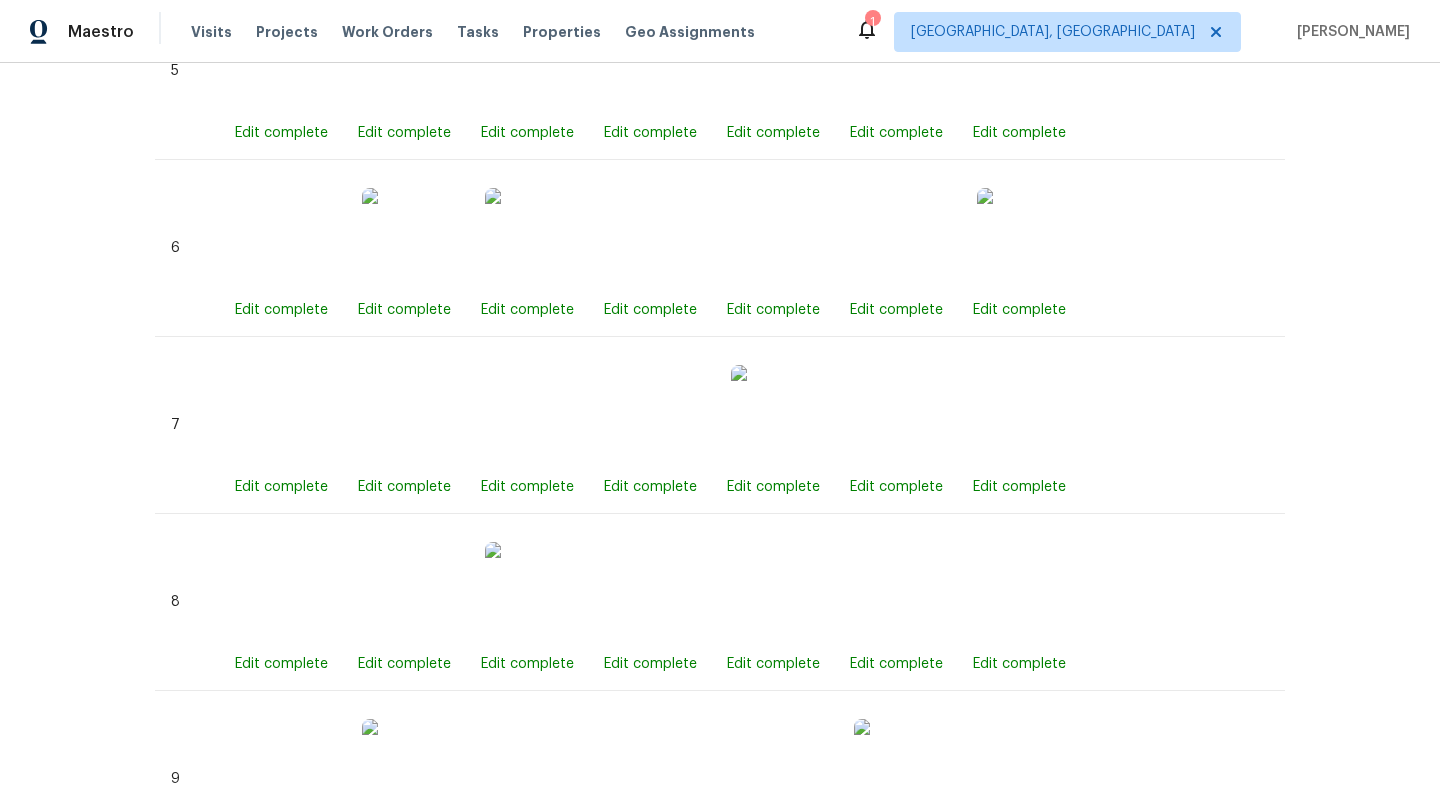 scroll, scrollTop: 2139, scrollLeft: 0, axis: vertical 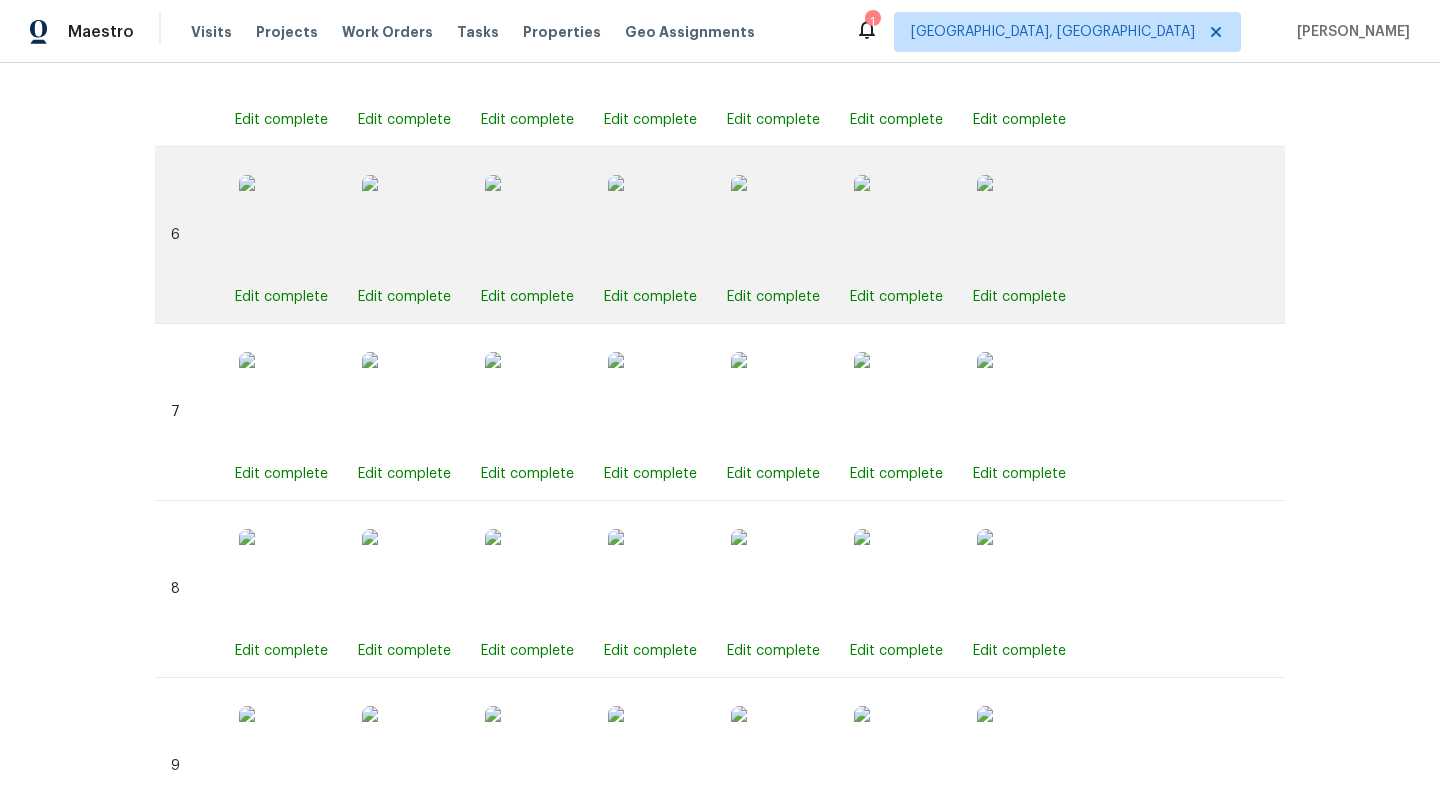 click at bounding box center [781, 225] 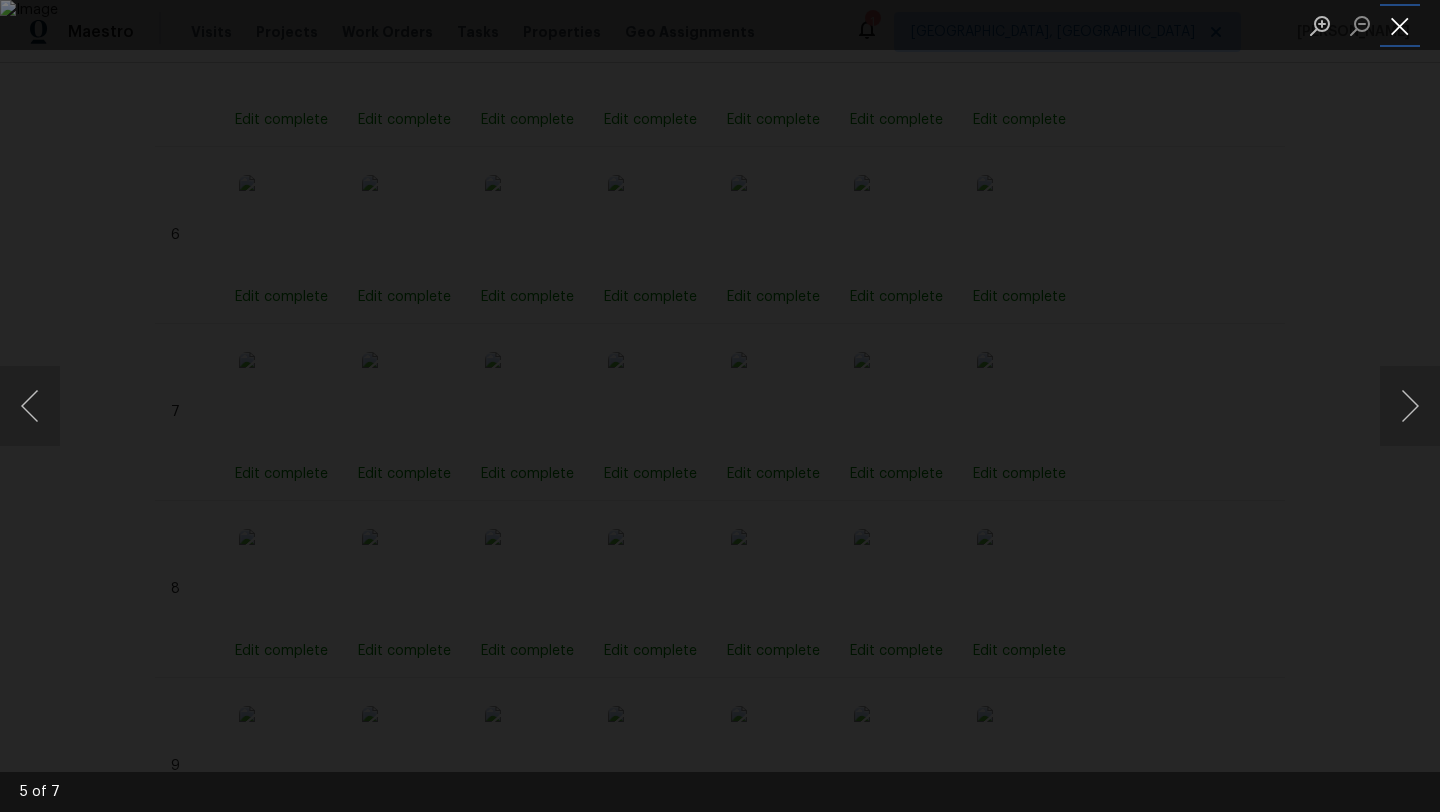 click at bounding box center (1400, 25) 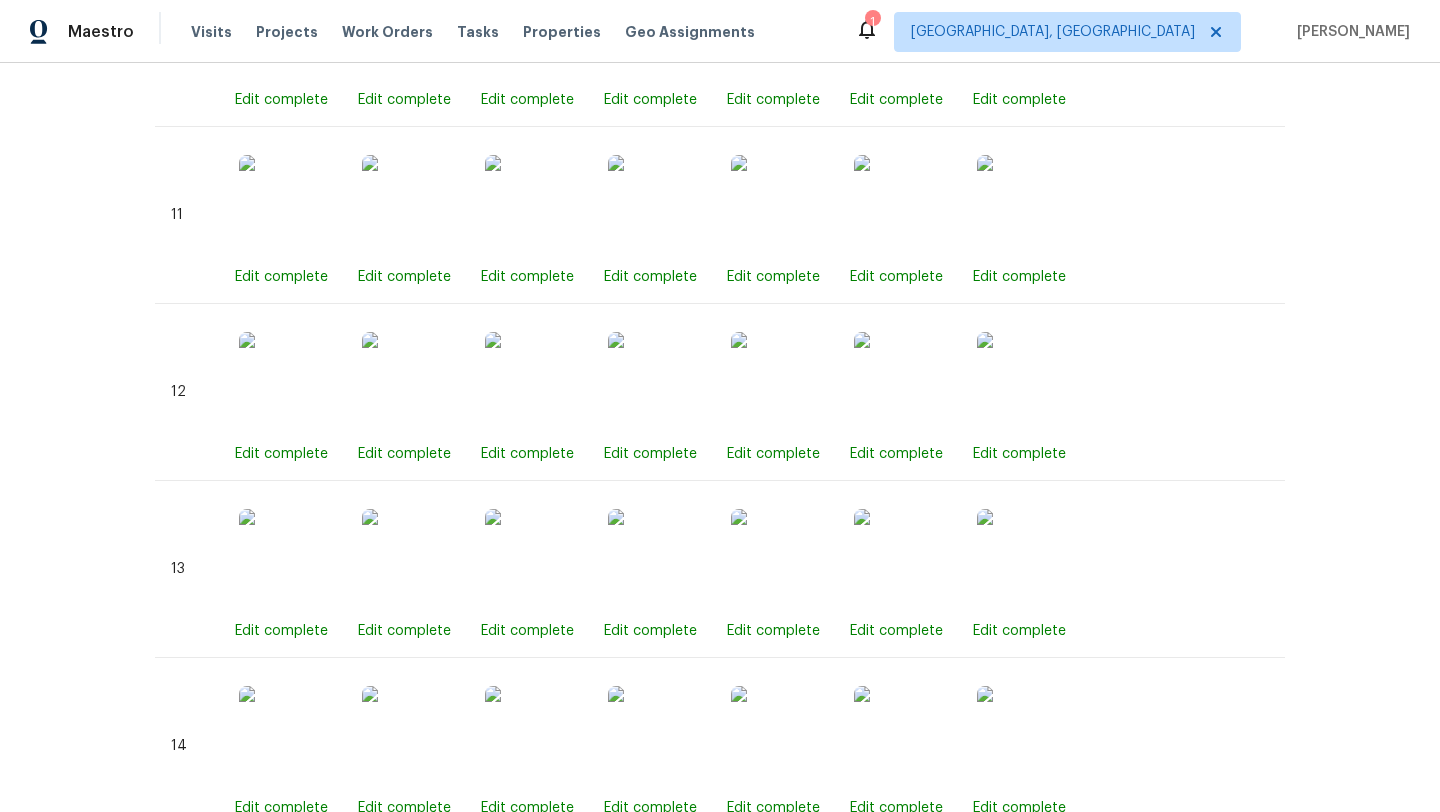 scroll, scrollTop: 3066, scrollLeft: 0, axis: vertical 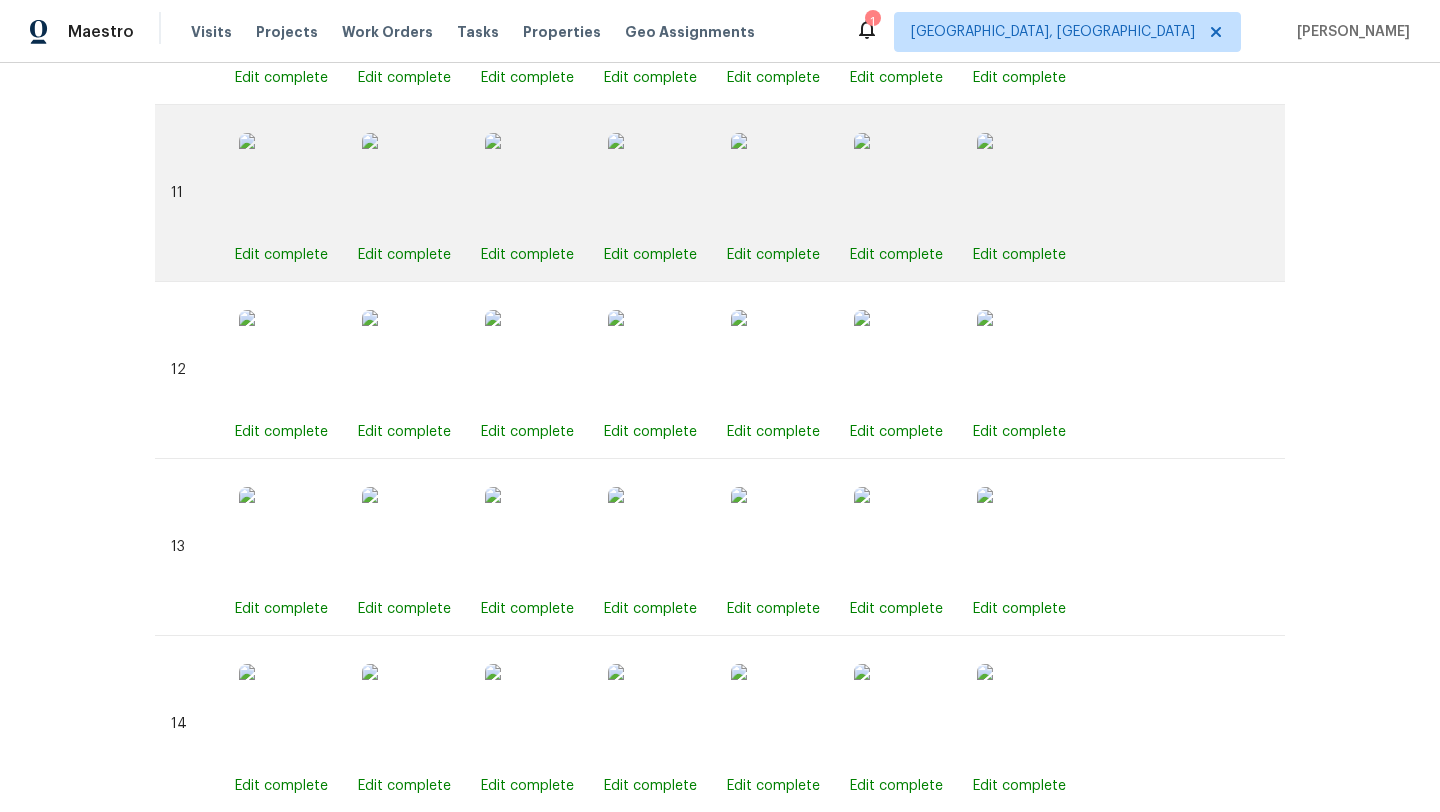 click at bounding box center (658, 183) 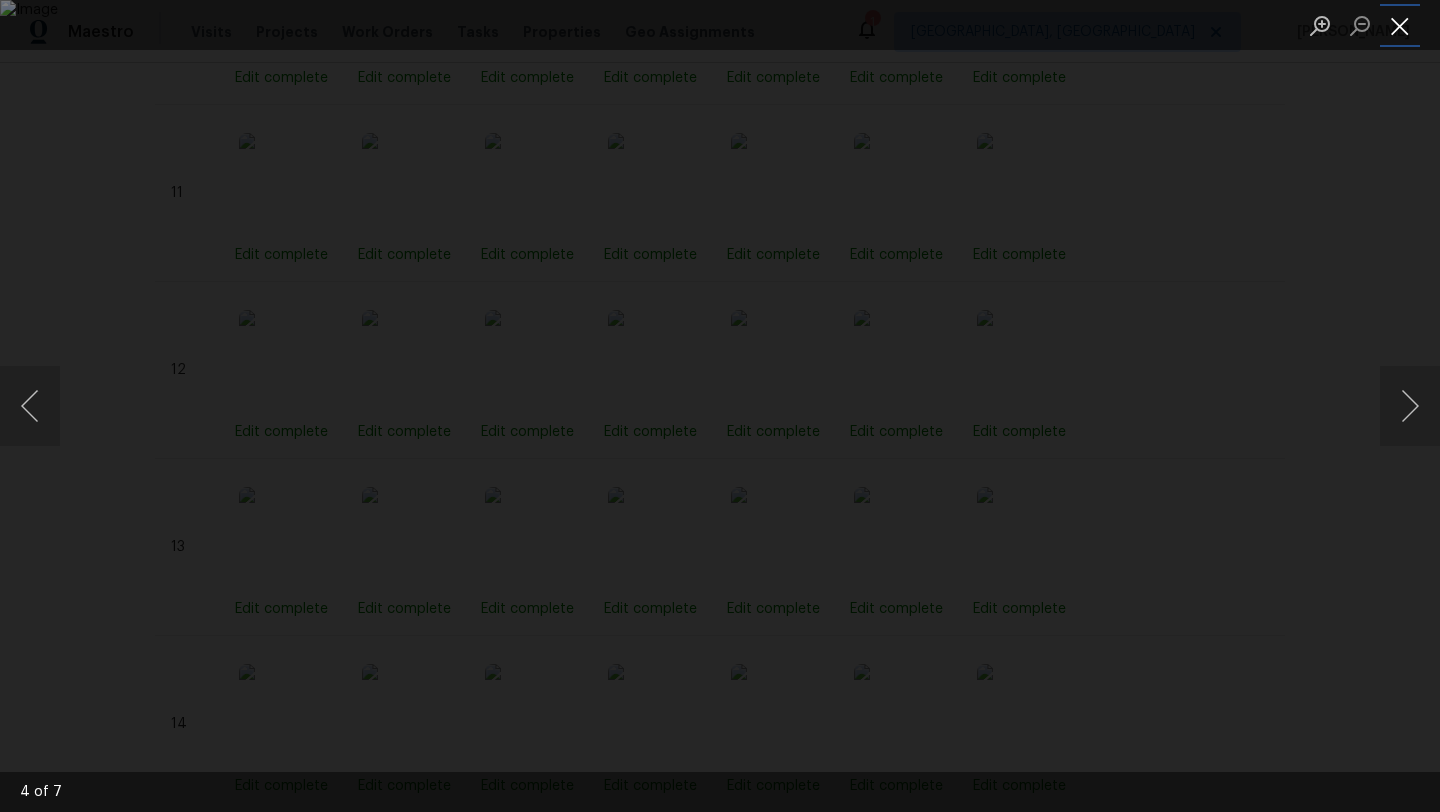 click at bounding box center (1400, 25) 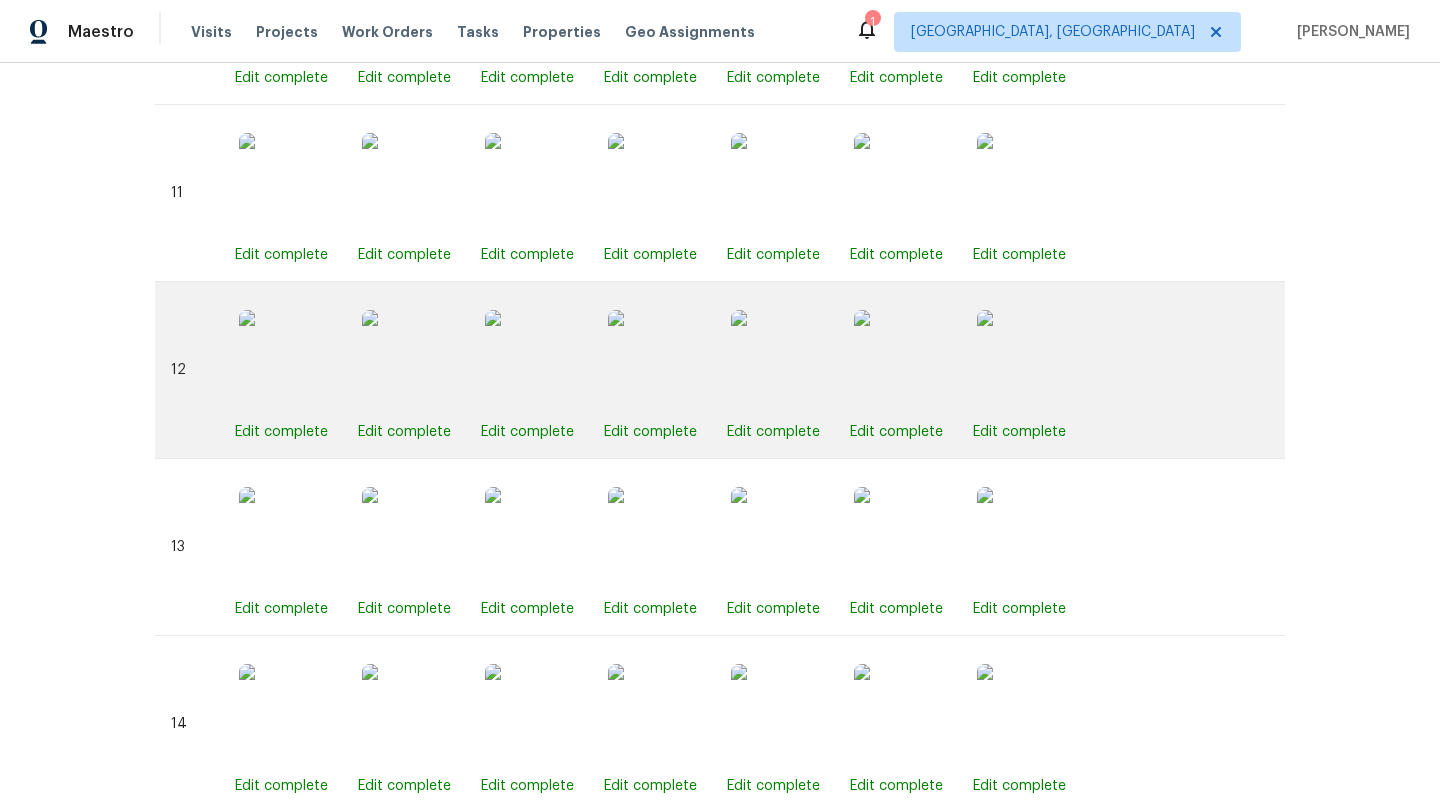 click at bounding box center (658, 360) 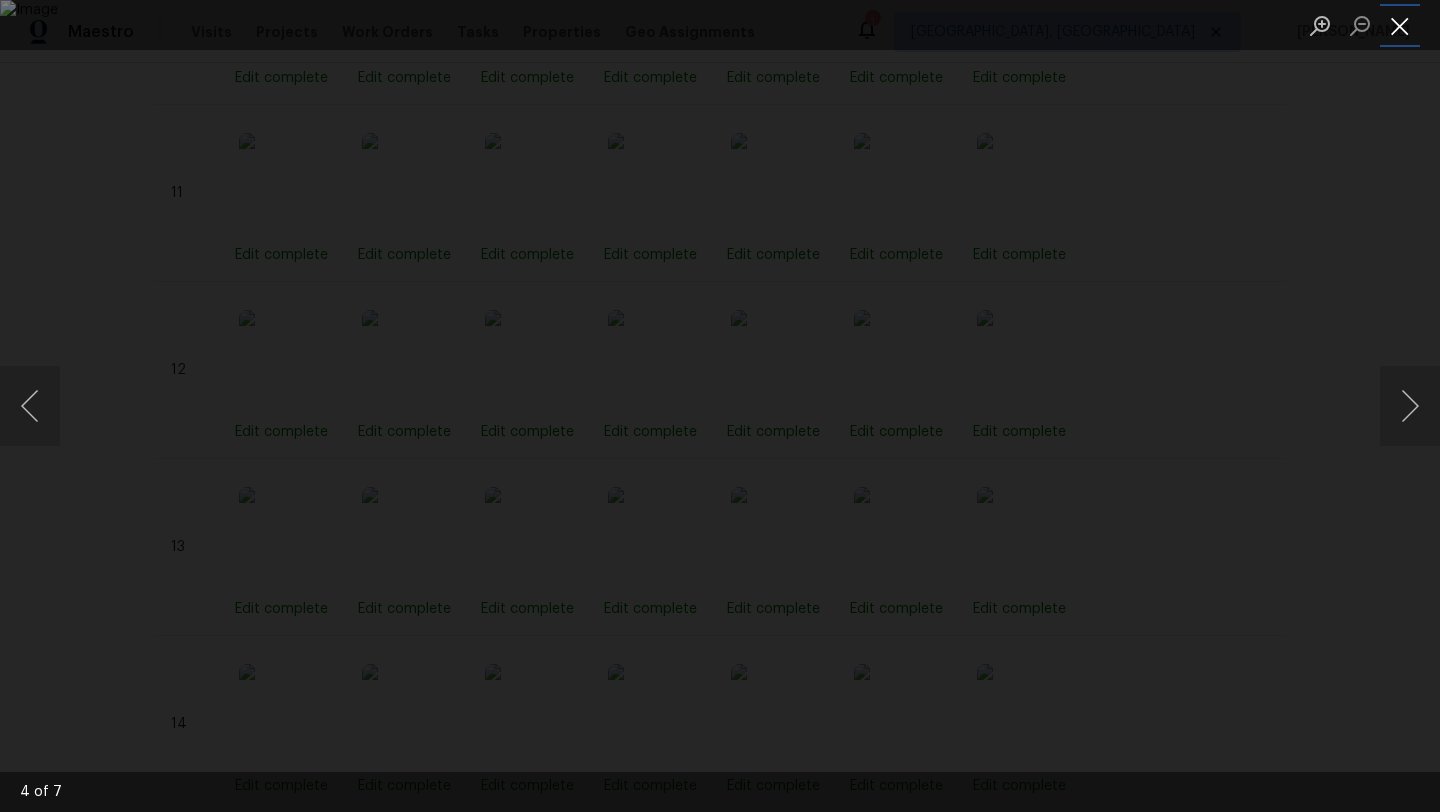 click at bounding box center (1400, 25) 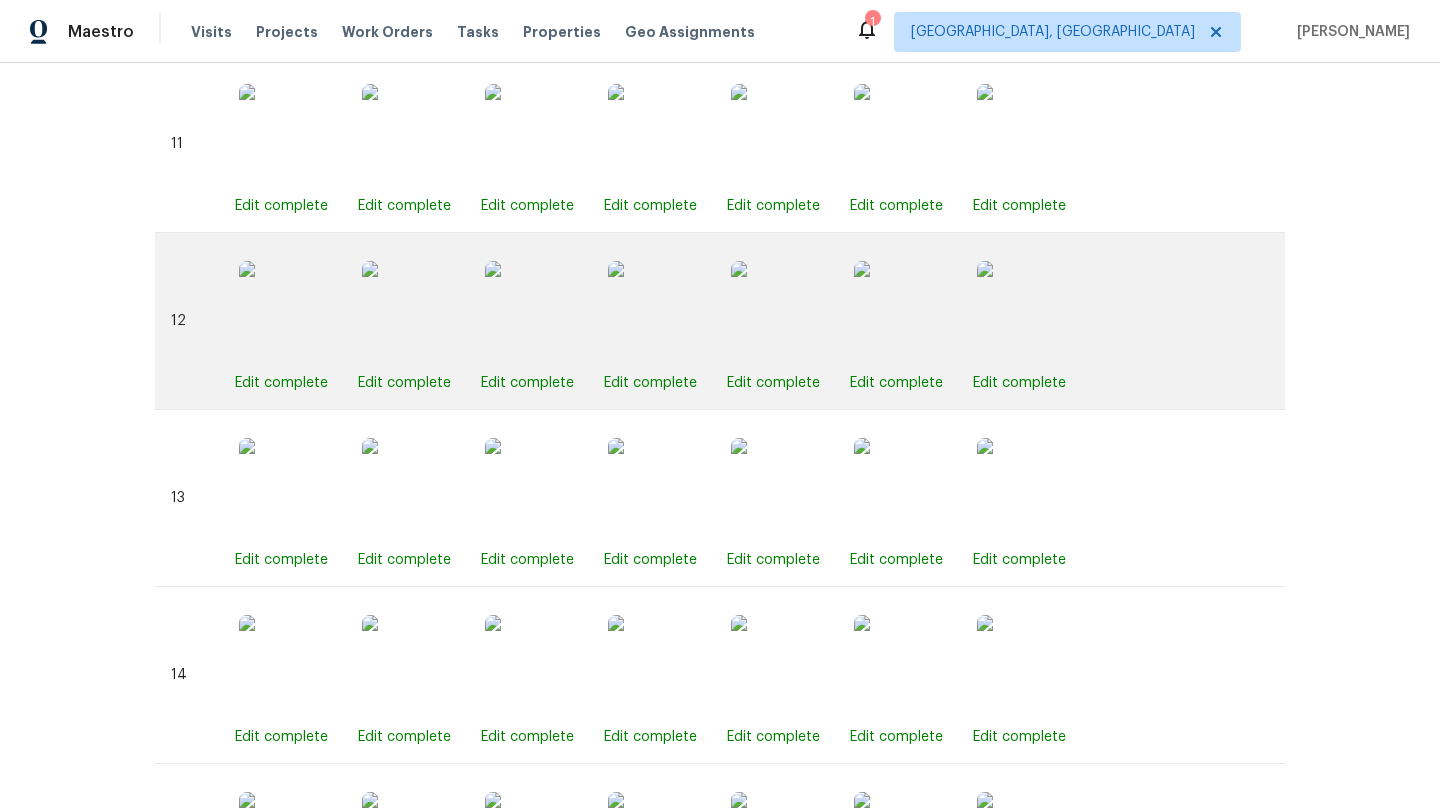 scroll, scrollTop: 3144, scrollLeft: 0, axis: vertical 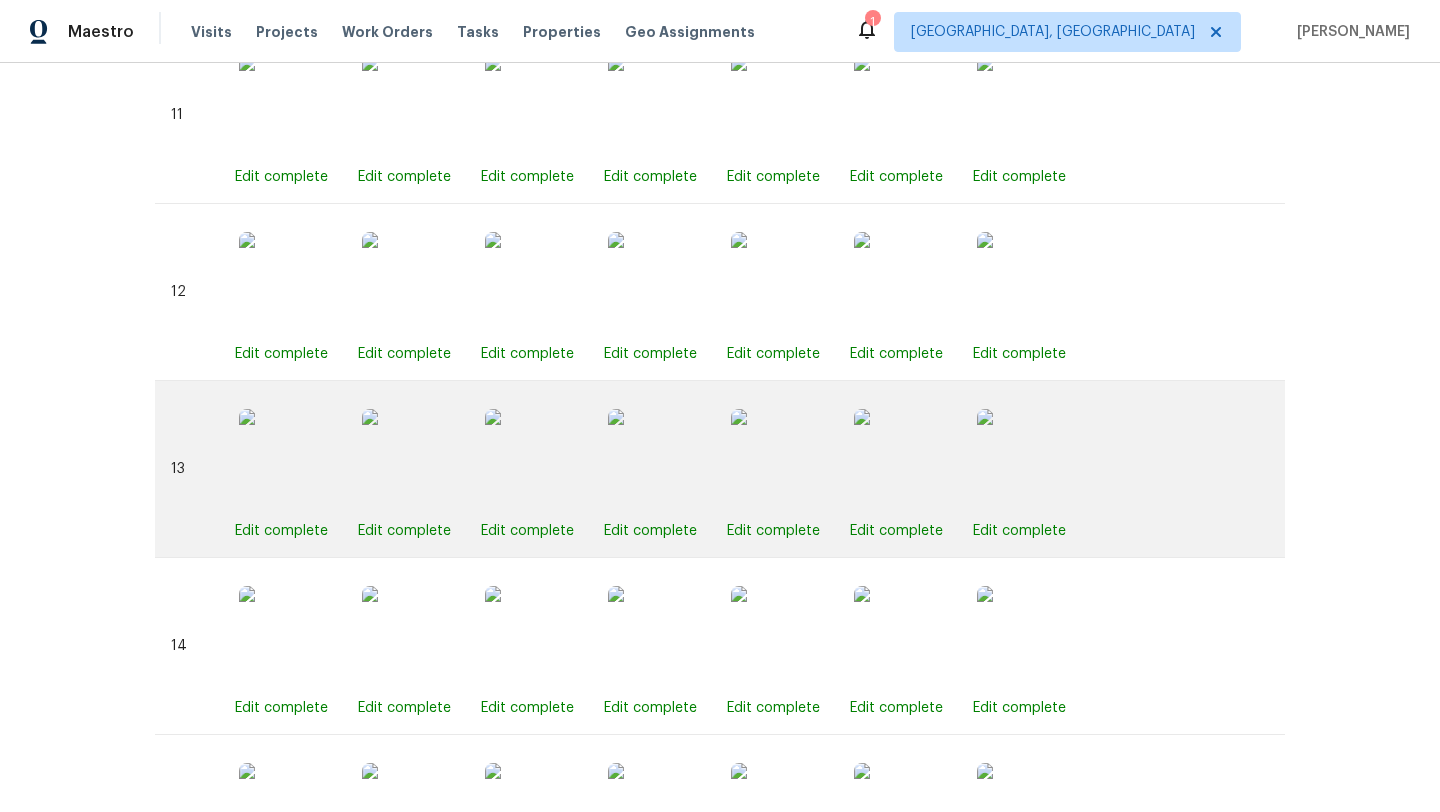 click at bounding box center (781, 459) 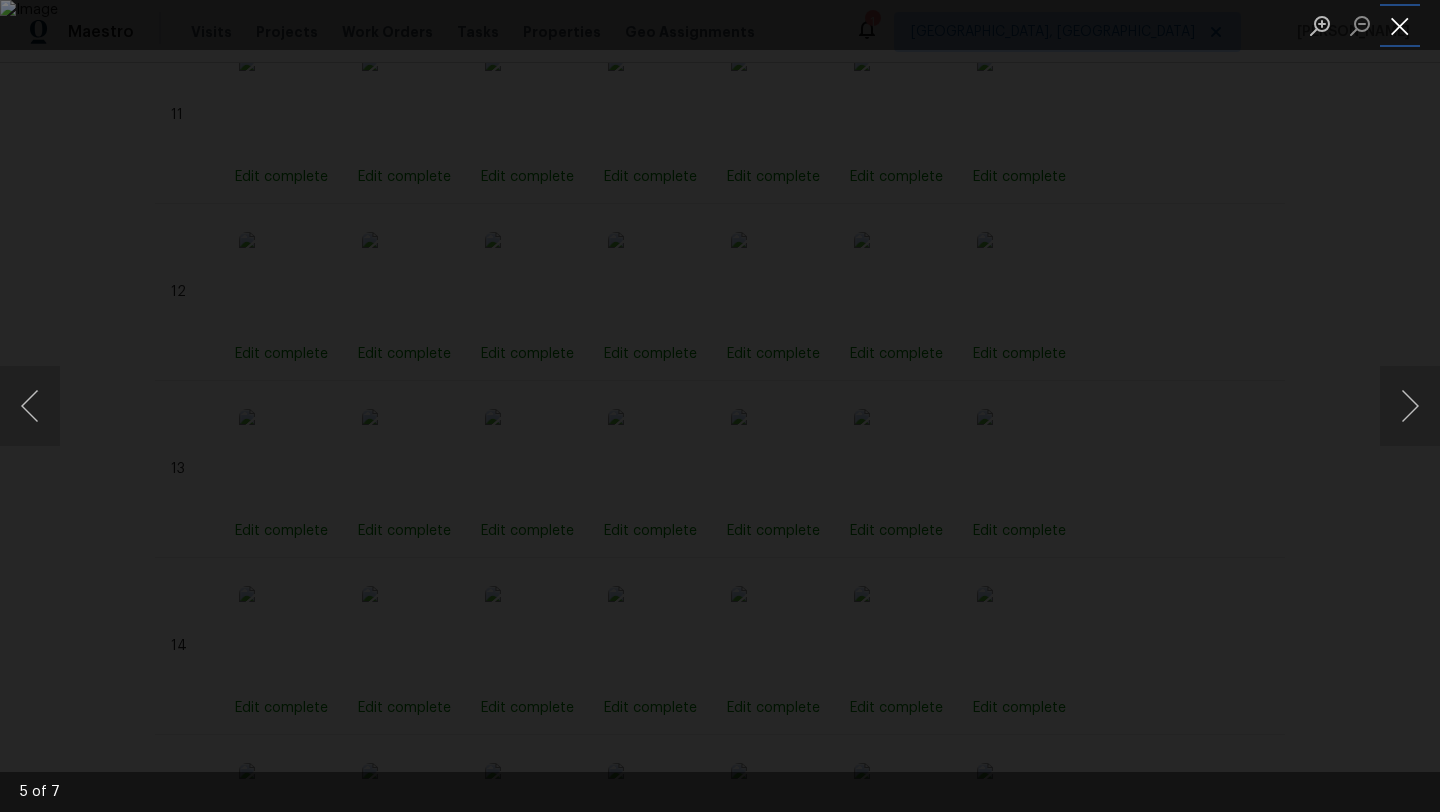 click at bounding box center (1400, 25) 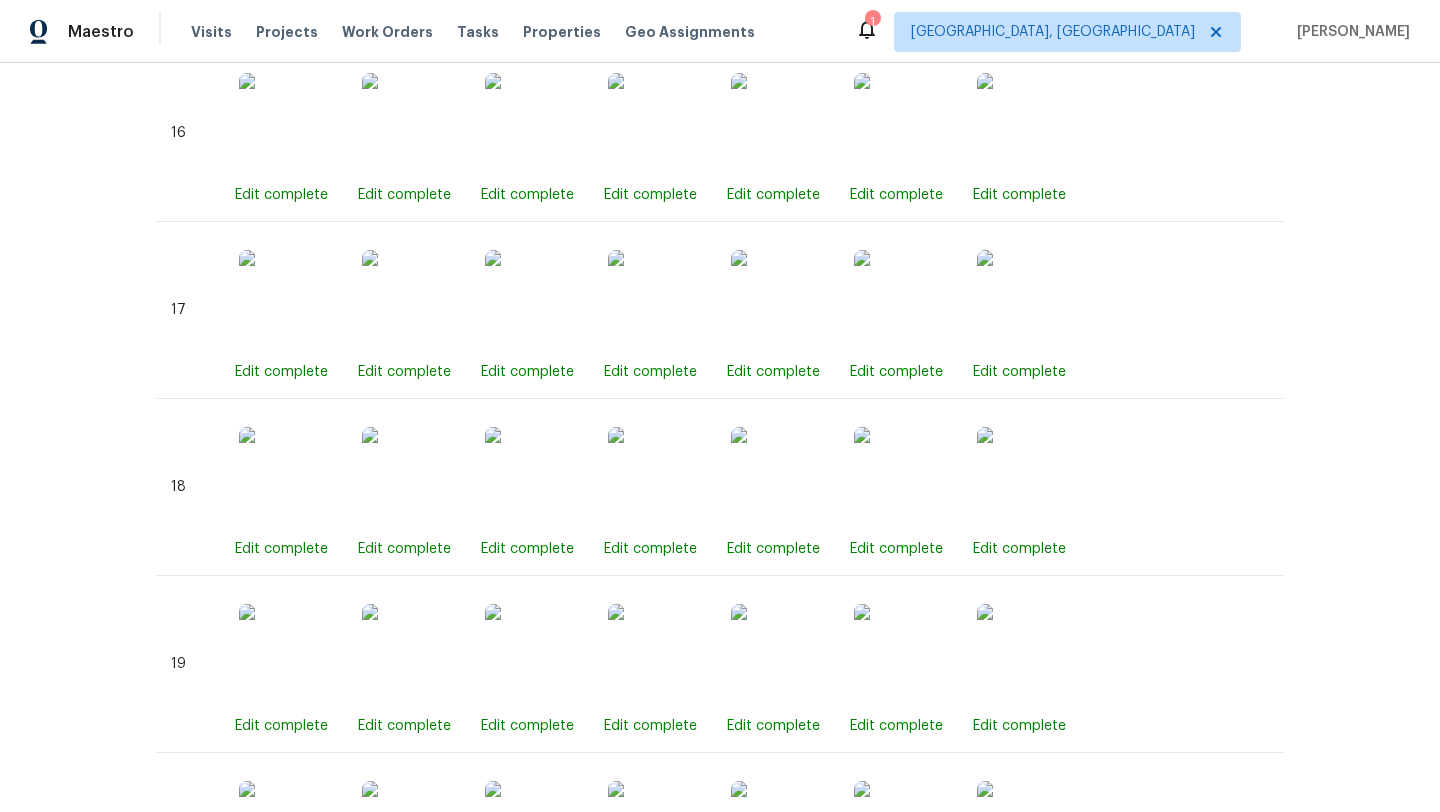 scroll, scrollTop: 4015, scrollLeft: 0, axis: vertical 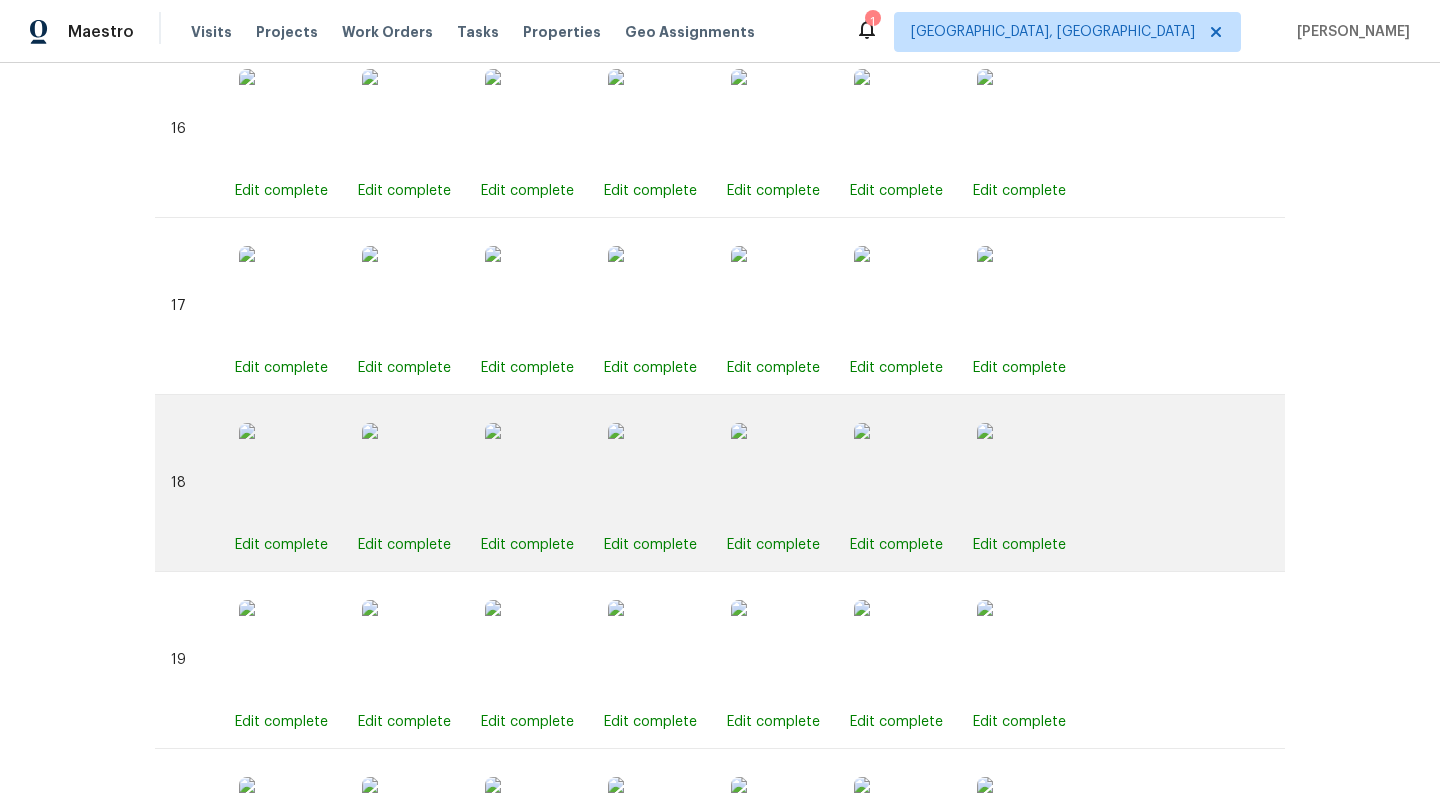click at bounding box center (658, 473) 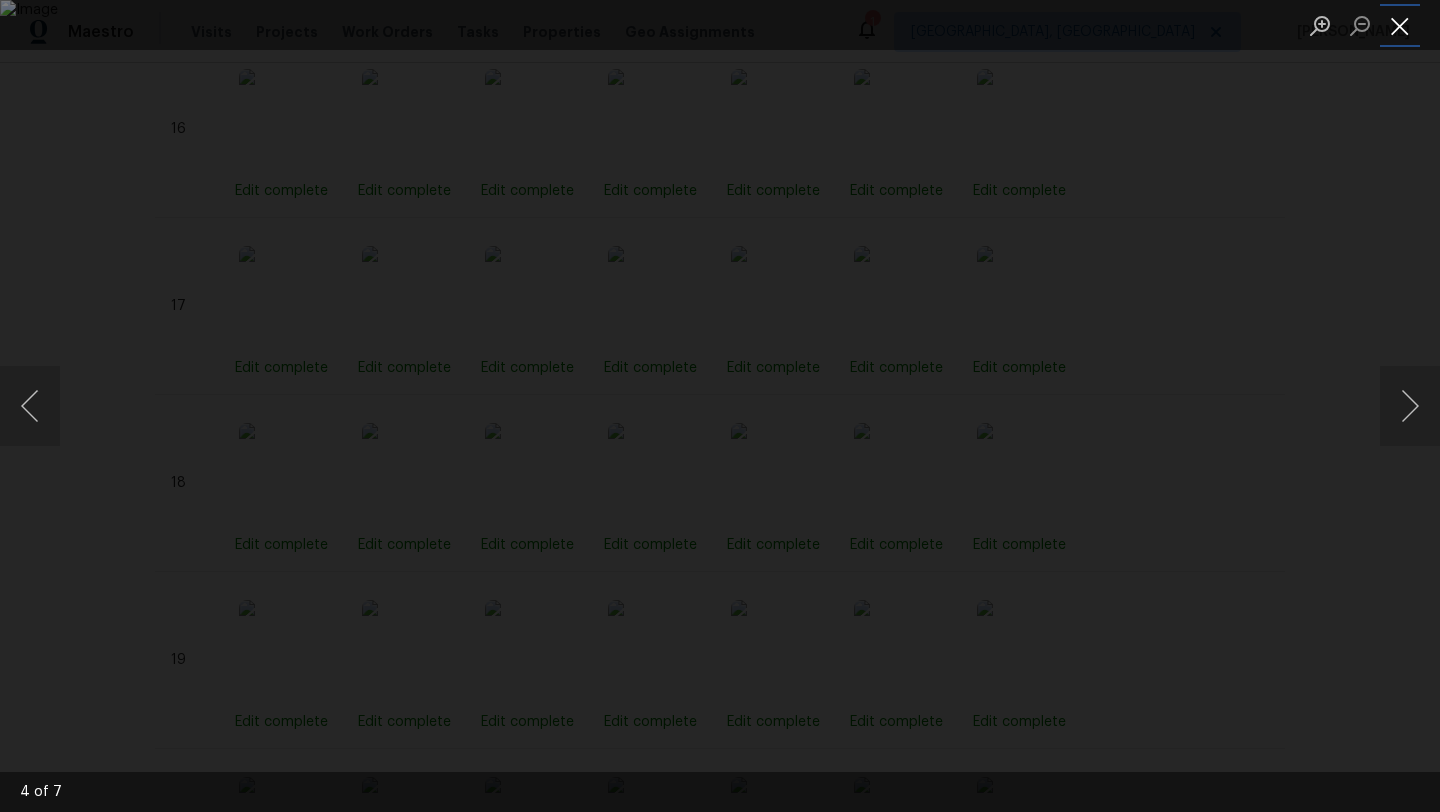 click at bounding box center (1400, 25) 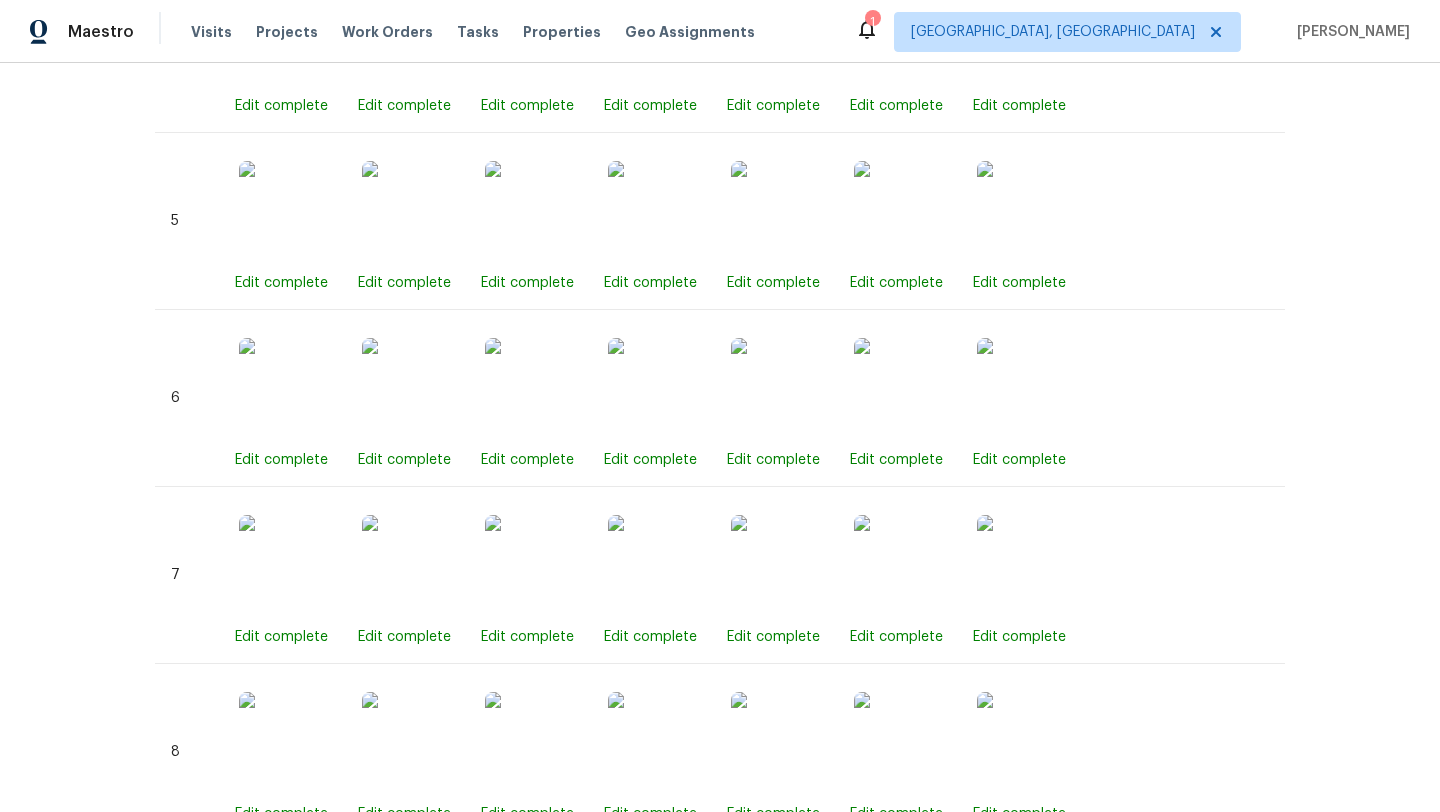 scroll, scrollTop: 1971, scrollLeft: 0, axis: vertical 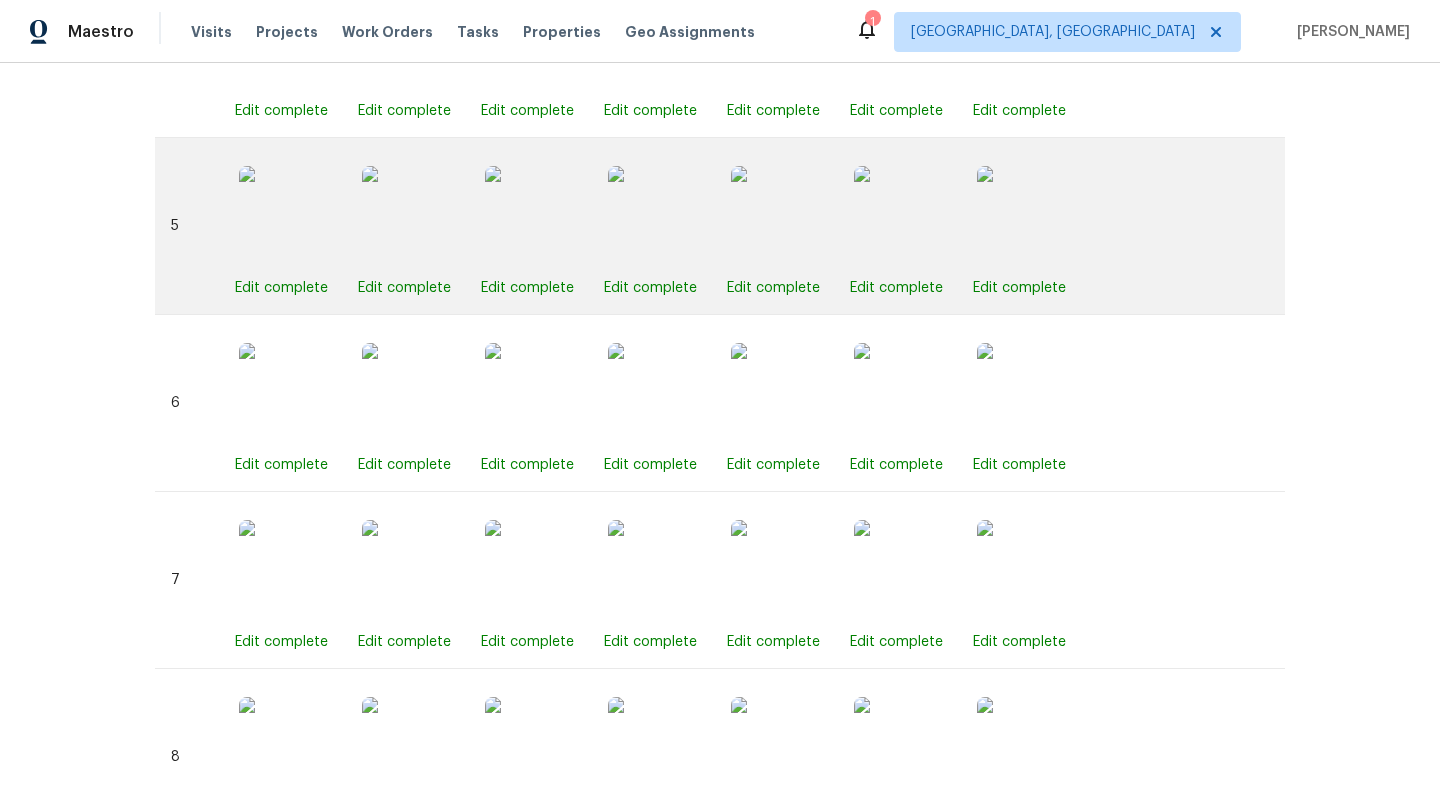 click at bounding box center [658, 216] 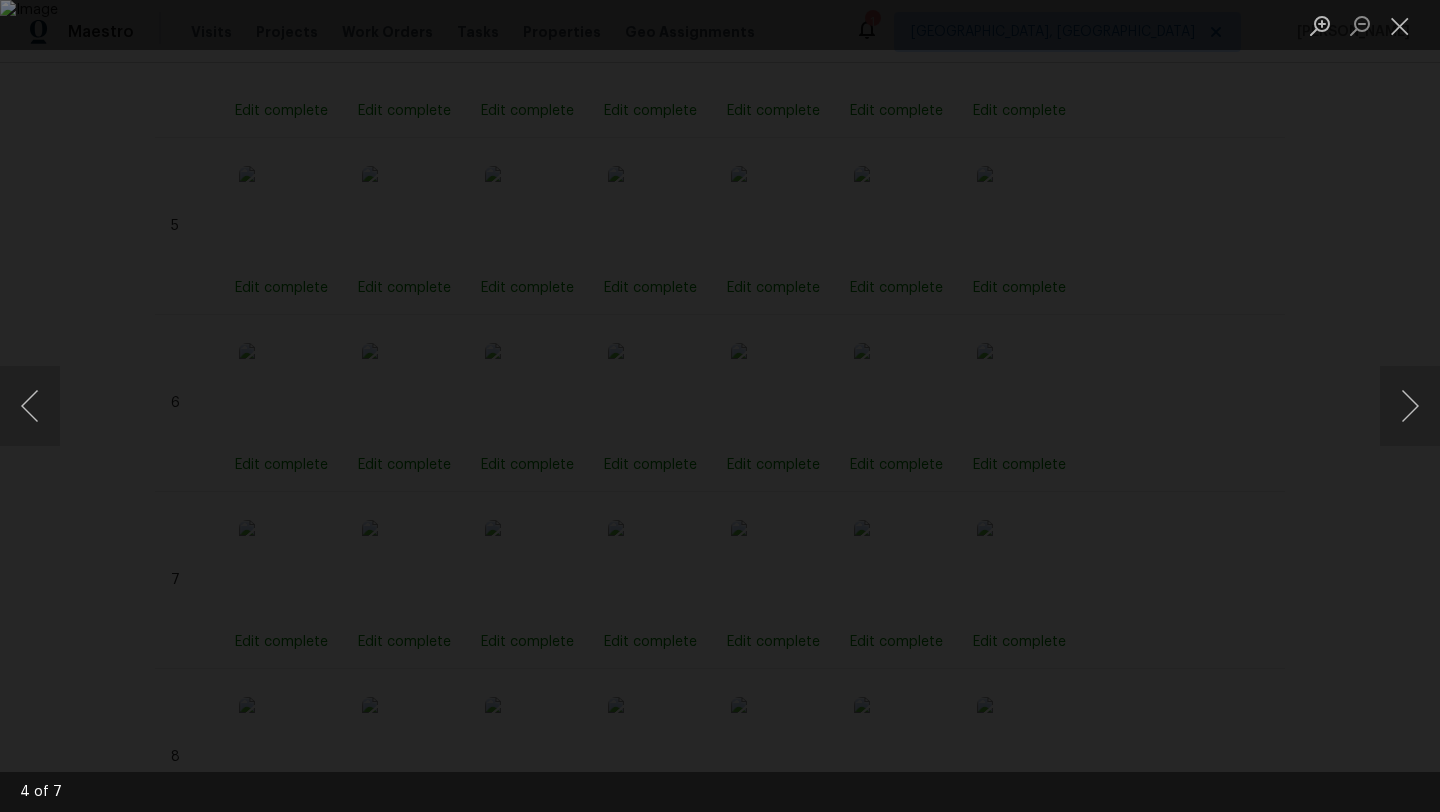 click at bounding box center [720, 406] 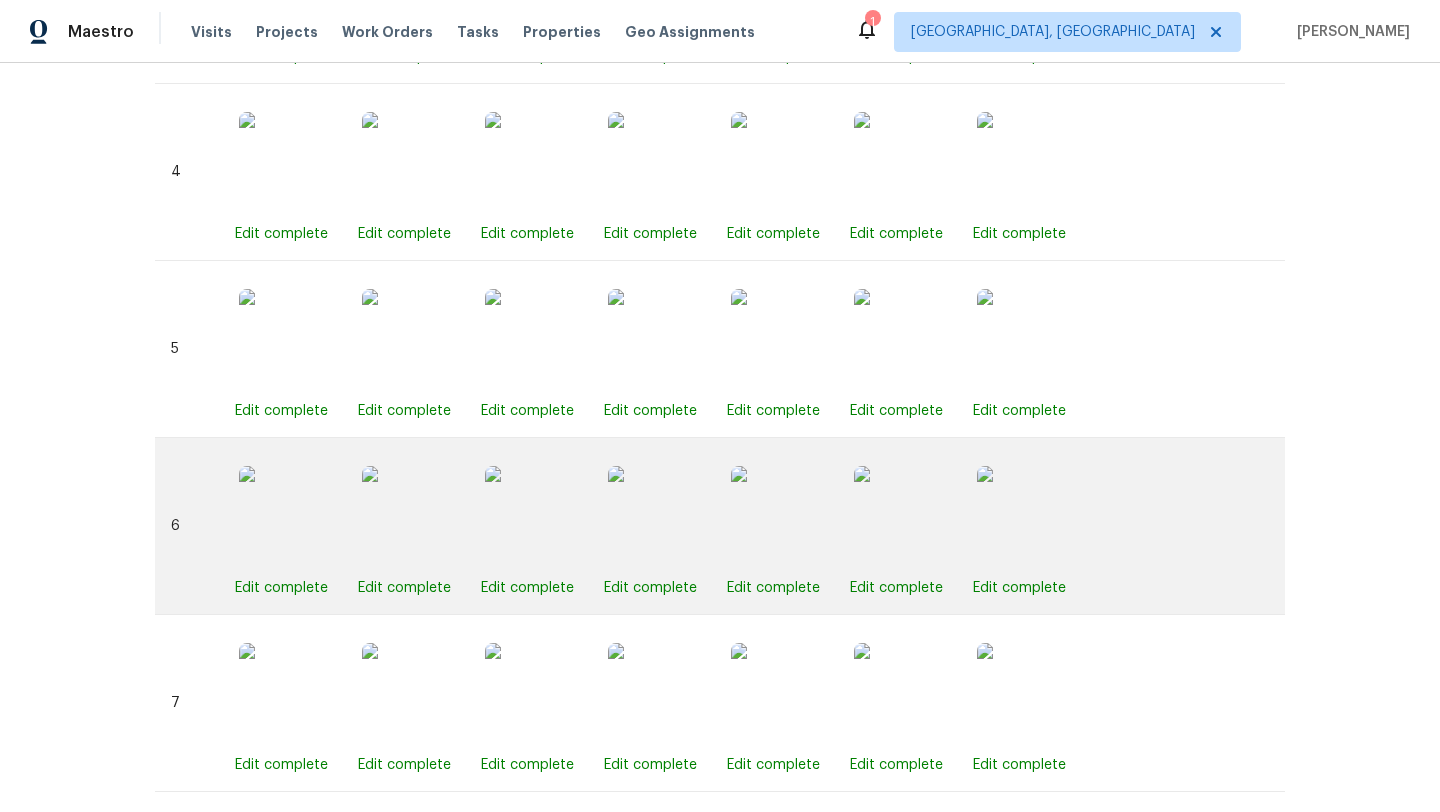 scroll, scrollTop: 1843, scrollLeft: 0, axis: vertical 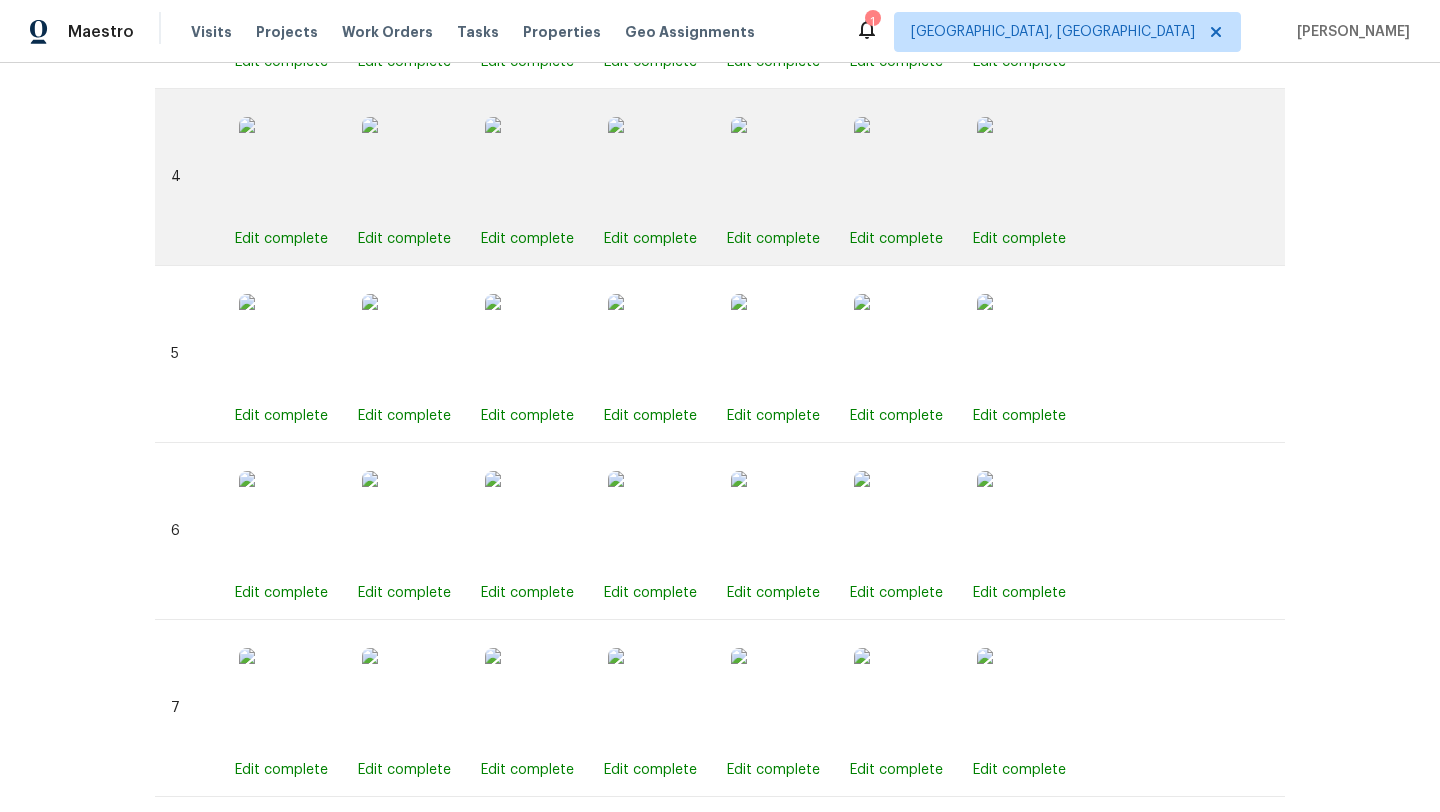 click at bounding box center [658, 167] 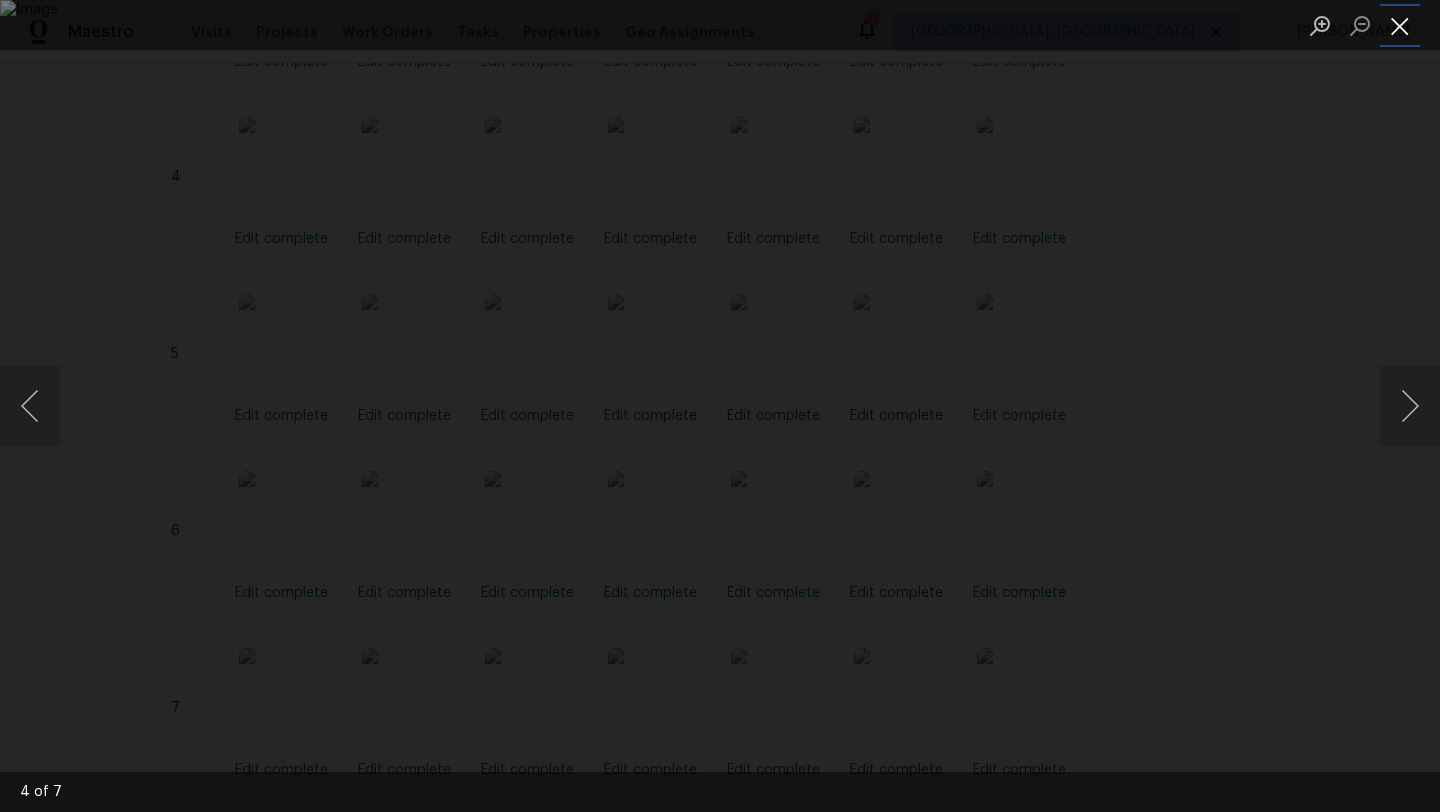 click at bounding box center (1400, 25) 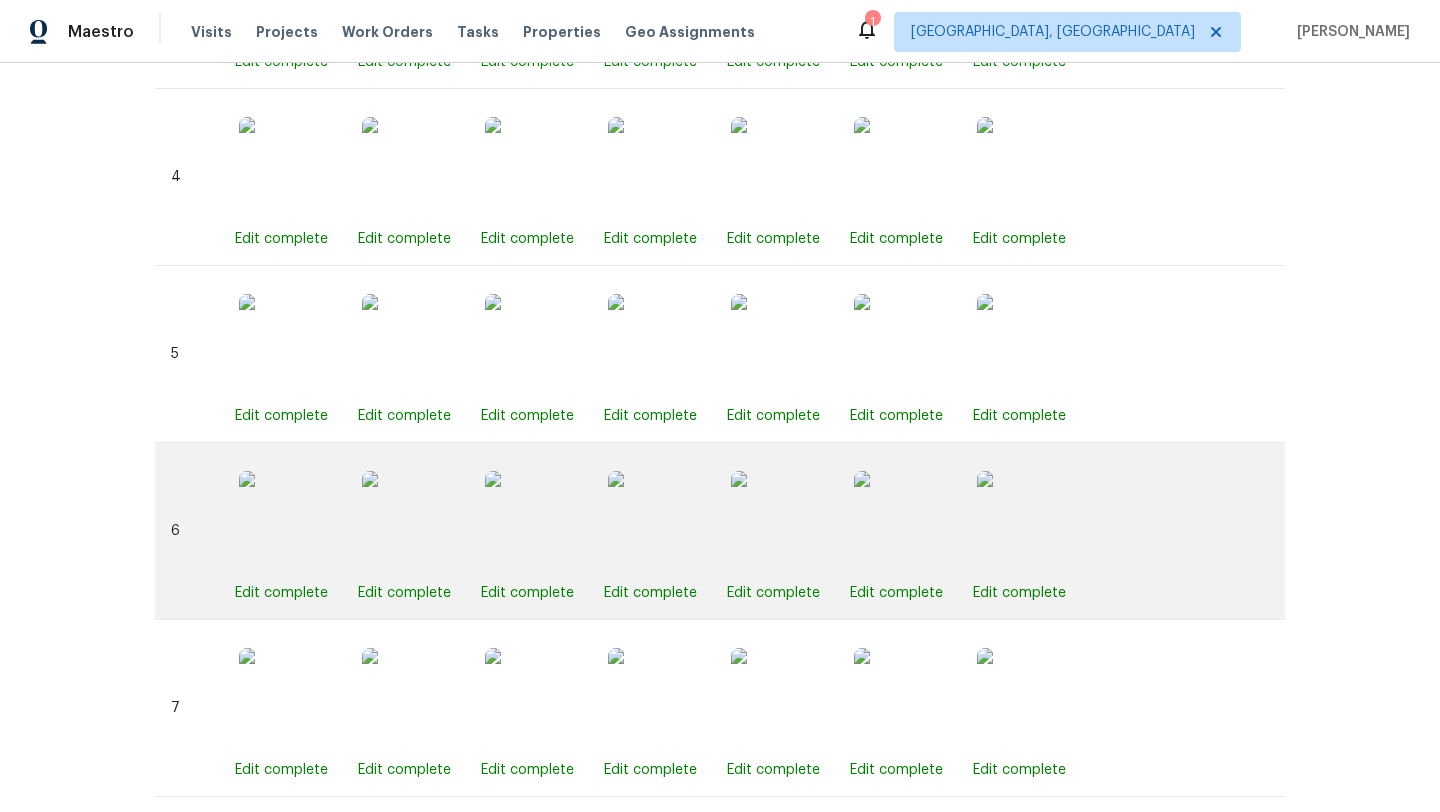 click at bounding box center [781, 521] 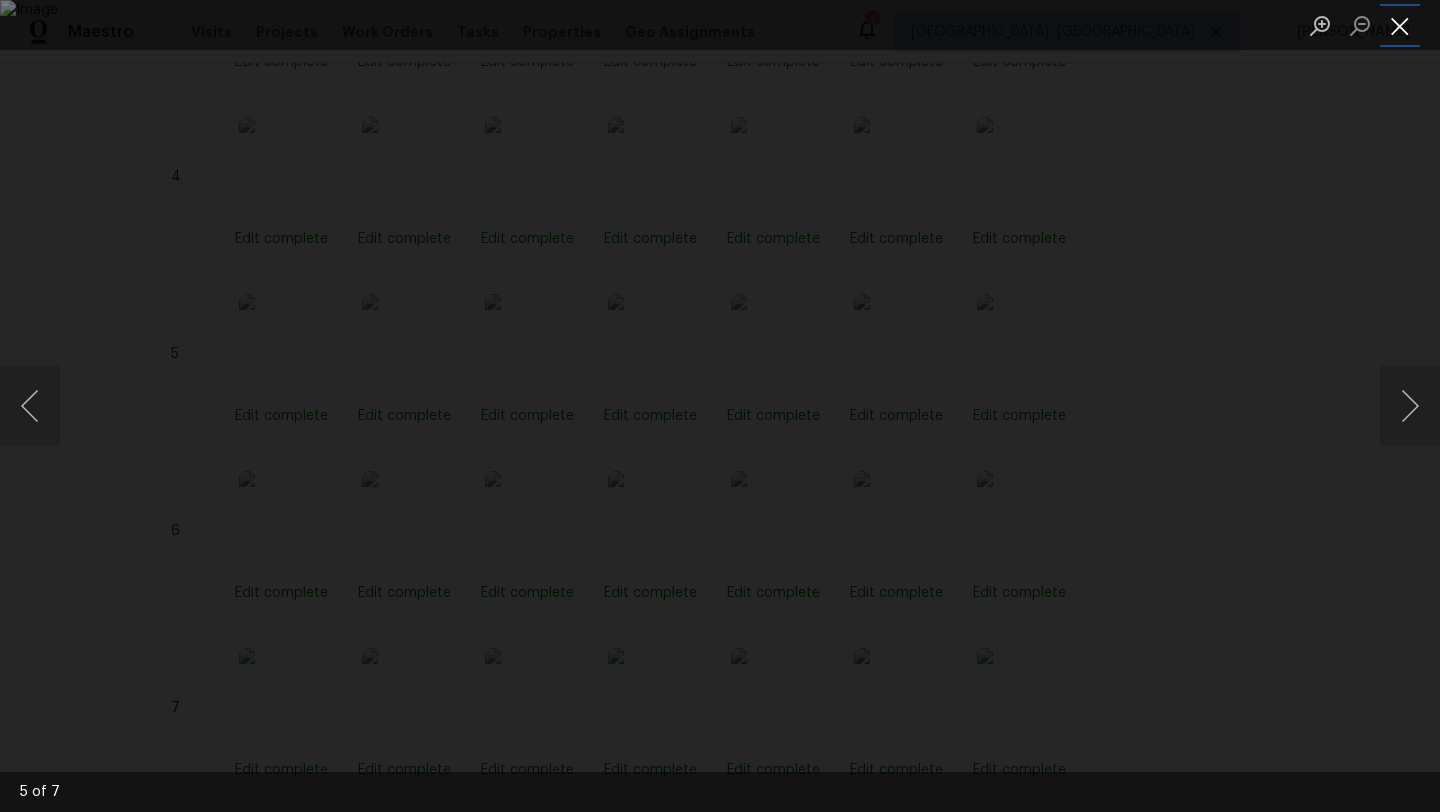 click at bounding box center (1400, 25) 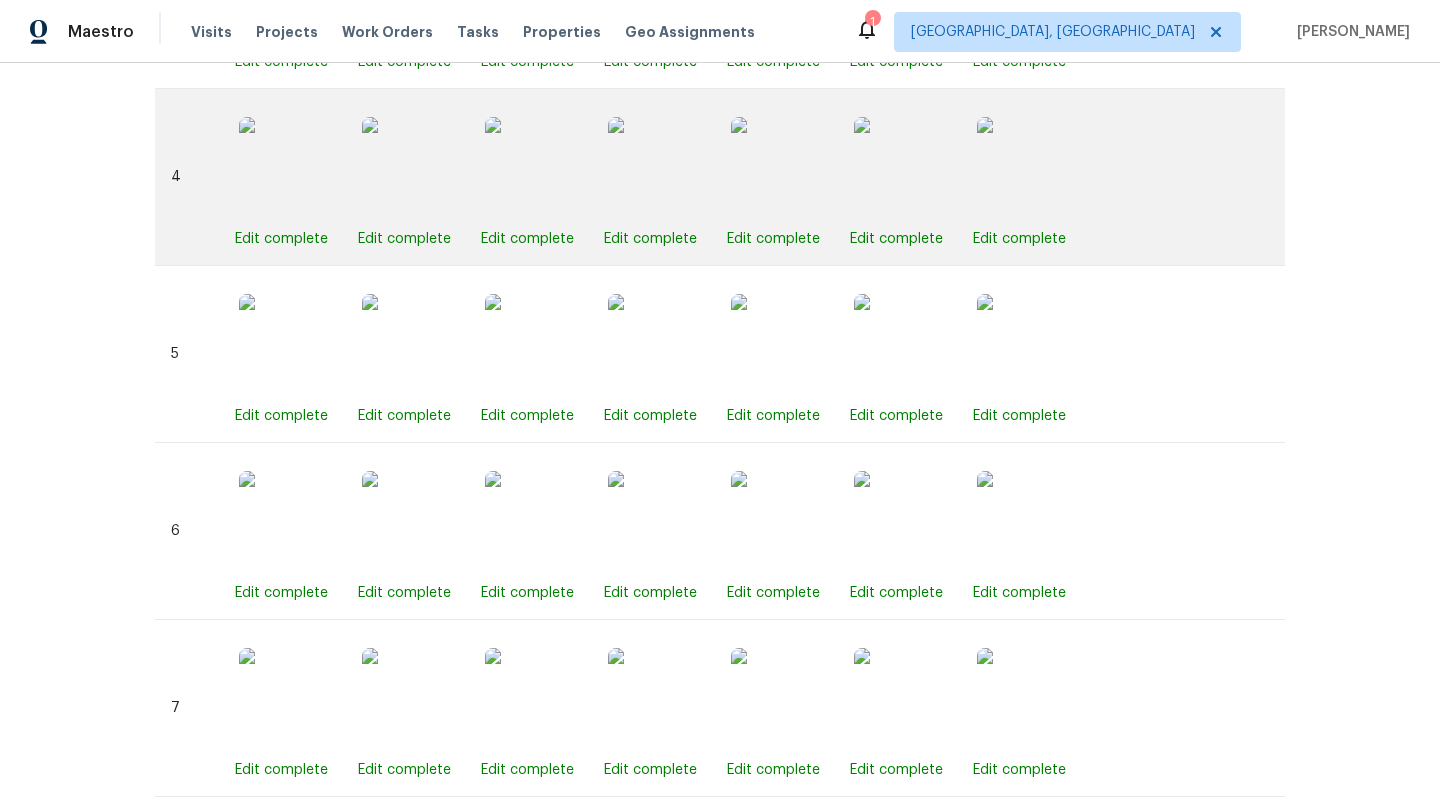click at bounding box center (658, 167) 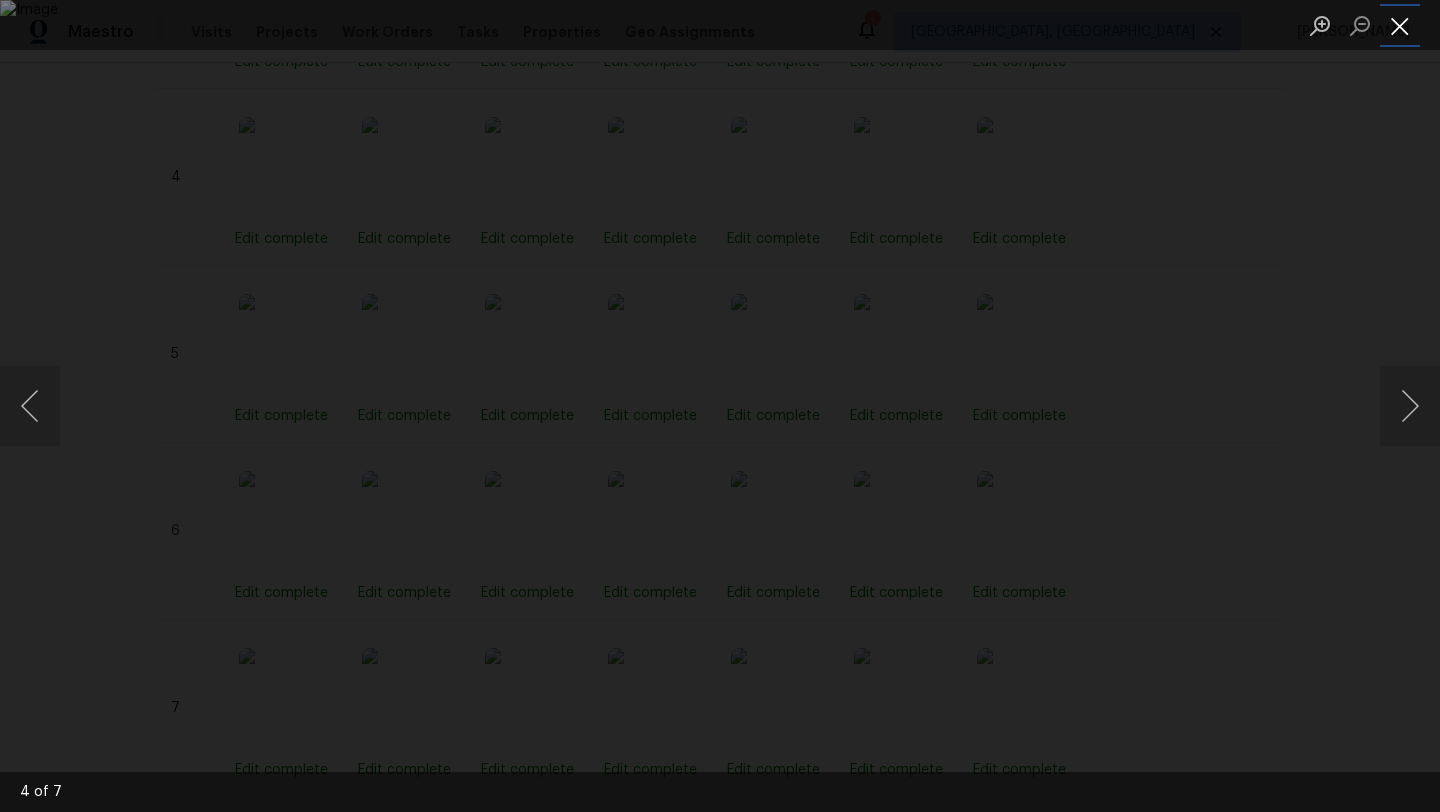 click at bounding box center (1400, 25) 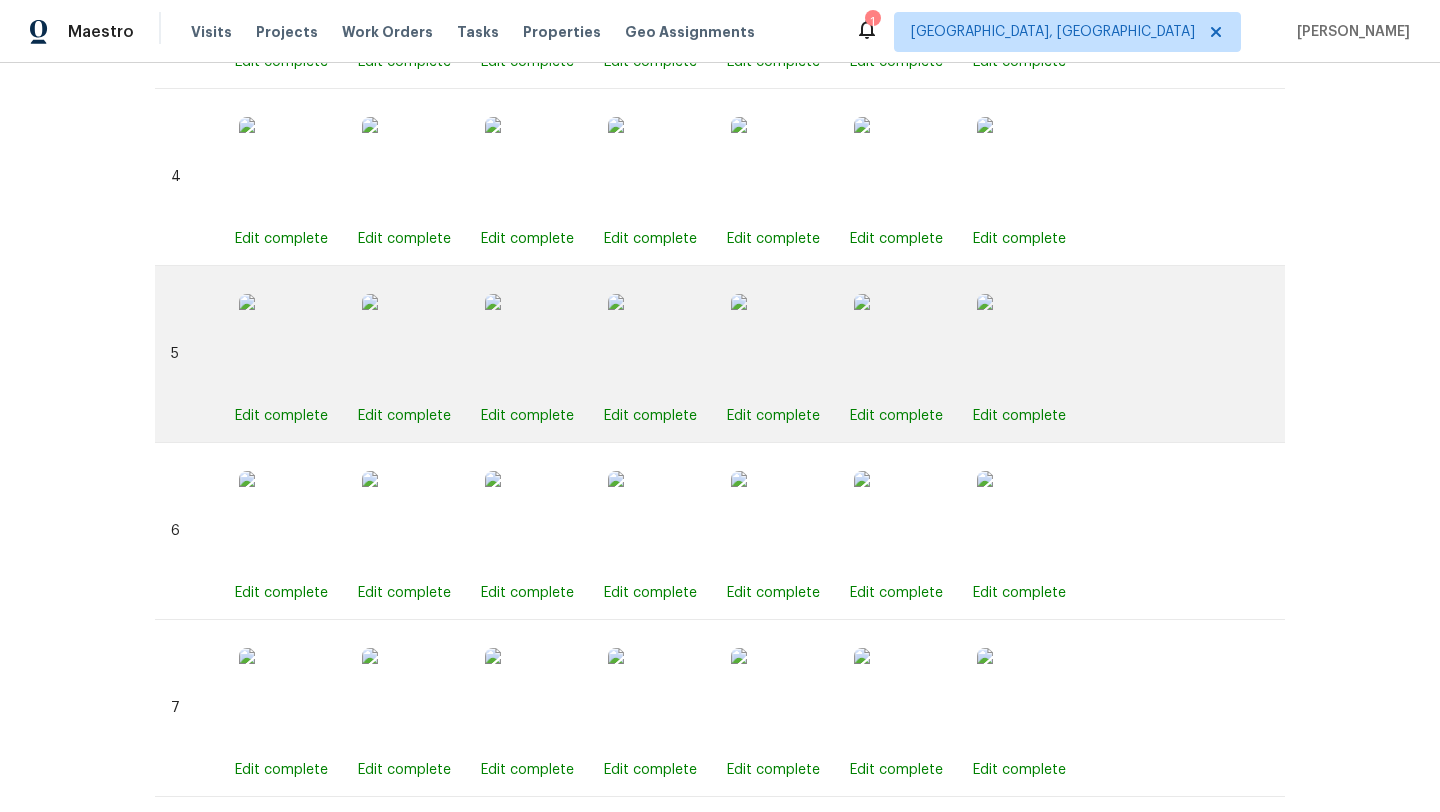 click at bounding box center [658, 344] 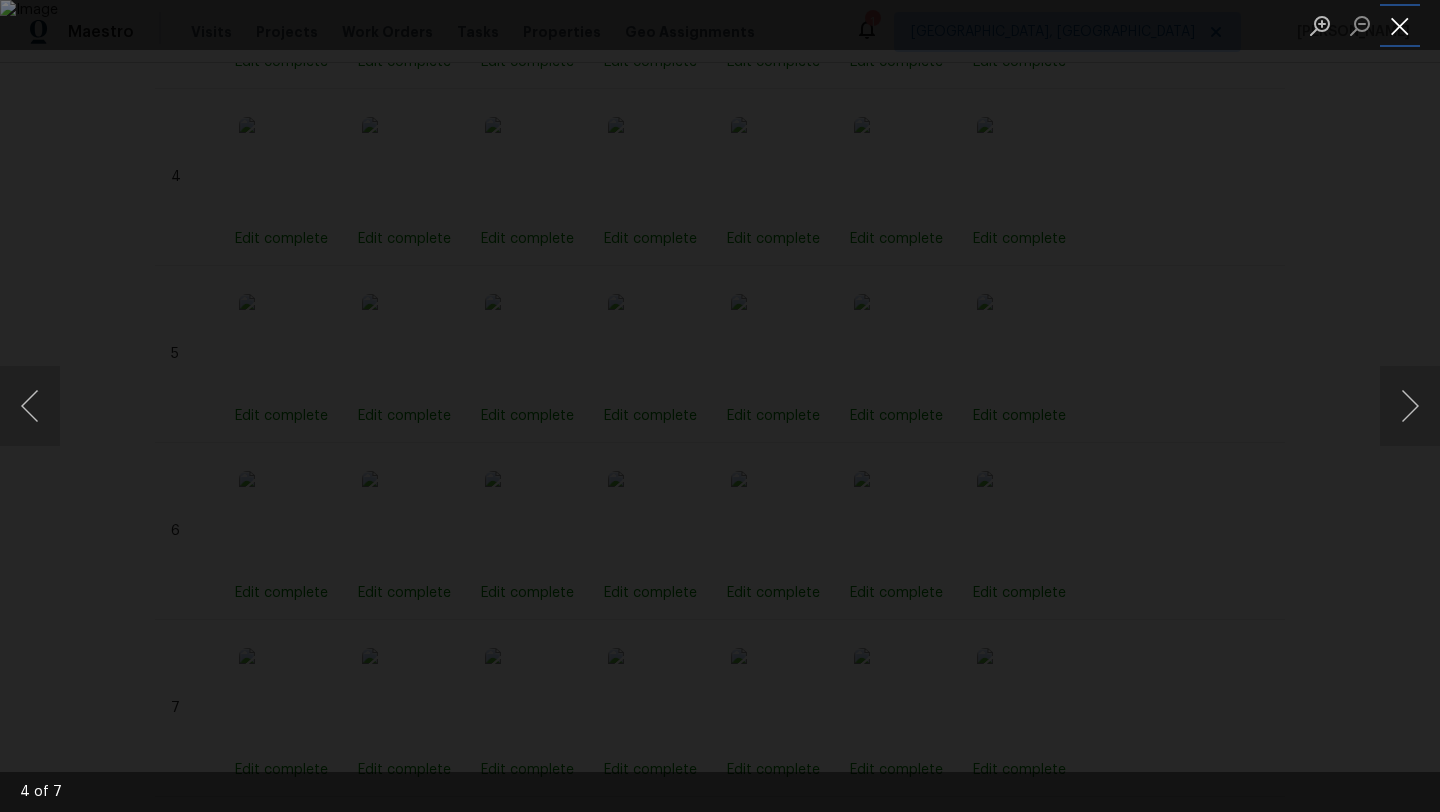 click at bounding box center [1400, 25] 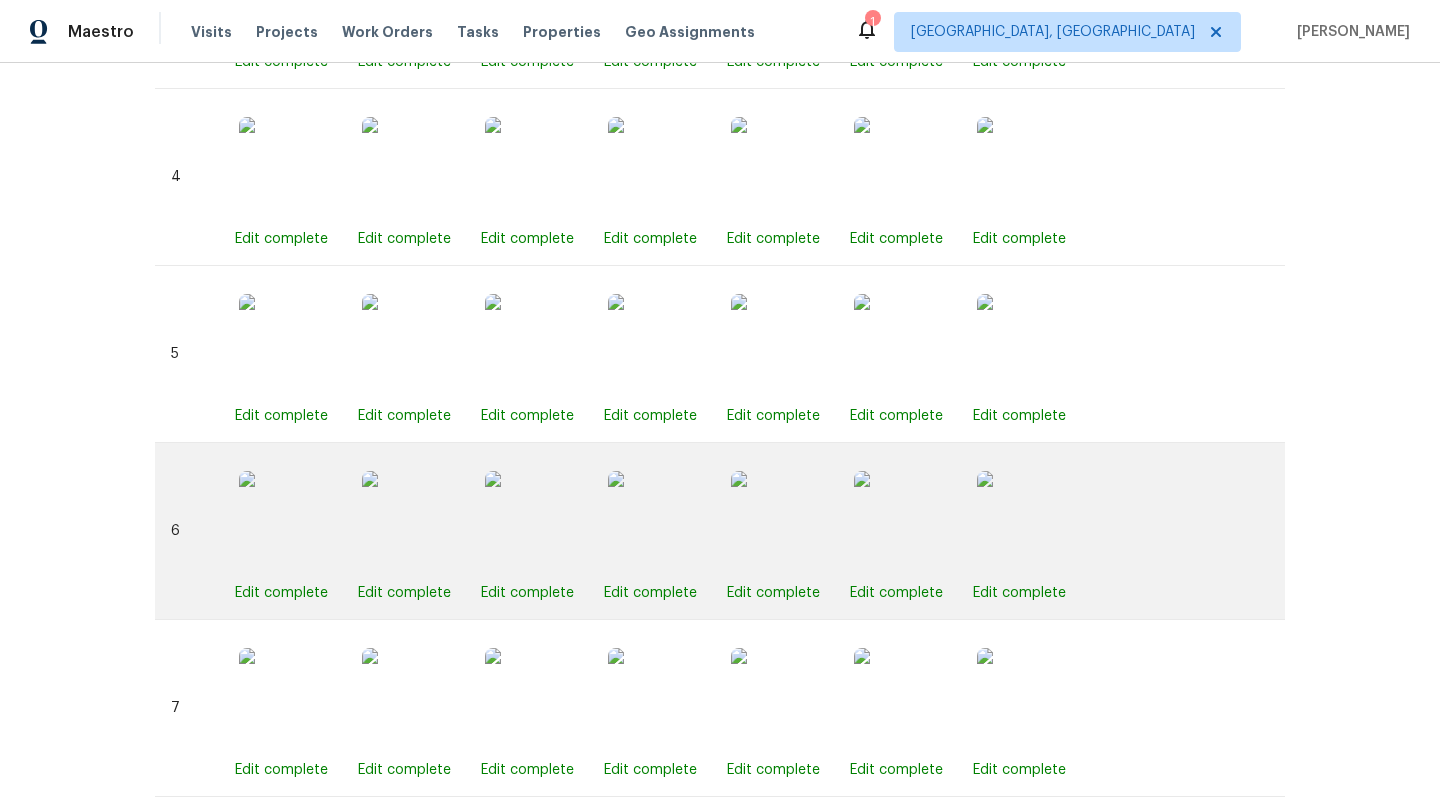 click at bounding box center [658, 521] 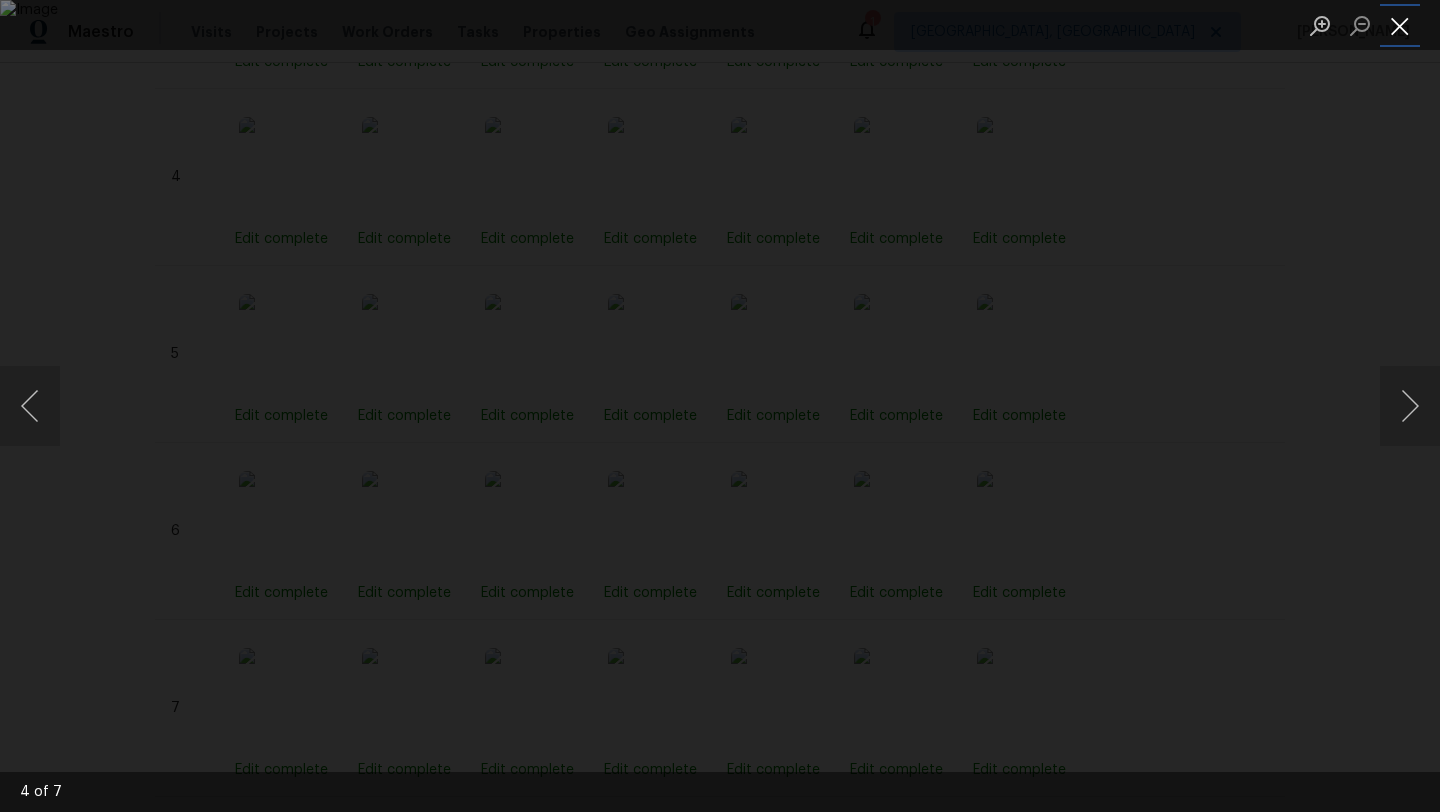 click at bounding box center [1400, 25] 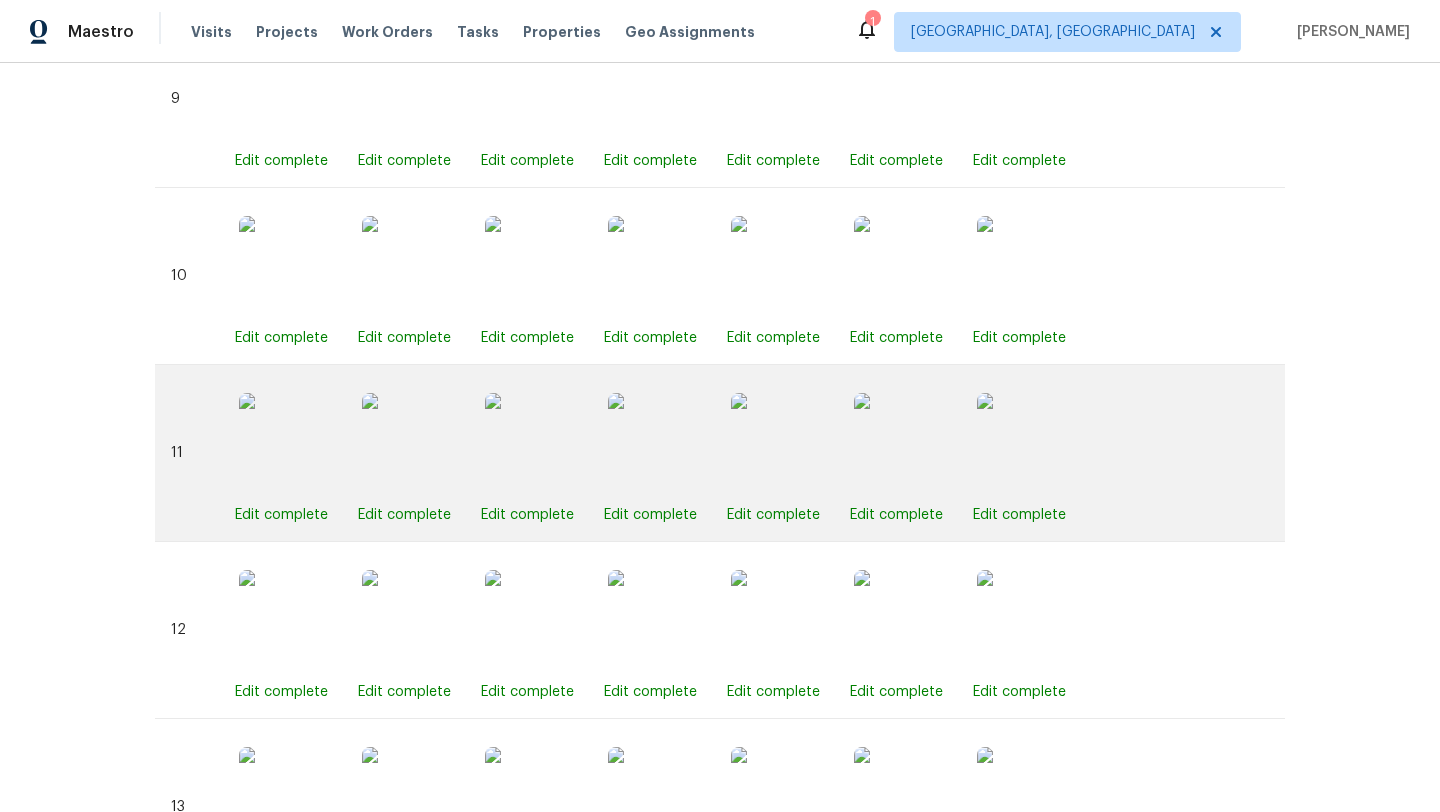 scroll, scrollTop: 2807, scrollLeft: 0, axis: vertical 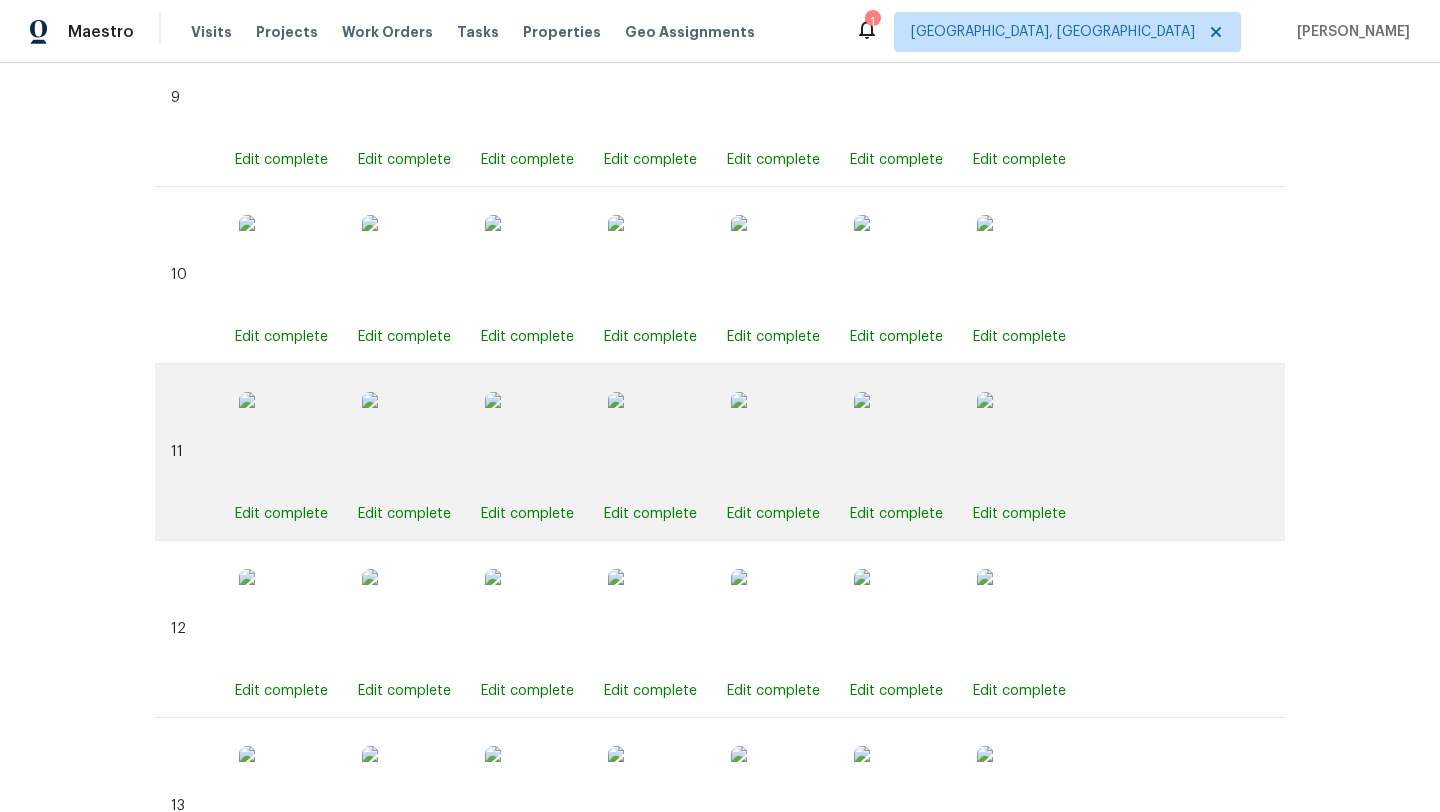 click at bounding box center [658, 442] 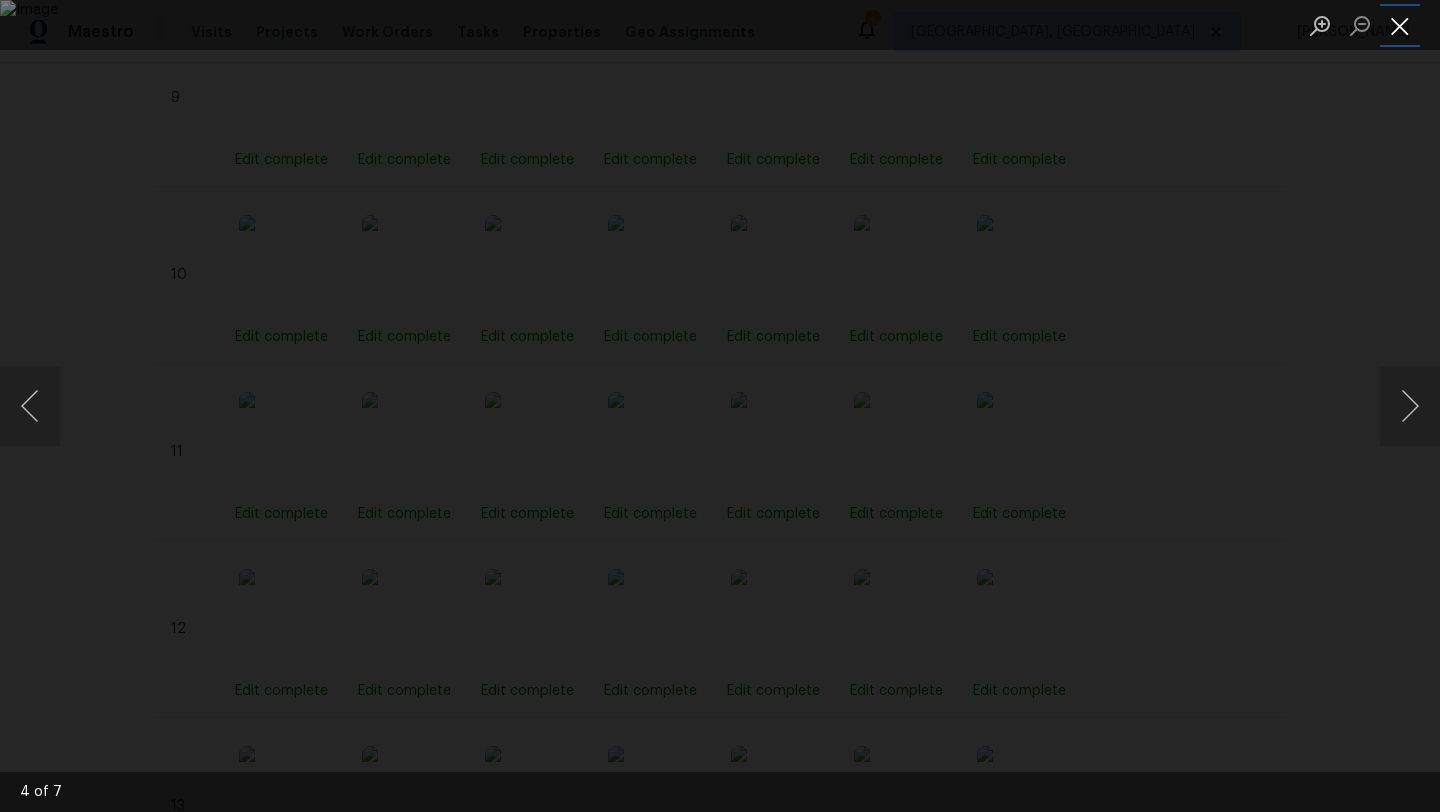 click at bounding box center [1400, 25] 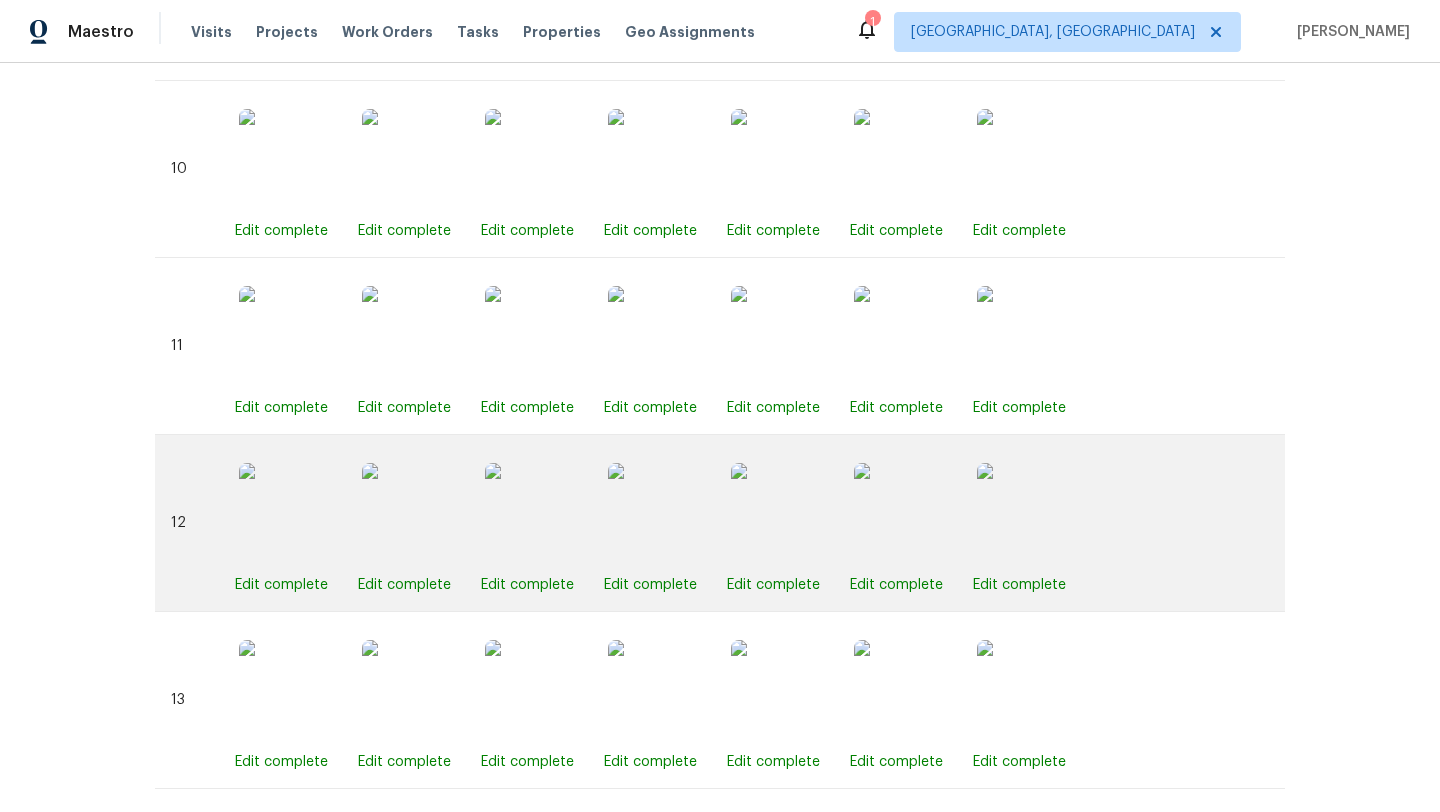 scroll, scrollTop: 2953, scrollLeft: 0, axis: vertical 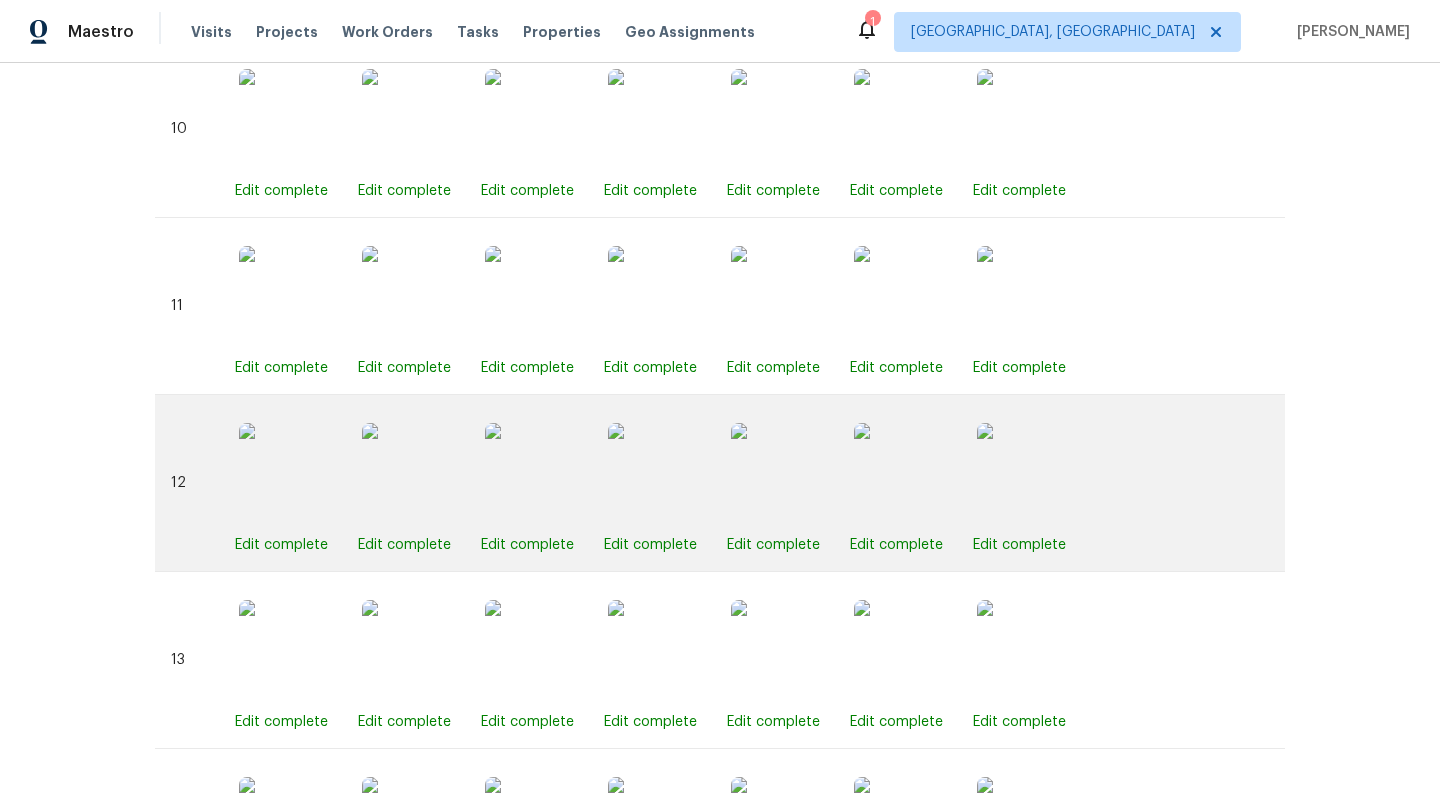 click at bounding box center (658, 473) 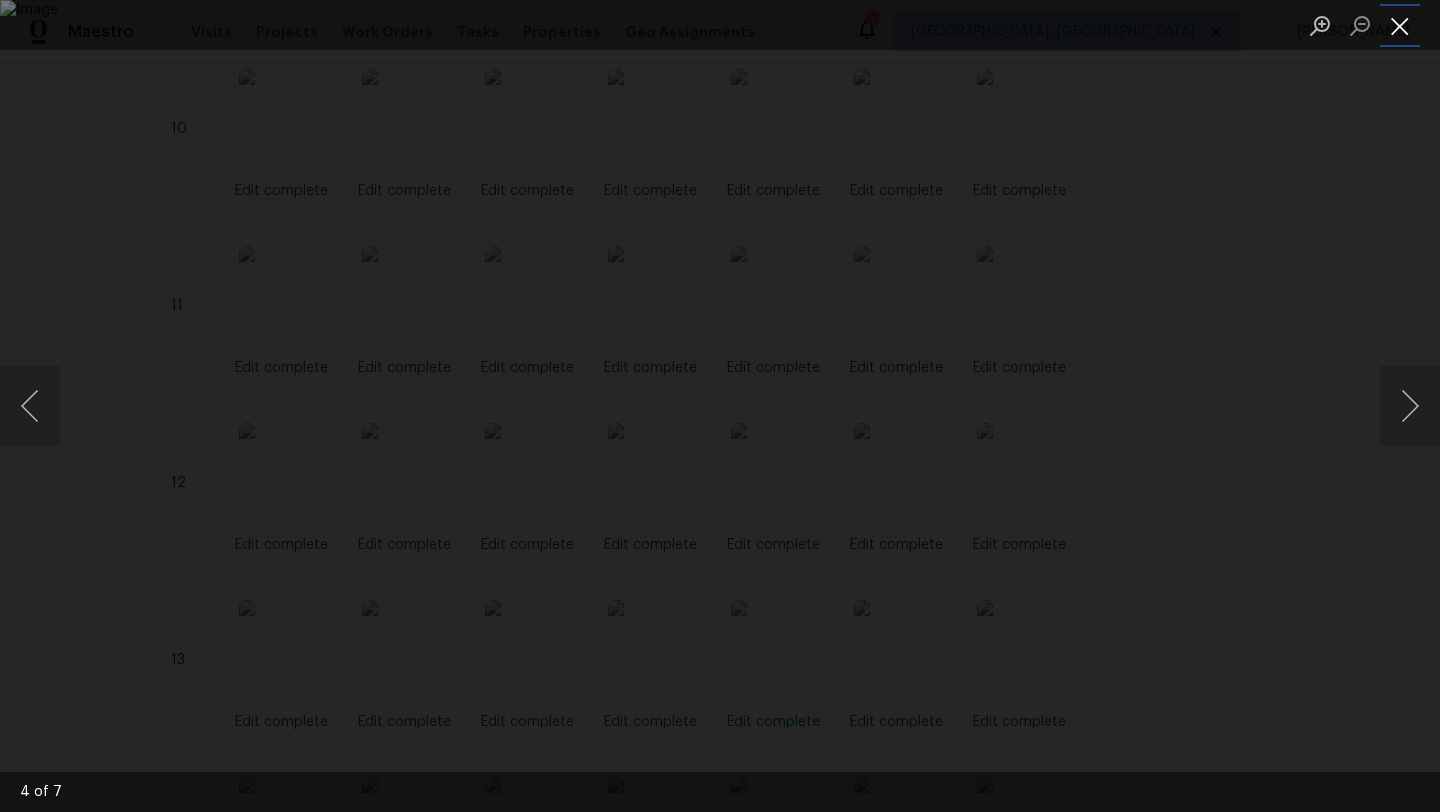 click at bounding box center (1400, 25) 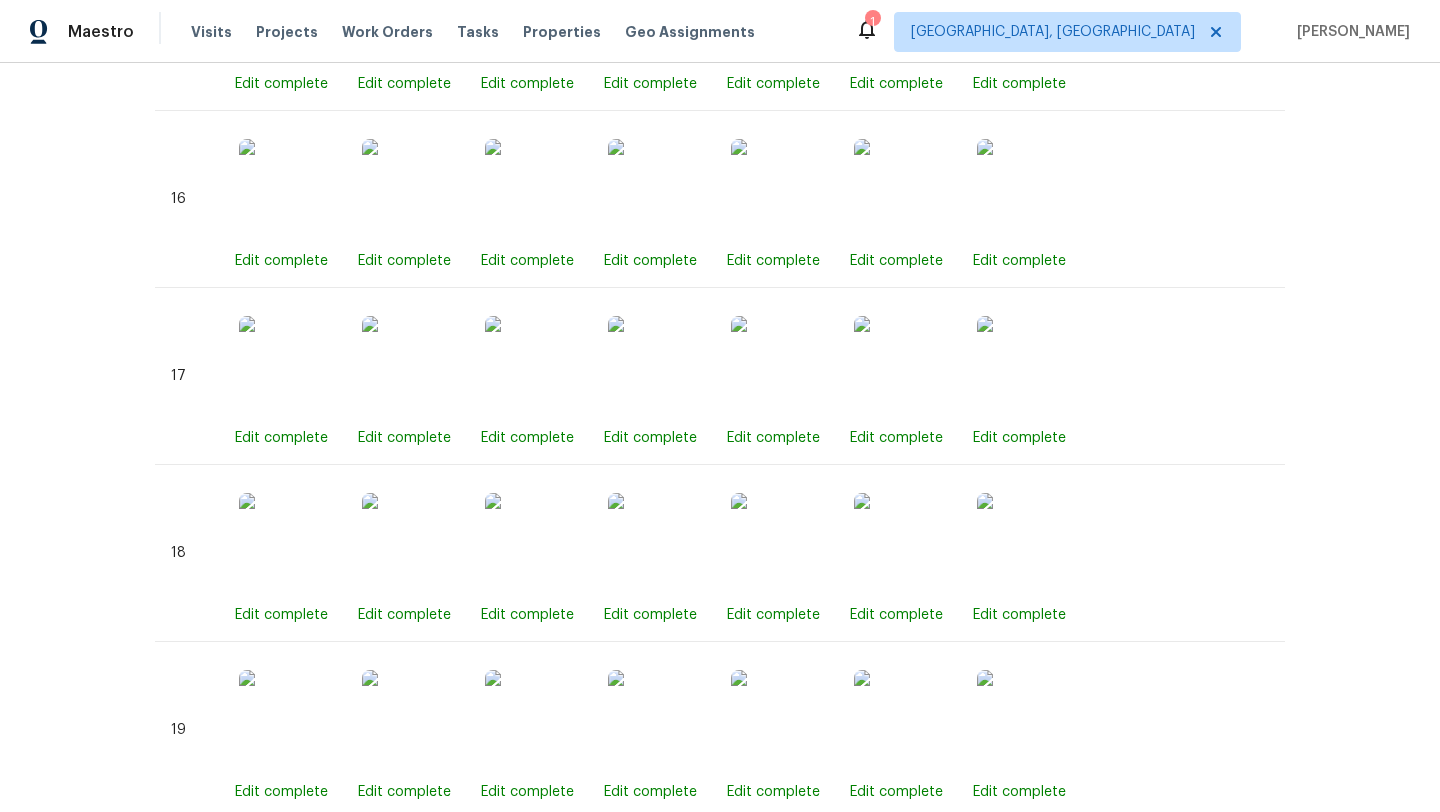 scroll, scrollTop: 3944, scrollLeft: 0, axis: vertical 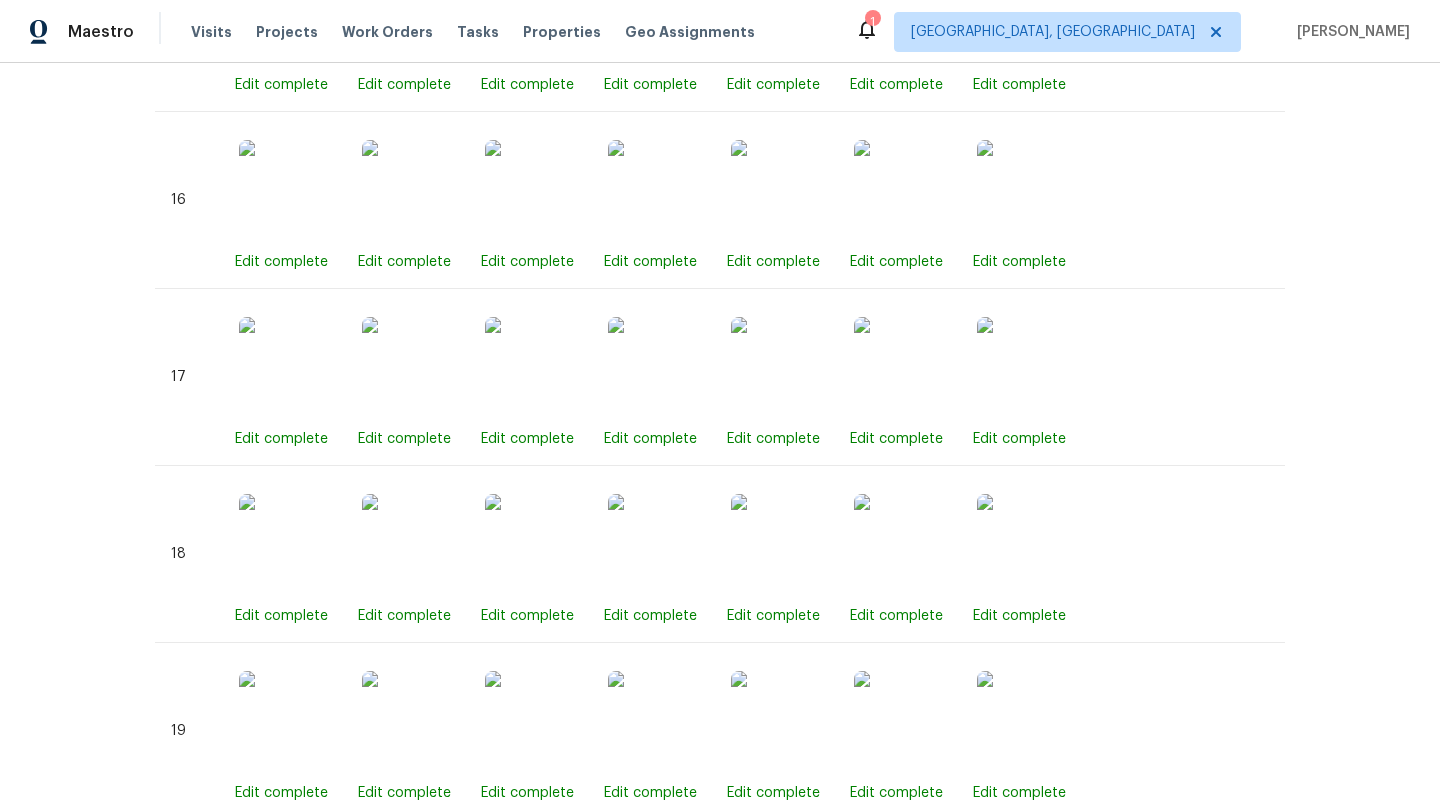 click at bounding box center (658, 544) 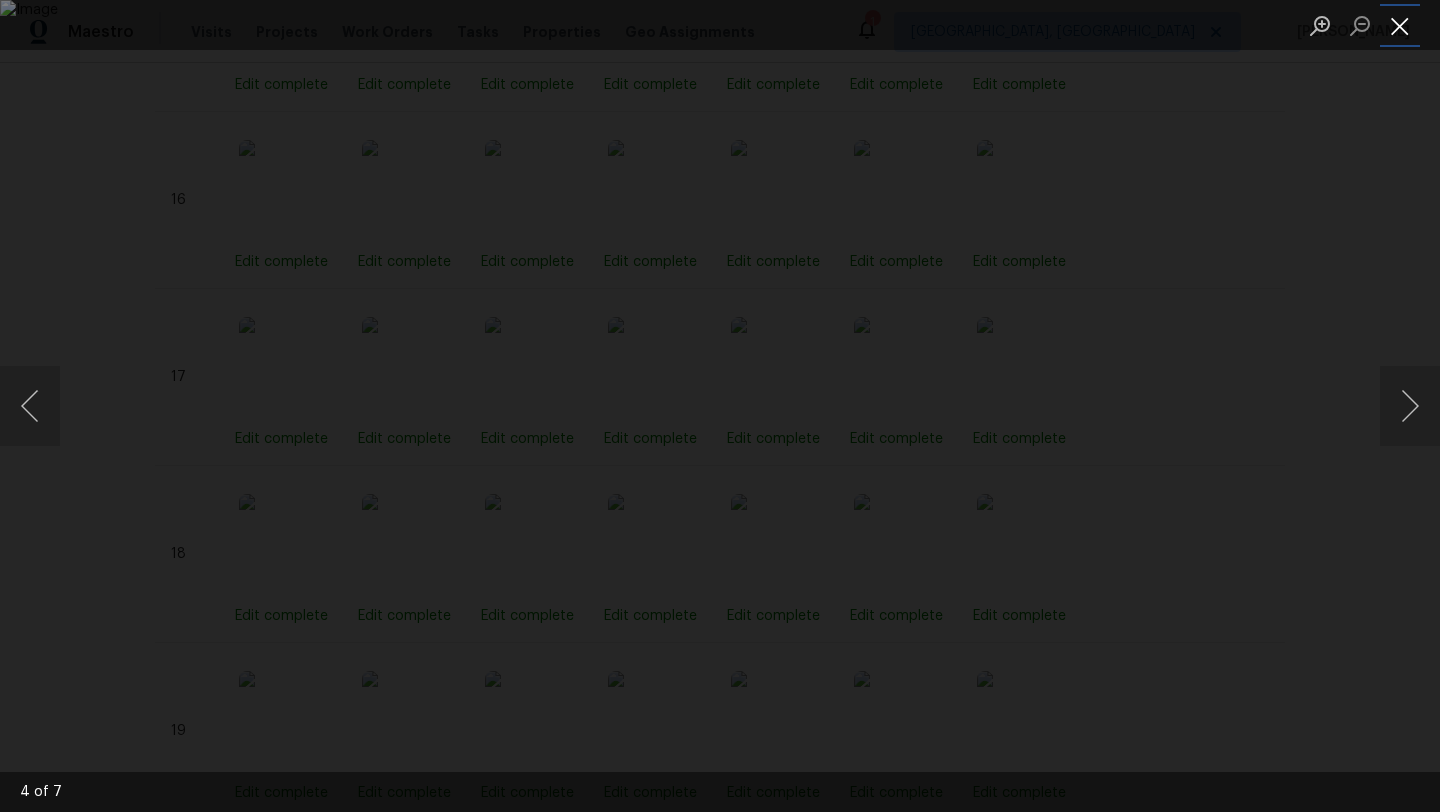 click at bounding box center [1400, 25] 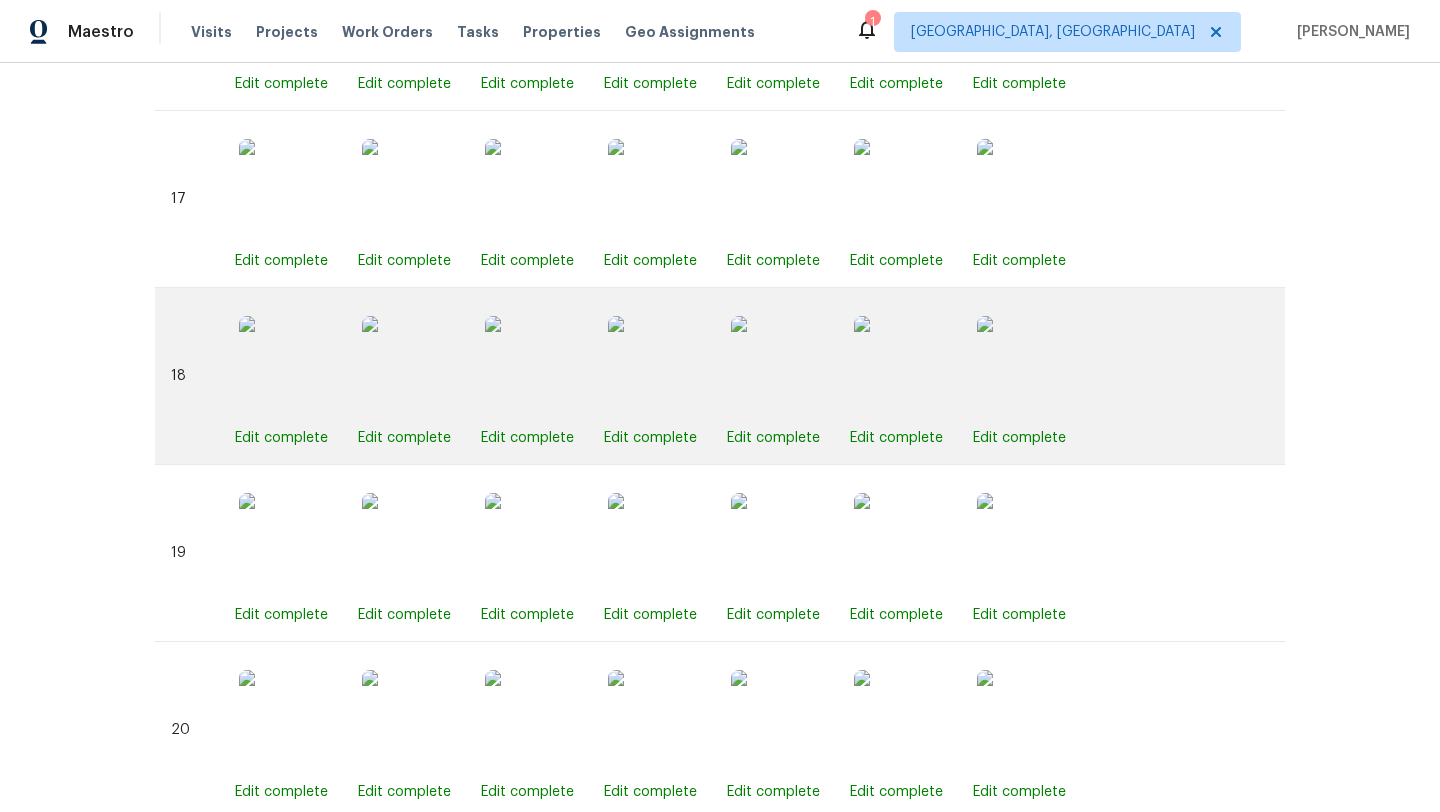 scroll, scrollTop: 4223, scrollLeft: 0, axis: vertical 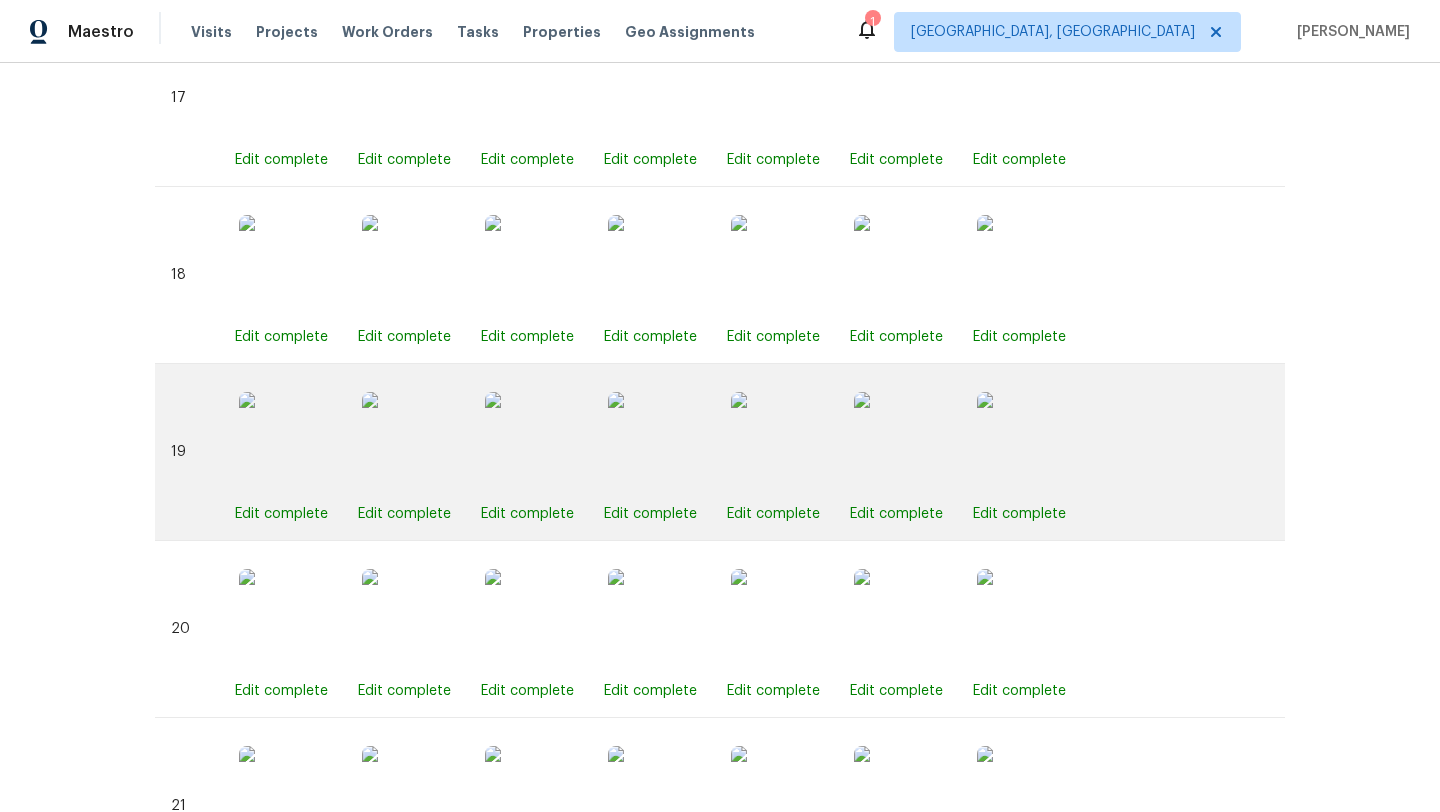 click at bounding box center (658, 442) 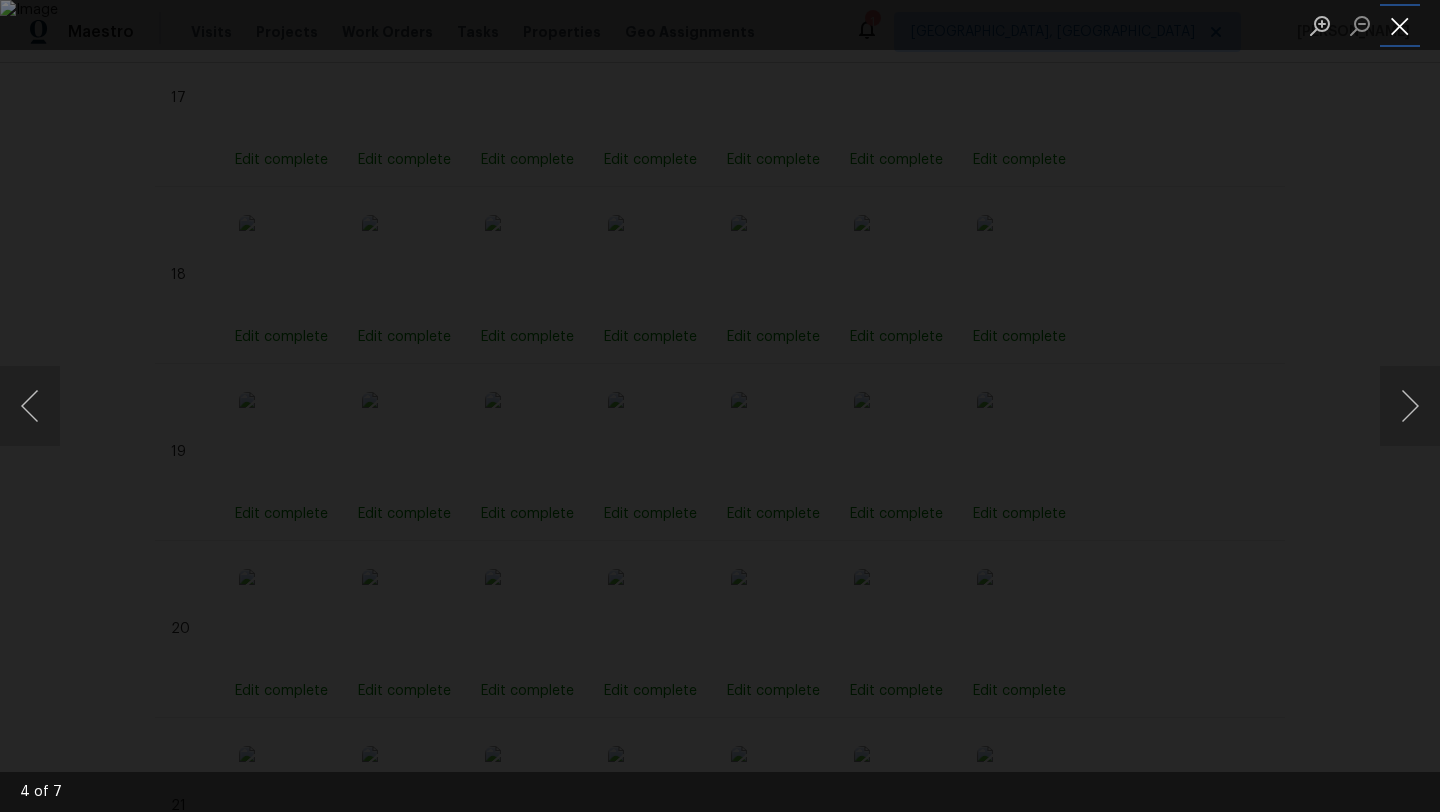 click at bounding box center [1400, 25] 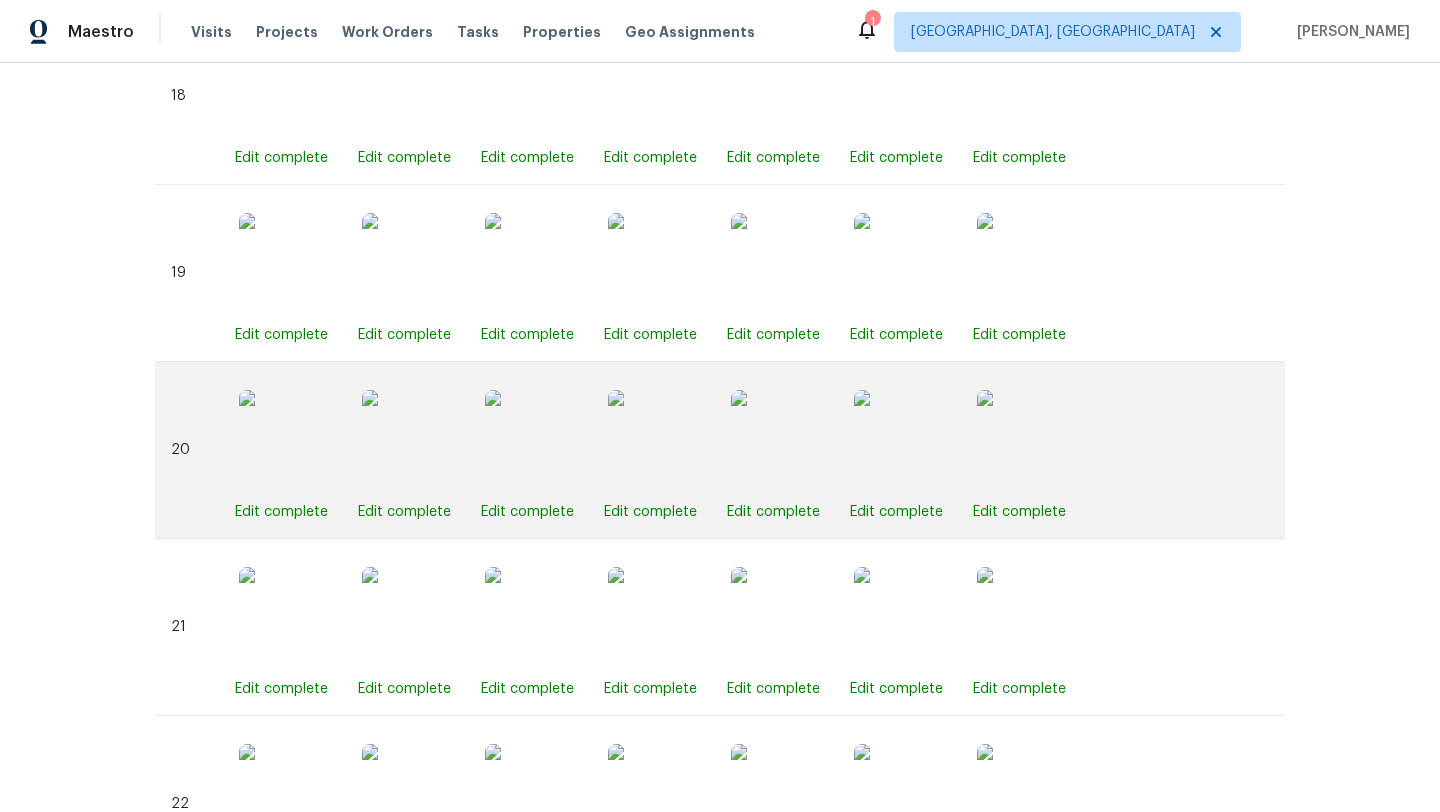 scroll, scrollTop: 4508, scrollLeft: 0, axis: vertical 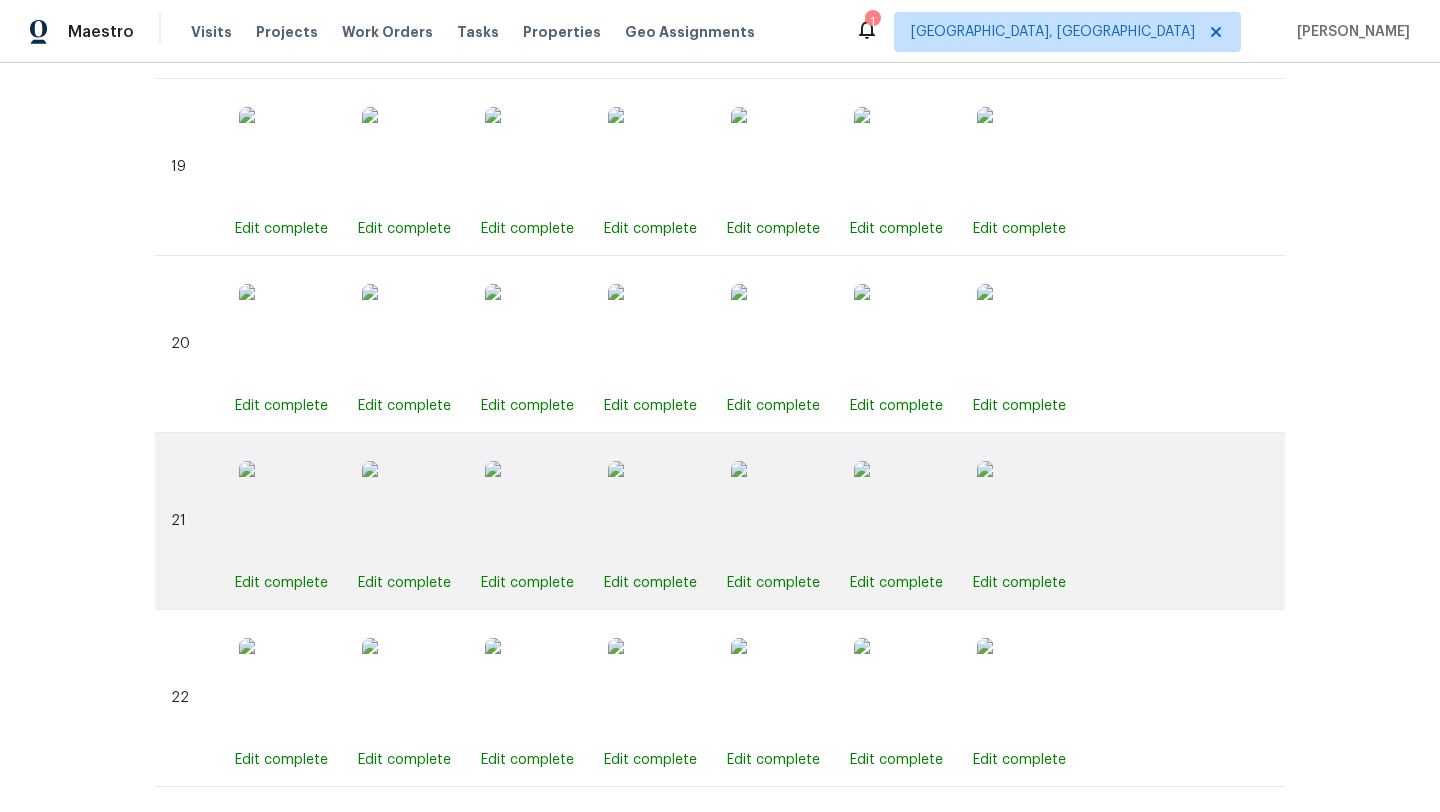 click at bounding box center [658, 511] 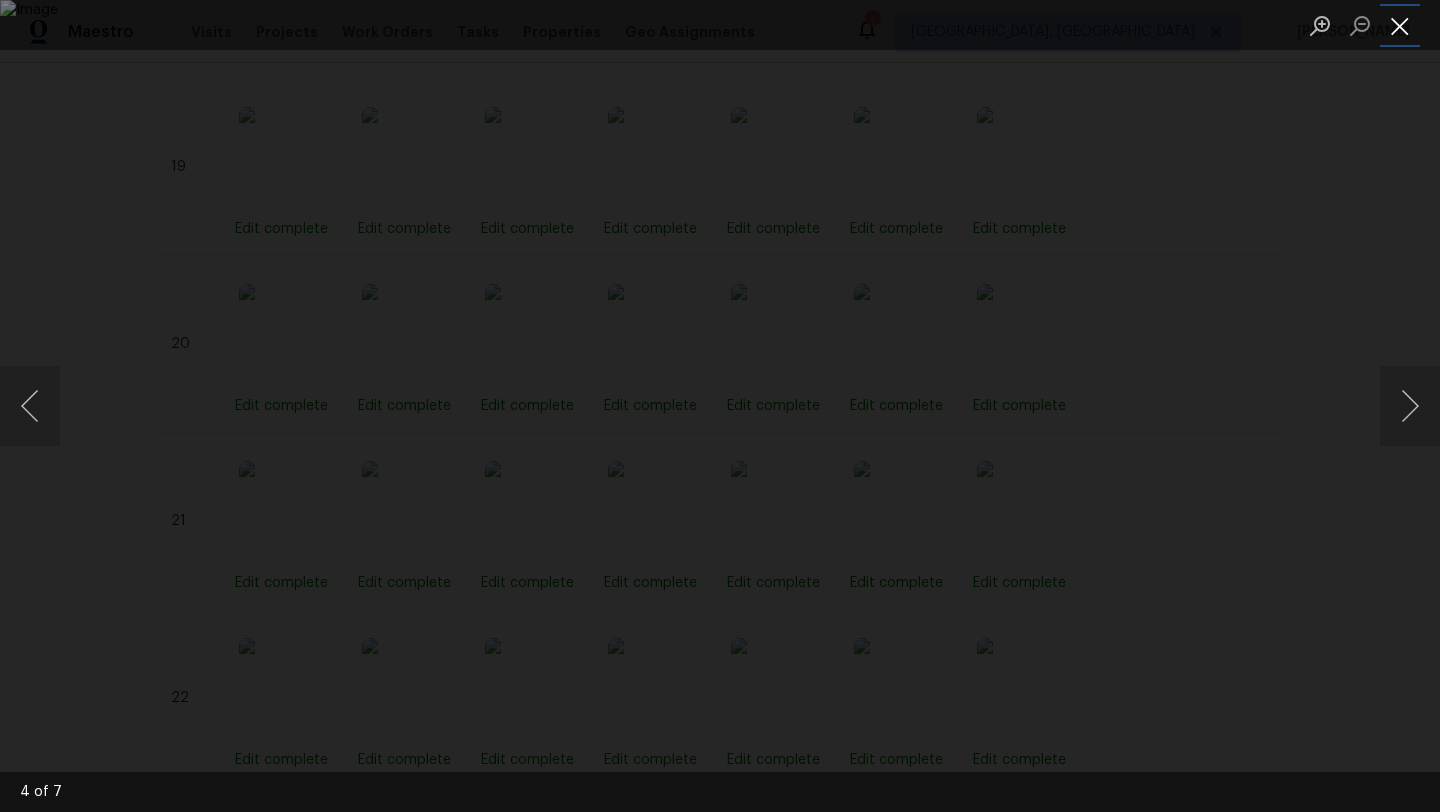 click at bounding box center (1400, 25) 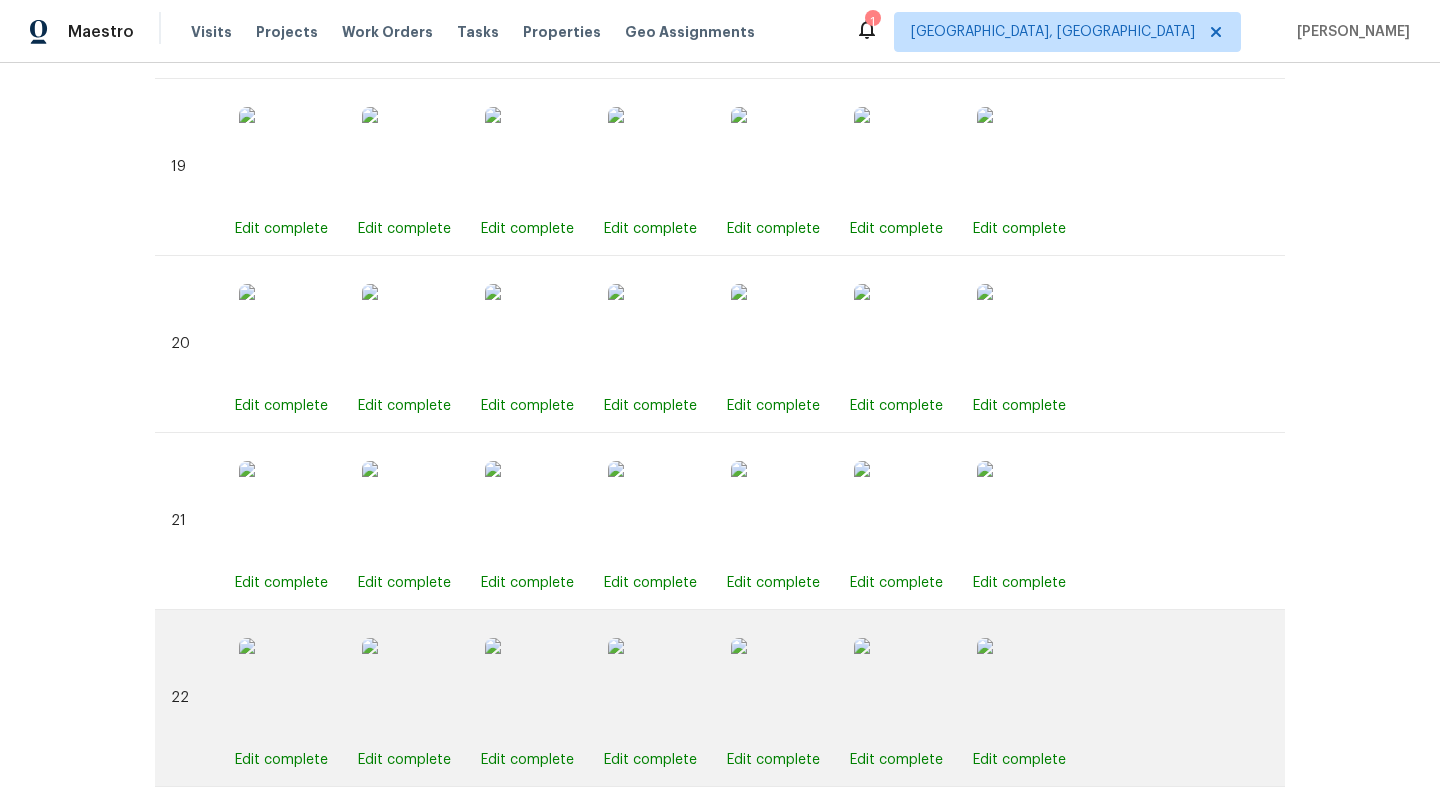 scroll, scrollTop: 4575, scrollLeft: 0, axis: vertical 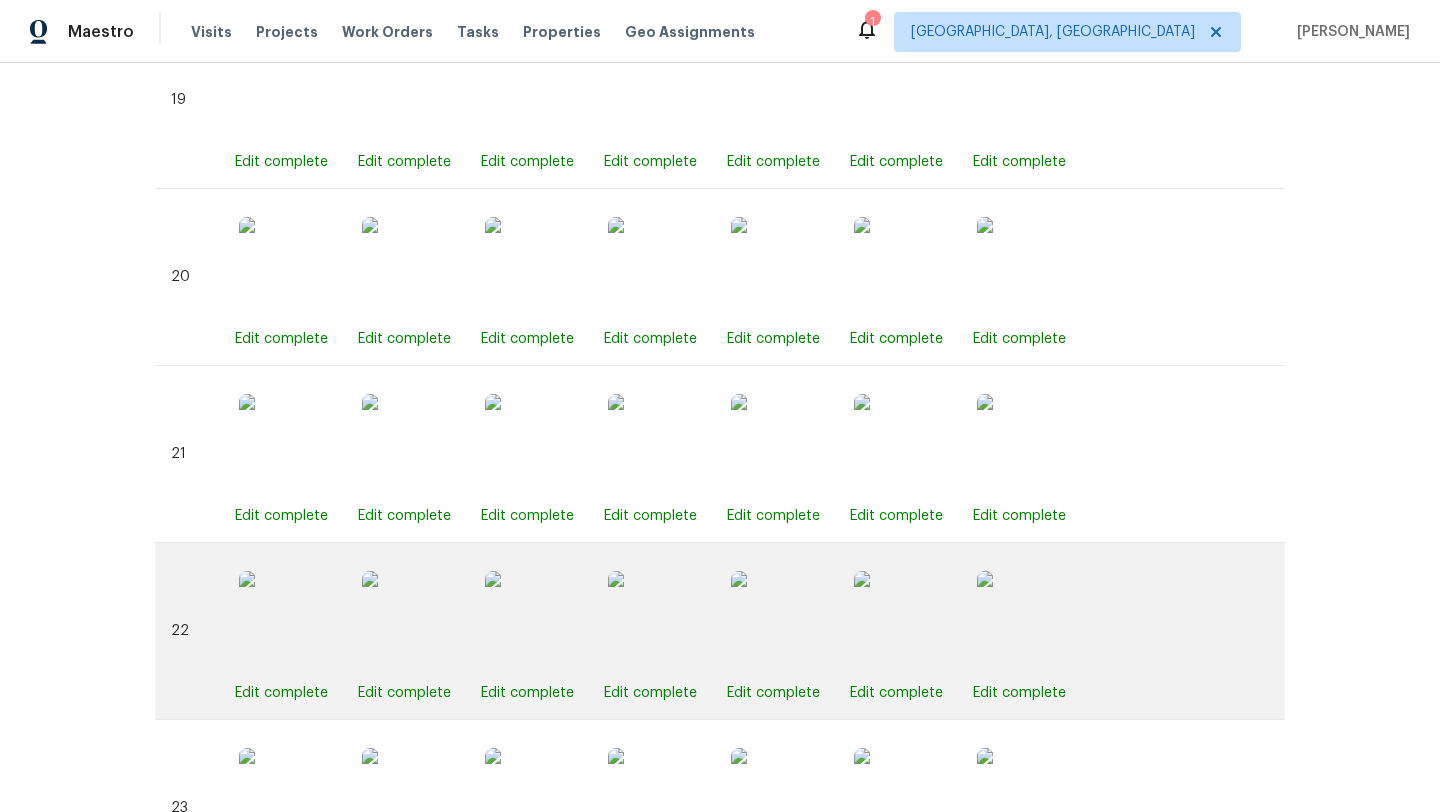 click at bounding box center [658, 621] 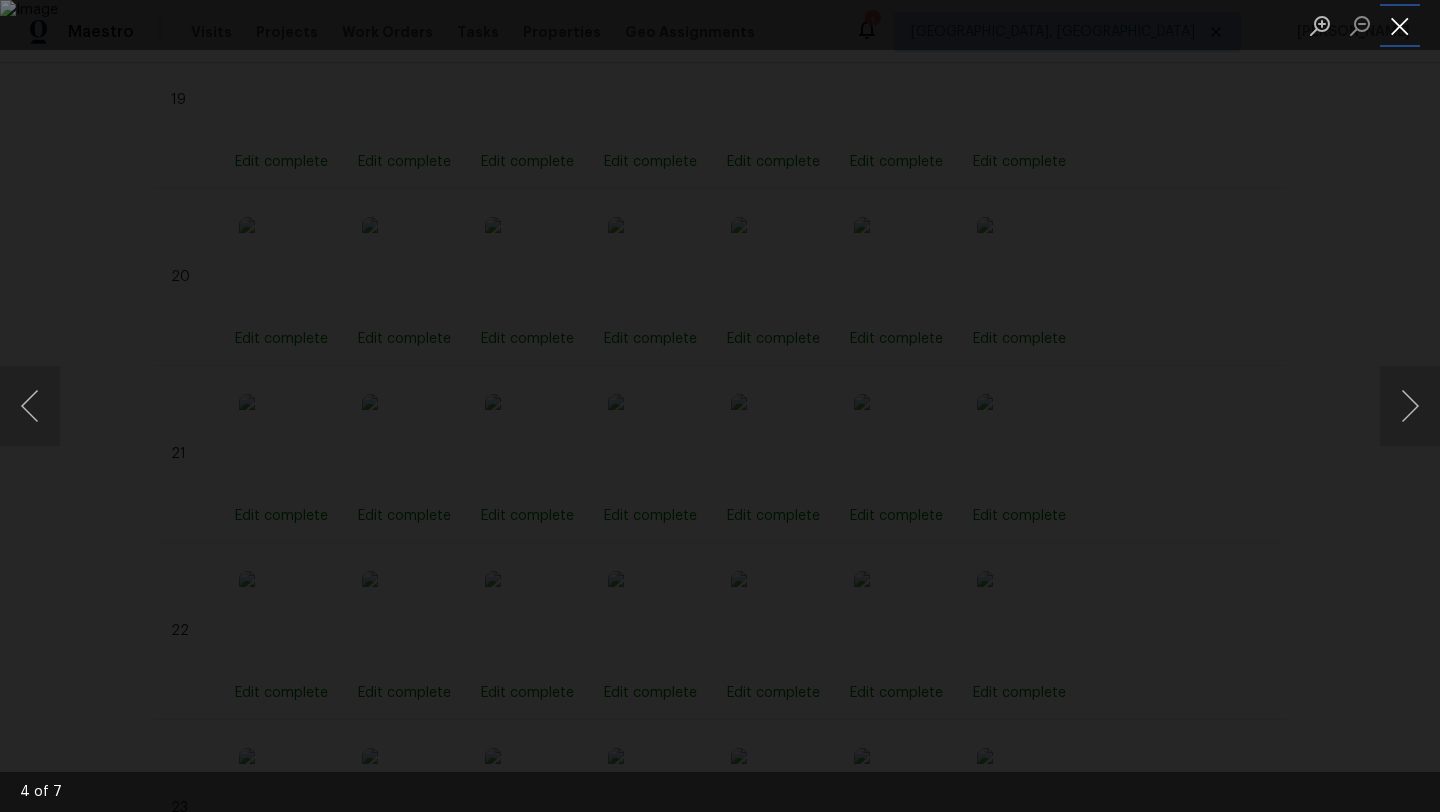 click at bounding box center (1400, 25) 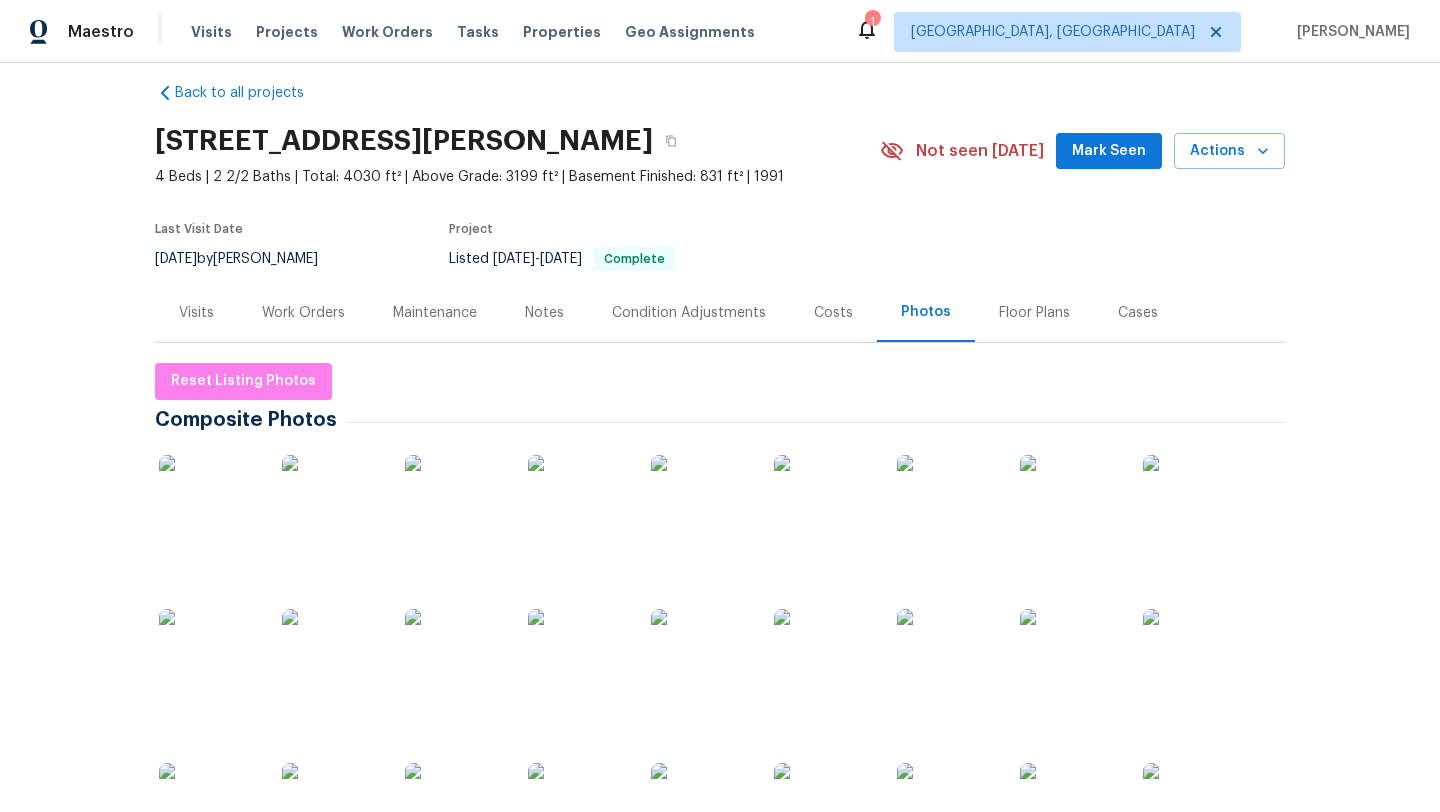 scroll, scrollTop: 0, scrollLeft: 0, axis: both 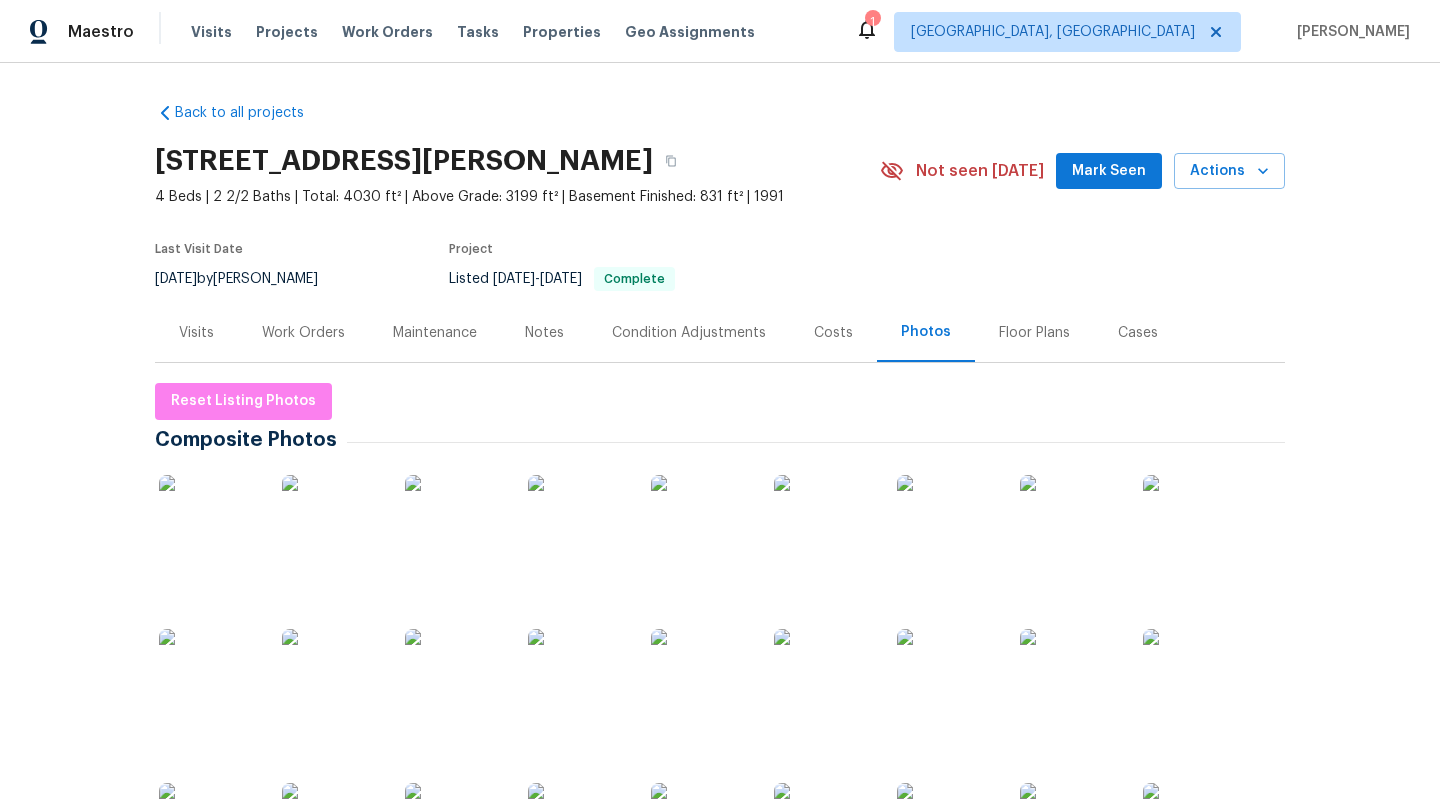 click on "Floor Plans" at bounding box center [1034, 333] 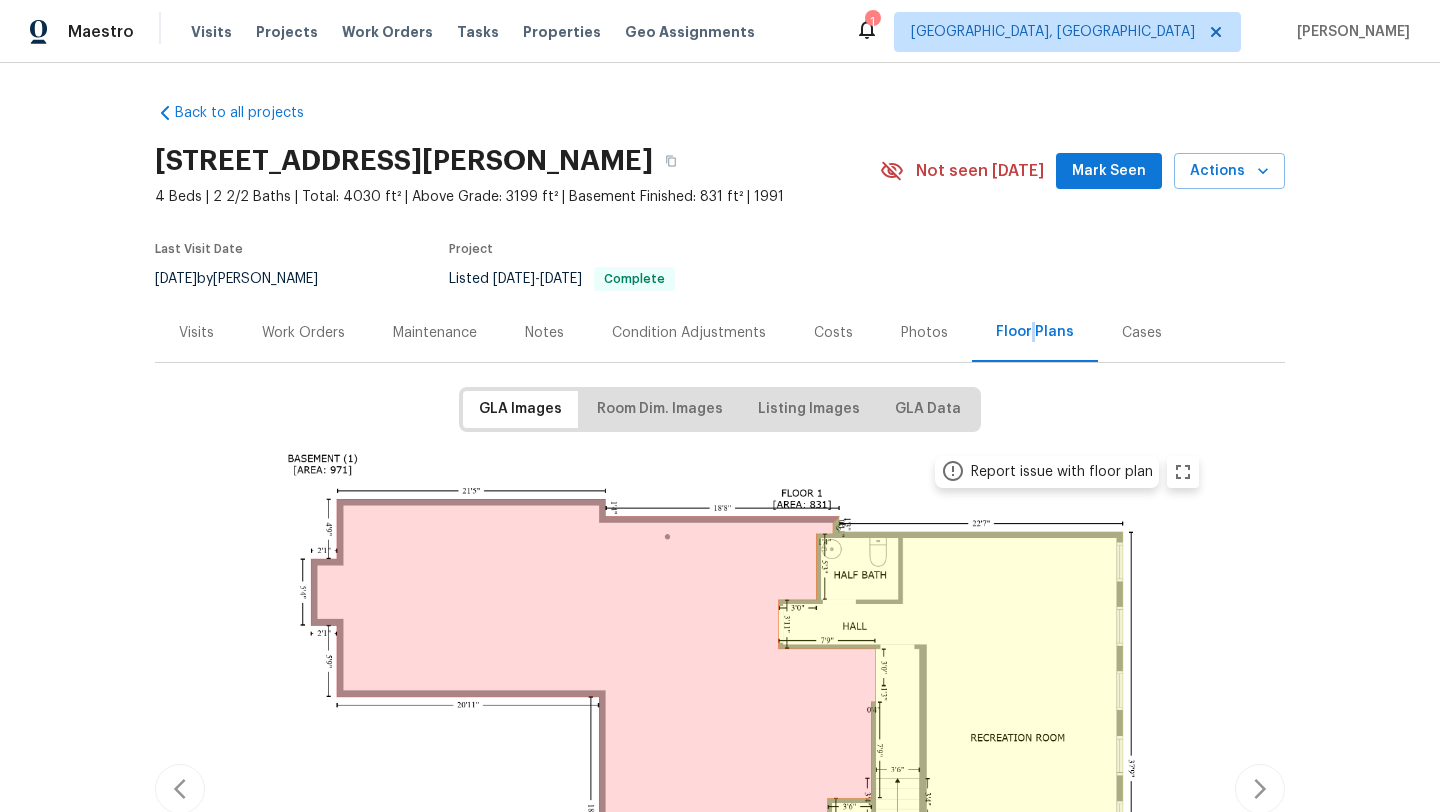 click on "Floor Plans" at bounding box center (1035, 332) 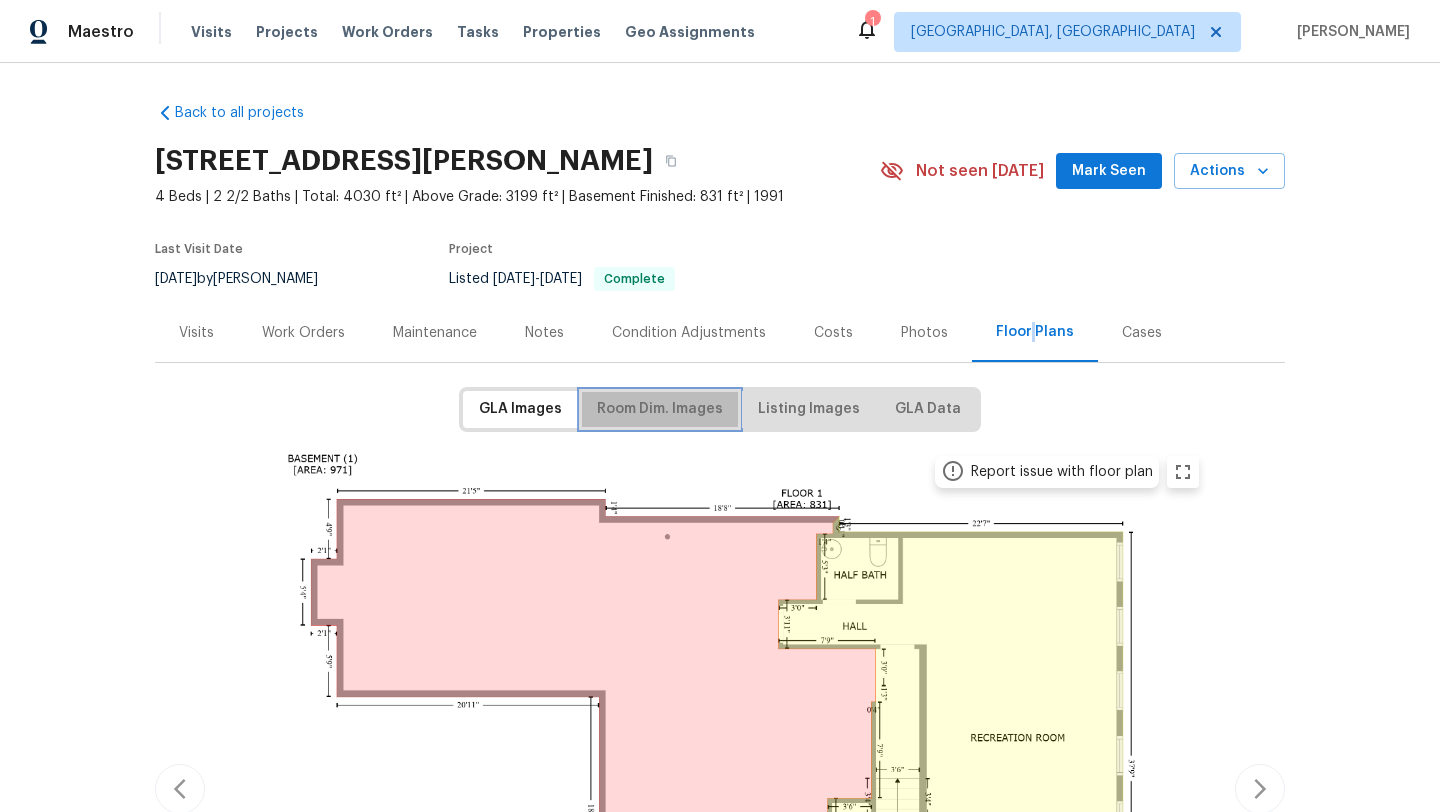 click on "Room Dim. Images" at bounding box center (660, 409) 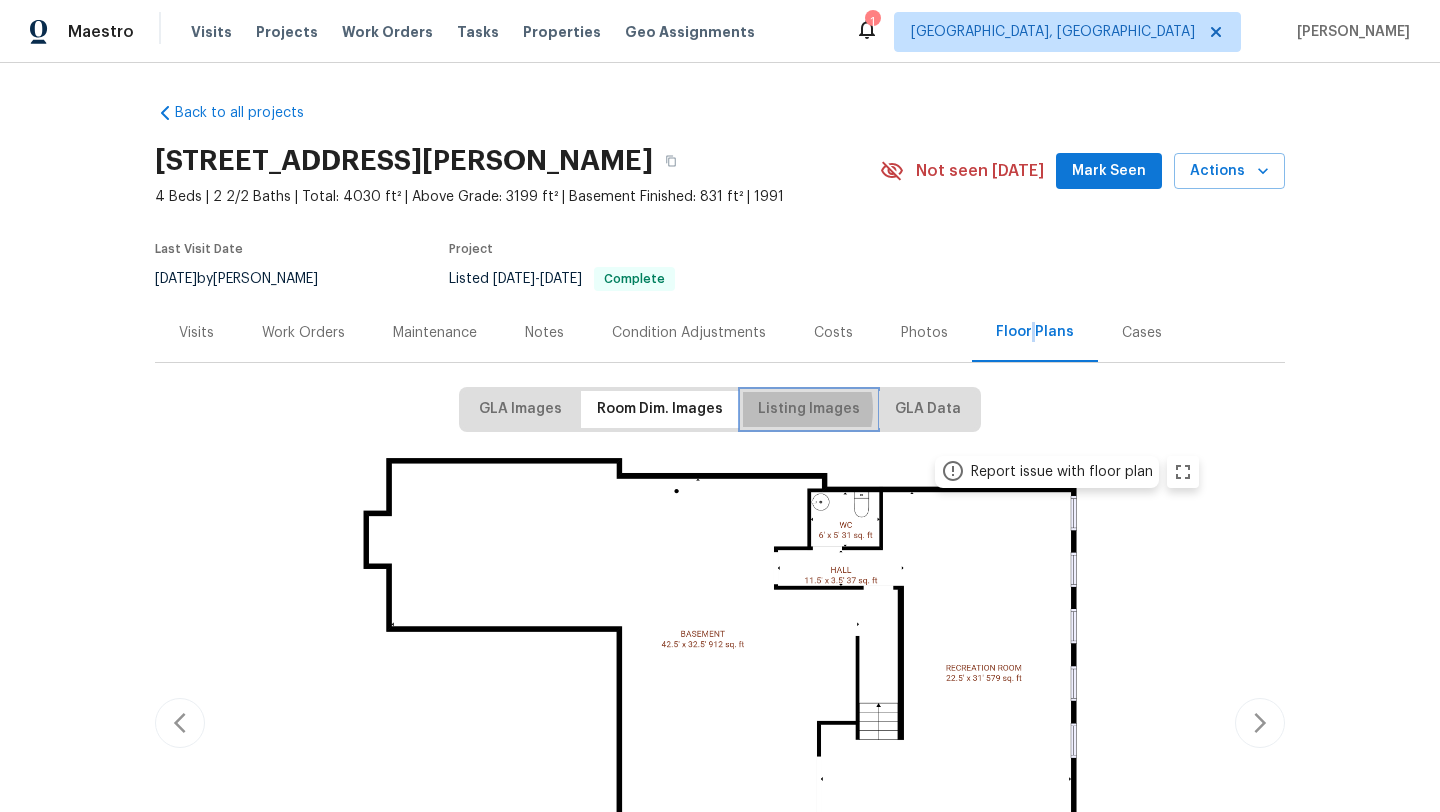 click on "Listing Images" at bounding box center [809, 409] 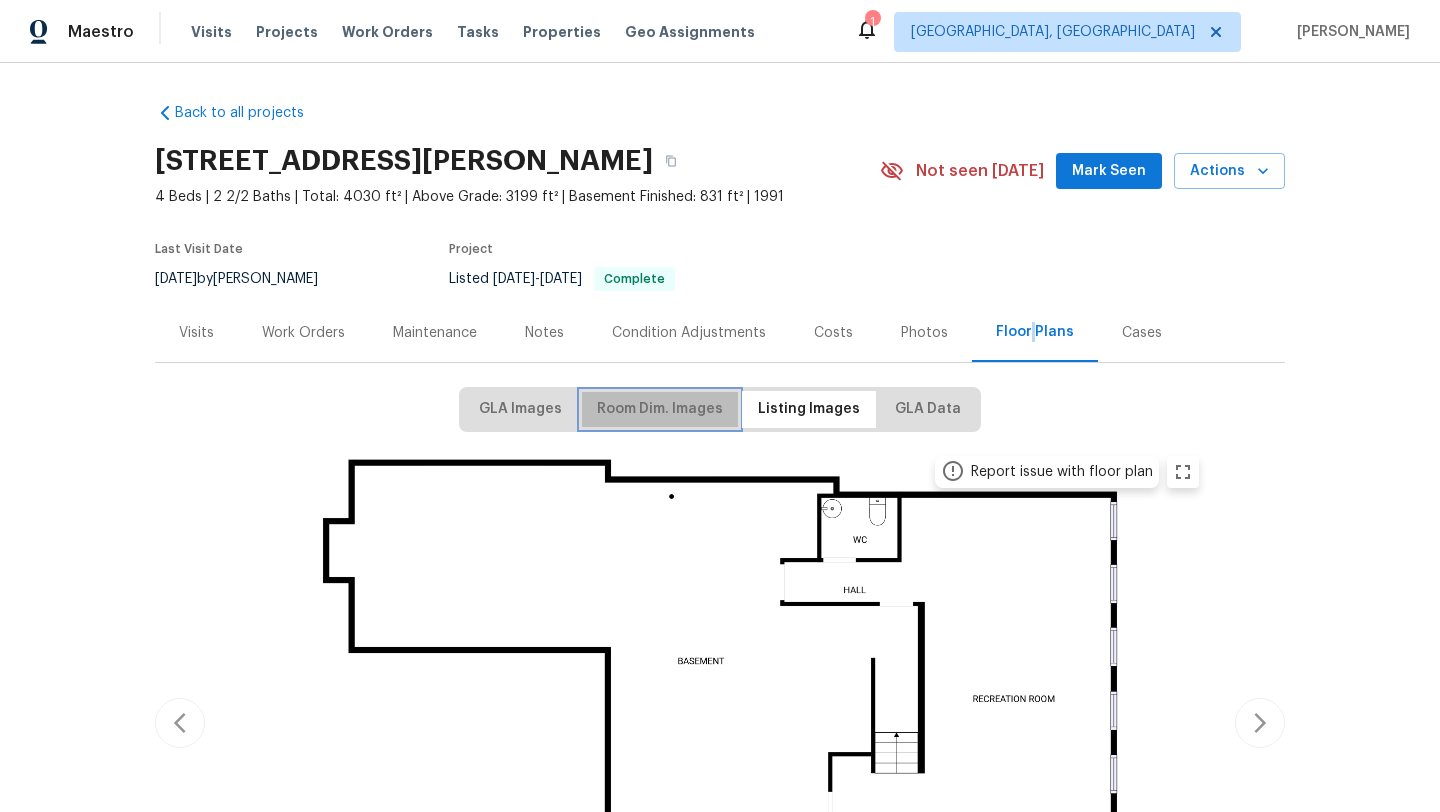 click on "Room Dim. Images" at bounding box center [660, 409] 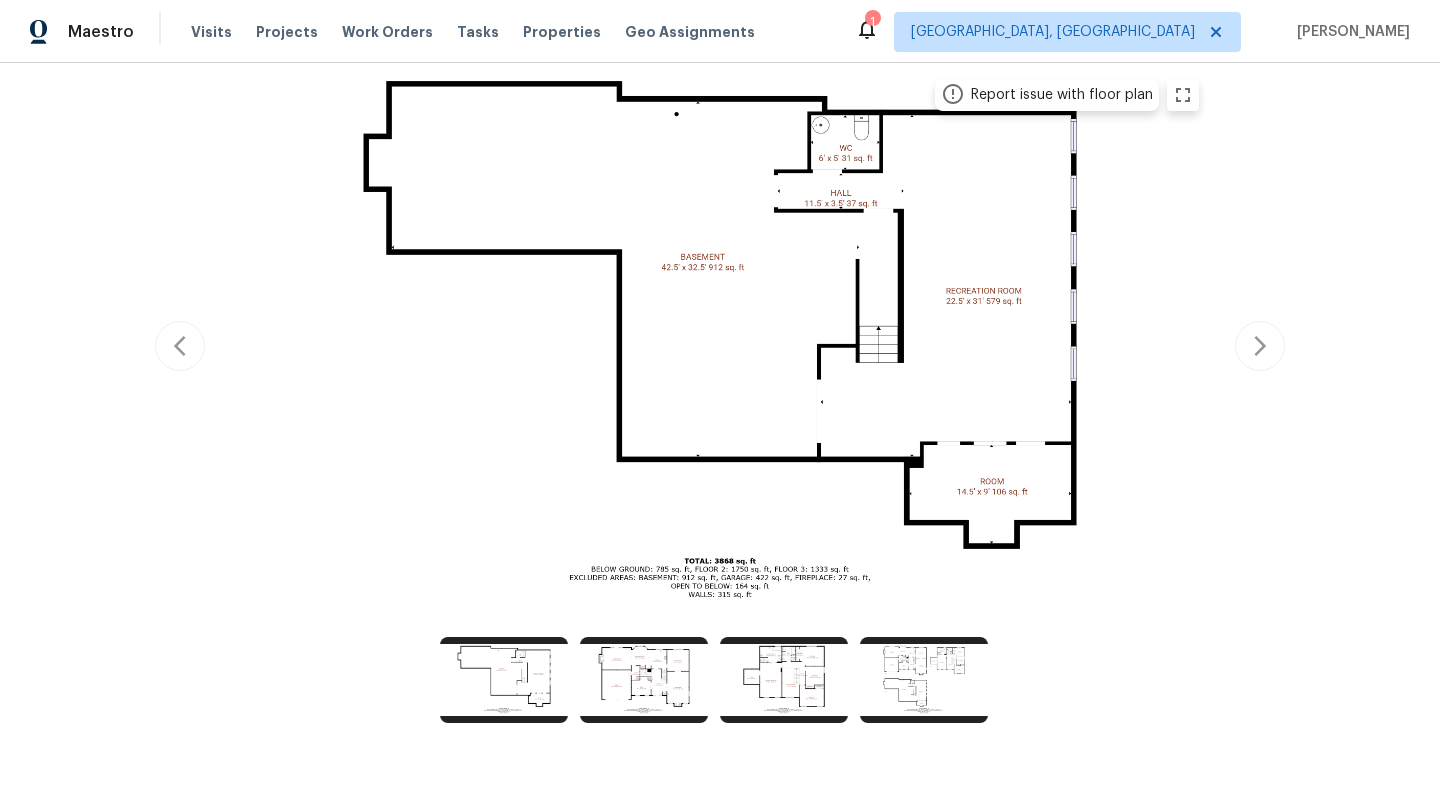 scroll, scrollTop: 389, scrollLeft: 0, axis: vertical 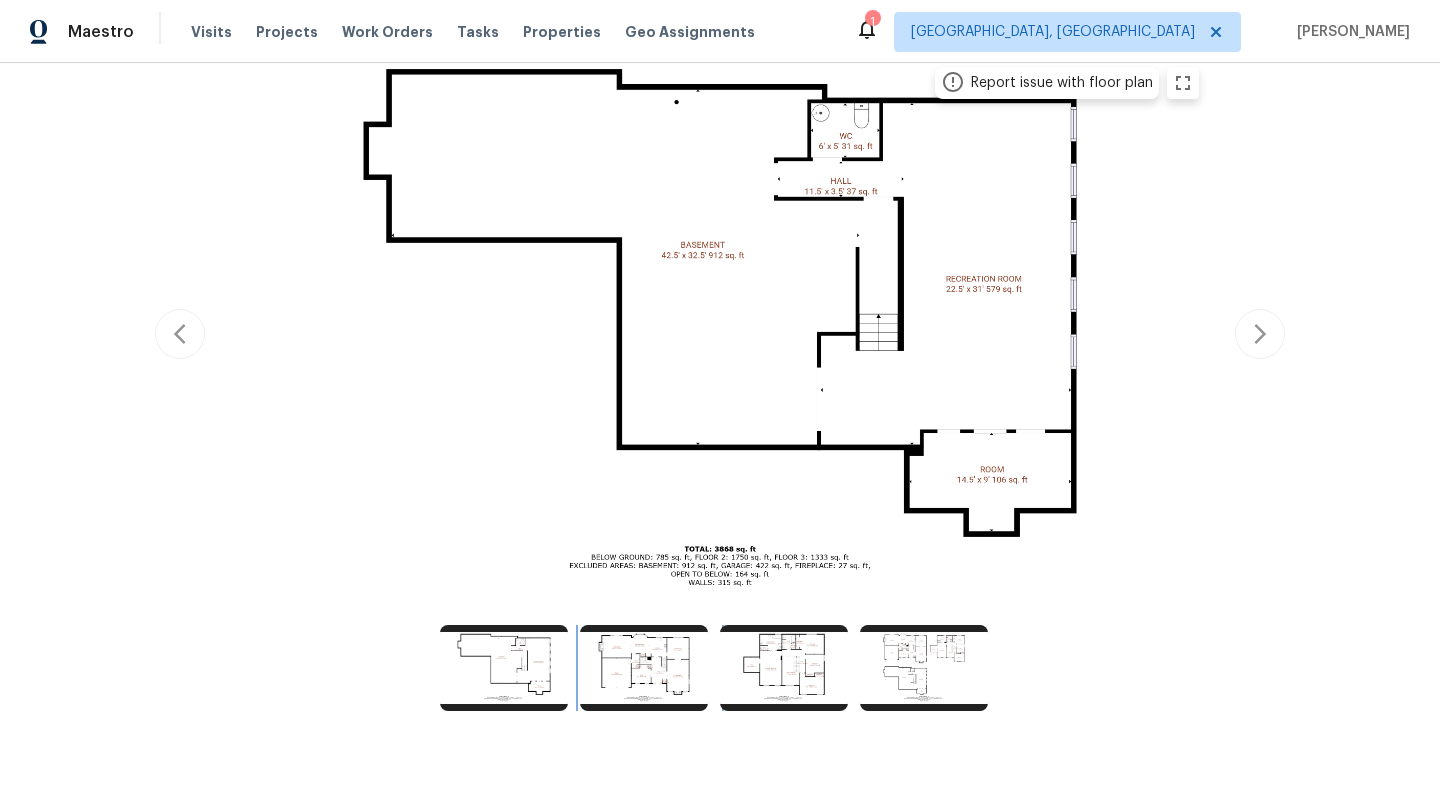 click at bounding box center [644, 668] 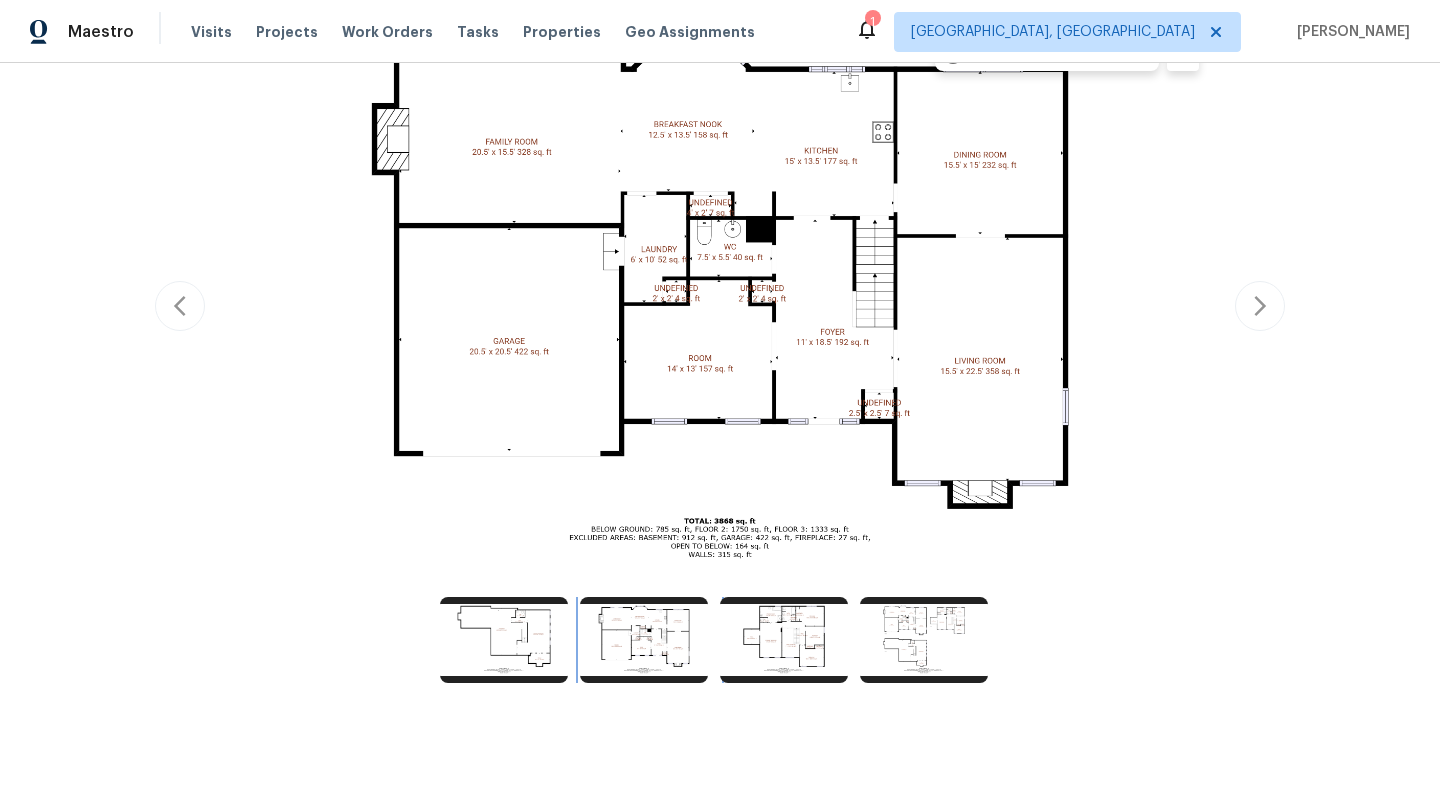 scroll, scrollTop: 417, scrollLeft: 0, axis: vertical 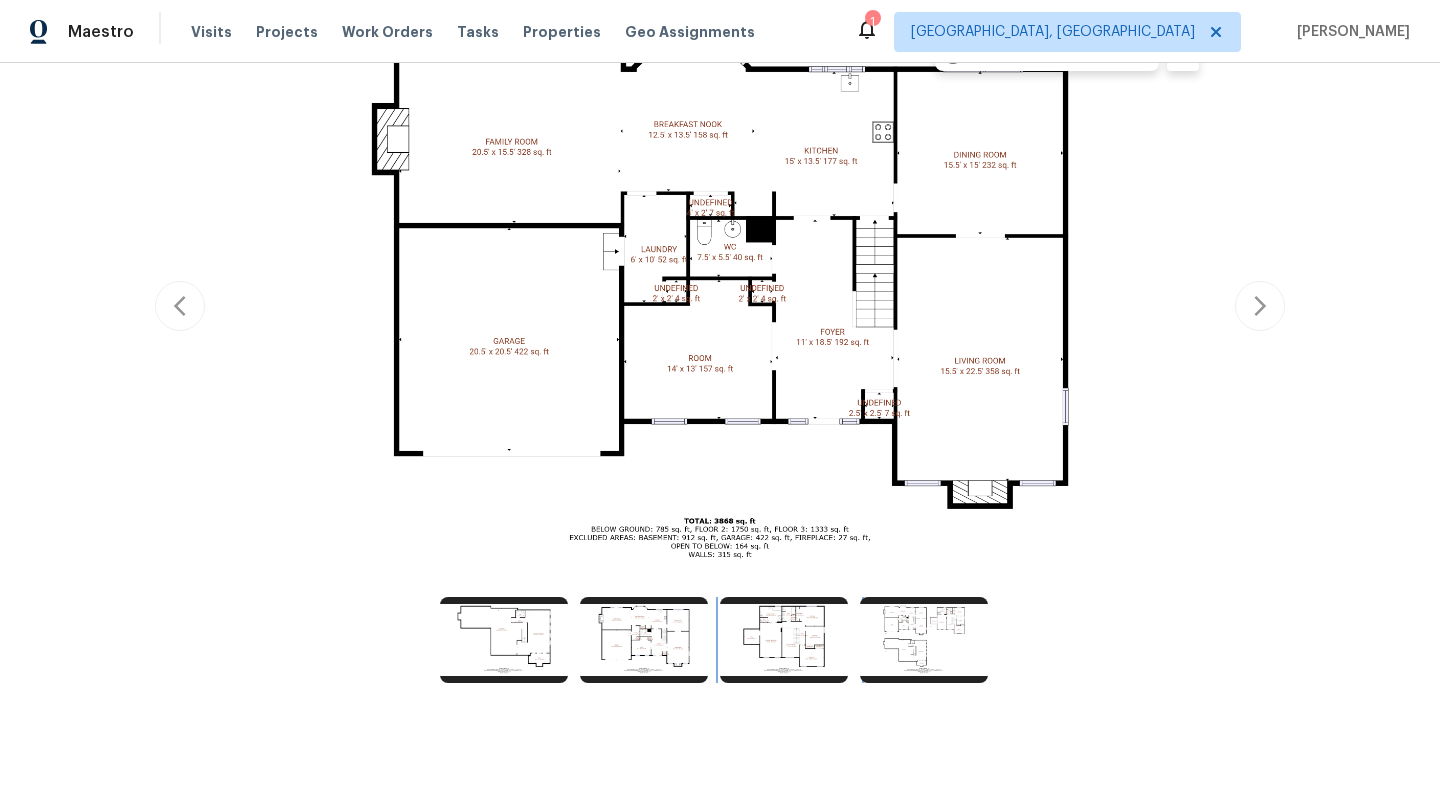 click at bounding box center (784, 640) 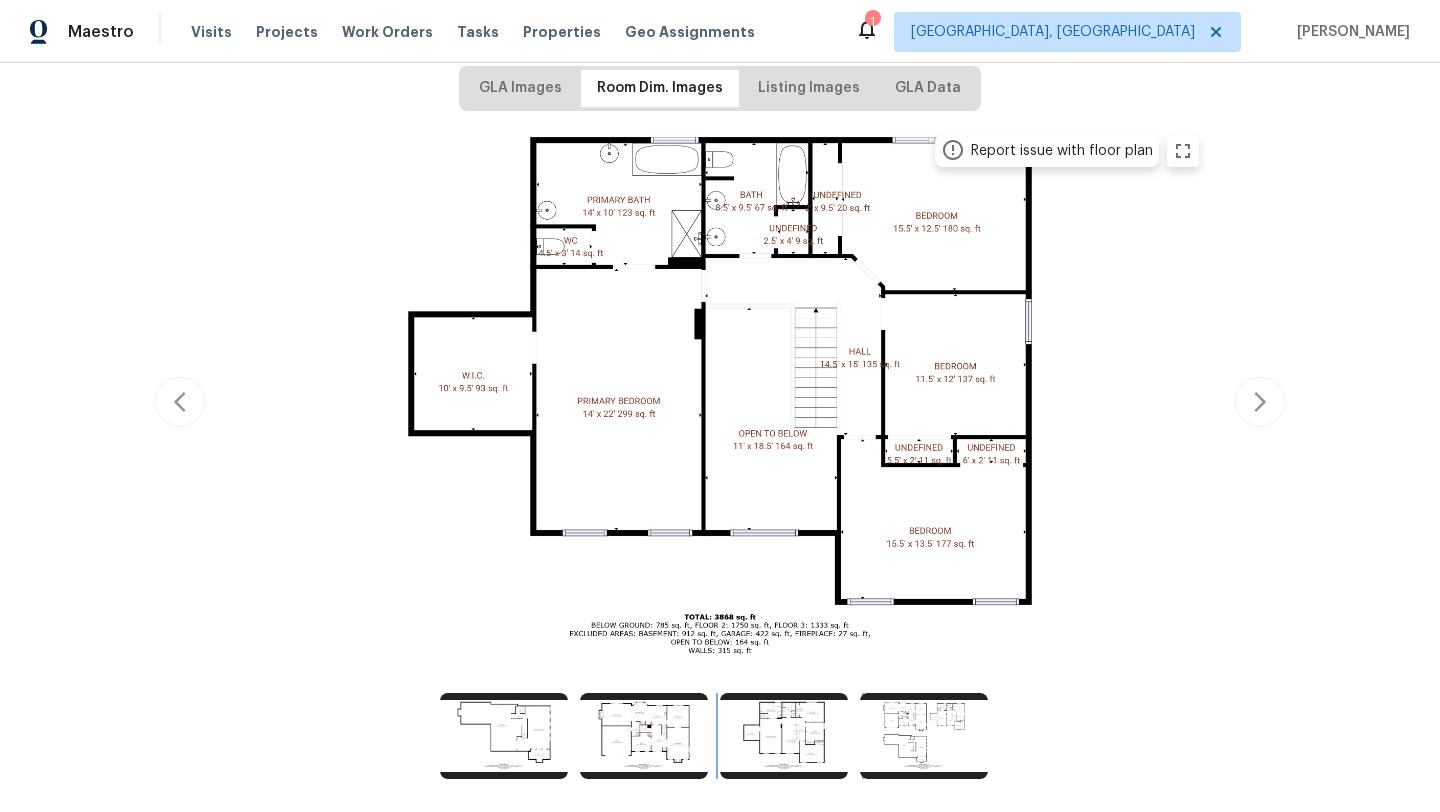 scroll, scrollTop: 296, scrollLeft: 0, axis: vertical 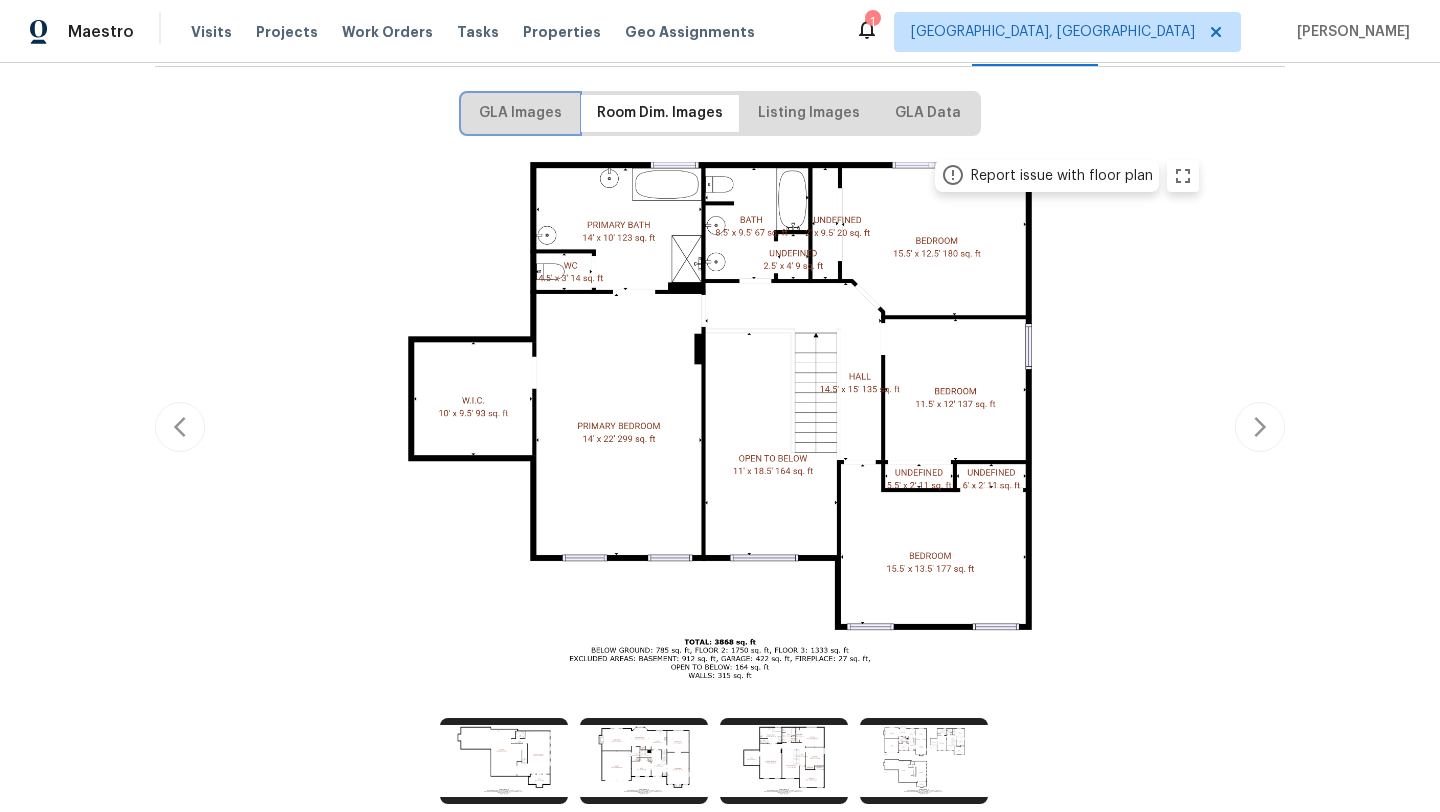 click on "GLA Images" at bounding box center (520, 113) 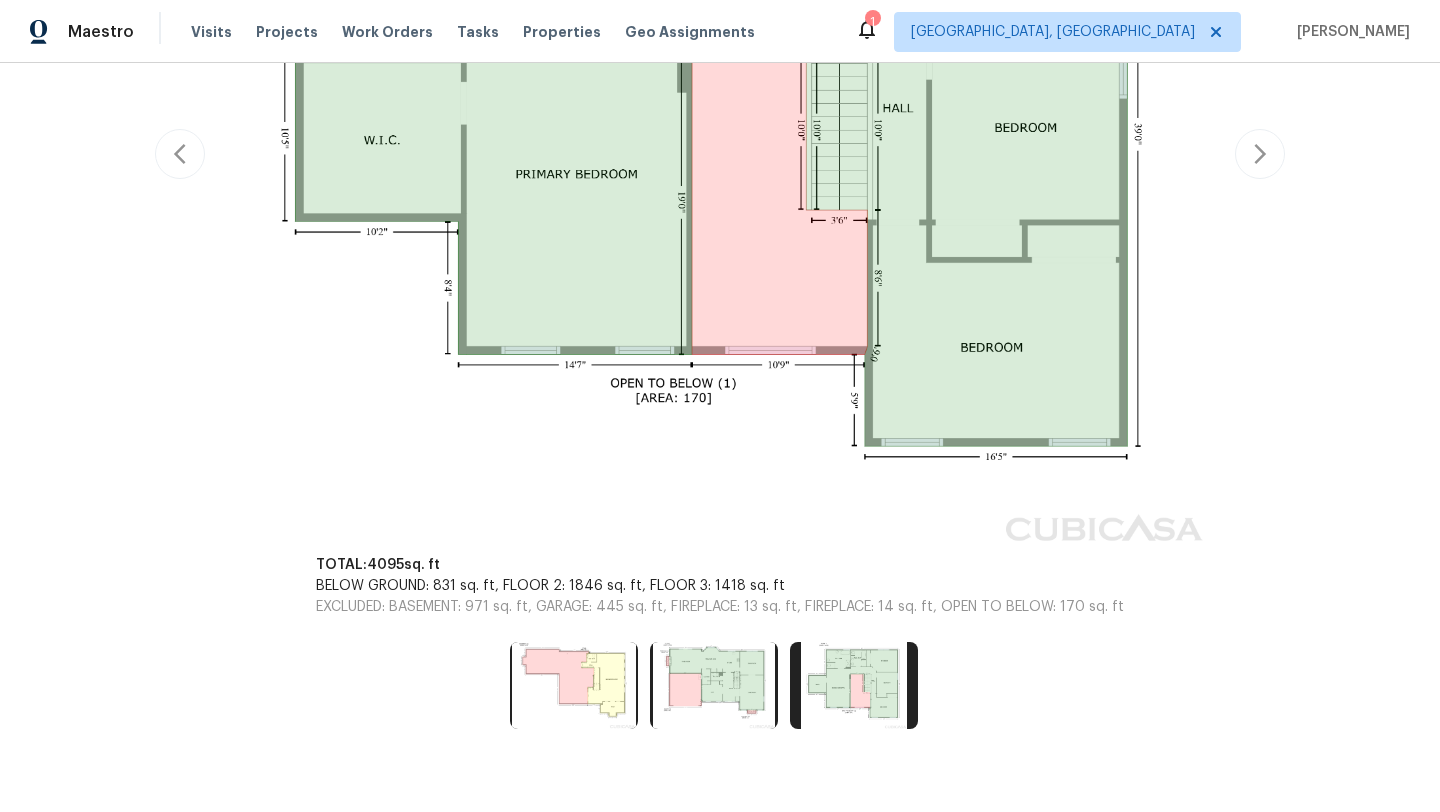 scroll, scrollTop: 708, scrollLeft: 0, axis: vertical 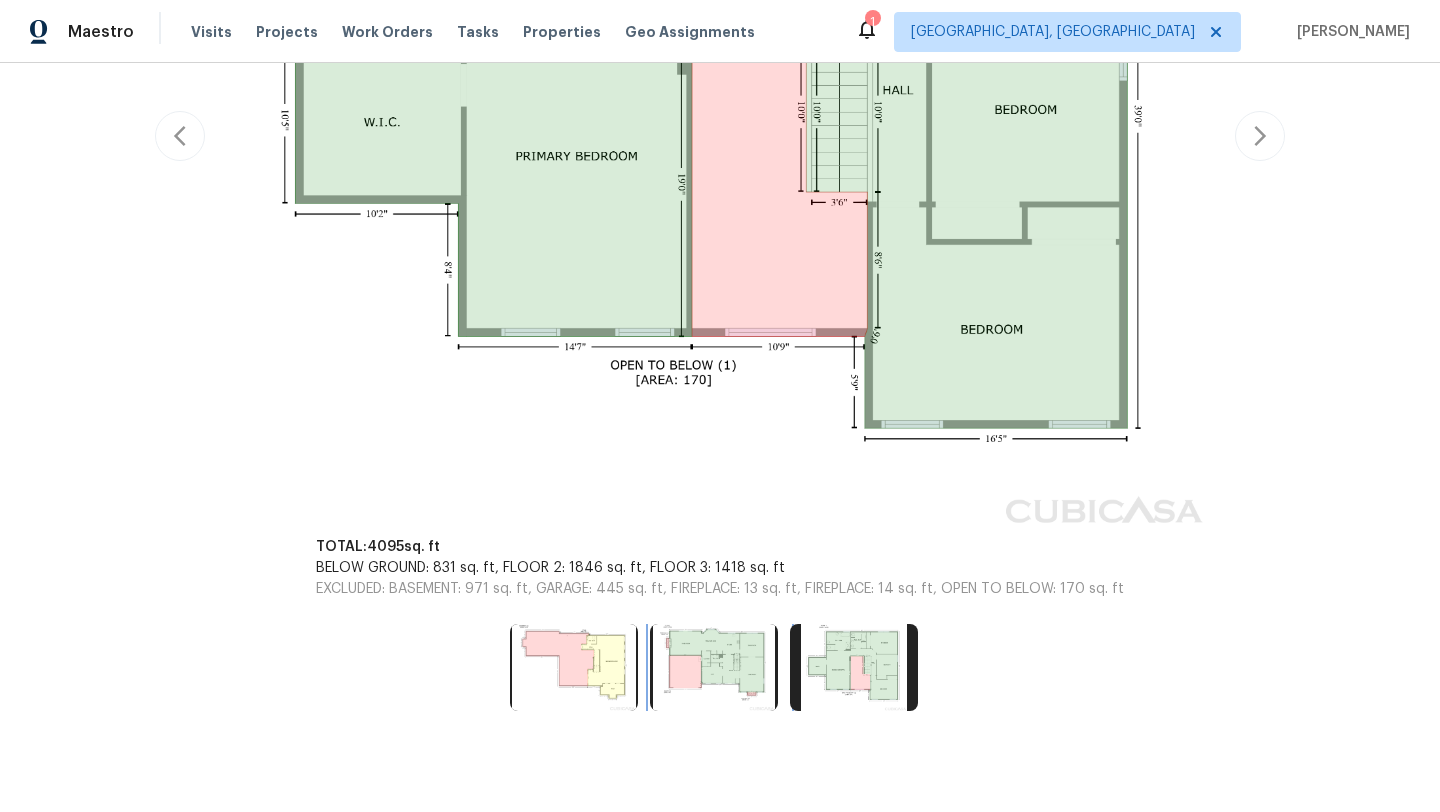 click at bounding box center (714, 667) 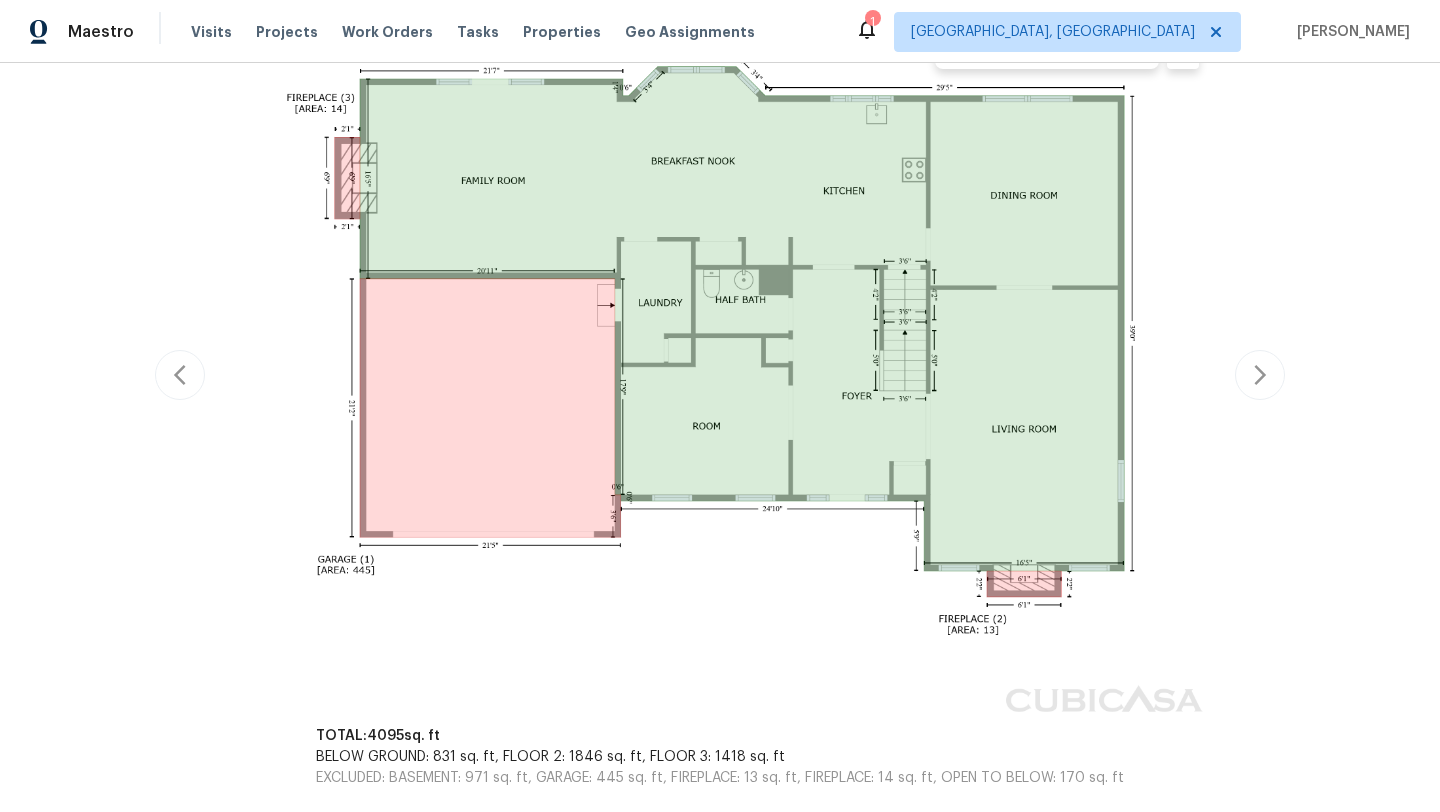 scroll, scrollTop: 337, scrollLeft: 0, axis: vertical 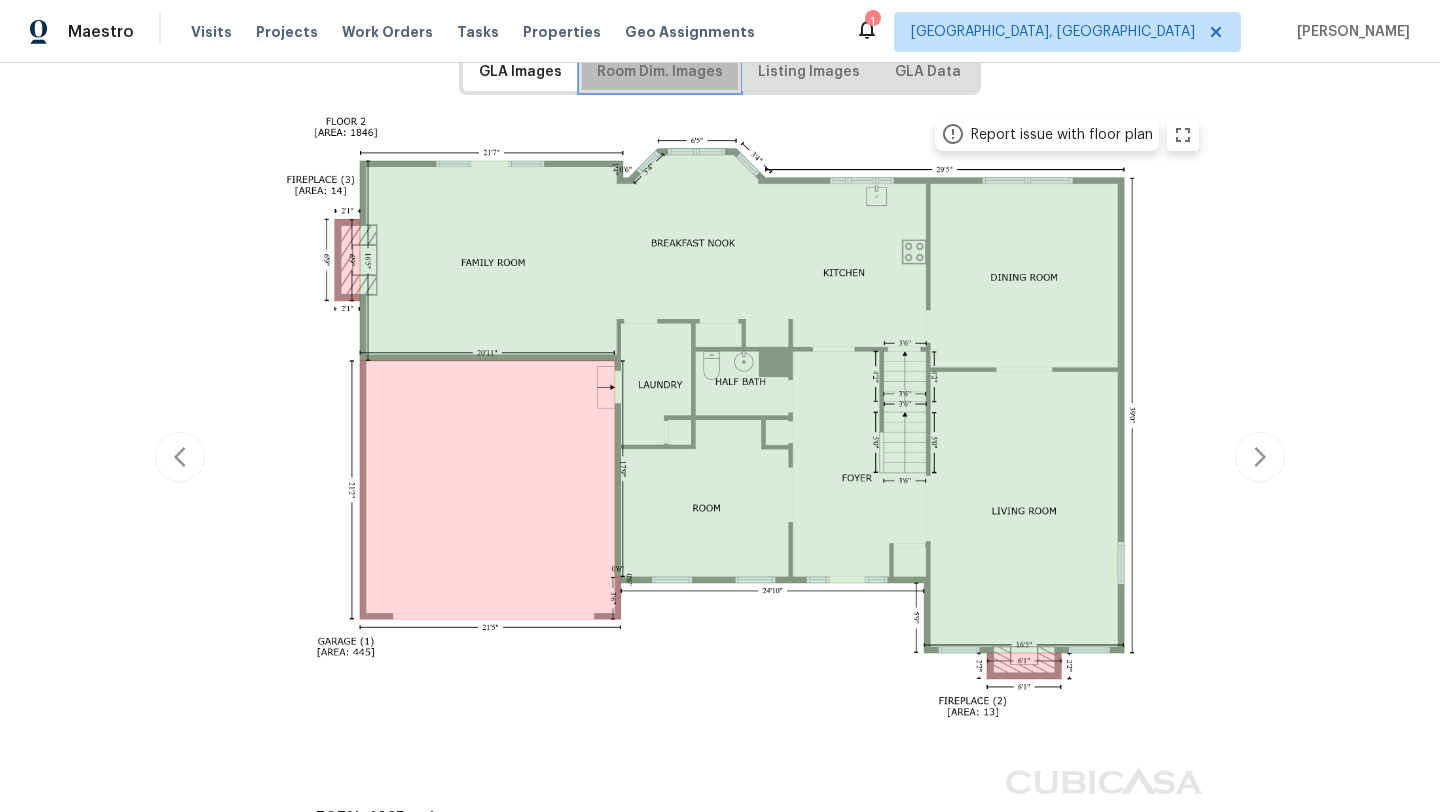 click on "Room Dim. Images" at bounding box center [660, 72] 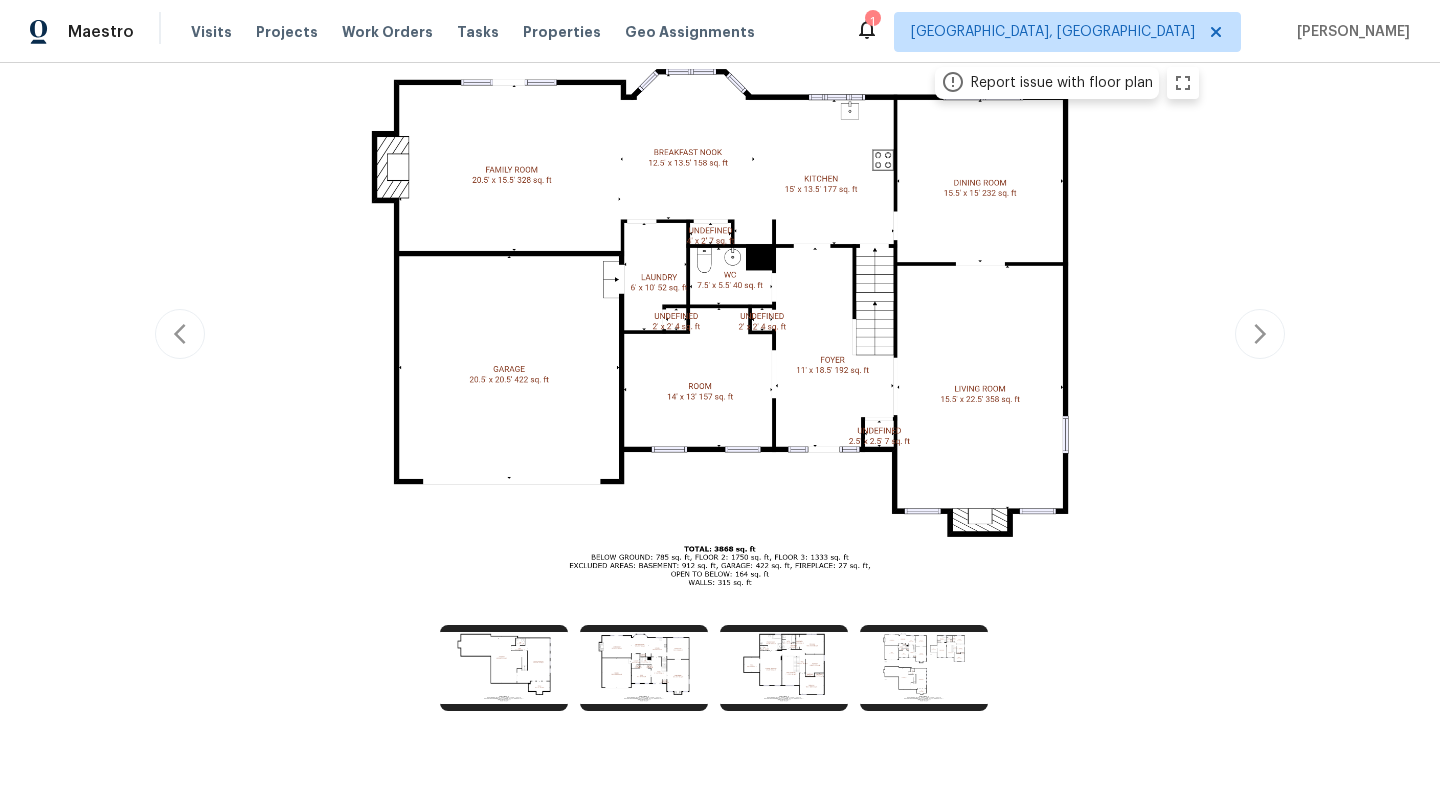scroll, scrollTop: 417, scrollLeft: 0, axis: vertical 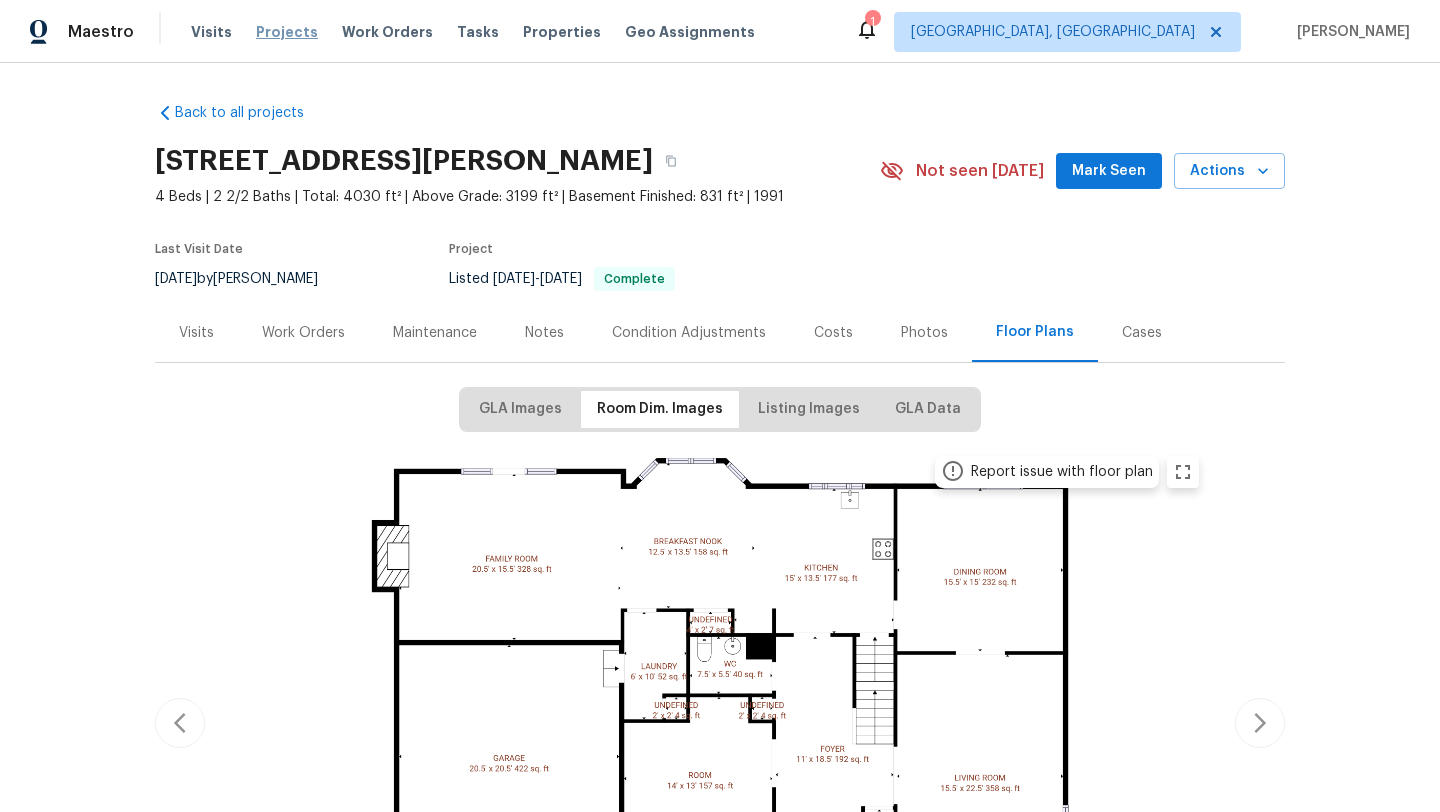 click on "Projects" at bounding box center (287, 32) 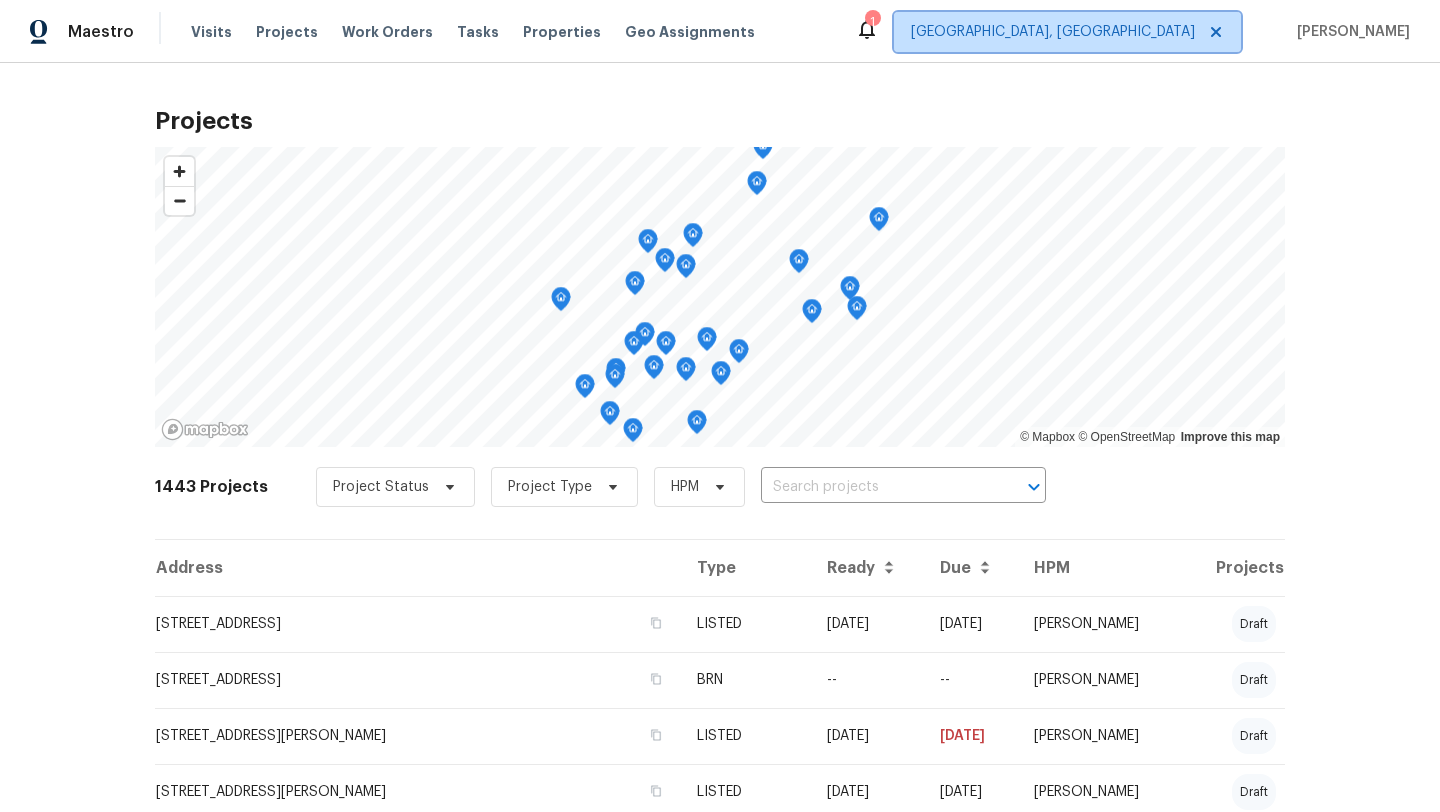 click on "[GEOGRAPHIC_DATA], [GEOGRAPHIC_DATA]" at bounding box center (1053, 32) 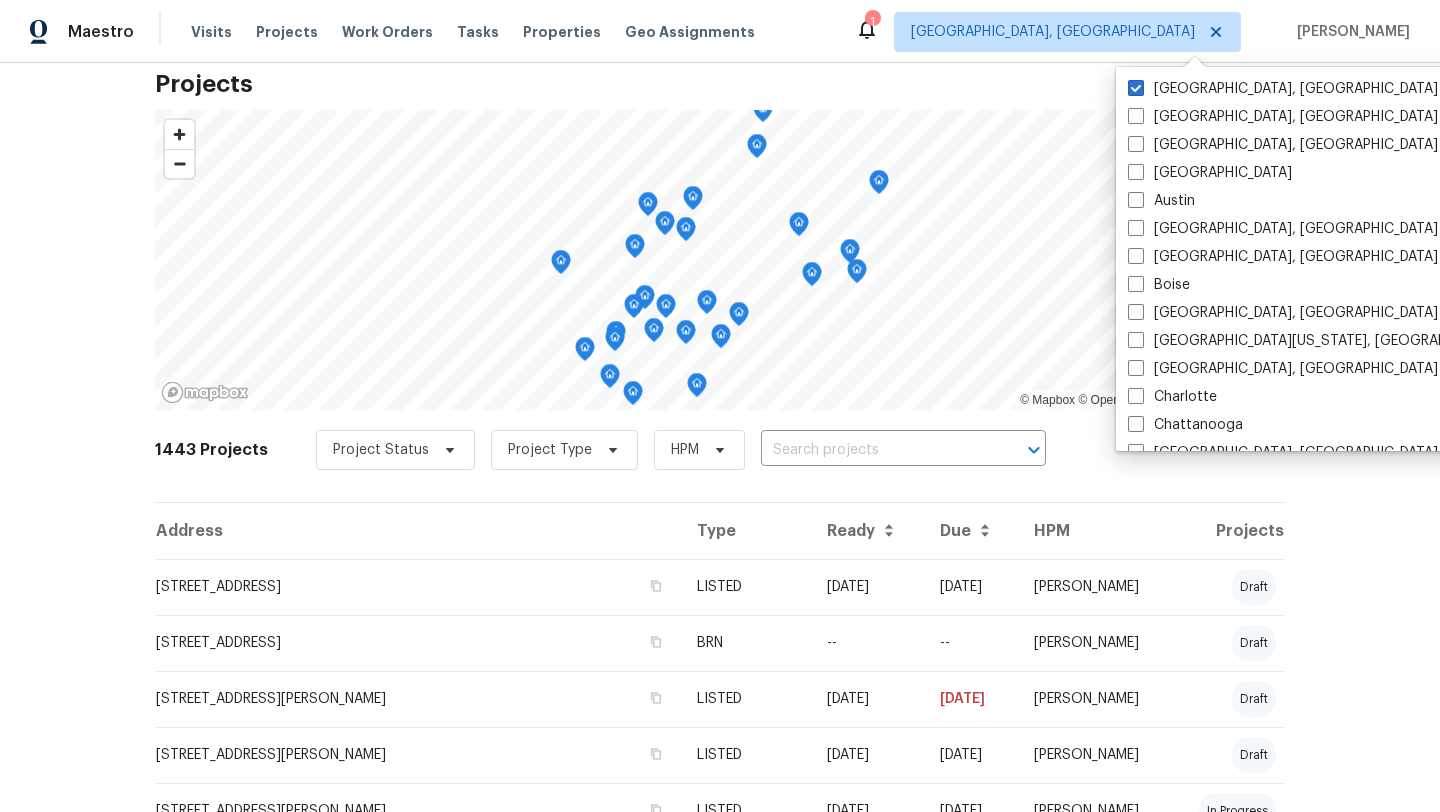 scroll, scrollTop: 44, scrollLeft: 0, axis: vertical 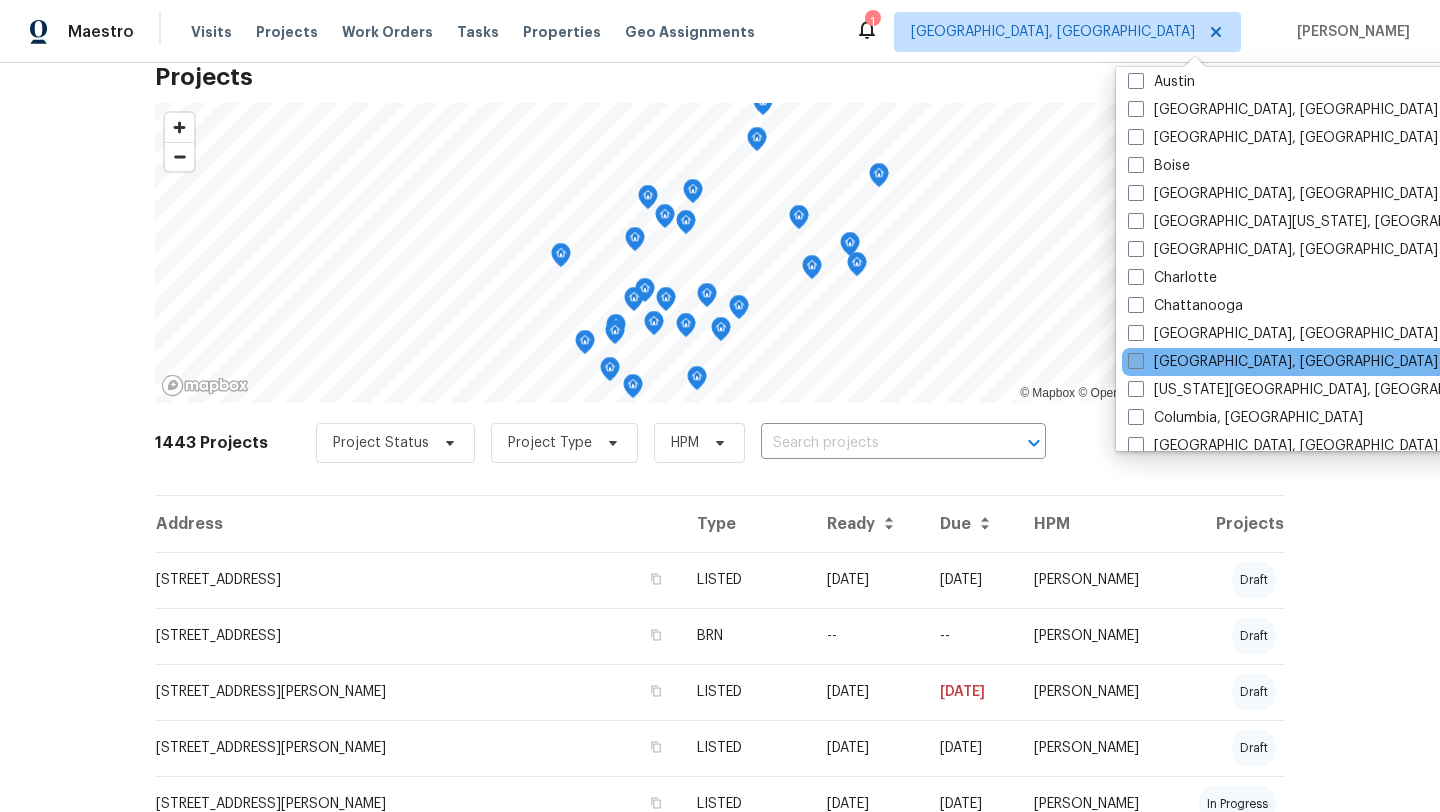 click on "[GEOGRAPHIC_DATA], [GEOGRAPHIC_DATA]" at bounding box center (1283, 362) 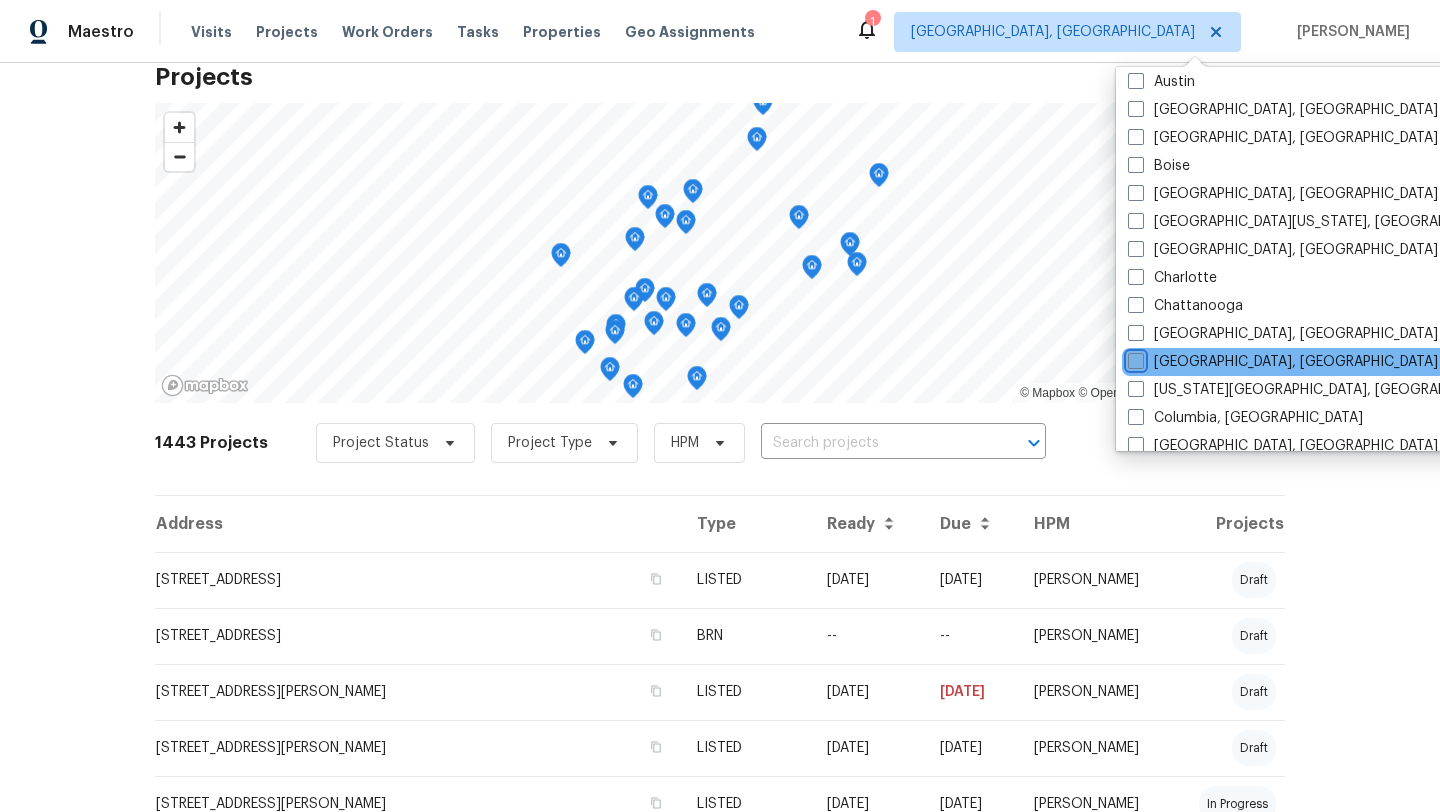 click on "[GEOGRAPHIC_DATA], [GEOGRAPHIC_DATA]" at bounding box center (1134, 358) 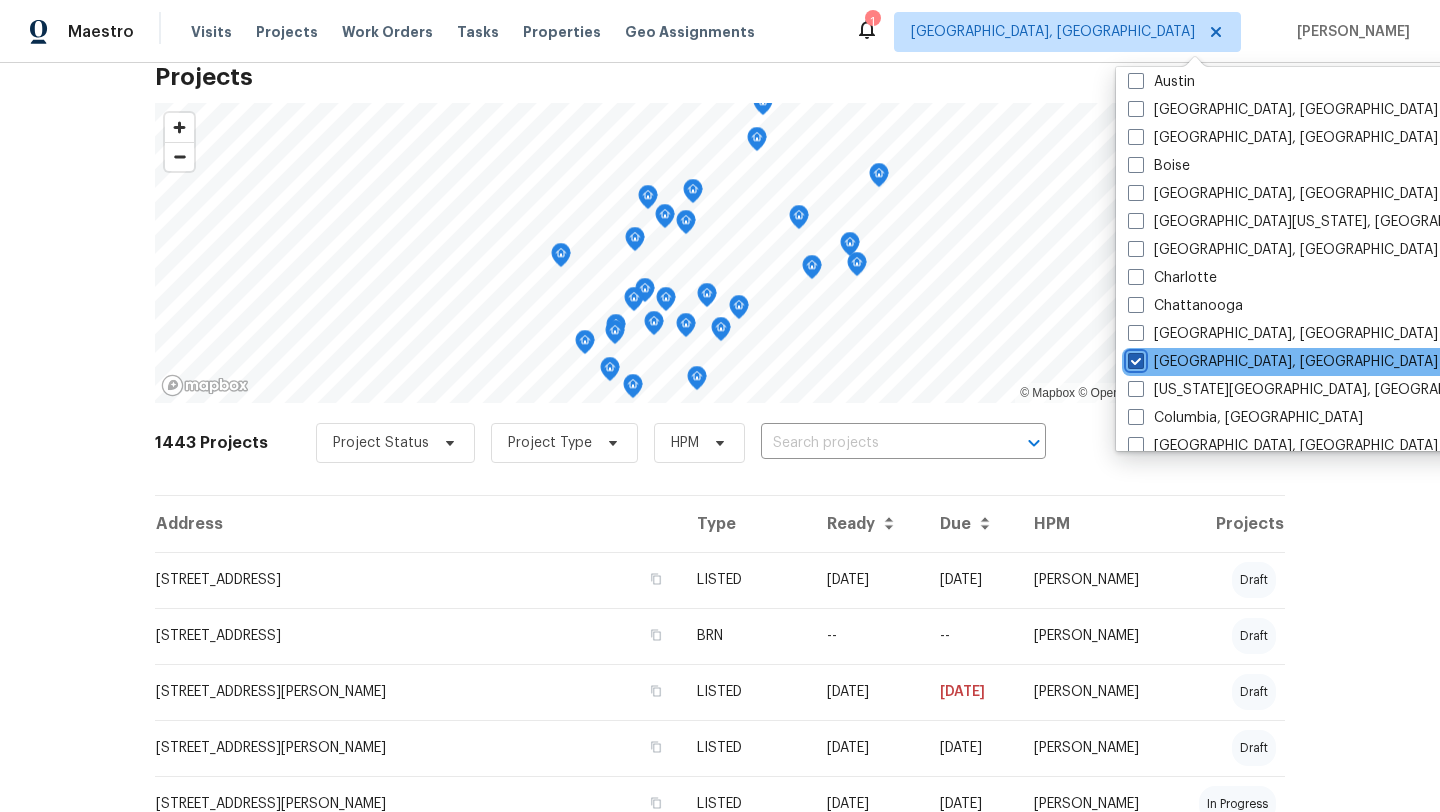 checkbox on "true" 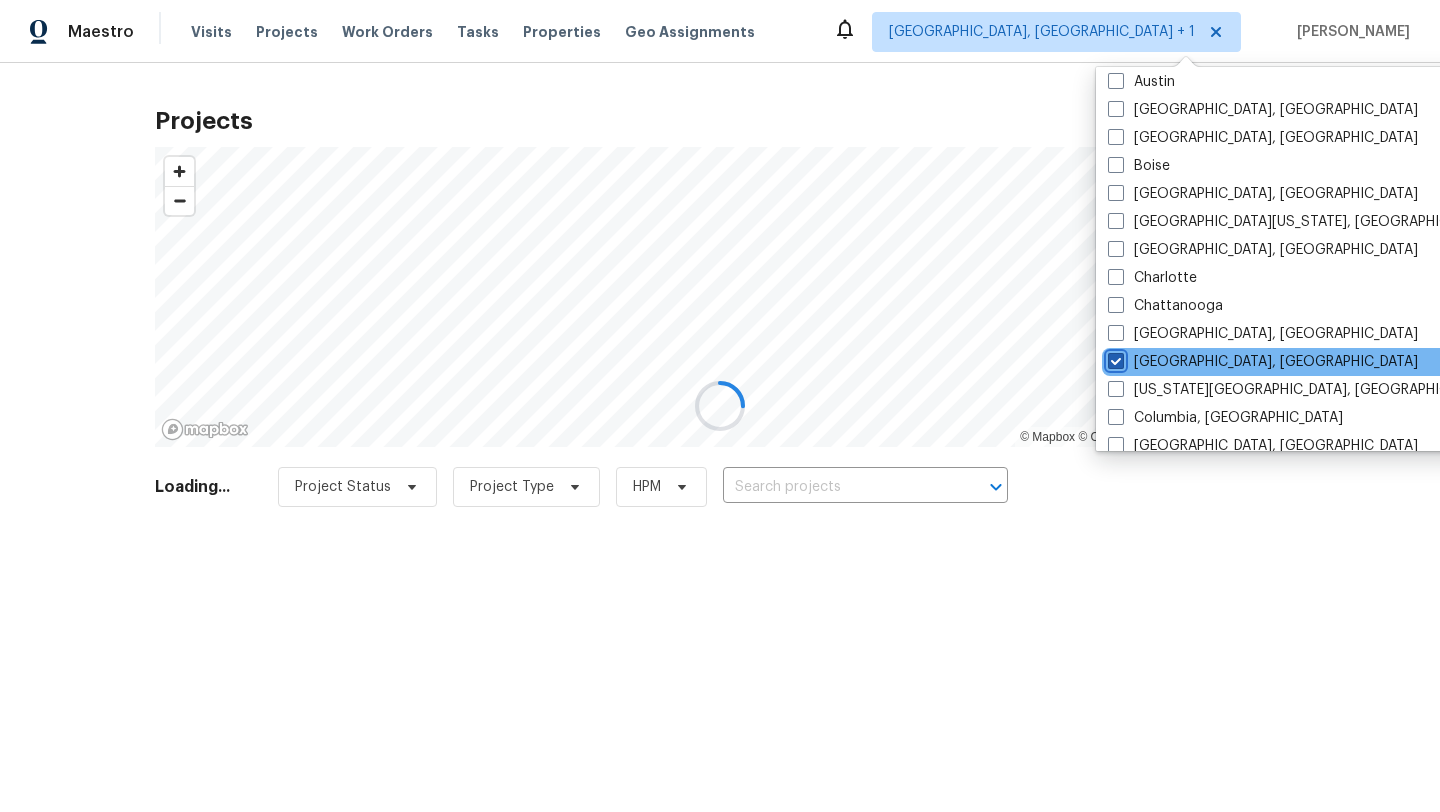 scroll, scrollTop: 0, scrollLeft: 0, axis: both 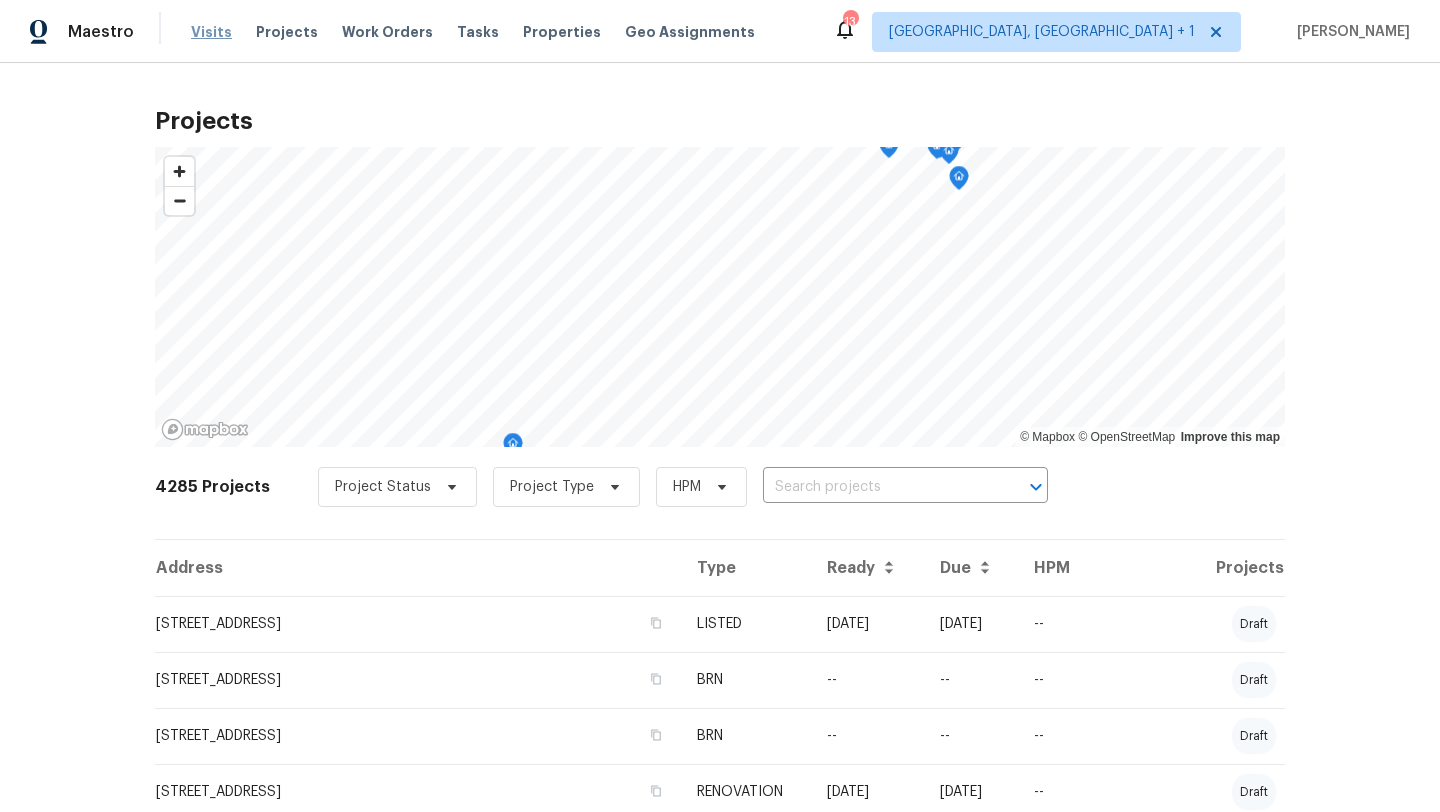 click on "Visits" at bounding box center [211, 32] 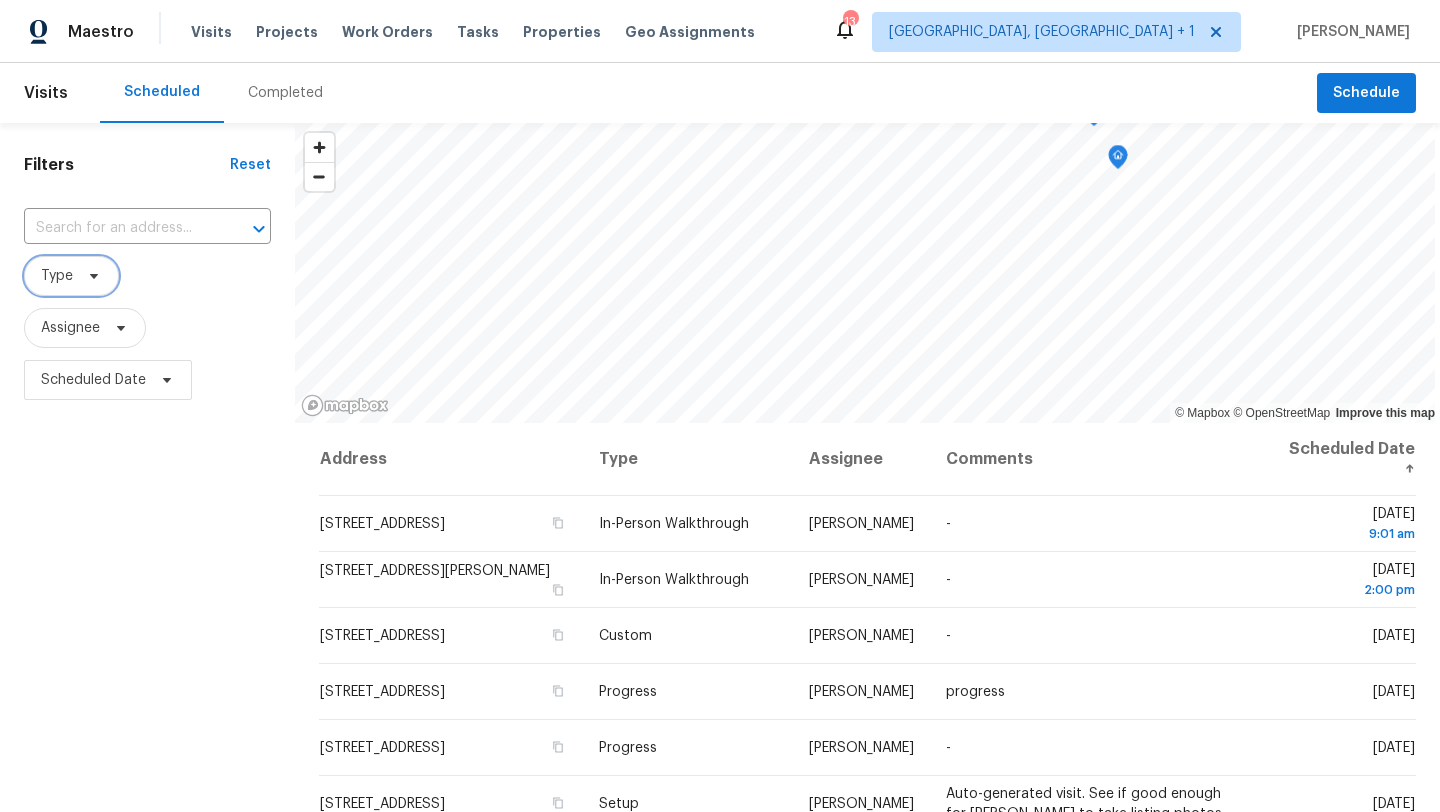 click on "Type" at bounding box center (71, 276) 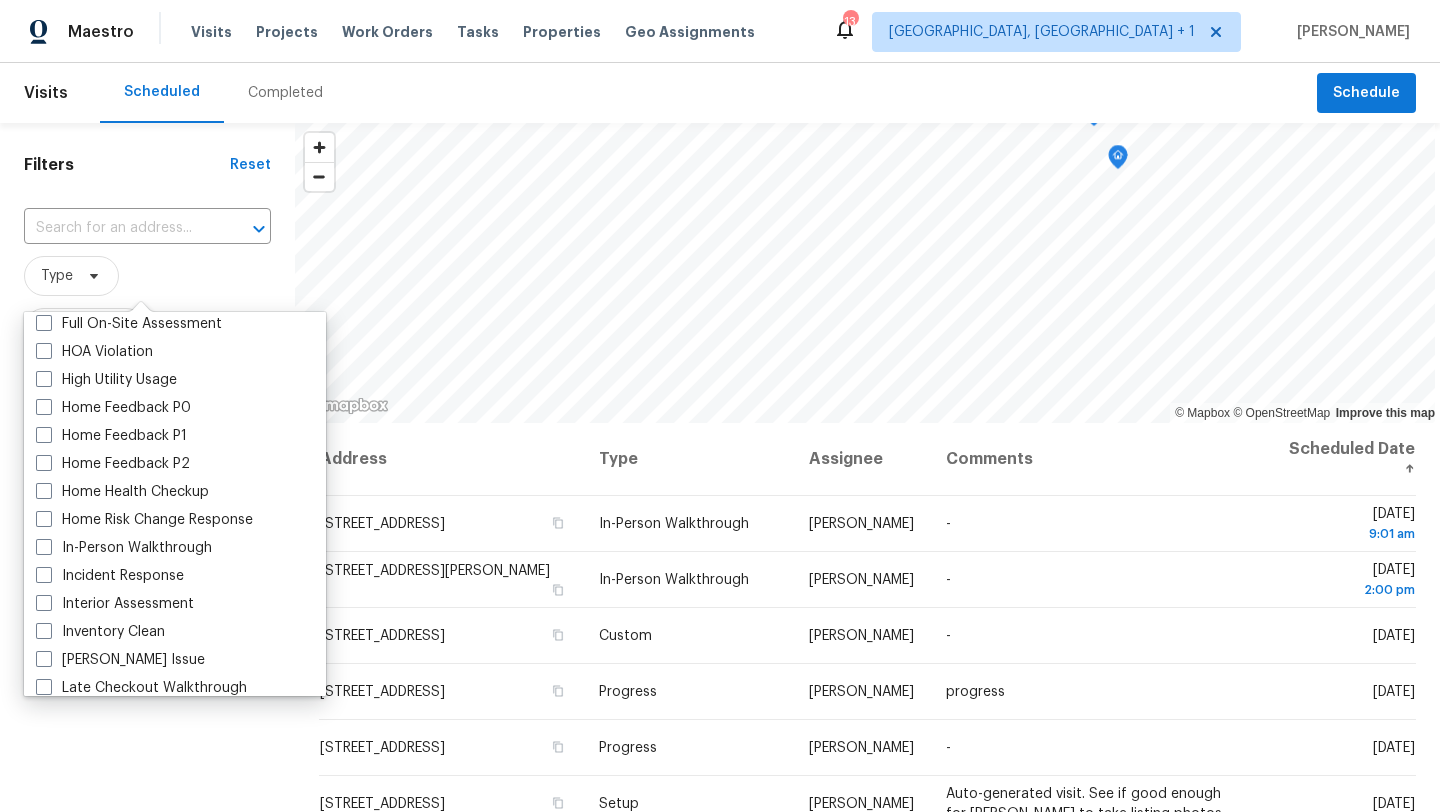 scroll, scrollTop: 568, scrollLeft: 0, axis: vertical 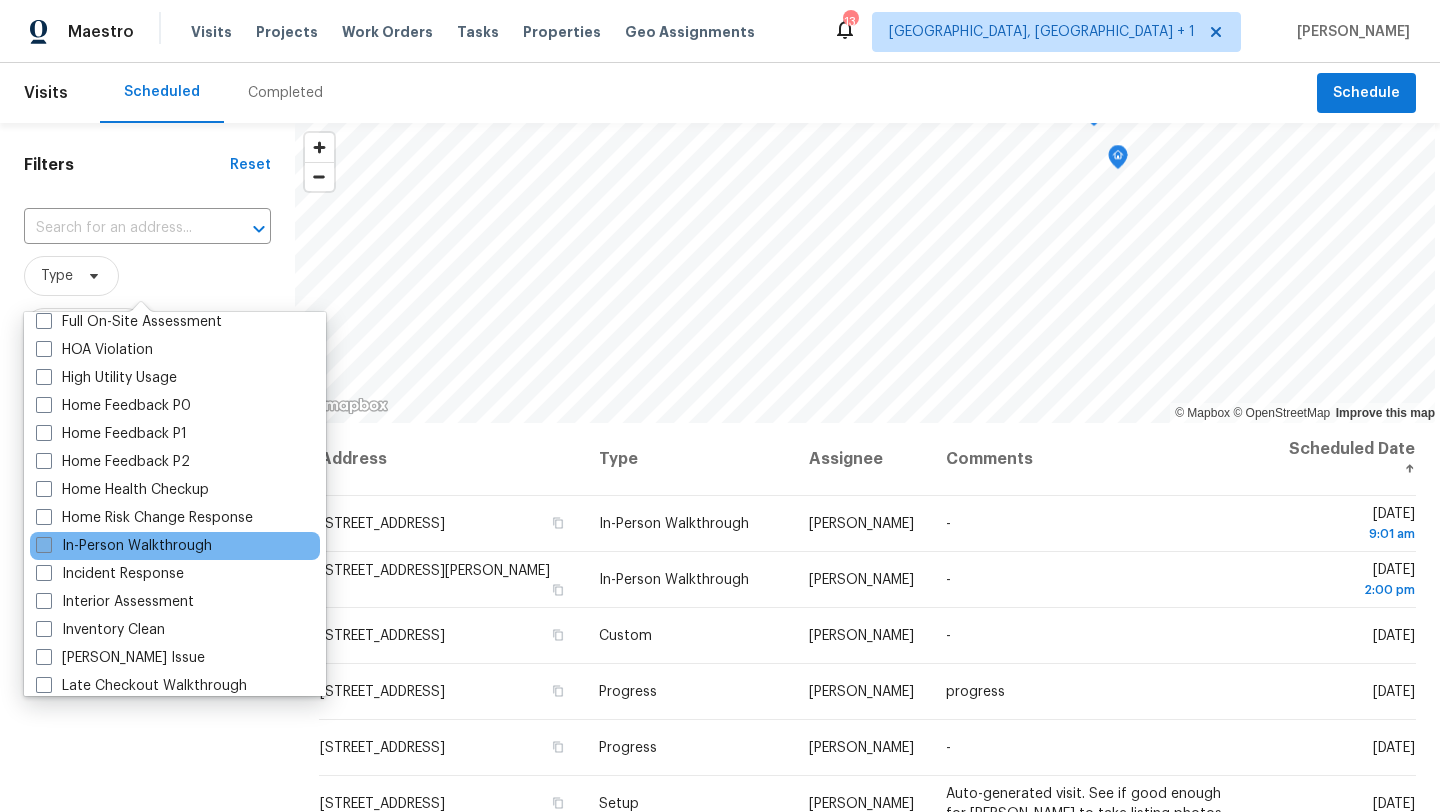 click on "In-Person Walkthrough" at bounding box center (124, 546) 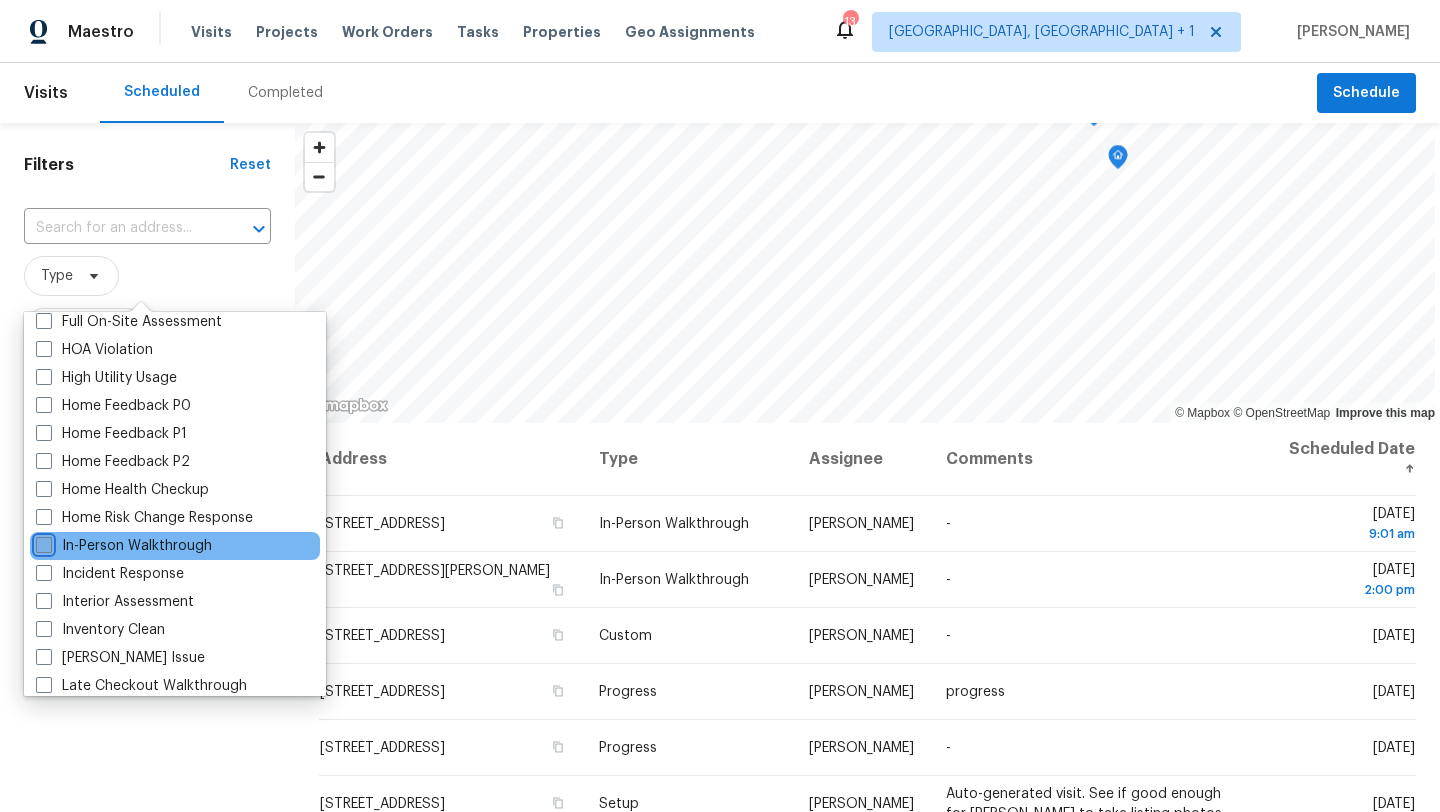 click on "In-Person Walkthrough" at bounding box center [42, 542] 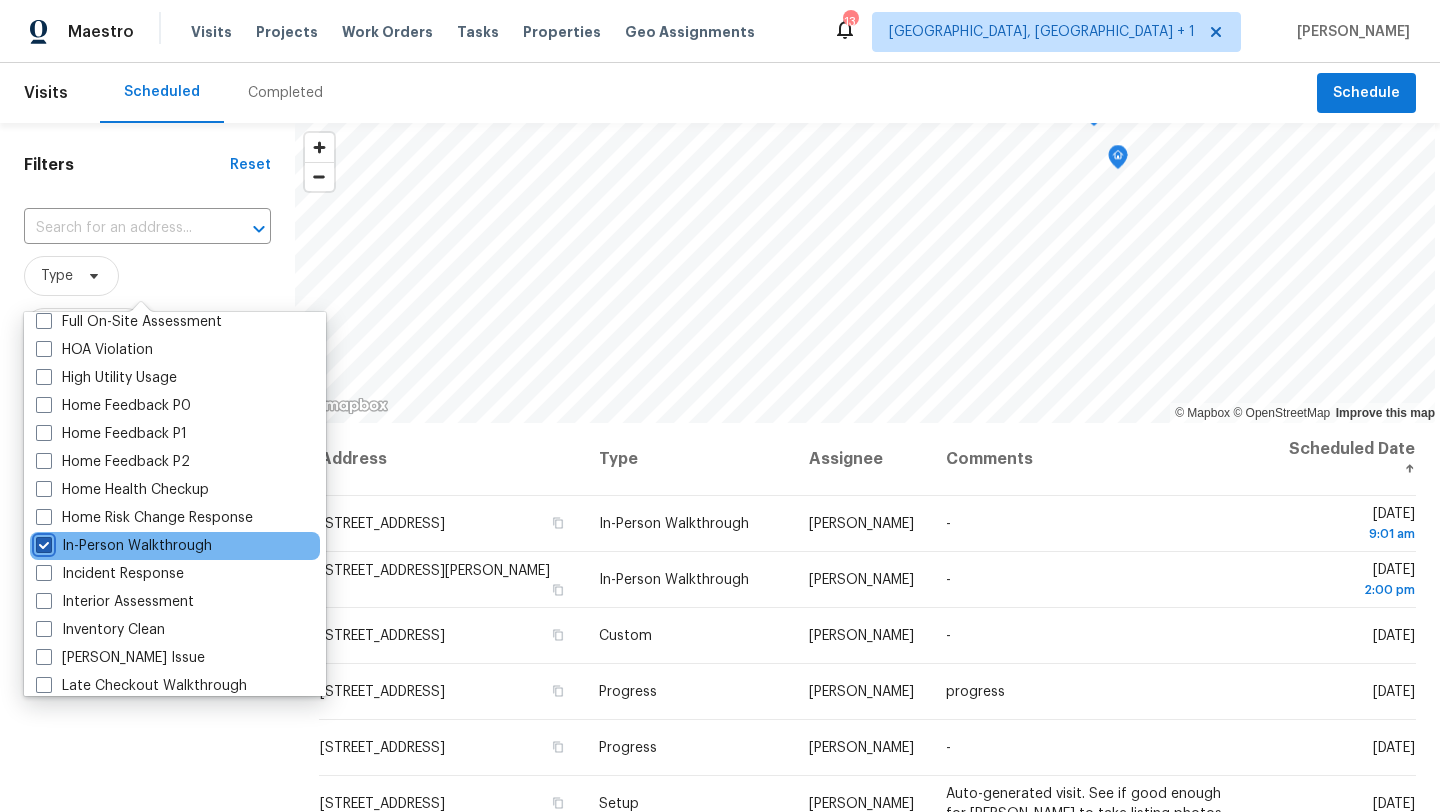 checkbox on "true" 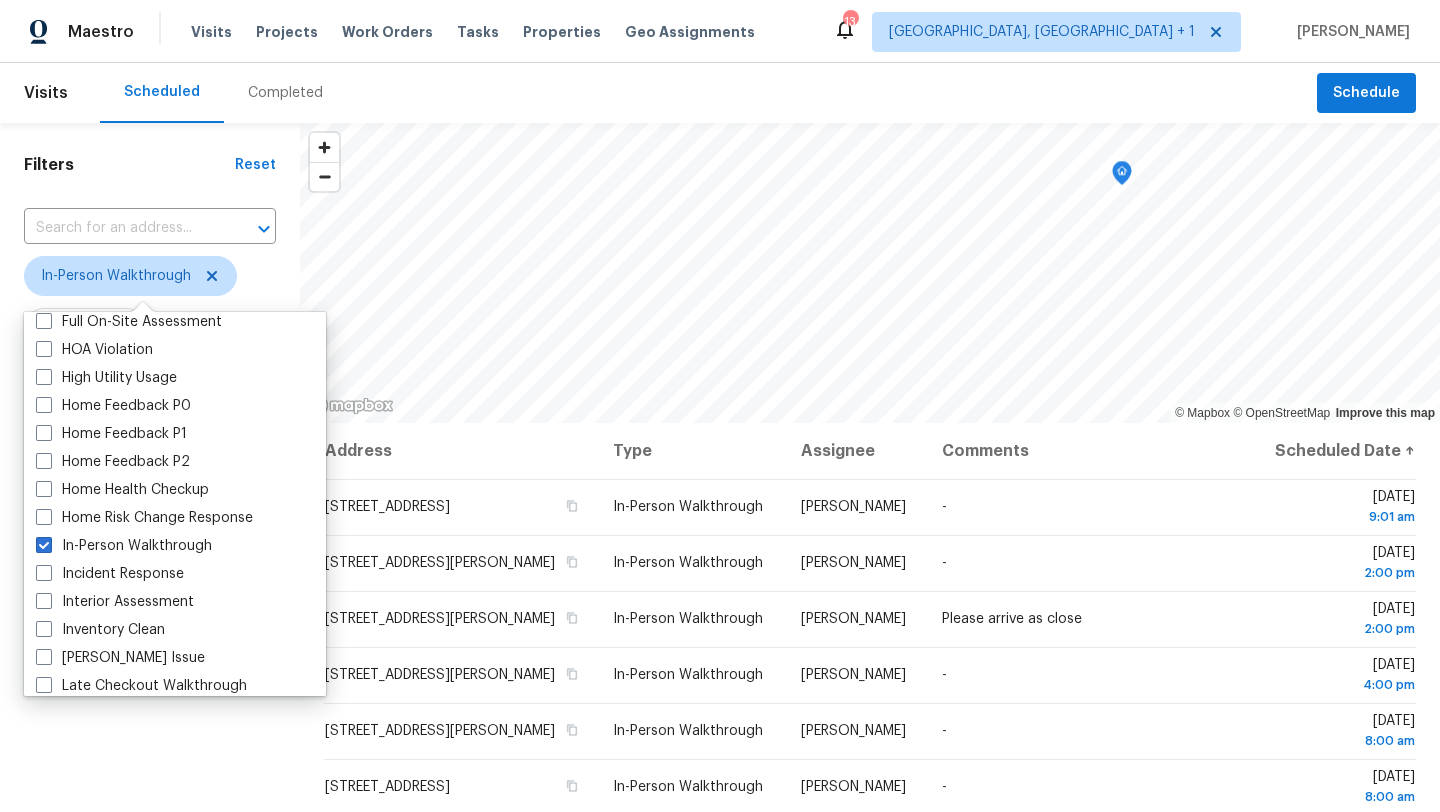 click on "Filters Reset ​ In-Person Walkthrough Assignee Scheduled Date" at bounding box center [150, 598] 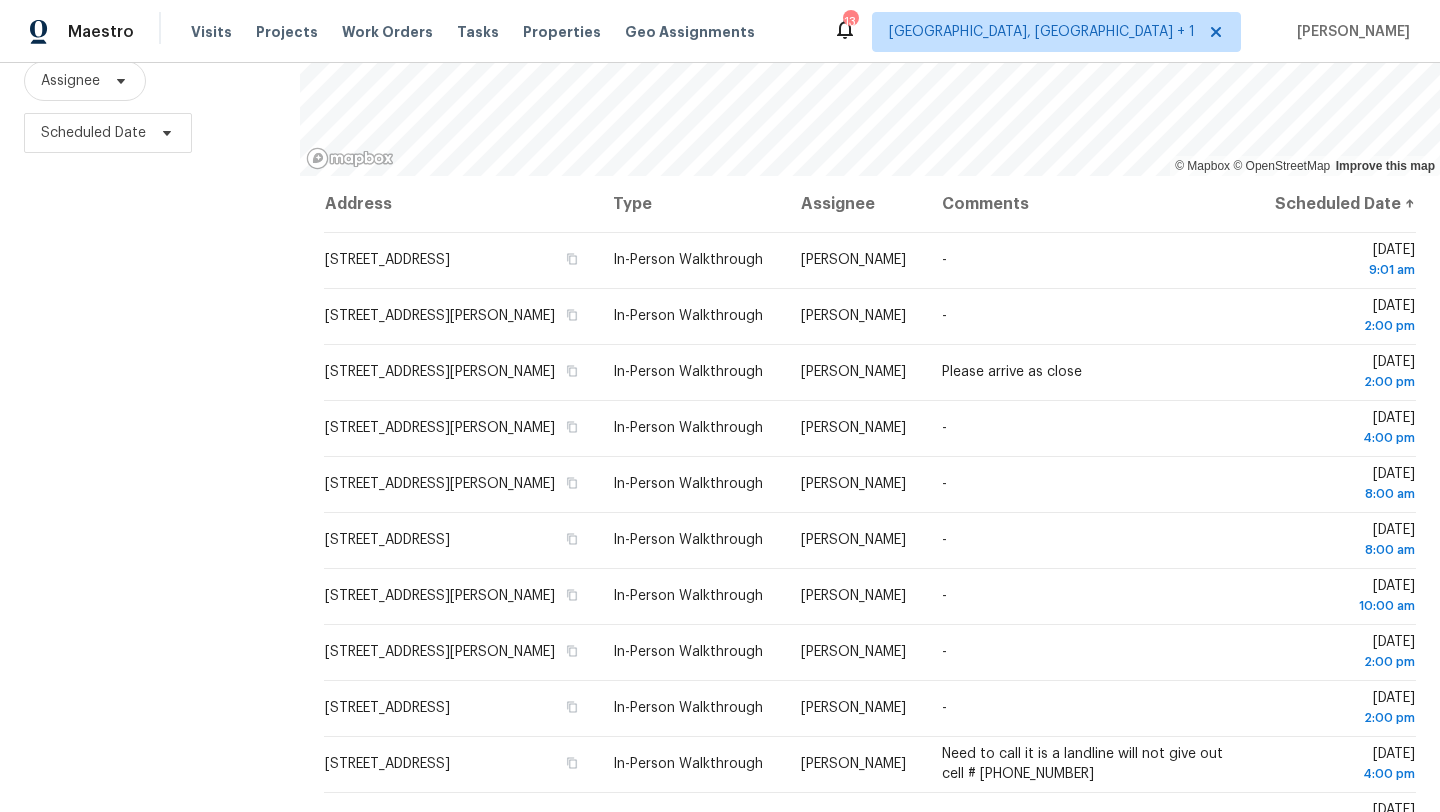scroll, scrollTop: 260, scrollLeft: 0, axis: vertical 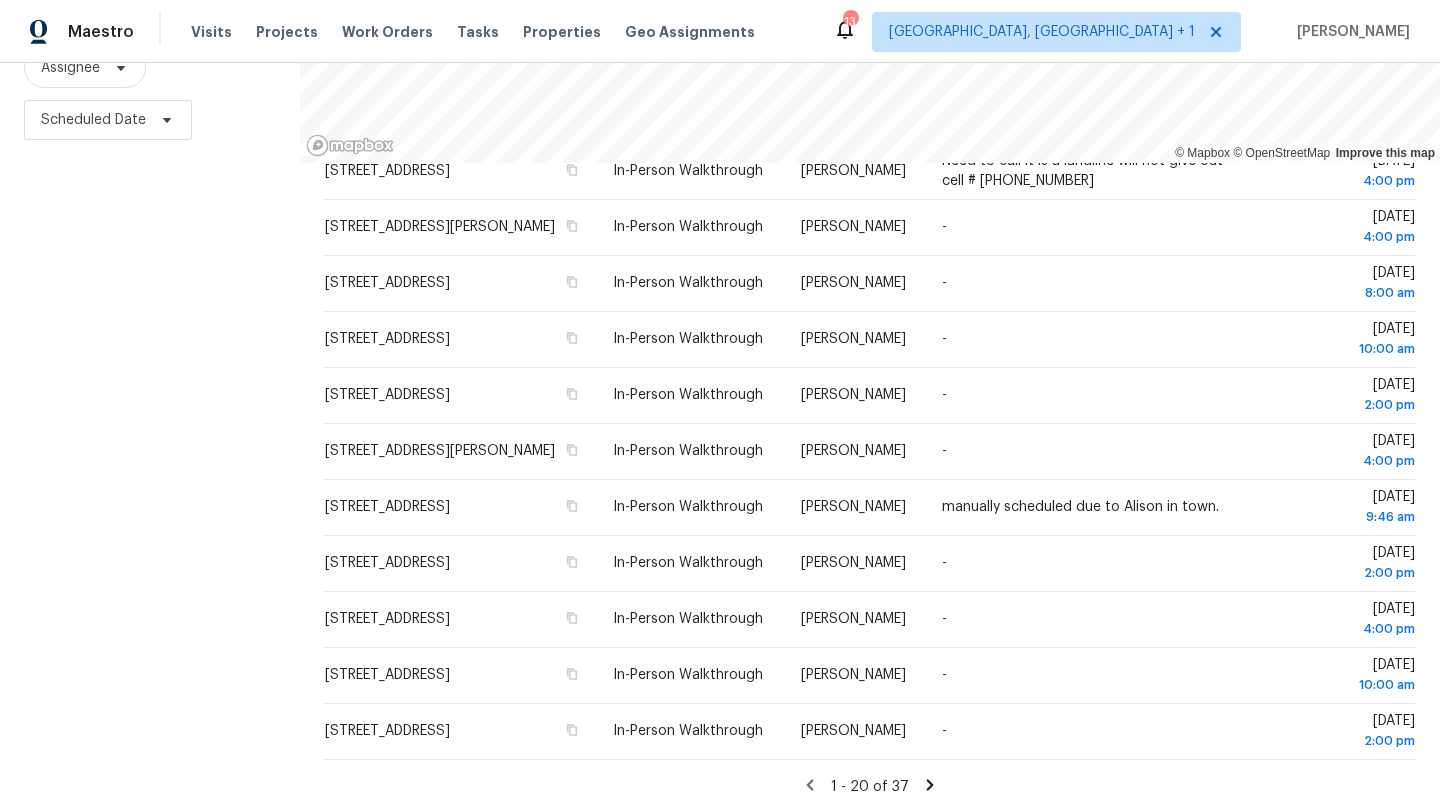 click 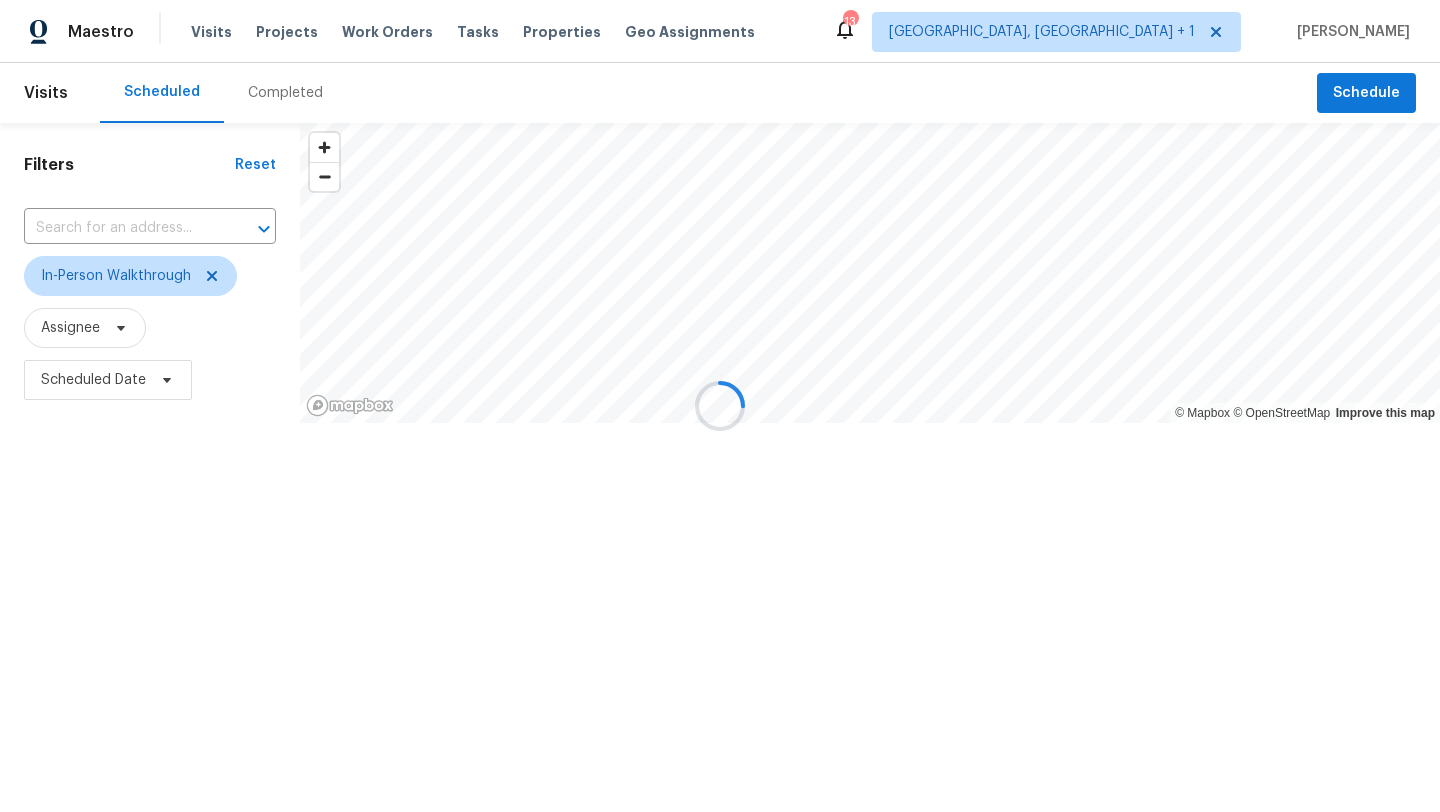 scroll, scrollTop: 0, scrollLeft: 0, axis: both 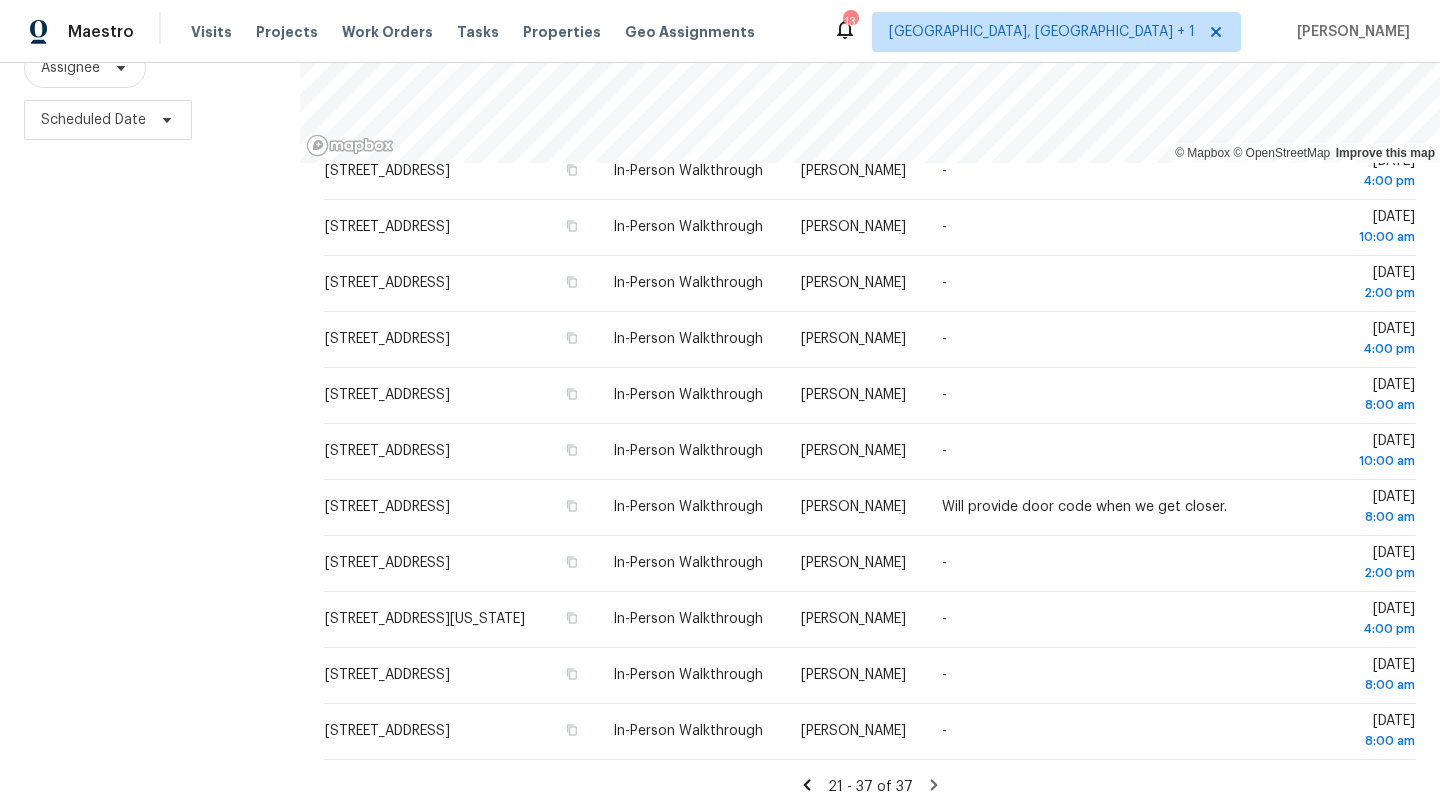 click 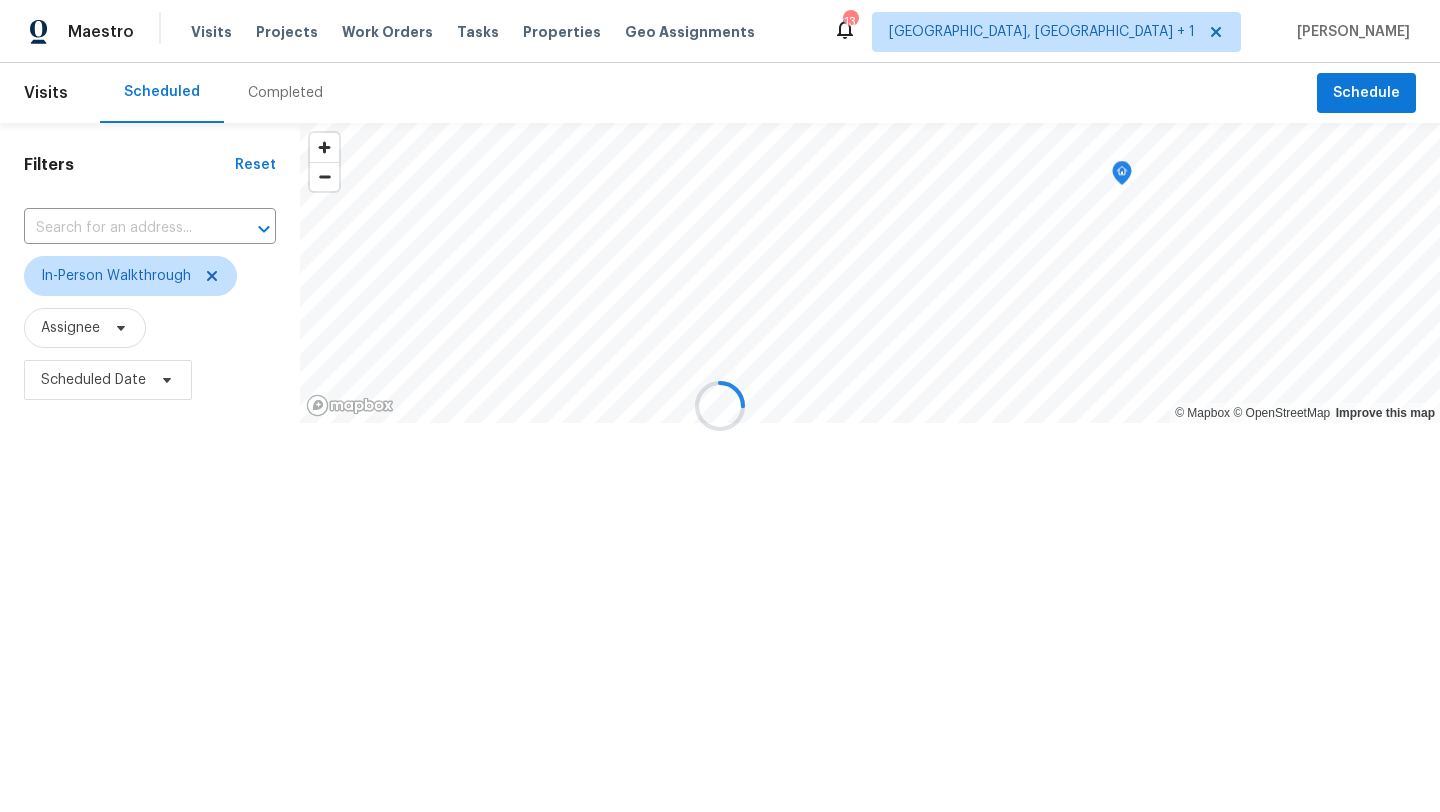scroll, scrollTop: 0, scrollLeft: 0, axis: both 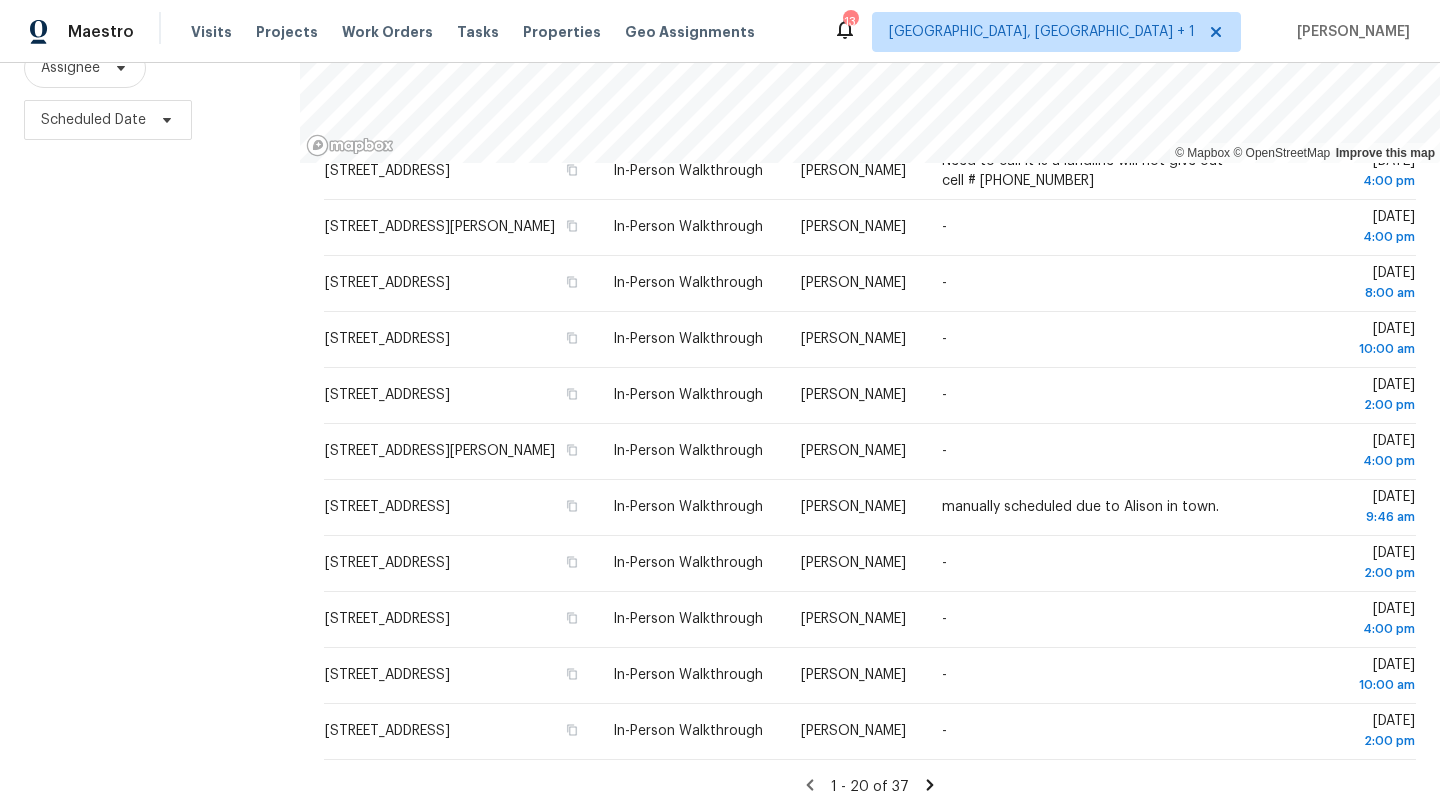 click 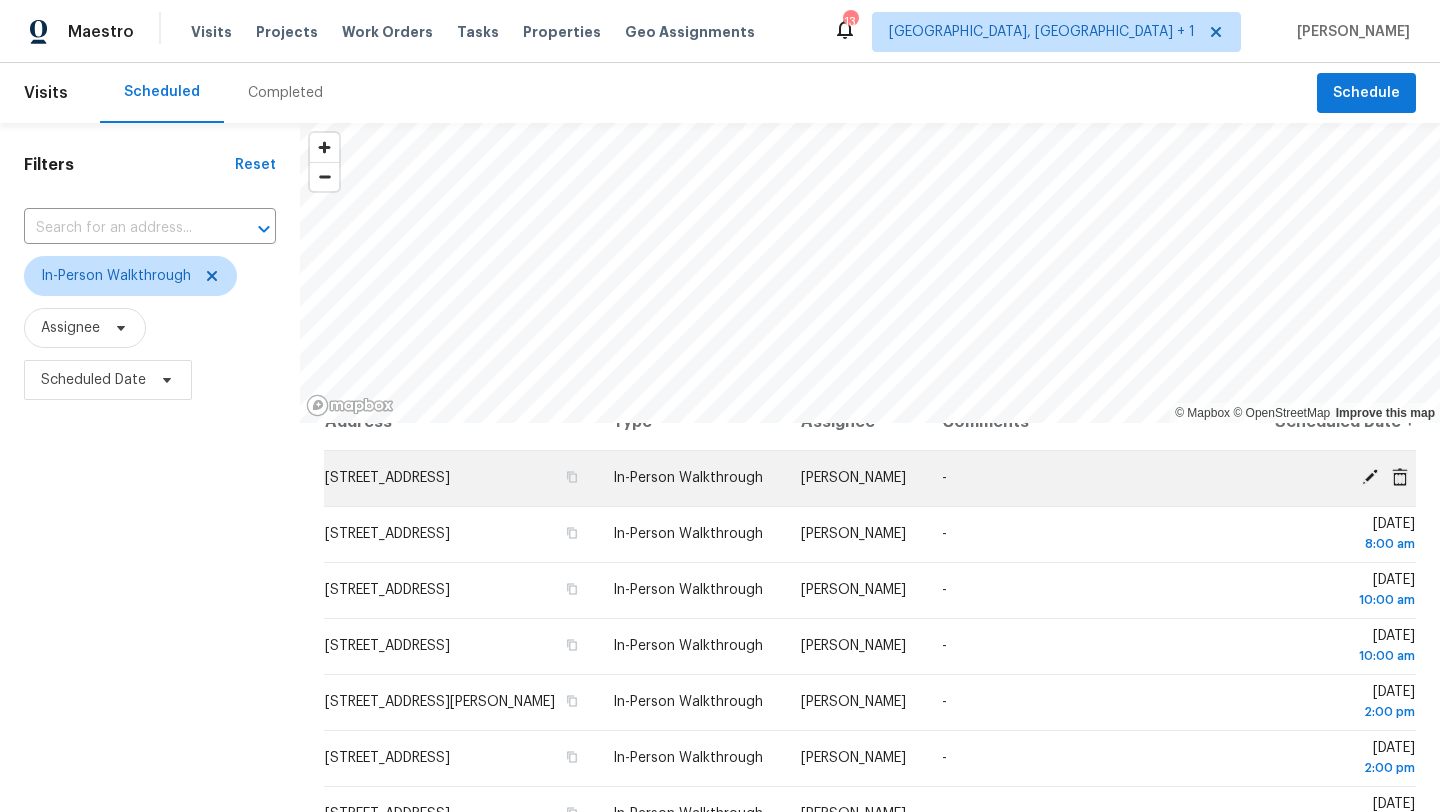 scroll, scrollTop: 0, scrollLeft: 0, axis: both 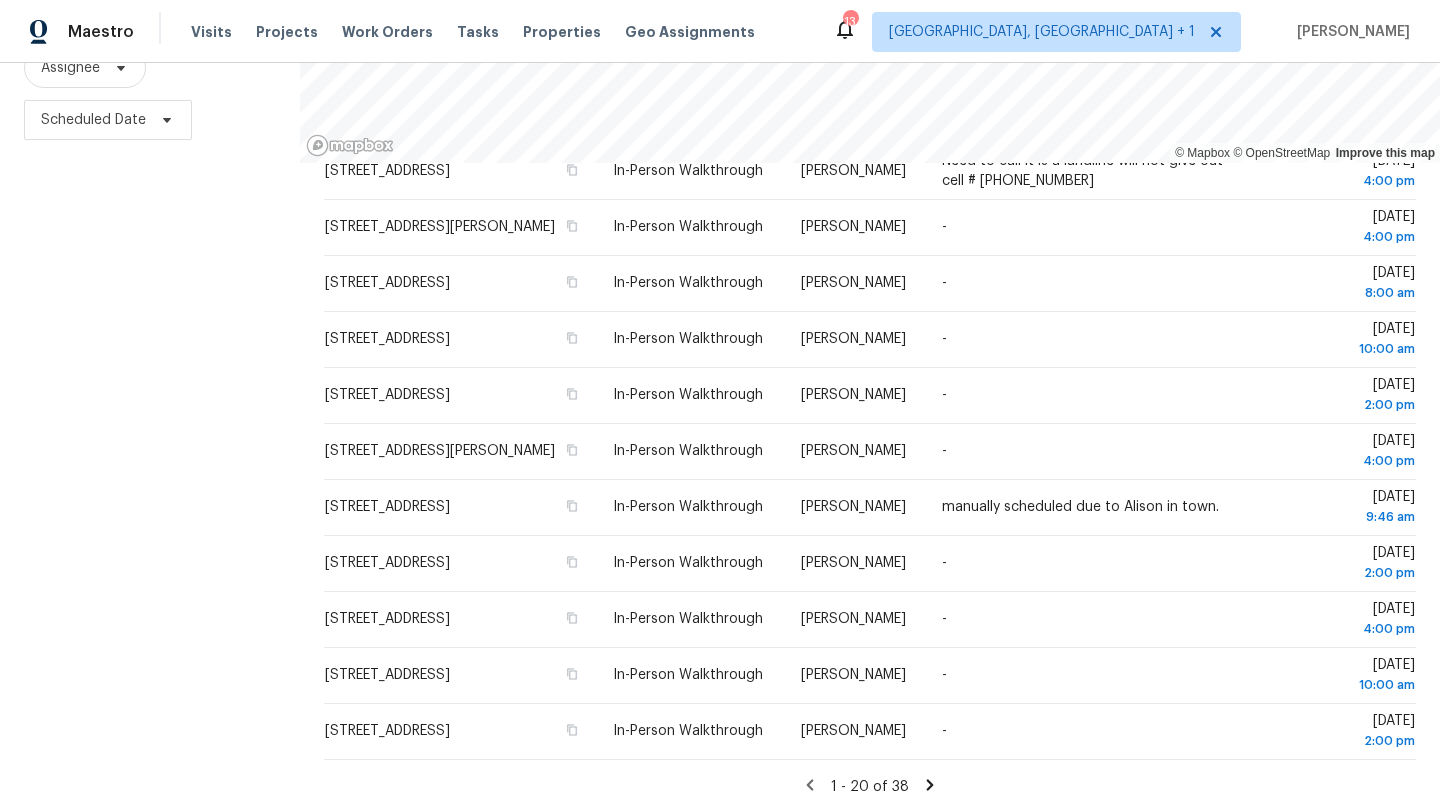 click 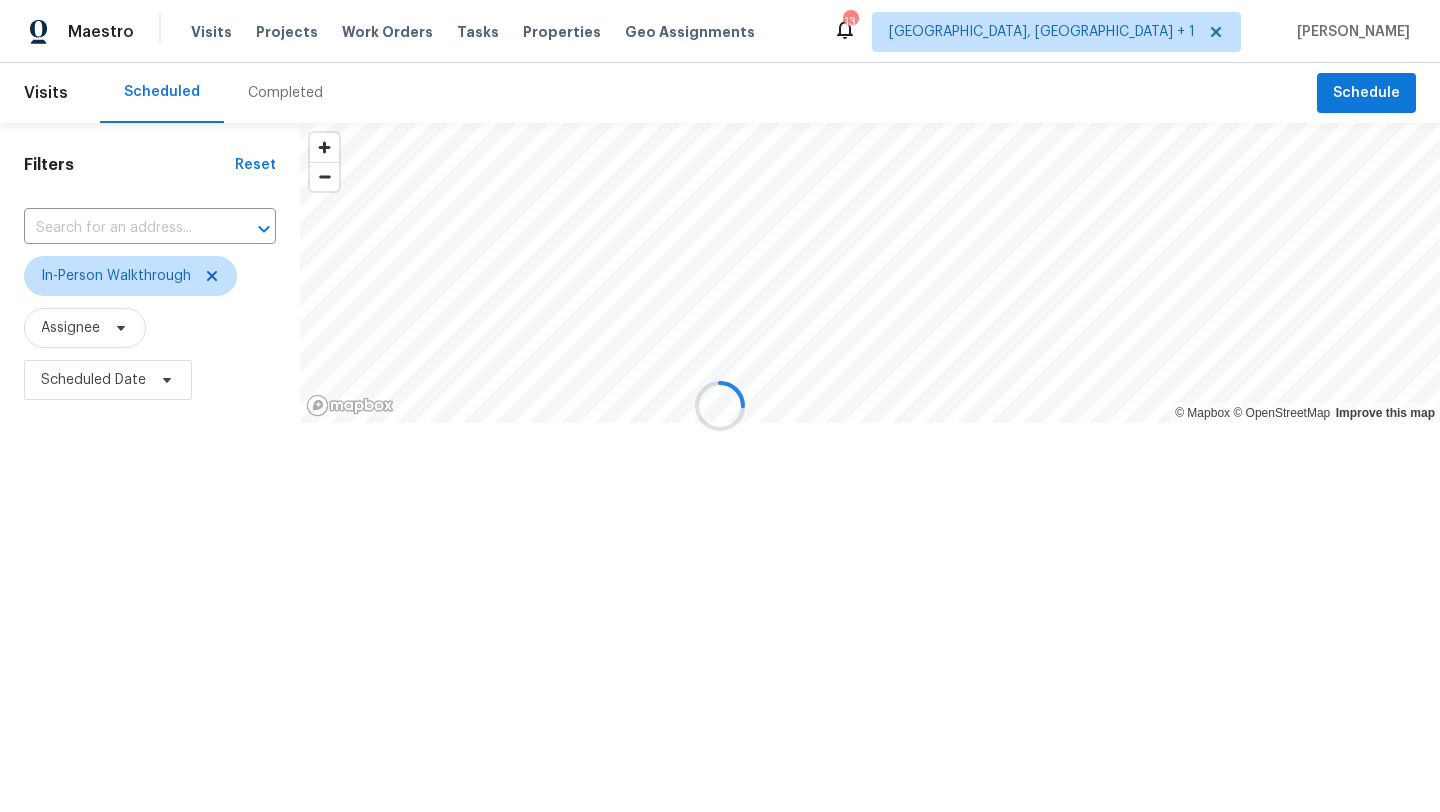 scroll, scrollTop: 0, scrollLeft: 0, axis: both 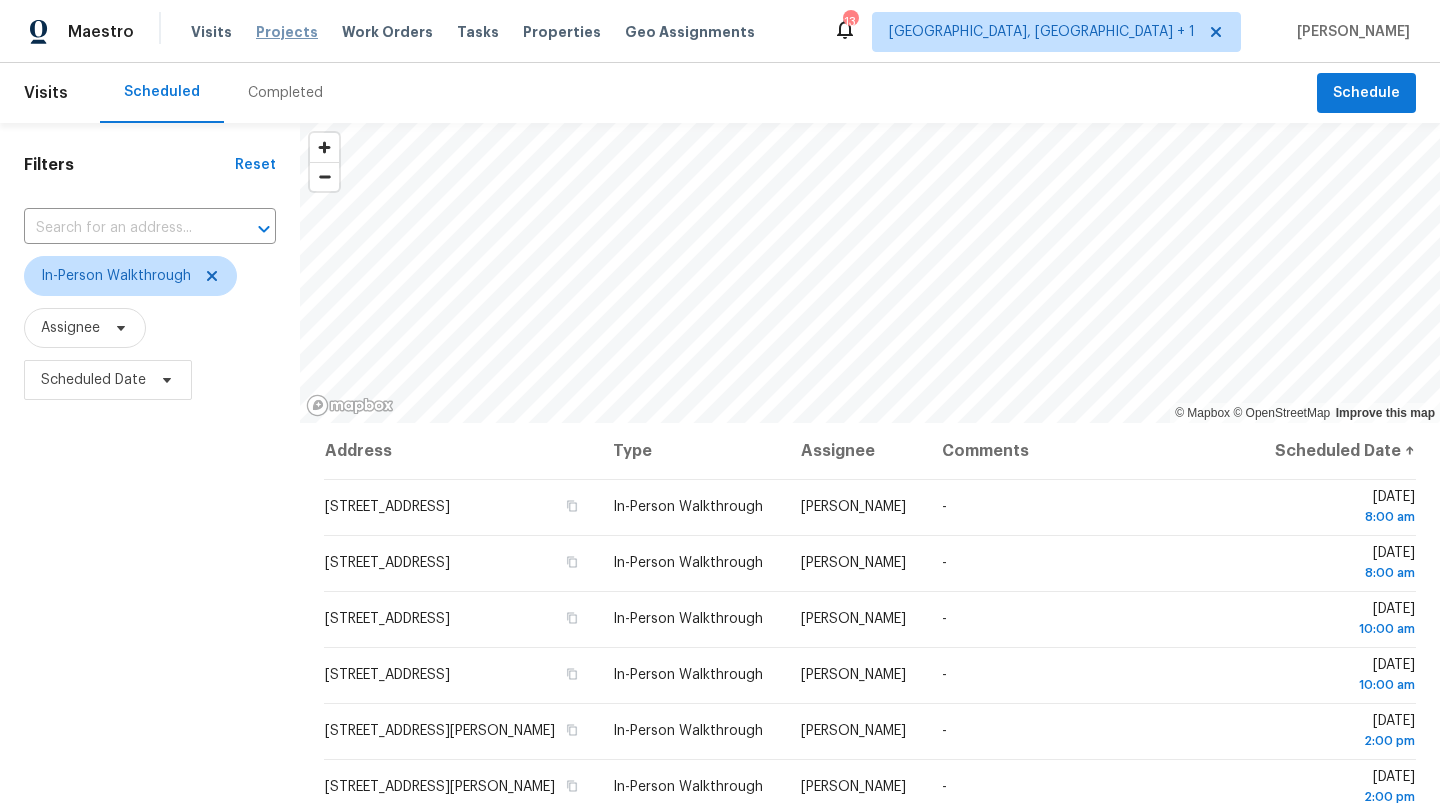 click on "Projects" at bounding box center (287, 32) 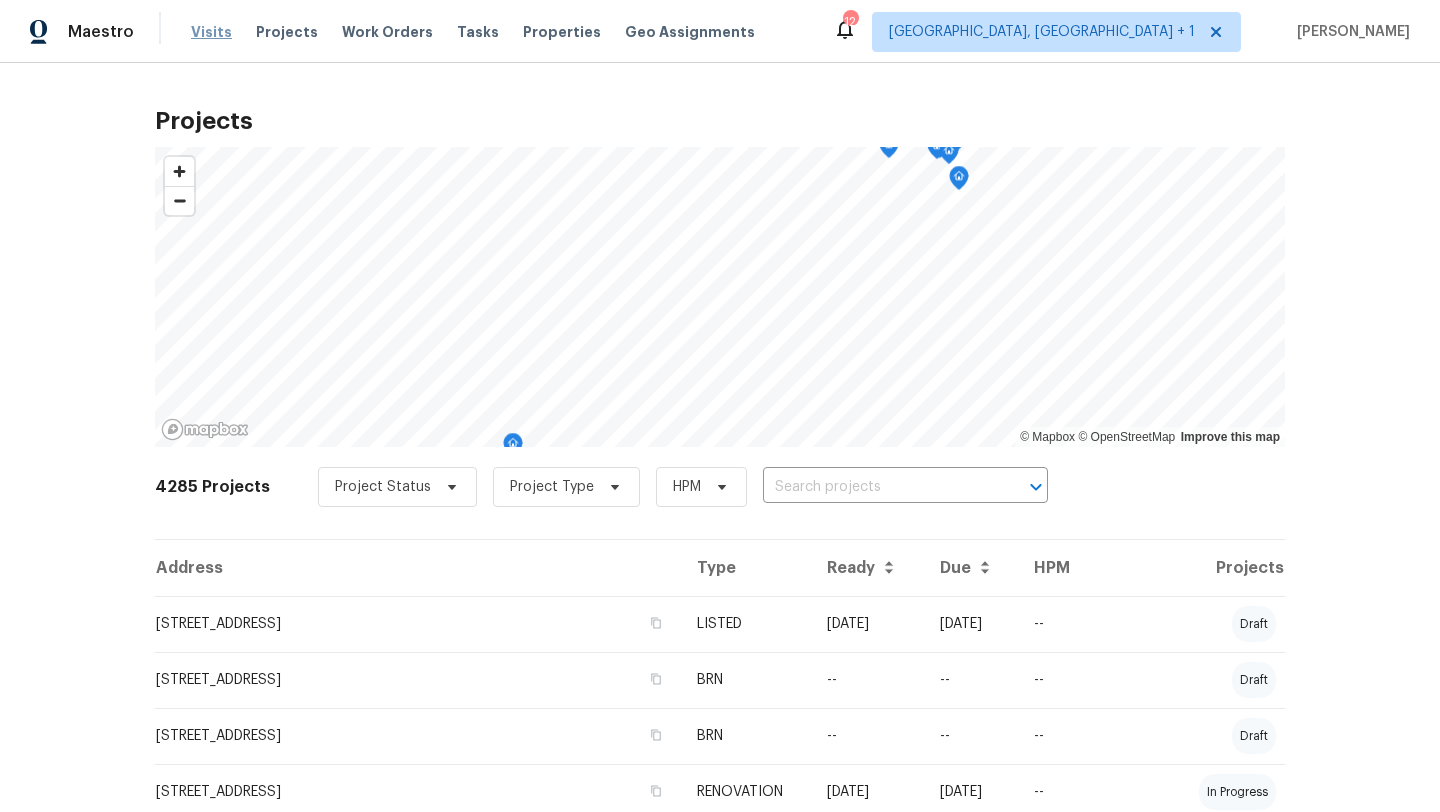 click on "Visits" at bounding box center (211, 32) 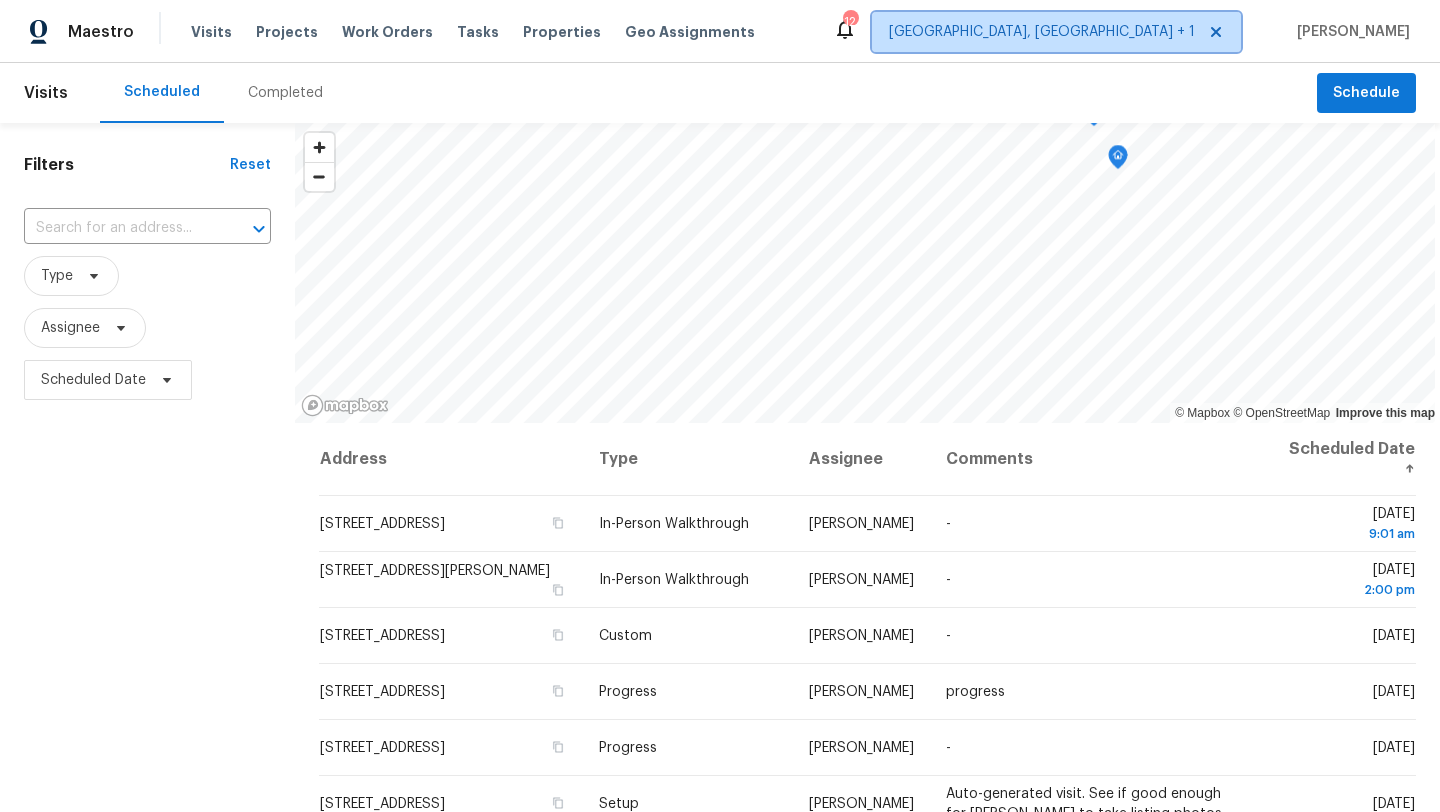 click on "[GEOGRAPHIC_DATA], [GEOGRAPHIC_DATA] + 1" at bounding box center [1042, 32] 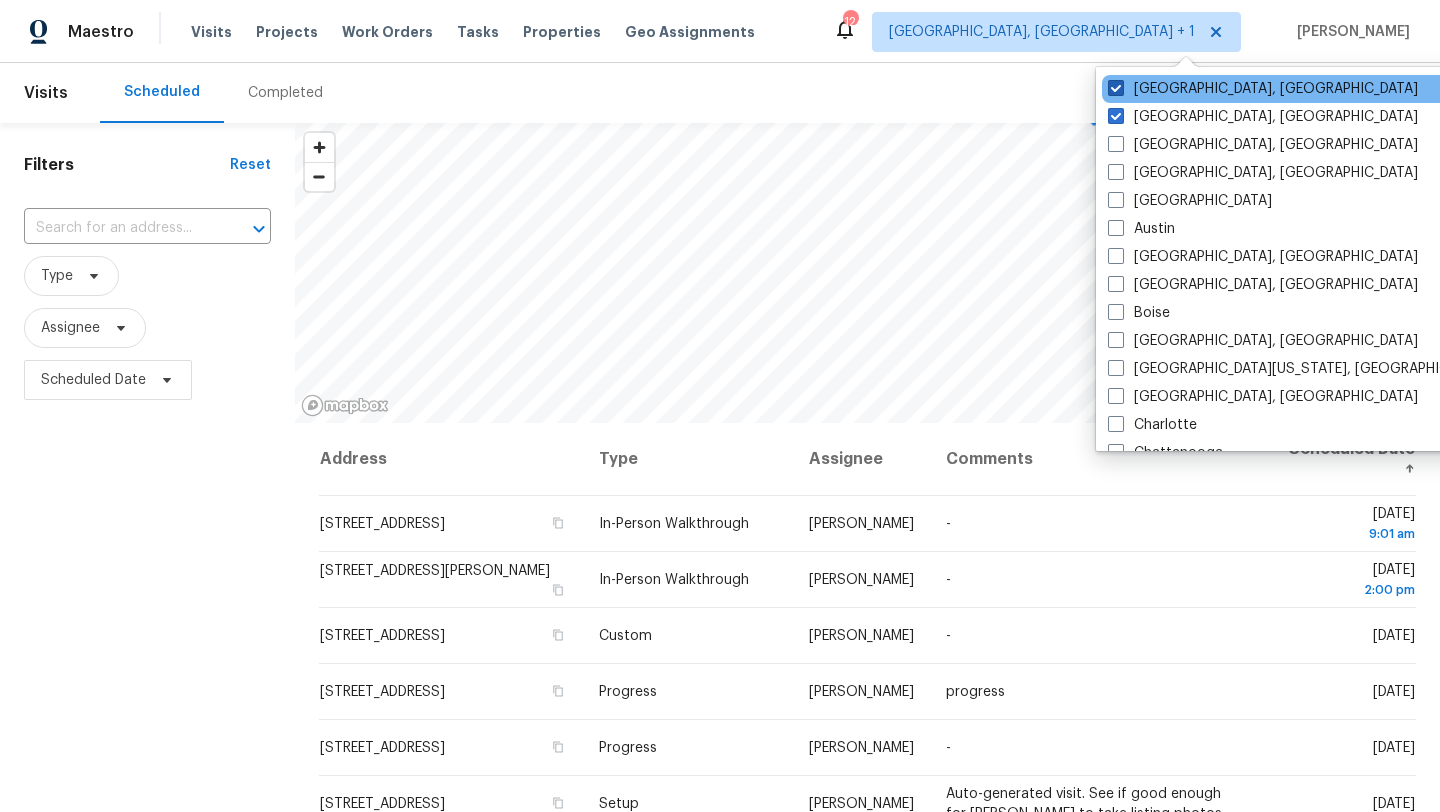 click on "[GEOGRAPHIC_DATA], [GEOGRAPHIC_DATA]" at bounding box center [1263, 89] 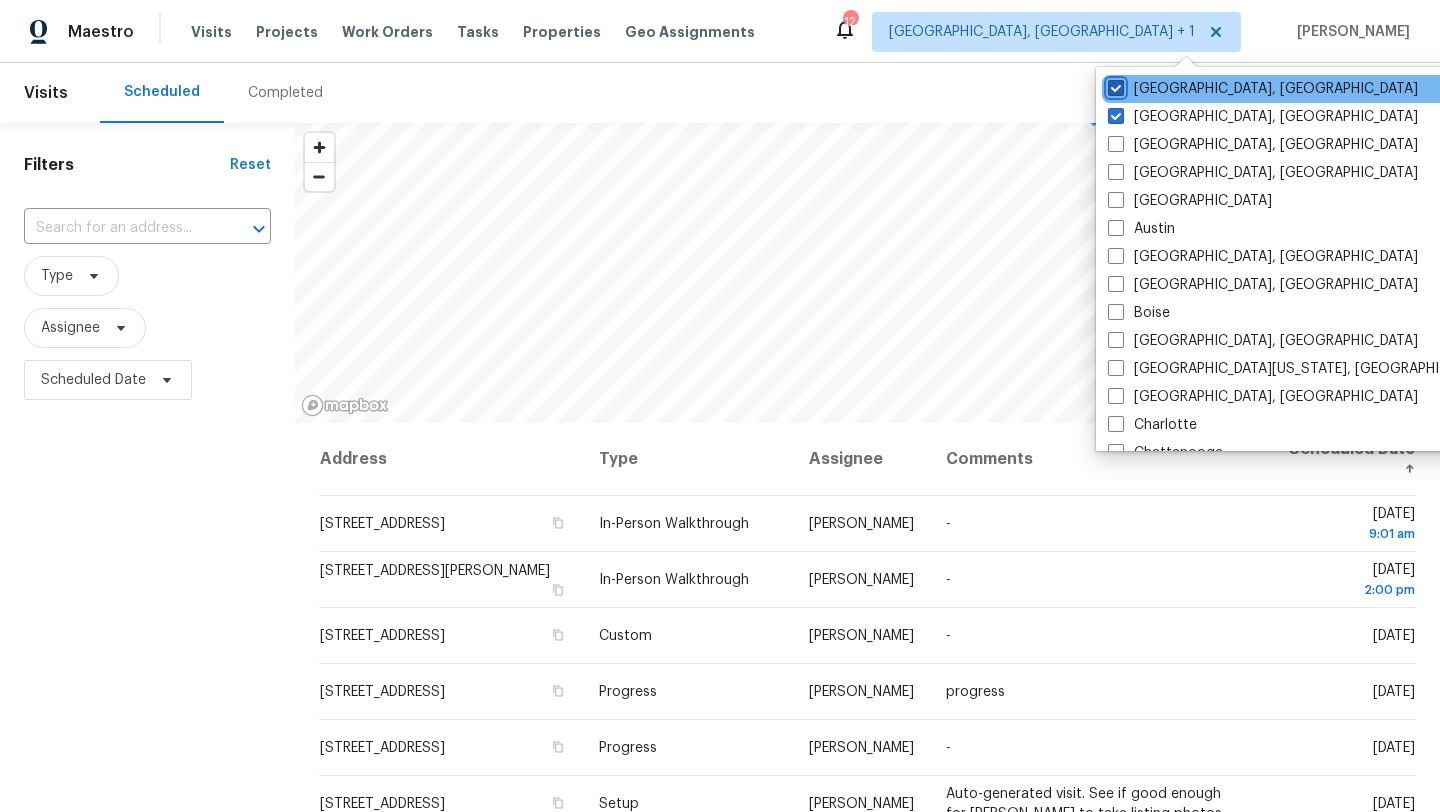 click on "[GEOGRAPHIC_DATA], [GEOGRAPHIC_DATA]" at bounding box center (1114, 85) 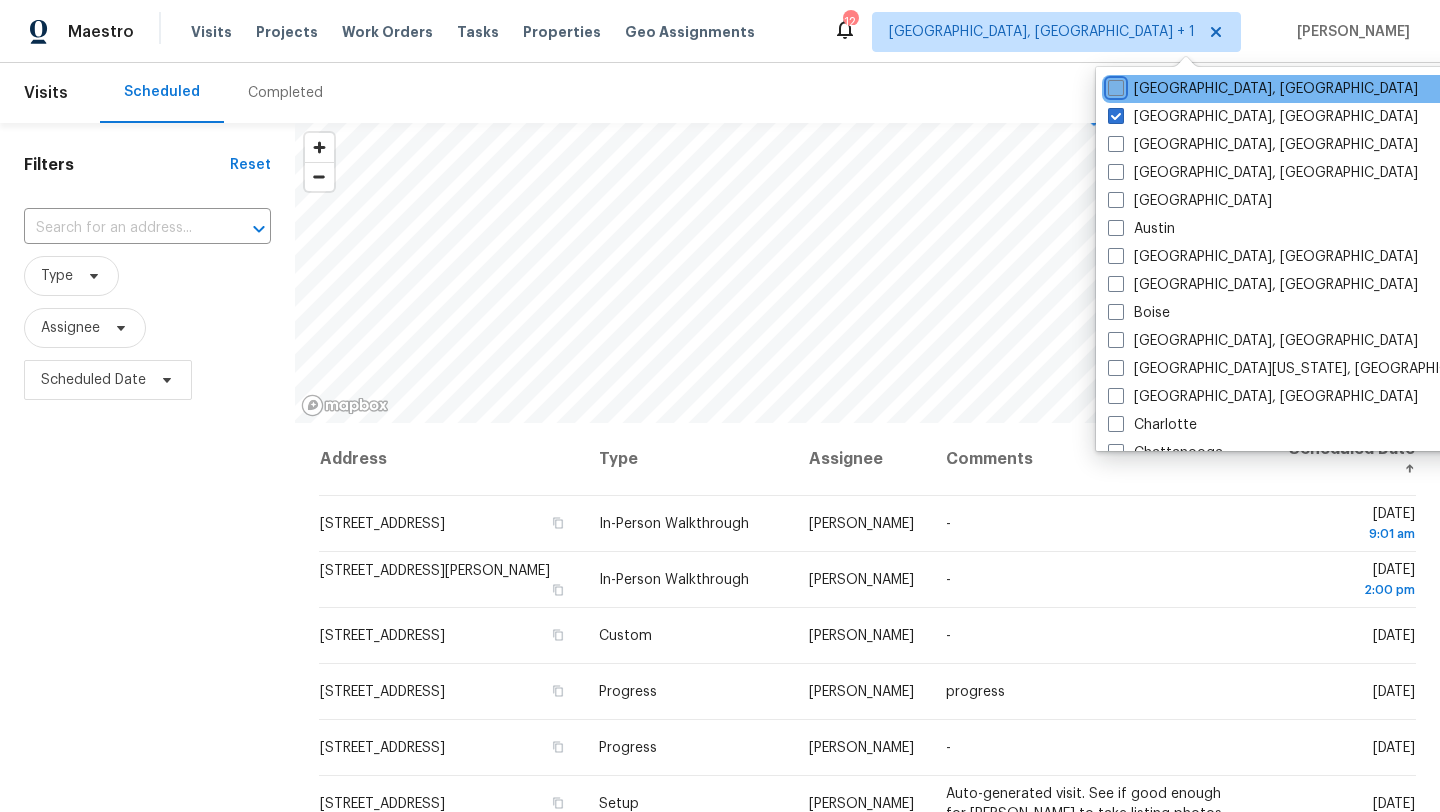 checkbox on "false" 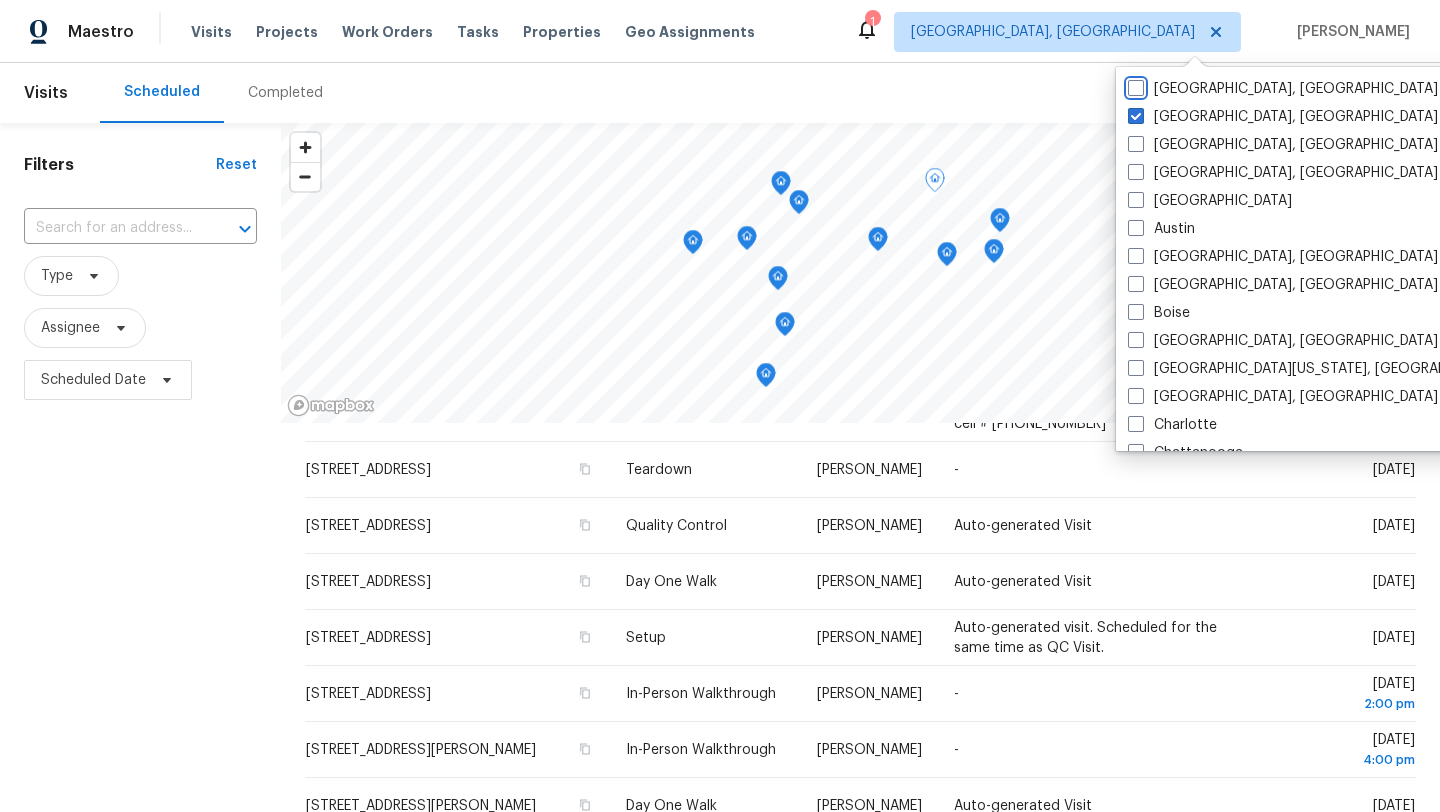 scroll, scrollTop: 445, scrollLeft: 0, axis: vertical 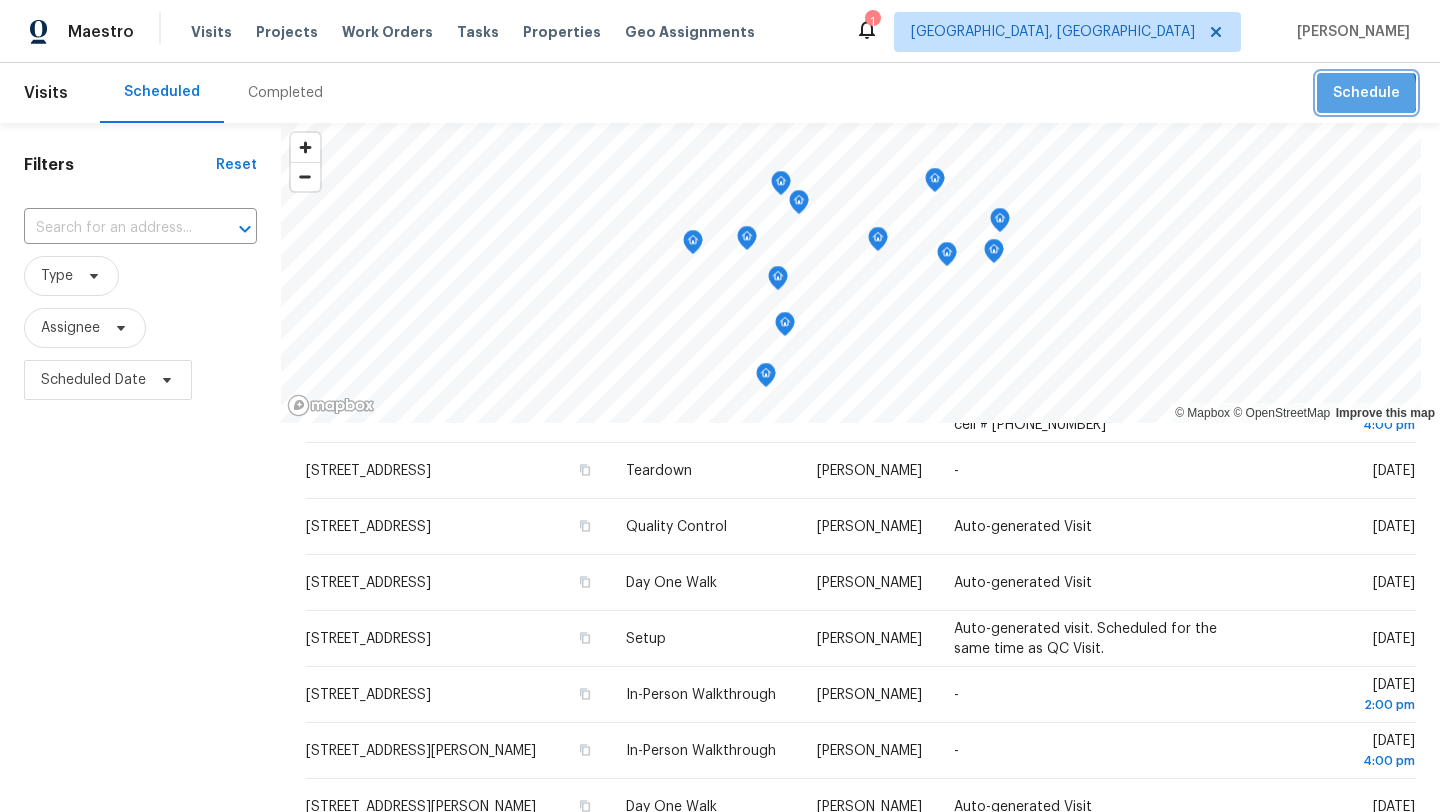 click on "Schedule" at bounding box center (1366, 93) 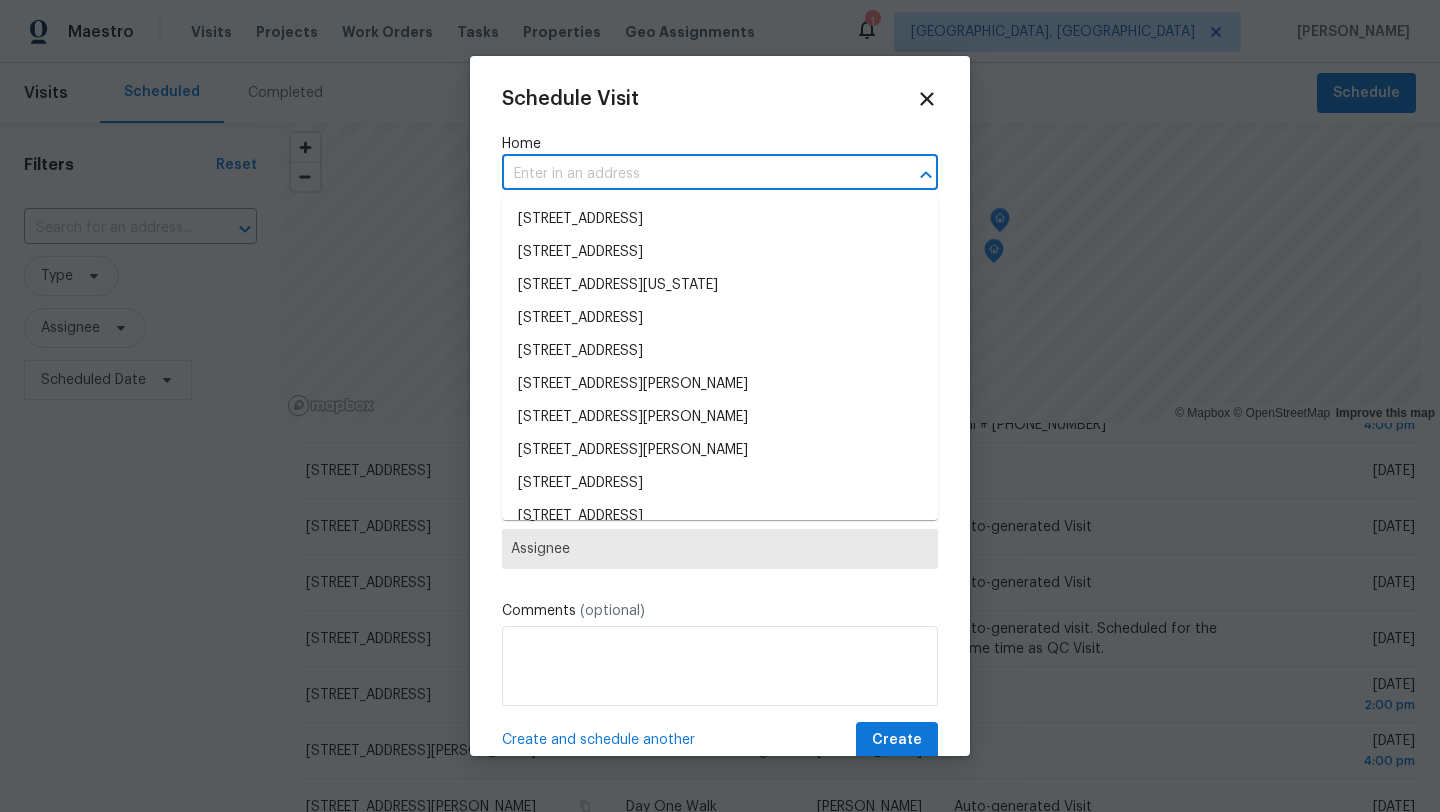 click at bounding box center [692, 174] 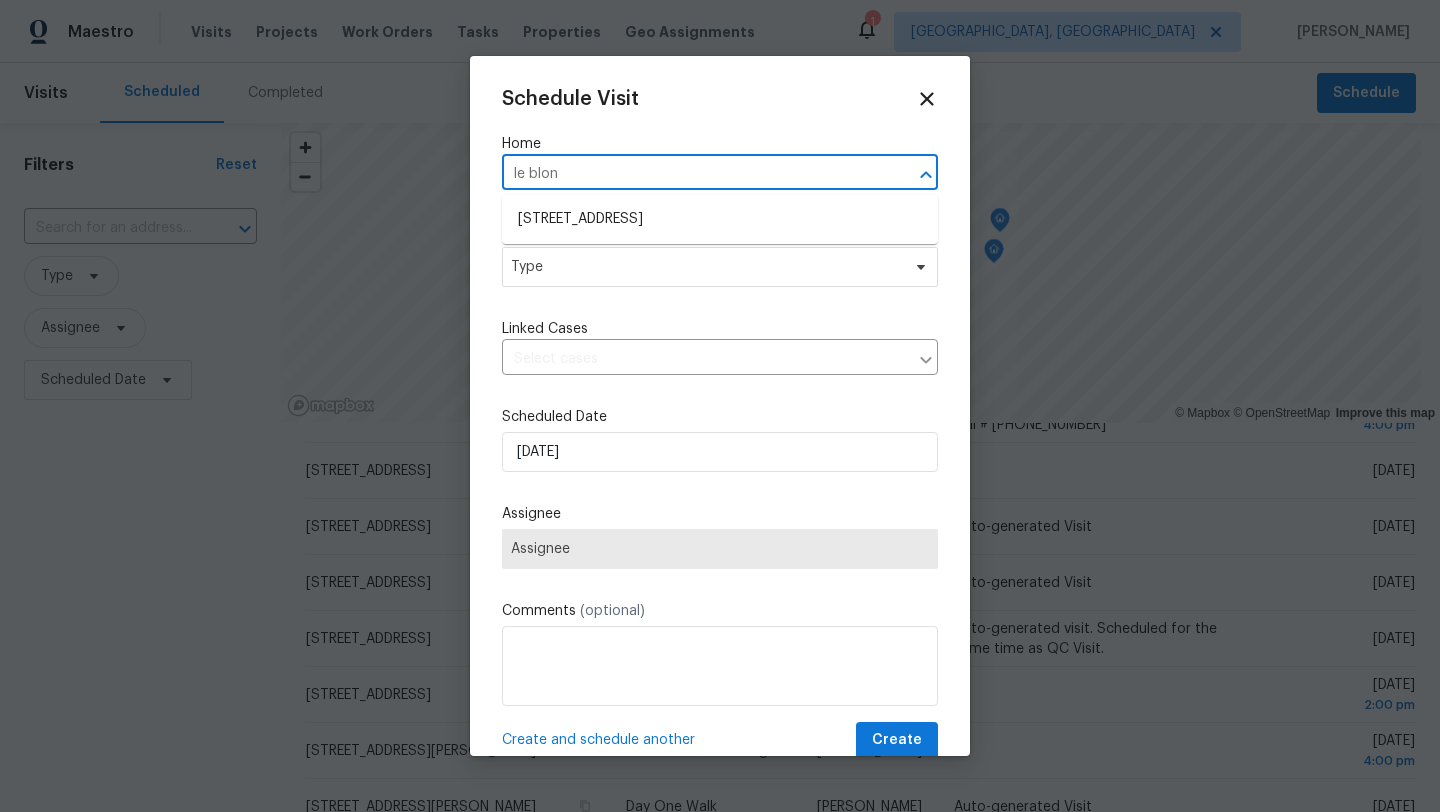 type on "le blond" 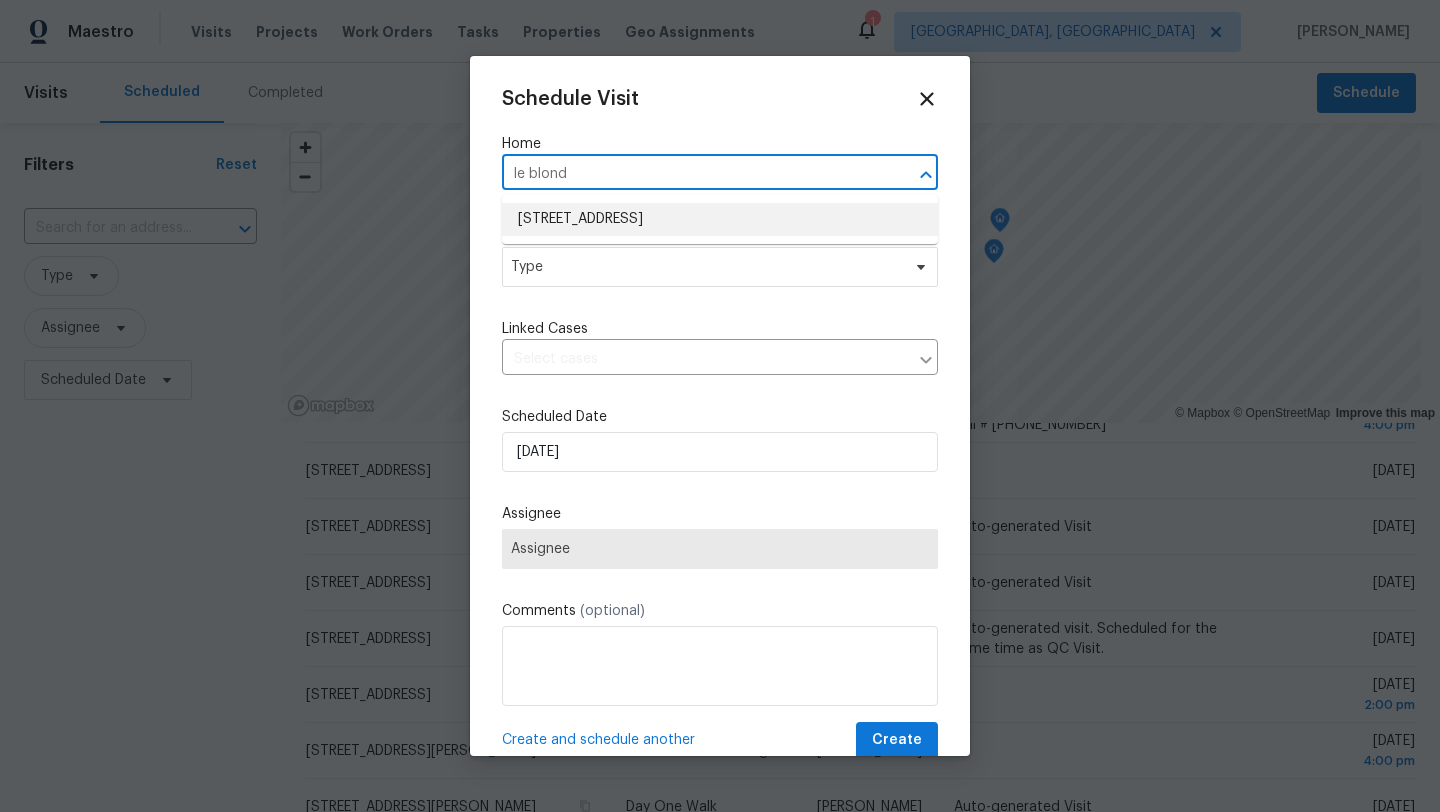 click on "[STREET_ADDRESS]" at bounding box center [720, 219] 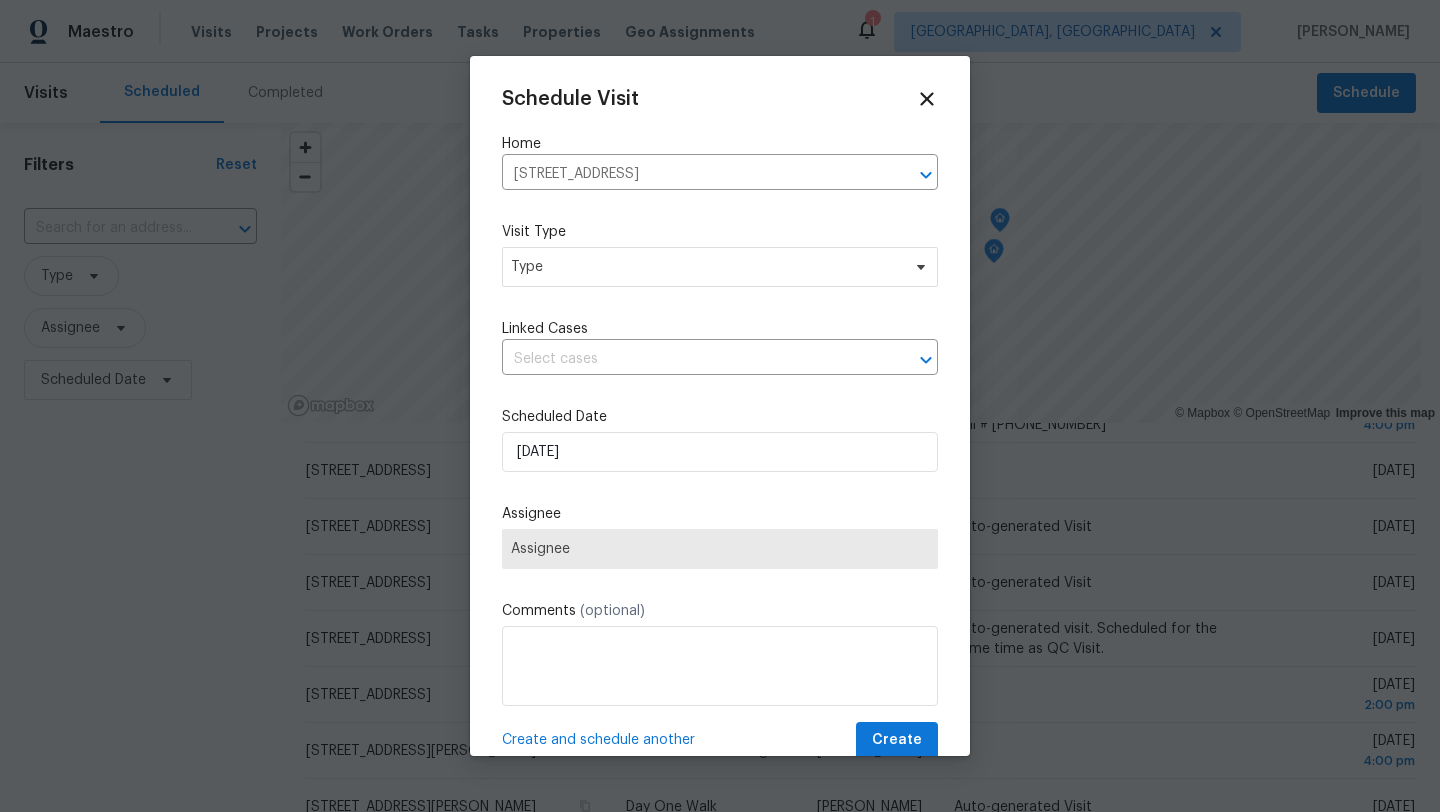 click on "Schedule Visit Home   [STREET_ADDRESS] ​ Visit Type   Type Linked Cases   ​ Scheduled Date   [DATE] Assignee   Assignee Comments   (optional) Create and schedule another Create" at bounding box center (720, 423) 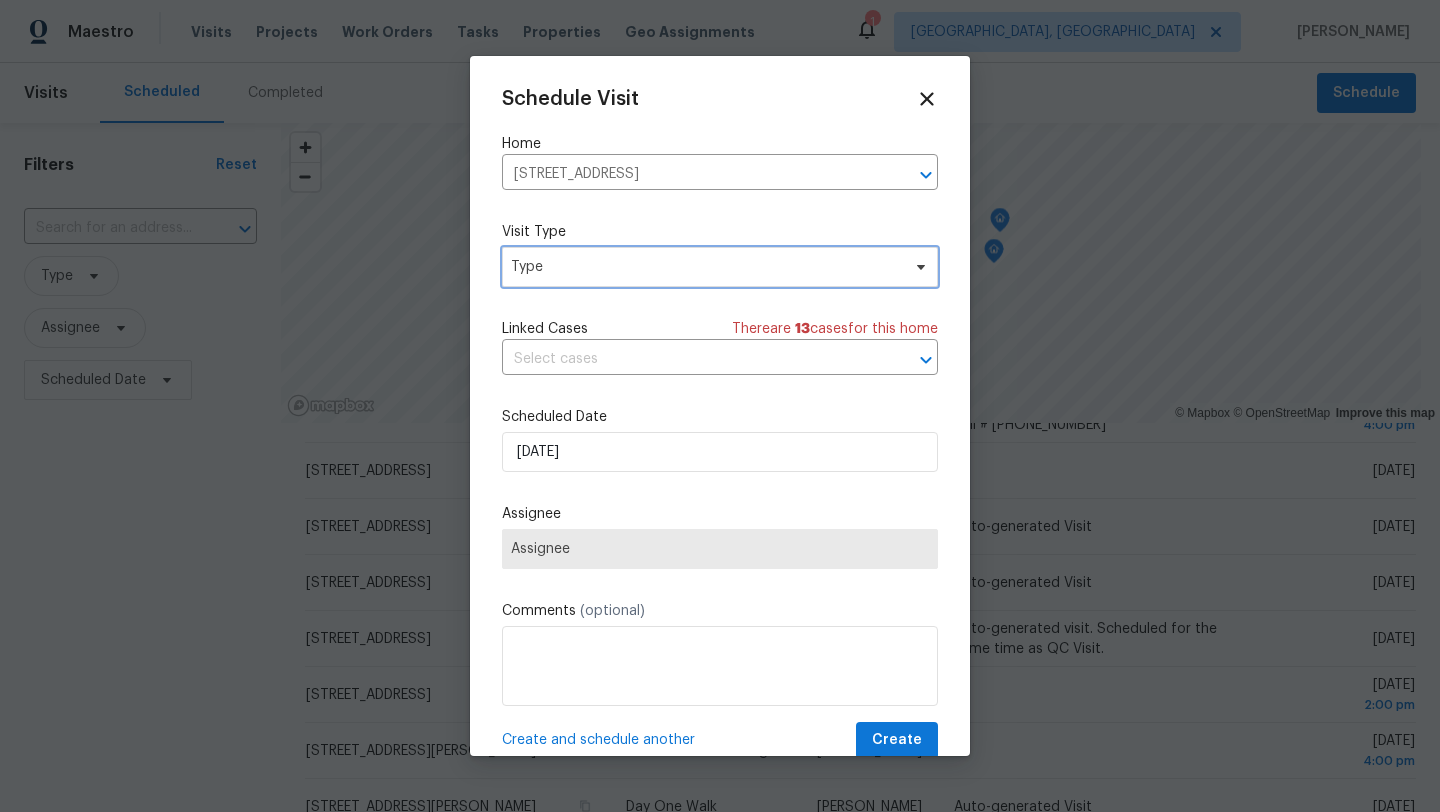 click on "Type" at bounding box center (705, 267) 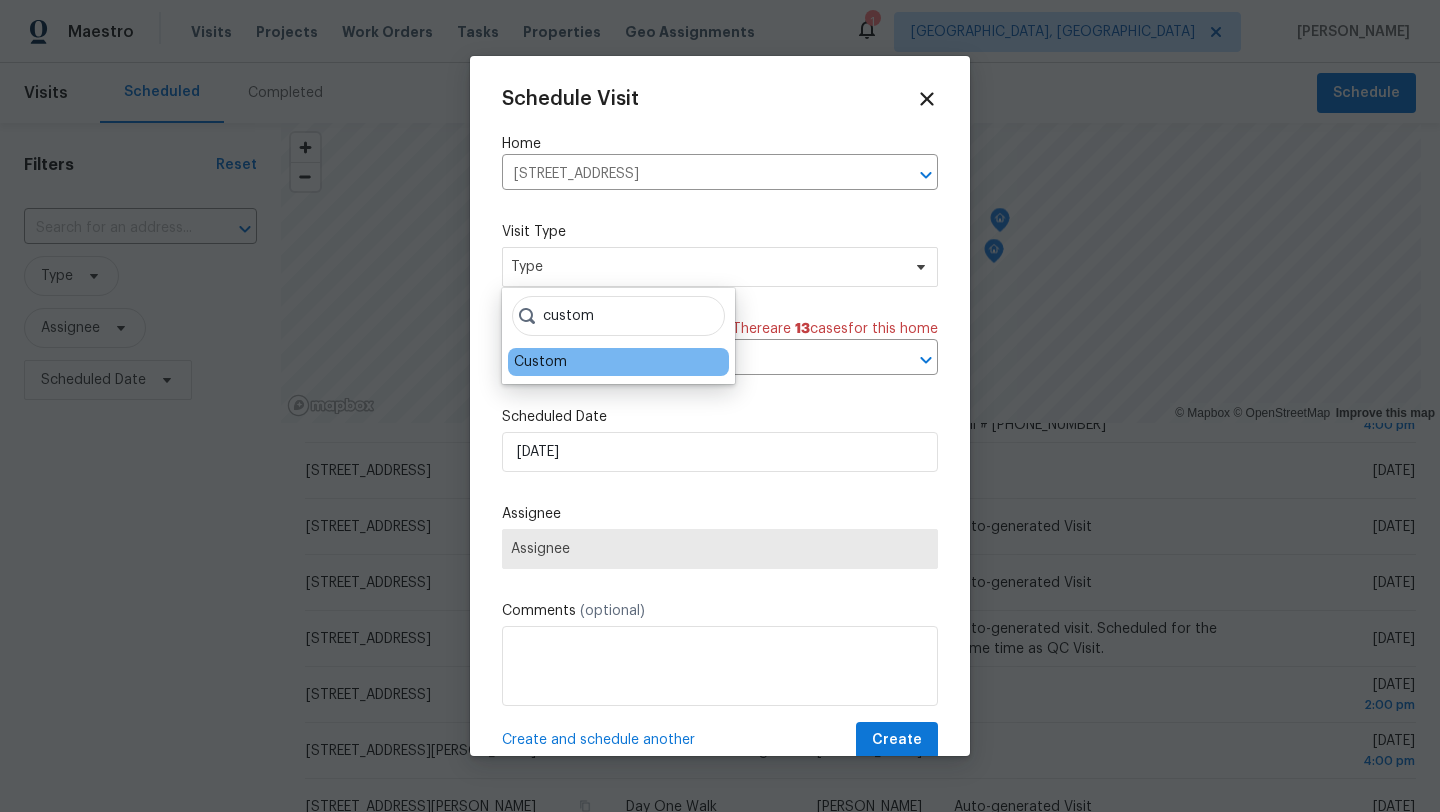type on "custom" 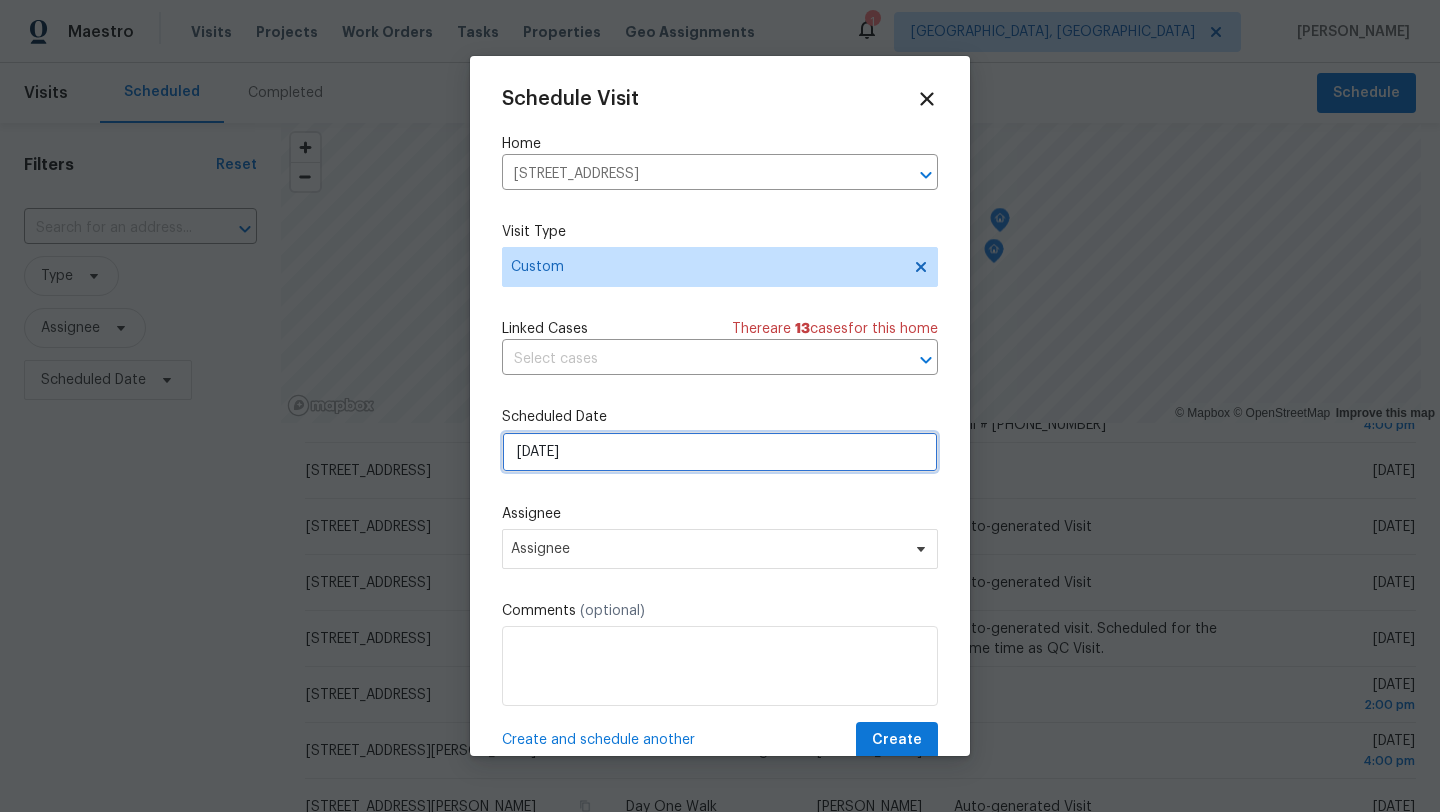 click on "[DATE]" at bounding box center (720, 452) 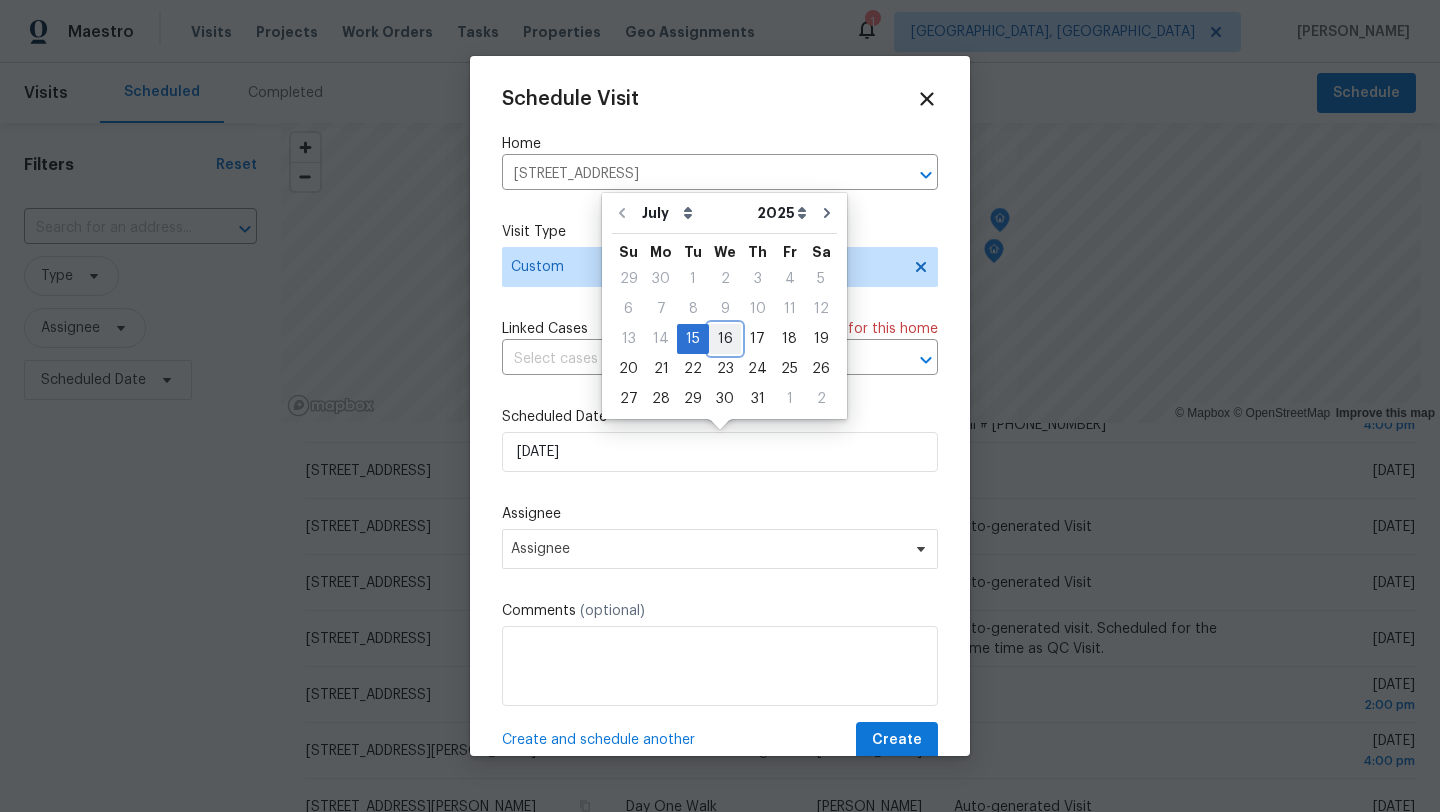 click on "16" at bounding box center [725, 339] 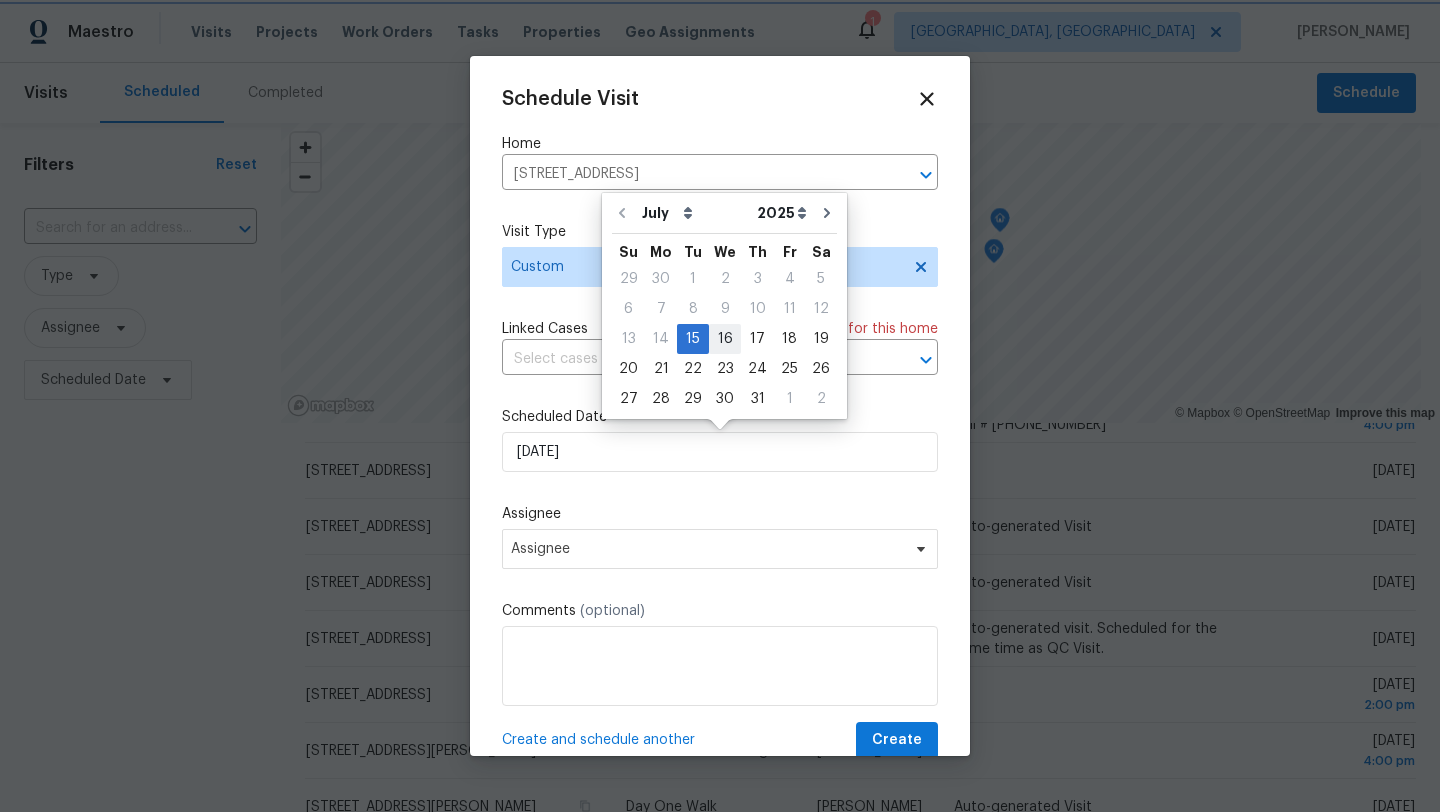 type on "[DATE]" 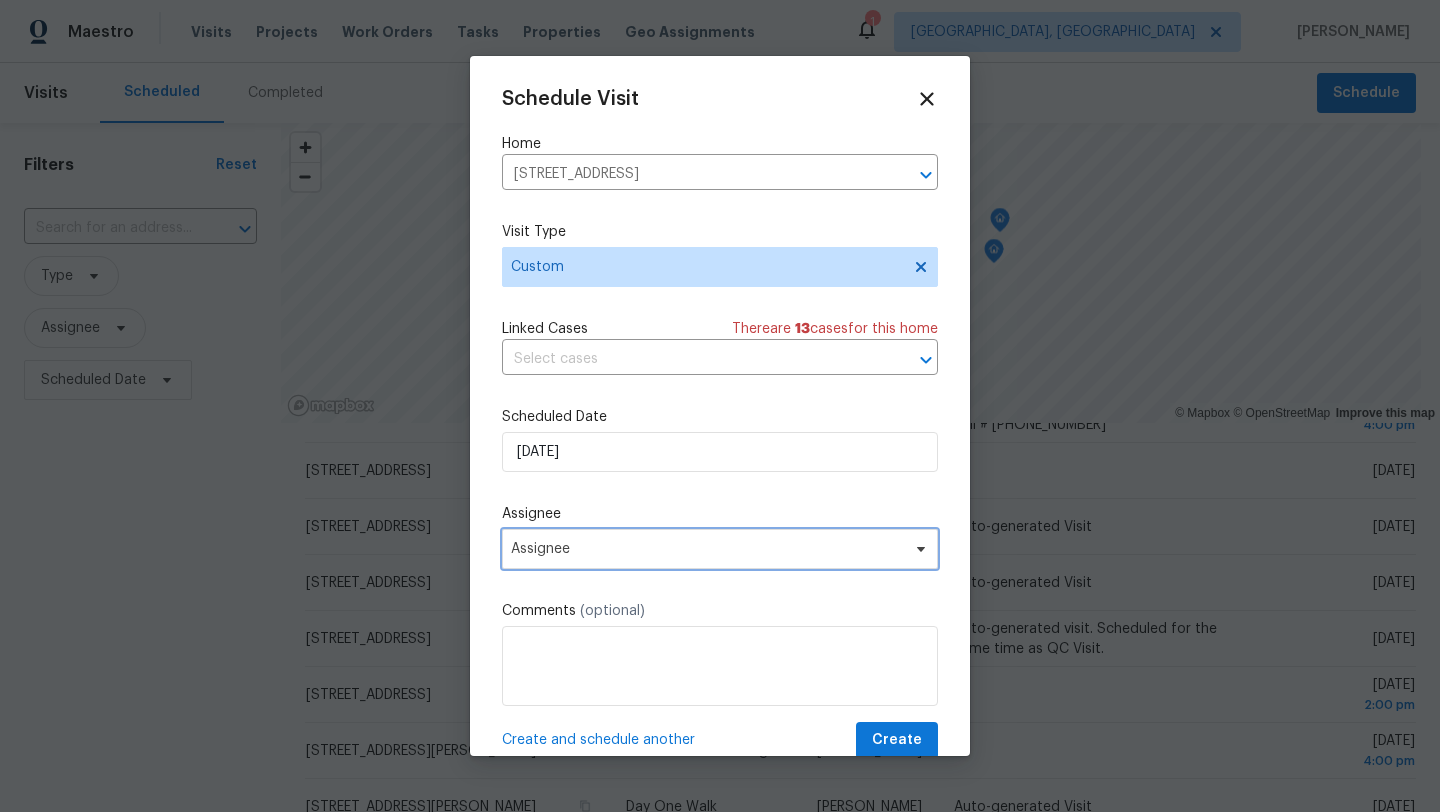 click on "Assignee" at bounding box center (720, 549) 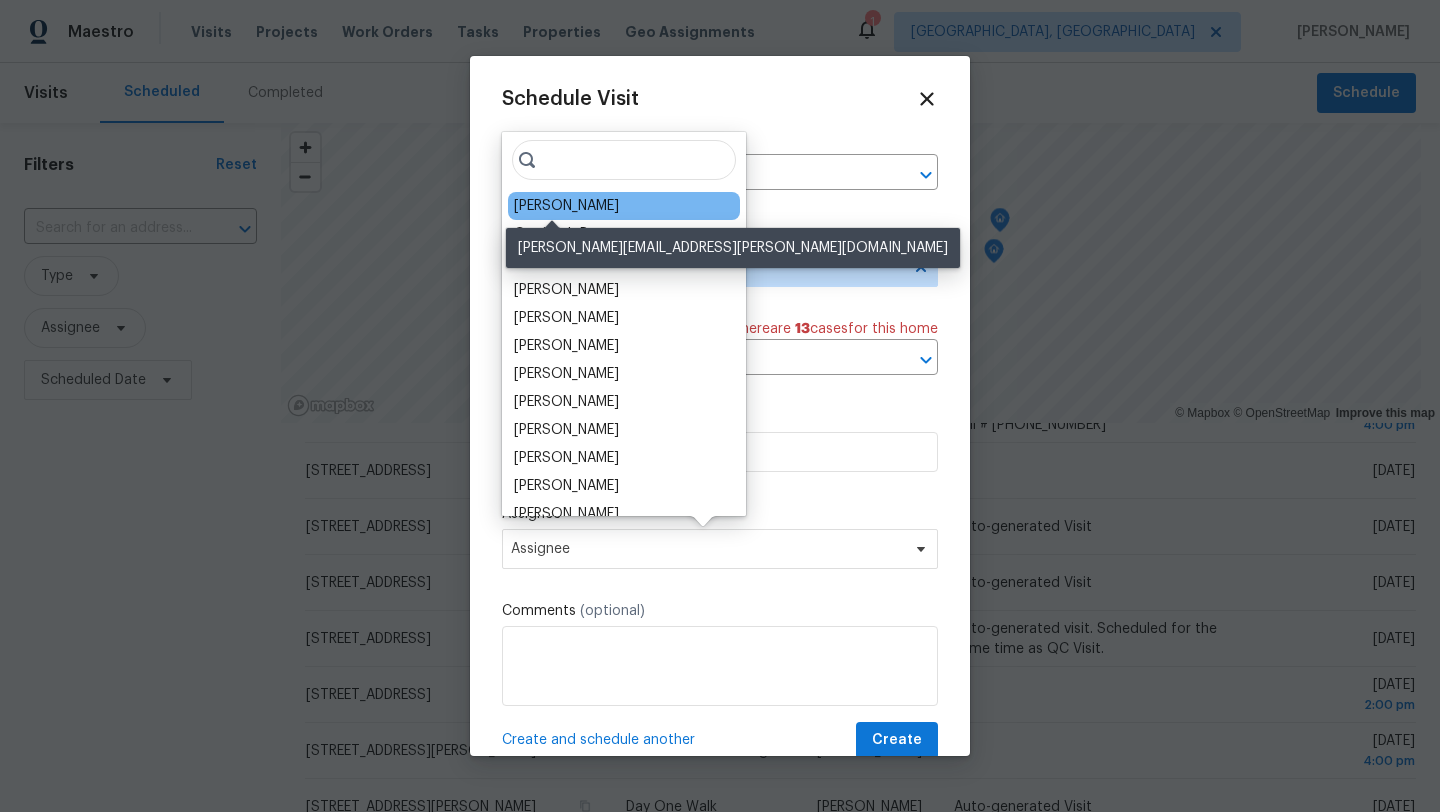 click on "[PERSON_NAME]" at bounding box center (566, 206) 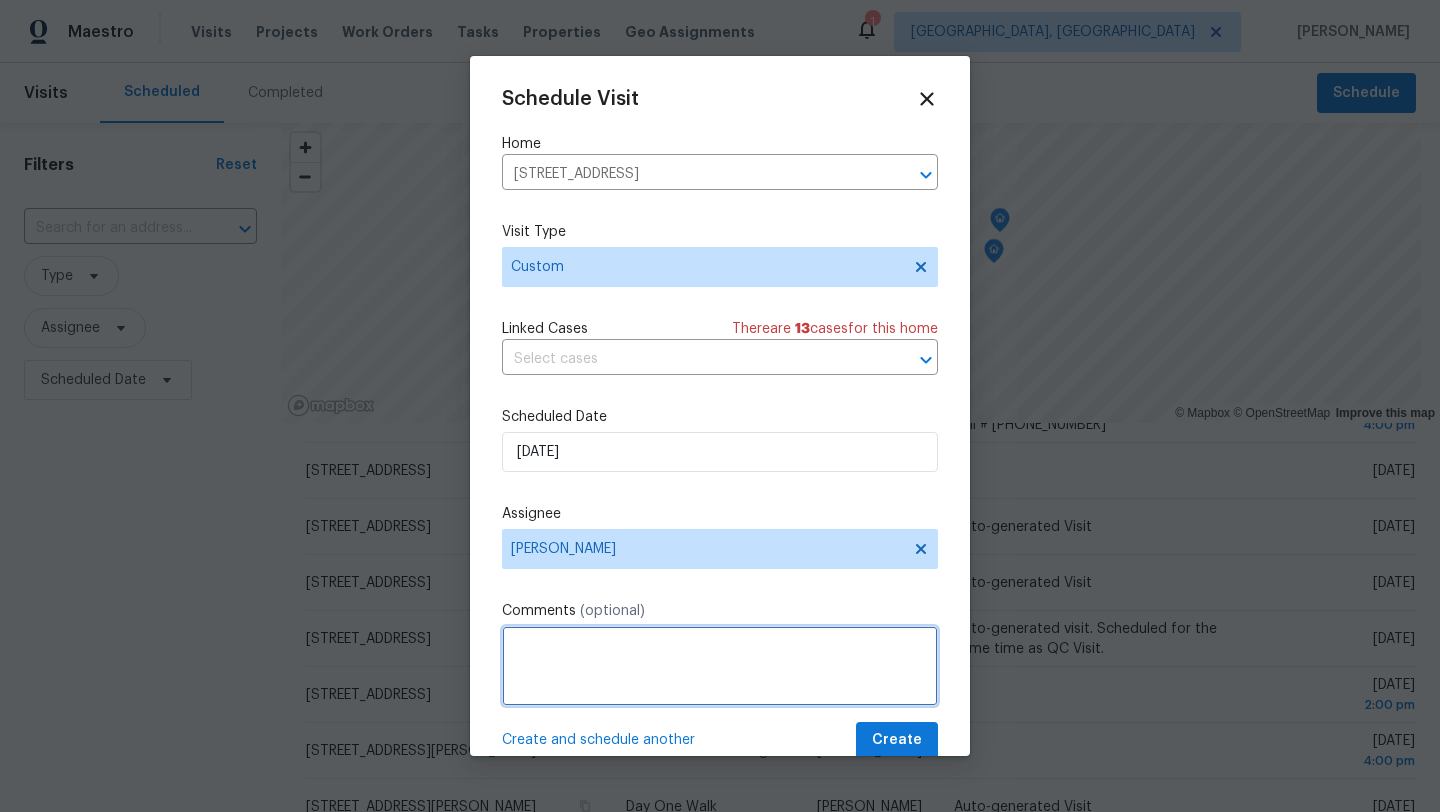 click at bounding box center [720, 666] 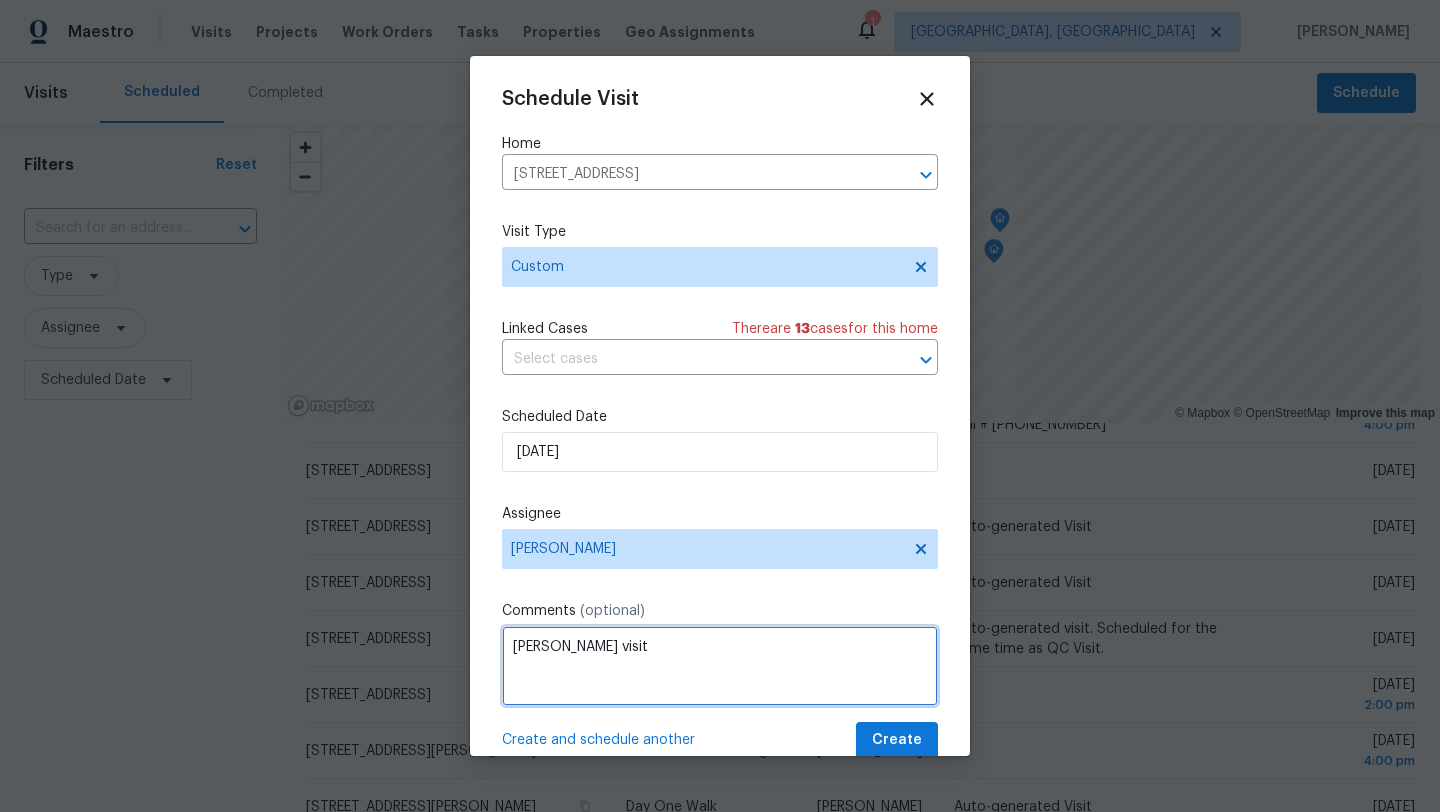 click on "[PERSON_NAME] visit" at bounding box center [720, 666] 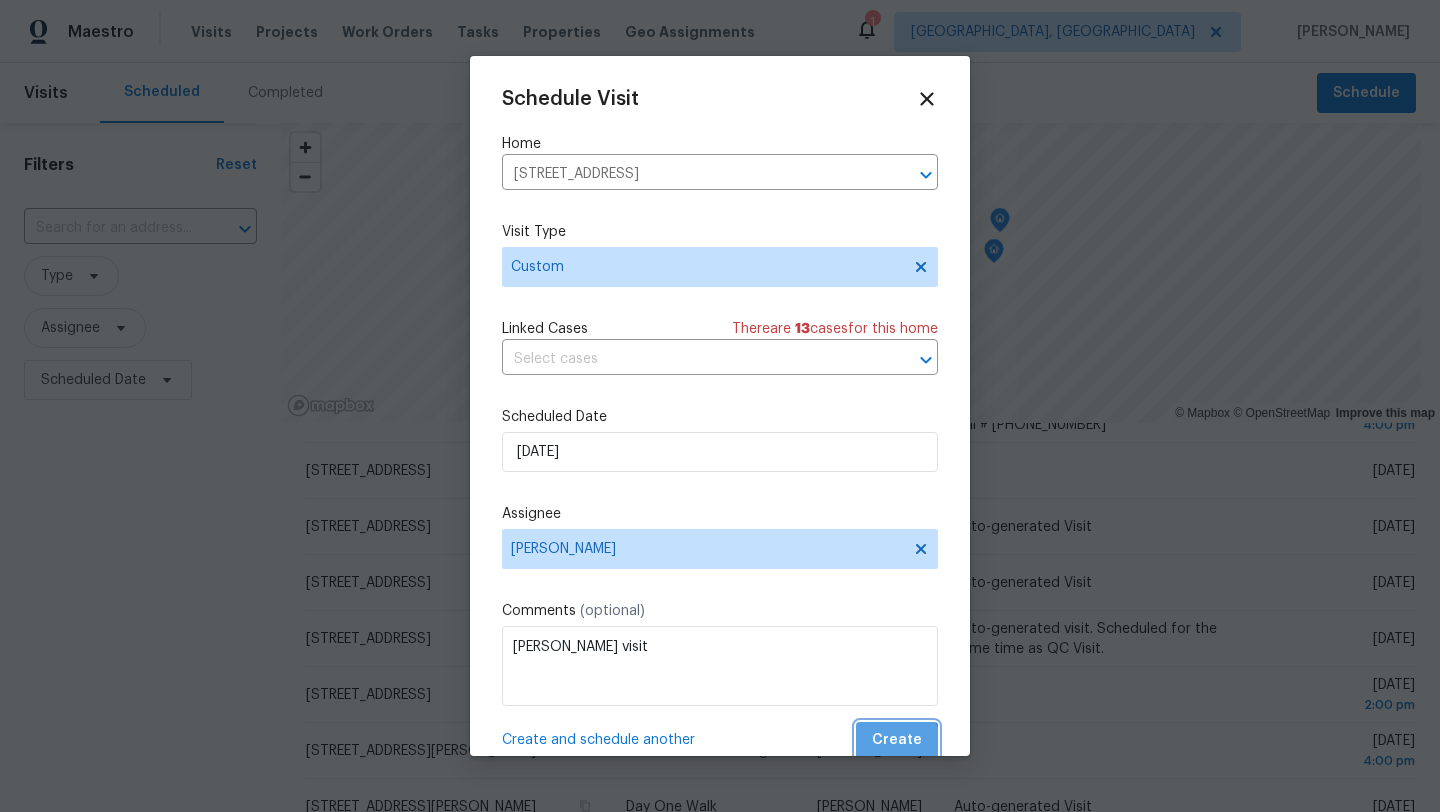 click on "Create" at bounding box center (897, 740) 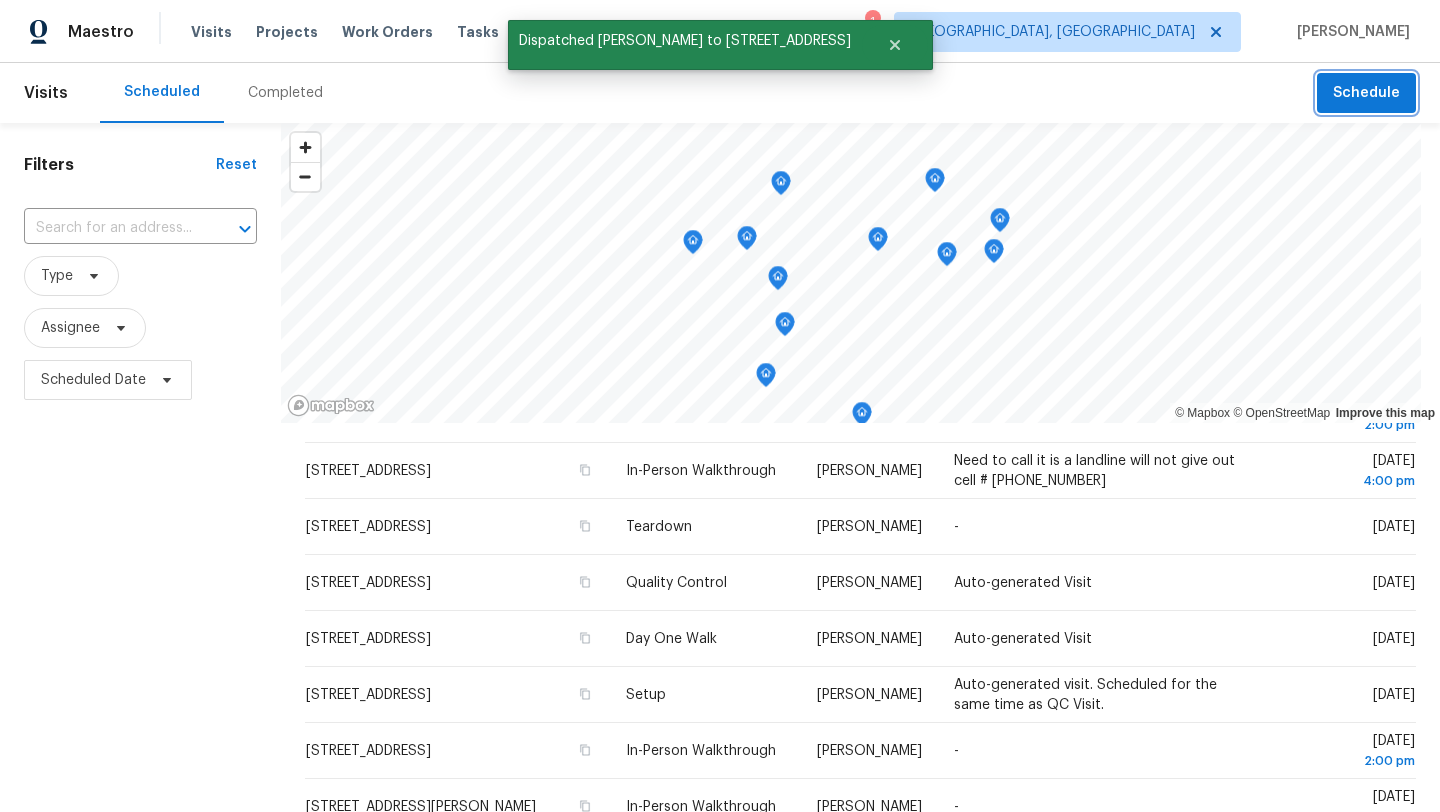 click on "Schedule" at bounding box center [1366, 93] 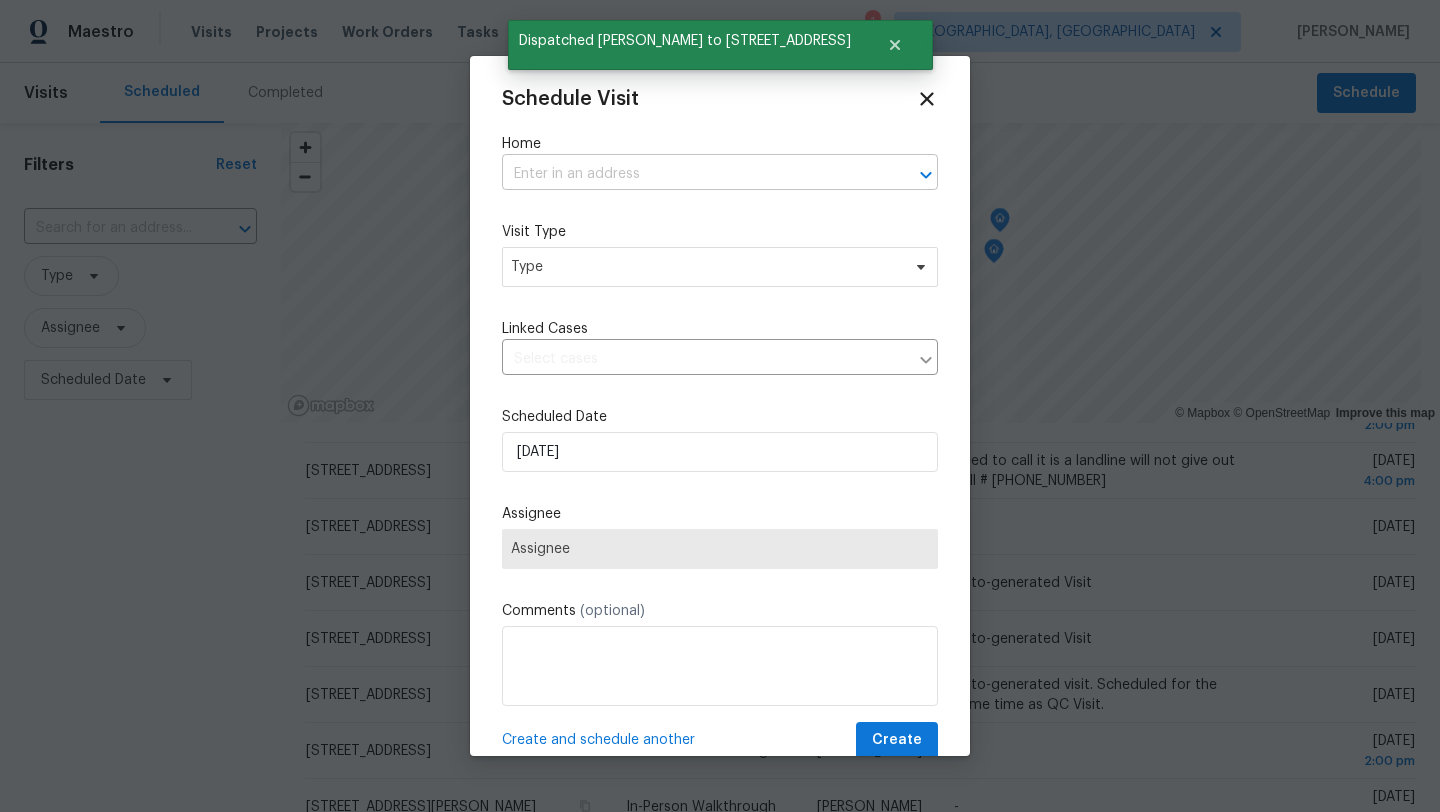 click at bounding box center (692, 174) 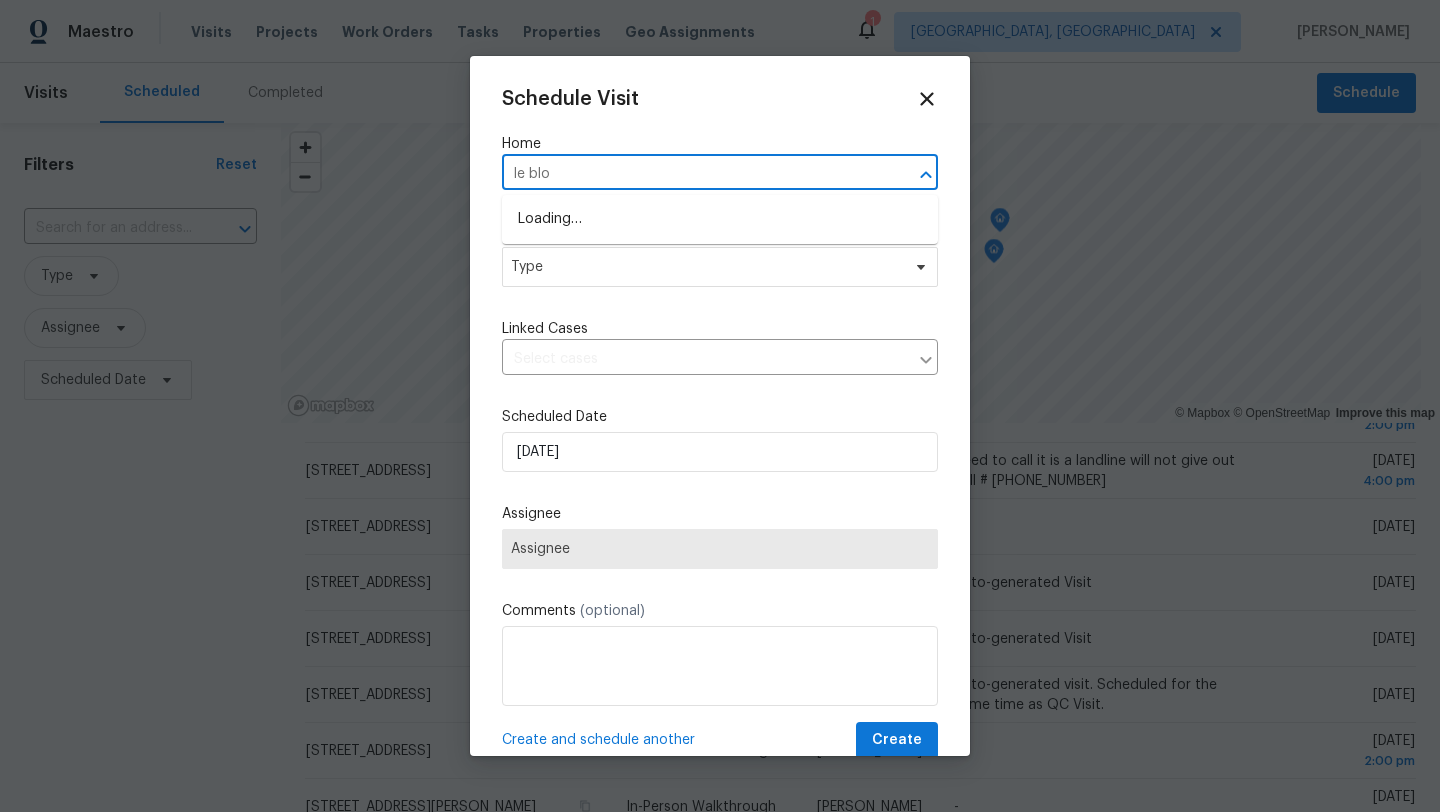 type on "le blon" 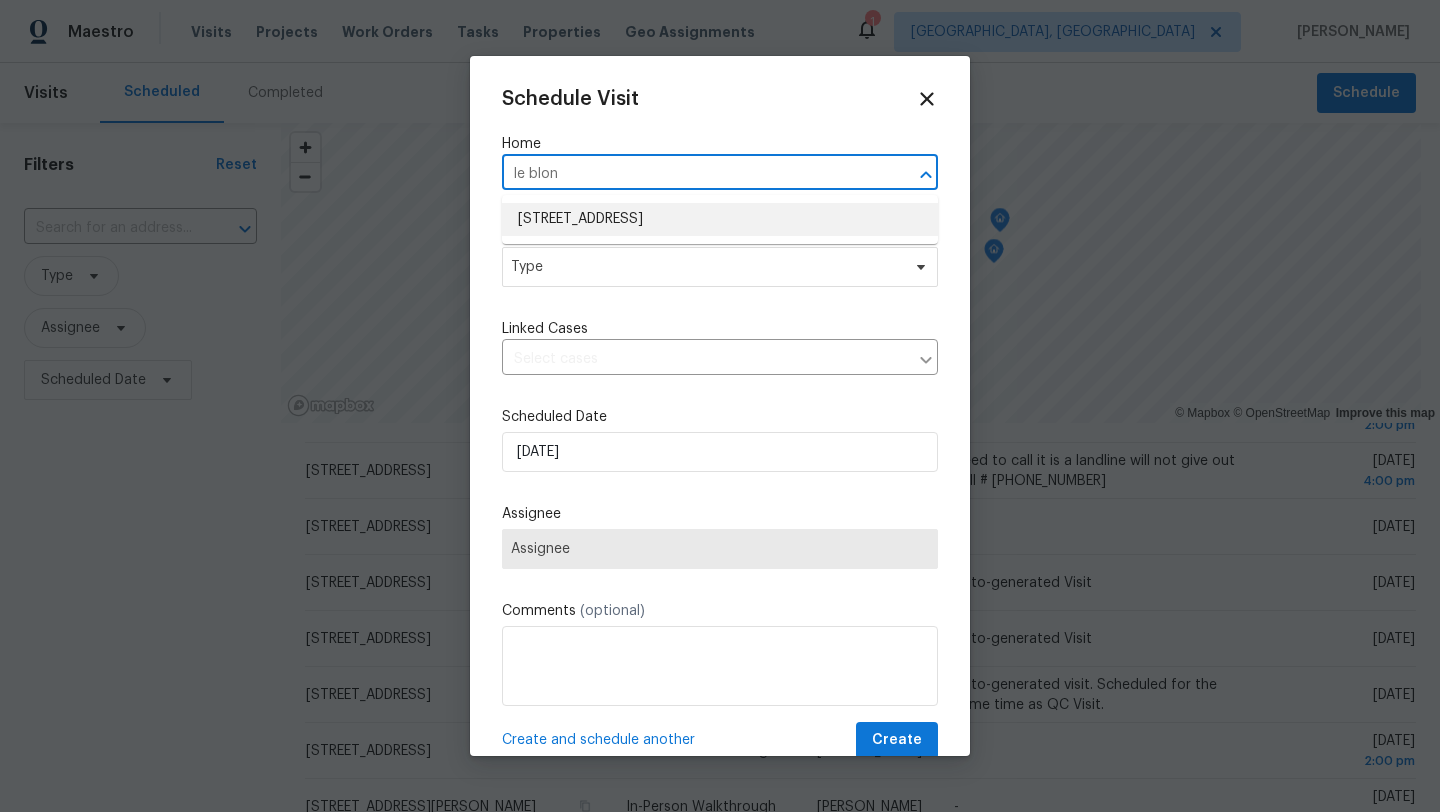 click on "[STREET_ADDRESS]" at bounding box center [720, 219] 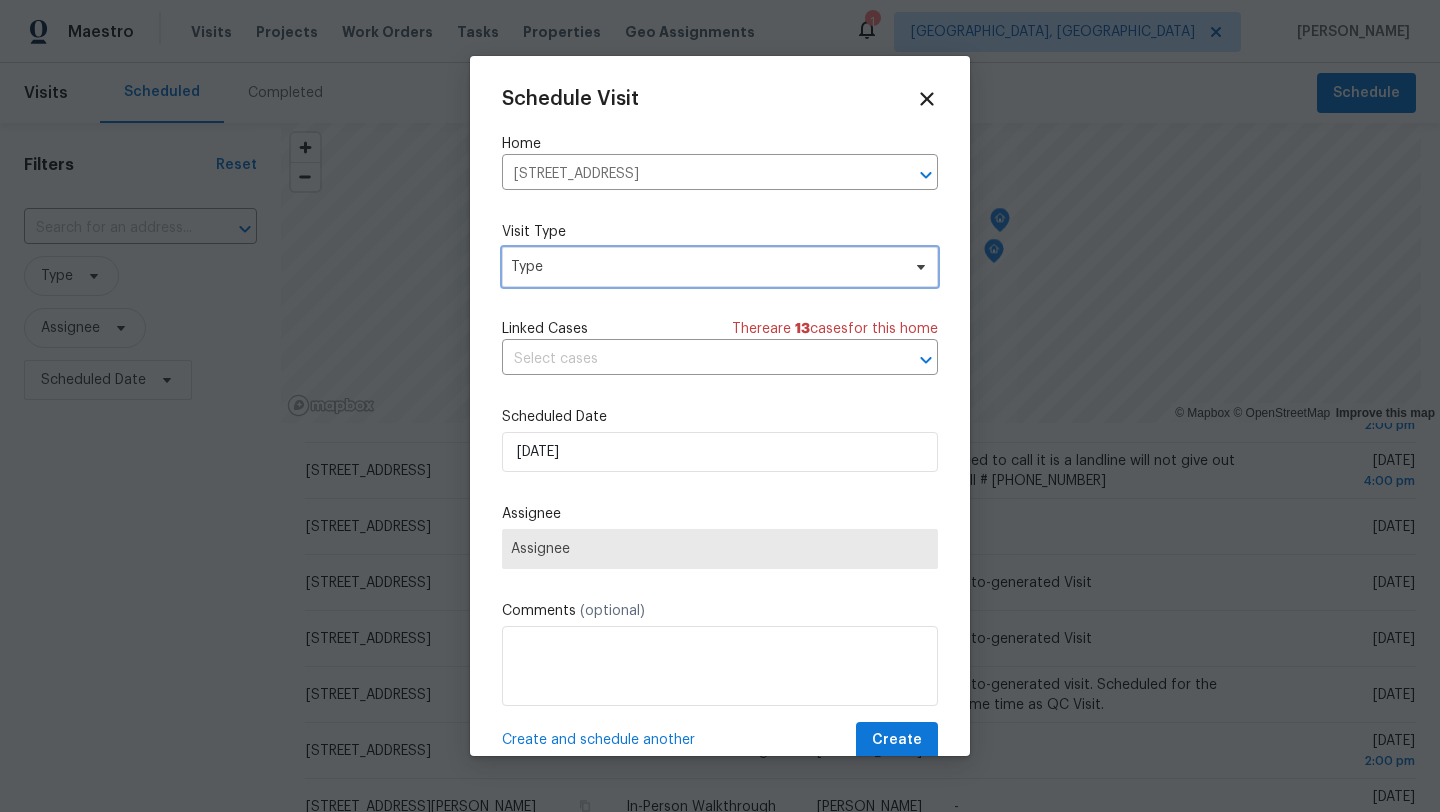 click on "Type" at bounding box center (705, 267) 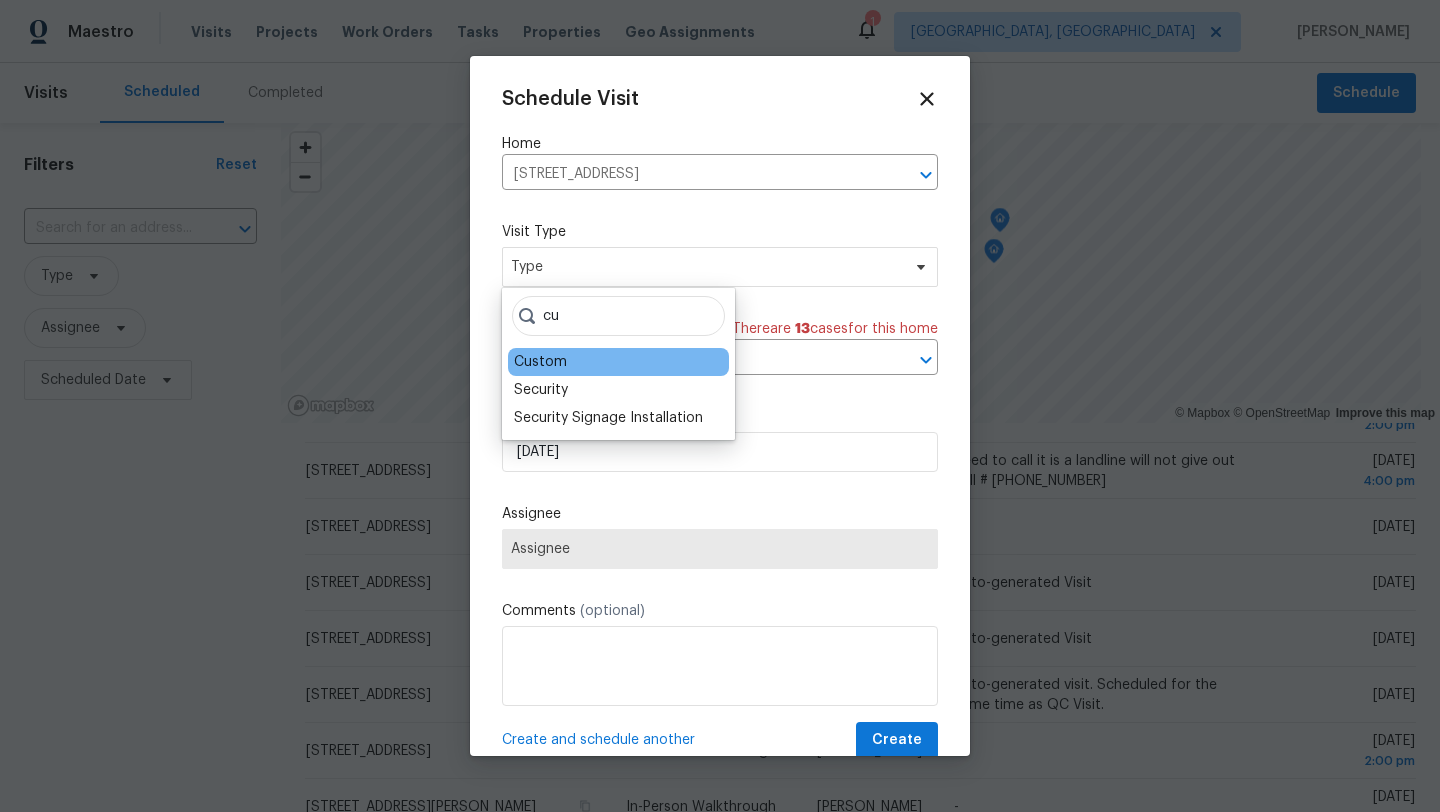 type on "cu" 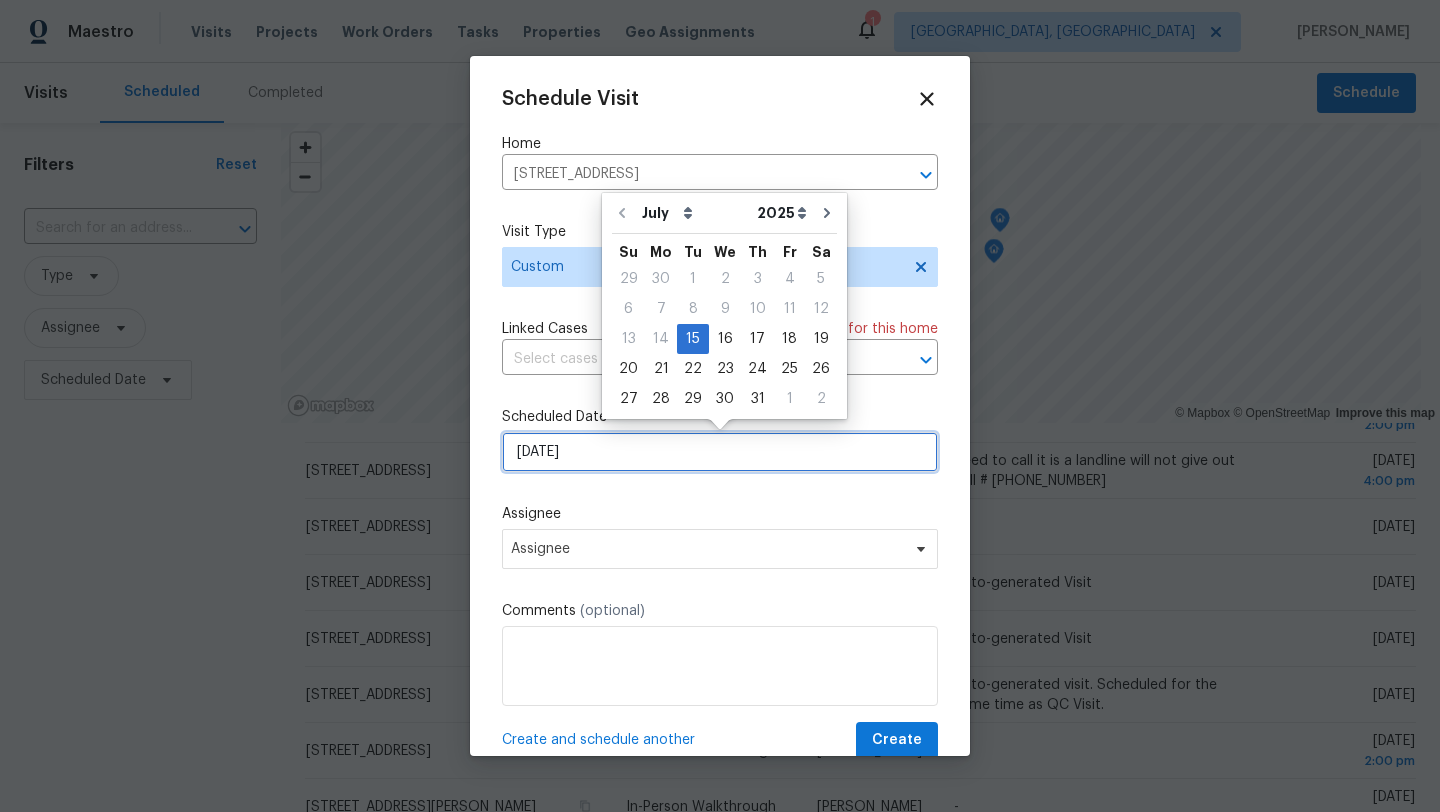click on "[DATE]" at bounding box center [720, 452] 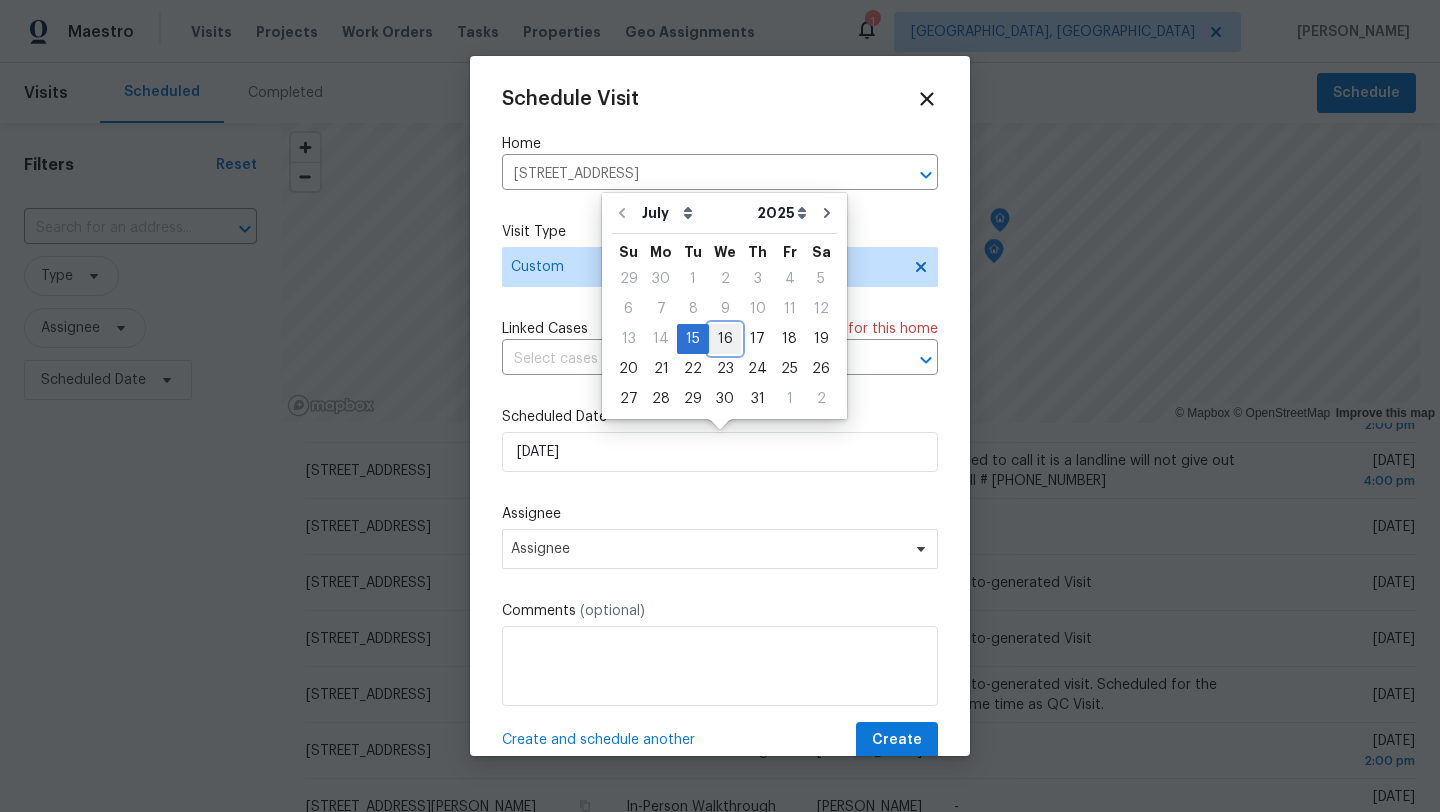 click on "16" at bounding box center (725, 339) 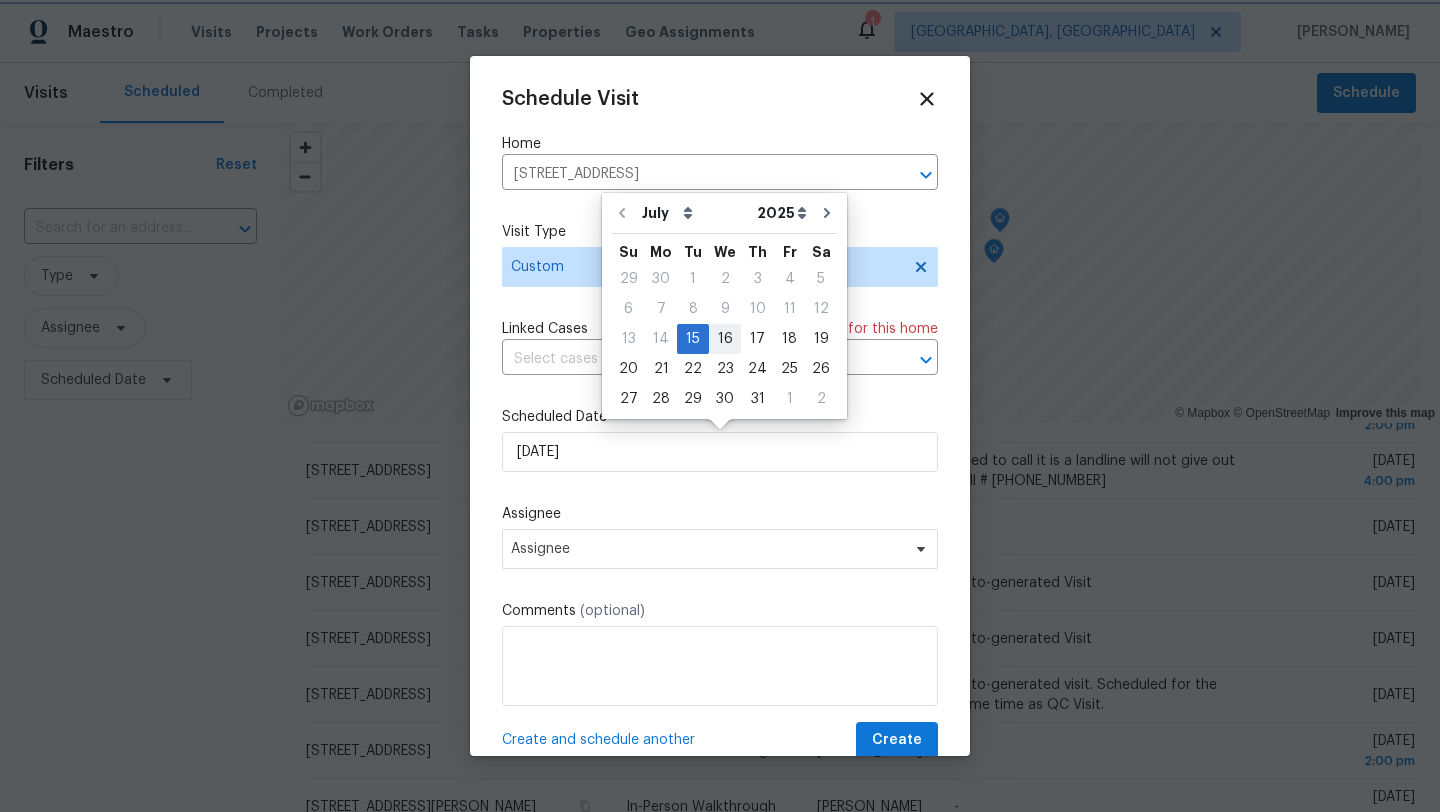type on "[DATE]" 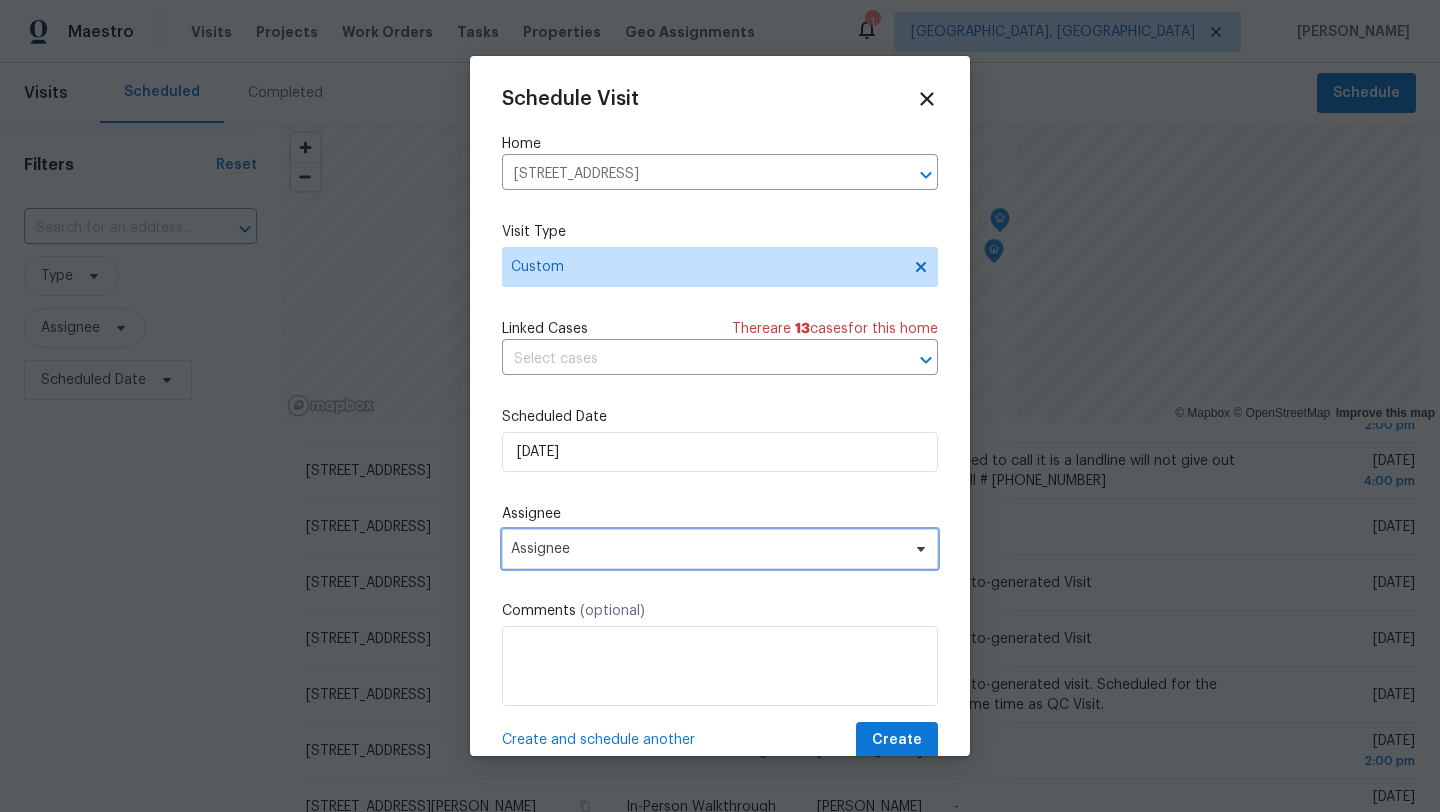 click on "Assignee" at bounding box center (707, 549) 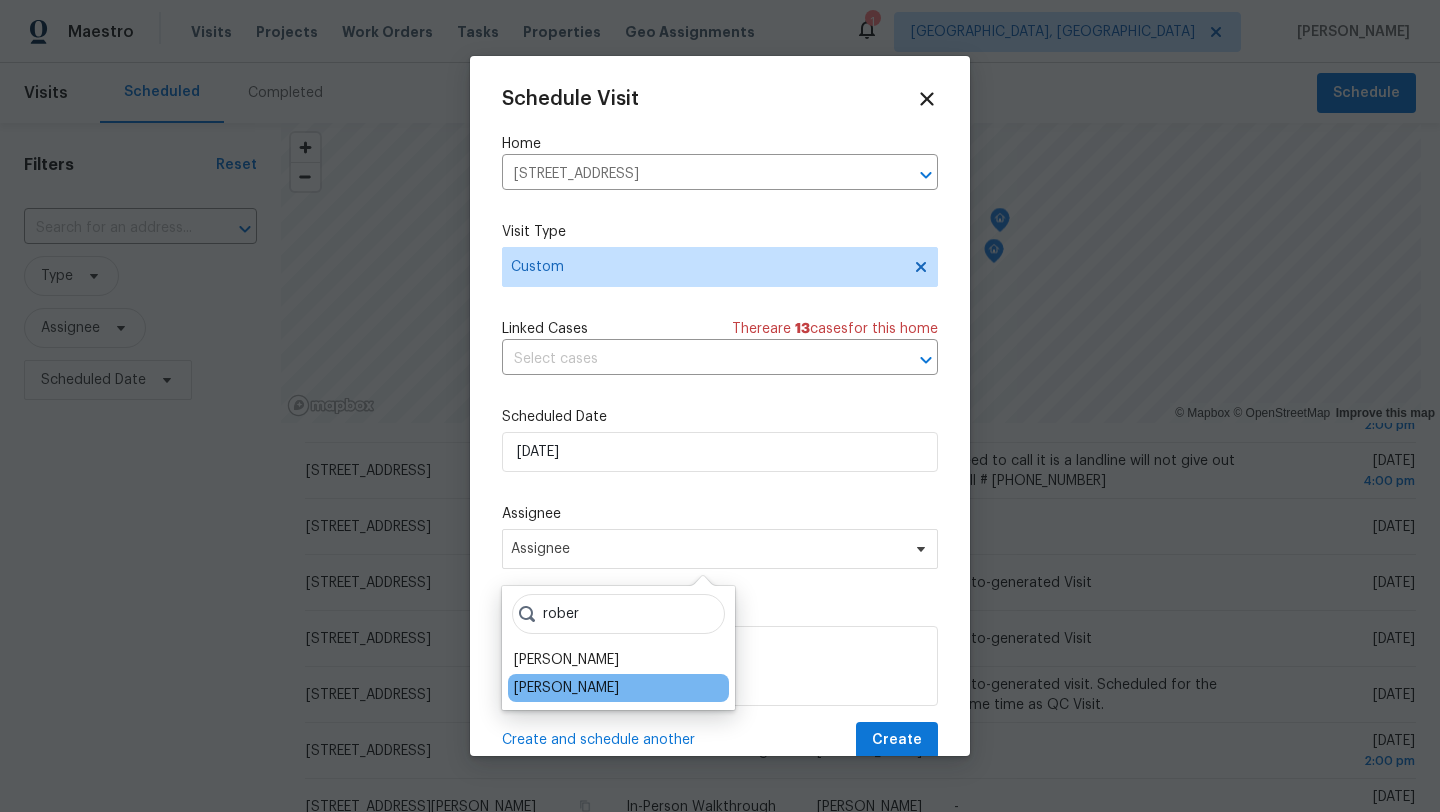 type on "rober" 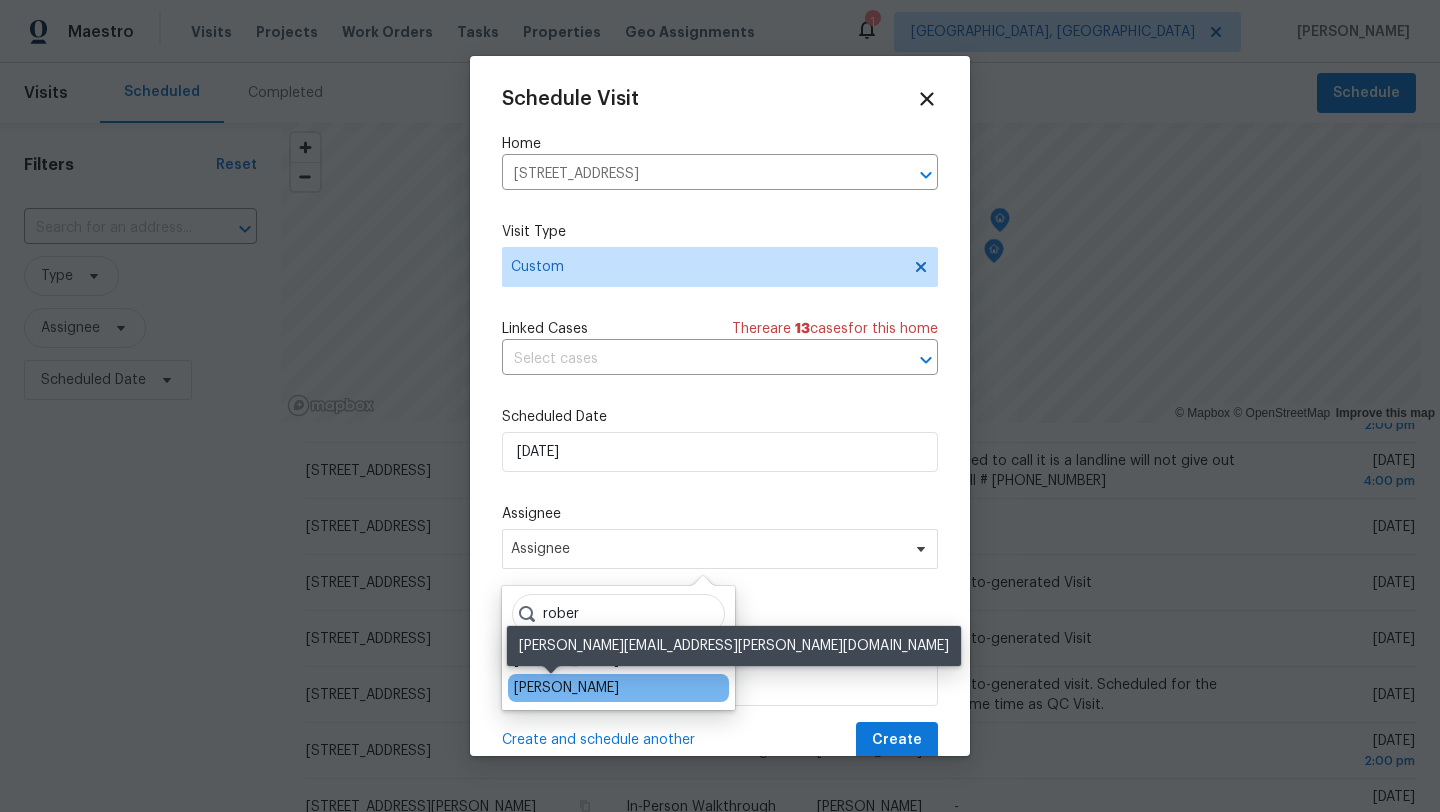 click on "[PERSON_NAME]" at bounding box center (566, 688) 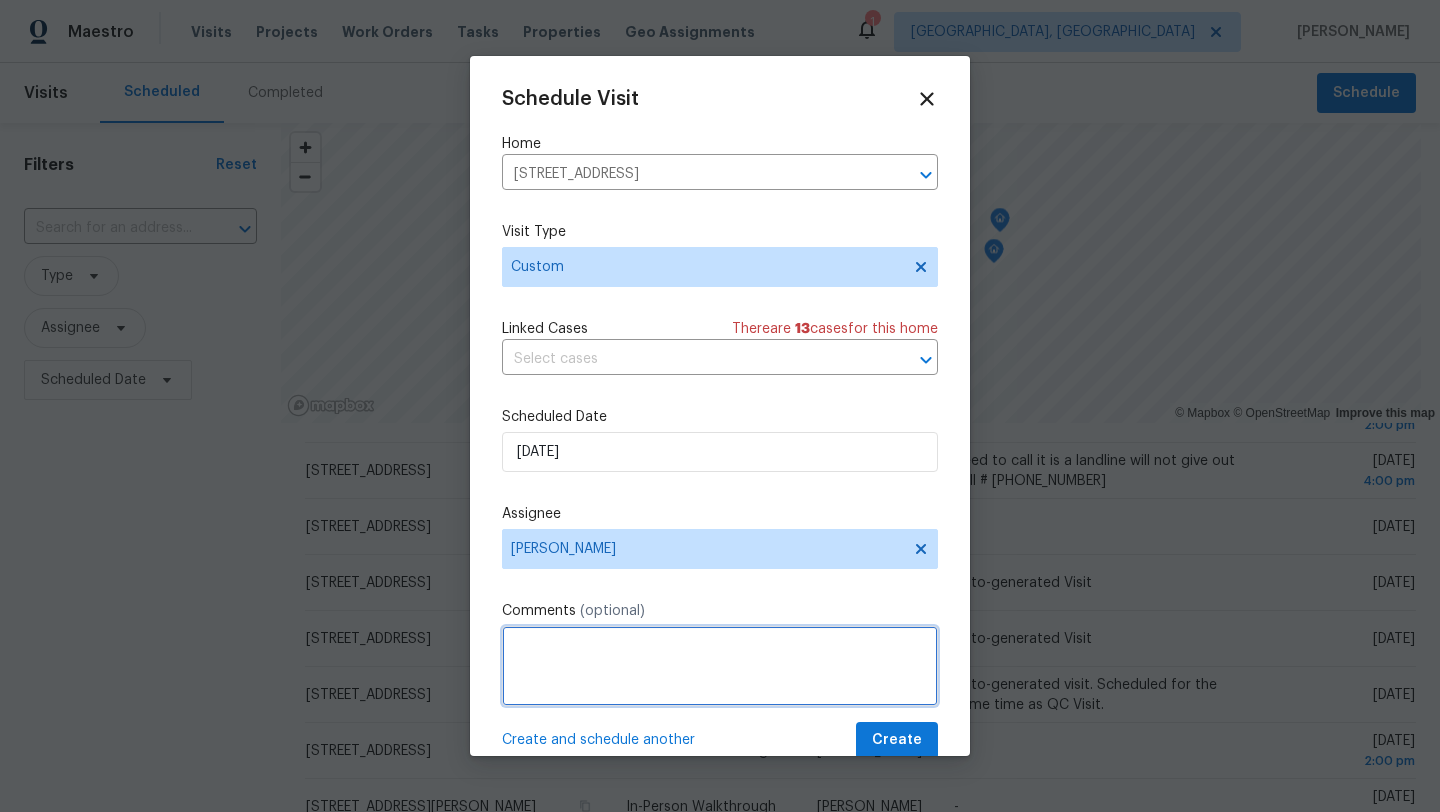 click at bounding box center [720, 666] 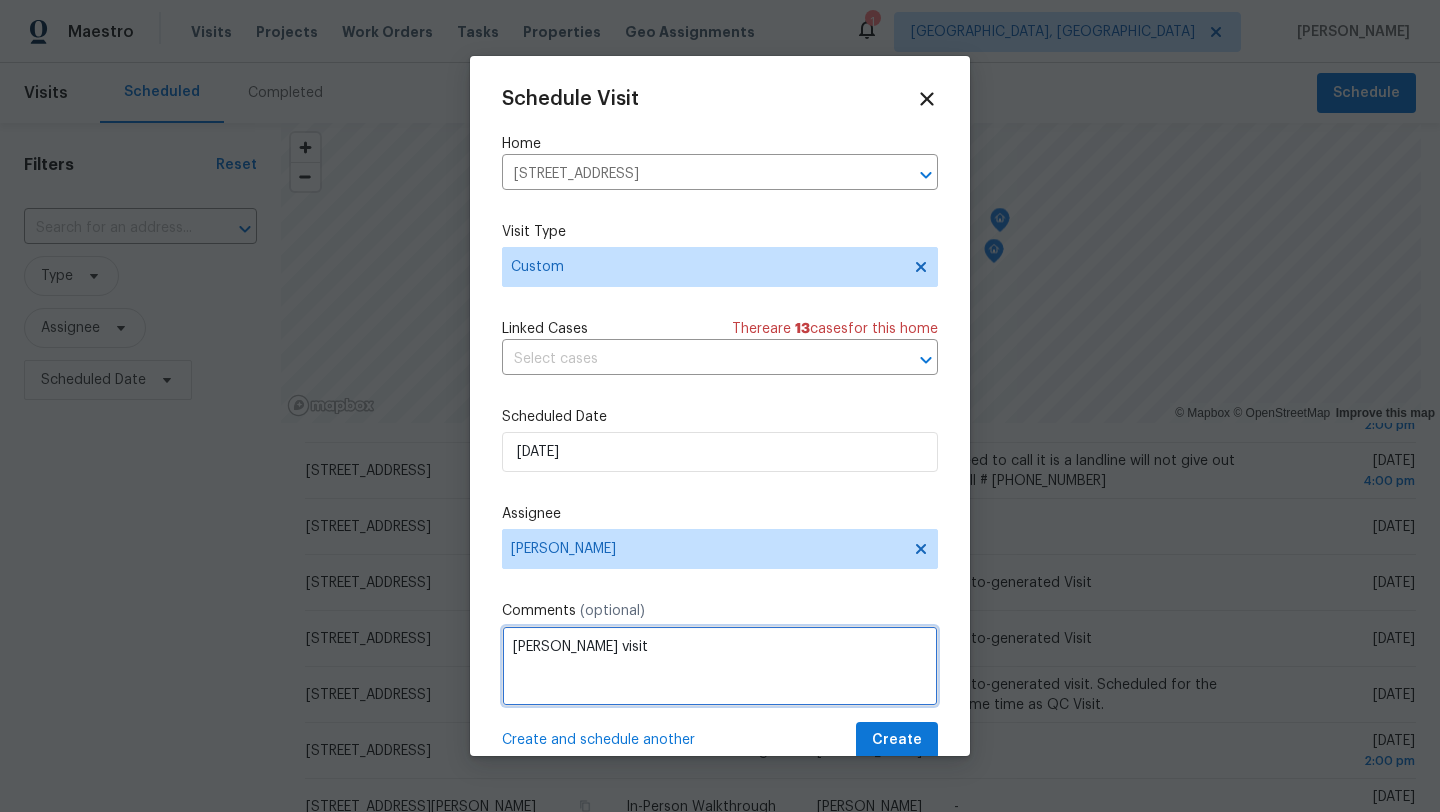 type on "[PERSON_NAME] visit" 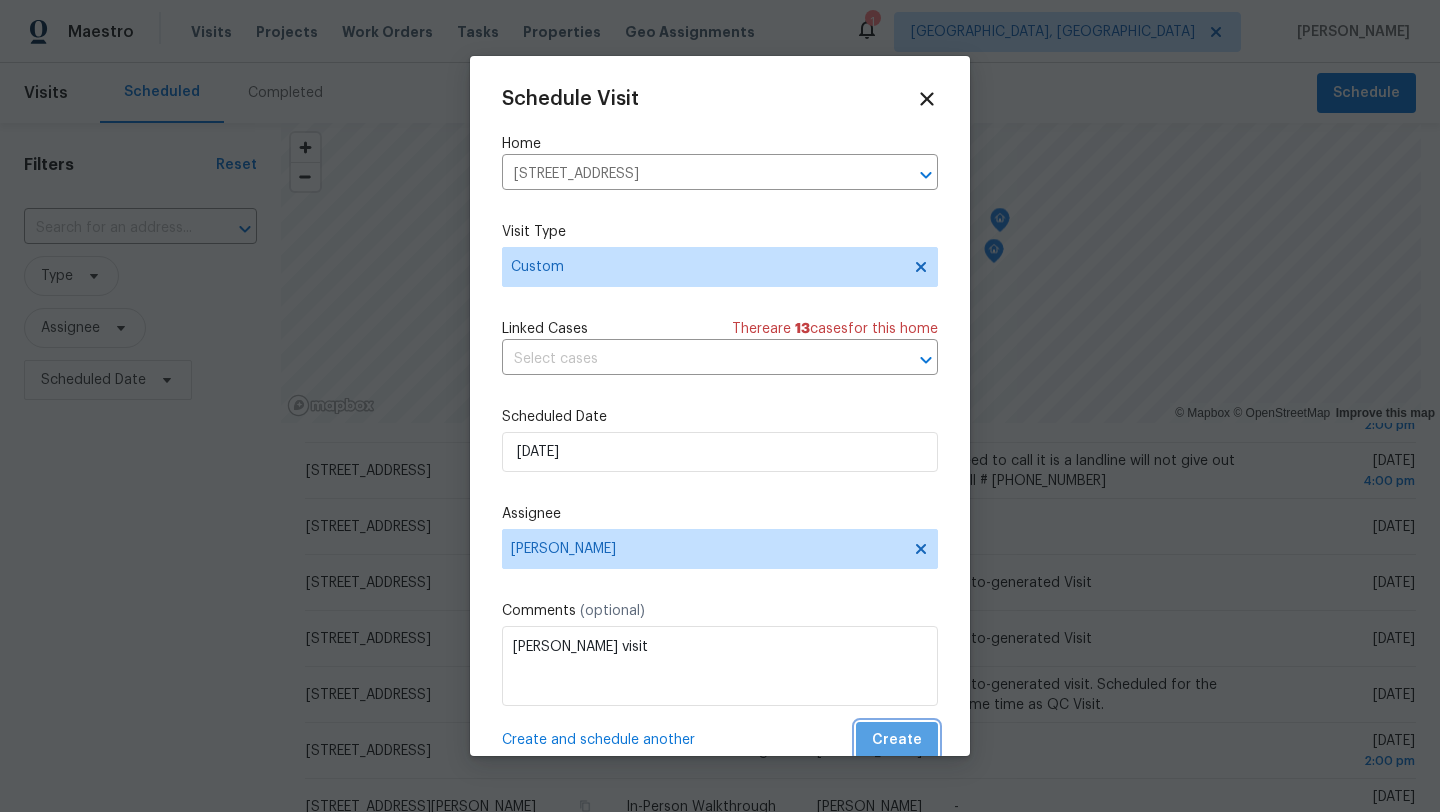 click on "Create" at bounding box center [897, 740] 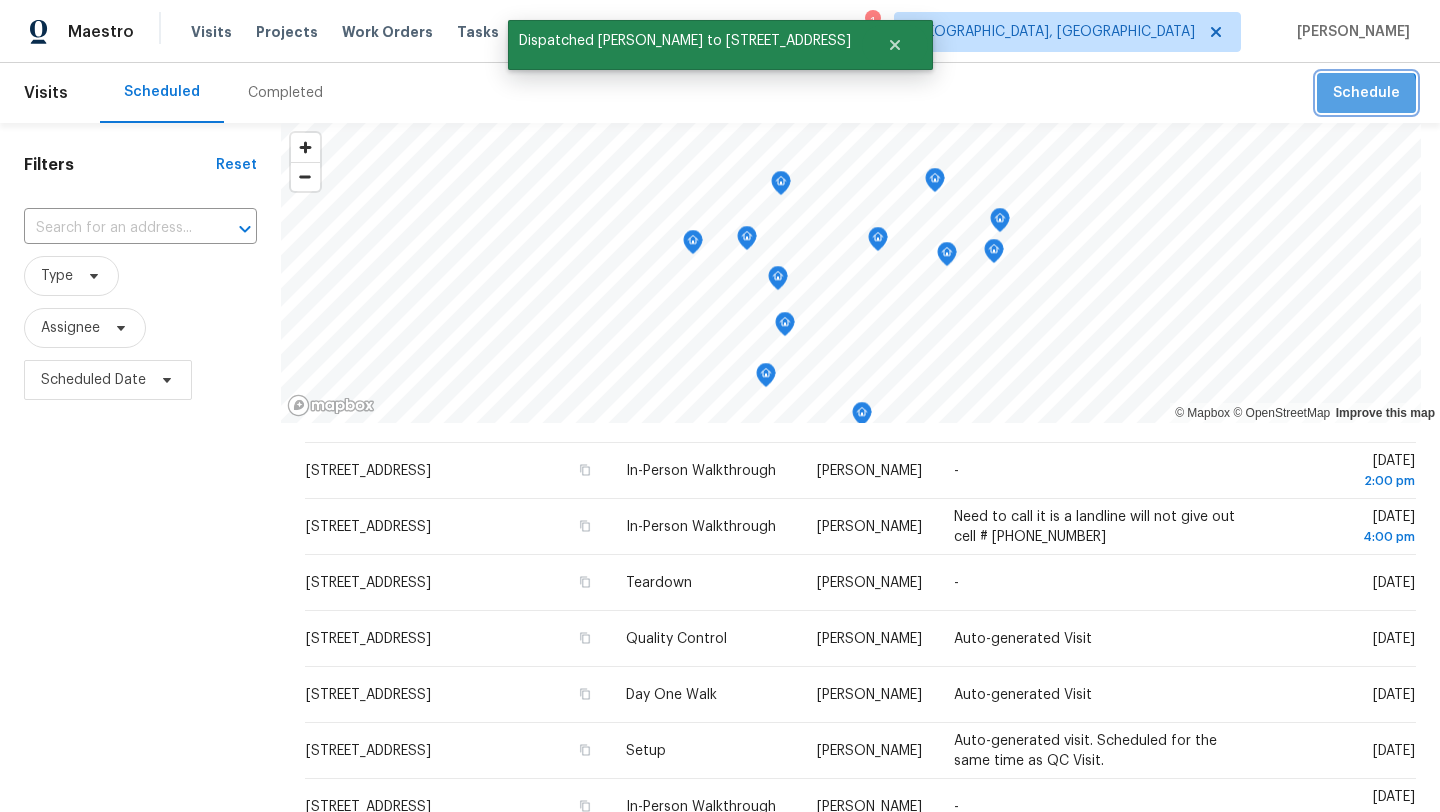 click on "Schedule" at bounding box center (1366, 93) 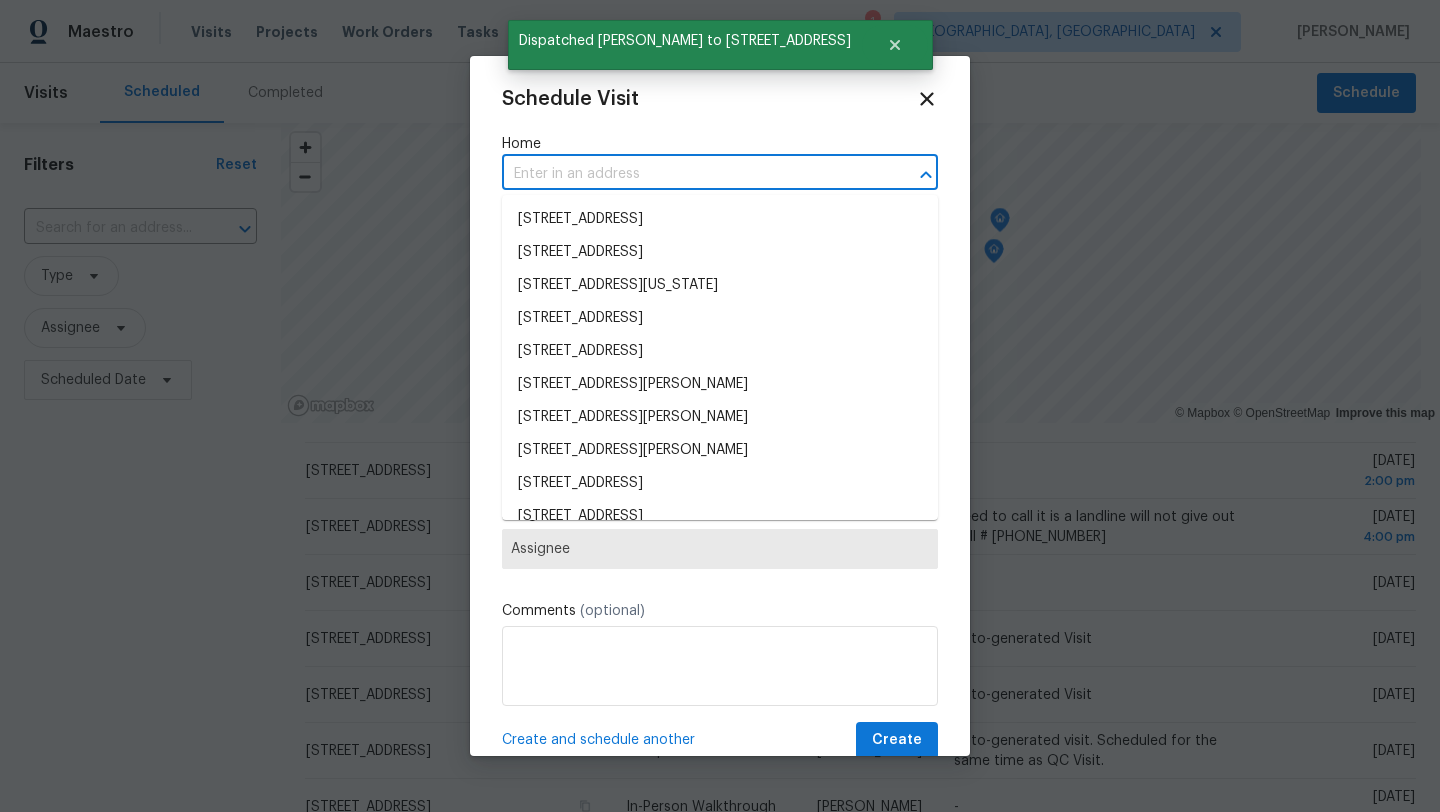 click at bounding box center (692, 174) 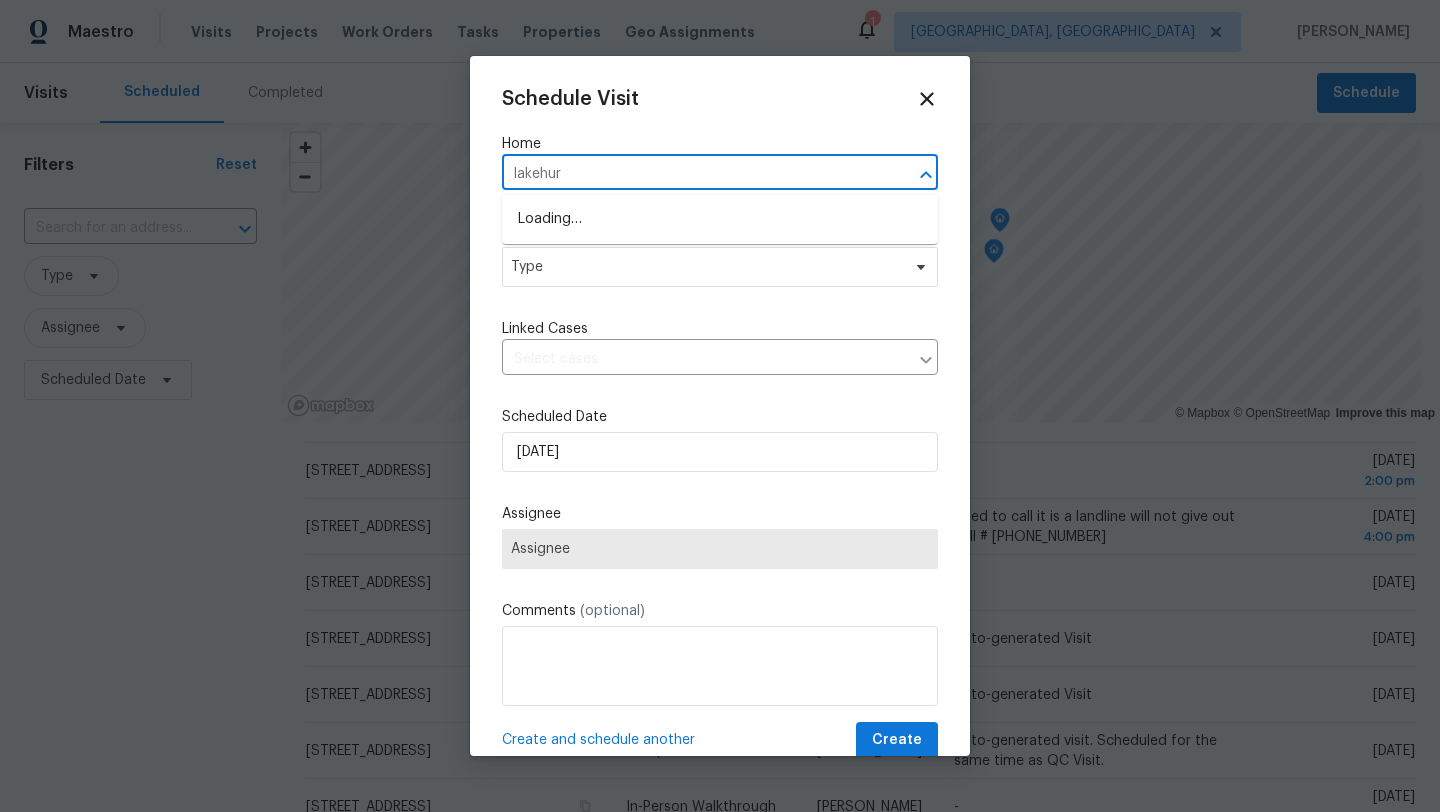 type on "lakehurs" 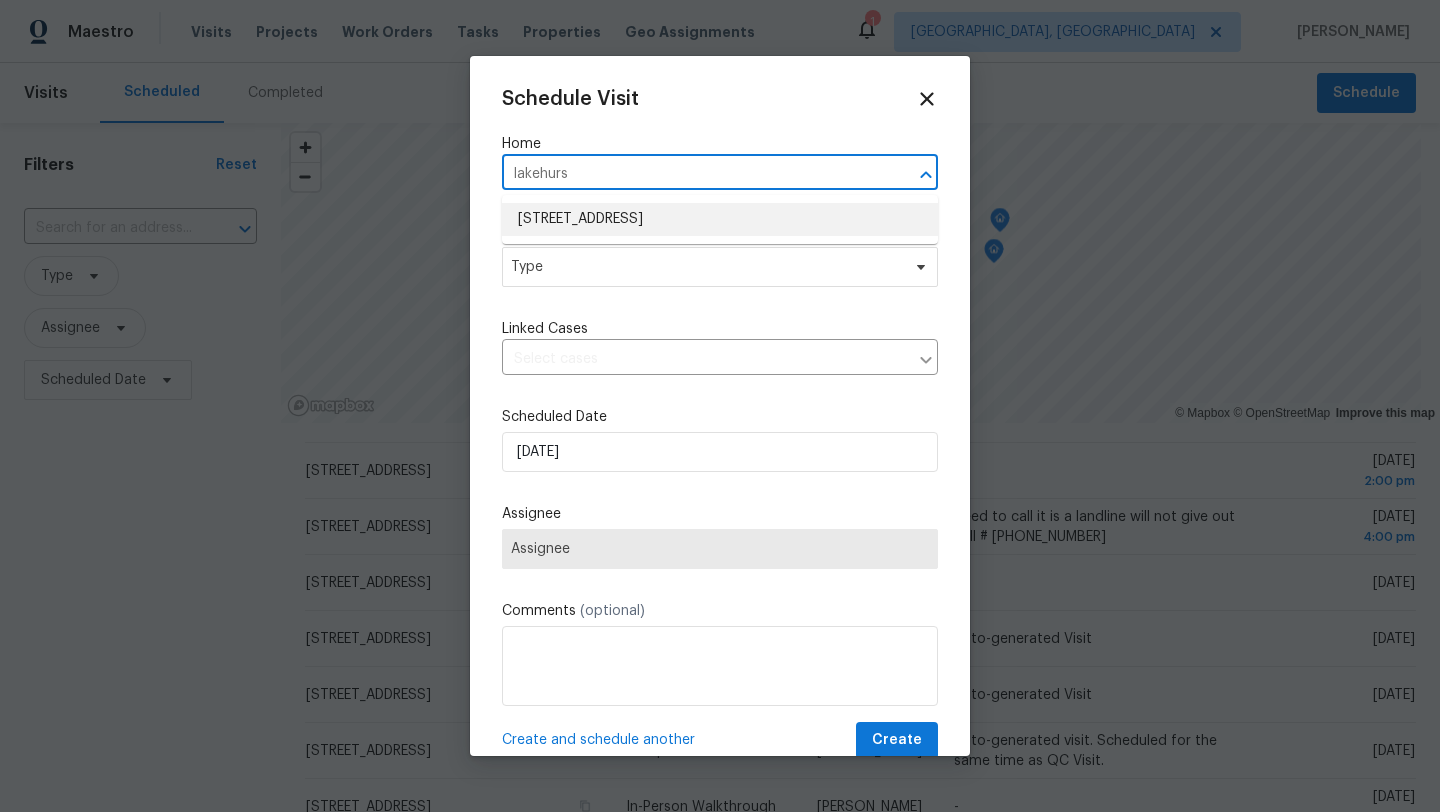 click on "[STREET_ADDRESS]" at bounding box center [720, 219] 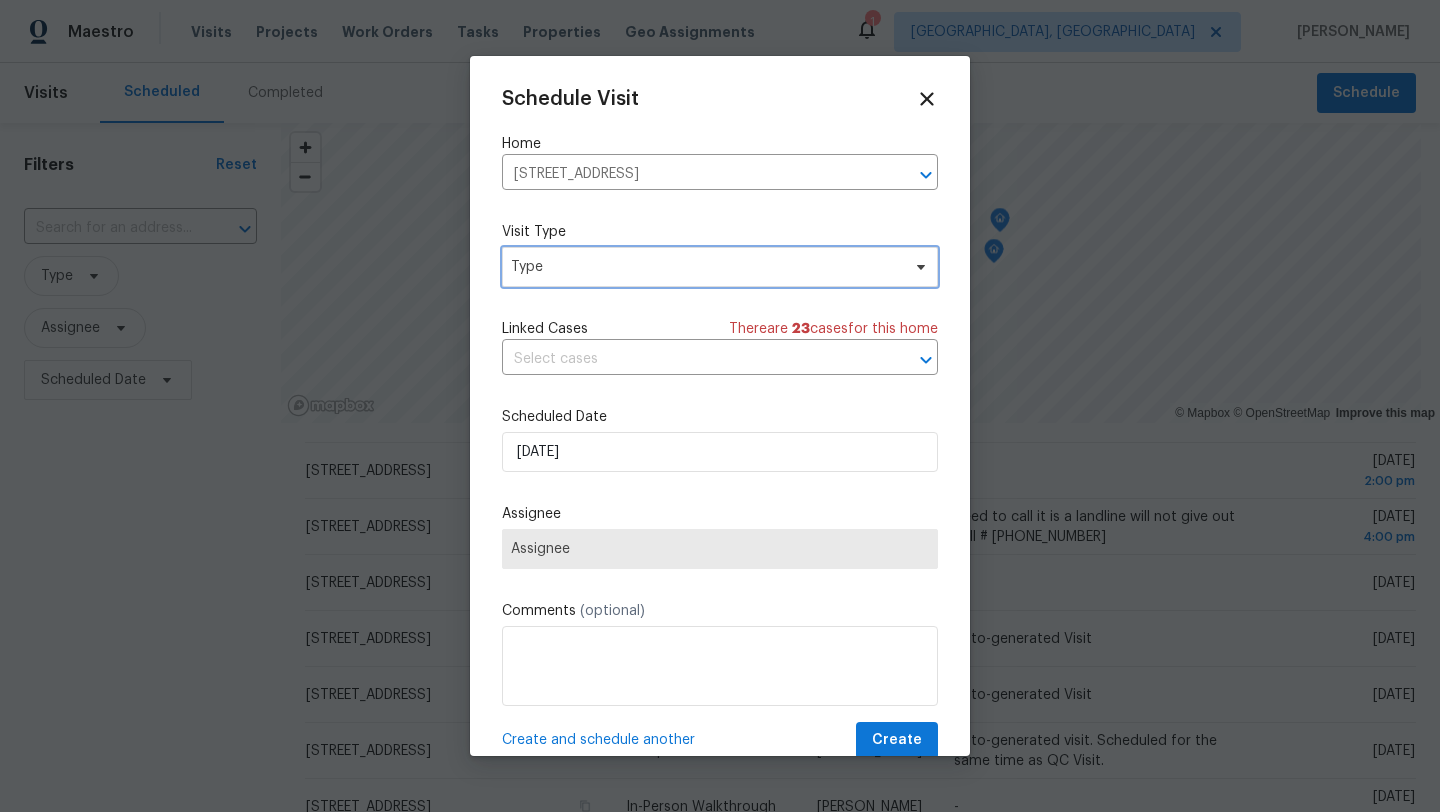 click on "Type" at bounding box center [705, 267] 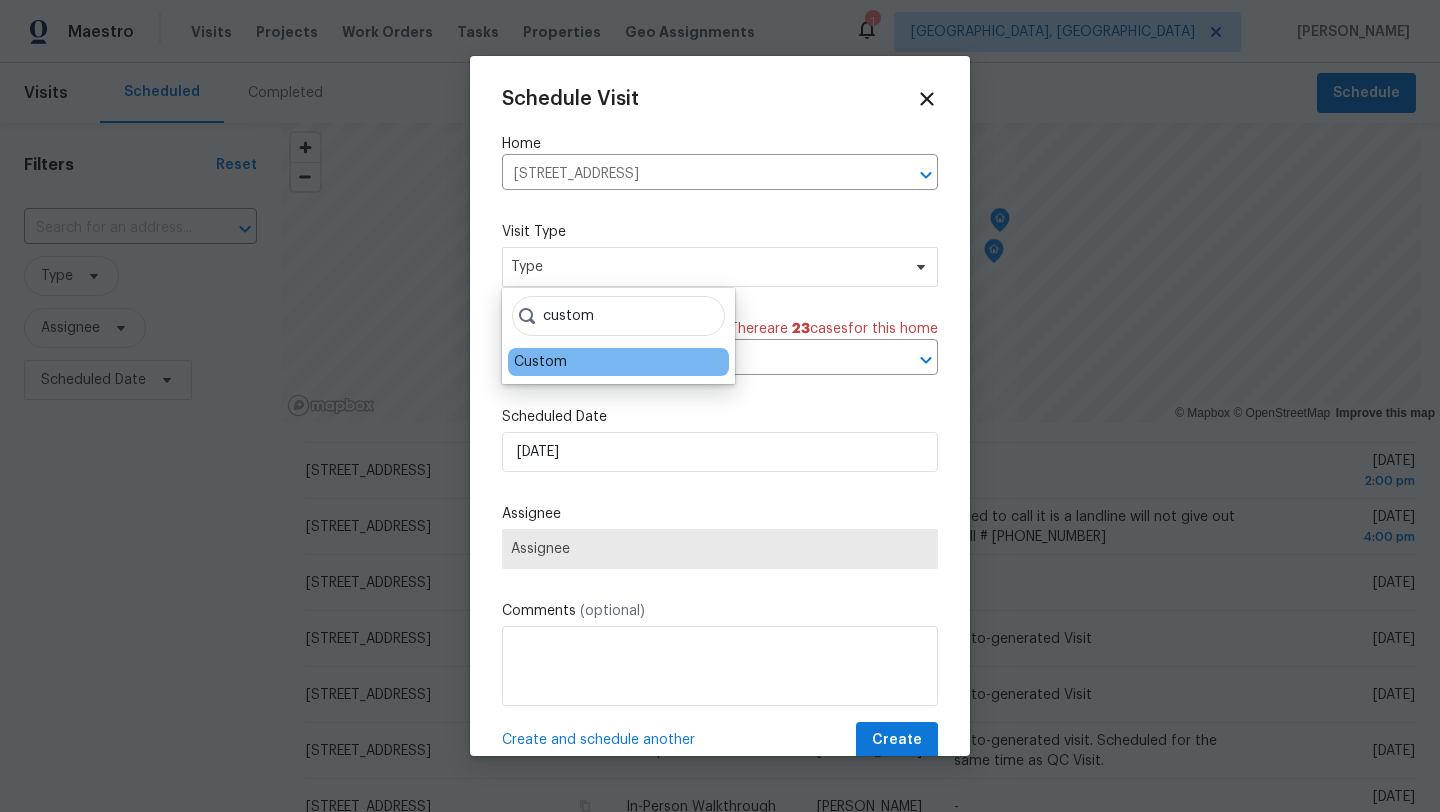 type on "custom" 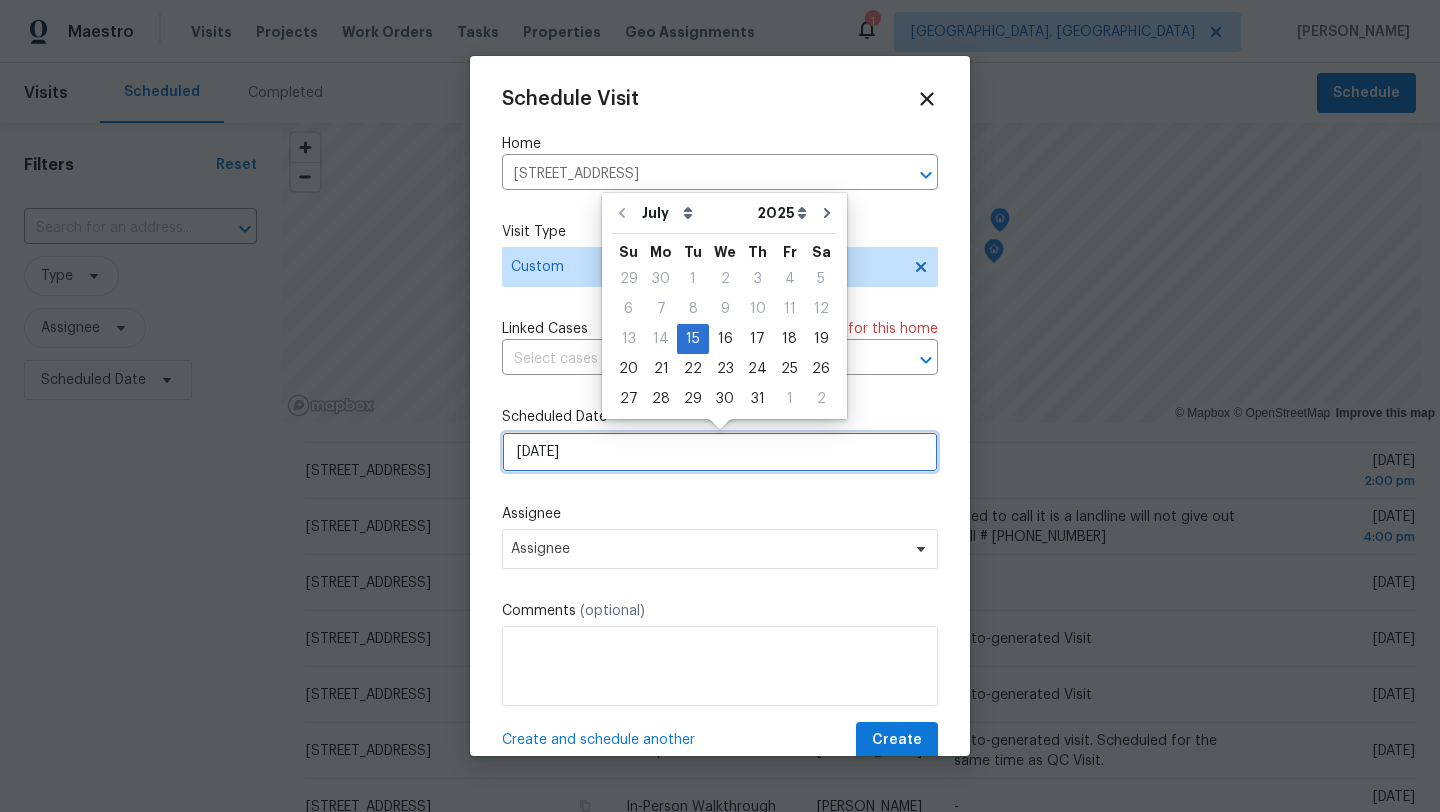 click on "[DATE]" at bounding box center (720, 452) 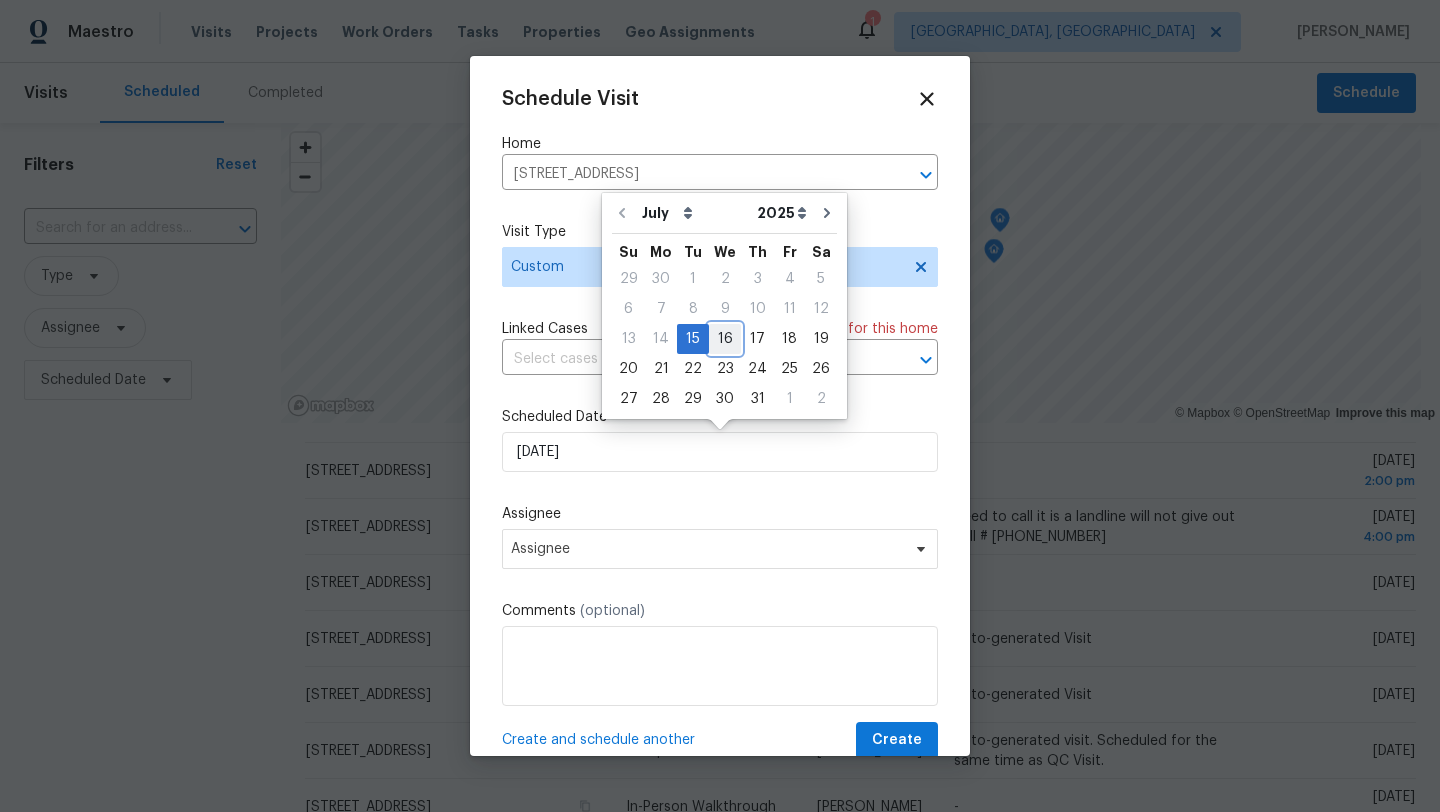 click on "16" at bounding box center [725, 339] 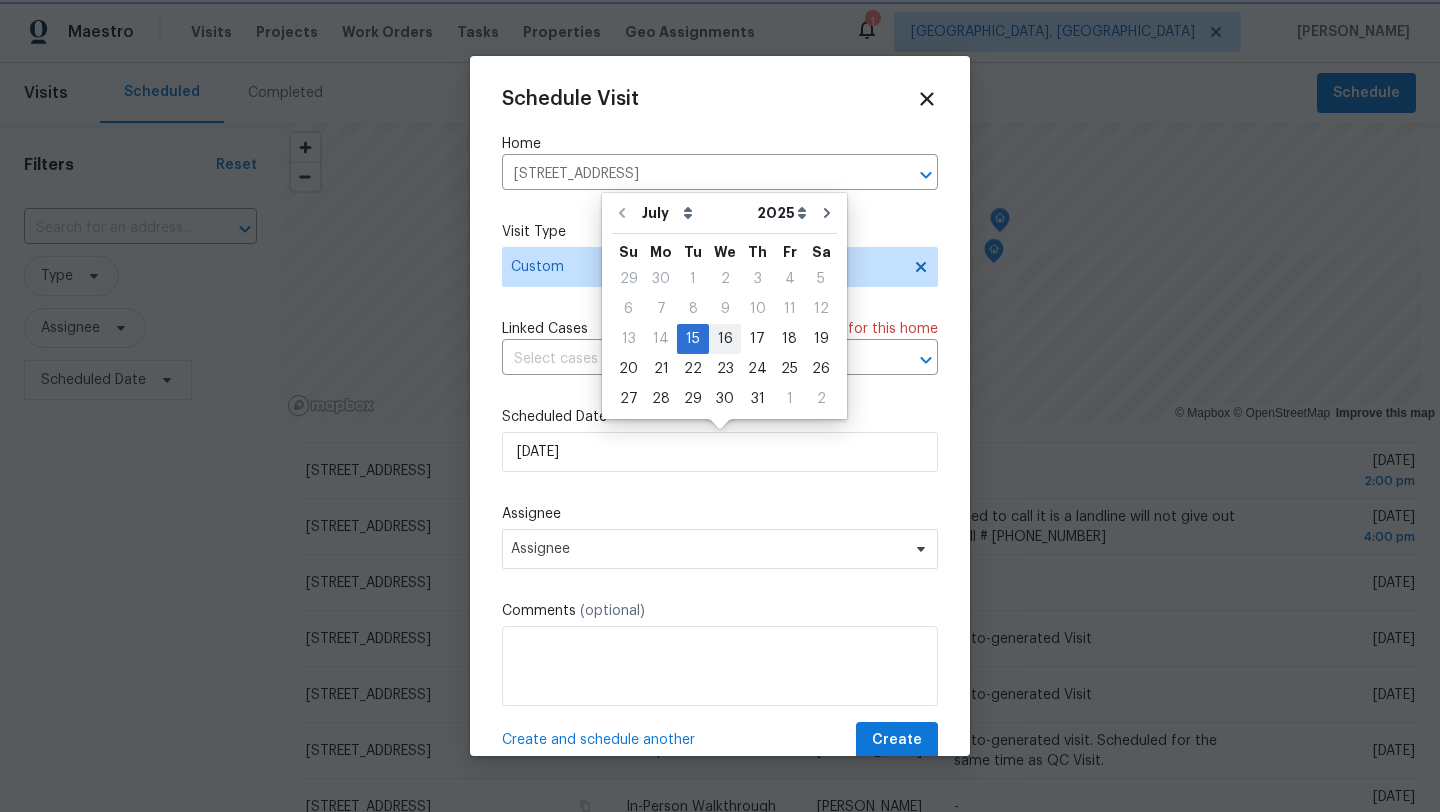 type on "[DATE]" 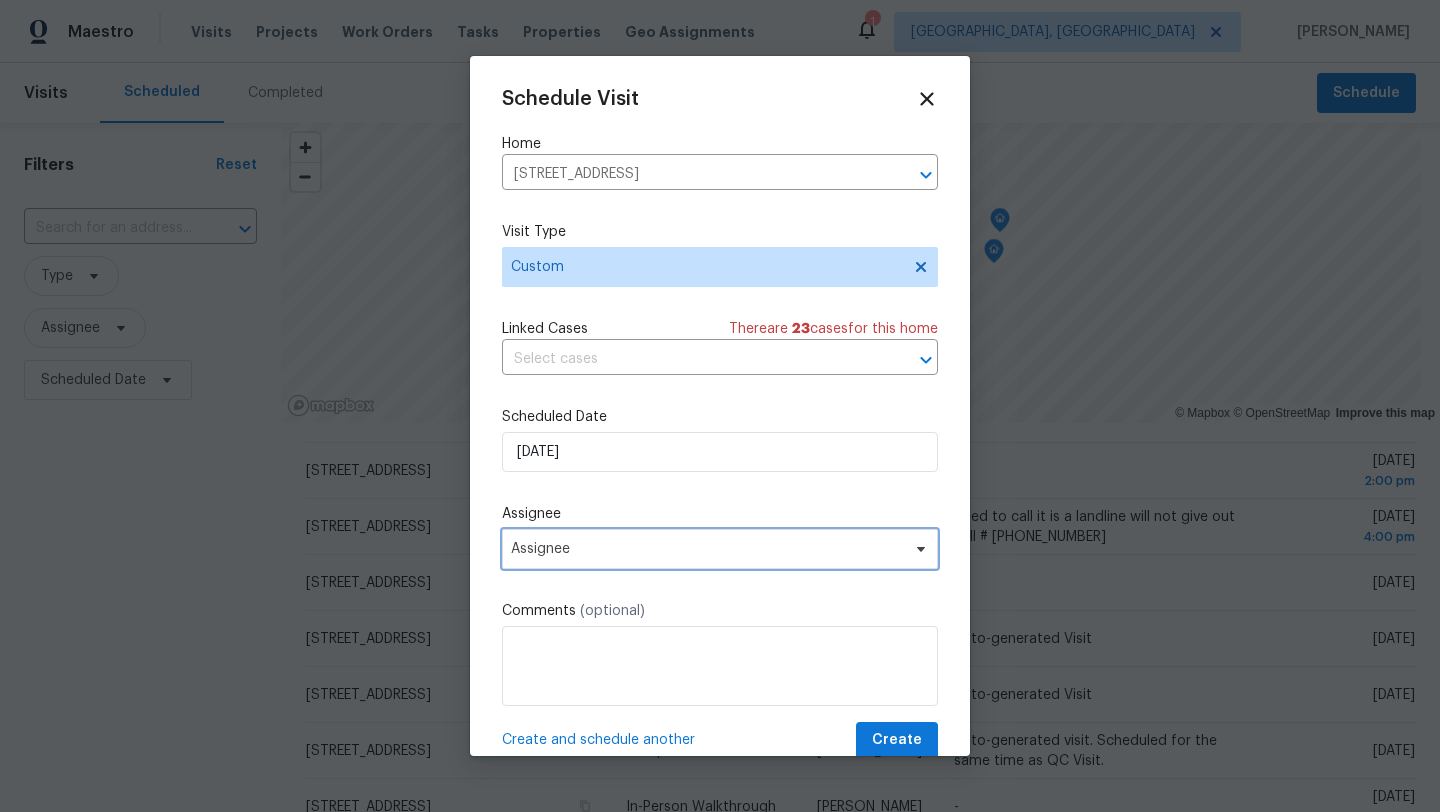 click on "Assignee" at bounding box center [720, 549] 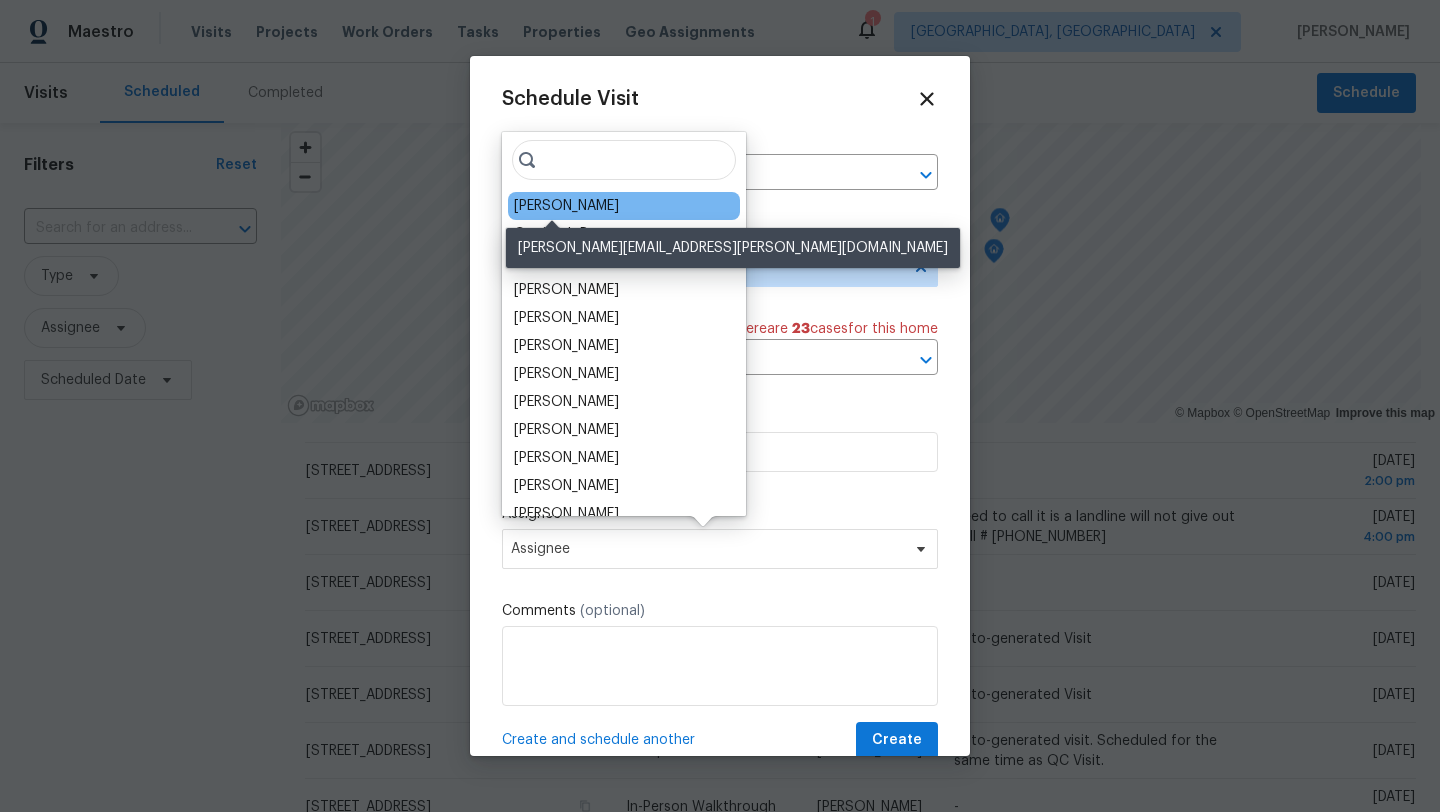 click on "[PERSON_NAME]" at bounding box center (566, 206) 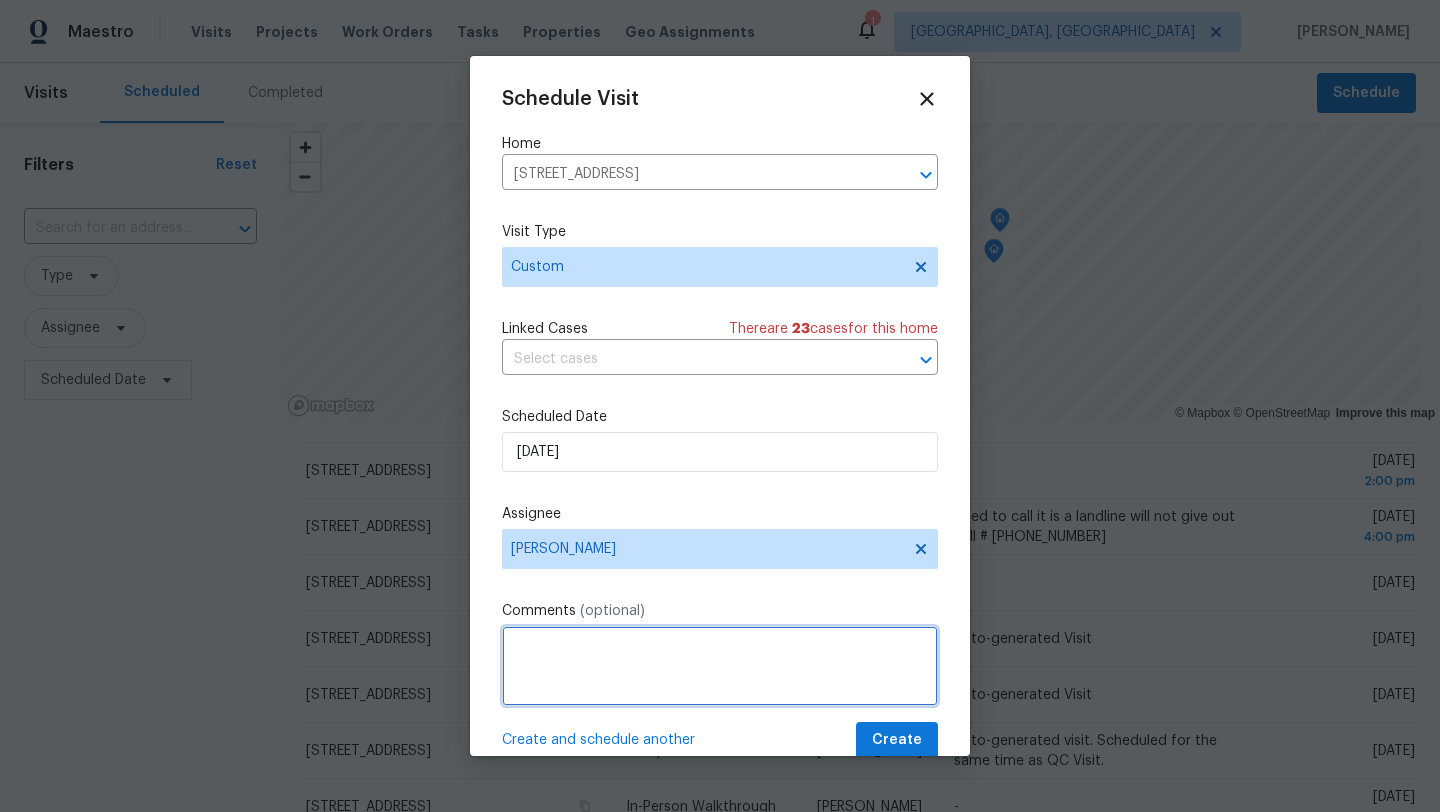 click at bounding box center [720, 666] 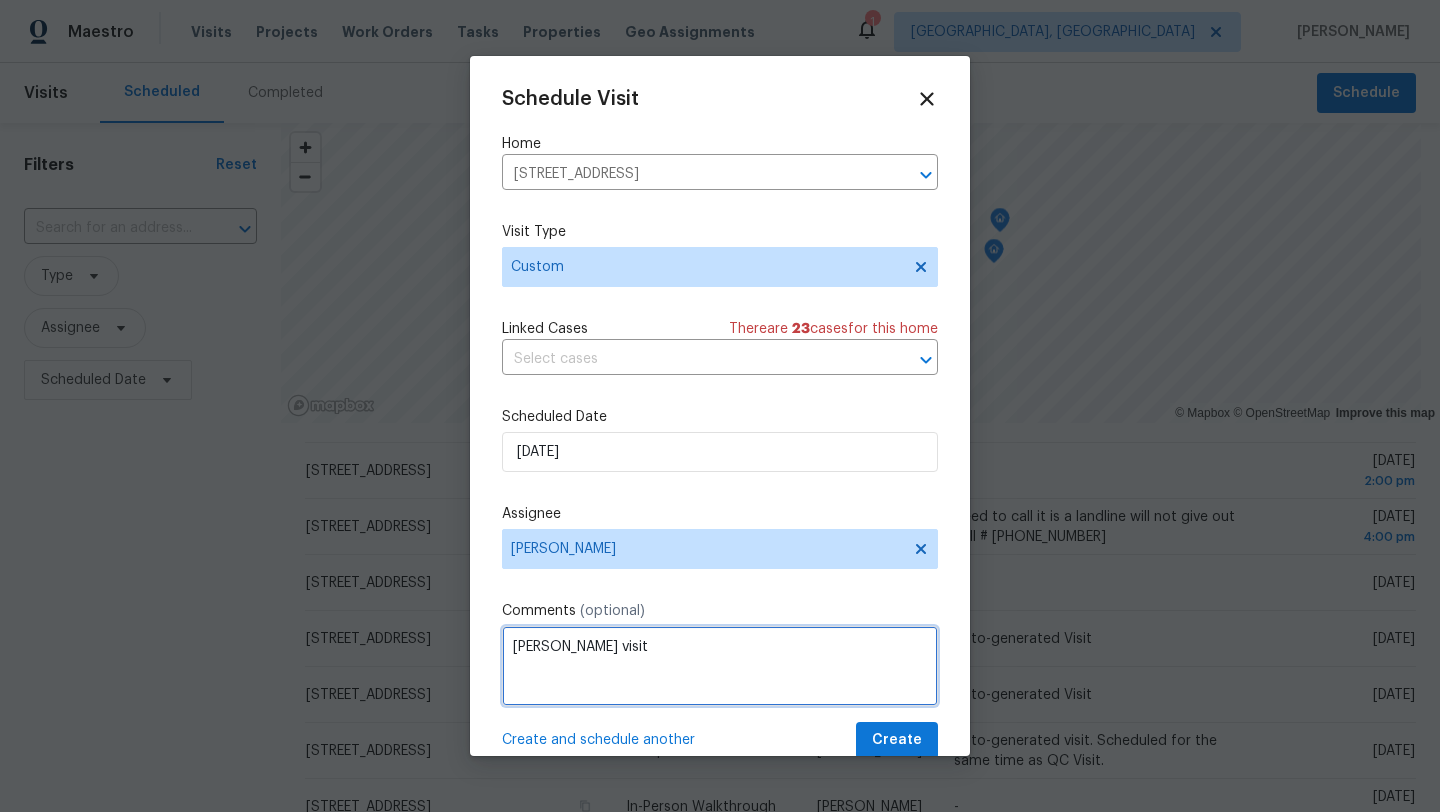 type on "[PERSON_NAME] visit" 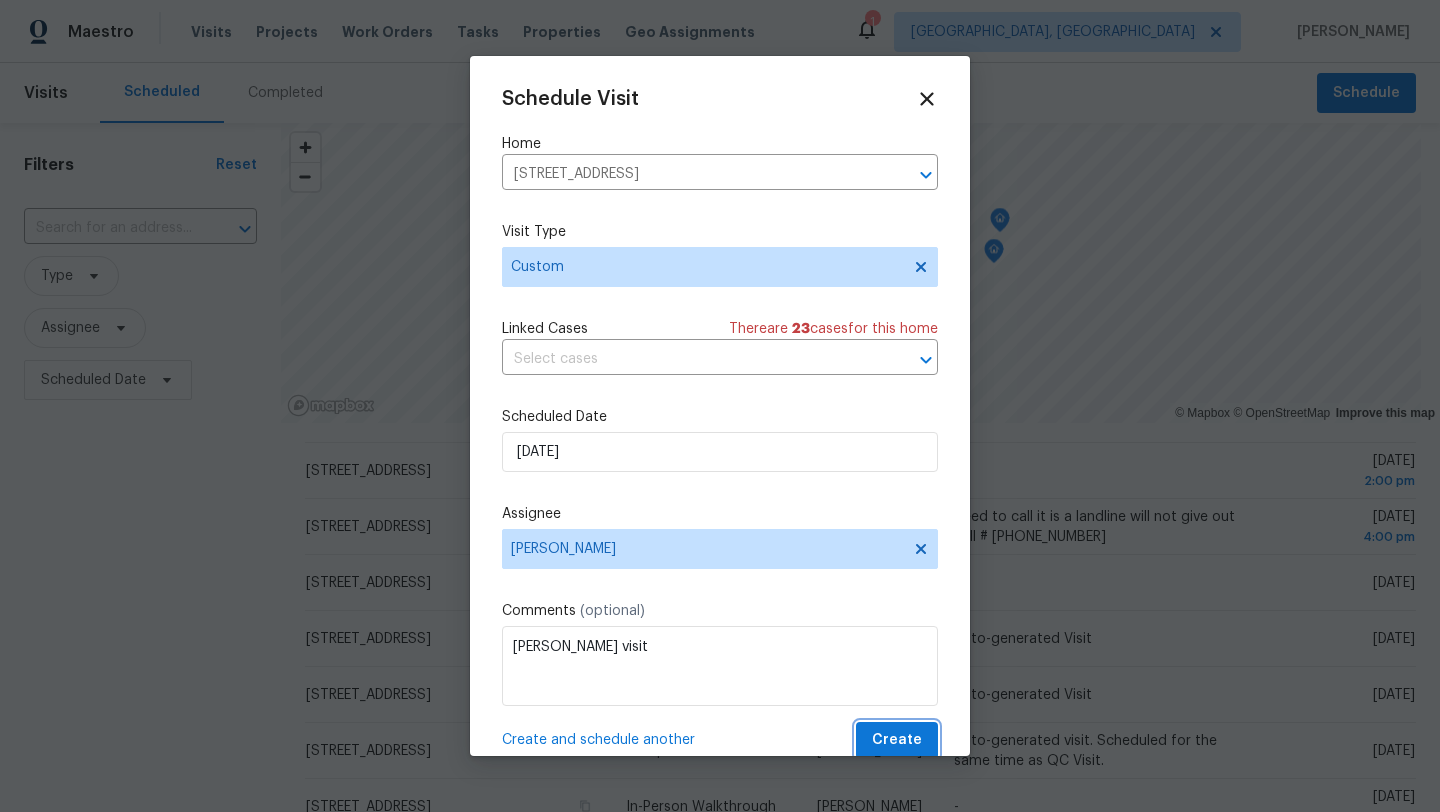 click on "Create" at bounding box center [897, 740] 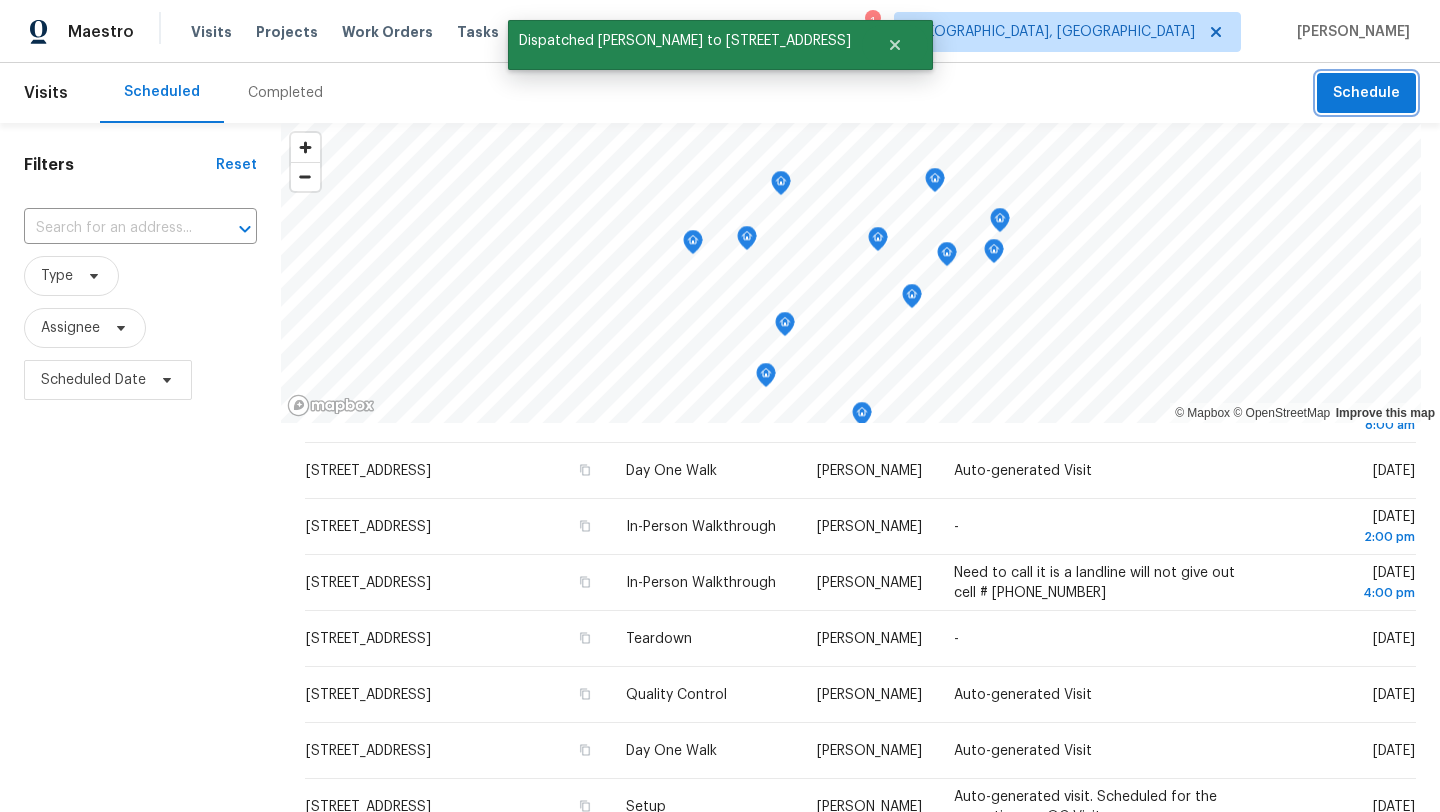 click on "Schedule" at bounding box center [1366, 93] 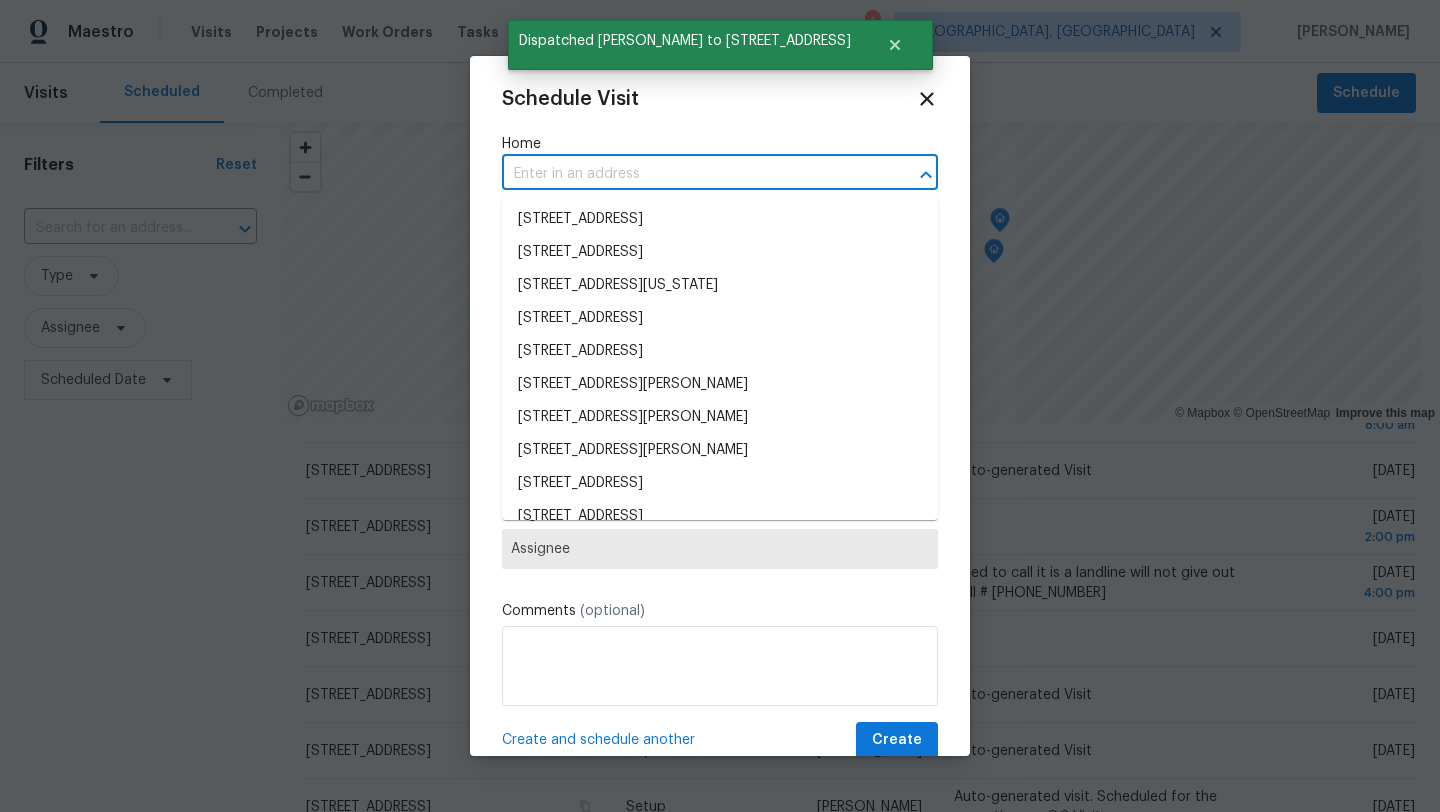 click at bounding box center (692, 174) 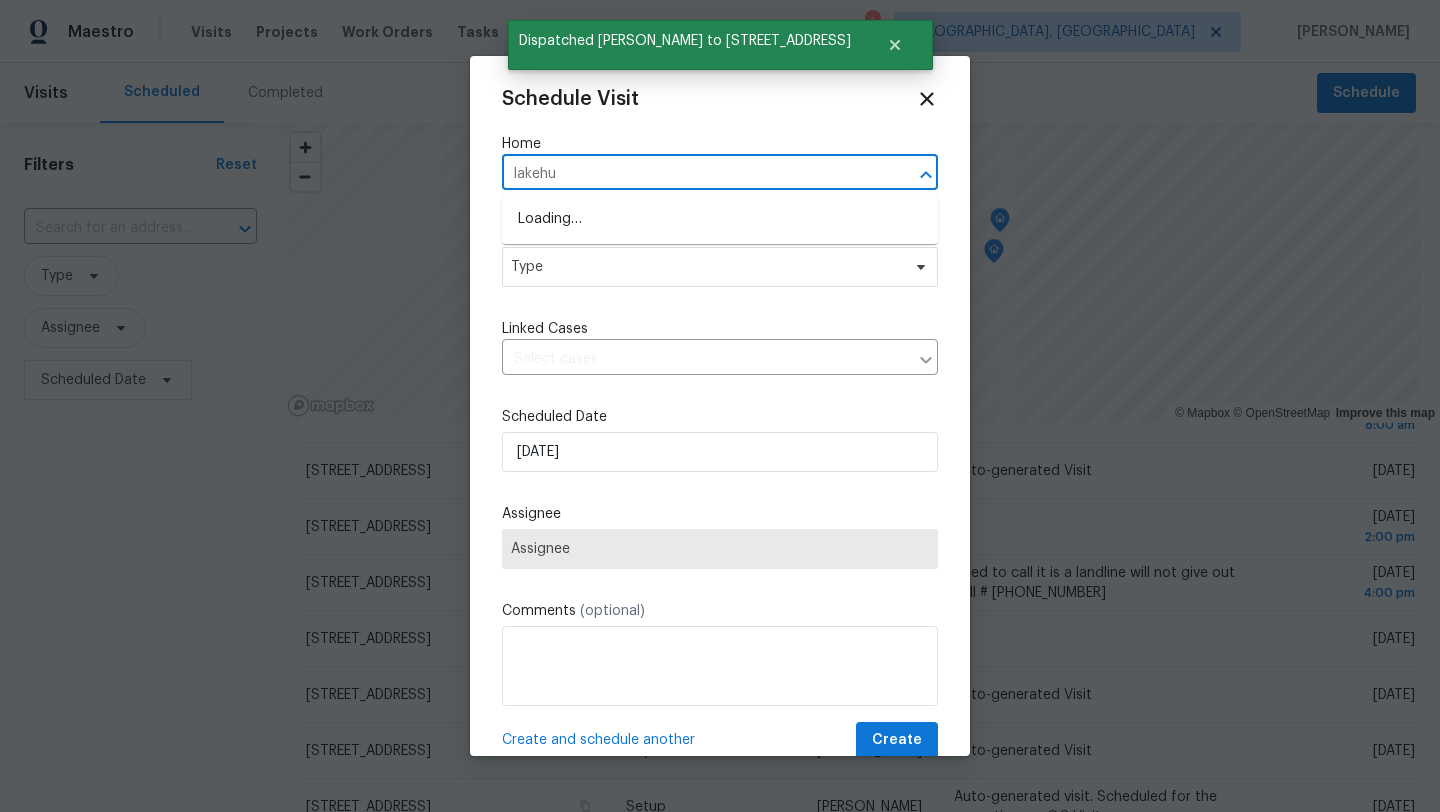 type on "lakehur" 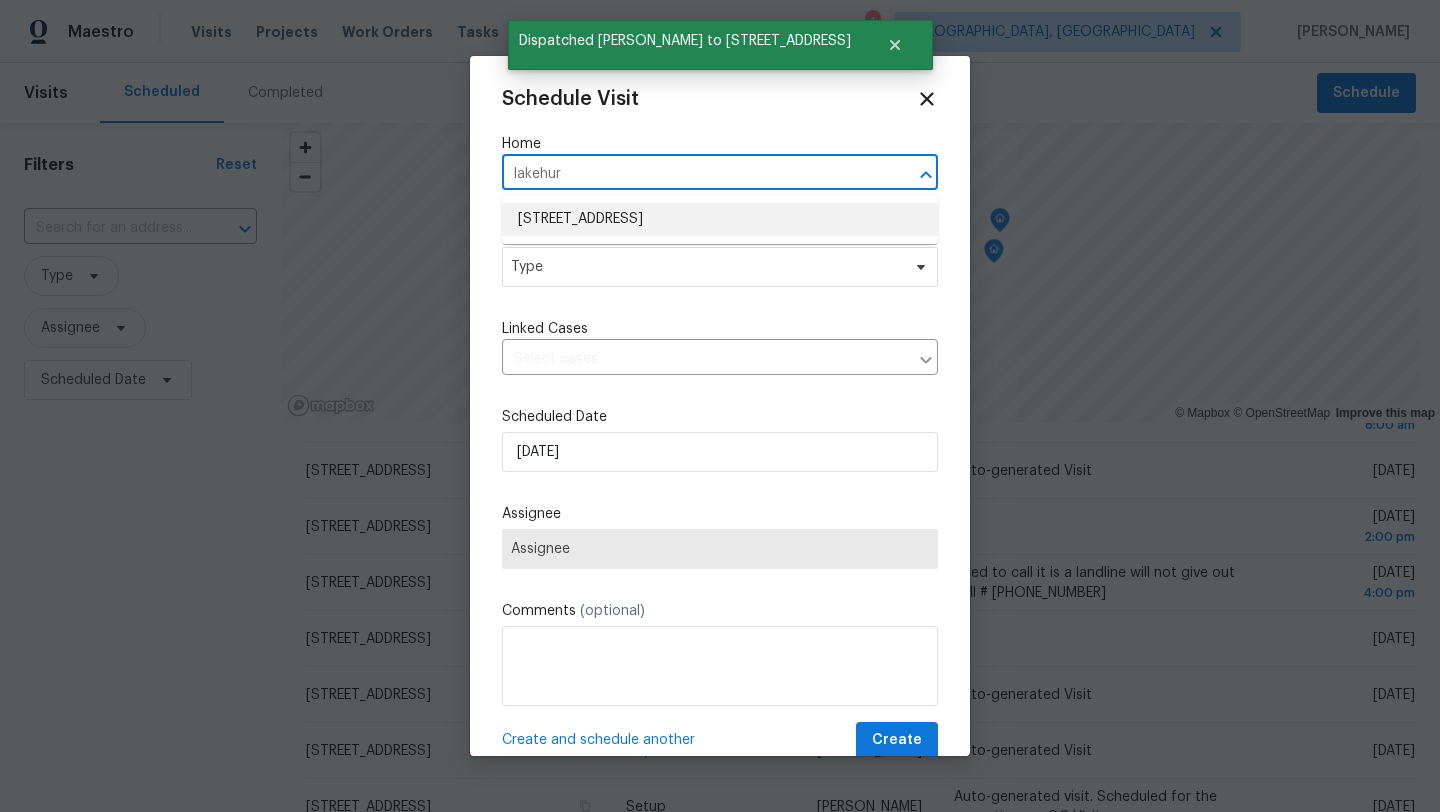 click on "[STREET_ADDRESS]" at bounding box center (720, 219) 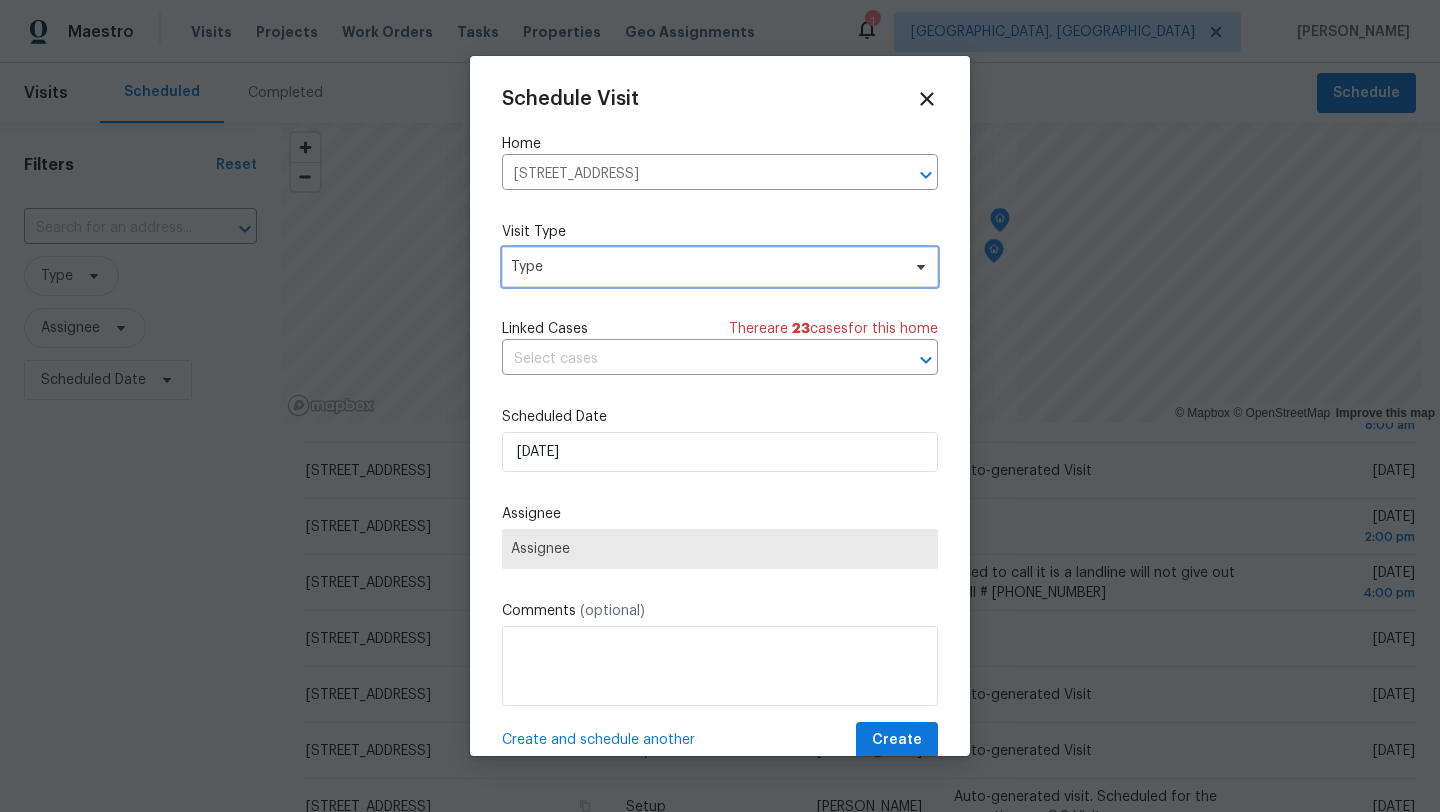 click on "Type" at bounding box center (705, 267) 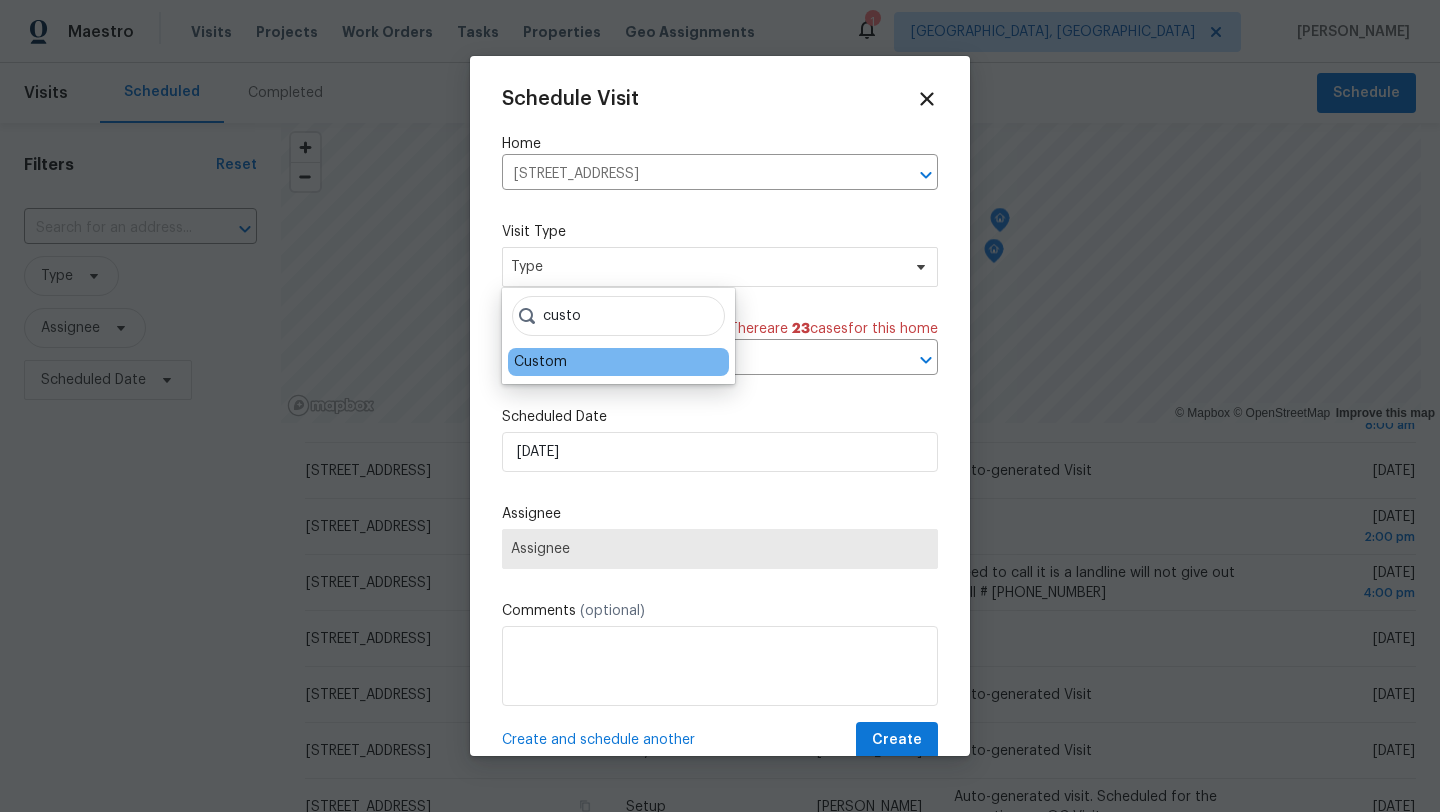type on "custo" 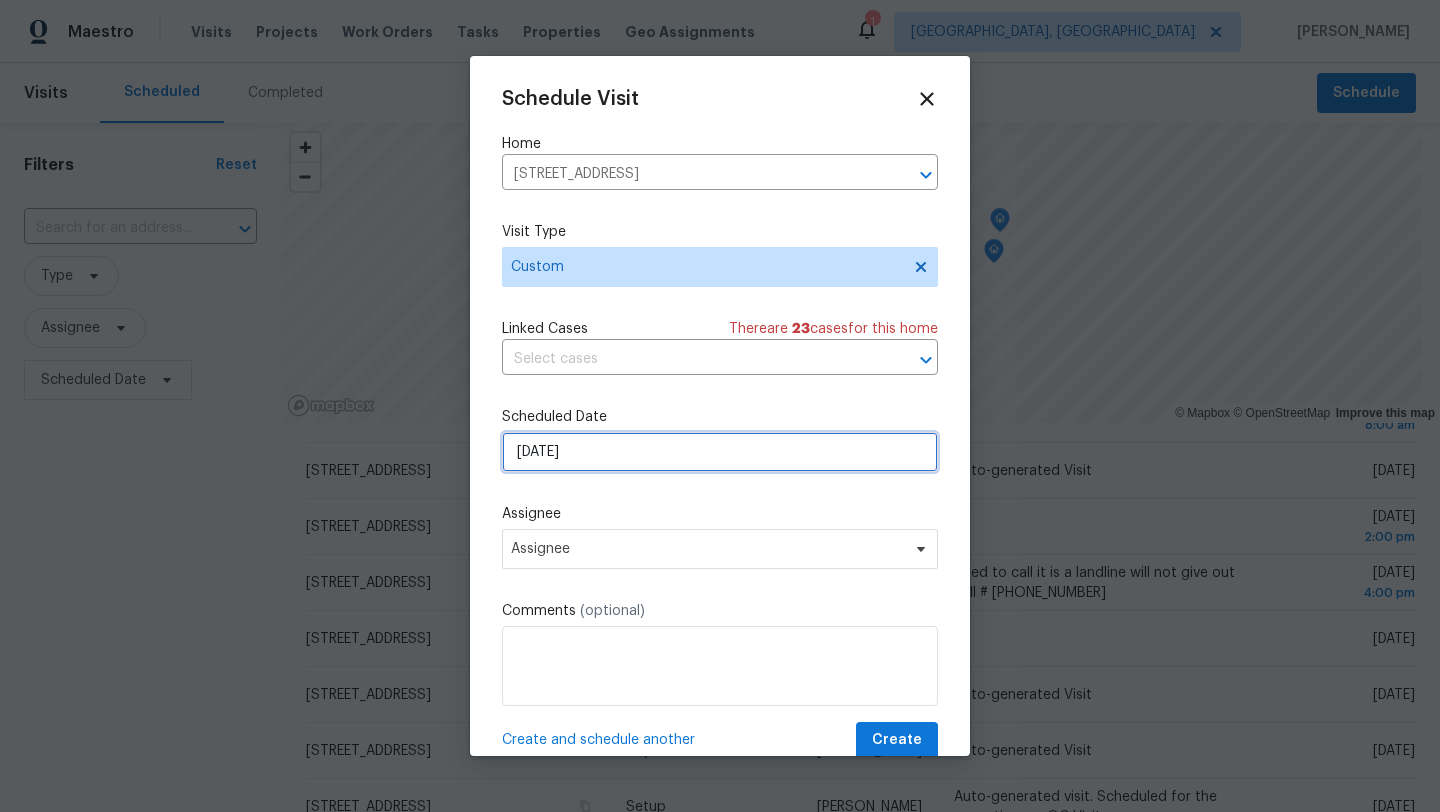 click on "[DATE]" at bounding box center [720, 452] 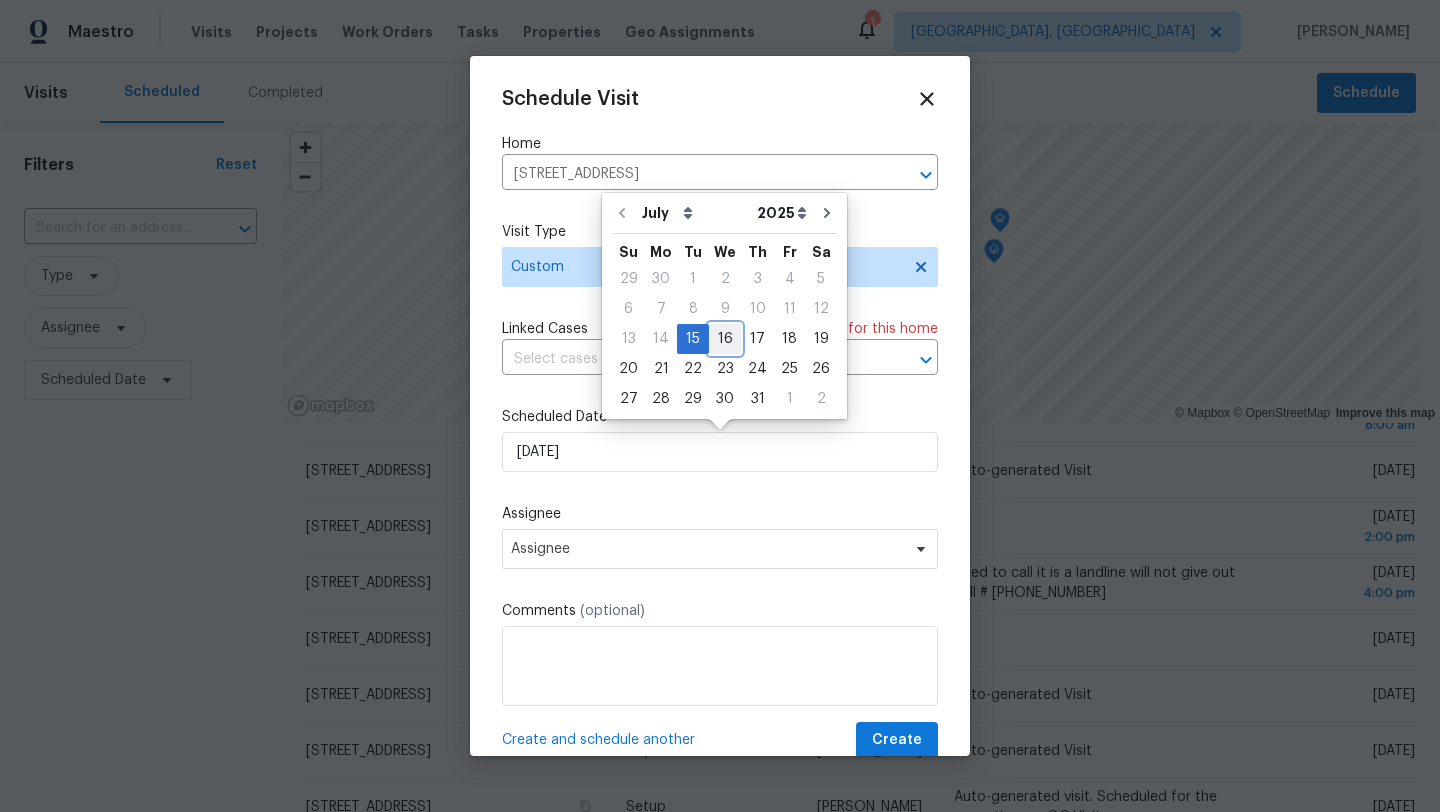 click on "16" at bounding box center [725, 339] 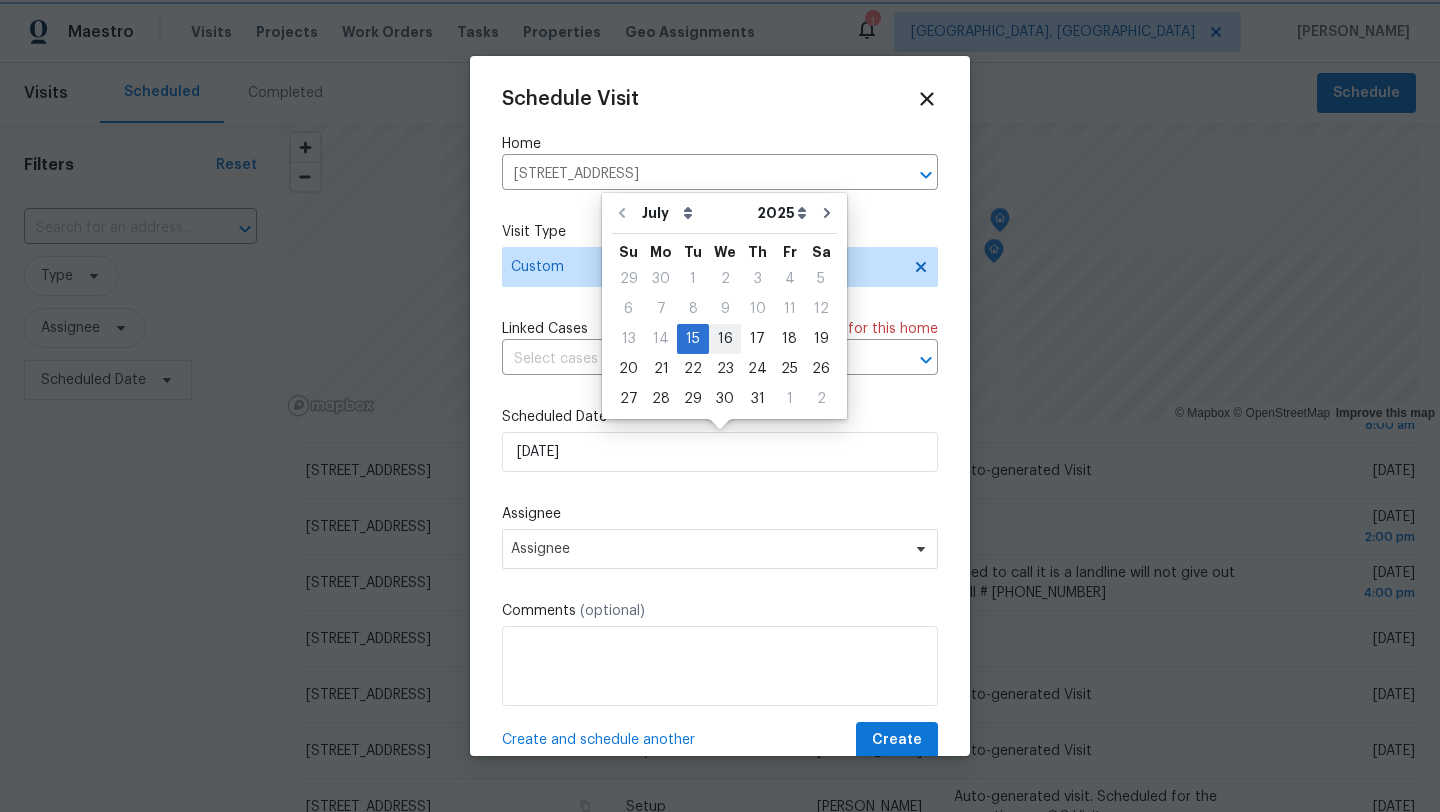 type on "[DATE]" 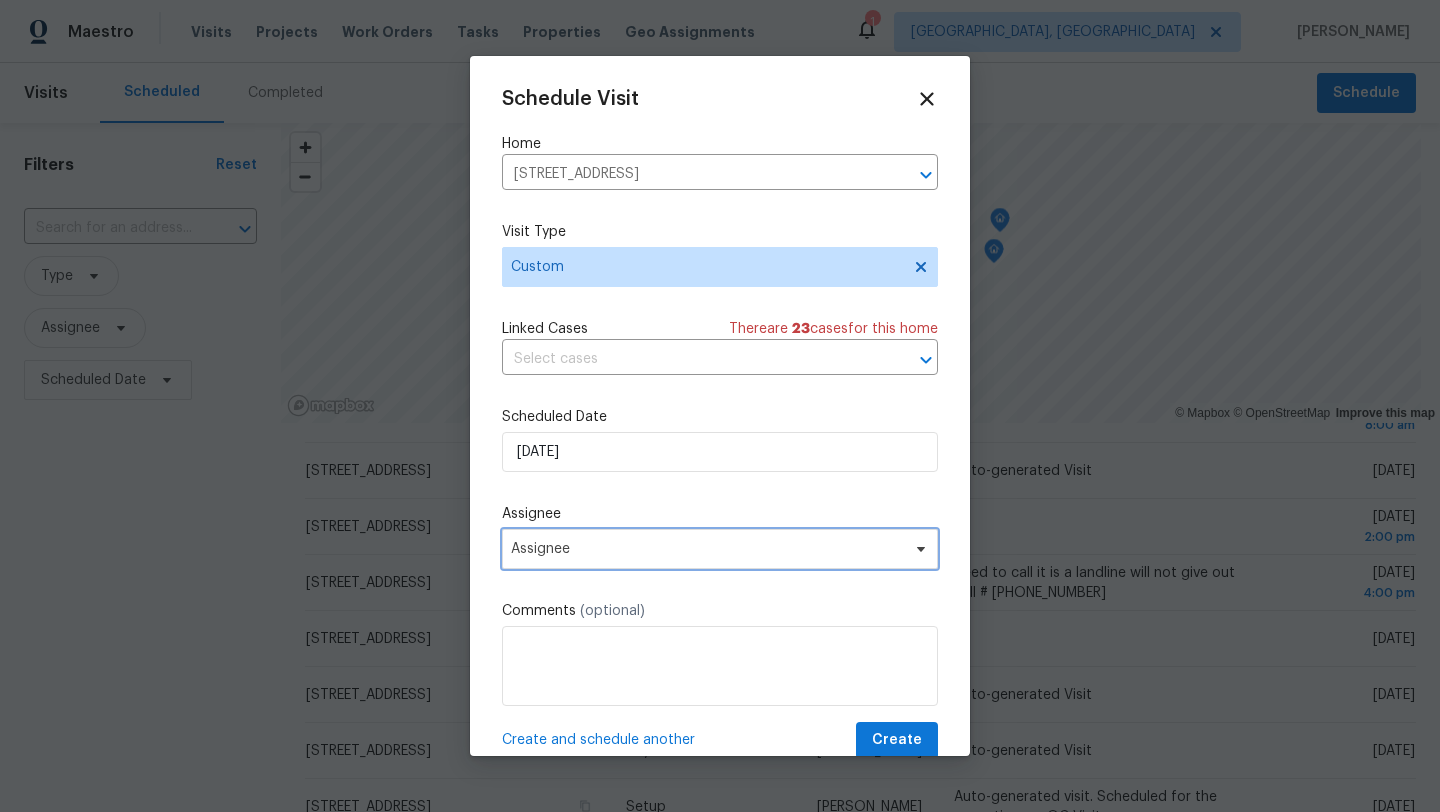 click on "Assignee" at bounding box center [720, 549] 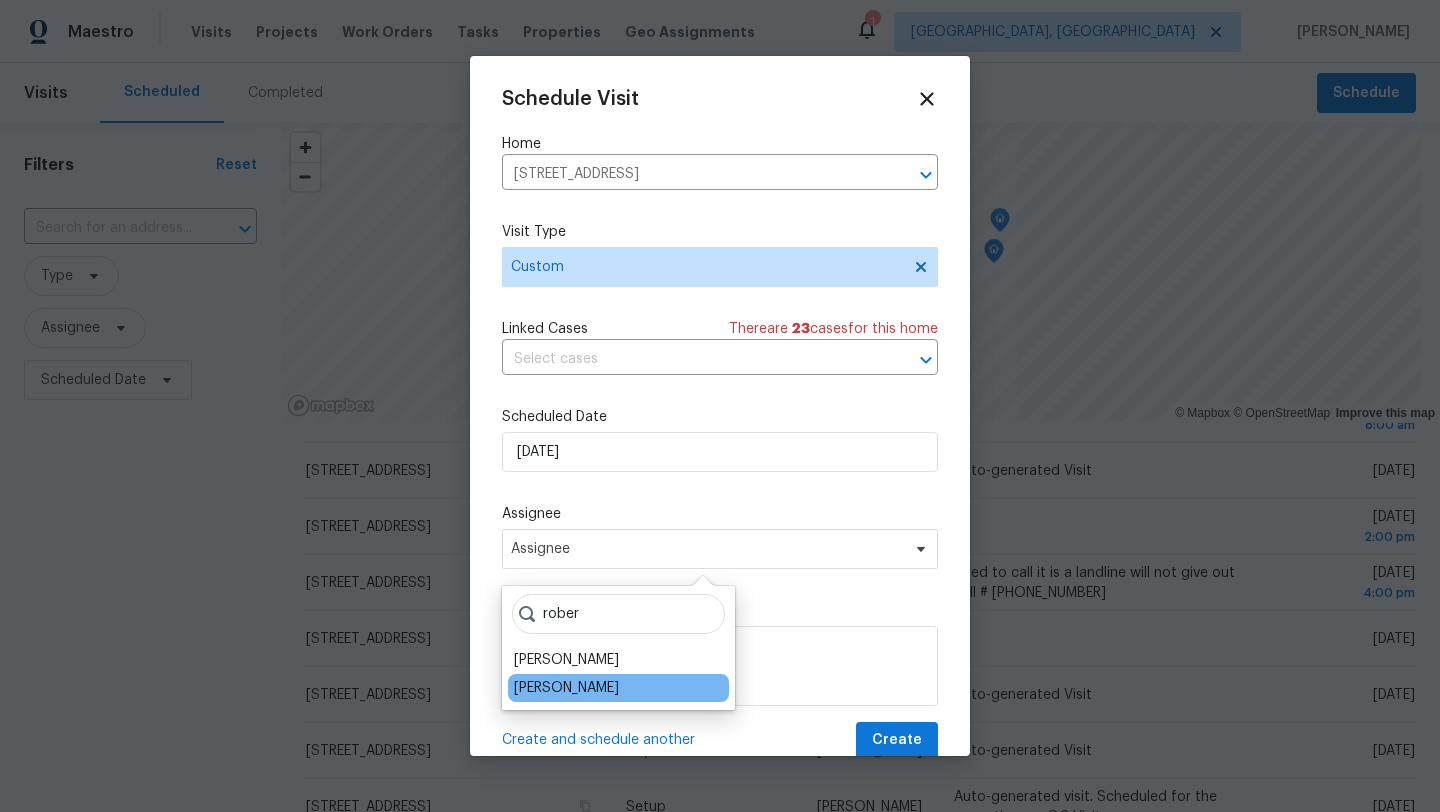 type on "rober" 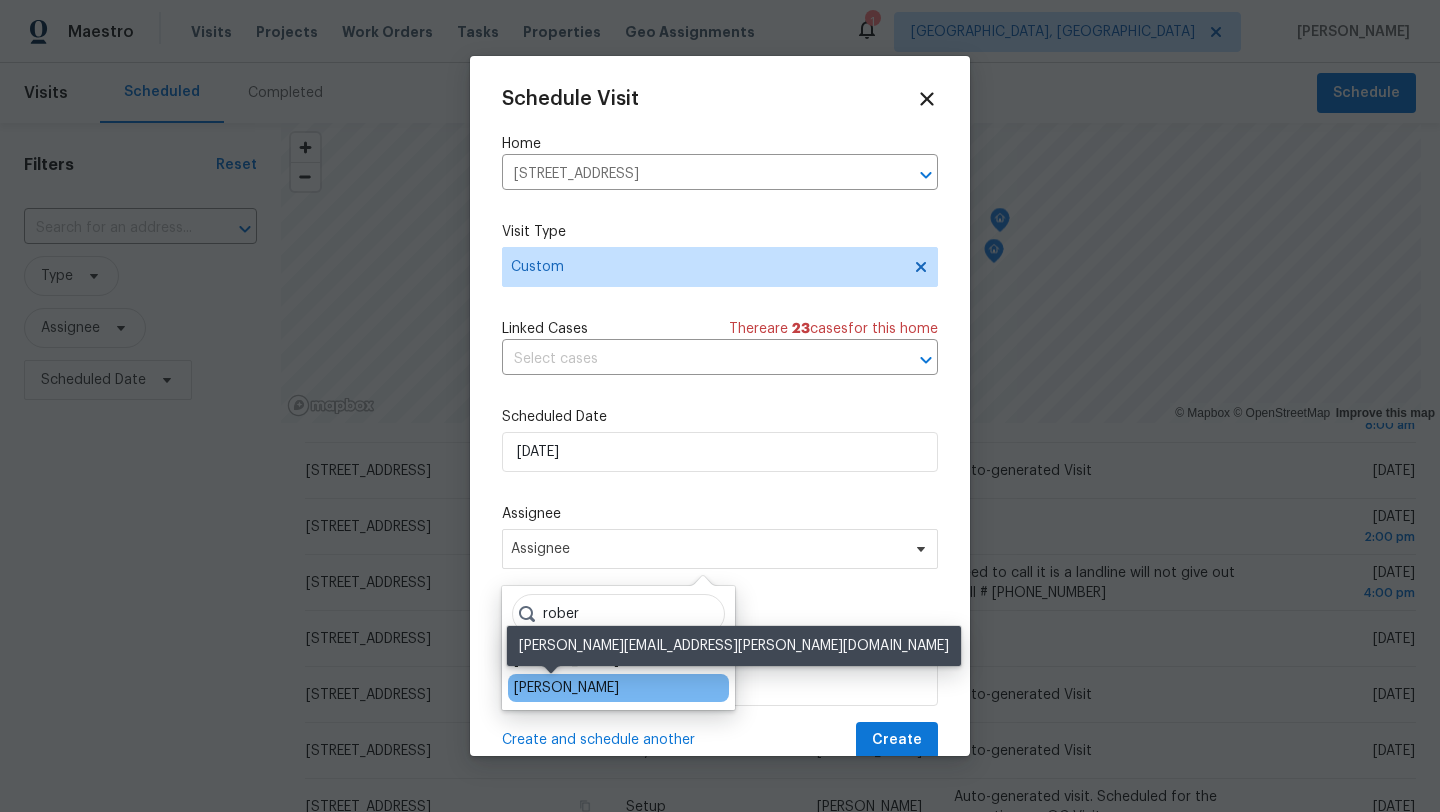 click on "[PERSON_NAME]" at bounding box center (566, 688) 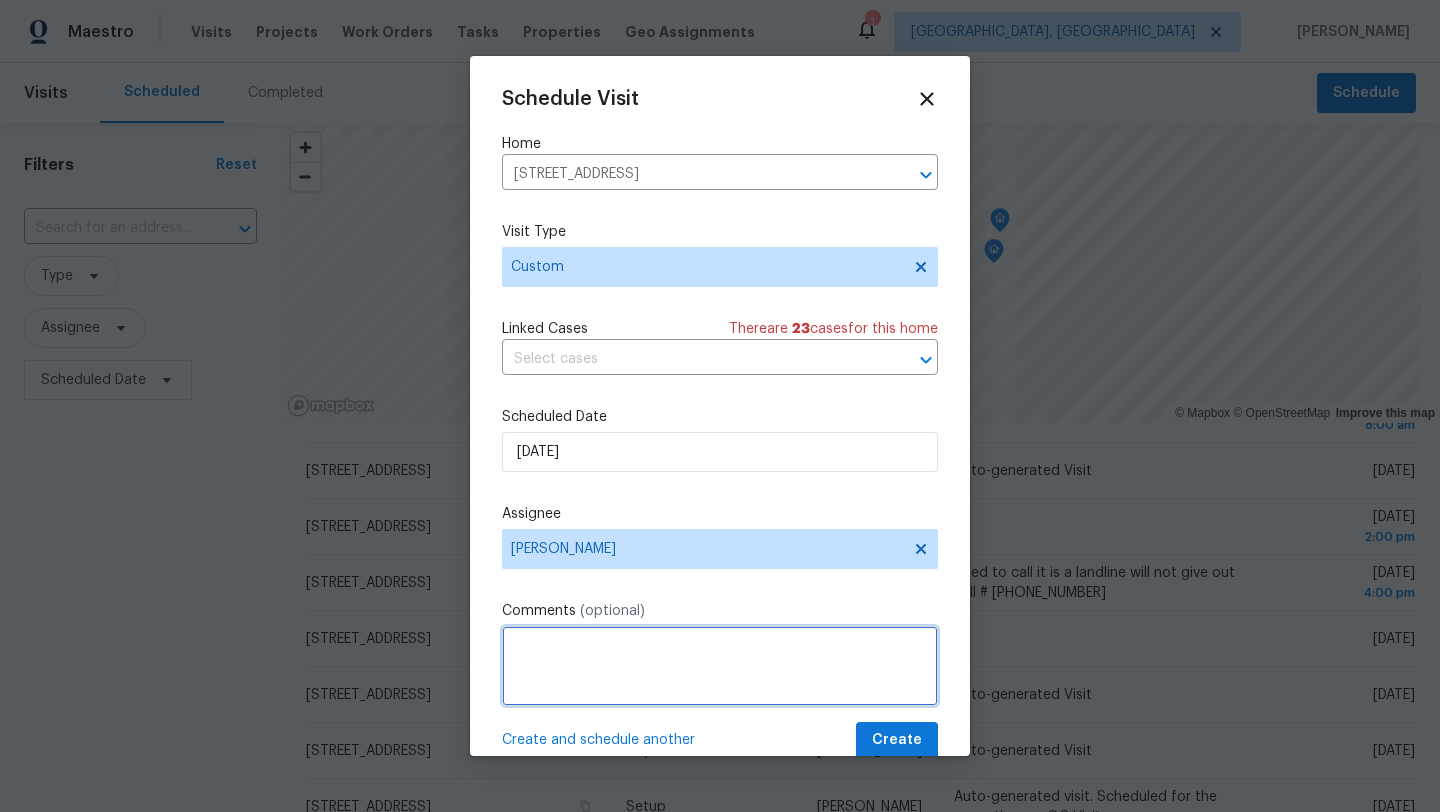 click at bounding box center [720, 666] 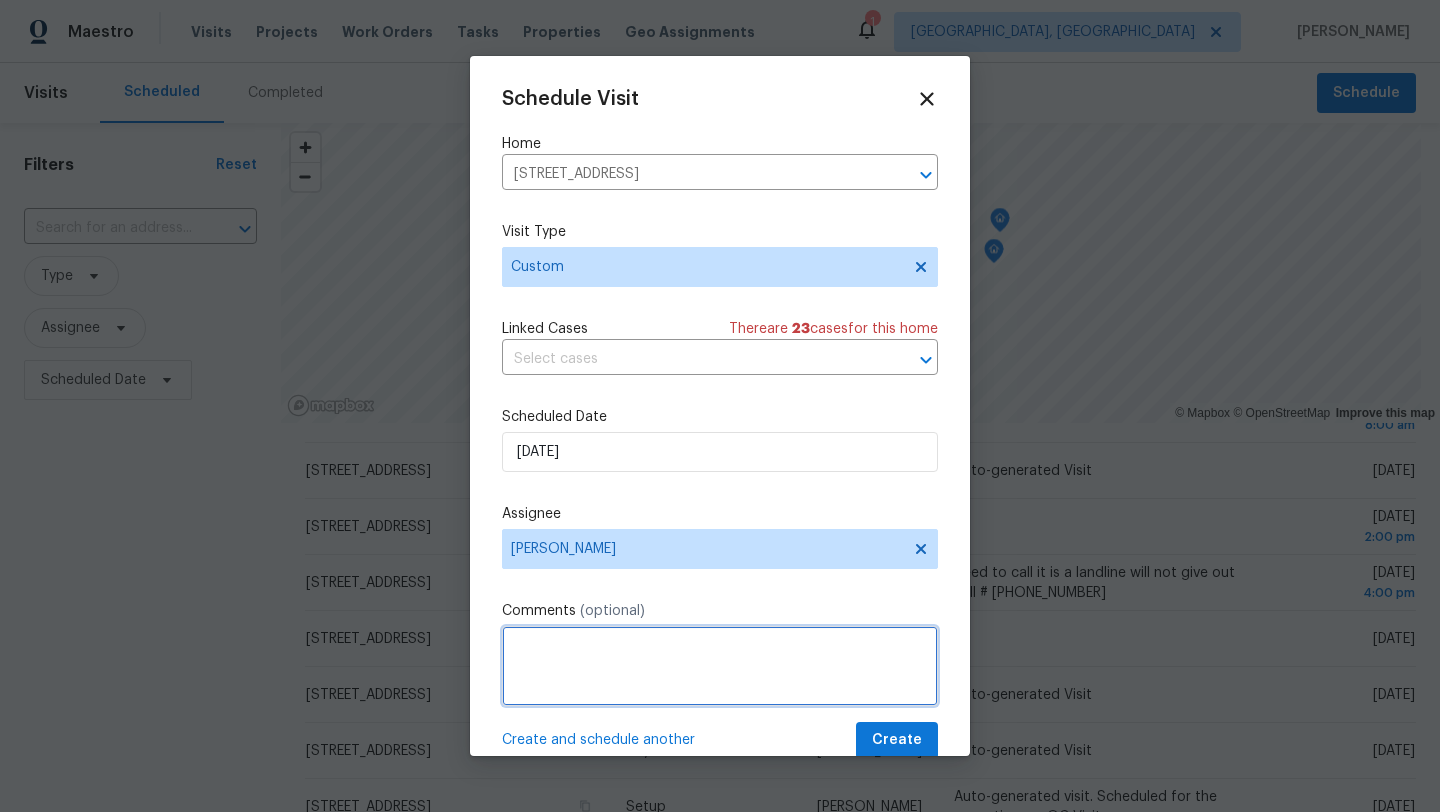 paste on "[PERSON_NAME] visit" 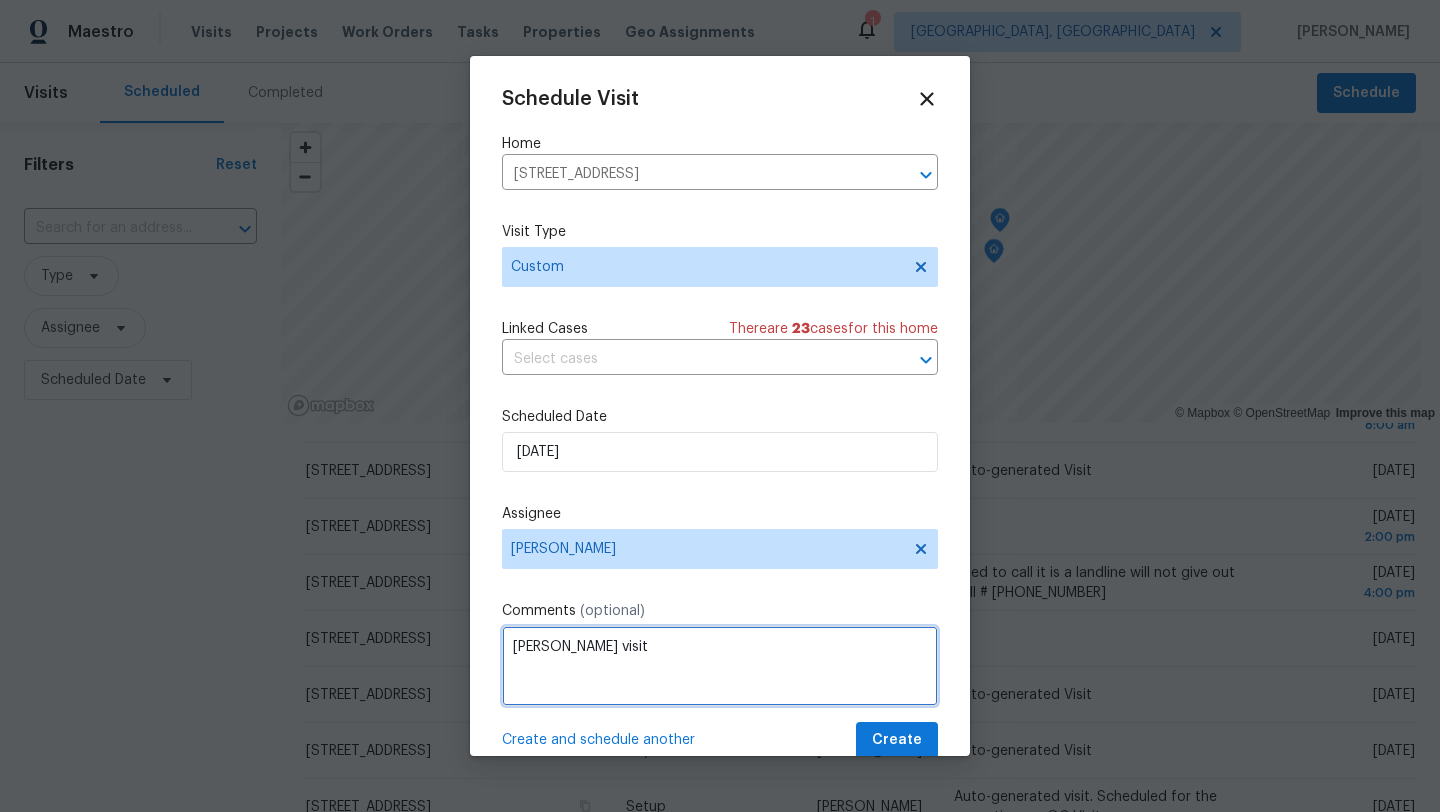 type on "[PERSON_NAME] visit" 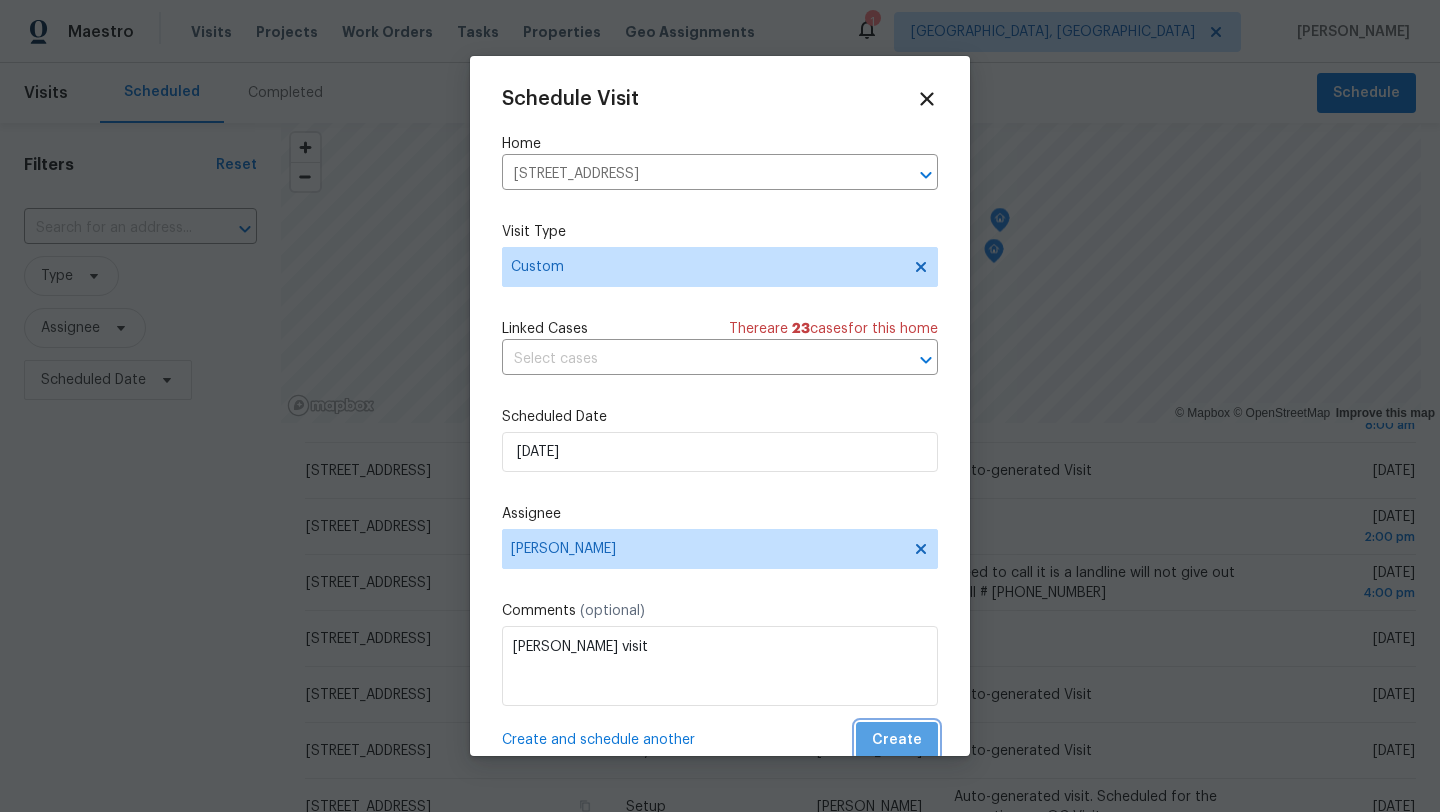 click on "Create" at bounding box center (897, 740) 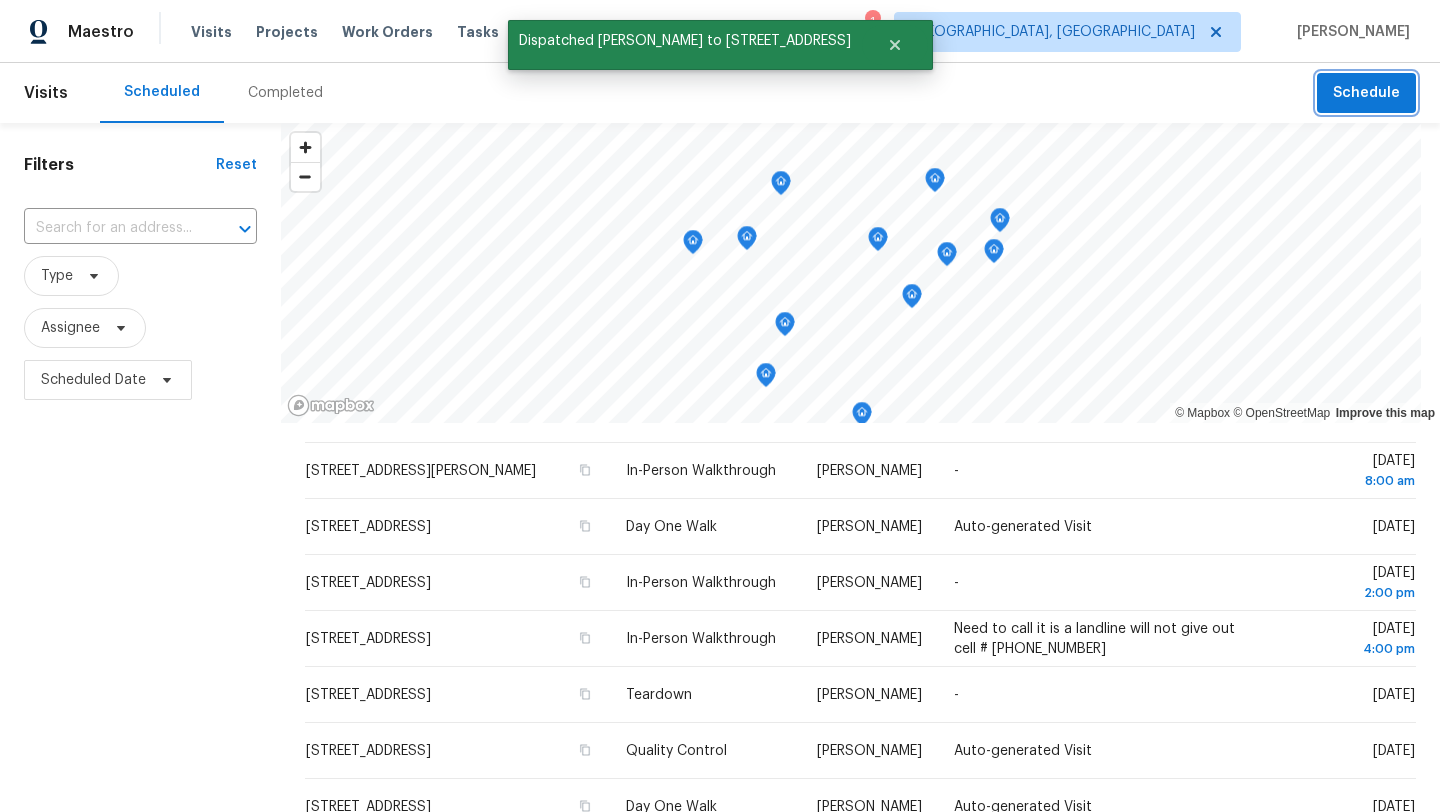 click on "Schedule" at bounding box center (1366, 93) 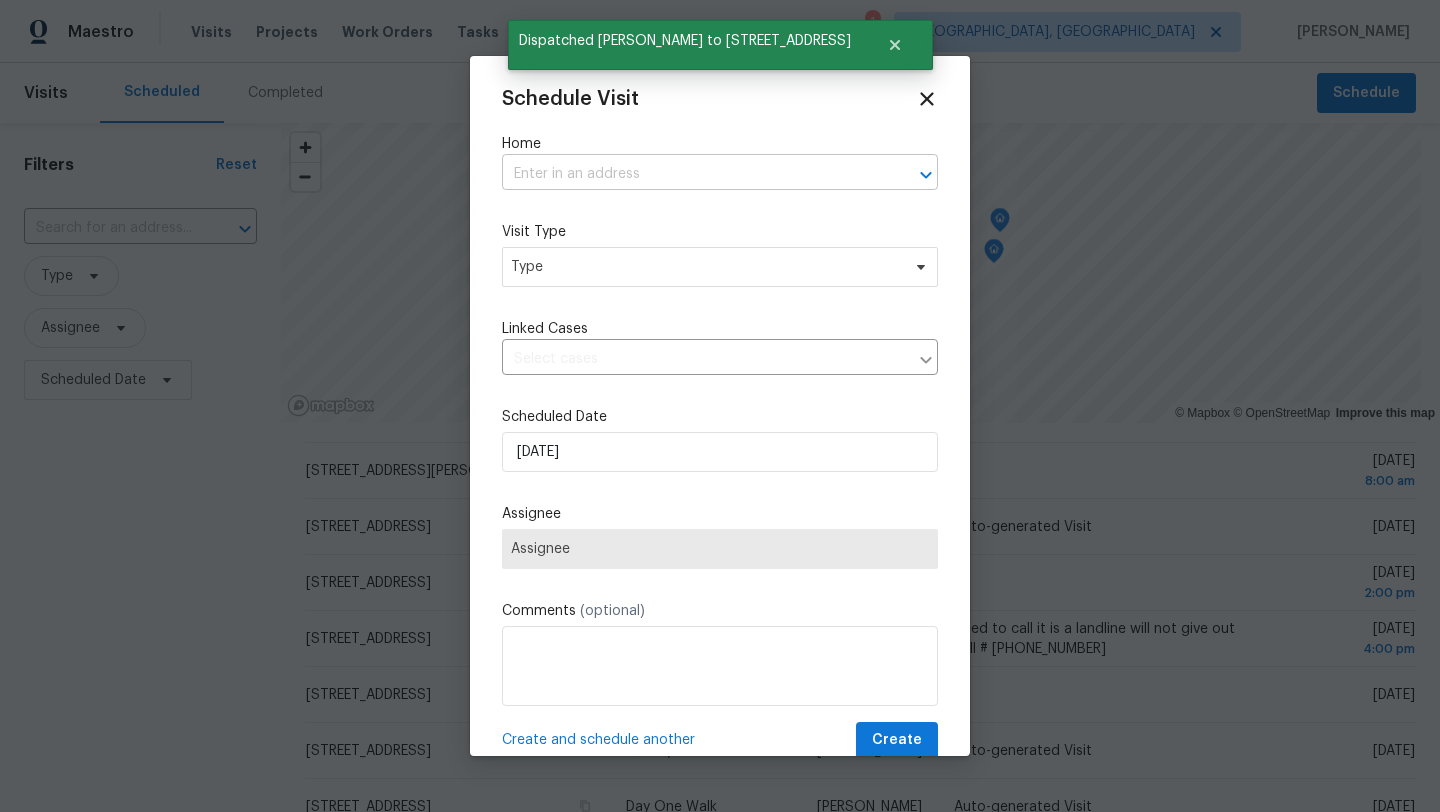 click at bounding box center [692, 174] 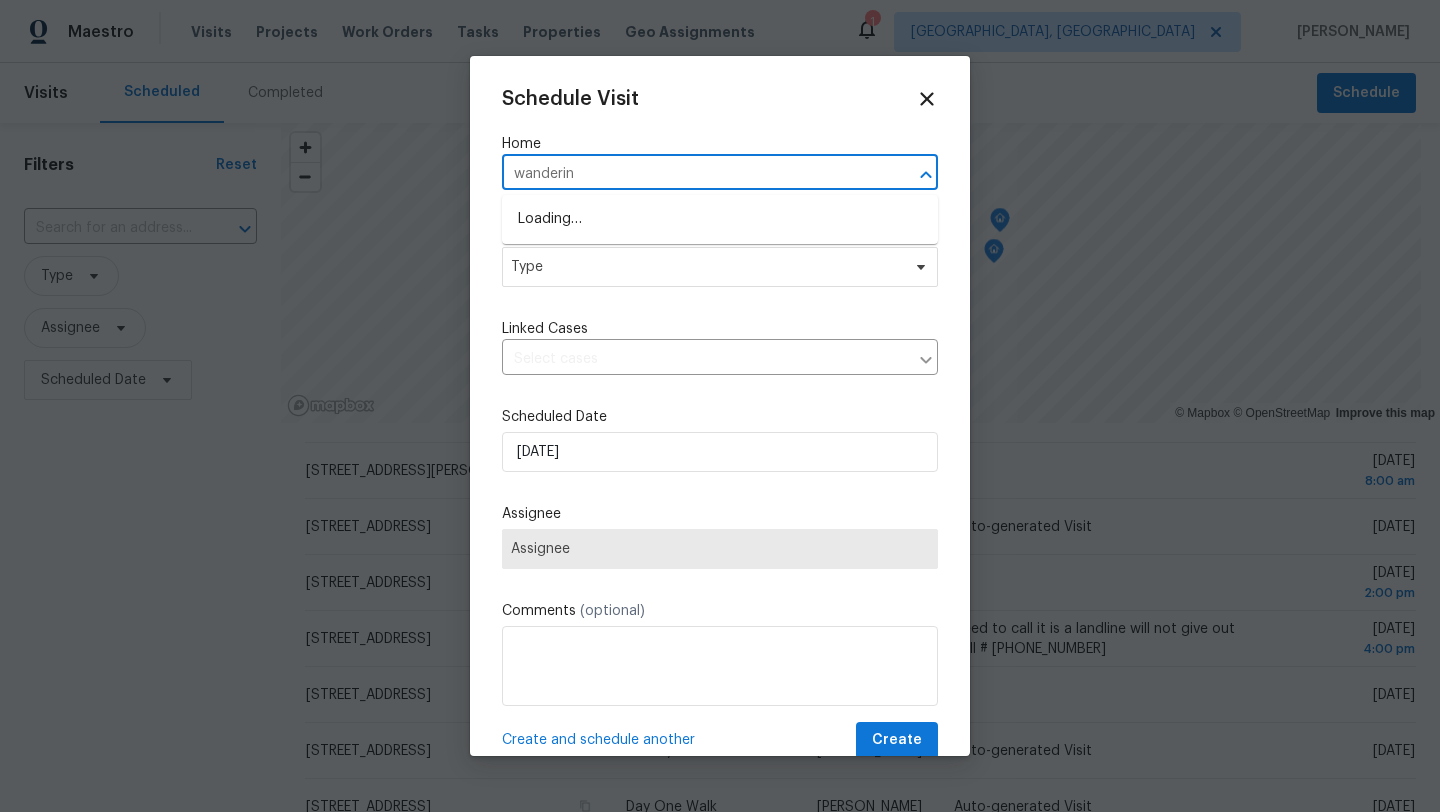 type on "wandering" 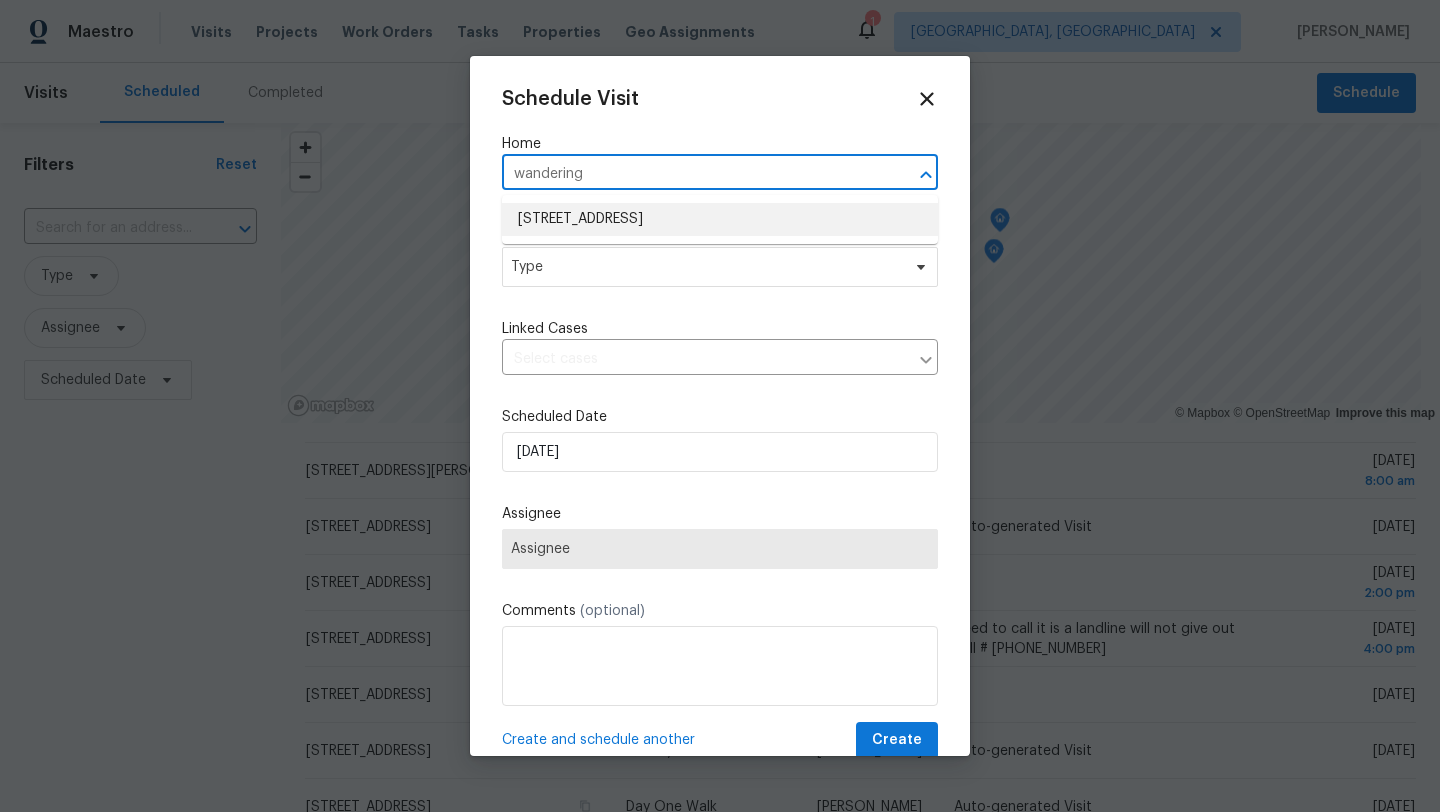 click on "[STREET_ADDRESS]" at bounding box center [720, 219] 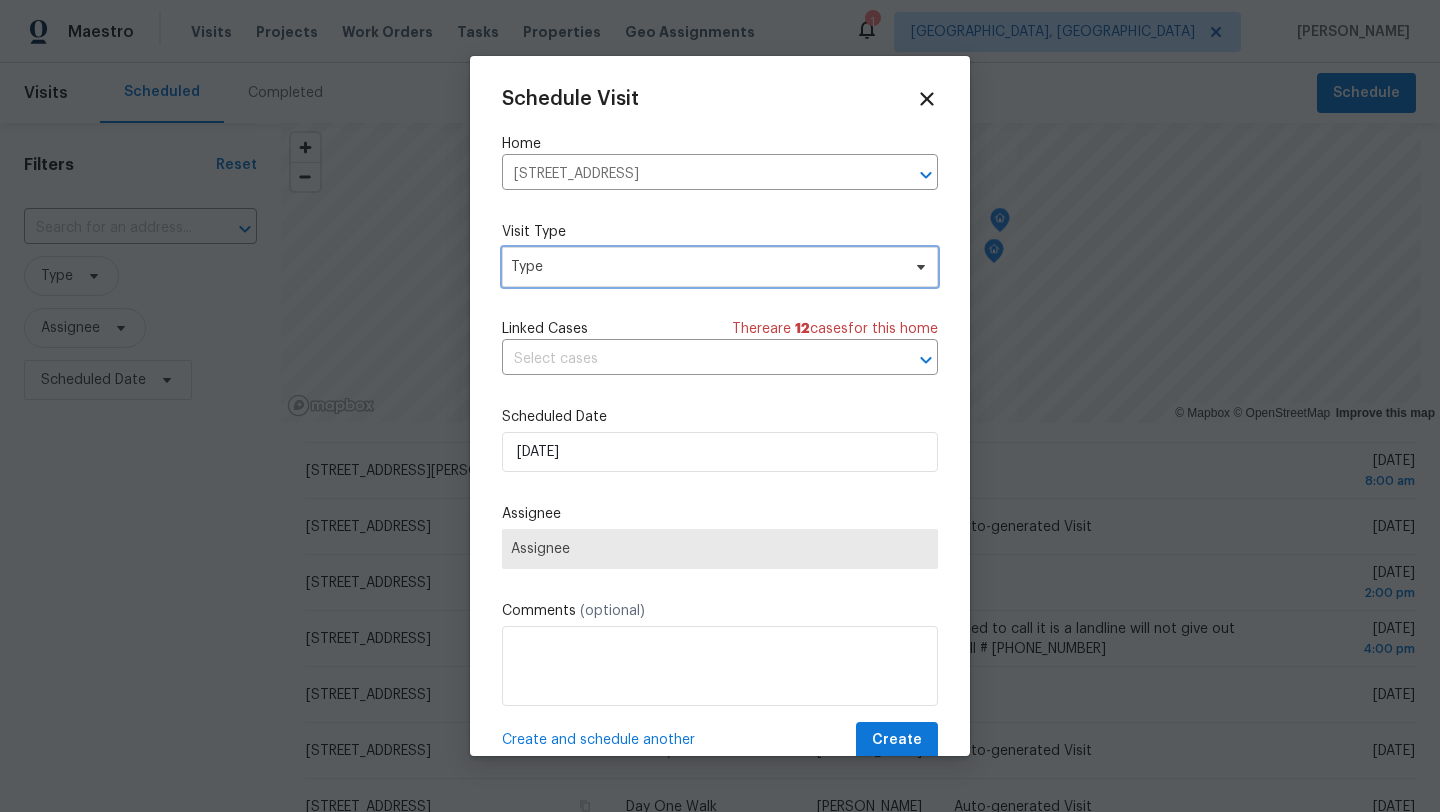 click on "Type" at bounding box center (705, 267) 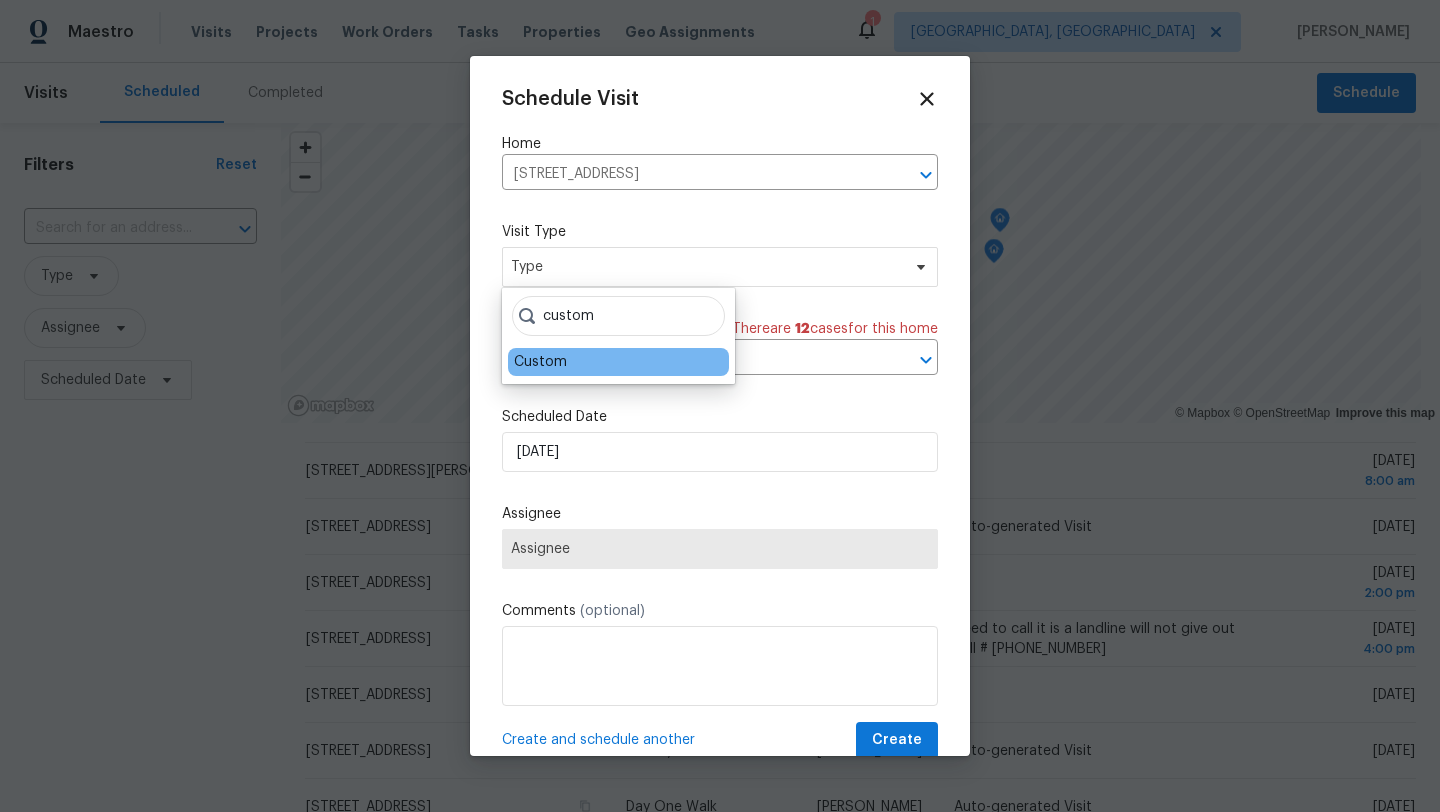 type on "custom" 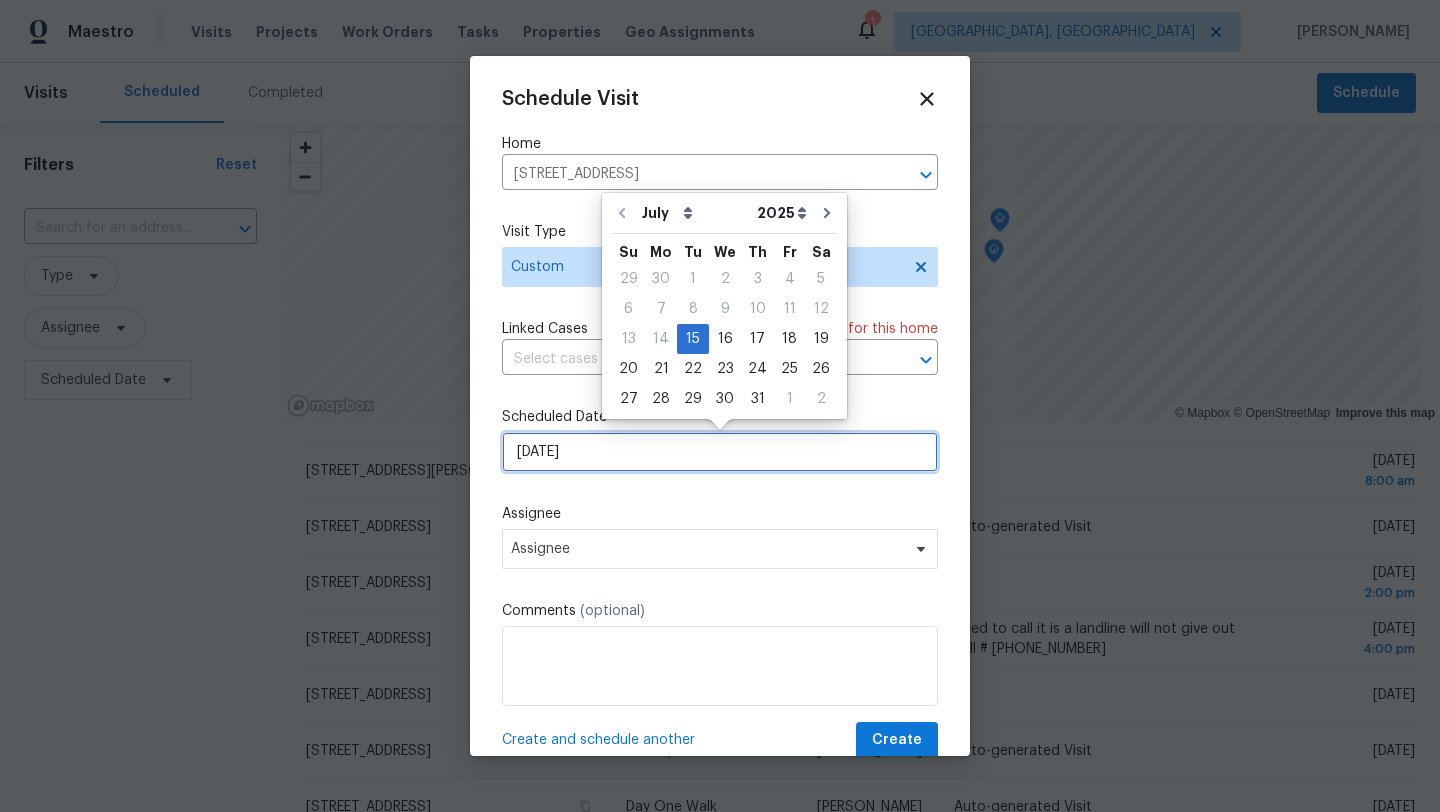 click on "[DATE]" at bounding box center (720, 452) 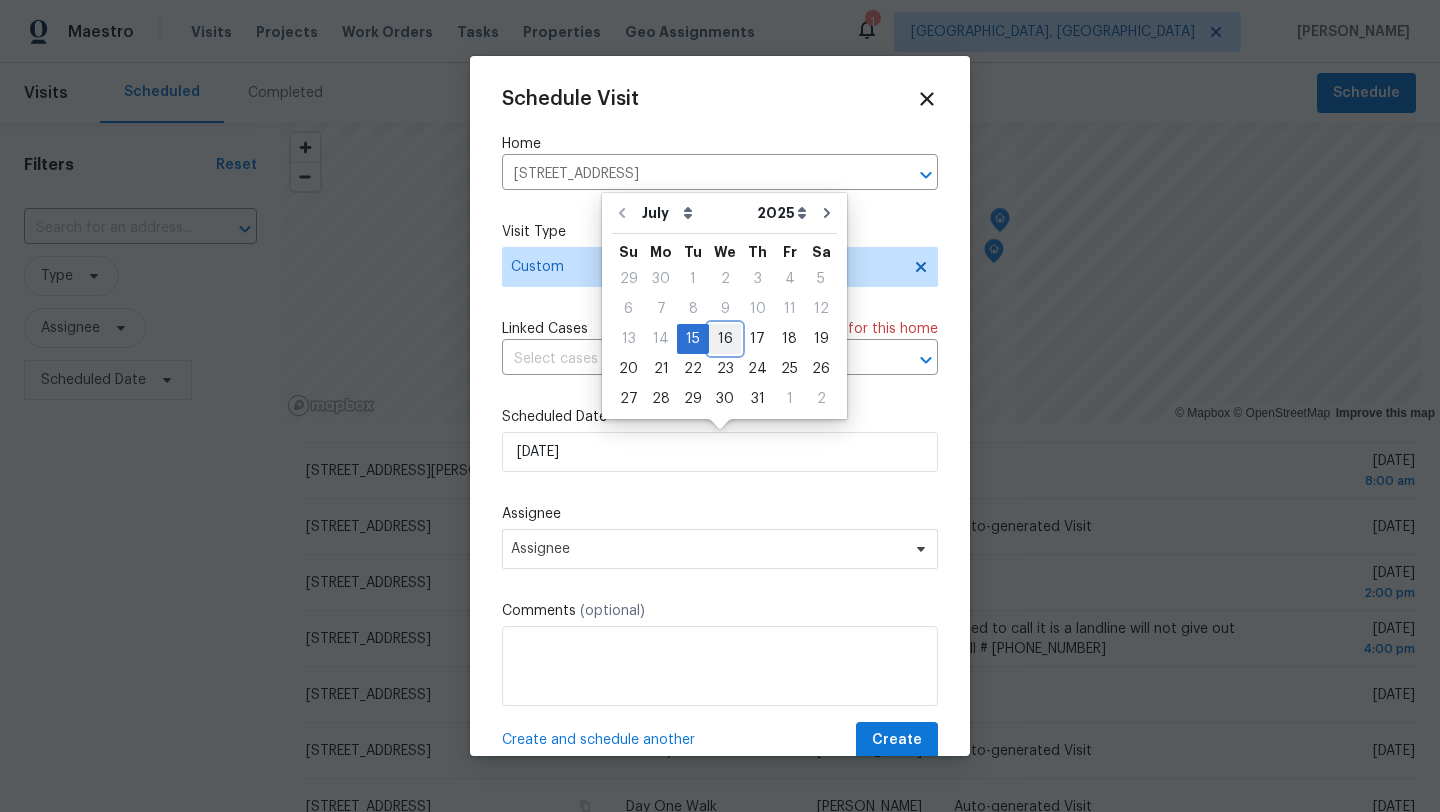 click on "16" at bounding box center [725, 339] 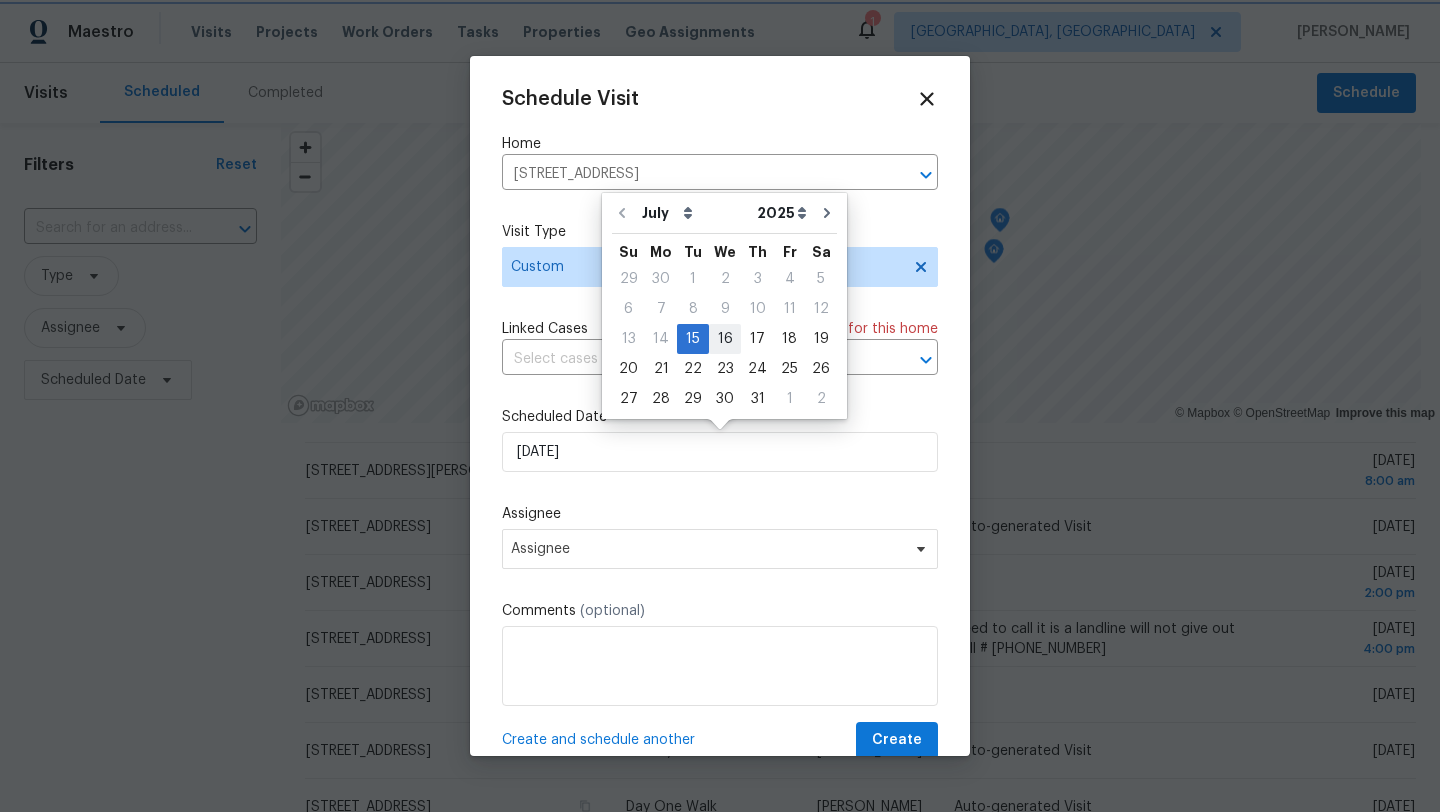 type on "[DATE]" 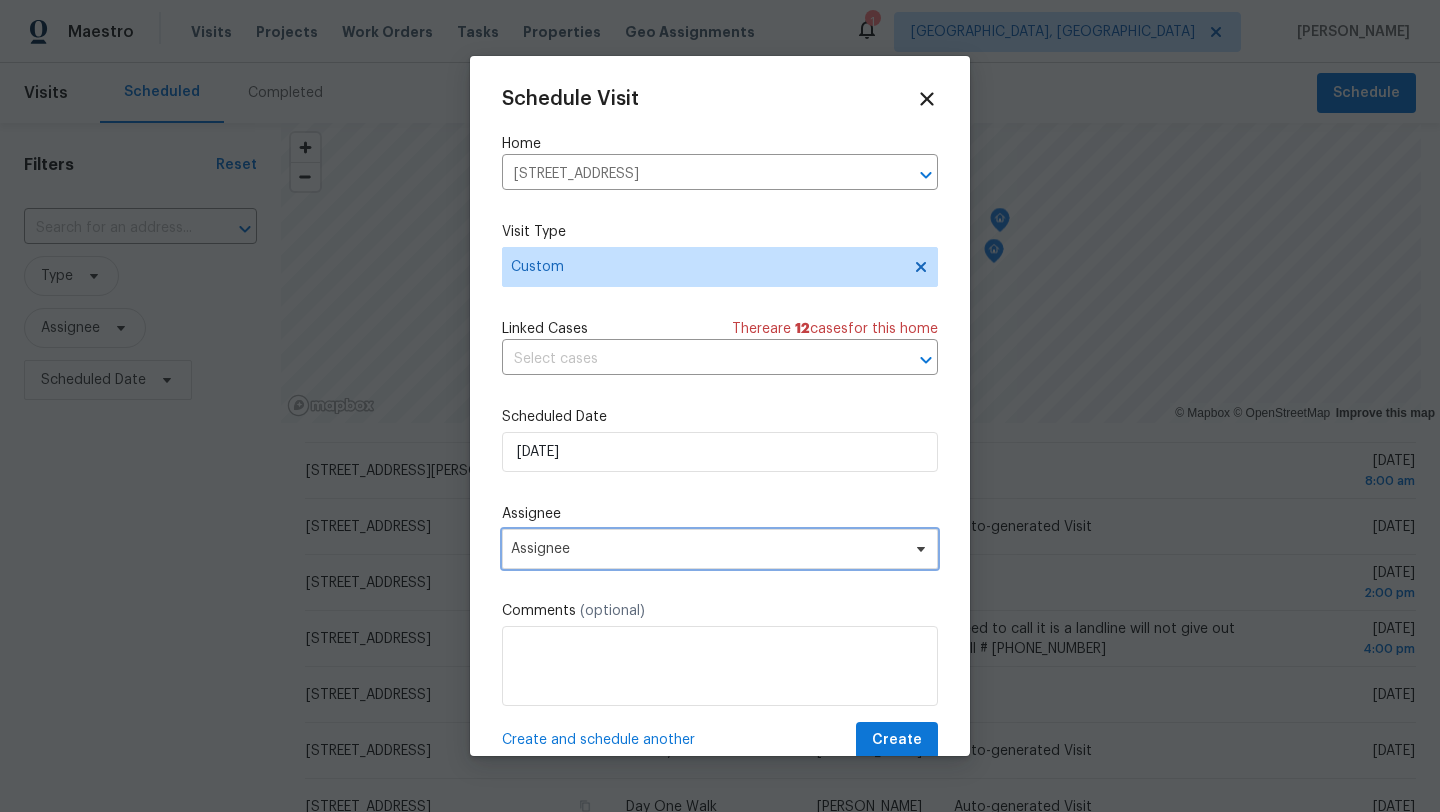 click on "Assignee" at bounding box center (707, 549) 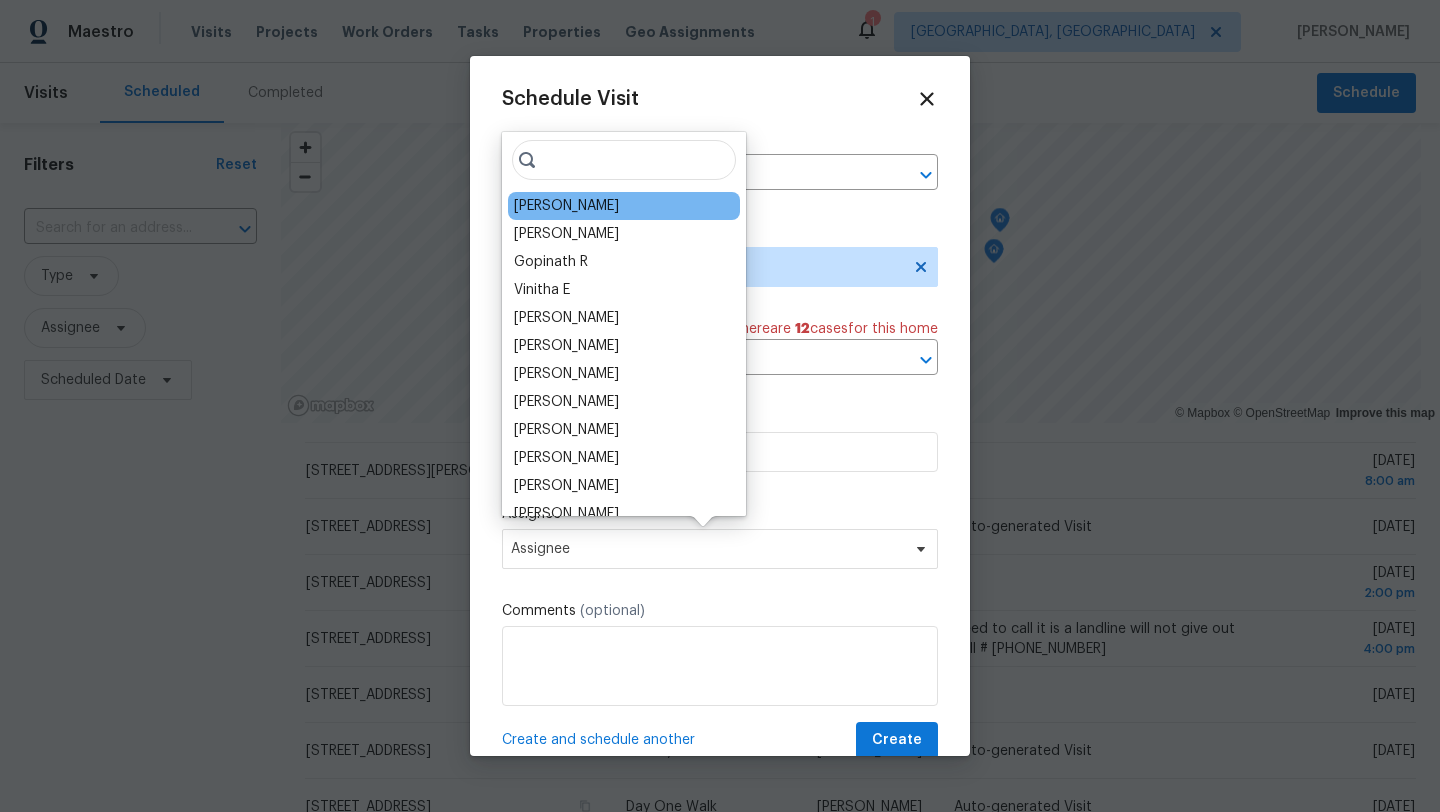 click on "[PERSON_NAME]" at bounding box center (624, 206) 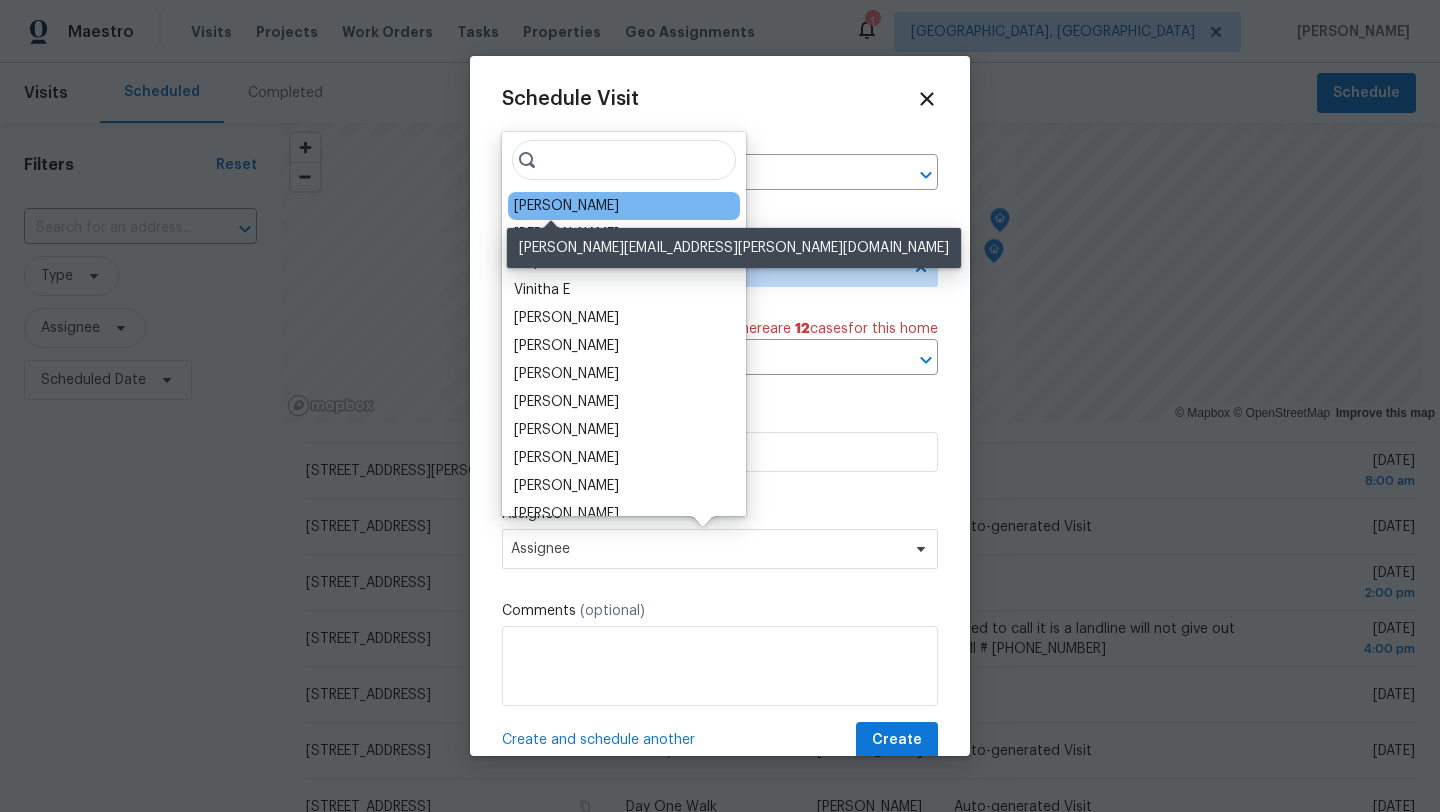 click on "[PERSON_NAME]" at bounding box center [566, 206] 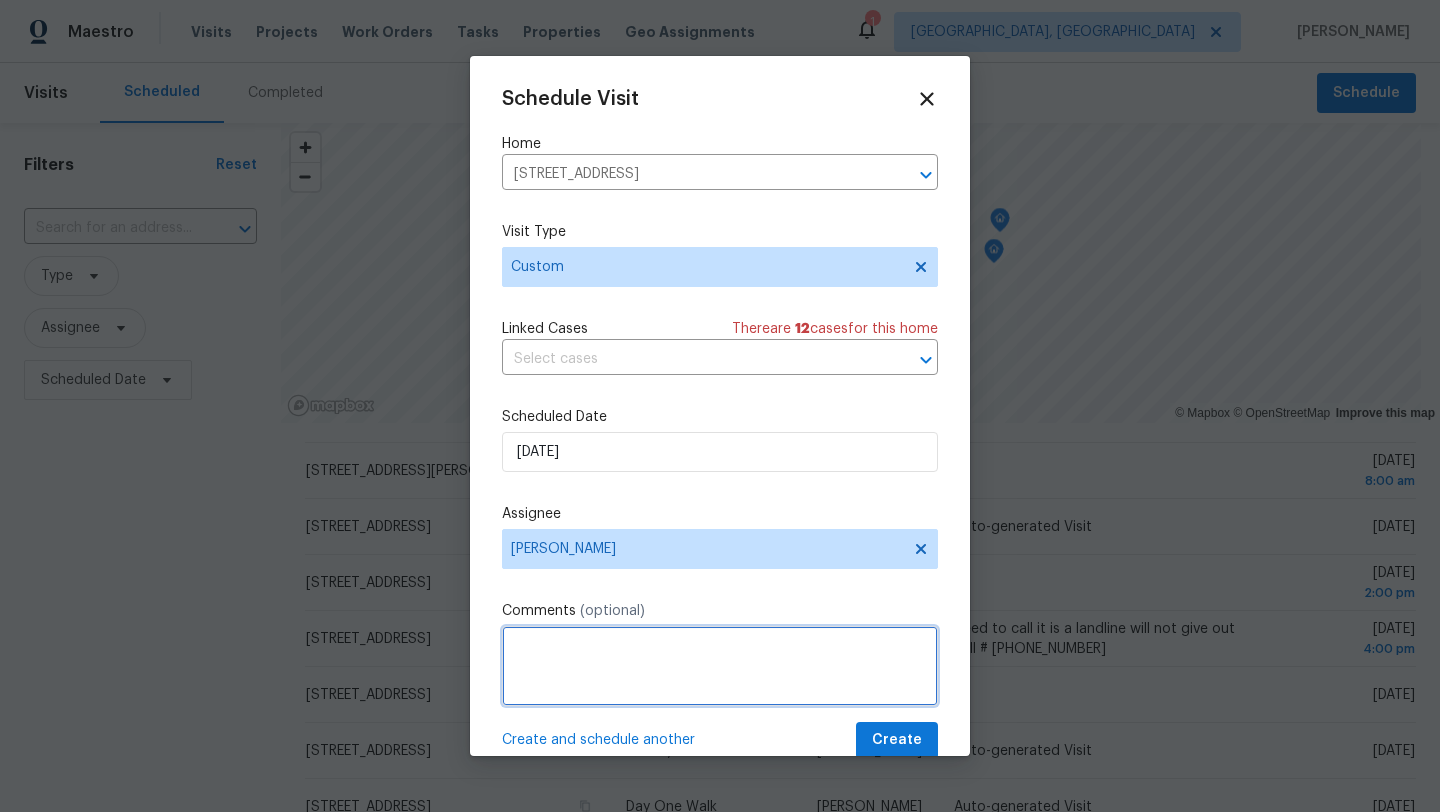 click at bounding box center (720, 666) 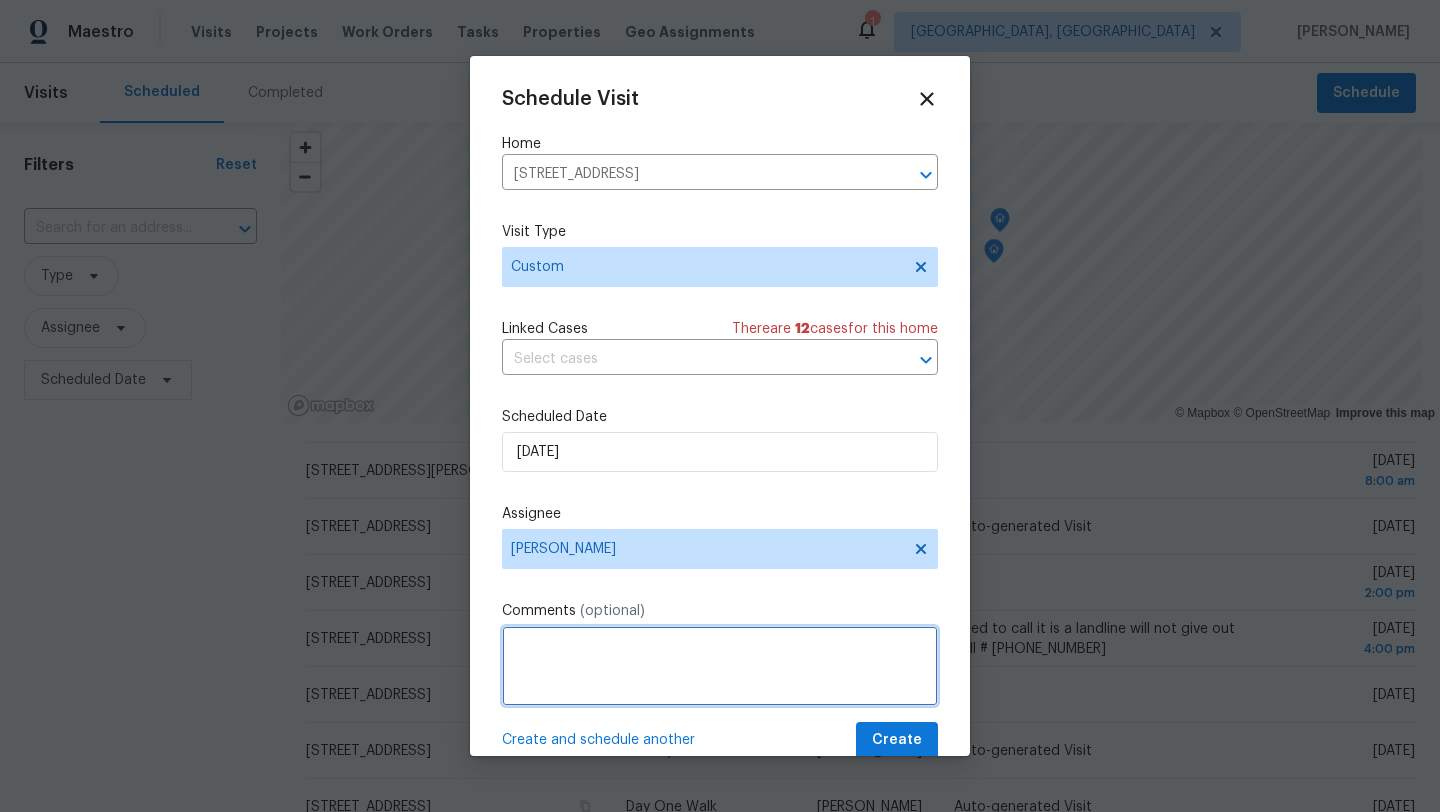 paste on "[PERSON_NAME] visit" 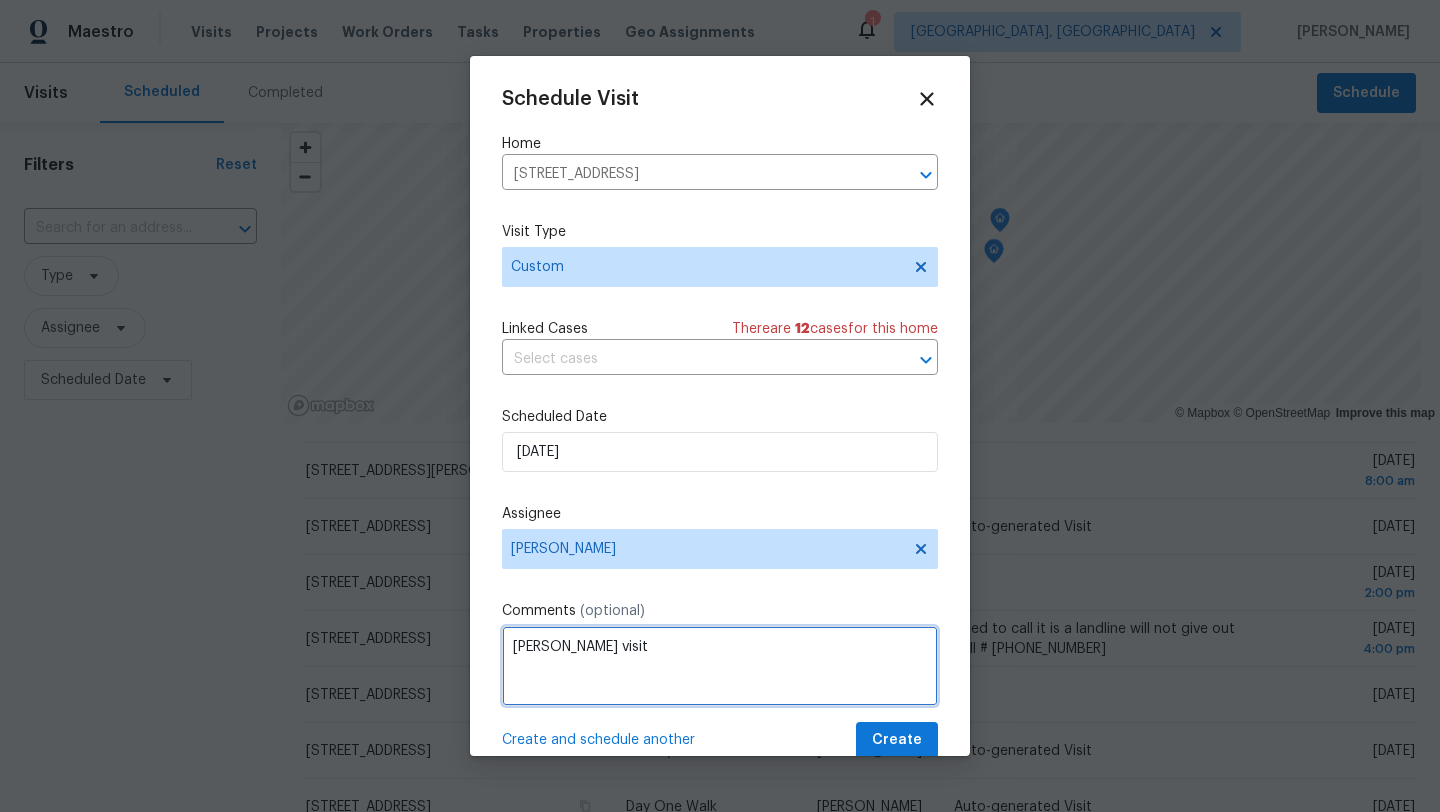 type on "[PERSON_NAME] visit" 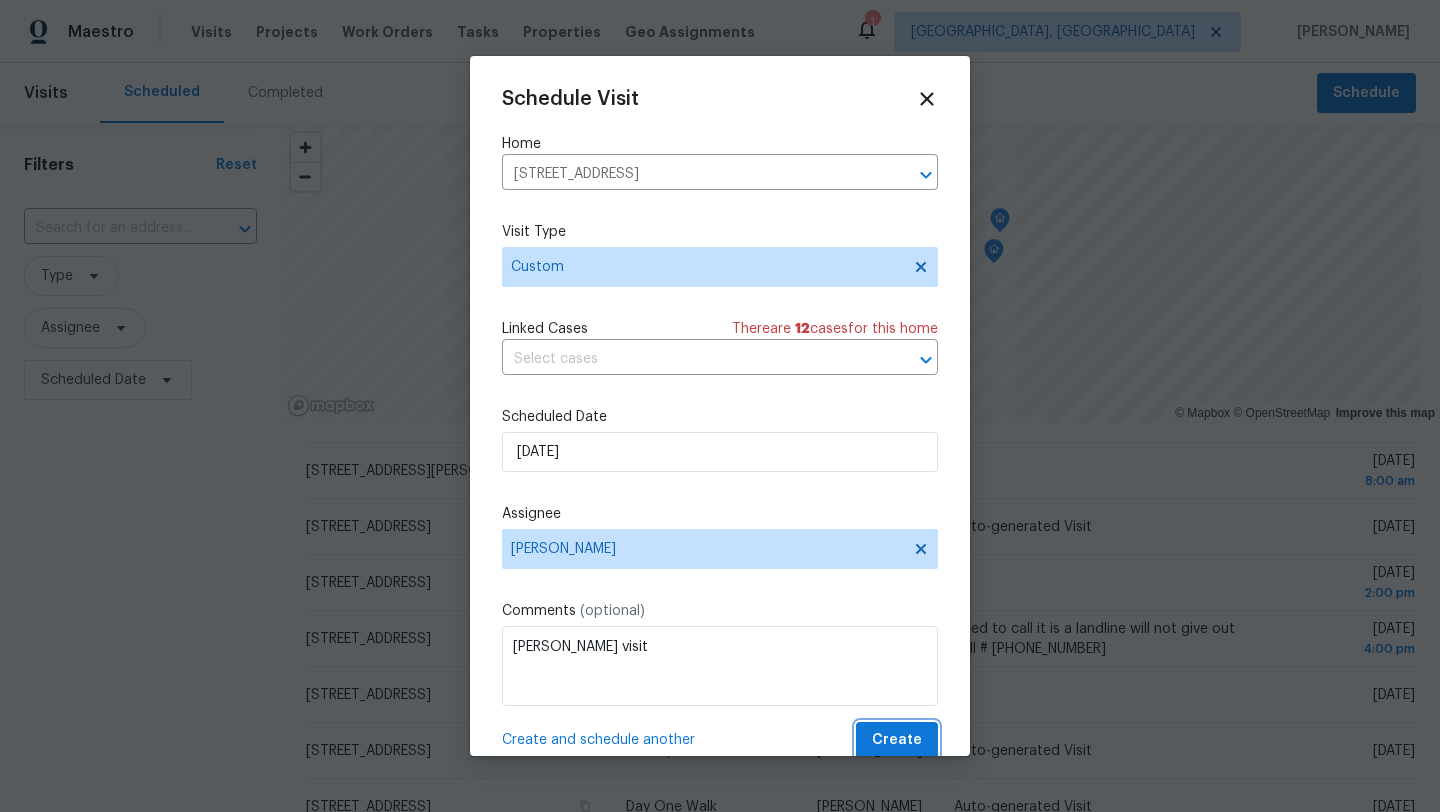 click on "Create" at bounding box center (897, 740) 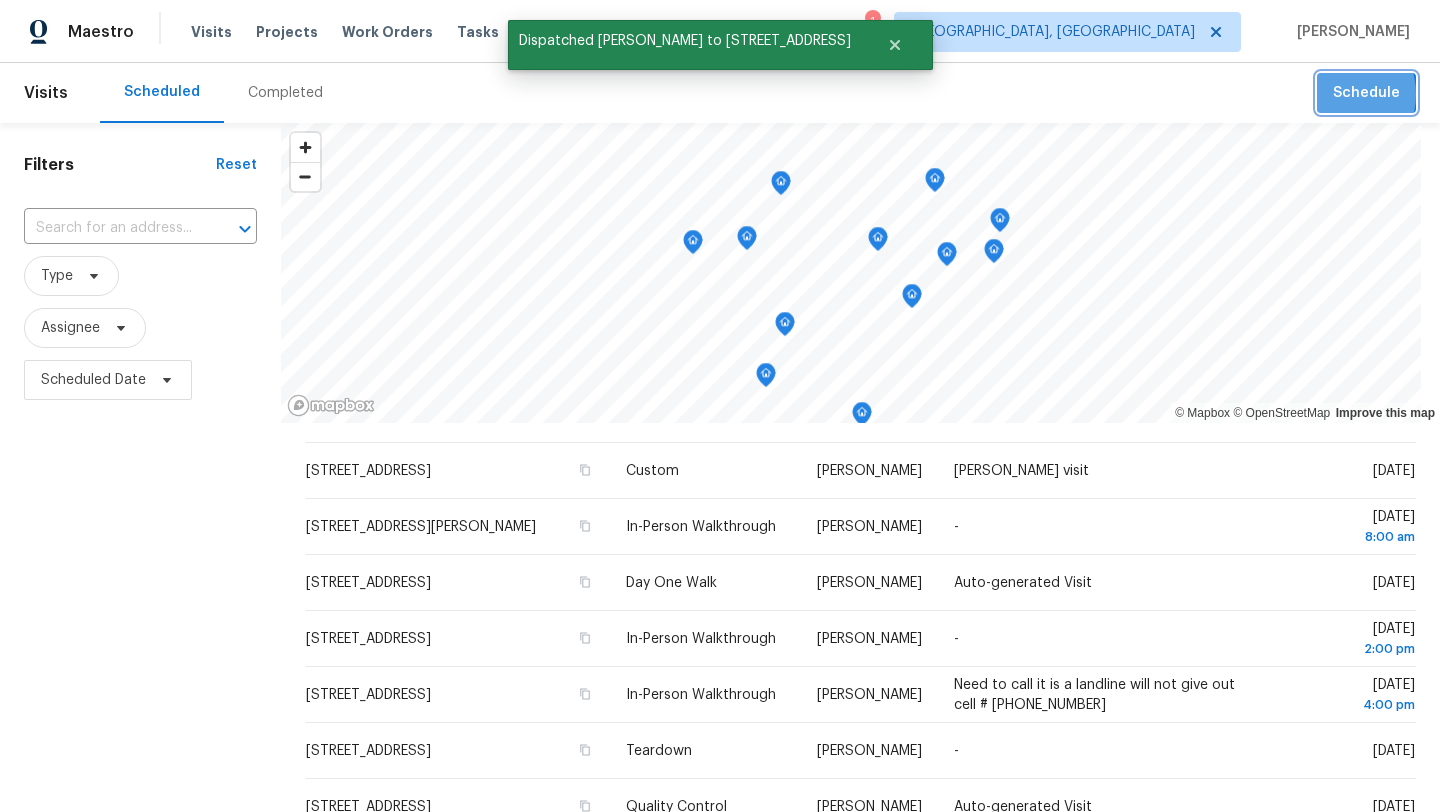 click on "Schedule" at bounding box center (1366, 93) 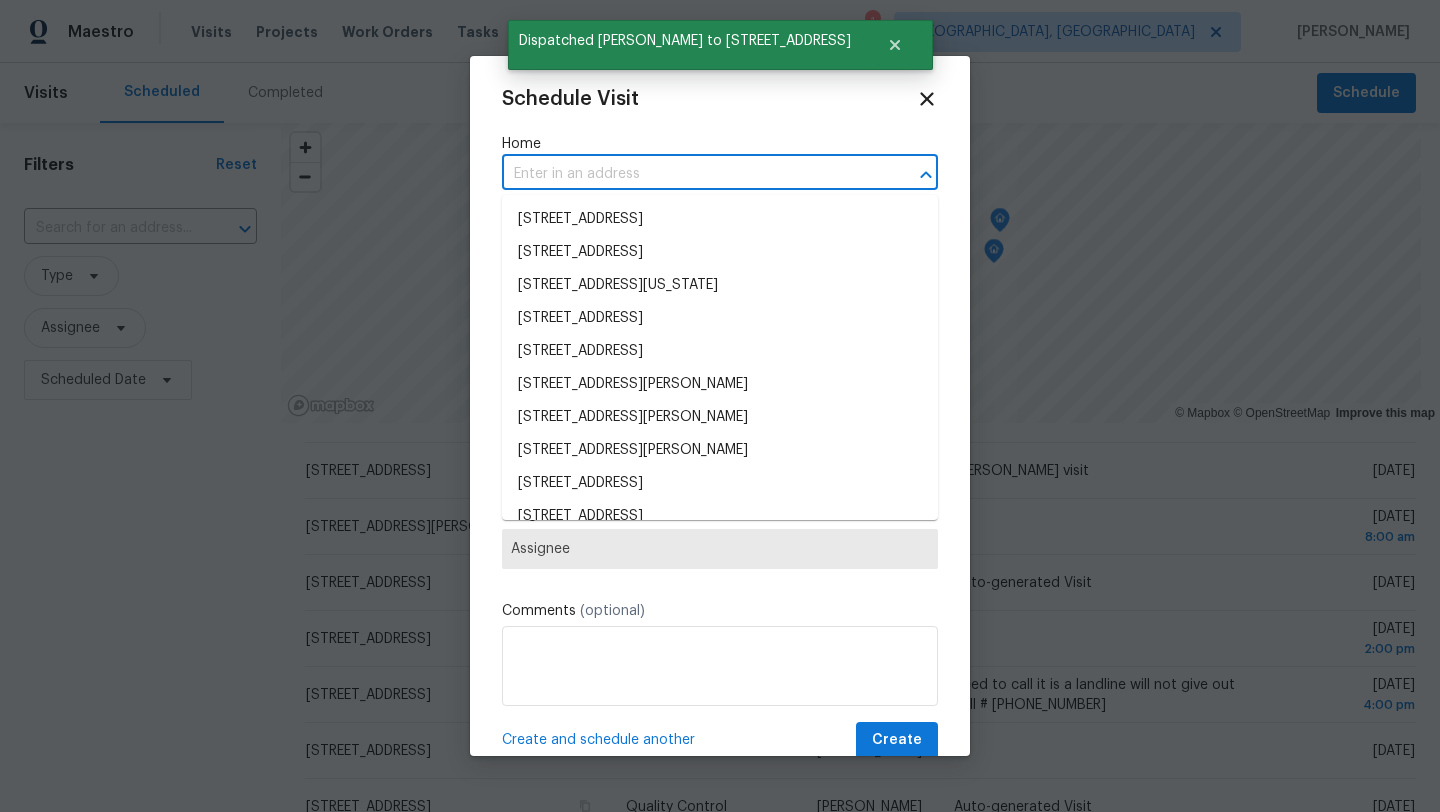 click at bounding box center (692, 174) 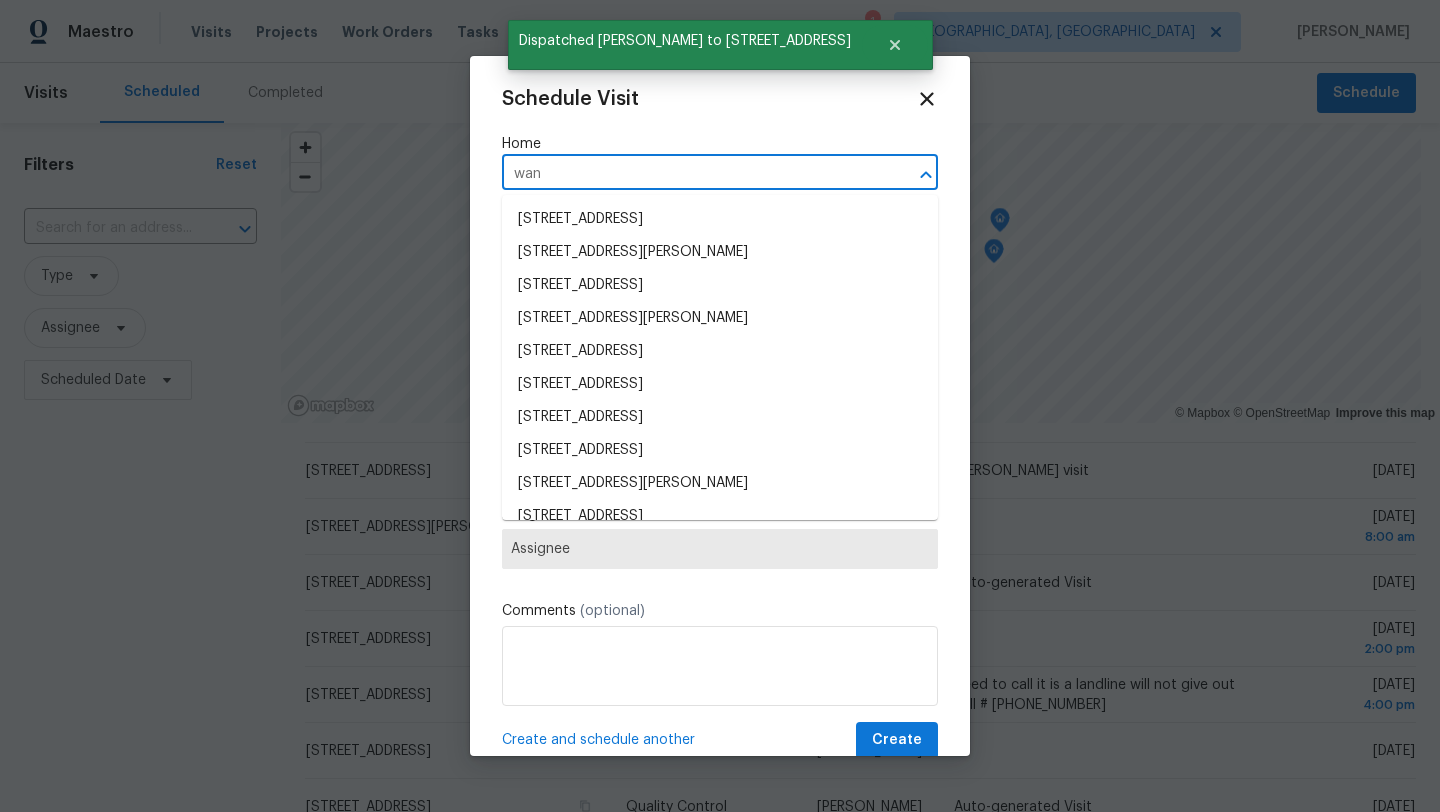 type on "wand" 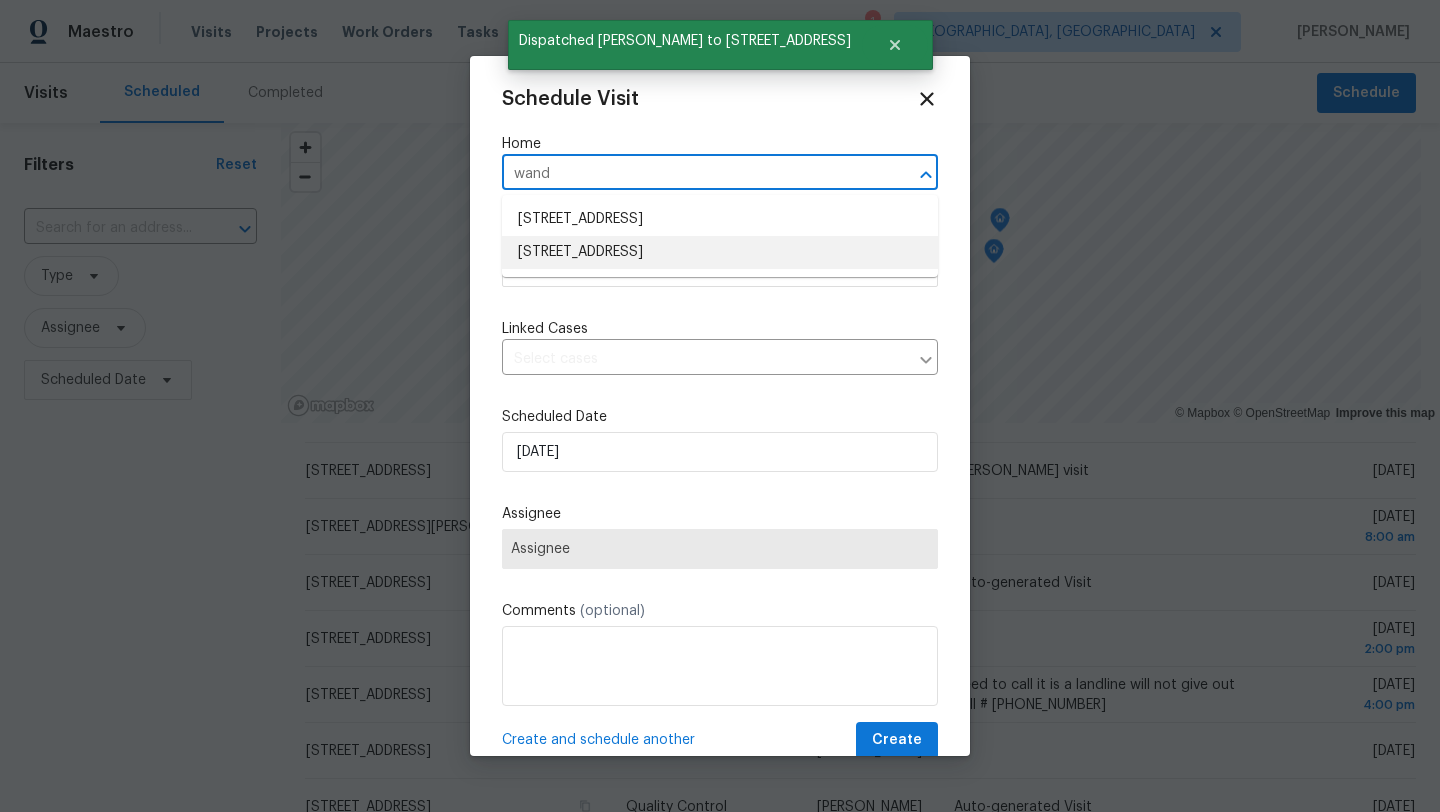 click on "[STREET_ADDRESS]" at bounding box center (720, 252) 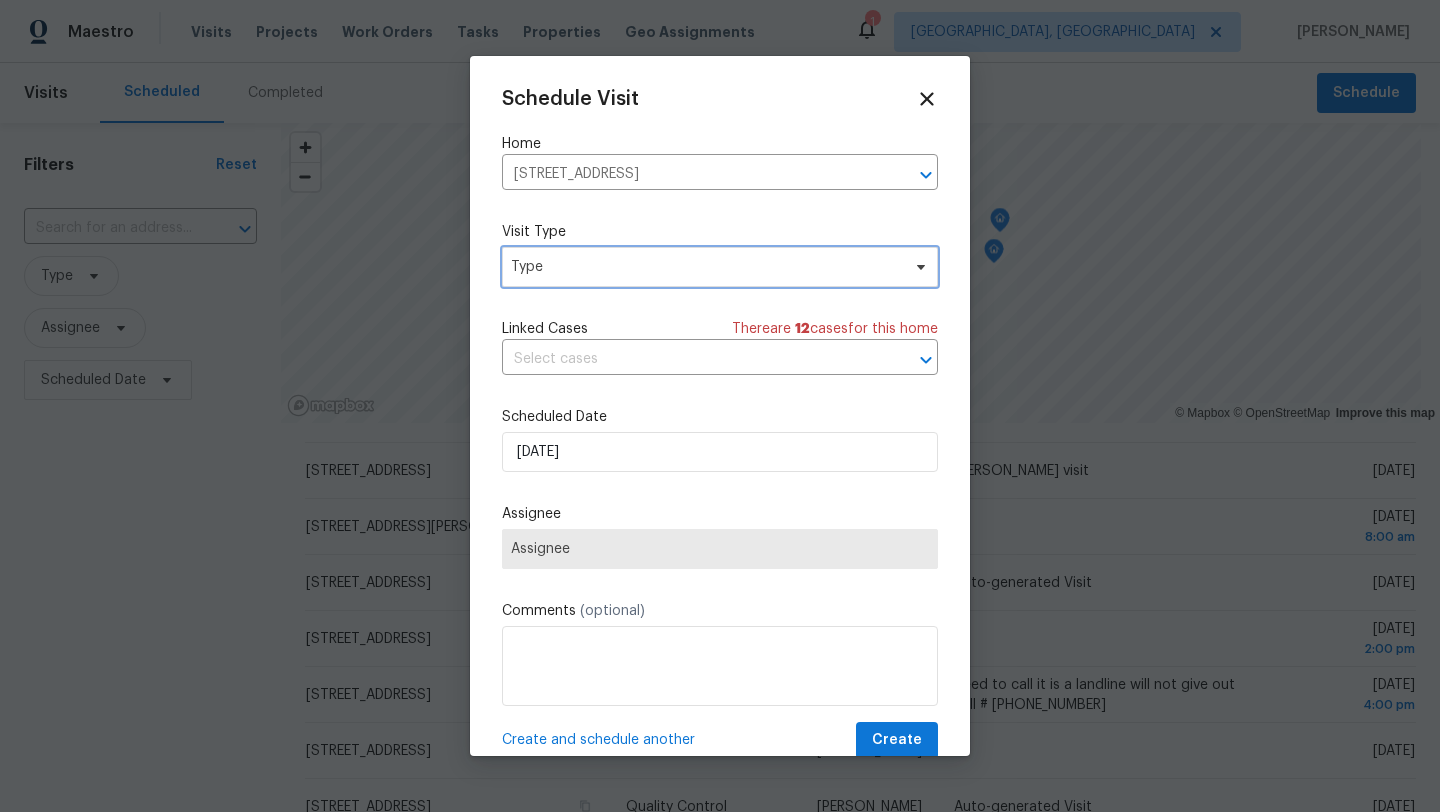 click on "Type" at bounding box center [720, 267] 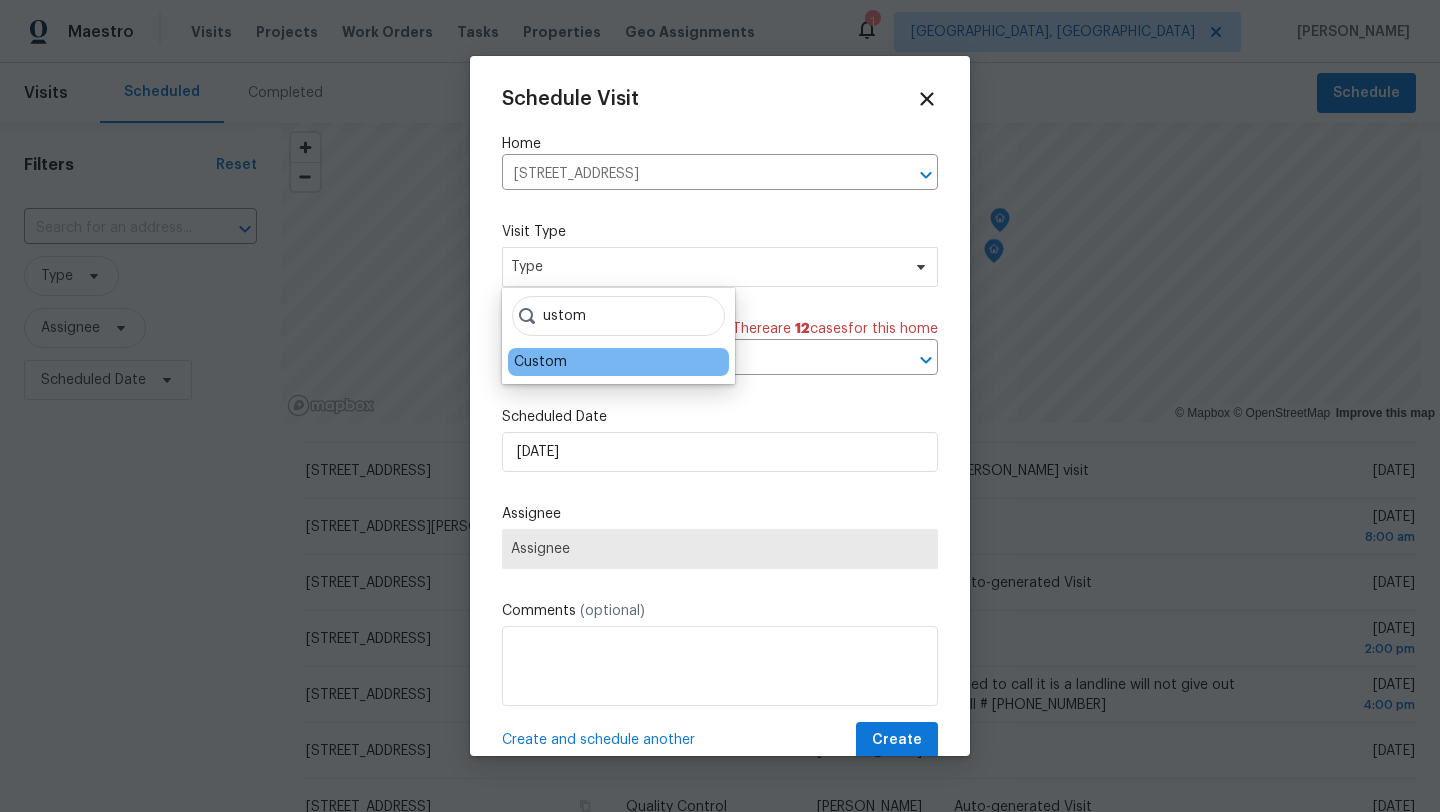type on "ustom" 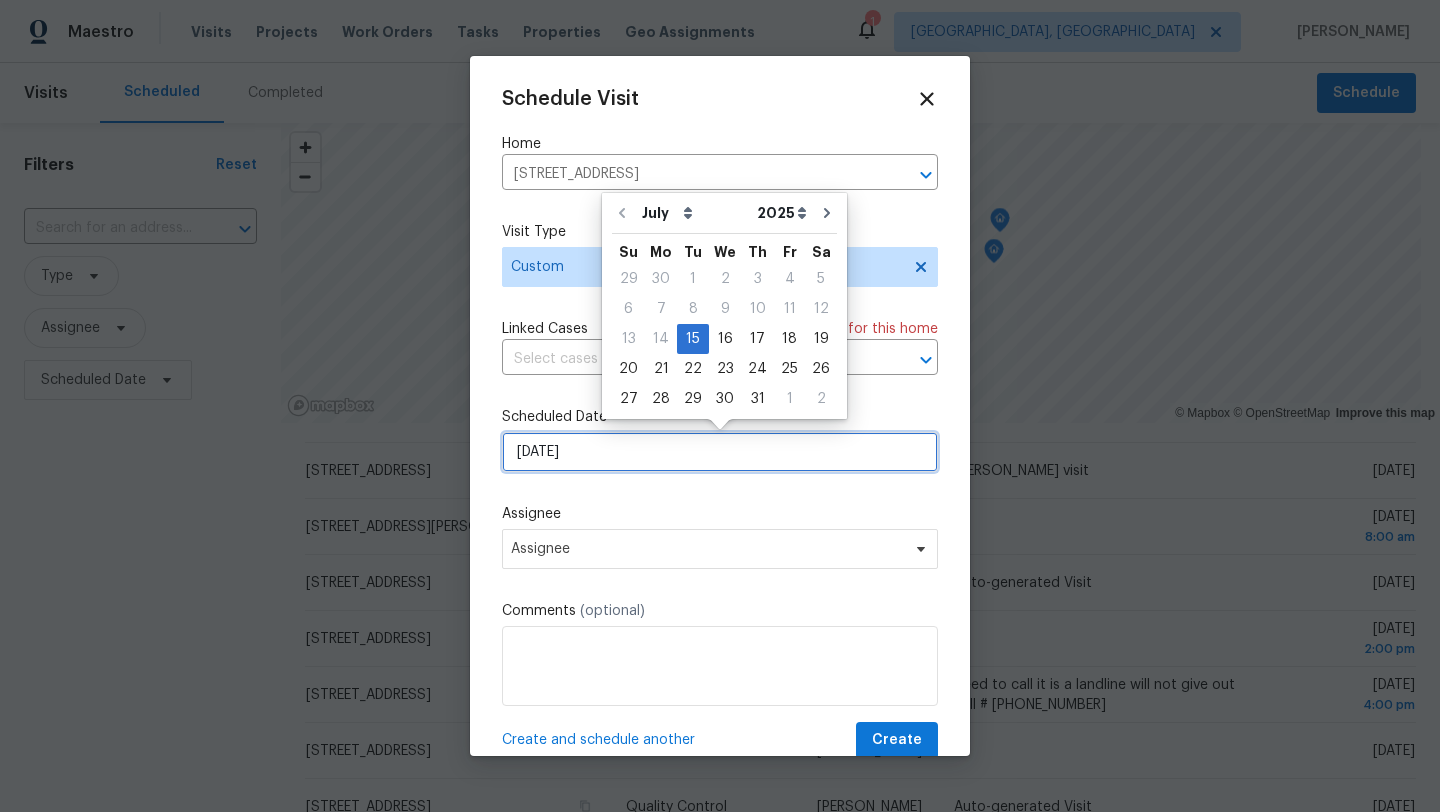 click on "[DATE]" at bounding box center [720, 452] 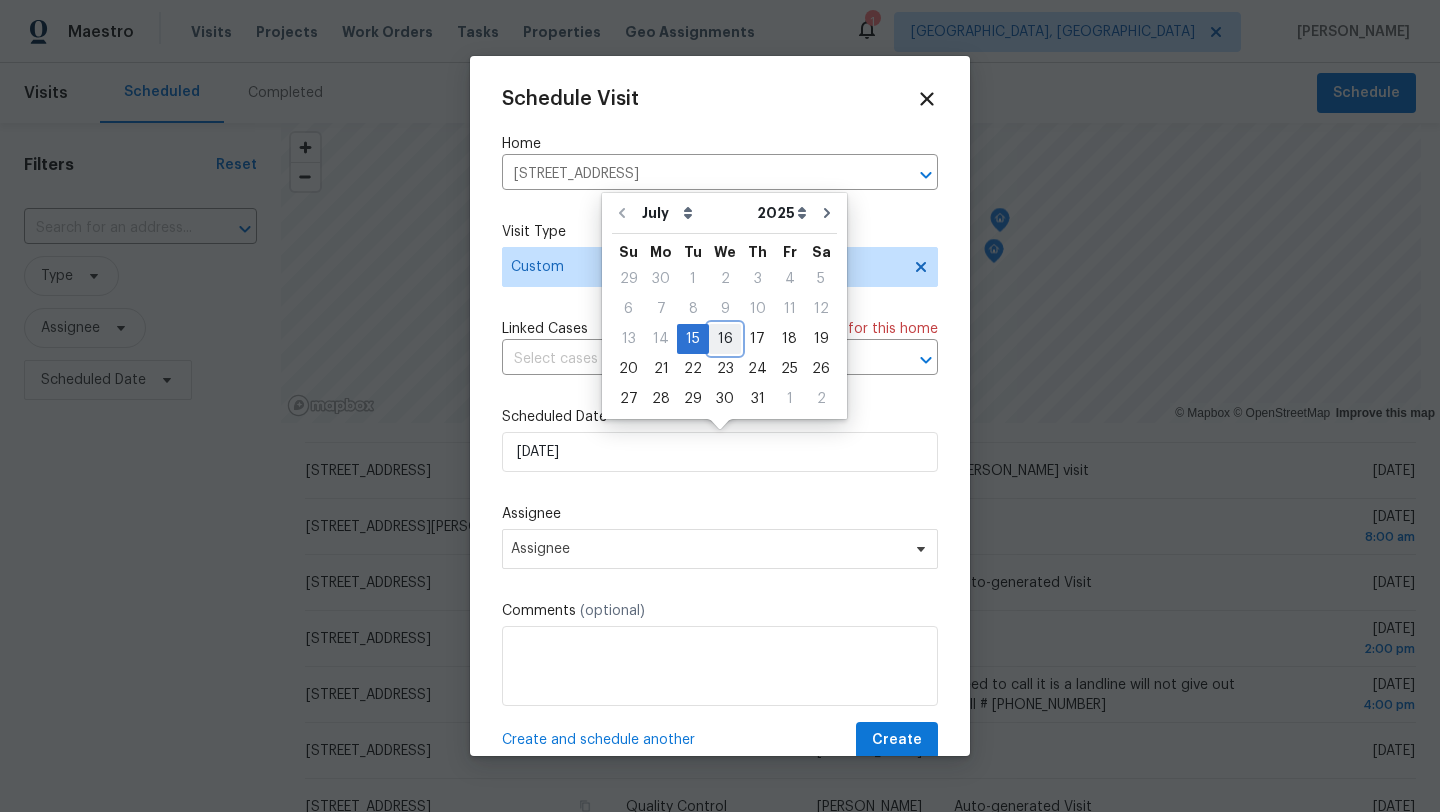 click on "16" at bounding box center [725, 339] 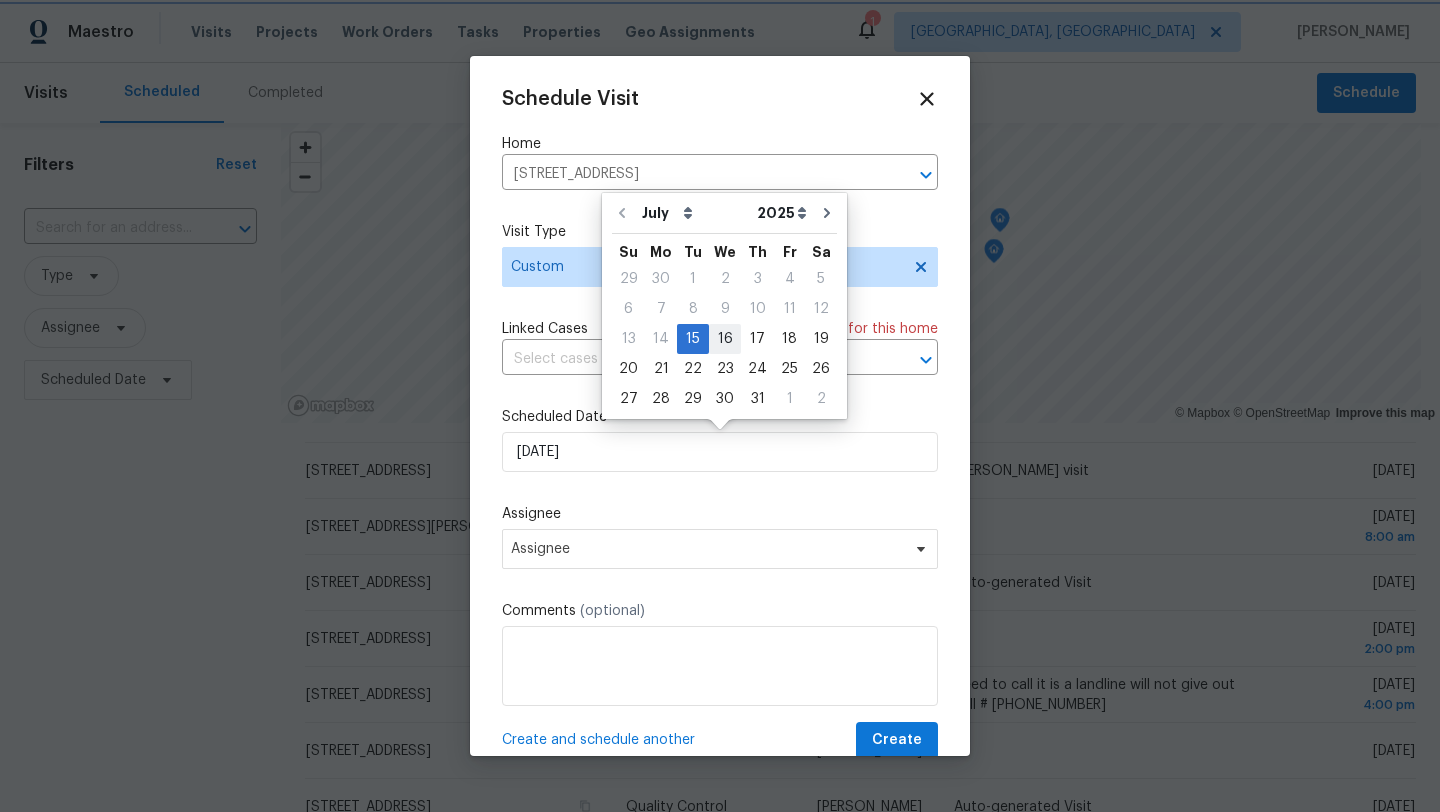 type on "[DATE]" 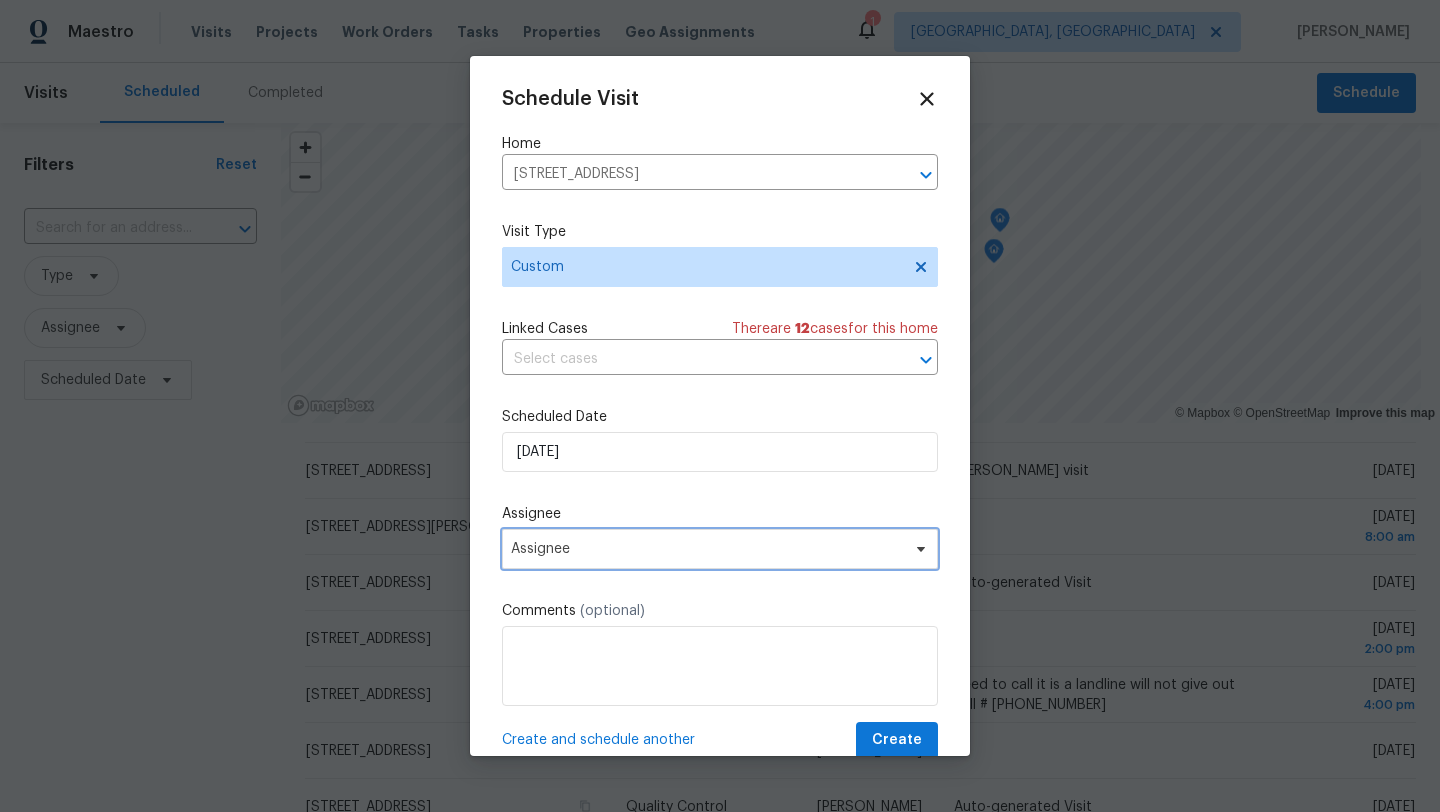 click on "Assignee" at bounding box center (707, 549) 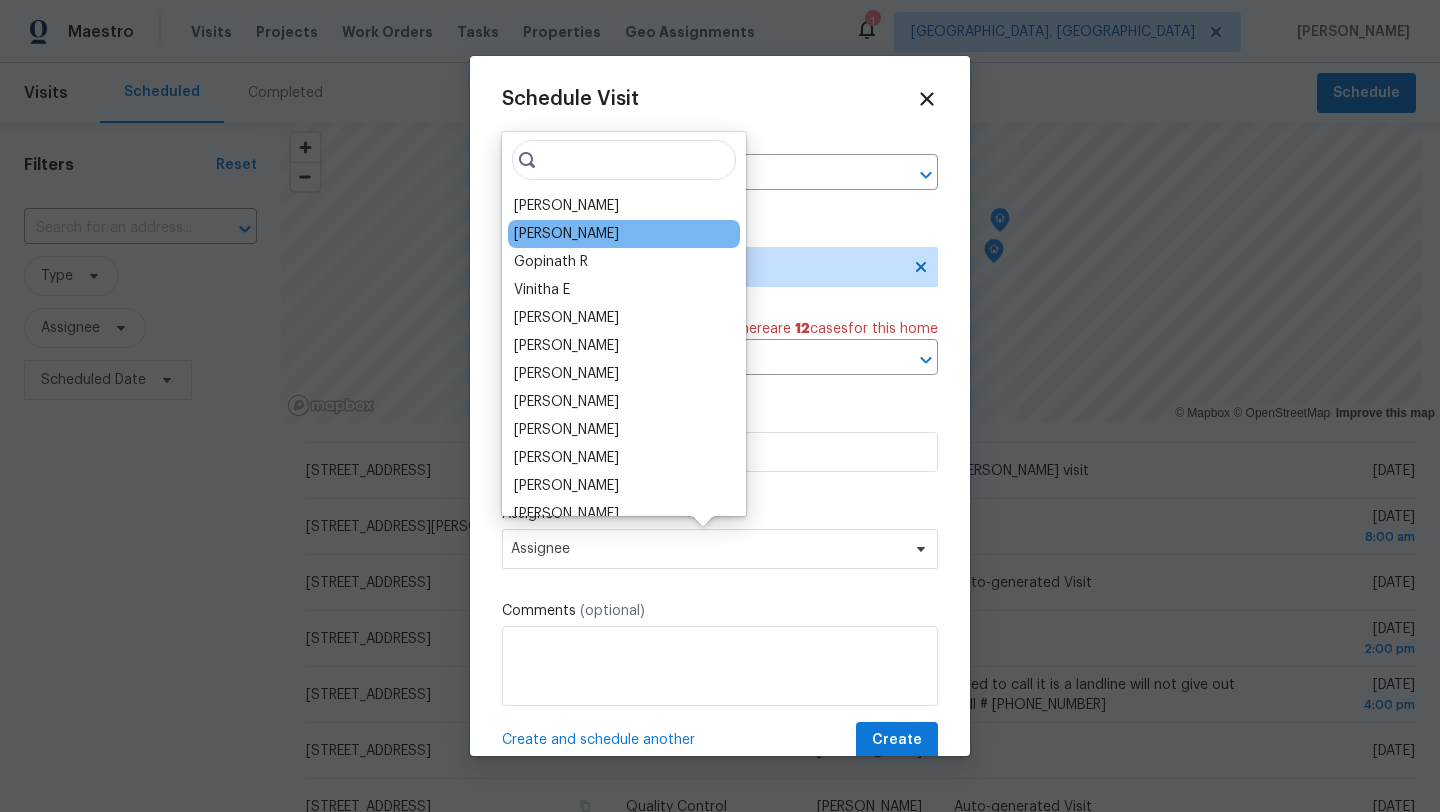 click on "[PERSON_NAME]" at bounding box center (624, 234) 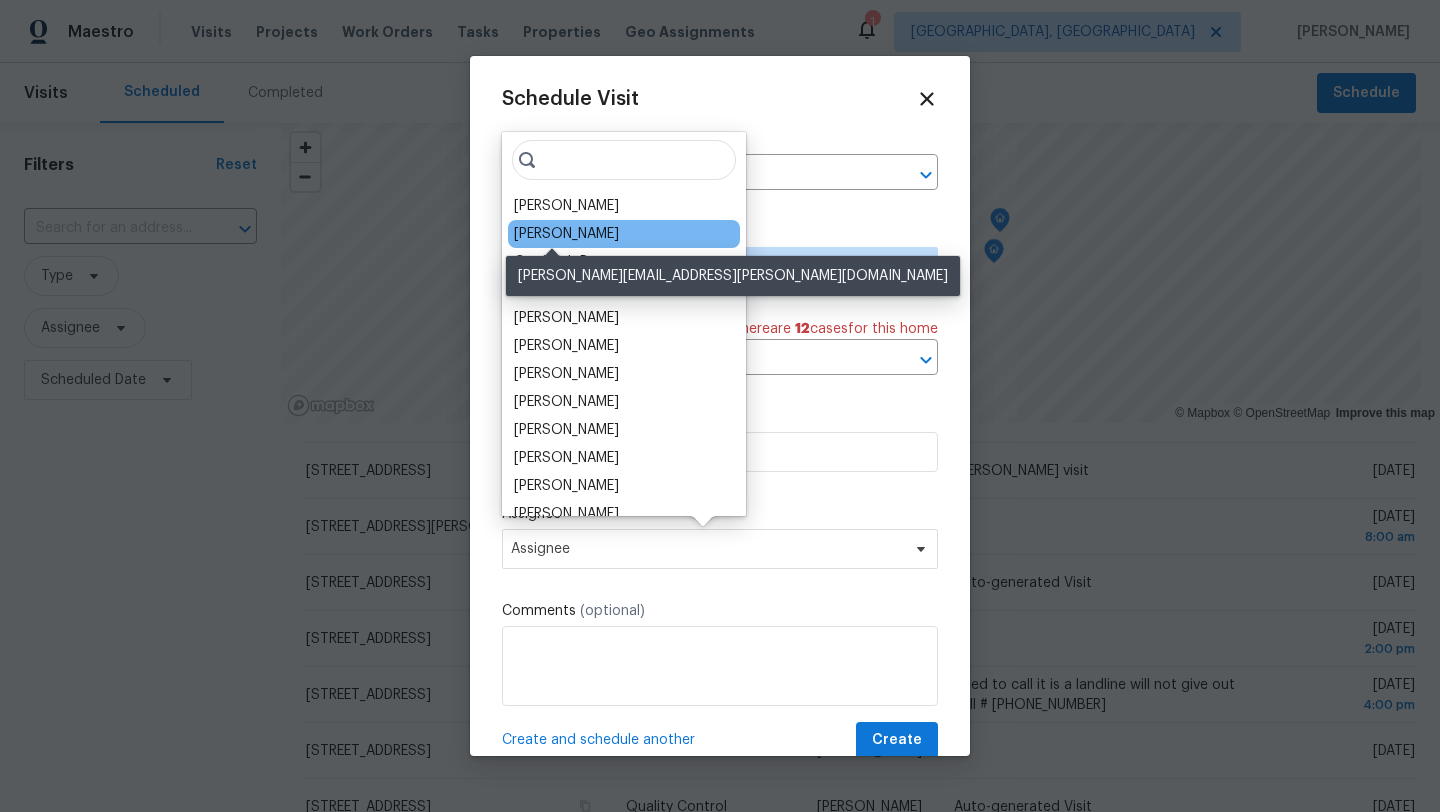 click on "[PERSON_NAME]" at bounding box center [566, 234] 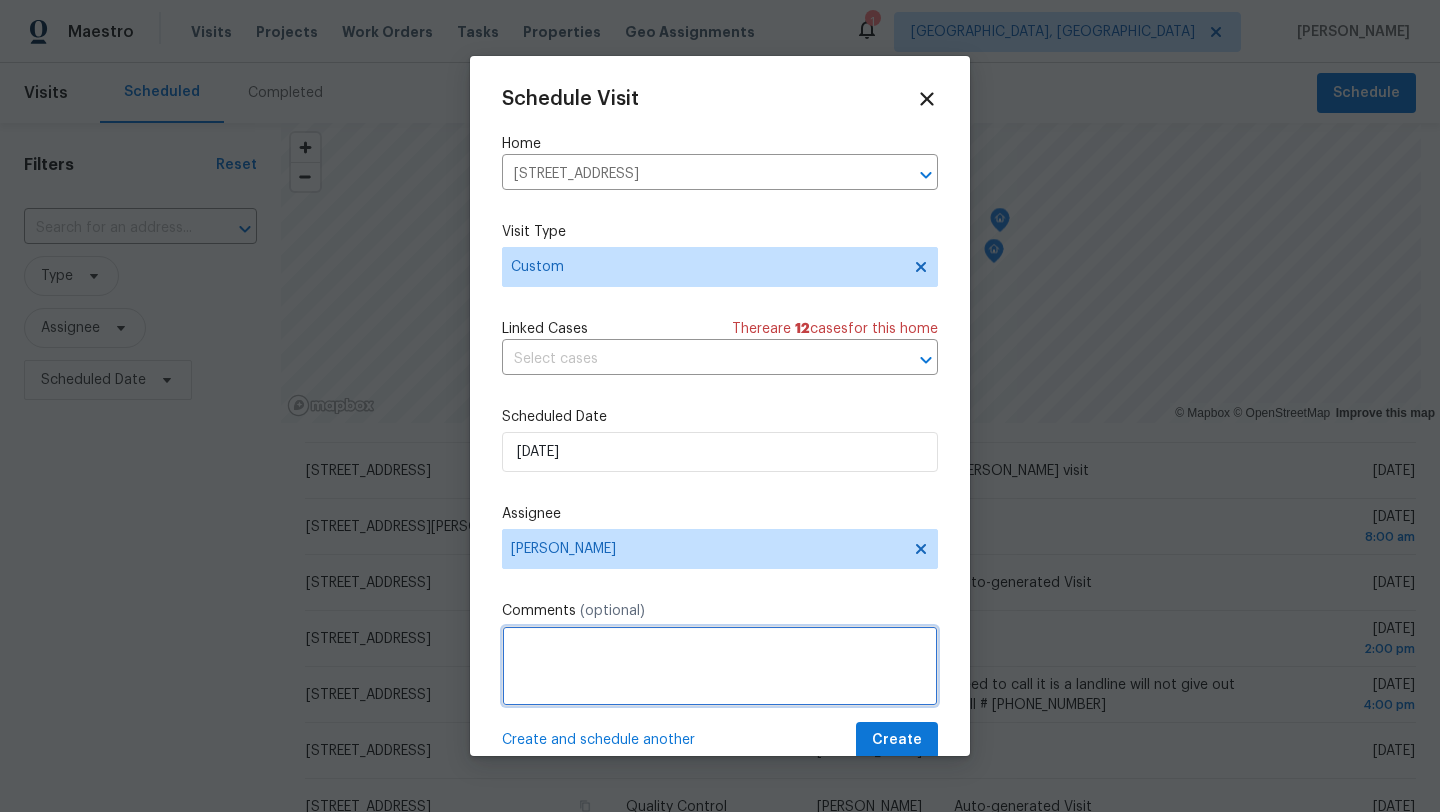 click at bounding box center [720, 666] 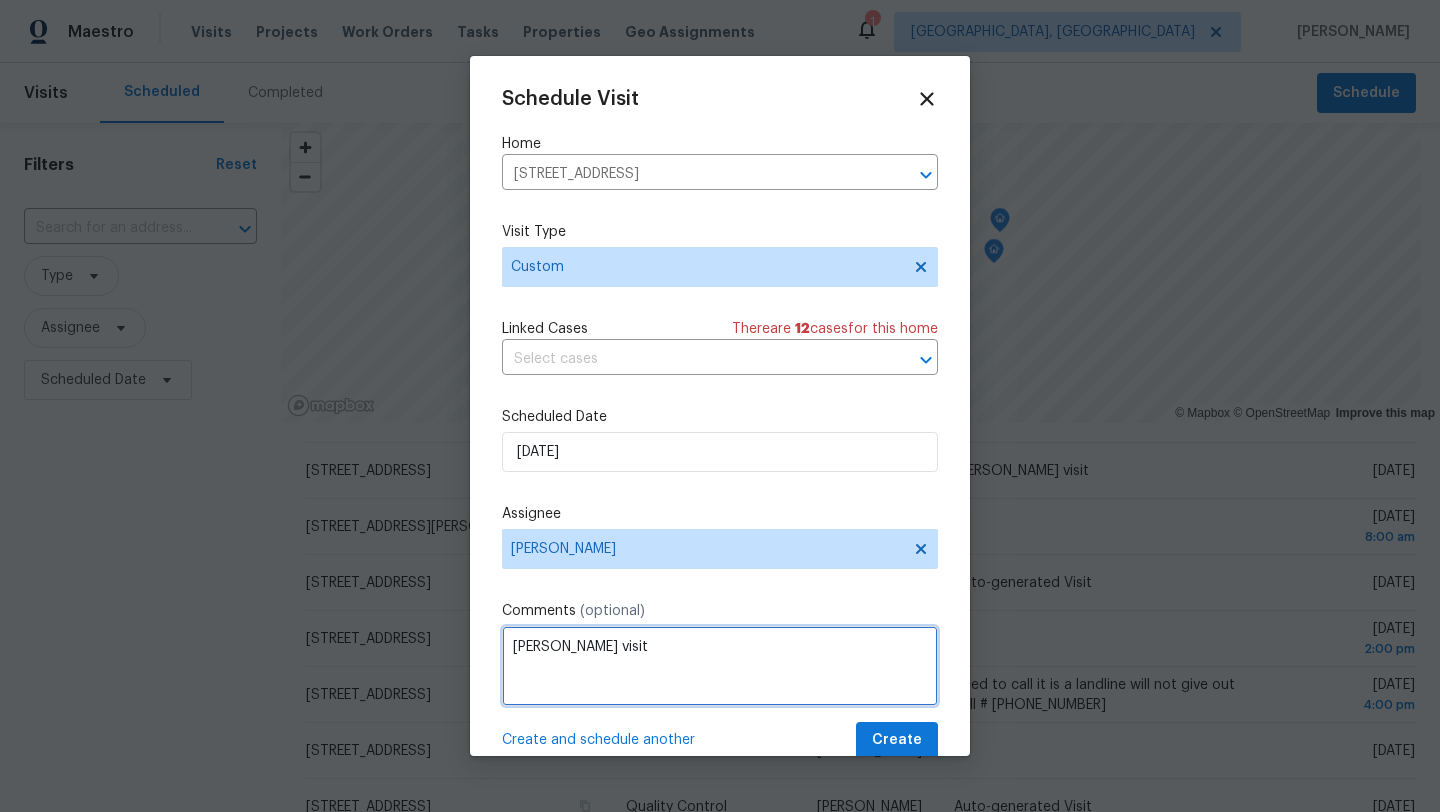 type on "[PERSON_NAME] visit" 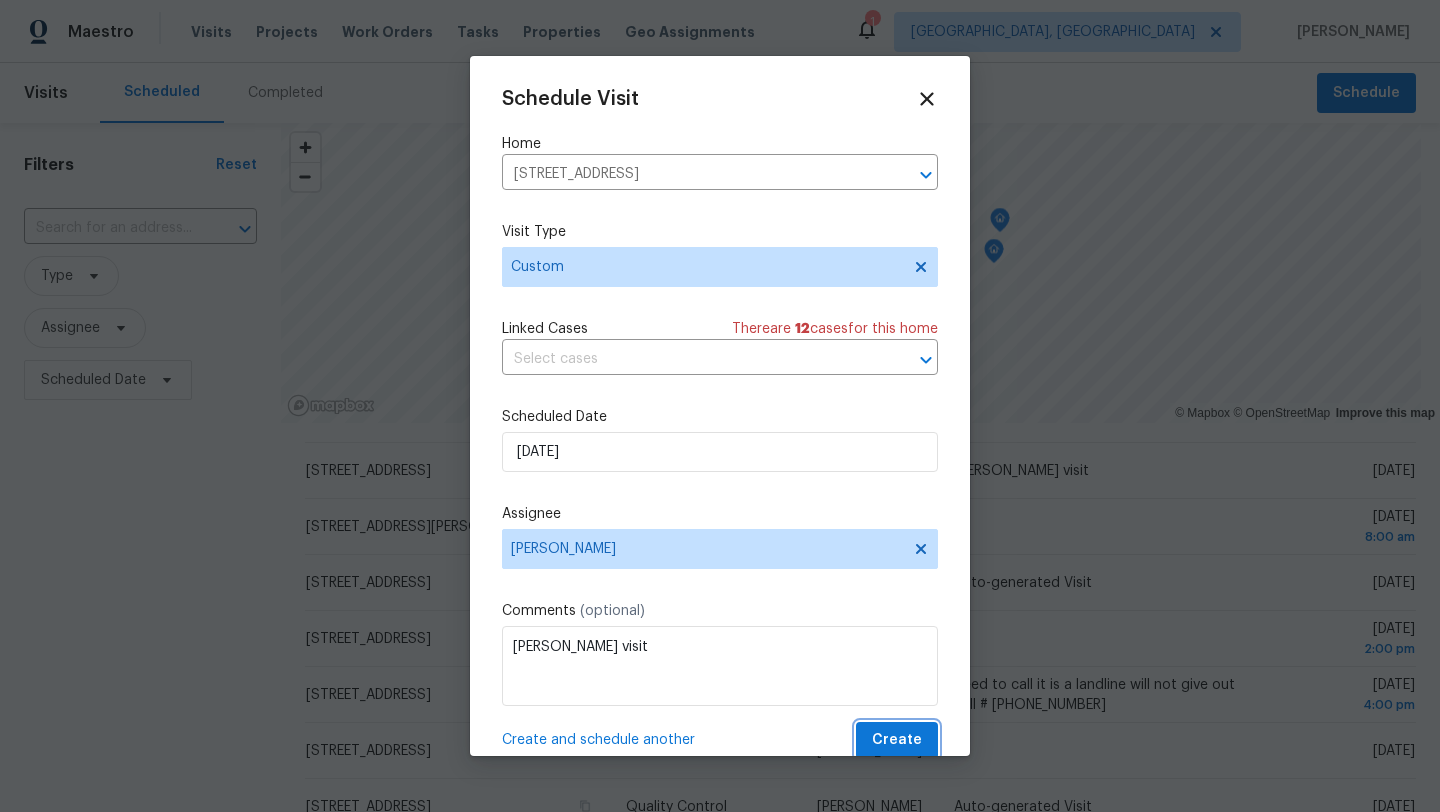 click on "Create" at bounding box center (897, 740) 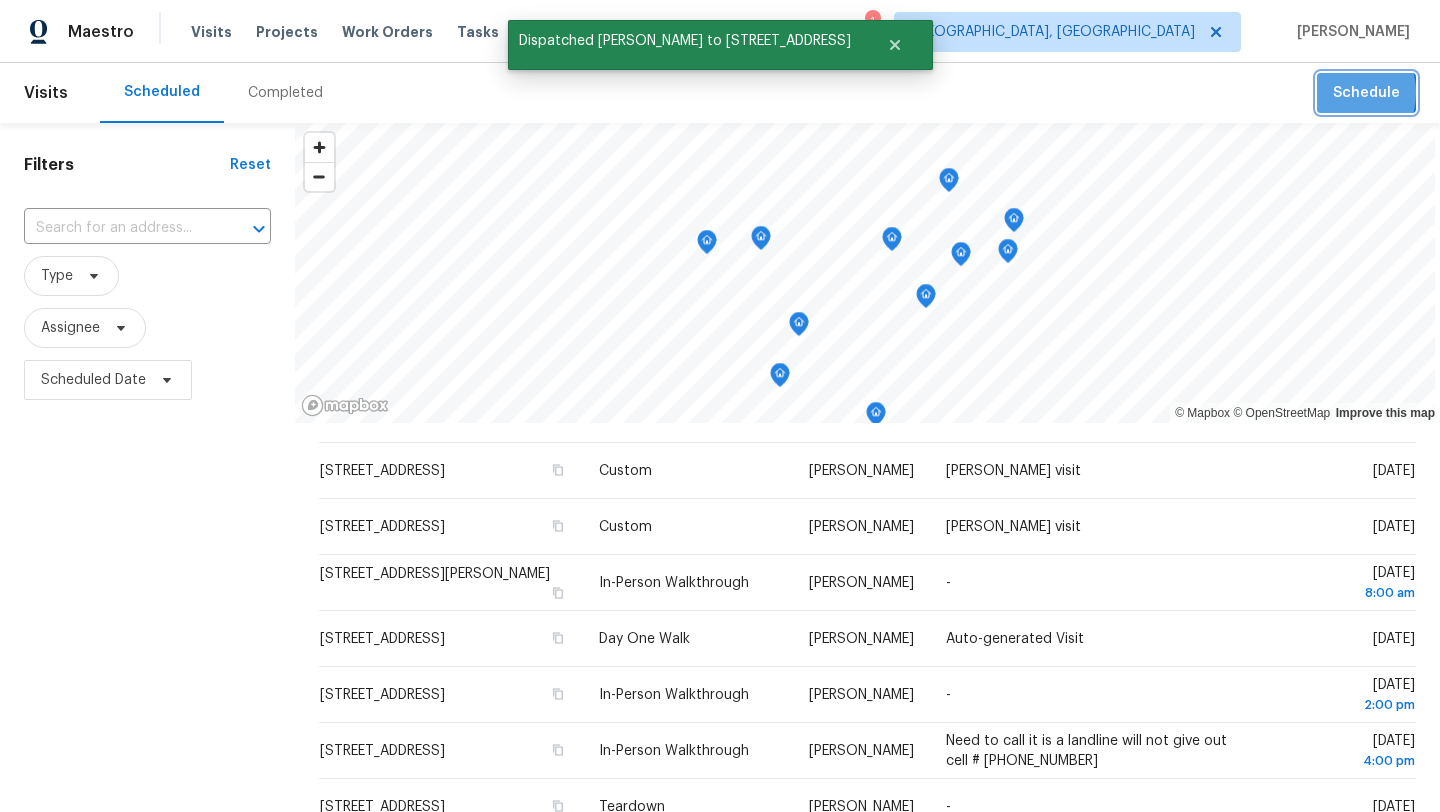 click on "Schedule" at bounding box center (1366, 93) 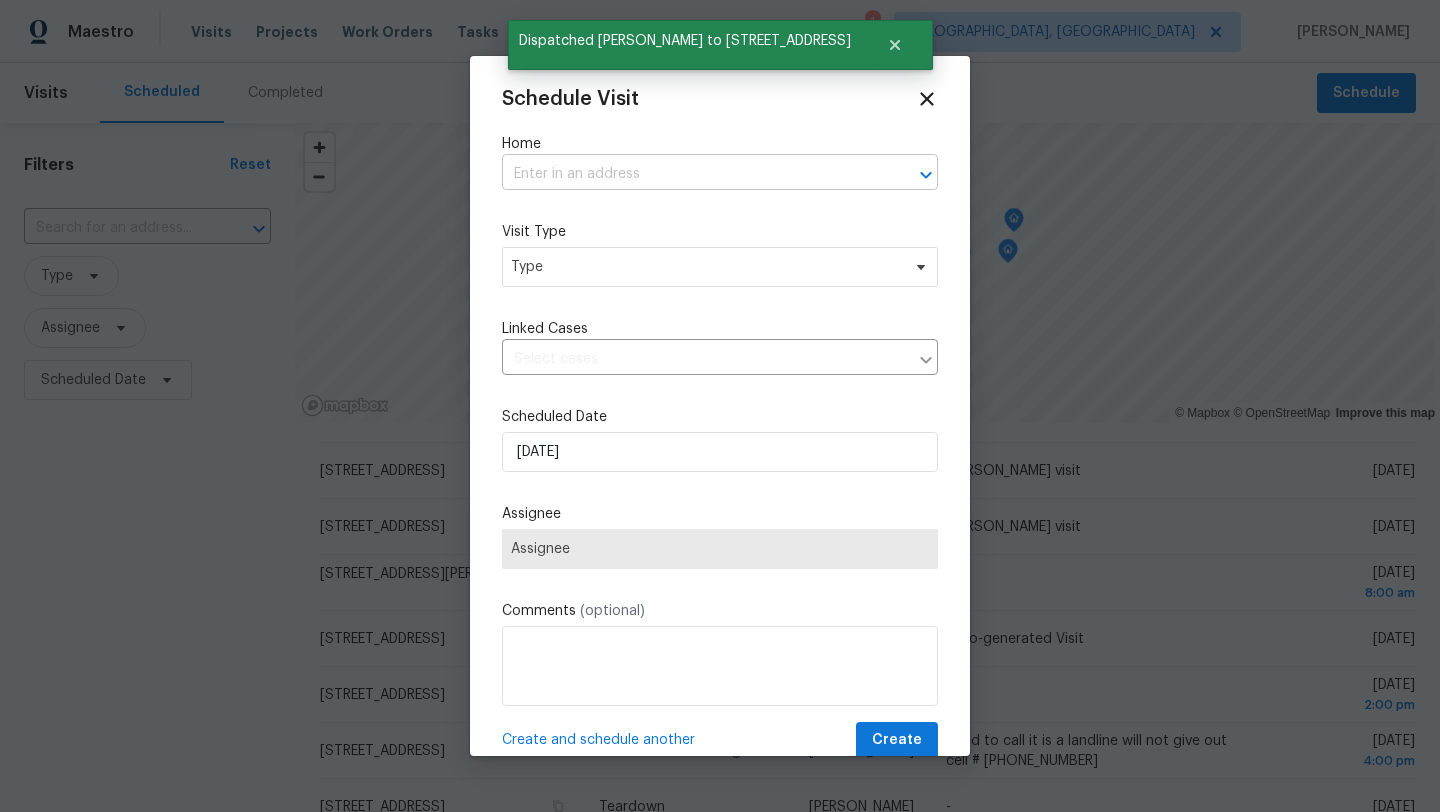 click at bounding box center (692, 174) 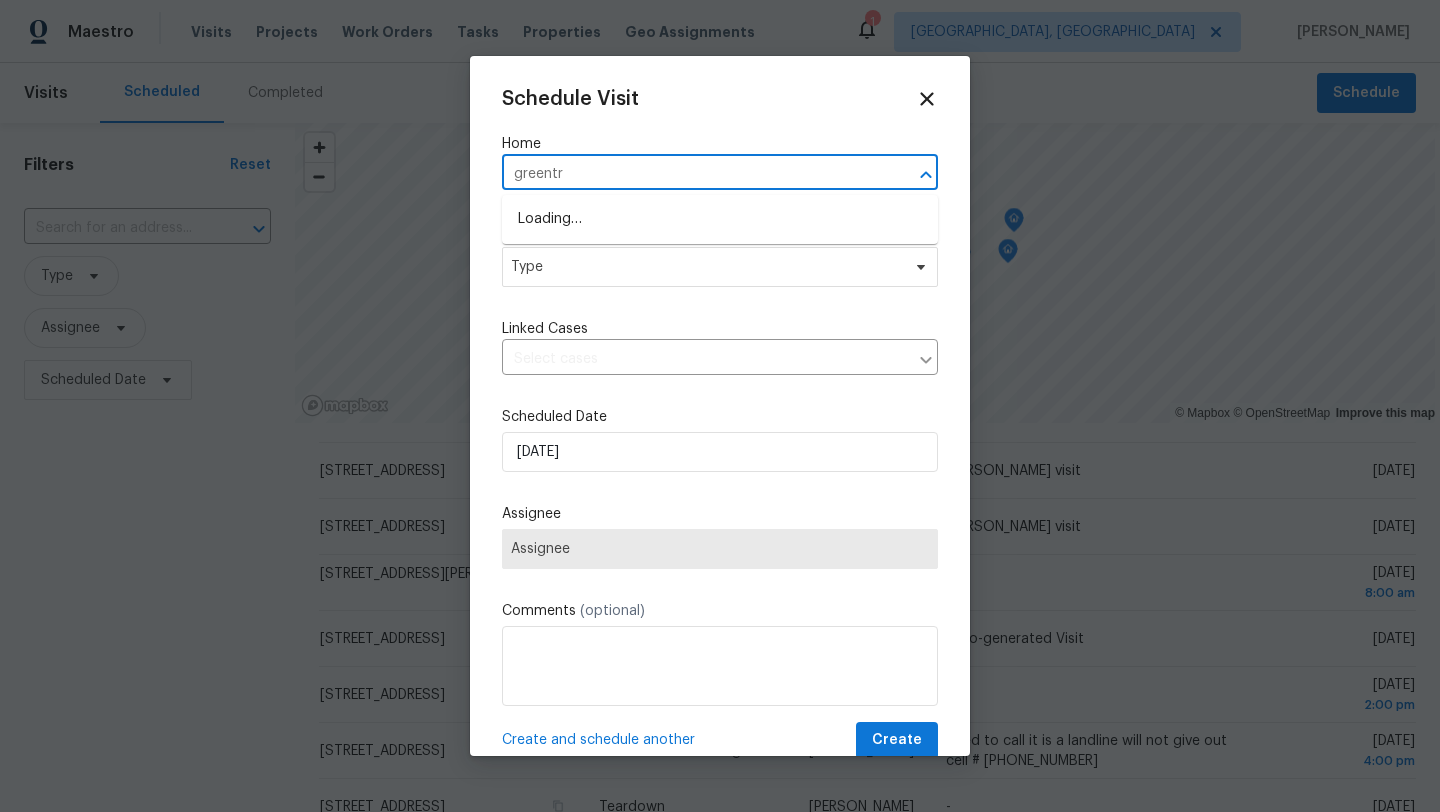type on "greentre" 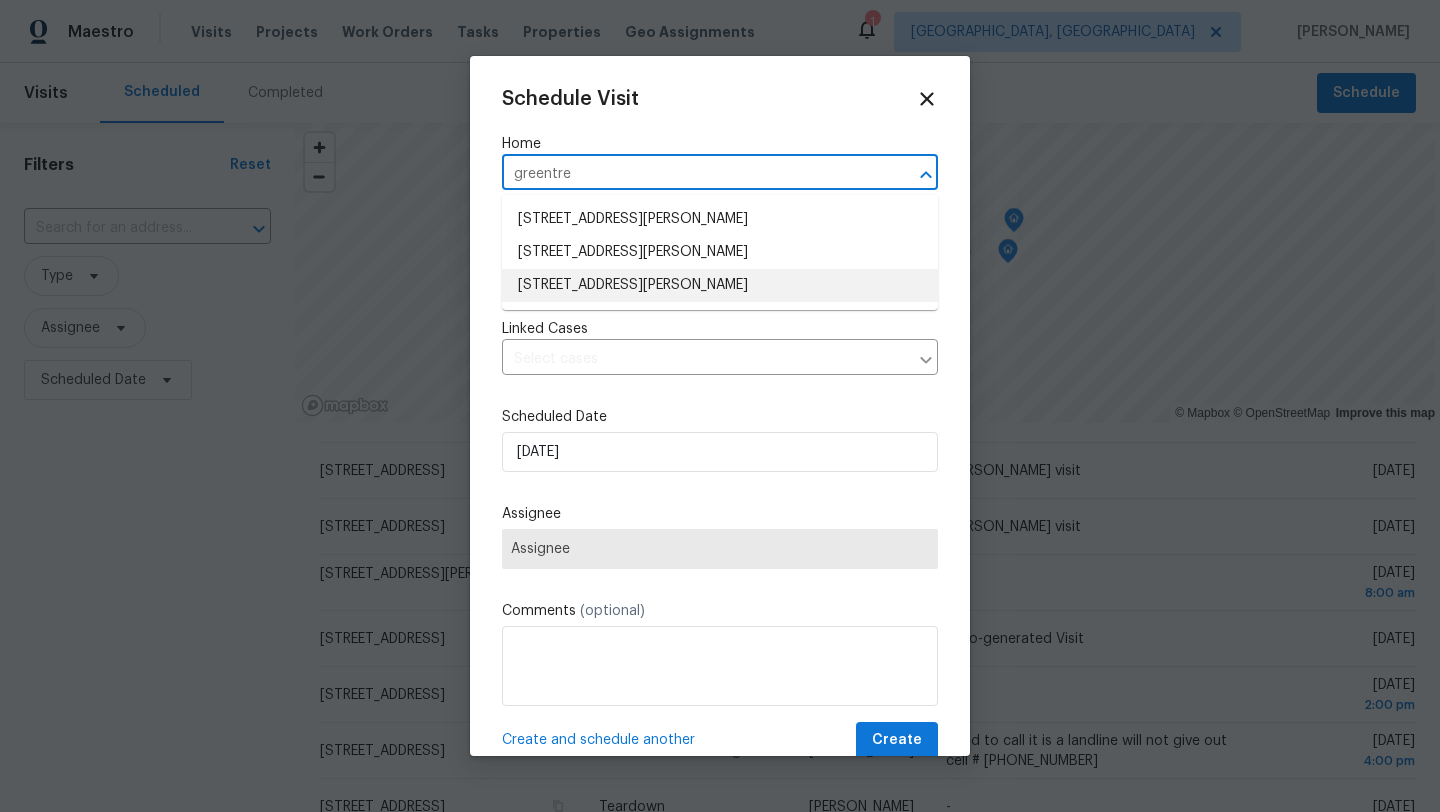 click on "[STREET_ADDRESS][PERSON_NAME]" at bounding box center [720, 285] 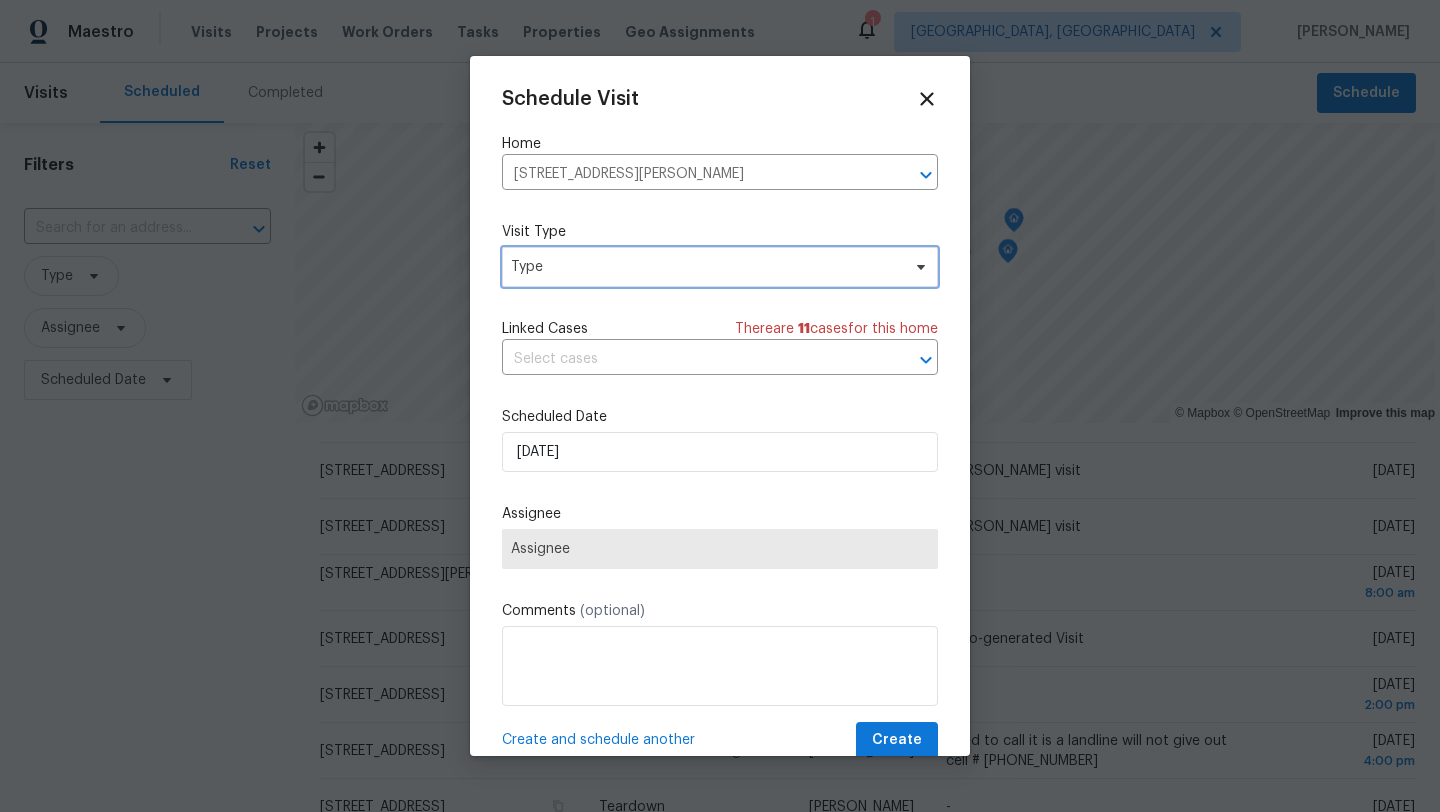 click on "Type" at bounding box center (720, 267) 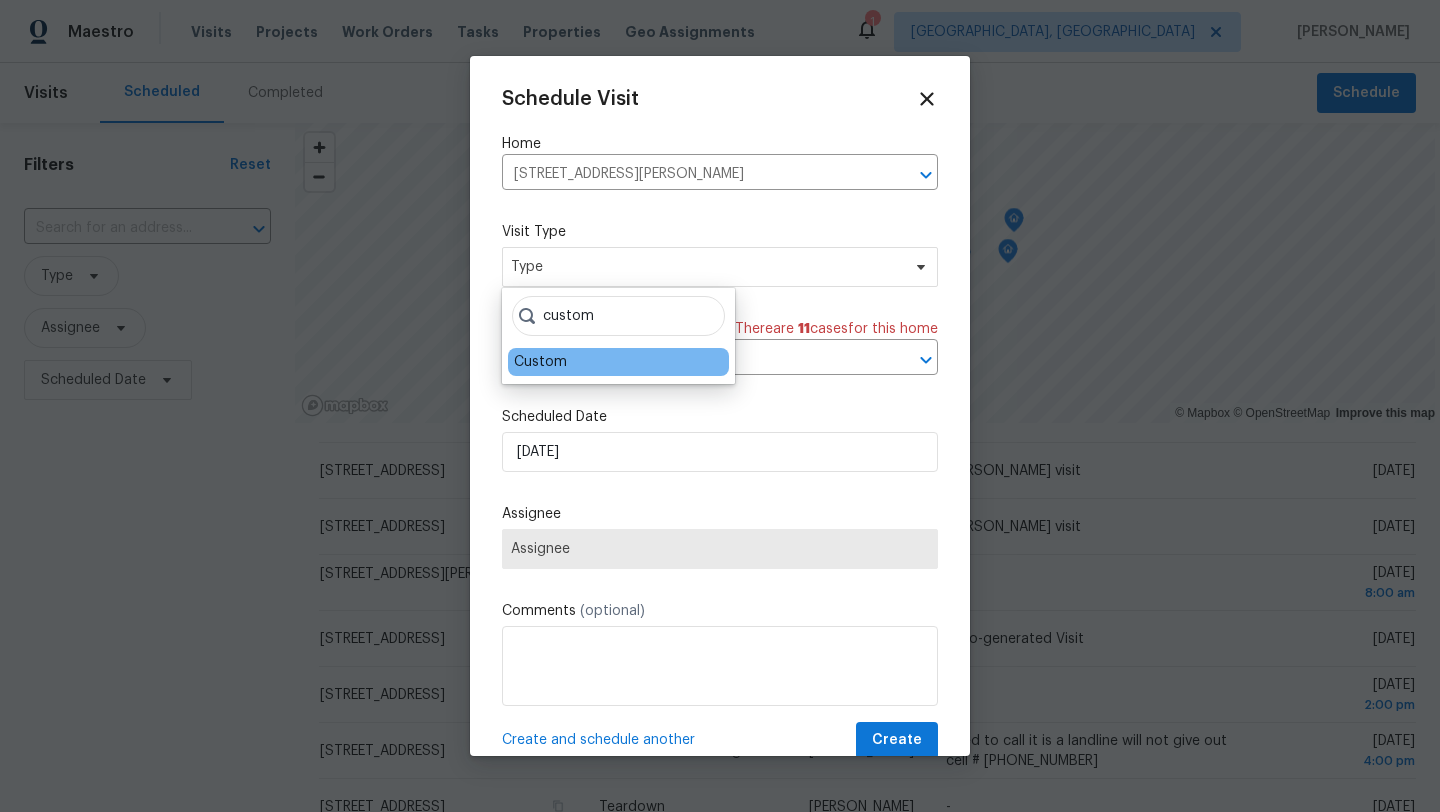 type on "custom" 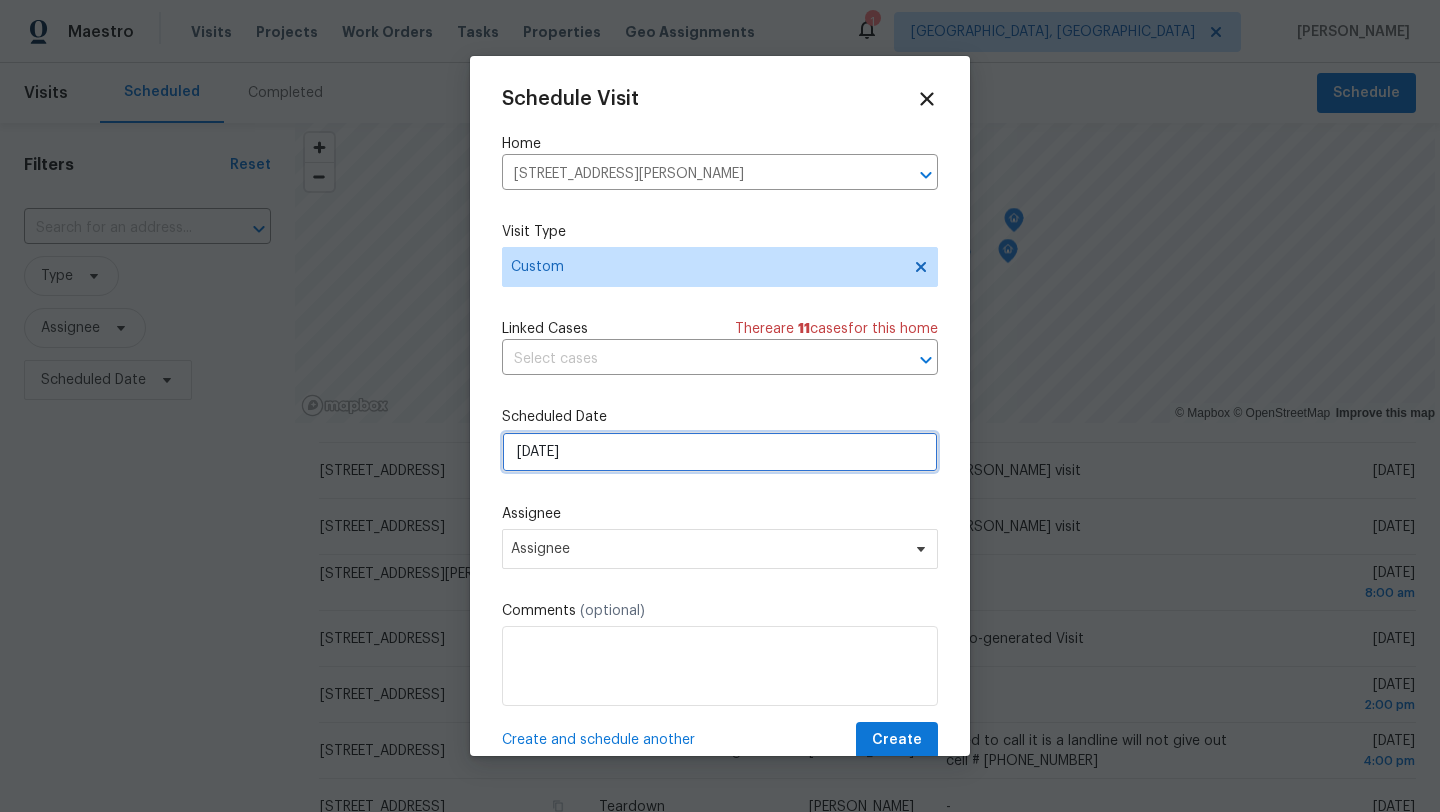 click on "[DATE]" at bounding box center (720, 452) 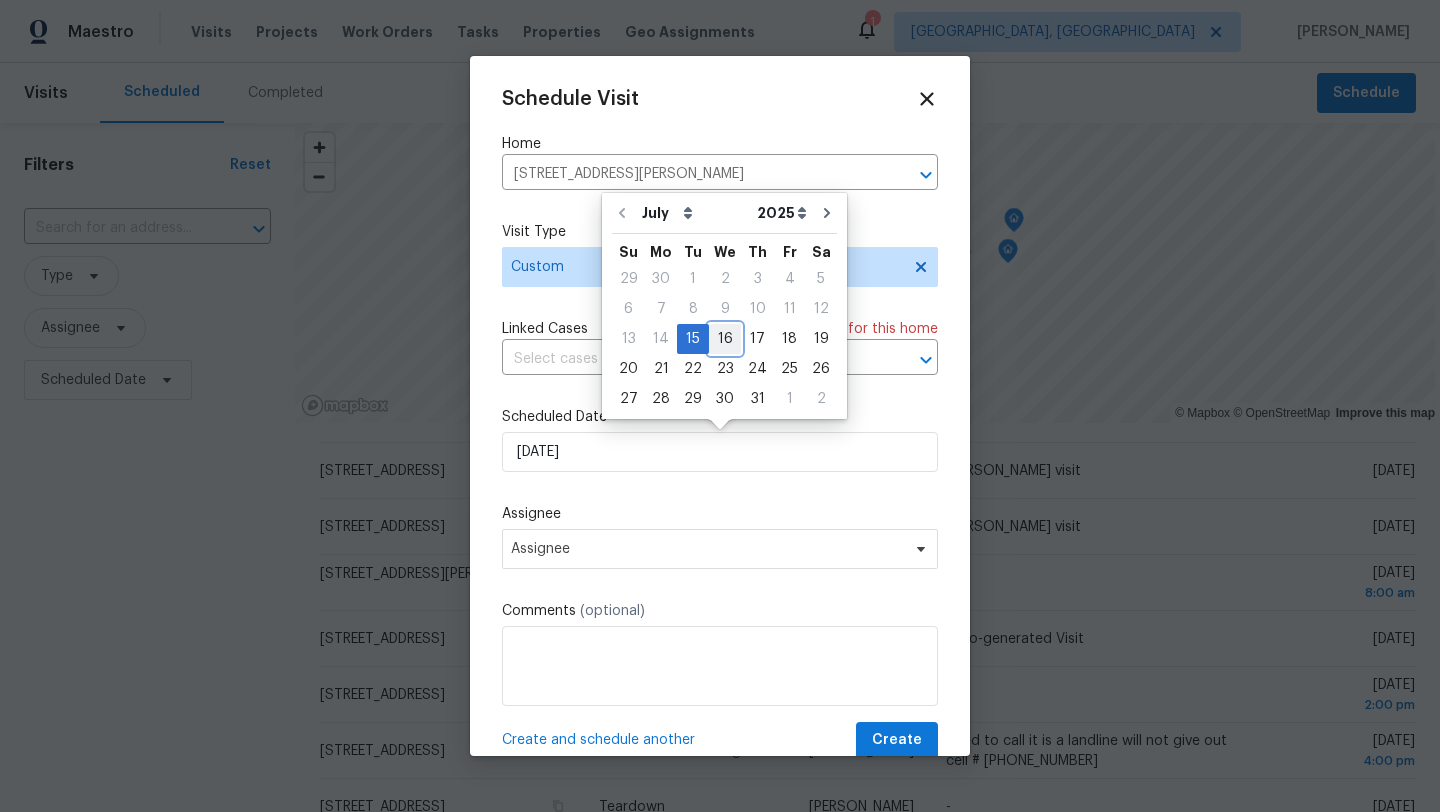 click on "16" at bounding box center (725, 339) 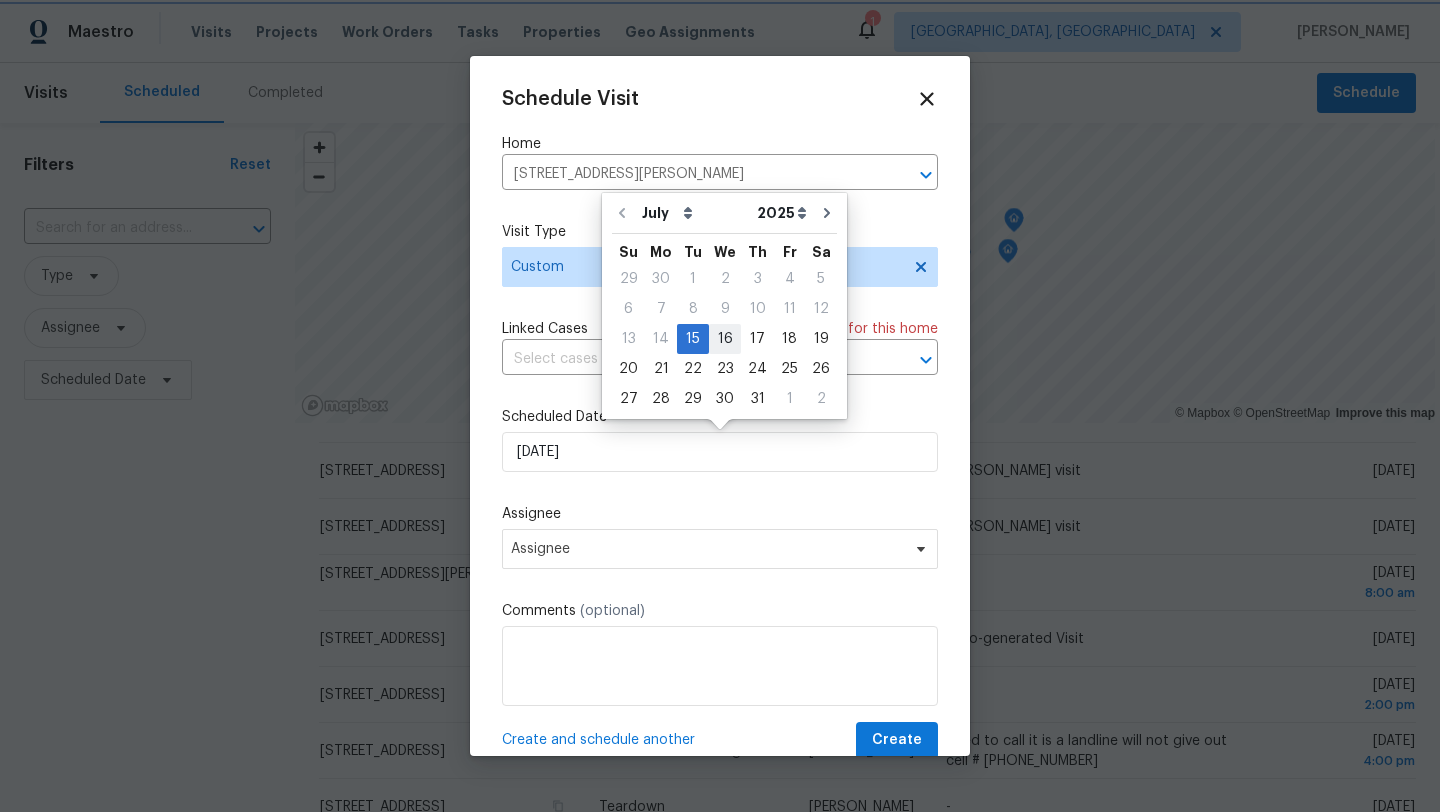 type on "[DATE]" 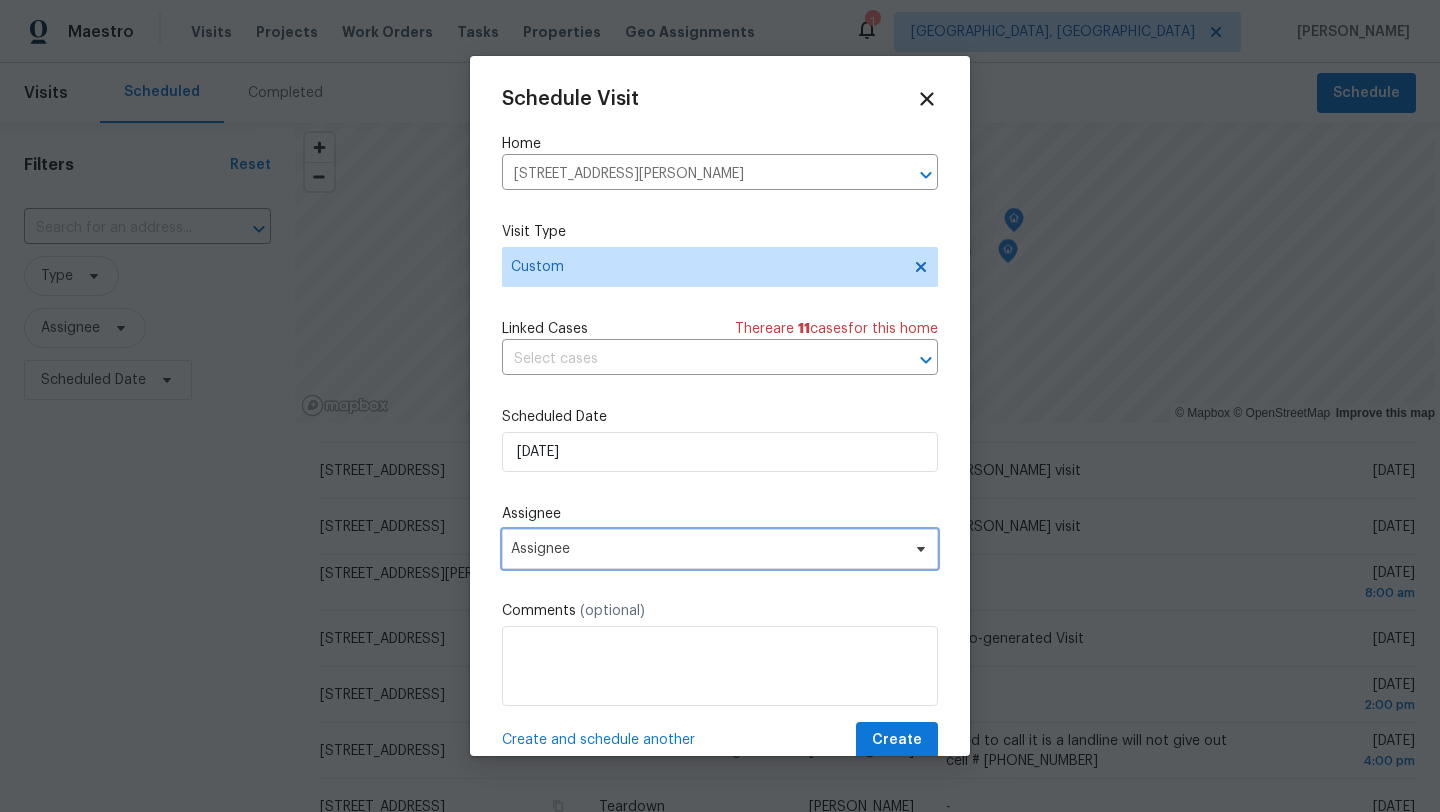 click on "Assignee" at bounding box center [707, 549] 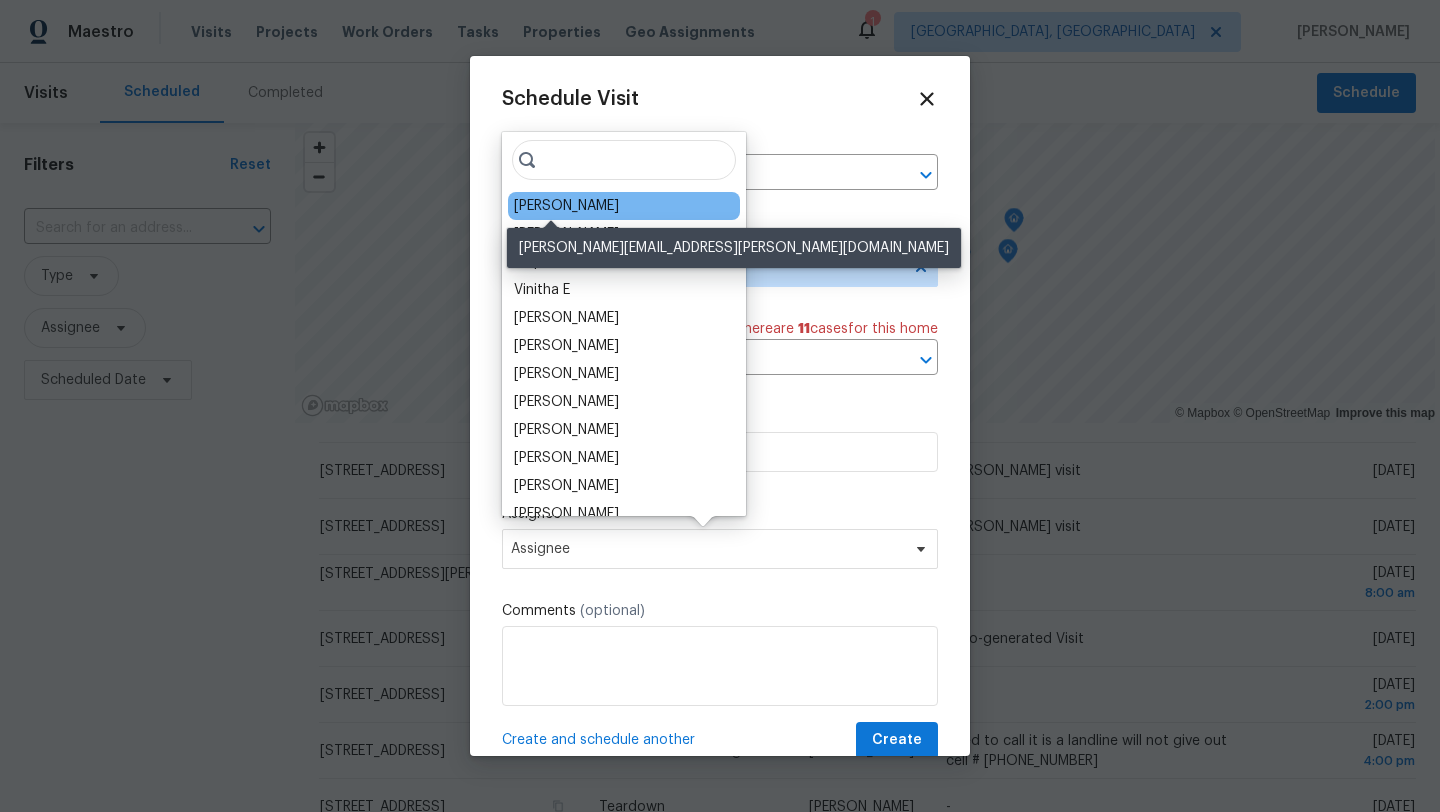 click on "[PERSON_NAME]" at bounding box center [566, 206] 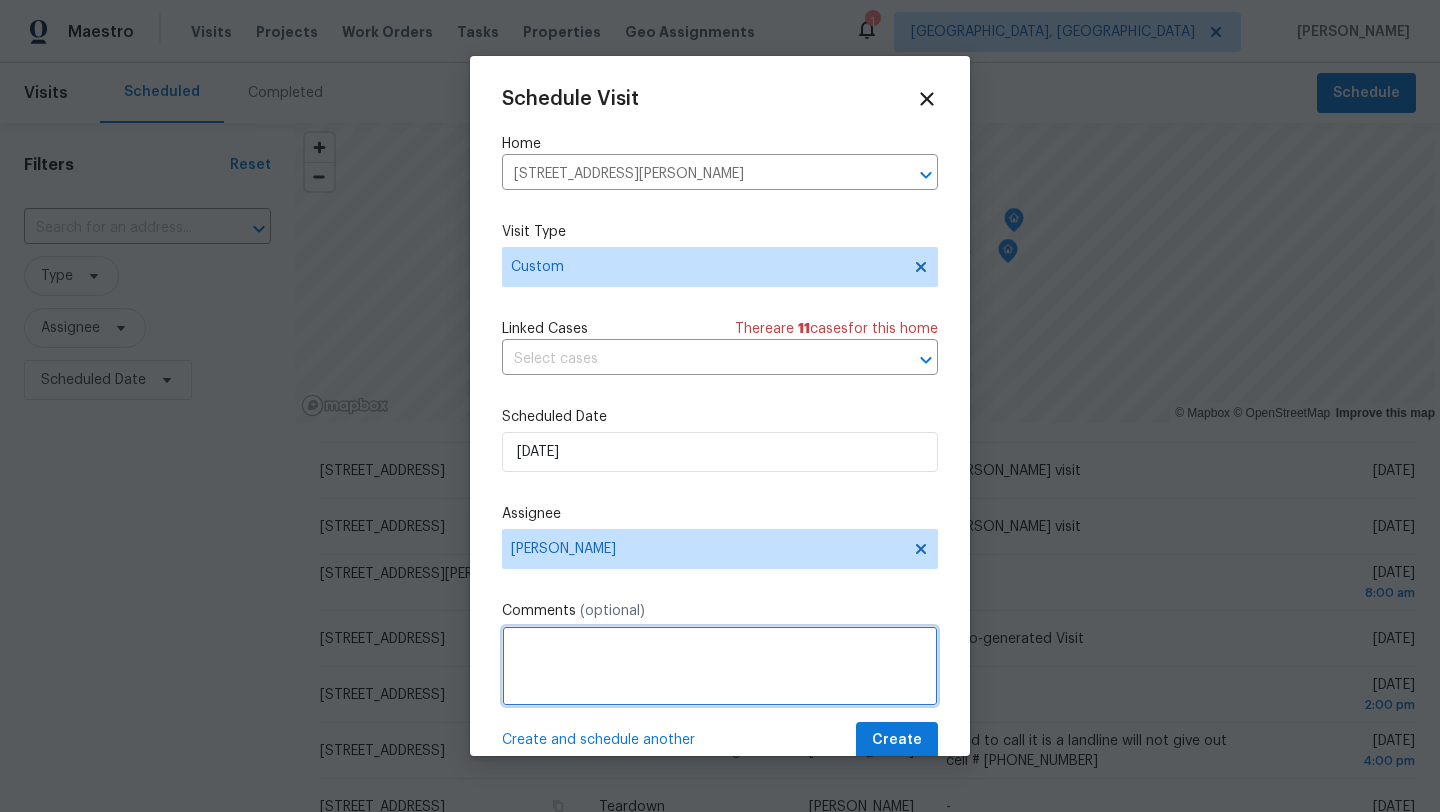 click at bounding box center (720, 666) 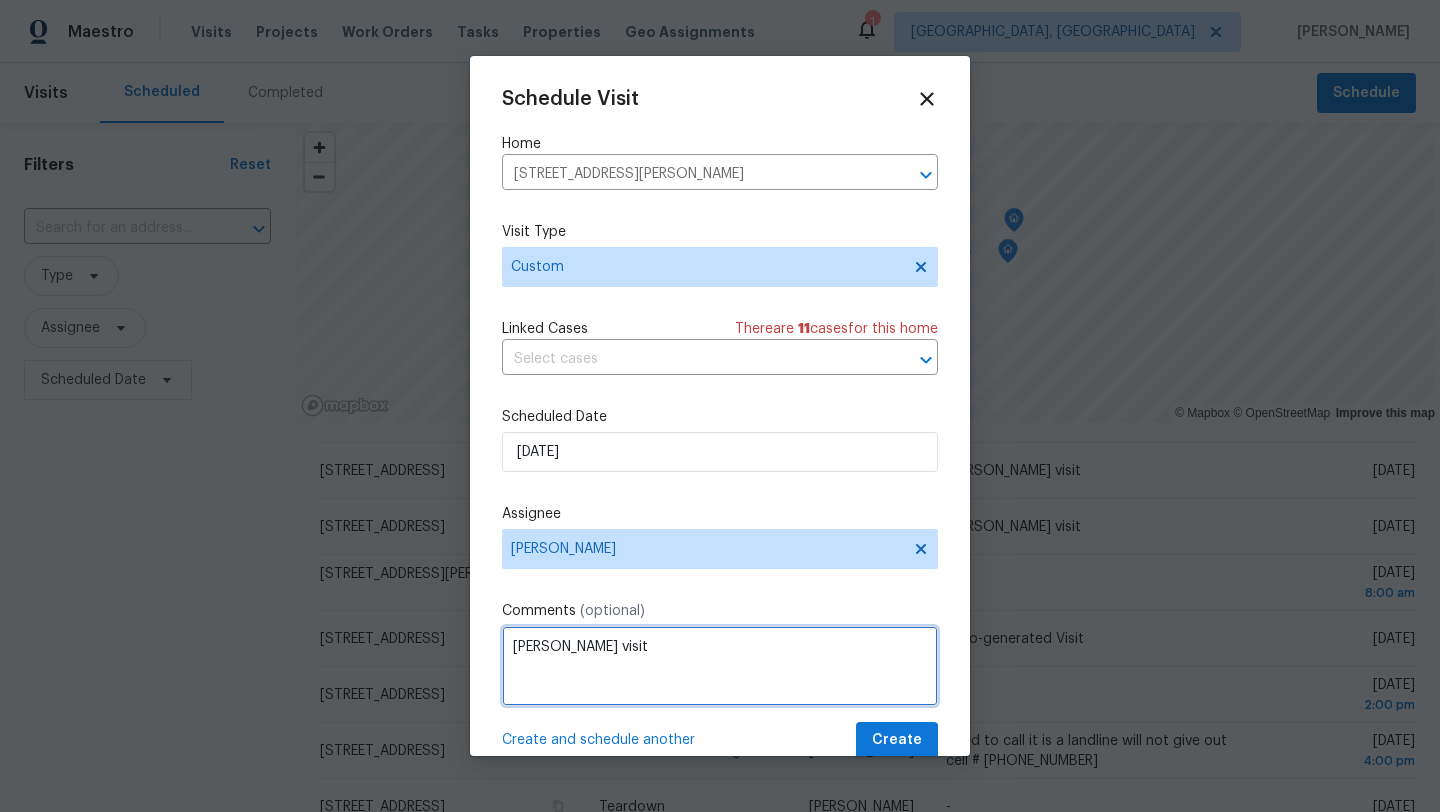 type on "[PERSON_NAME] visit" 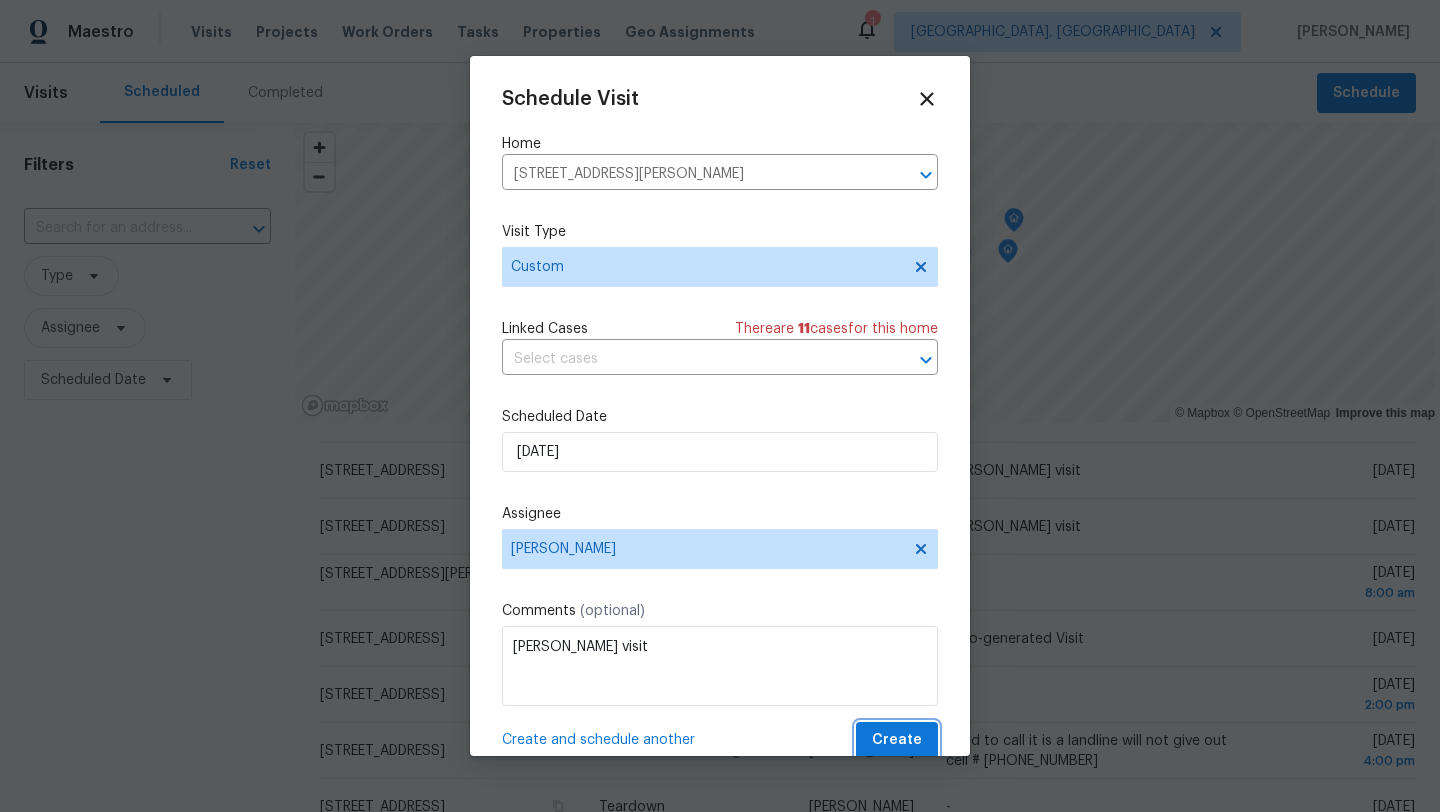 click on "Create" at bounding box center [897, 740] 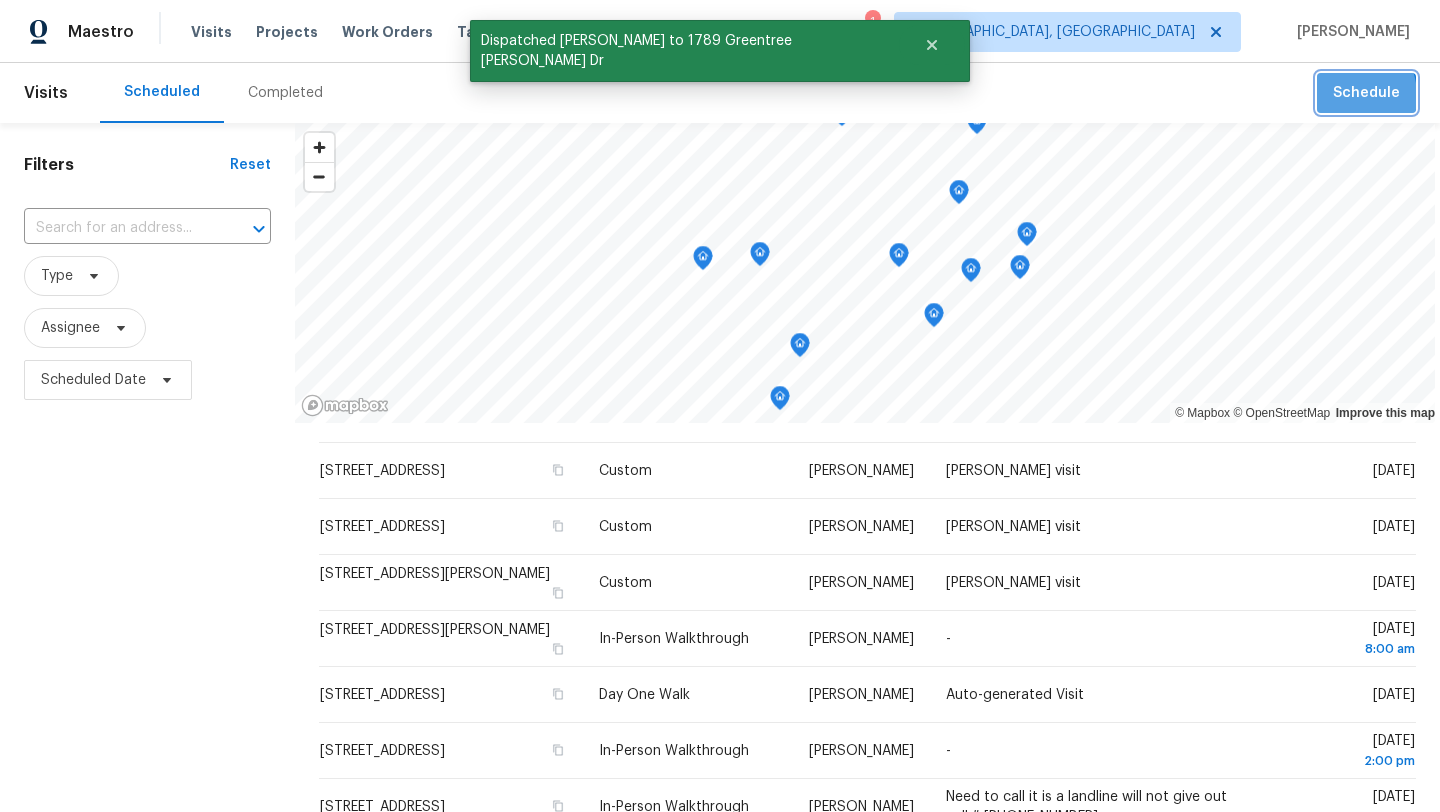 click on "Schedule" at bounding box center (1366, 93) 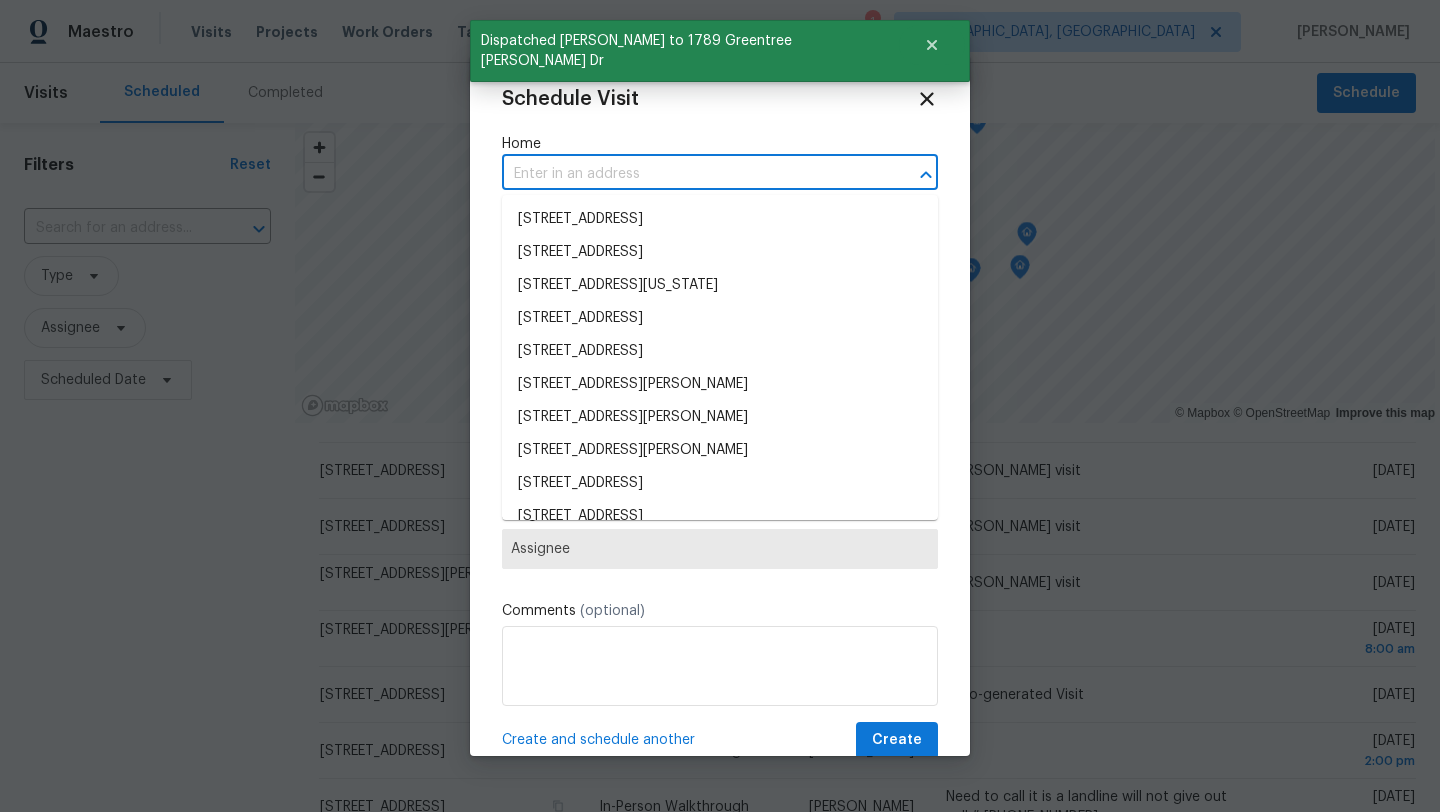 click at bounding box center [692, 174] 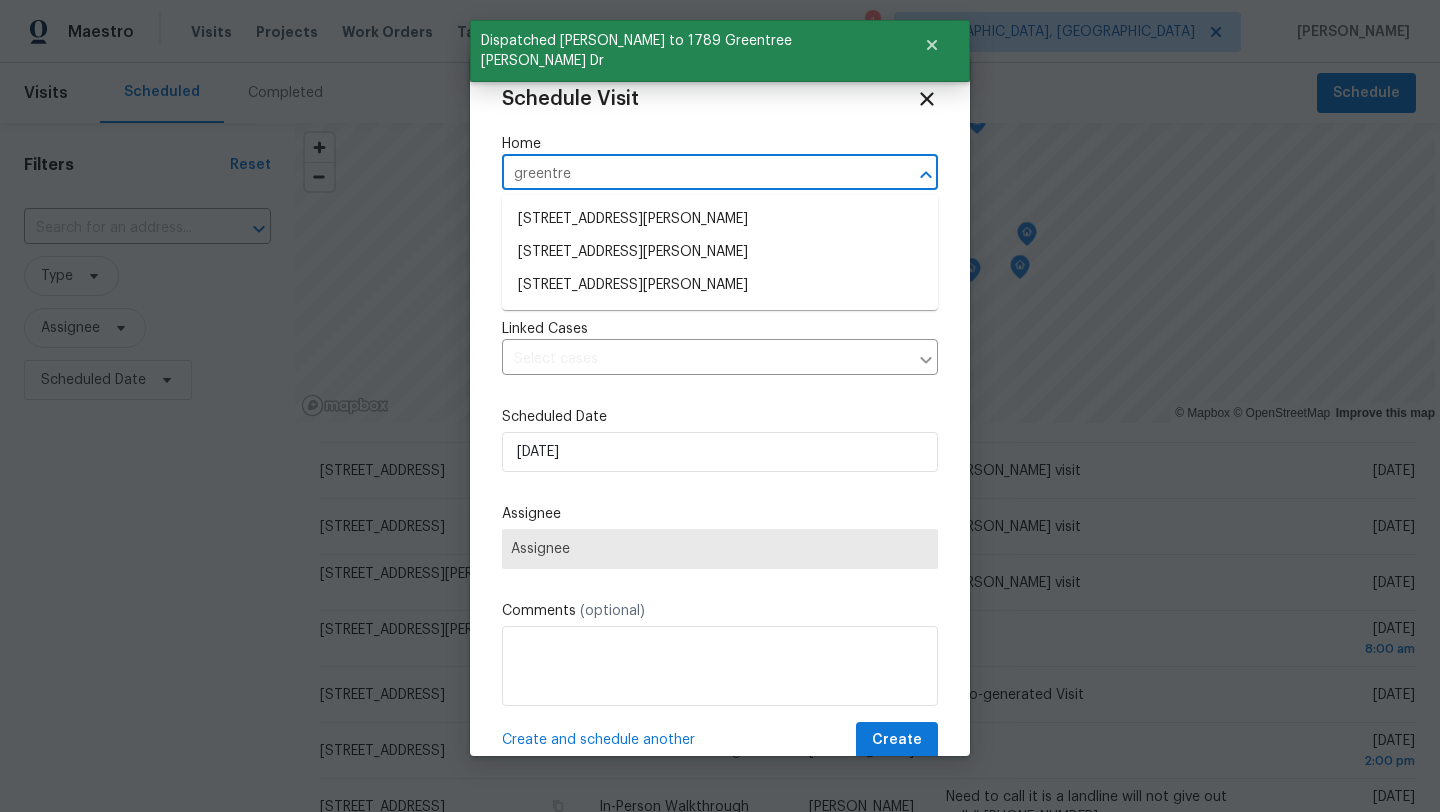 type on "greentree" 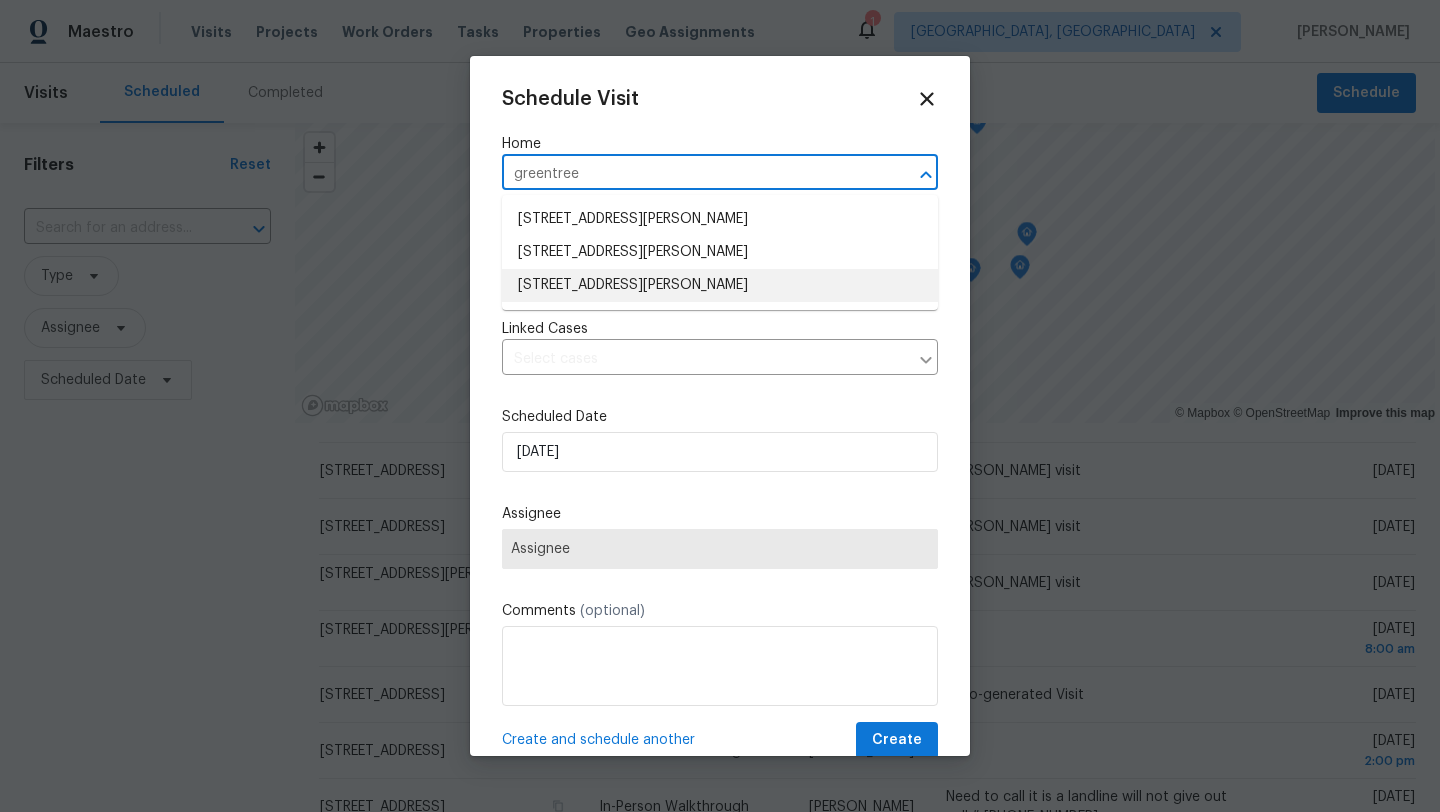 click on "[STREET_ADDRESS][PERSON_NAME]" at bounding box center (720, 285) 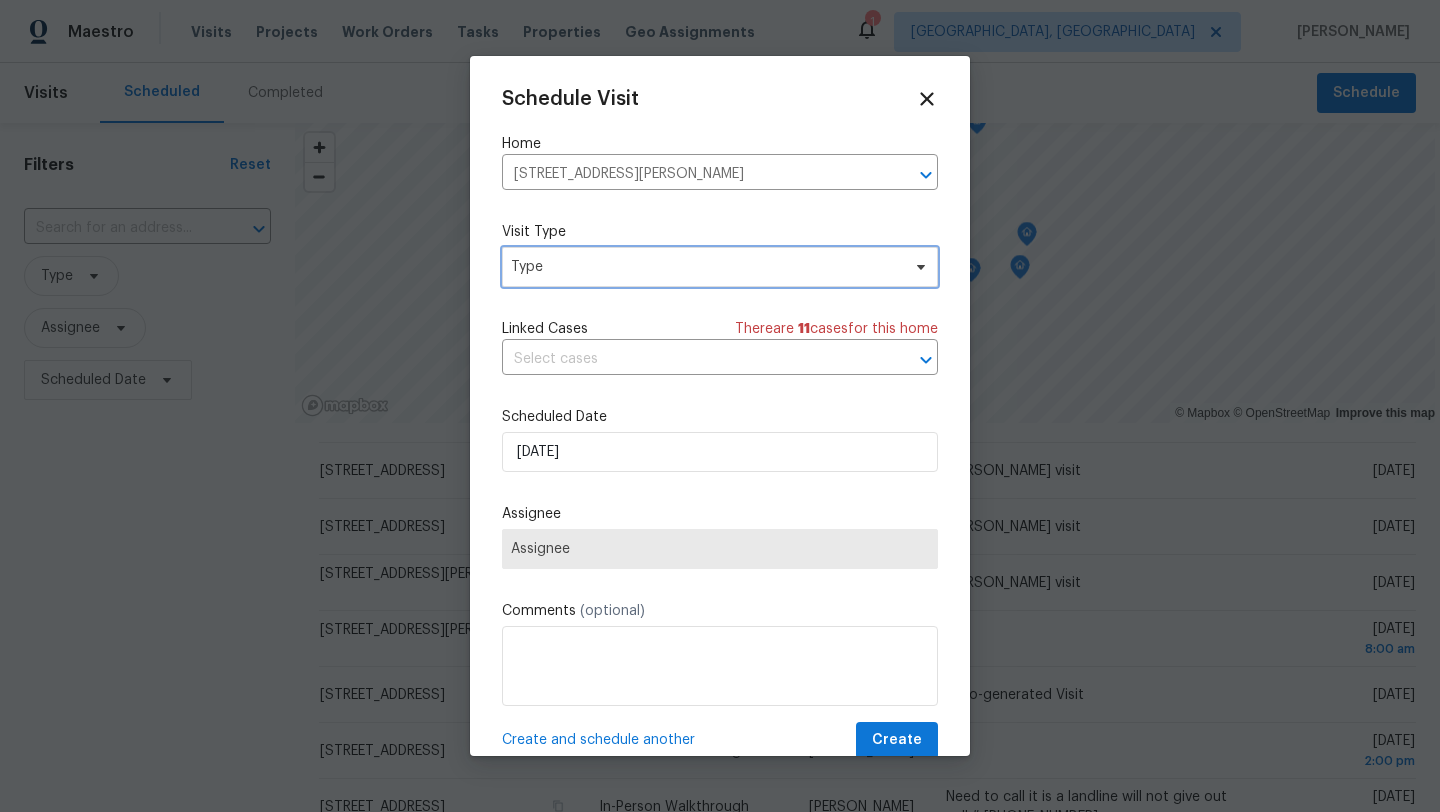 click on "Type" at bounding box center [705, 267] 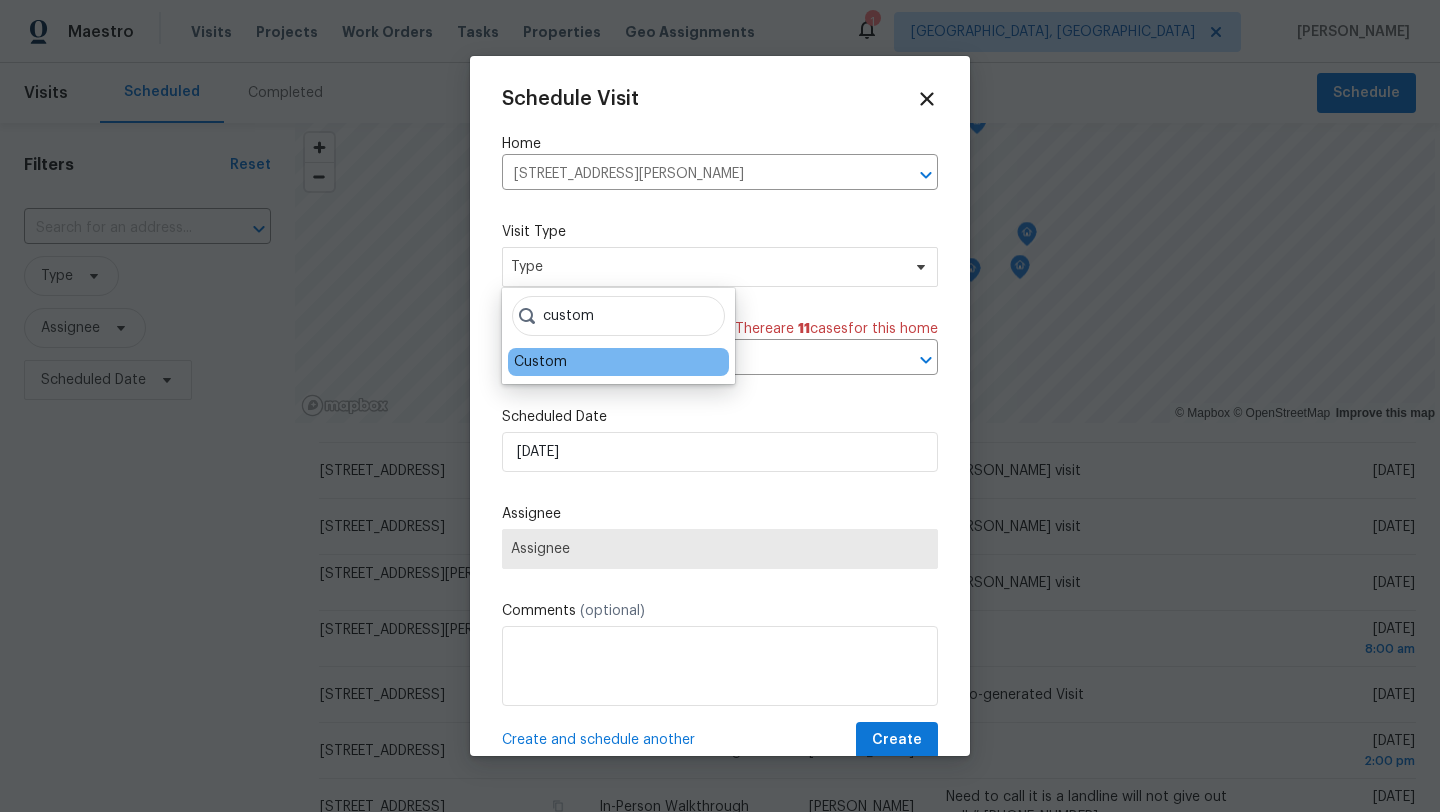 type on "custom" 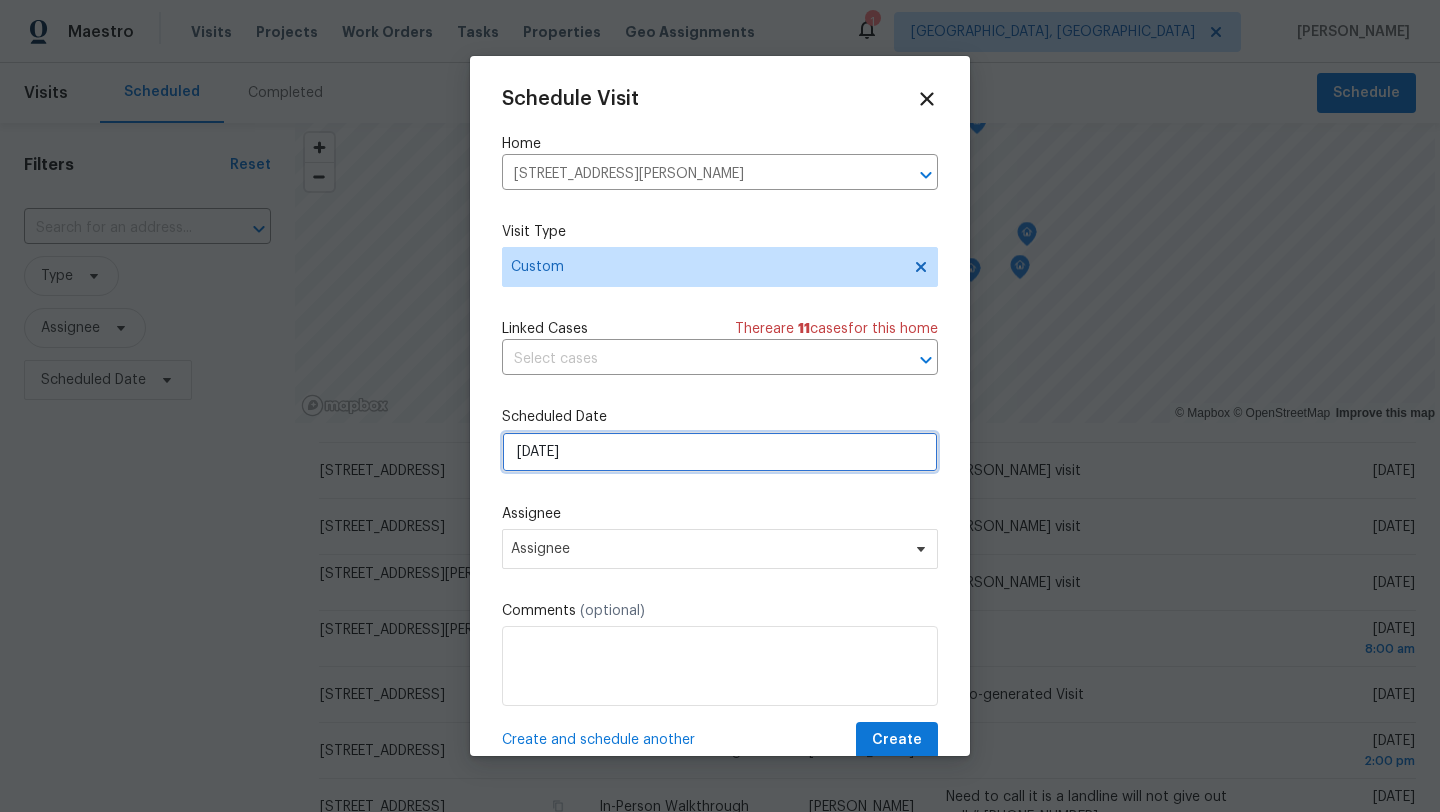 click on "[DATE]" at bounding box center [720, 452] 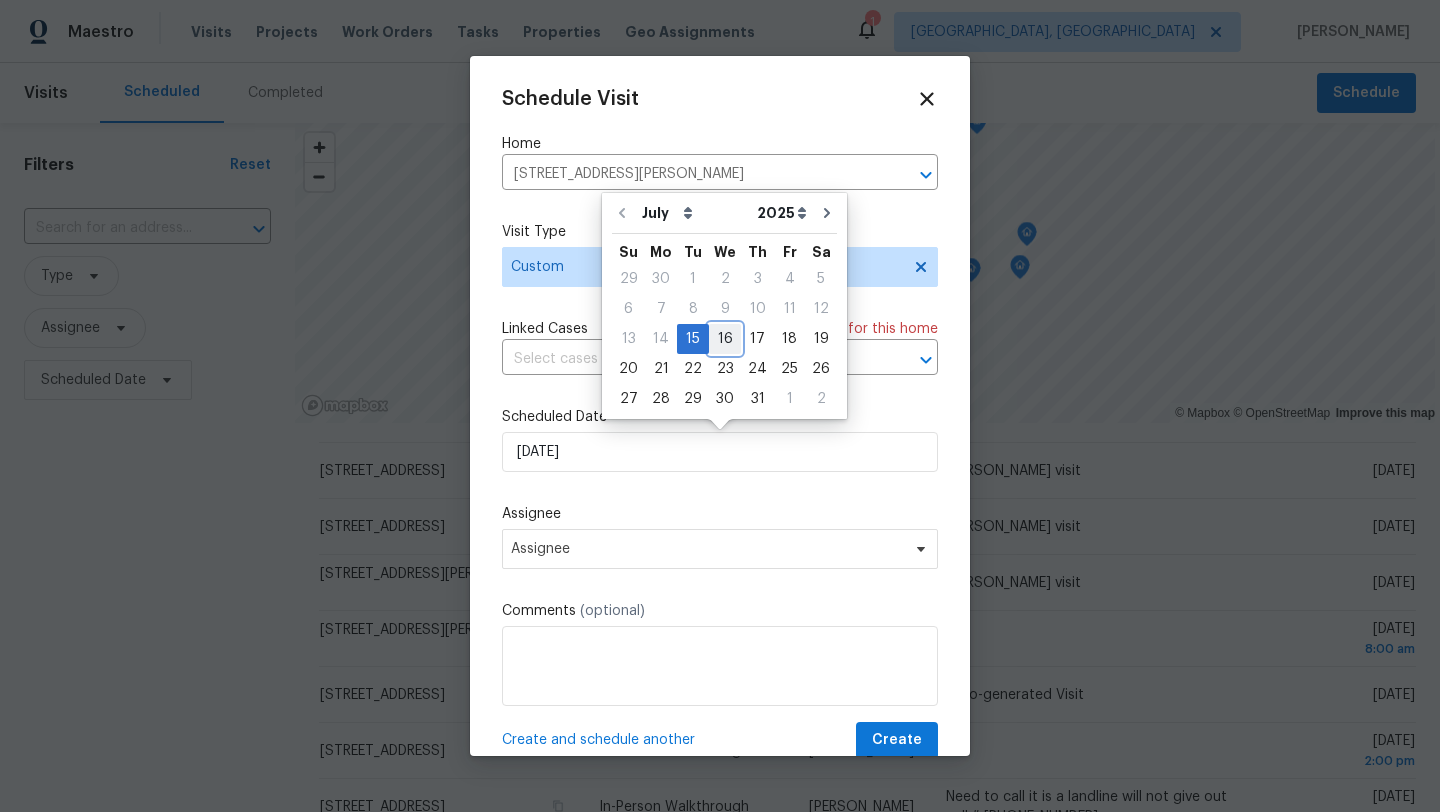 click on "16" at bounding box center [725, 339] 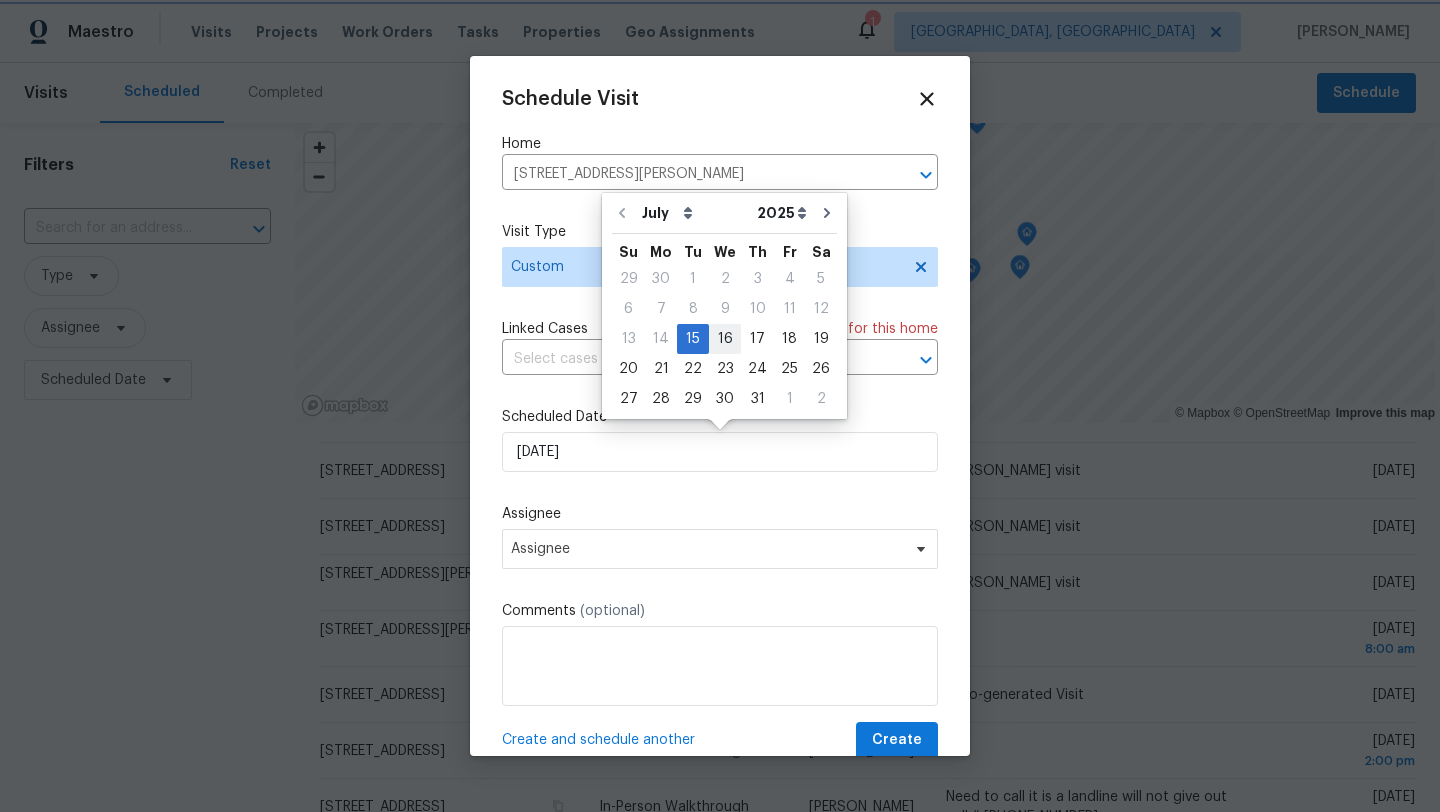 type on "[DATE]" 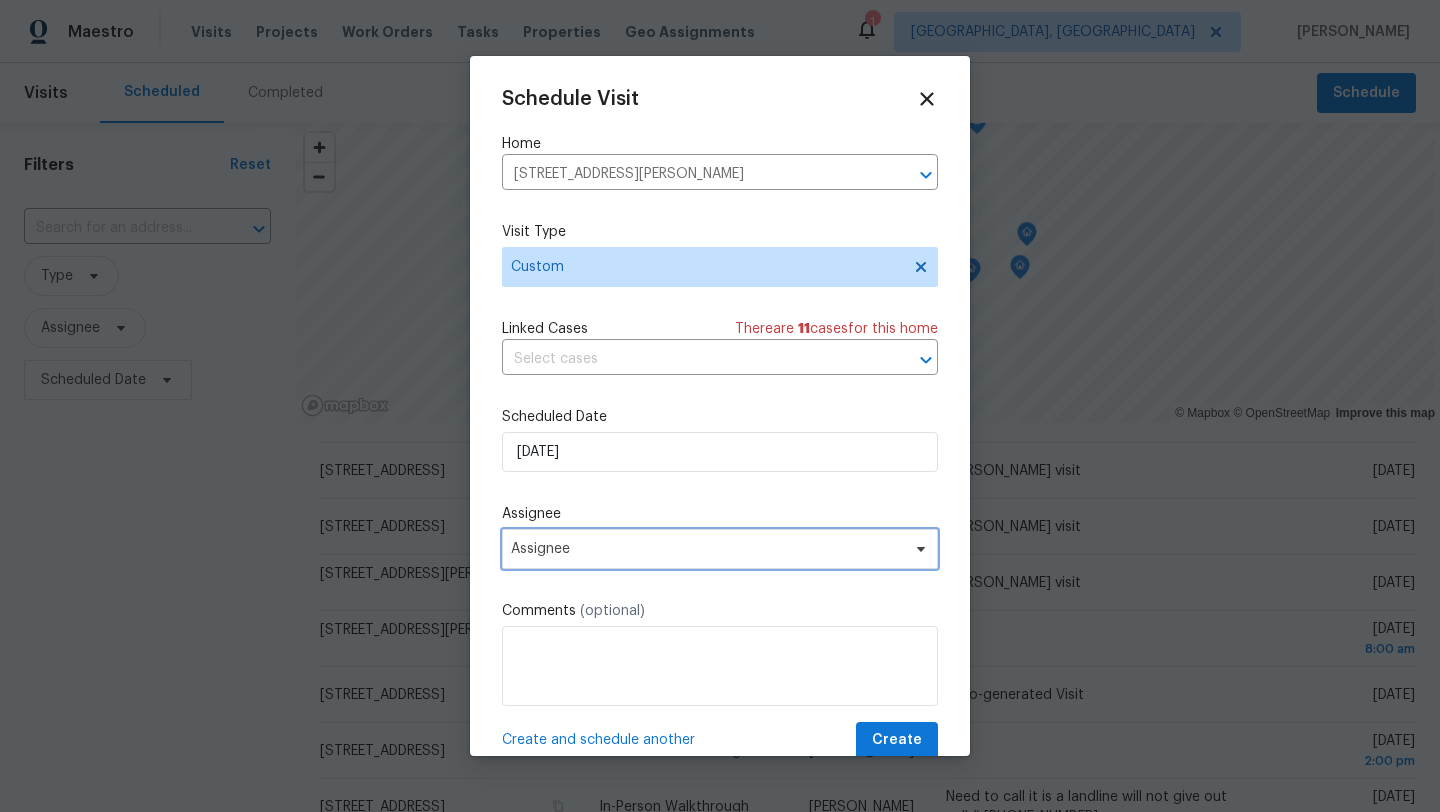 click on "Assignee" at bounding box center [707, 549] 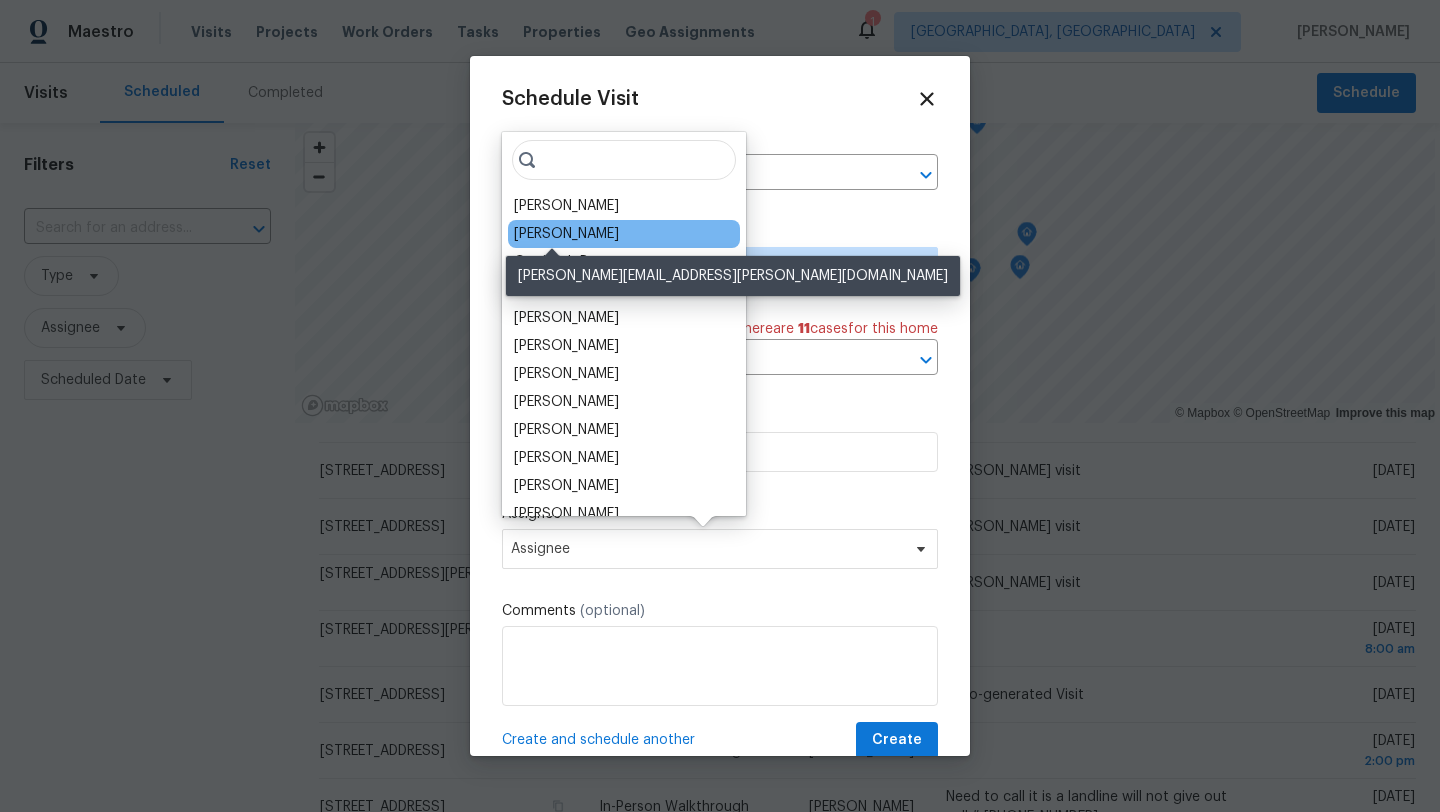 click on "[PERSON_NAME]" at bounding box center (566, 234) 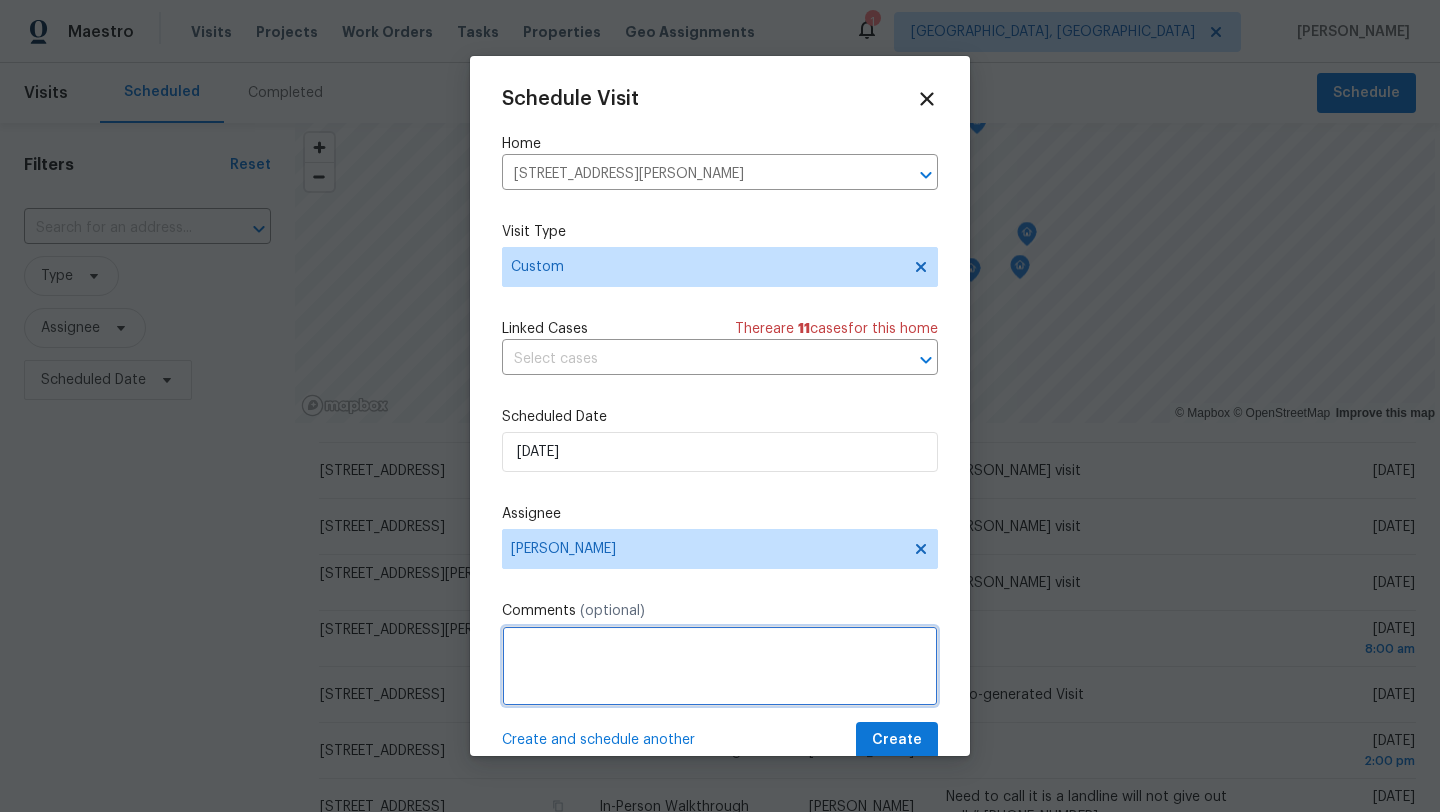 click at bounding box center [720, 666] 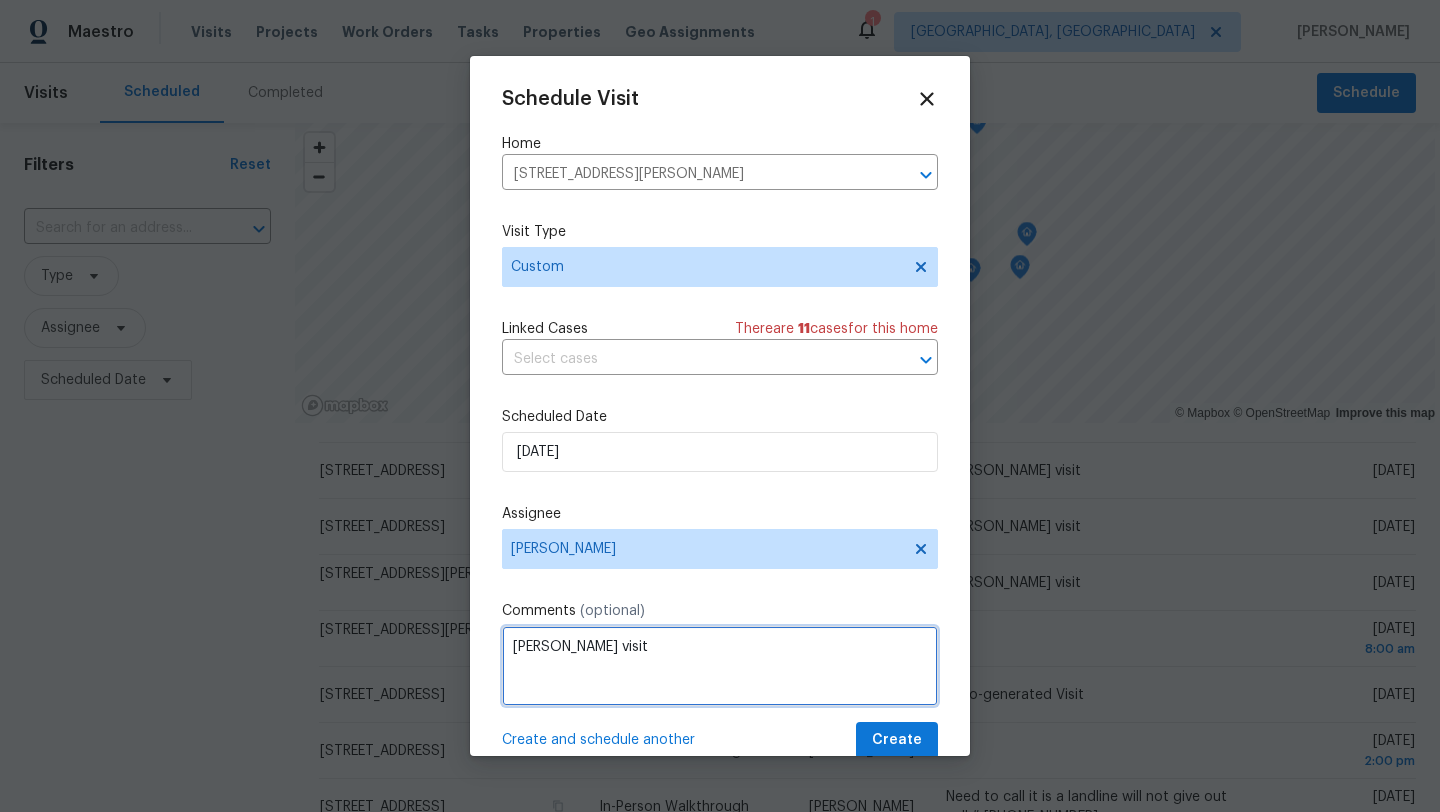 type on "[PERSON_NAME] visit" 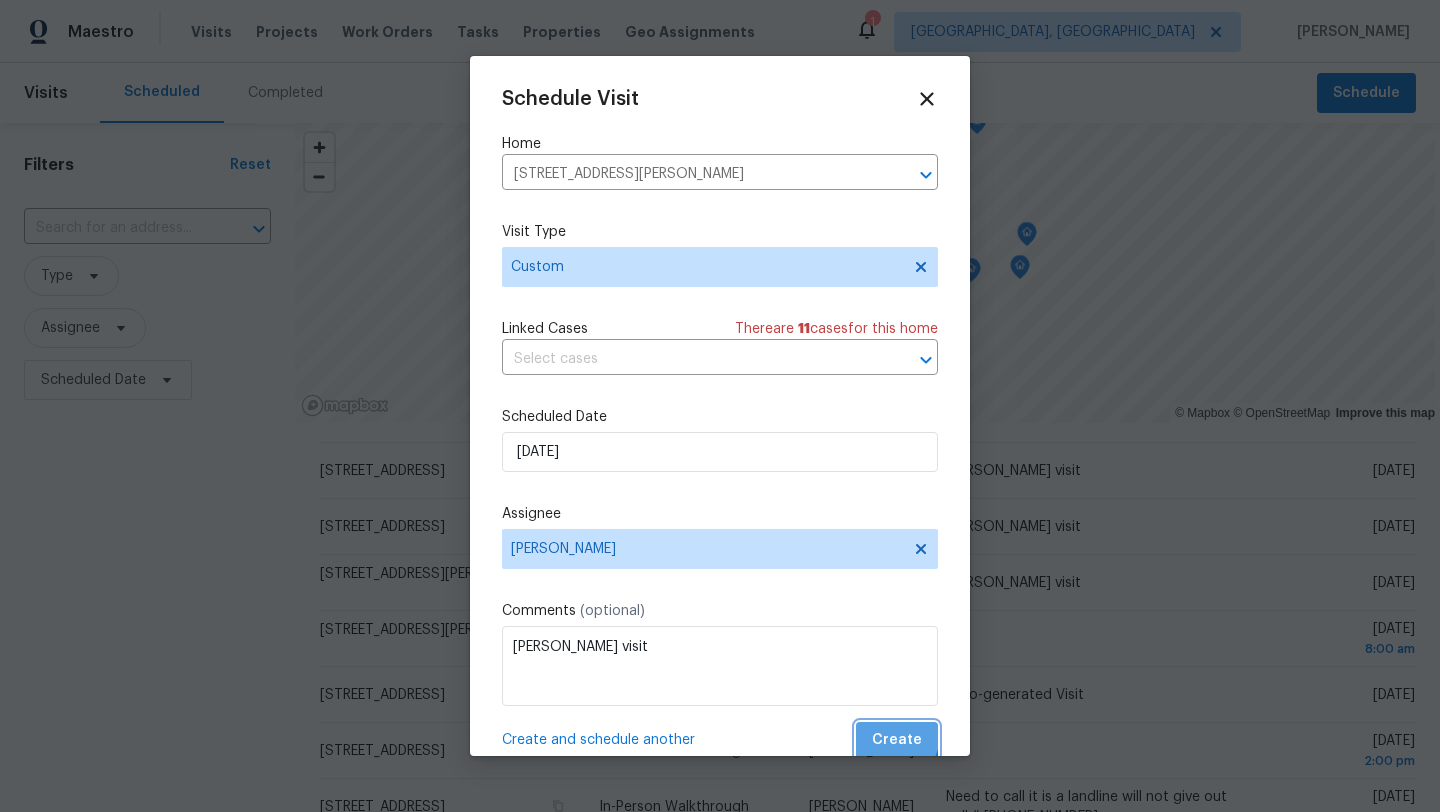 click on "Create" at bounding box center (897, 740) 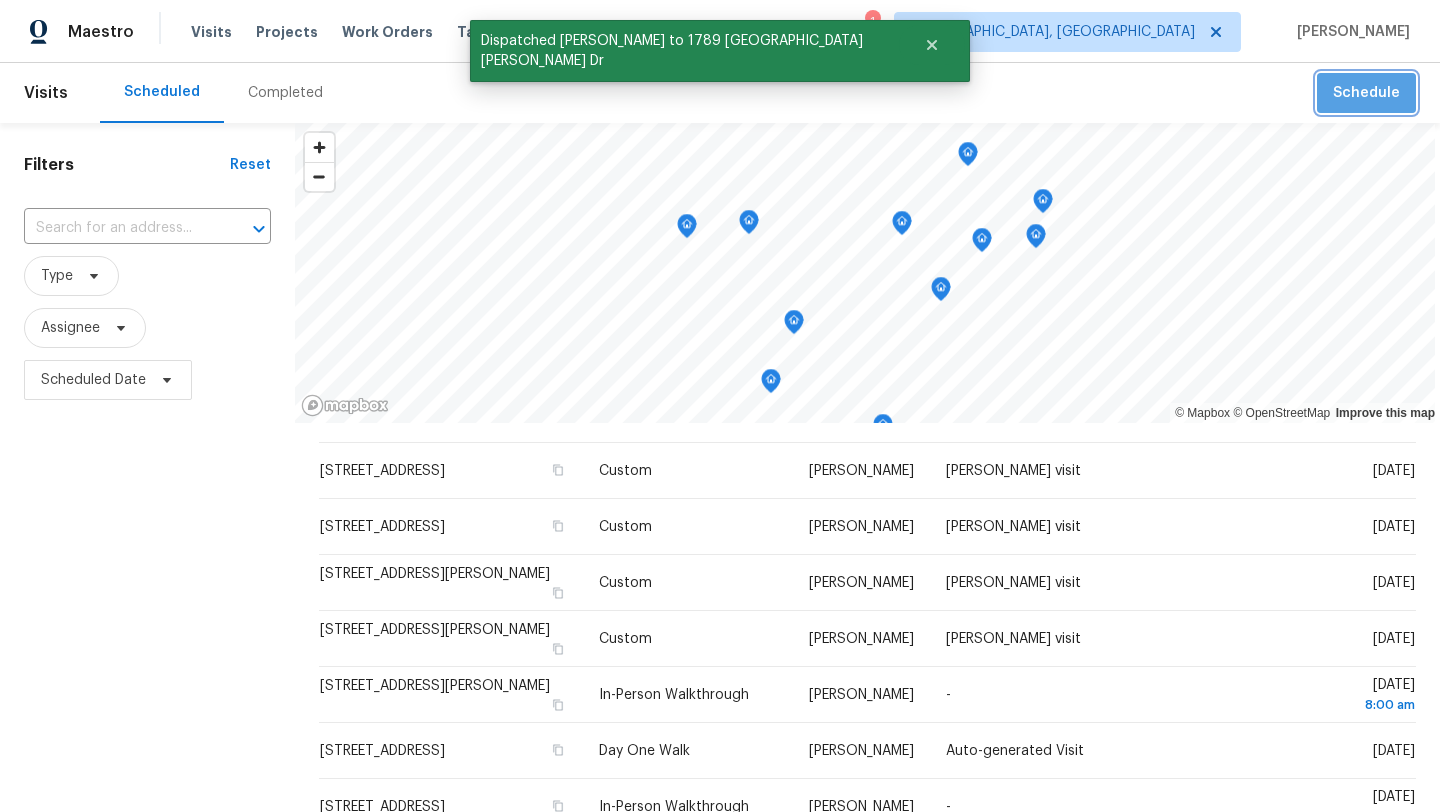 click on "Schedule" at bounding box center (1366, 93) 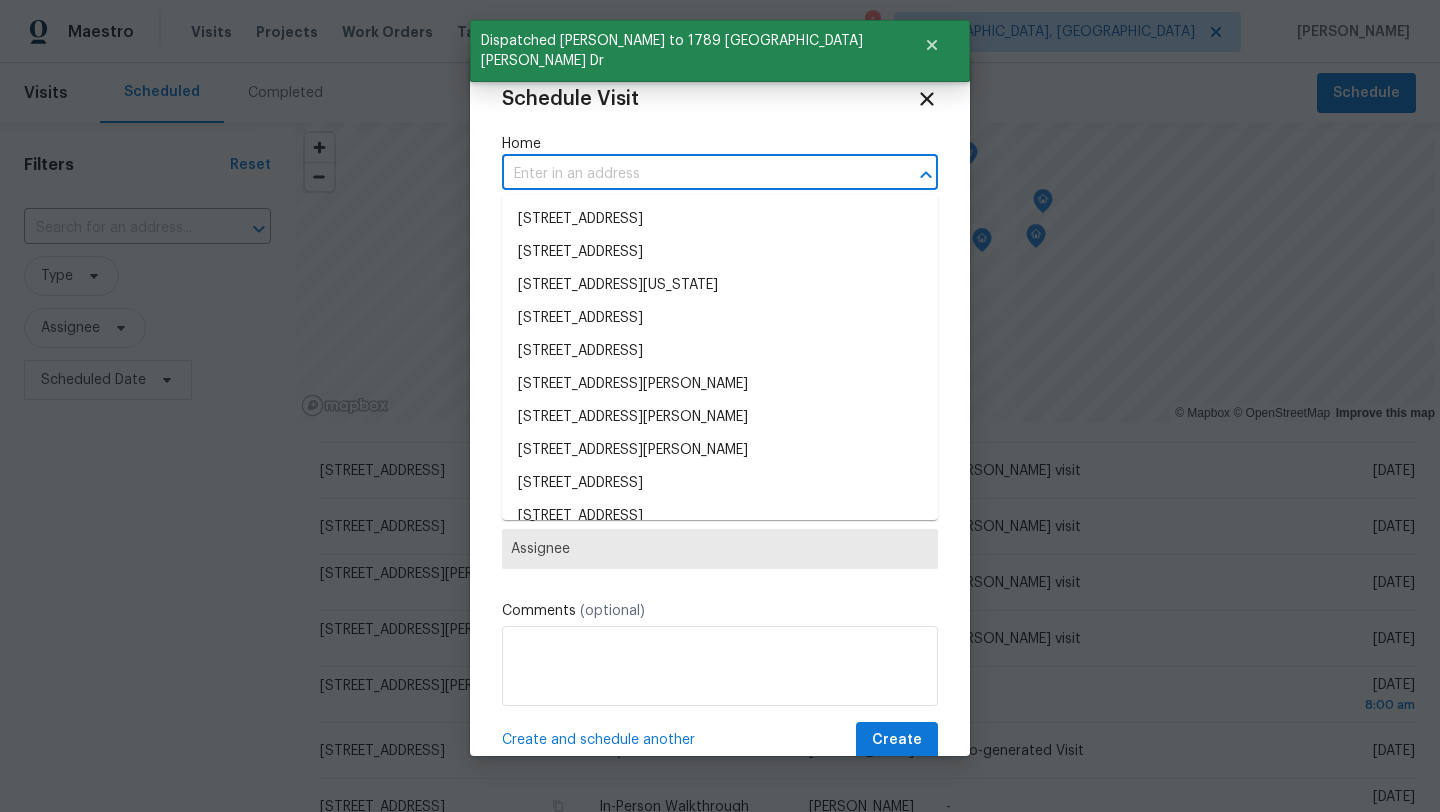 click at bounding box center (692, 174) 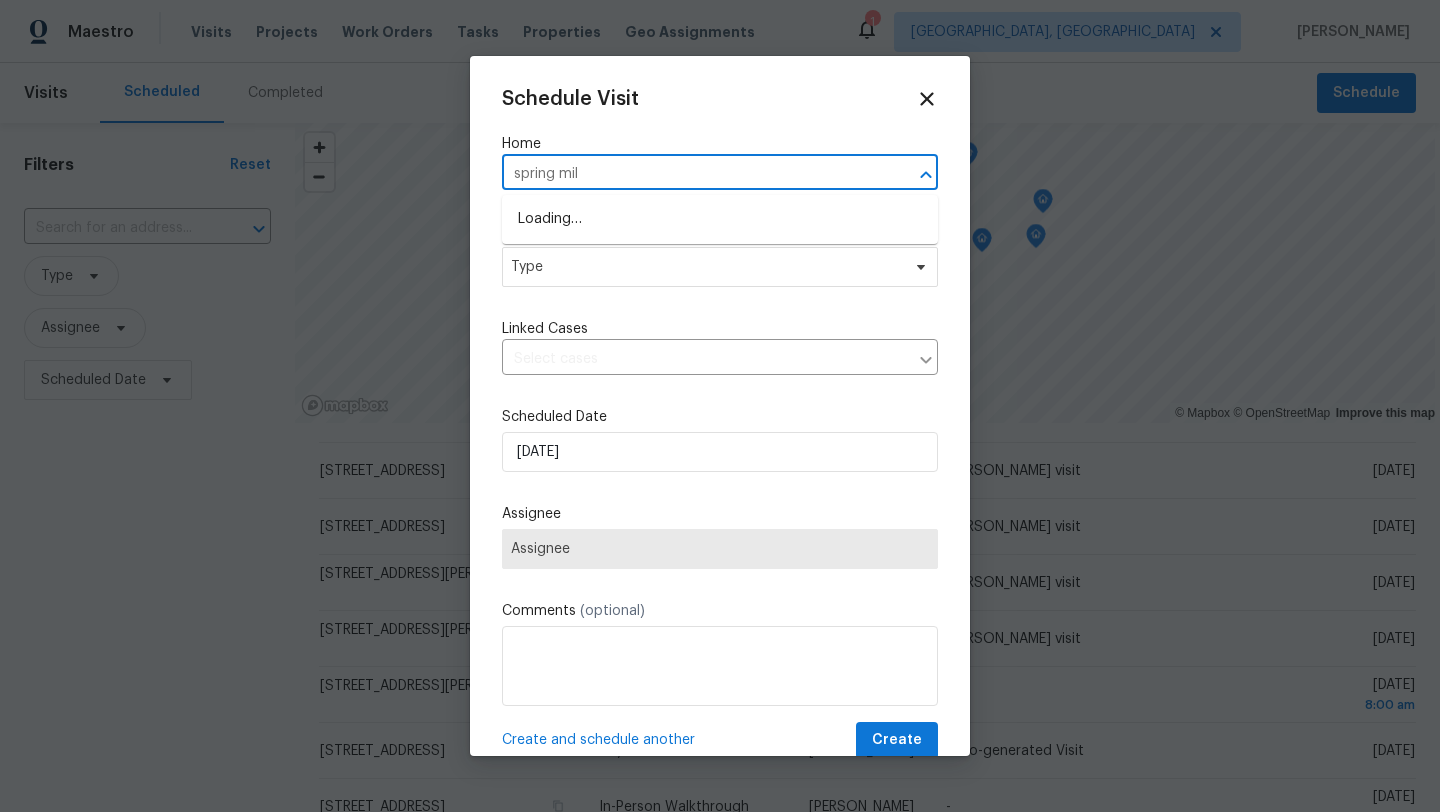type on "spring mill" 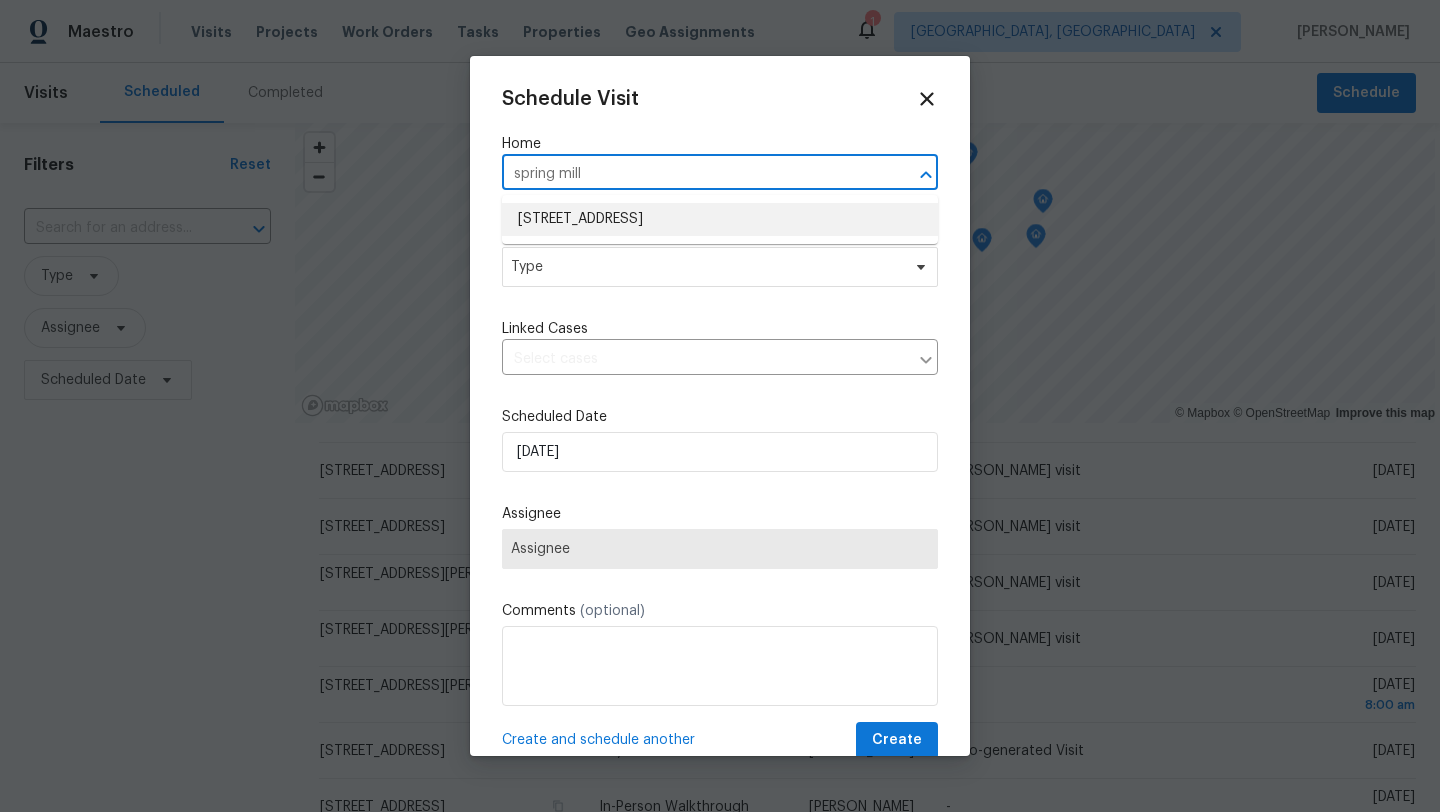 click on "[STREET_ADDRESS]" at bounding box center [720, 219] 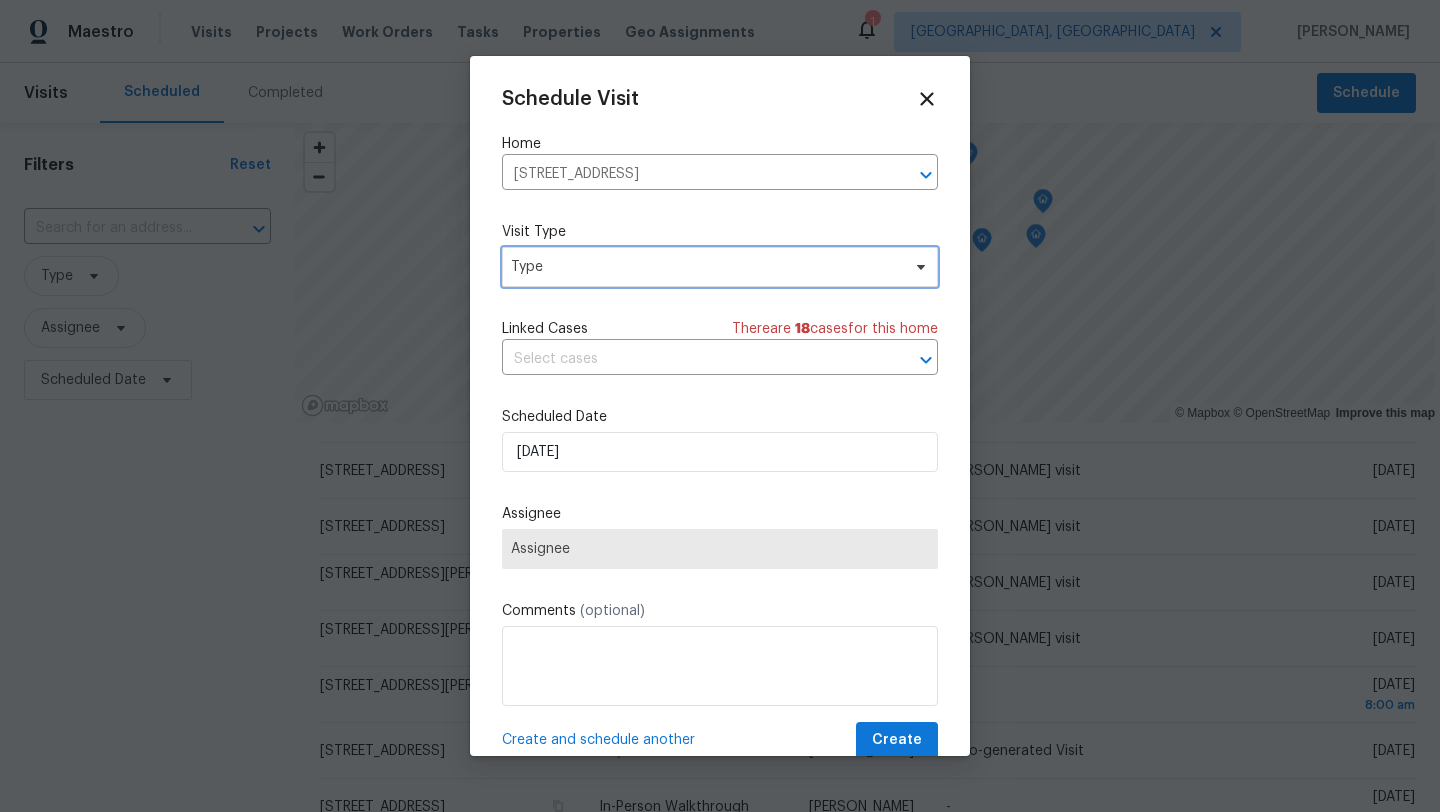 click on "Type" at bounding box center (705, 267) 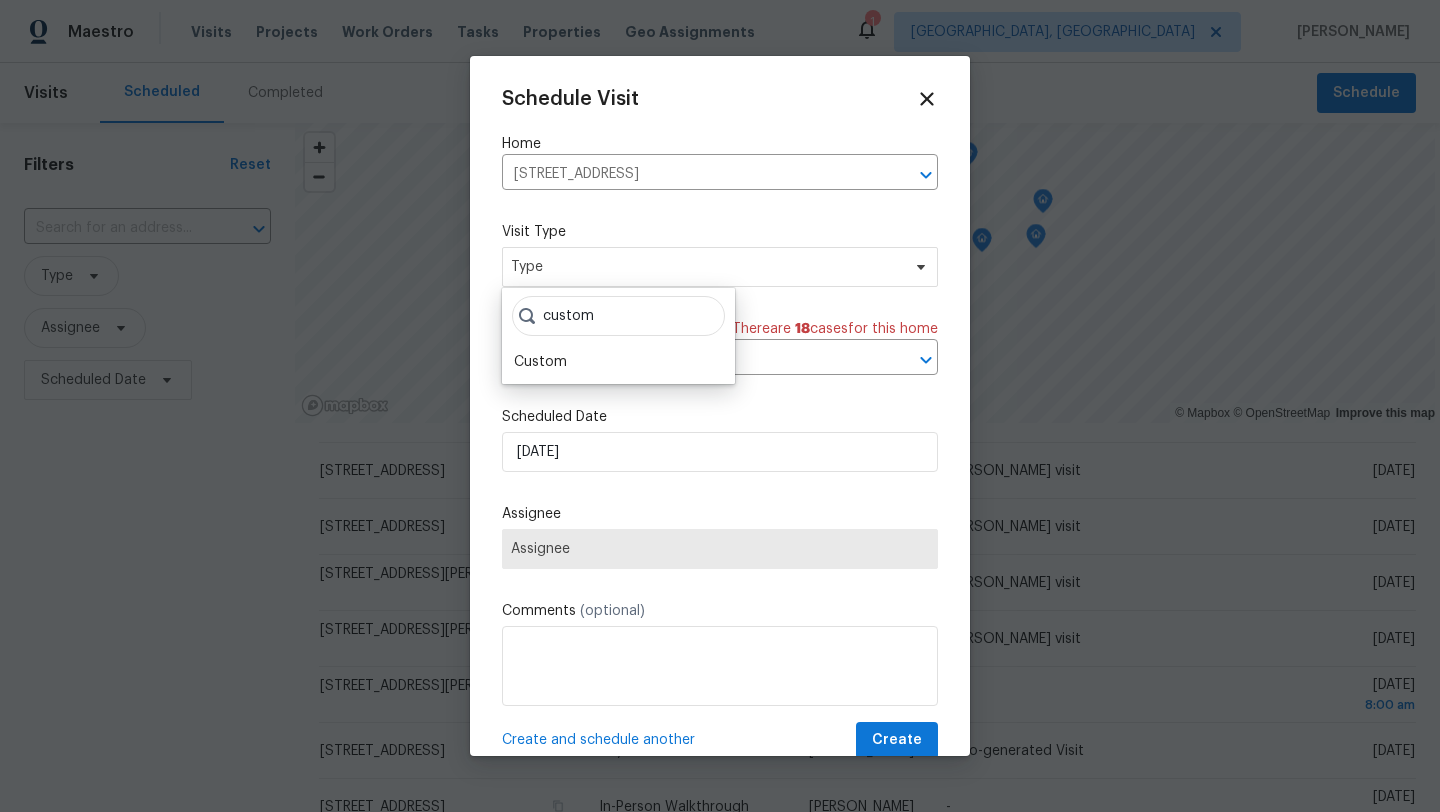 type on "custom" 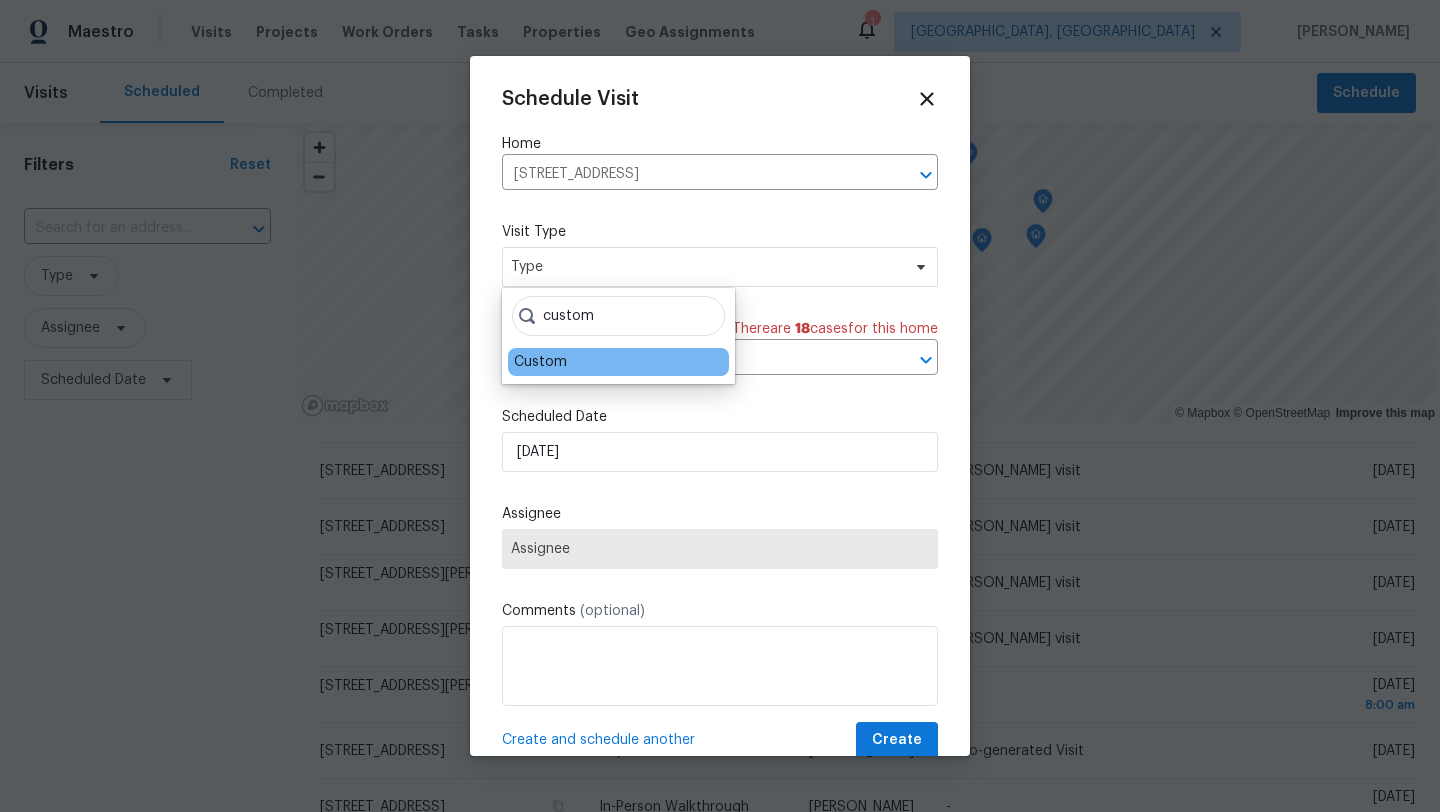 click on "Custom" at bounding box center [540, 362] 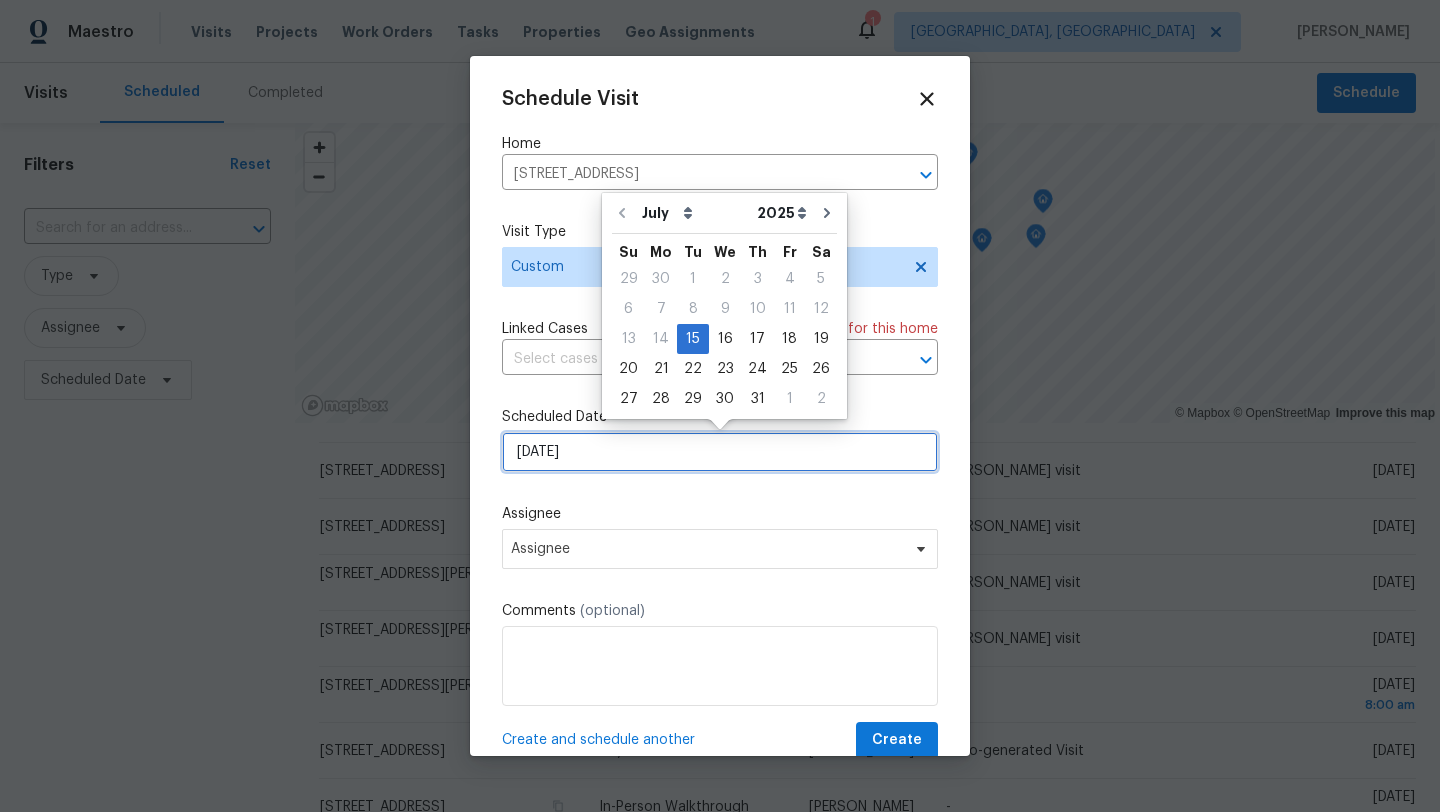 click on "[DATE]" at bounding box center [720, 452] 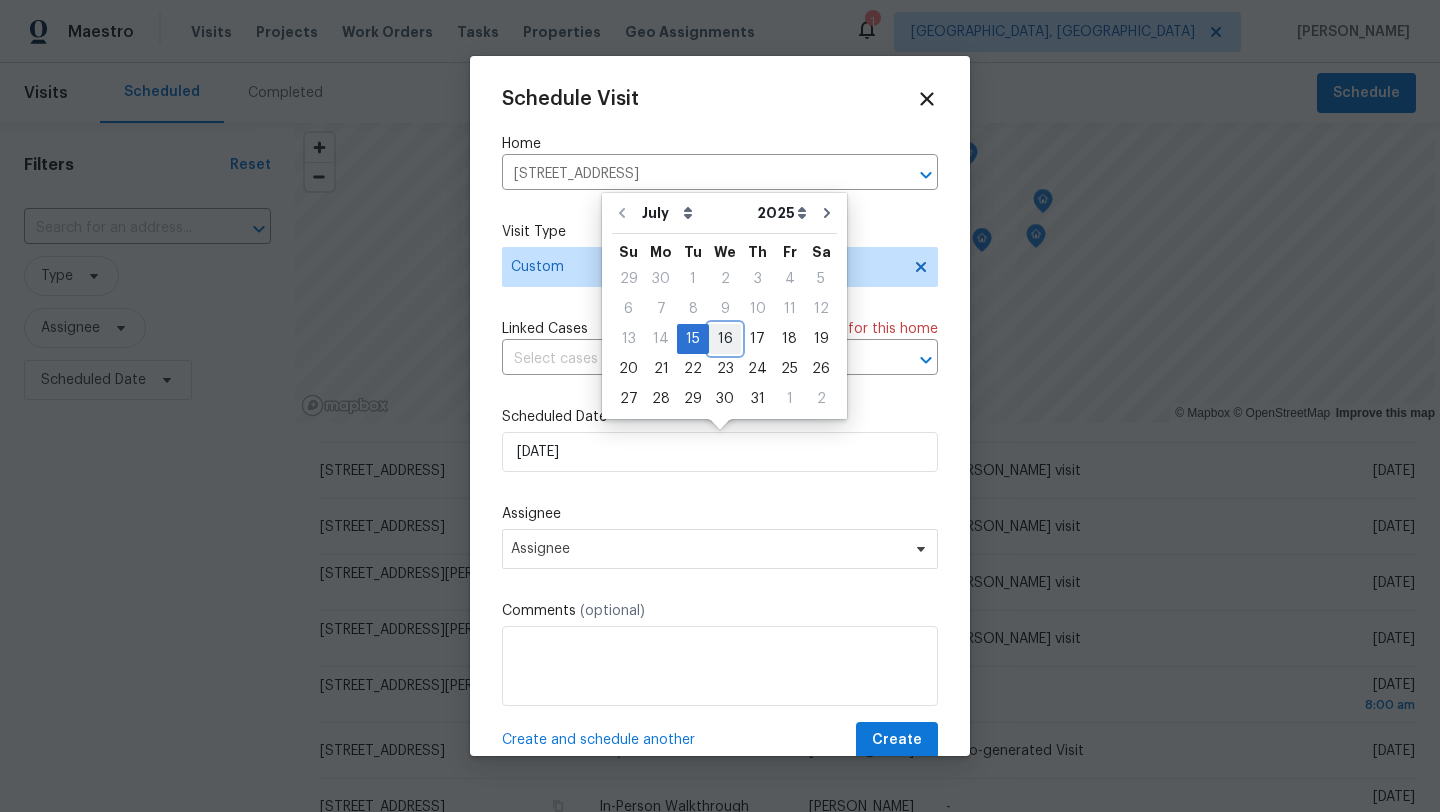 click on "16" at bounding box center (725, 339) 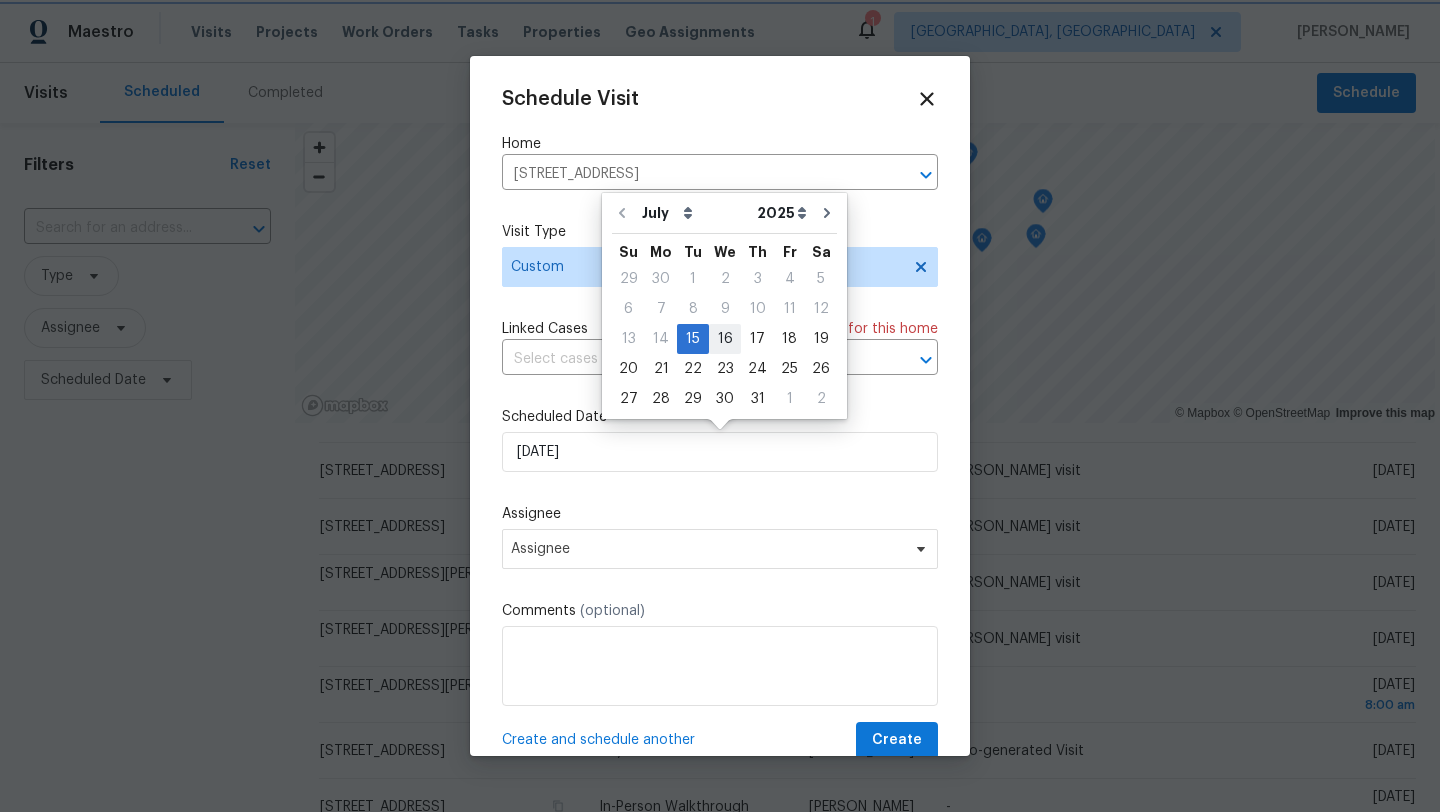 type on "[DATE]" 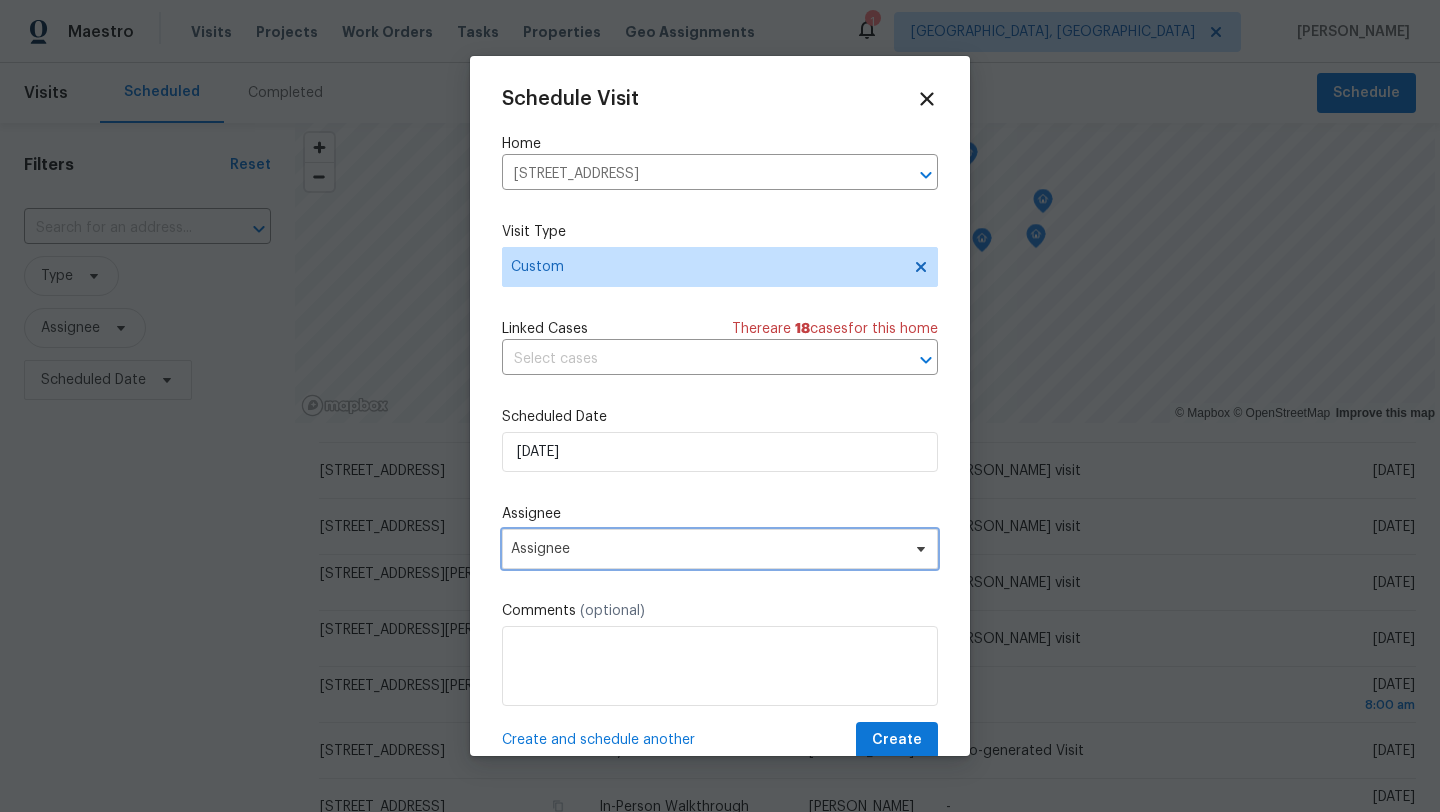 click on "Assignee" at bounding box center (720, 549) 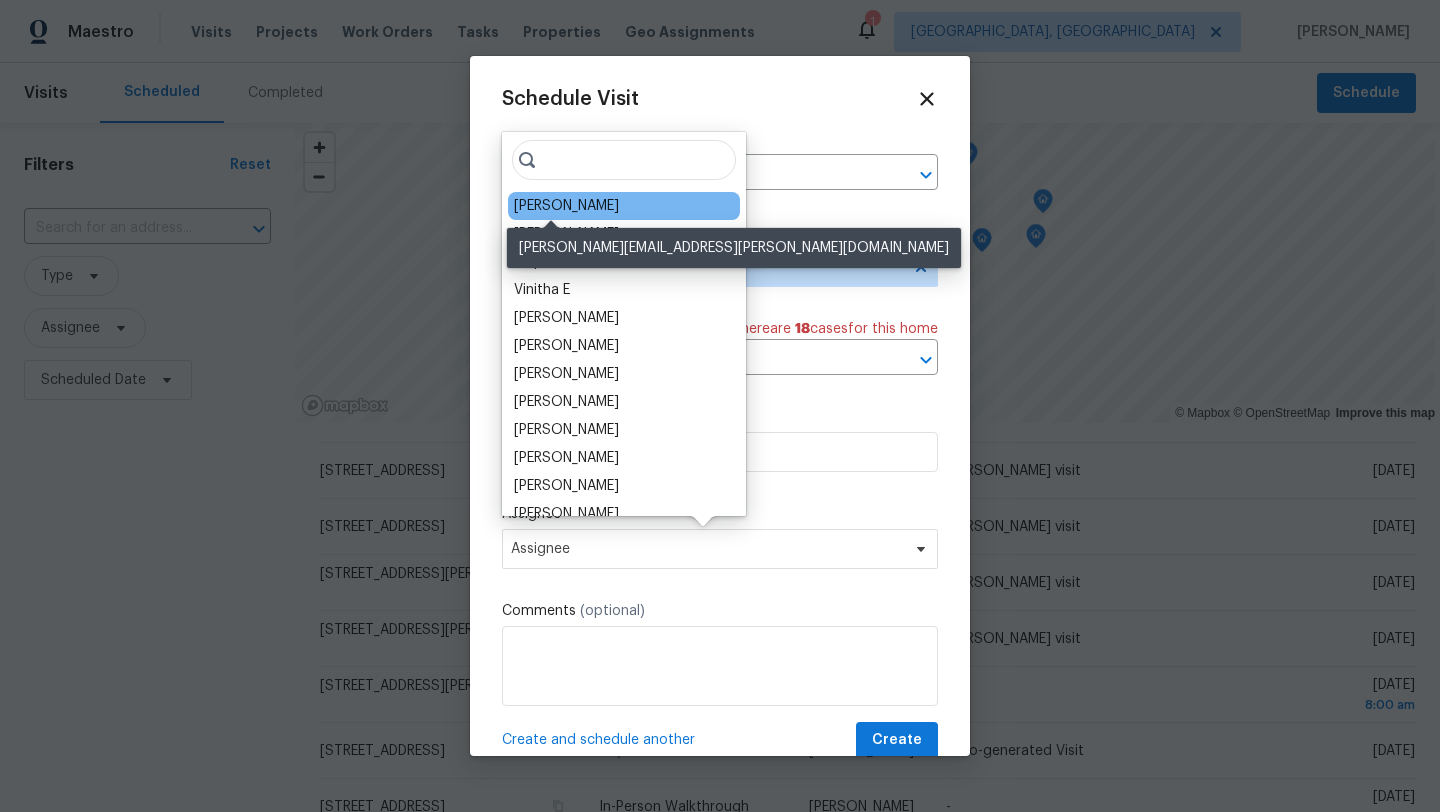 click on "[PERSON_NAME]" at bounding box center [566, 206] 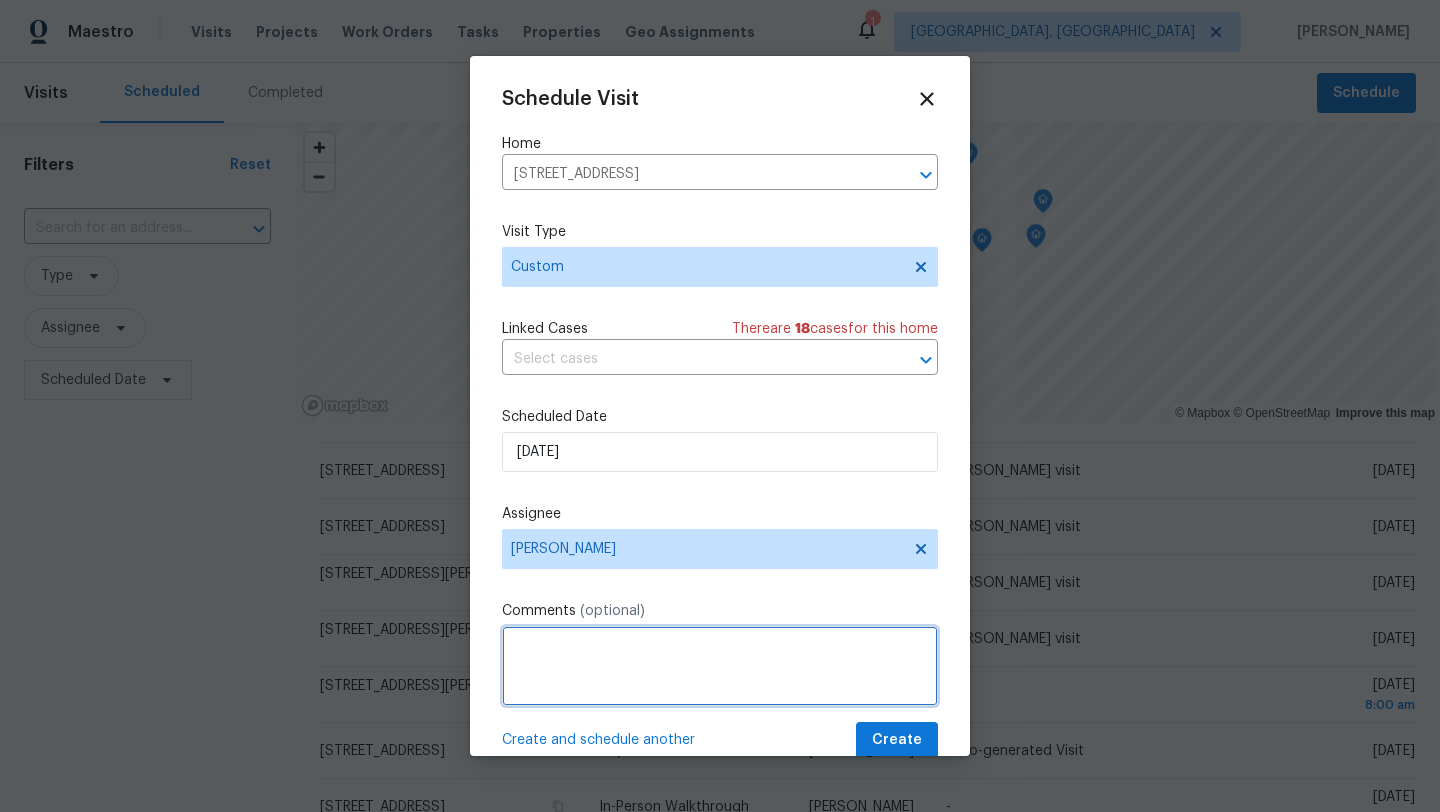click at bounding box center [720, 666] 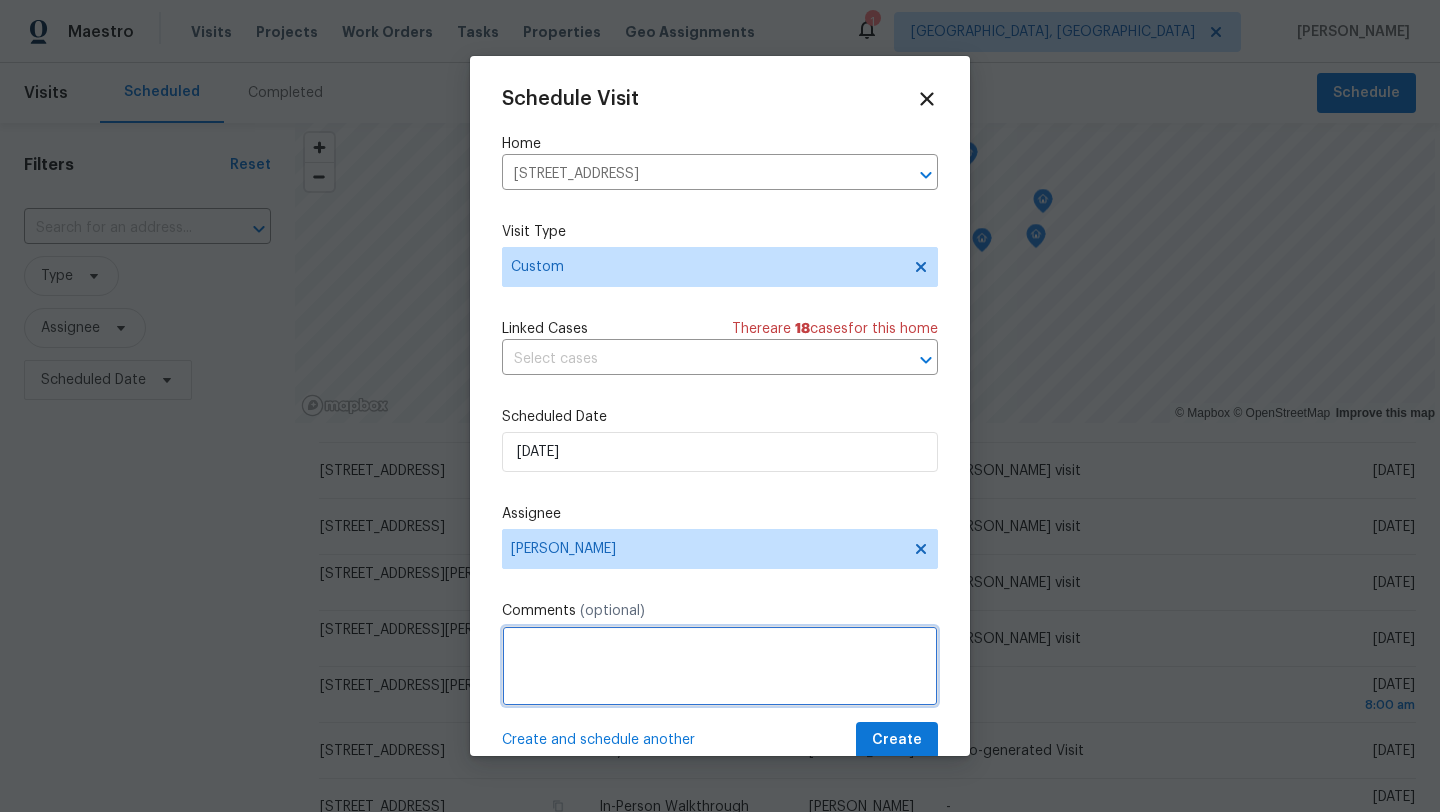 paste on "[PERSON_NAME] visit" 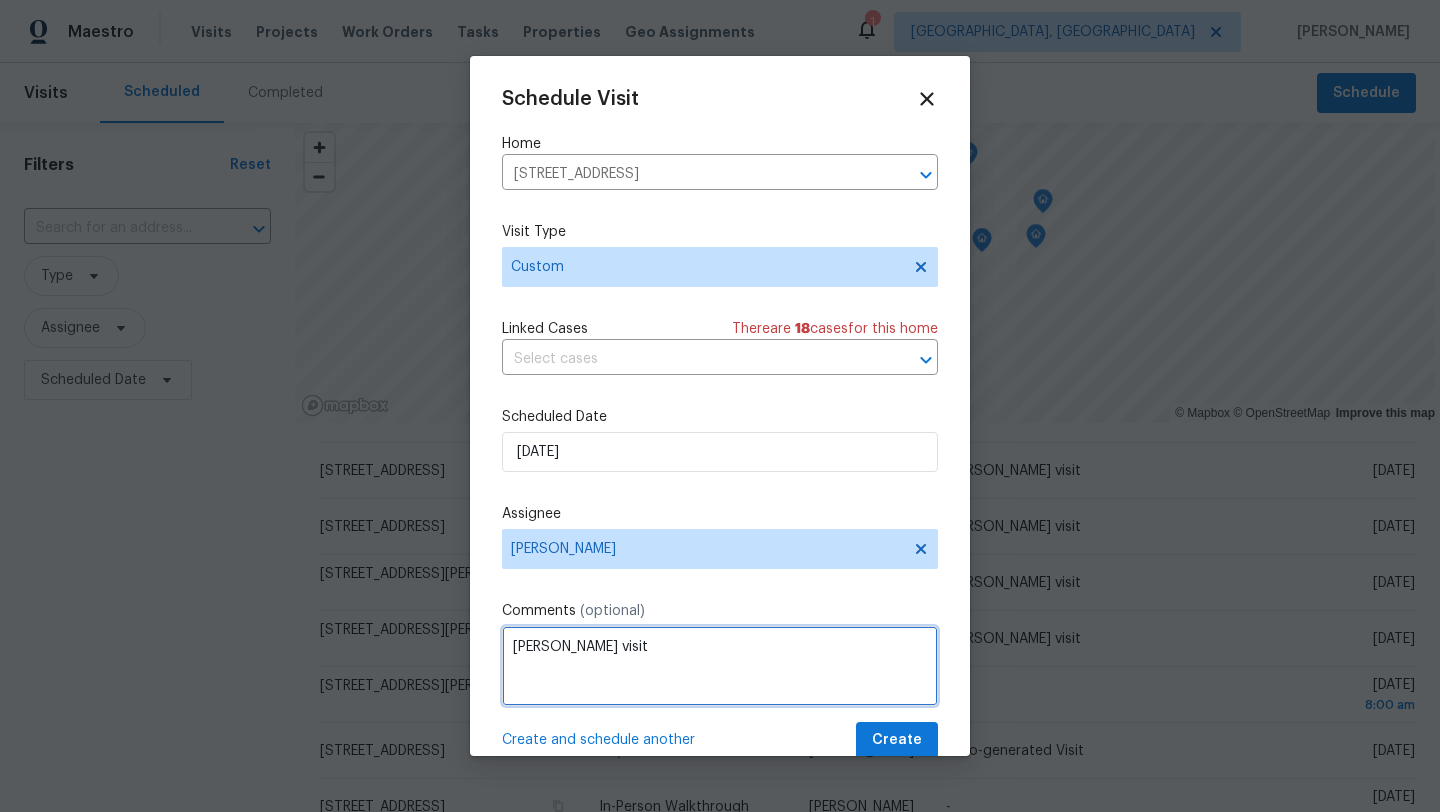 type on "[PERSON_NAME] visit" 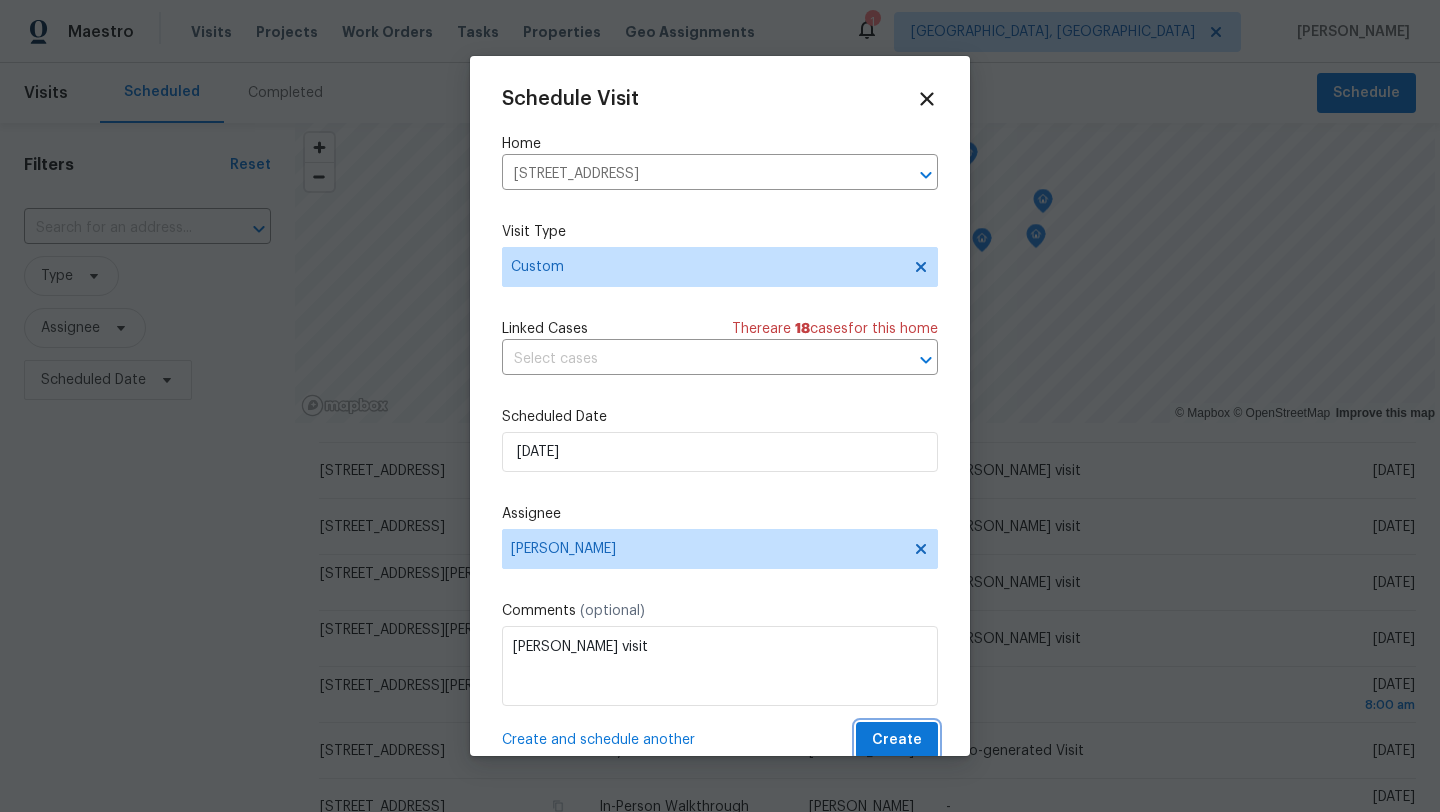 click on "Create" at bounding box center [897, 740] 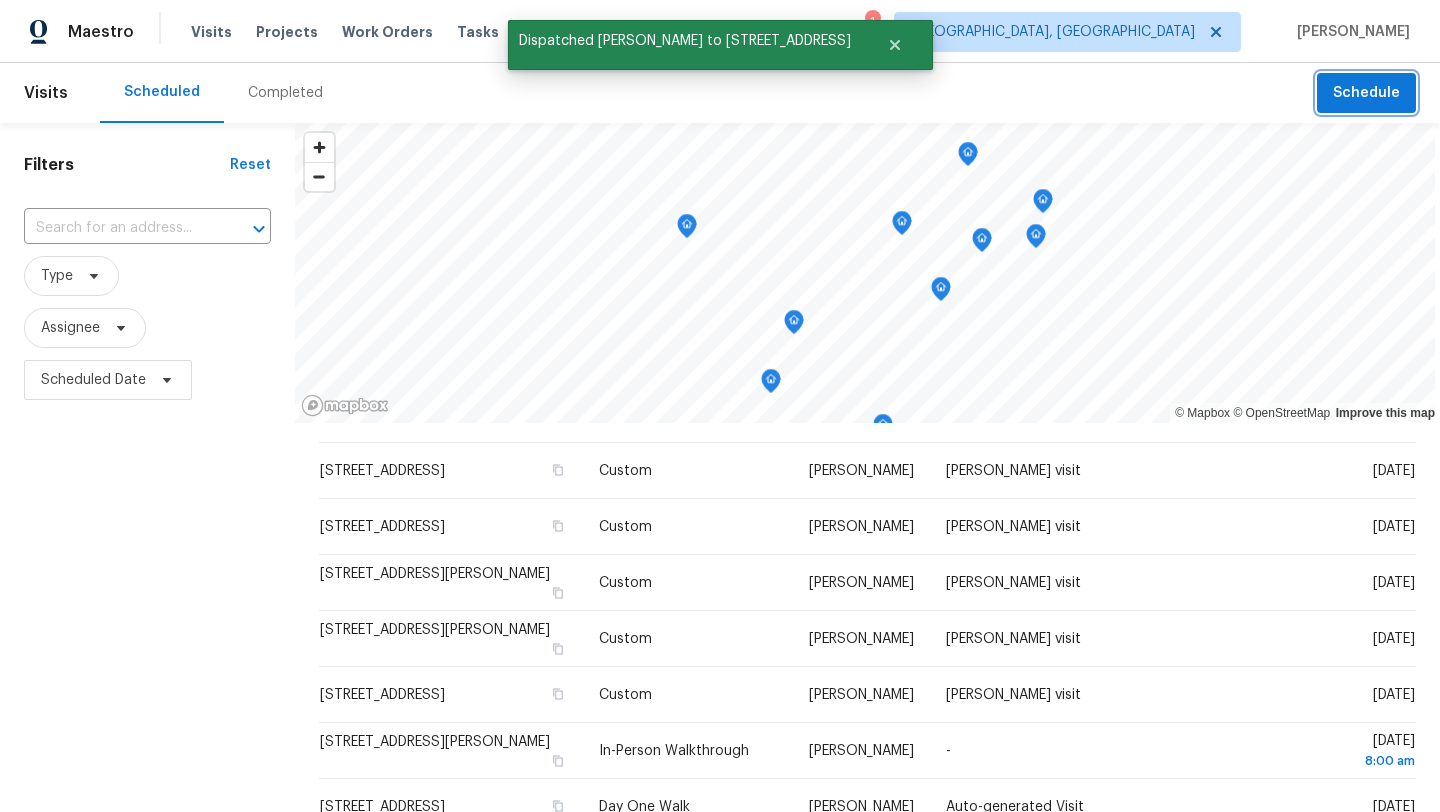 click on "Schedule" at bounding box center (1366, 93) 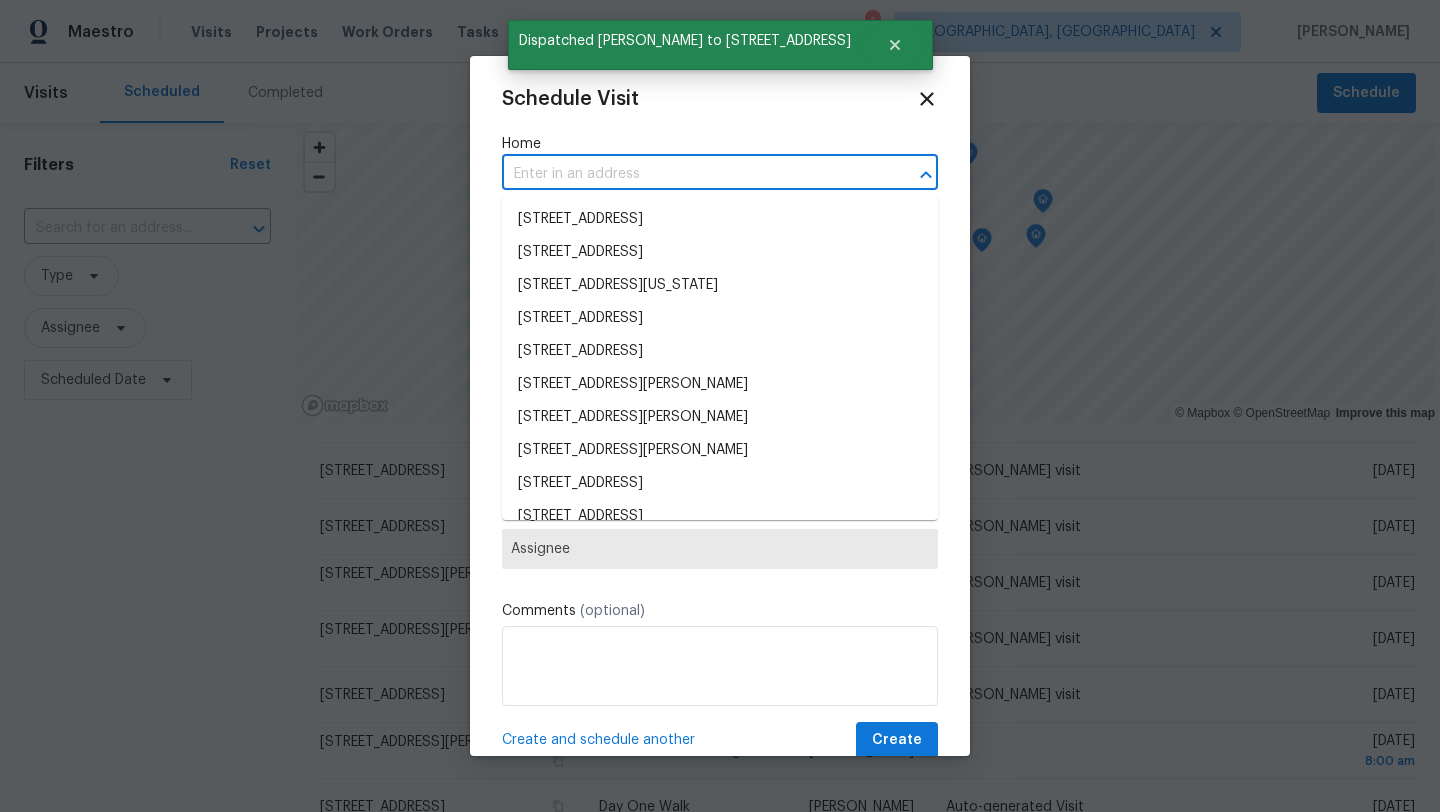 click at bounding box center (692, 174) 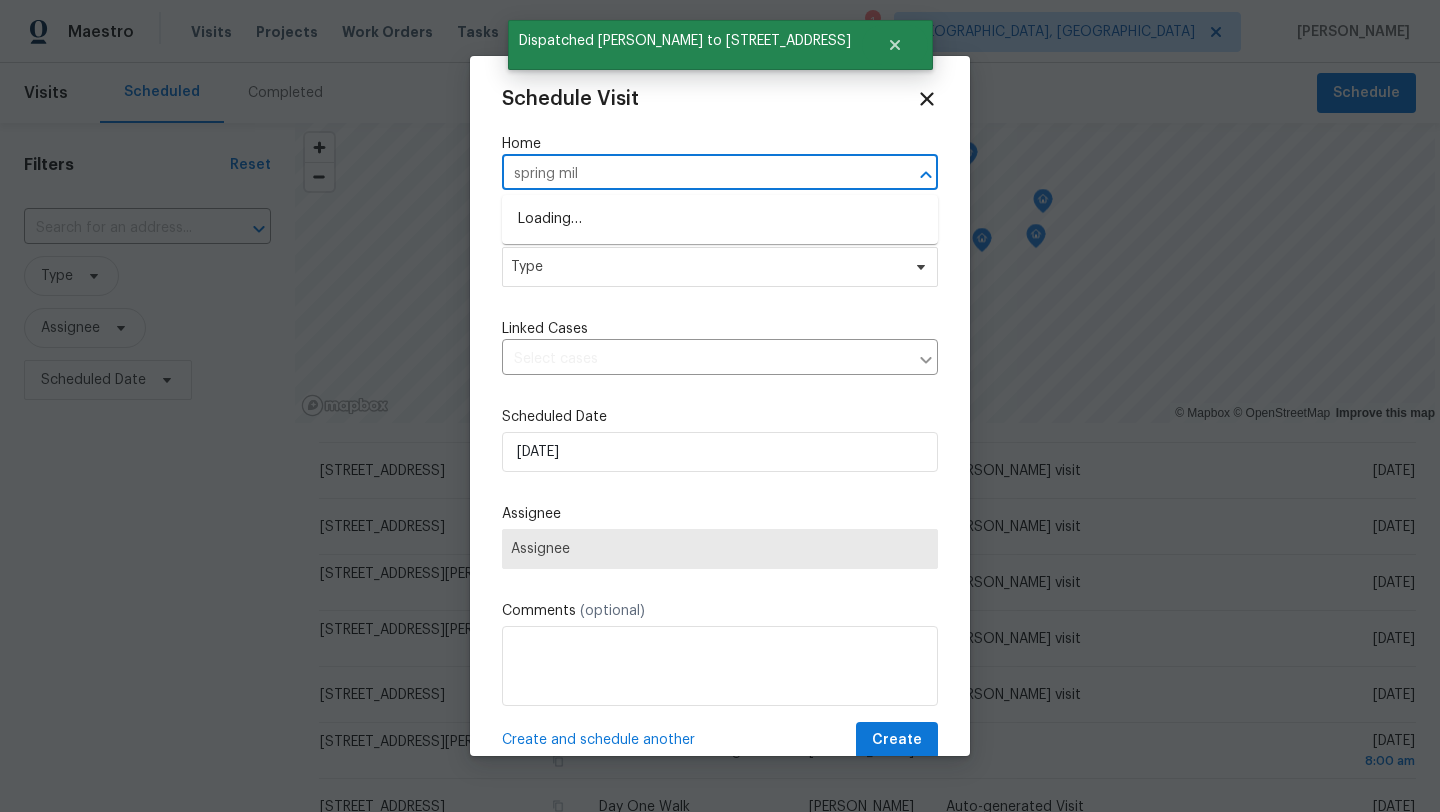 type on "spring mill" 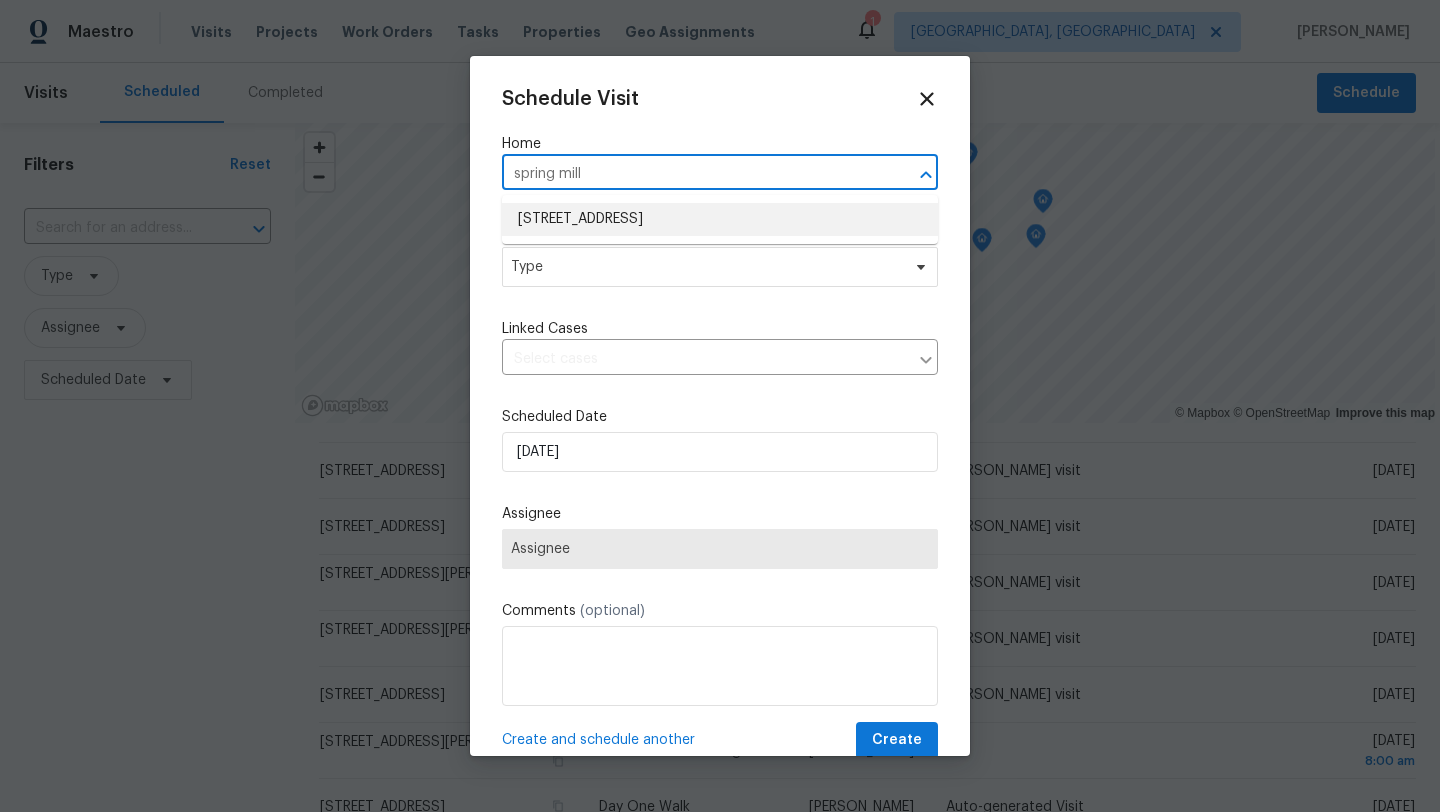 click on "[STREET_ADDRESS]" at bounding box center (720, 219) 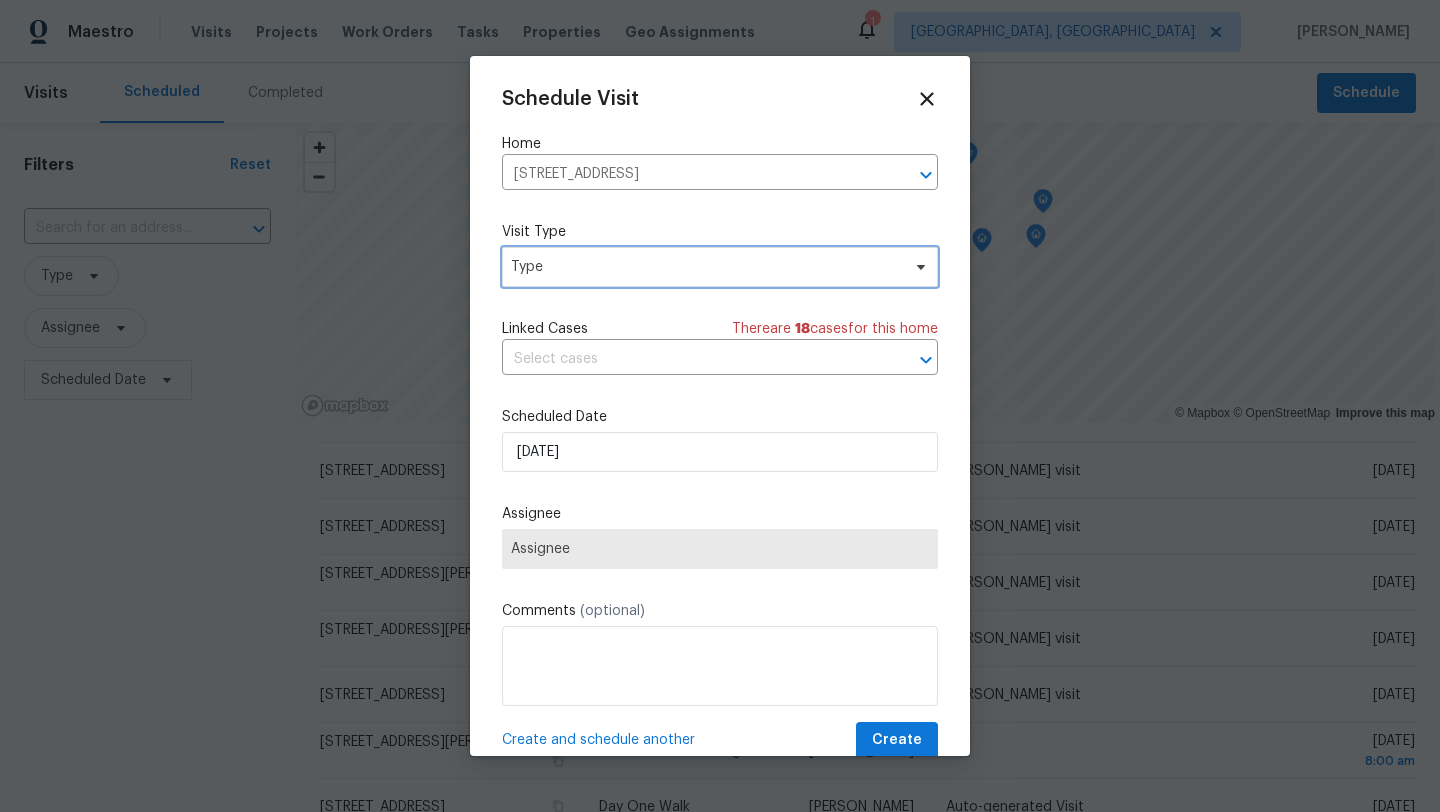 click on "Type" at bounding box center (705, 267) 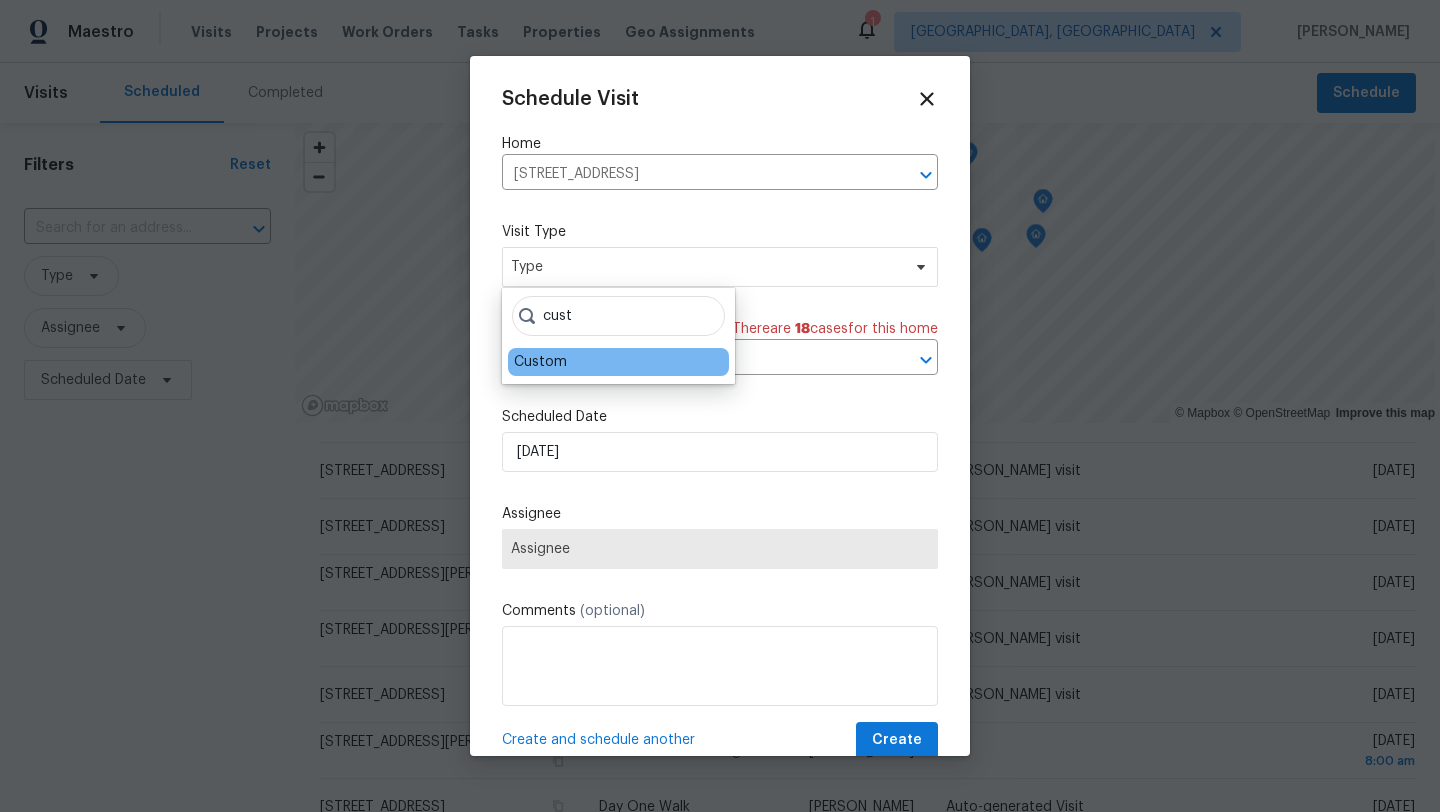 type on "cust" 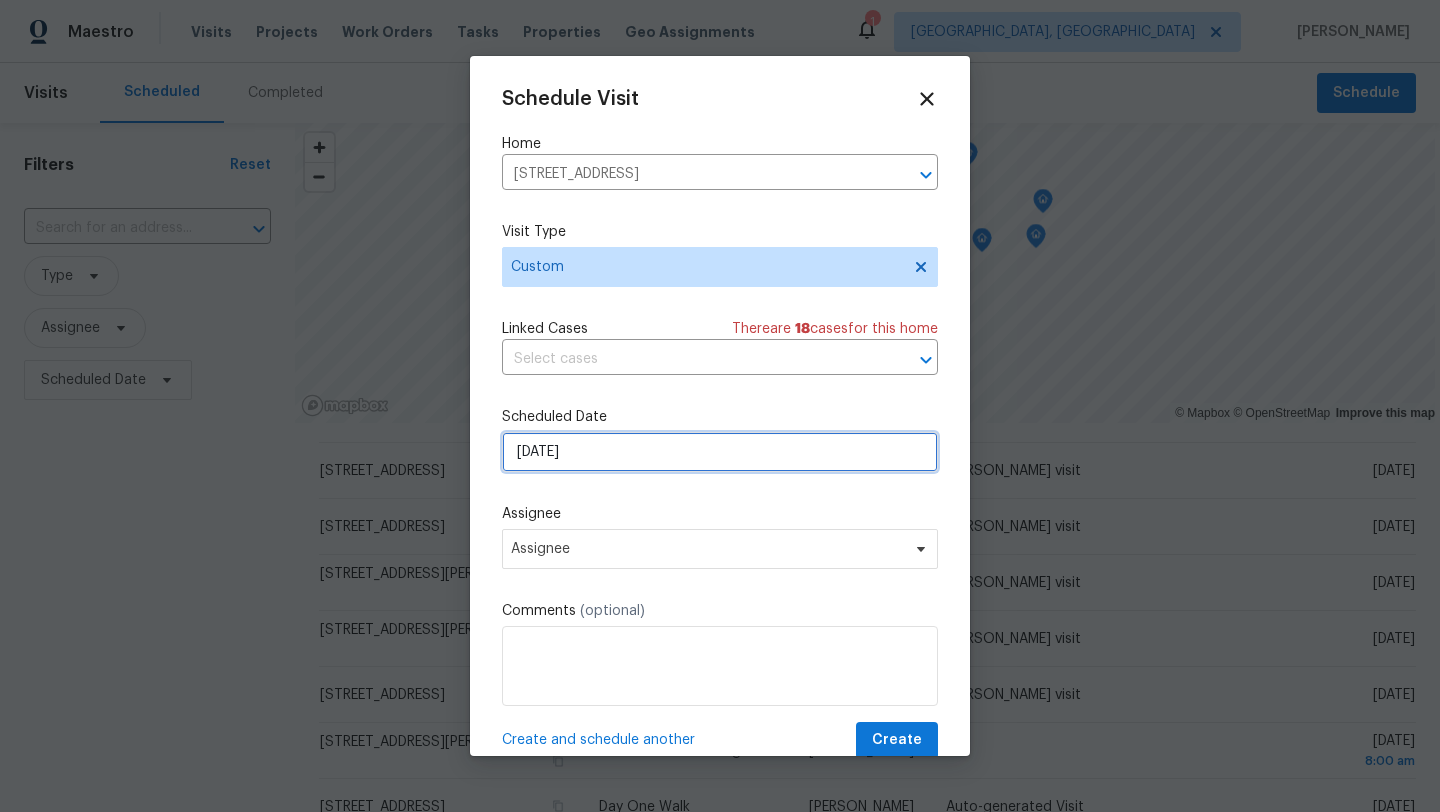 click on "[DATE]" at bounding box center [720, 452] 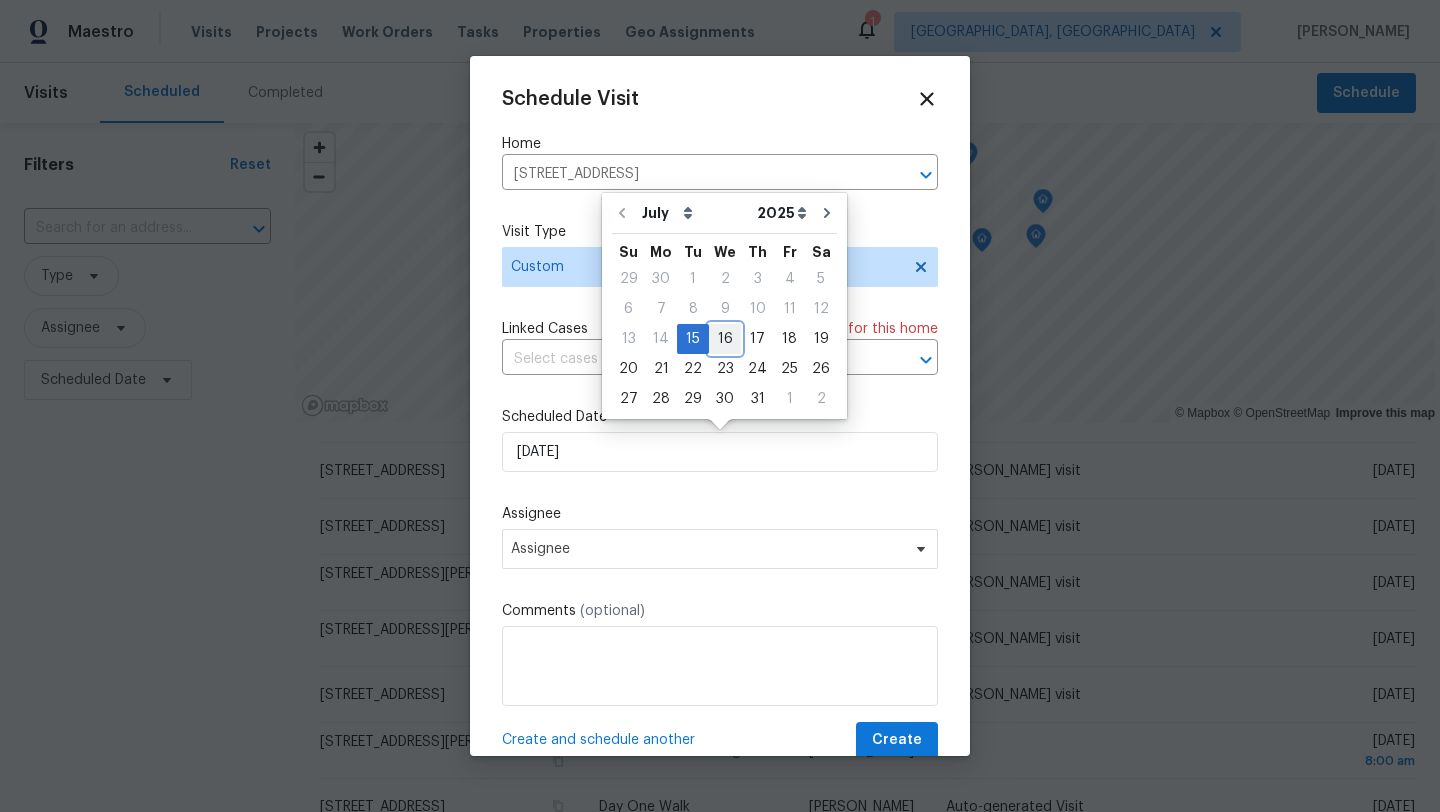 click on "16" at bounding box center (725, 339) 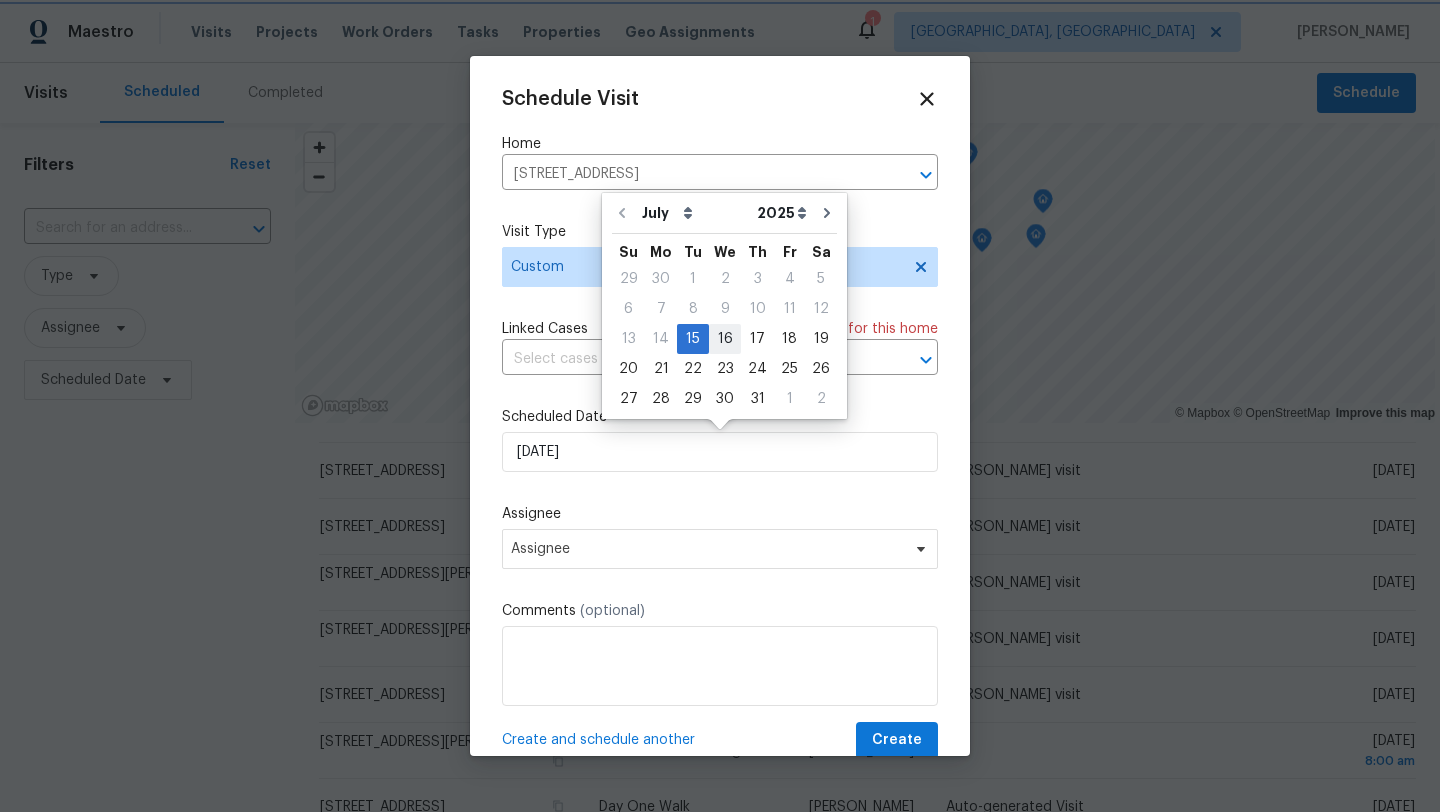 type on "[DATE]" 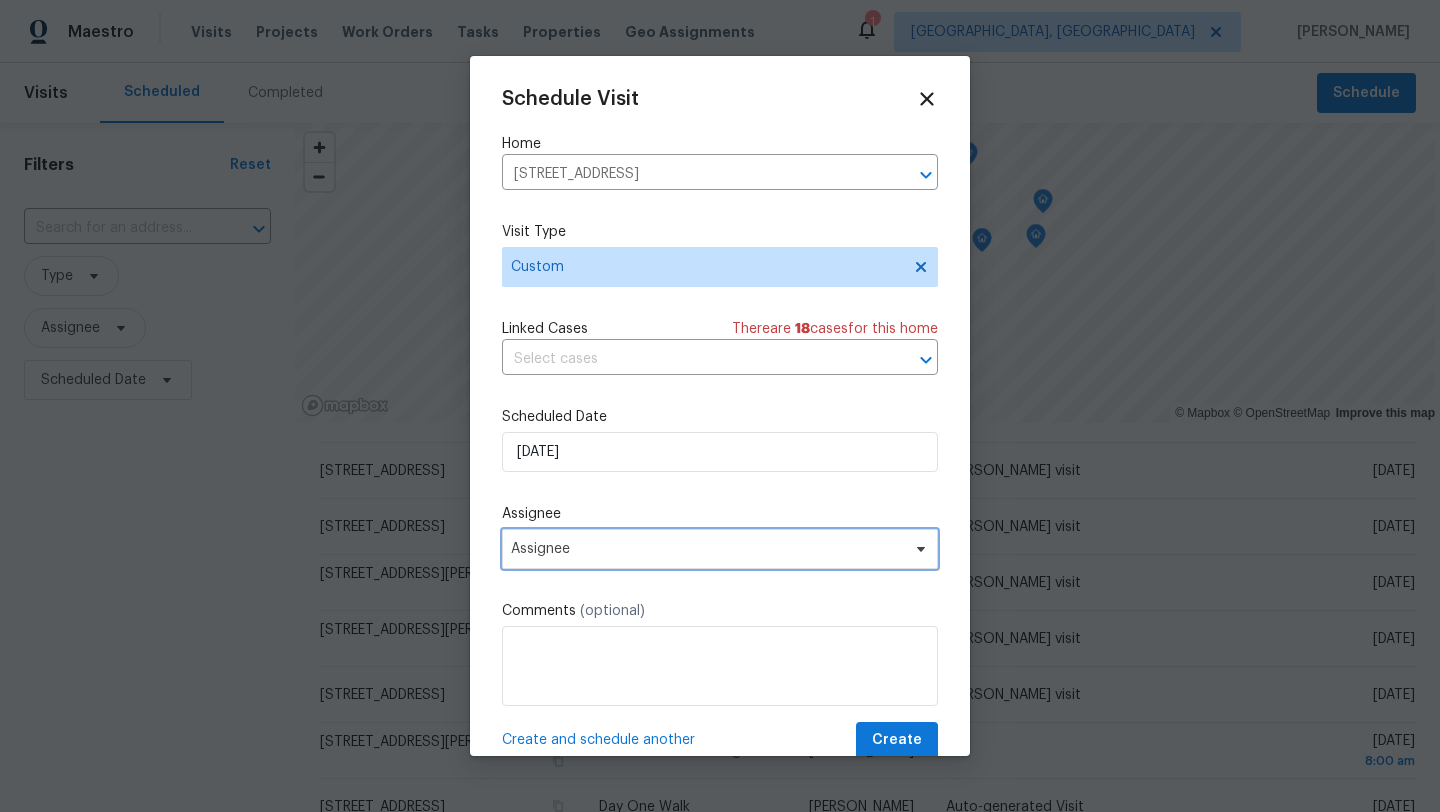 click on "Assignee" at bounding box center (707, 549) 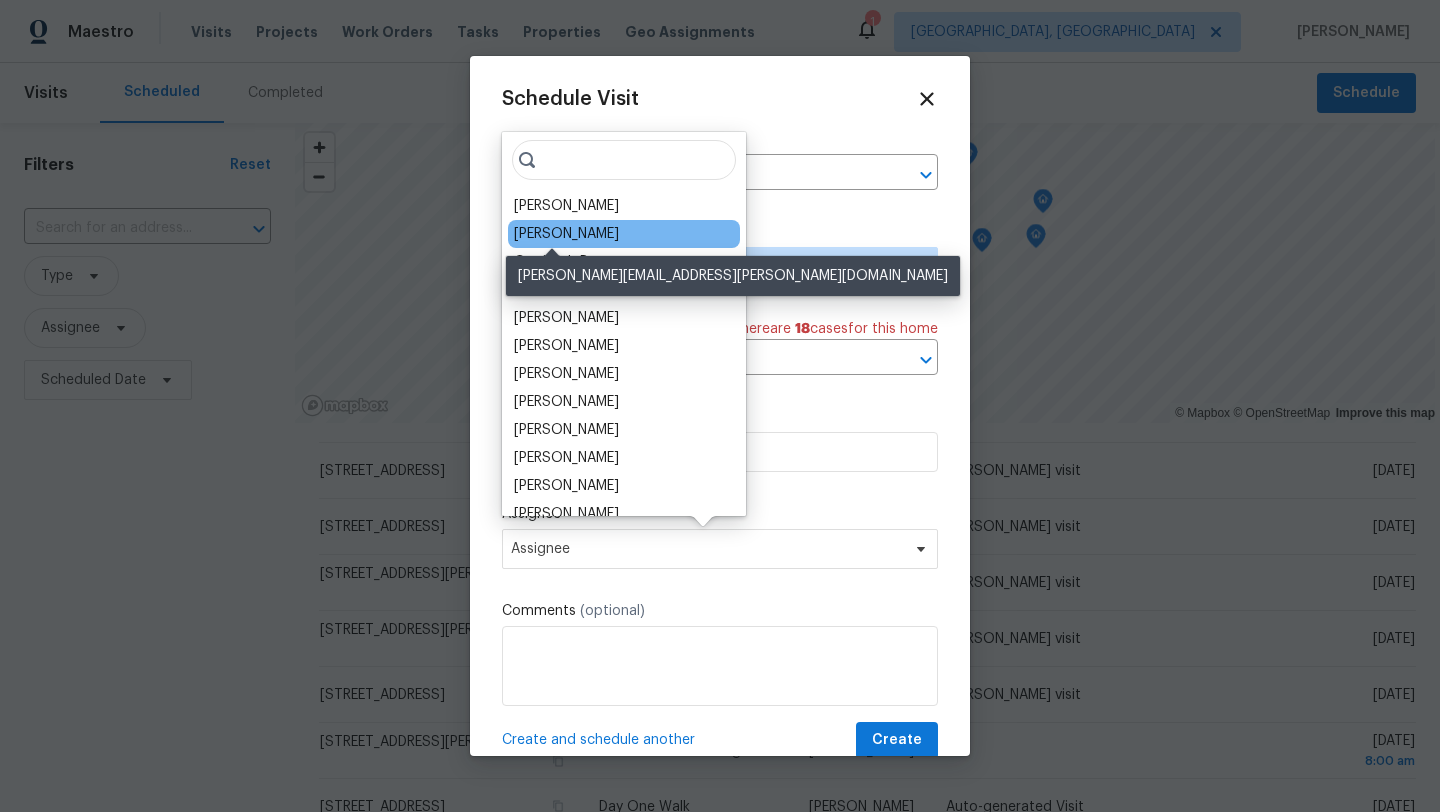 click on "[PERSON_NAME]" at bounding box center (566, 234) 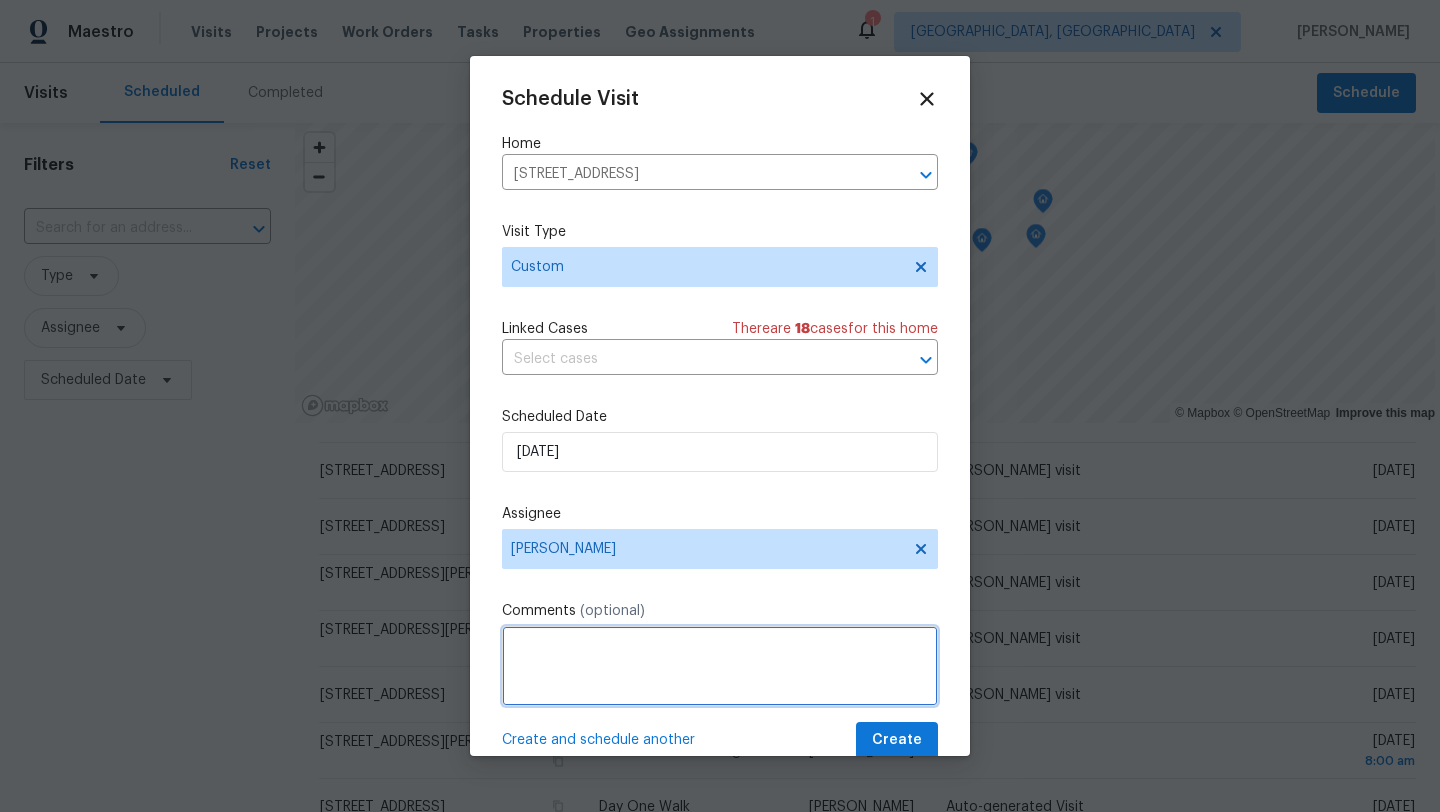 click at bounding box center [720, 666] 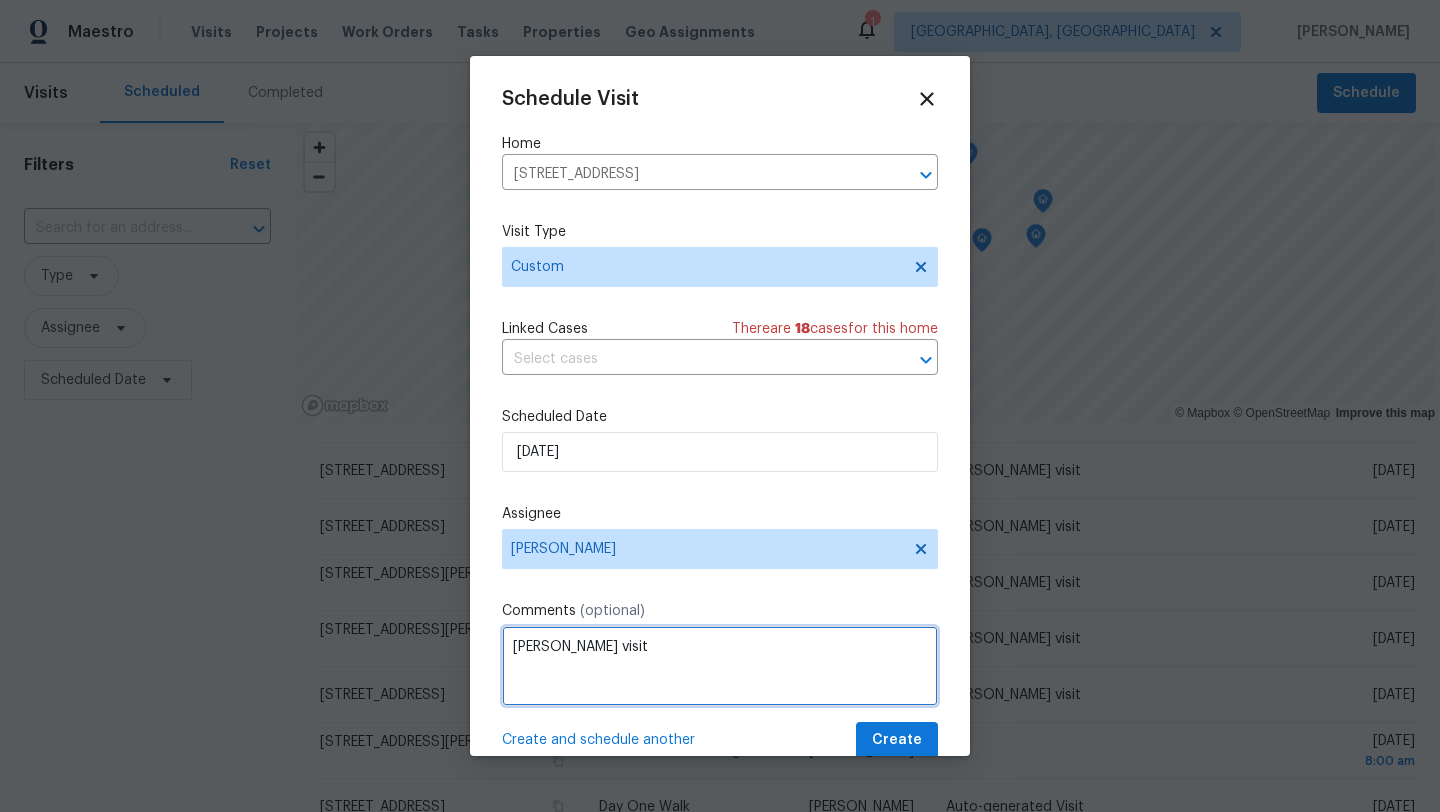 type on "[PERSON_NAME] visit" 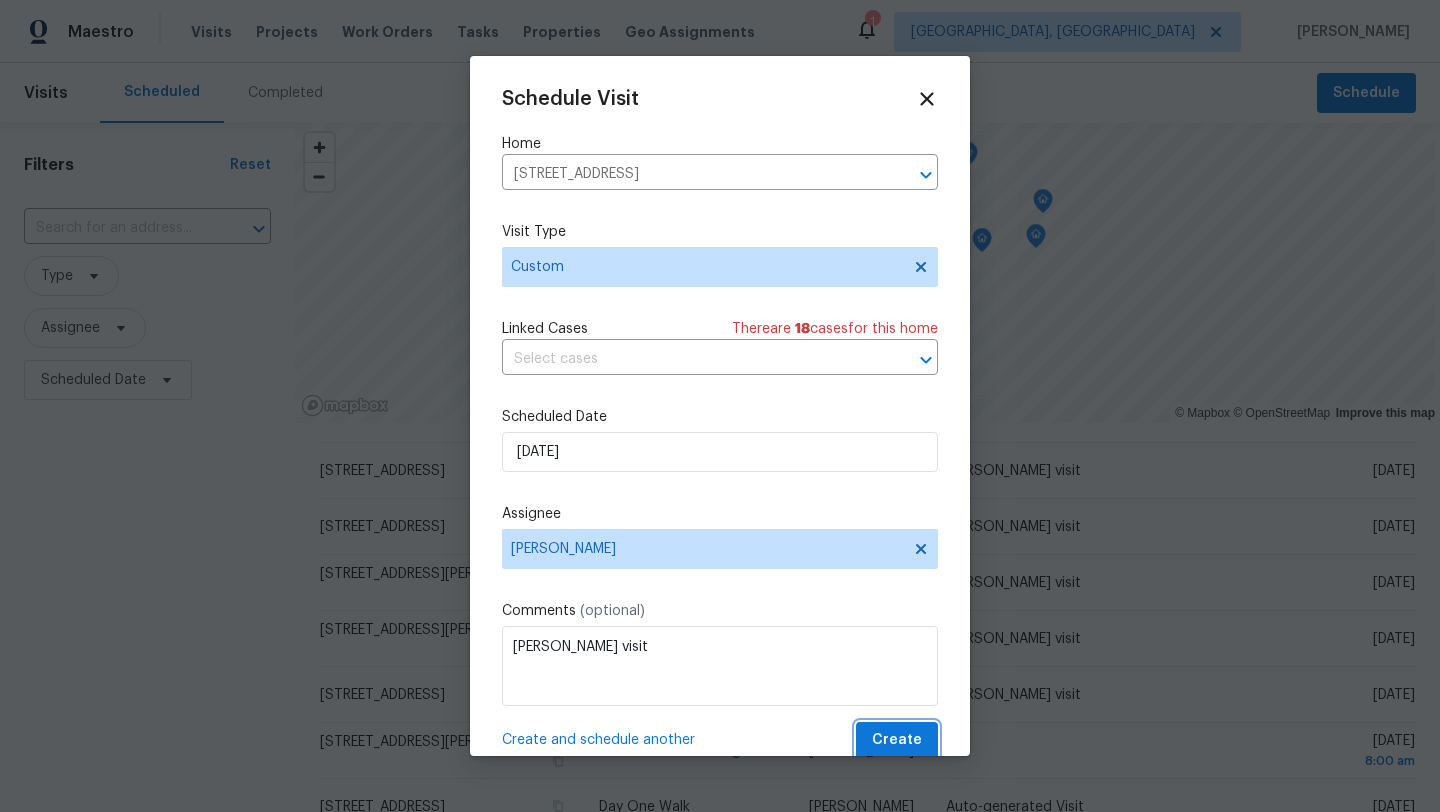 click on "Create" at bounding box center (897, 740) 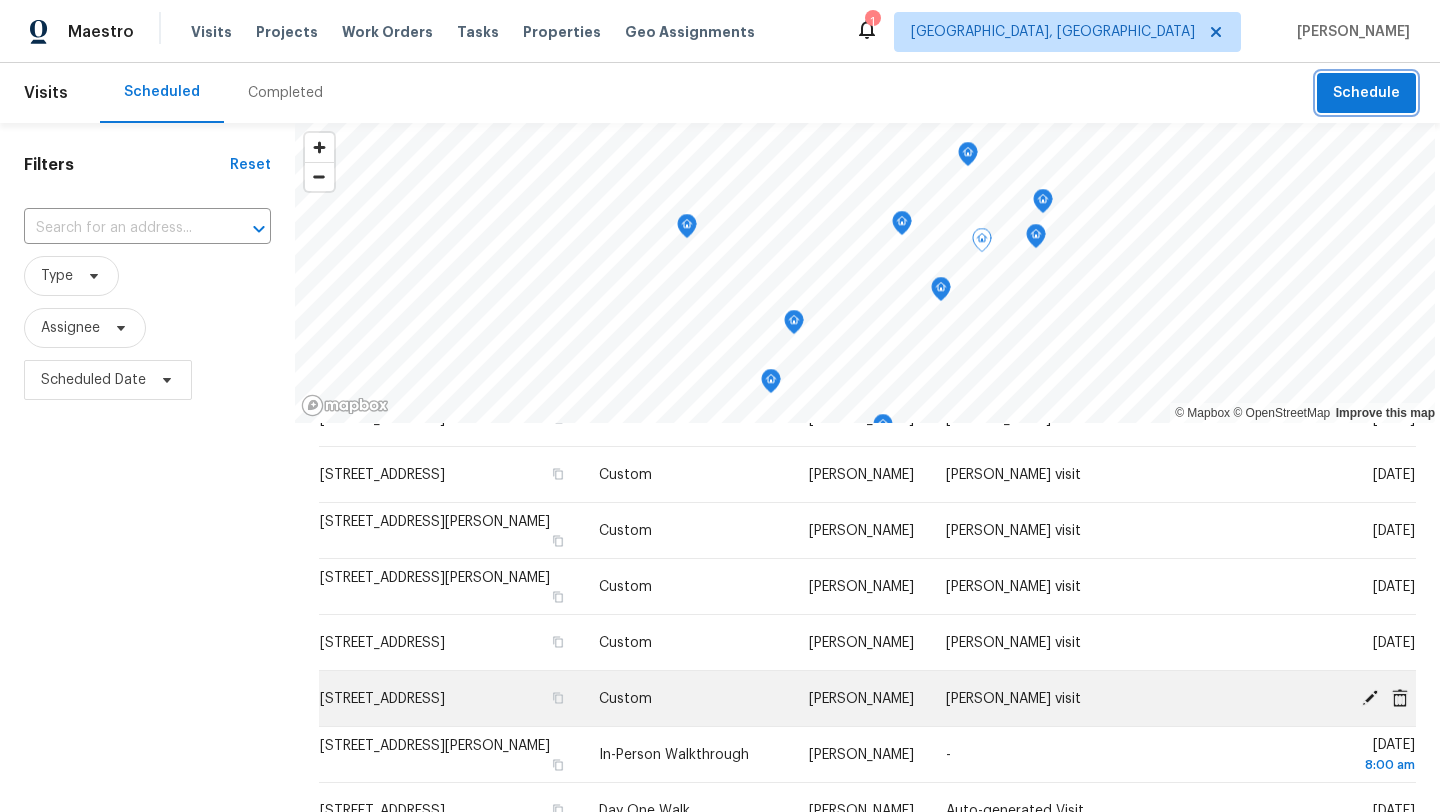 scroll, scrollTop: 596, scrollLeft: 0, axis: vertical 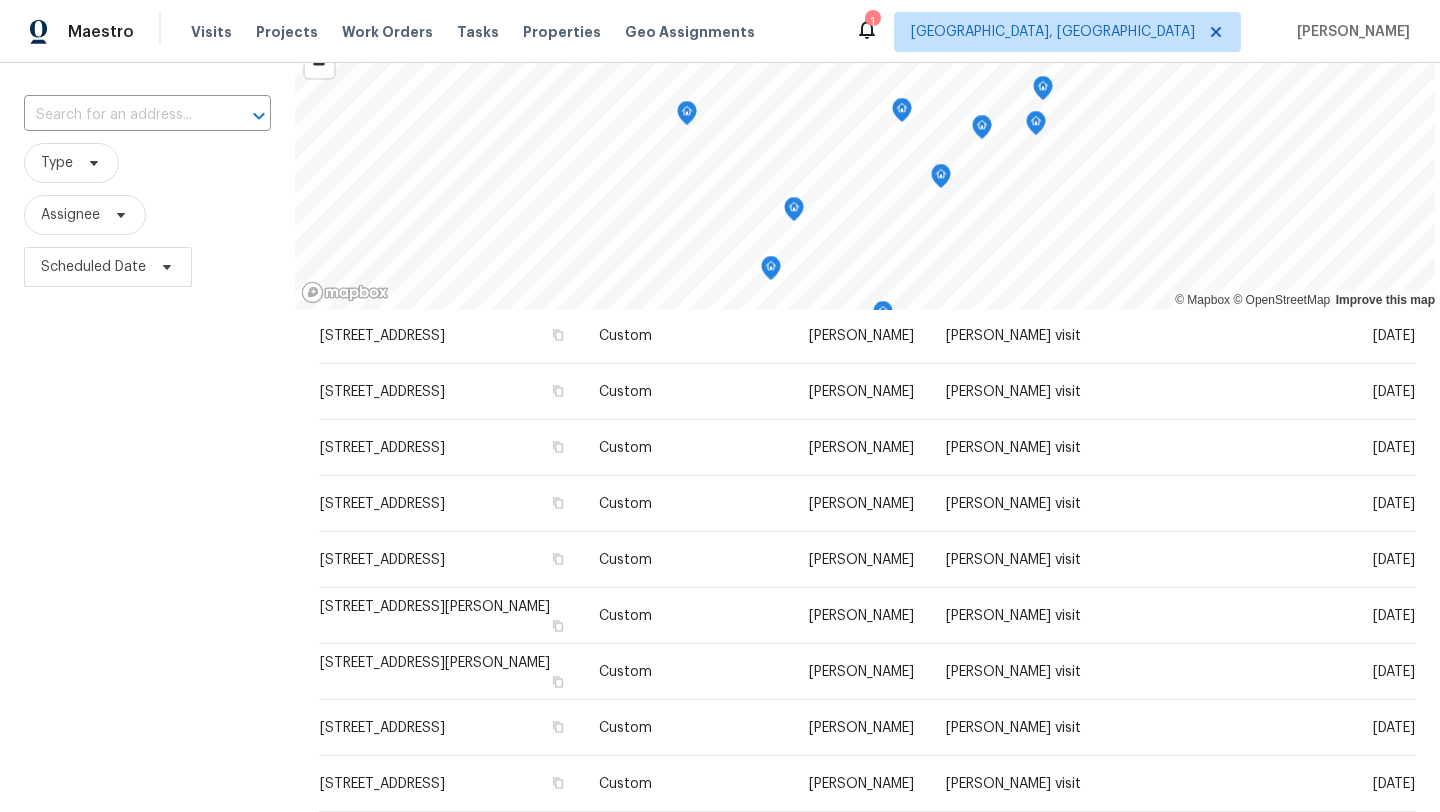 click on "1" at bounding box center (867, 32) 